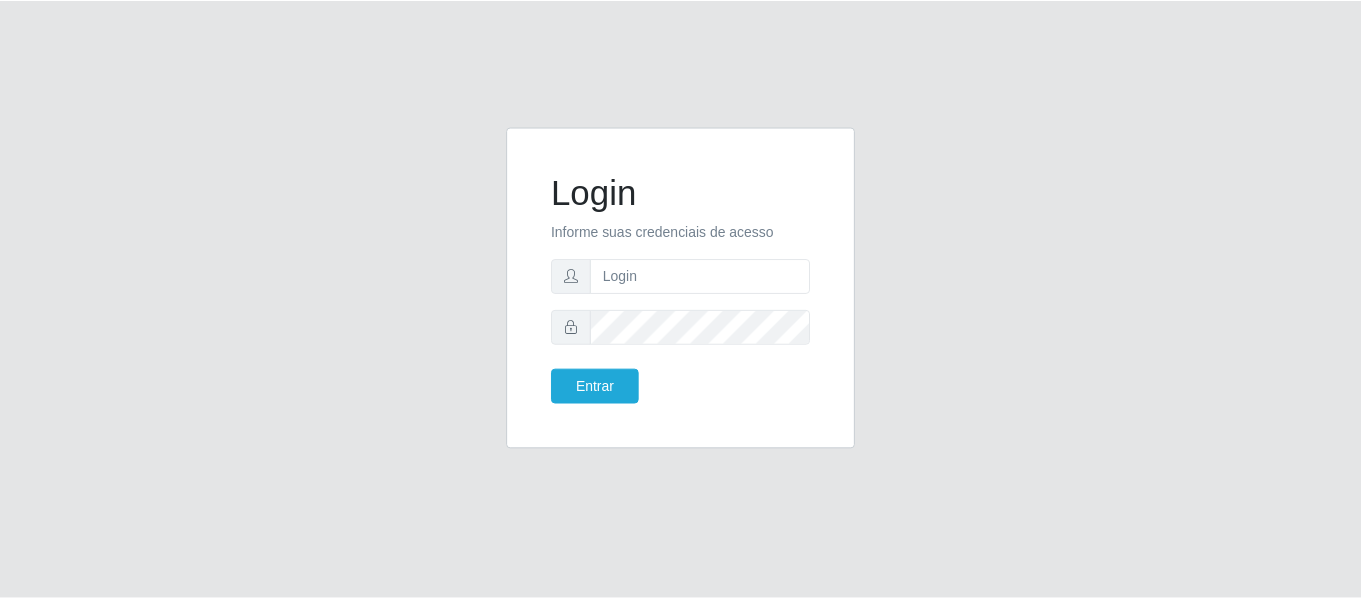scroll, scrollTop: 0, scrollLeft: 0, axis: both 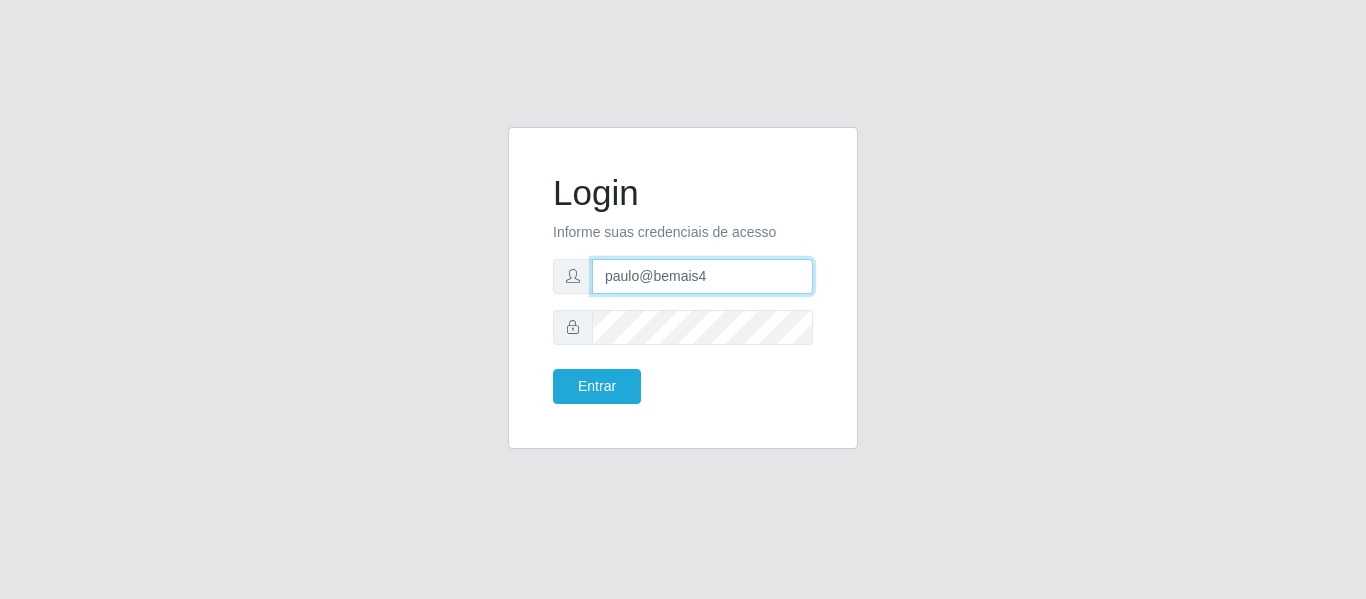 drag, startPoint x: 700, startPoint y: 270, endPoint x: 563, endPoint y: 263, distance: 137.17871 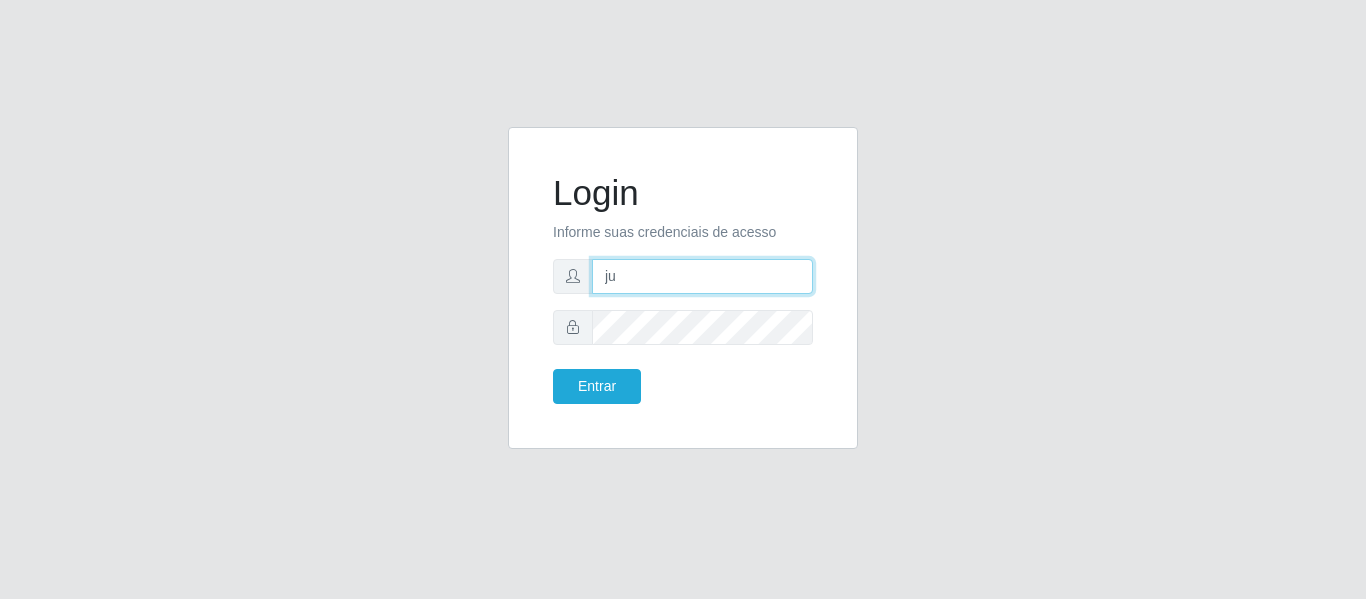 type on "j" 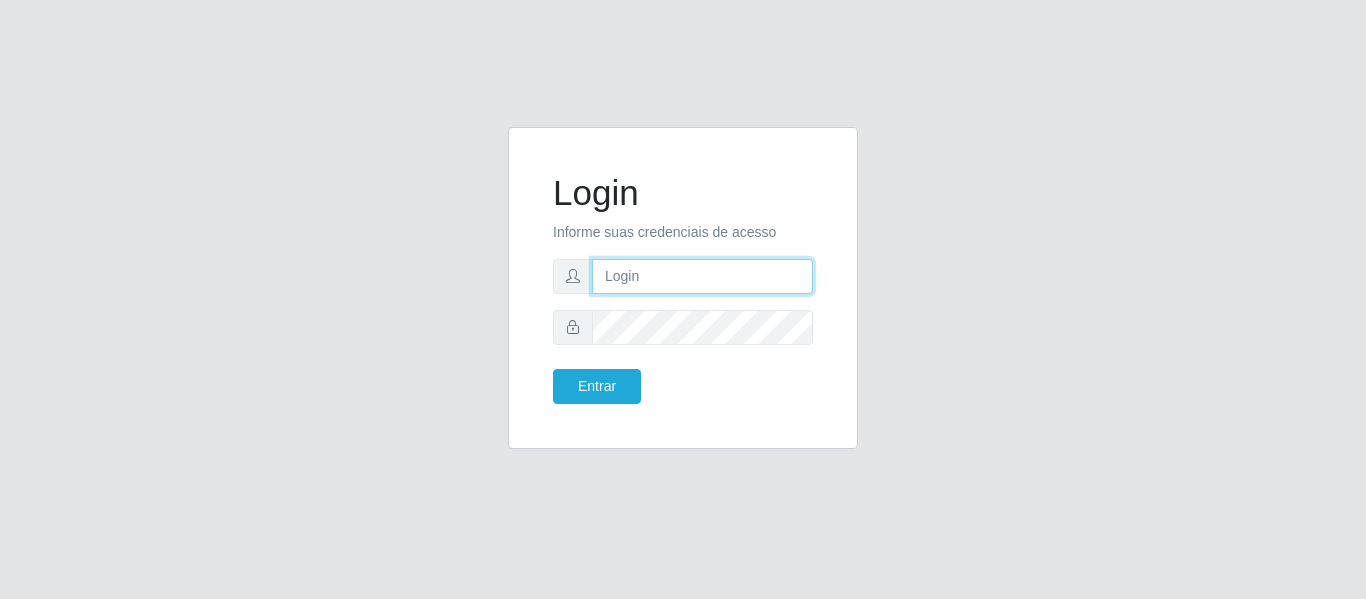 paste on "juliomarques@arcomix" 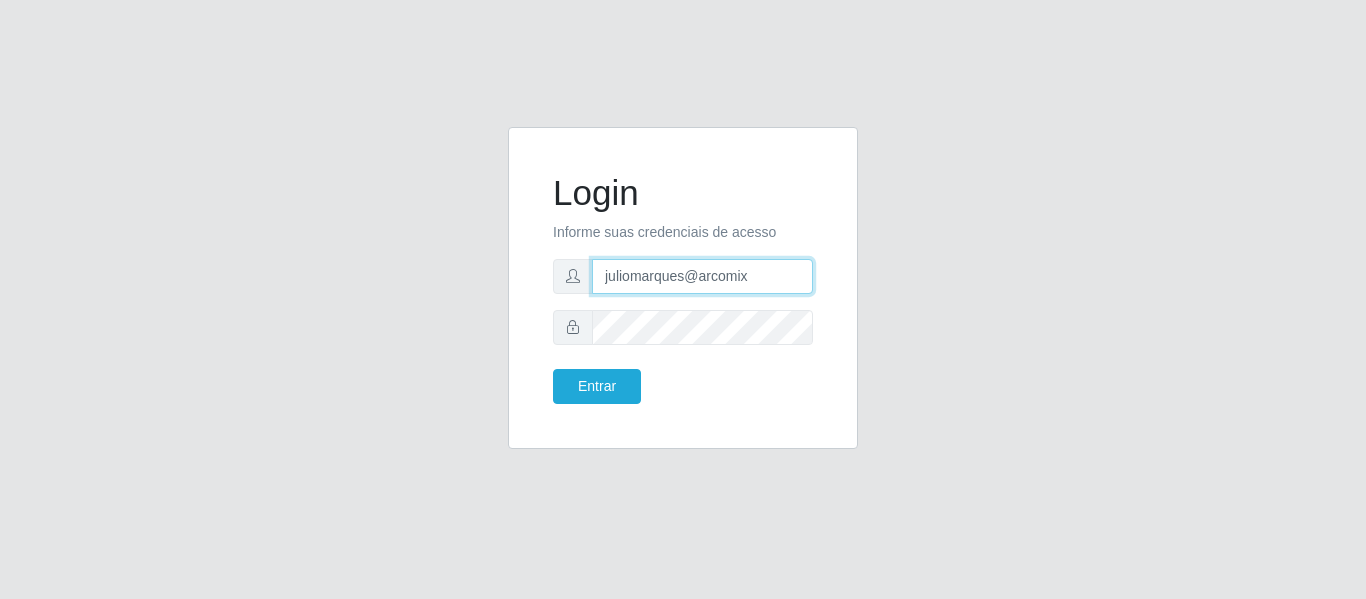 type on "juliomarques@arcomix" 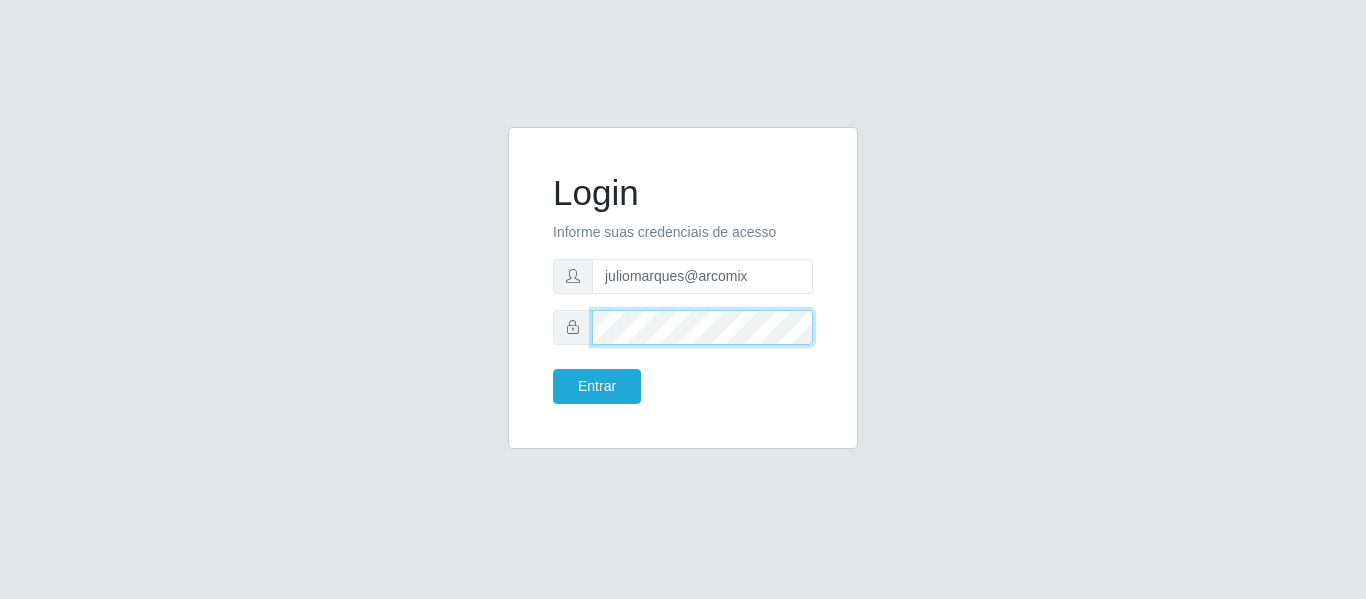 click on "Login Informe suas credenciais de acesso juliomarques@arcomix Entrar" at bounding box center [683, 288] 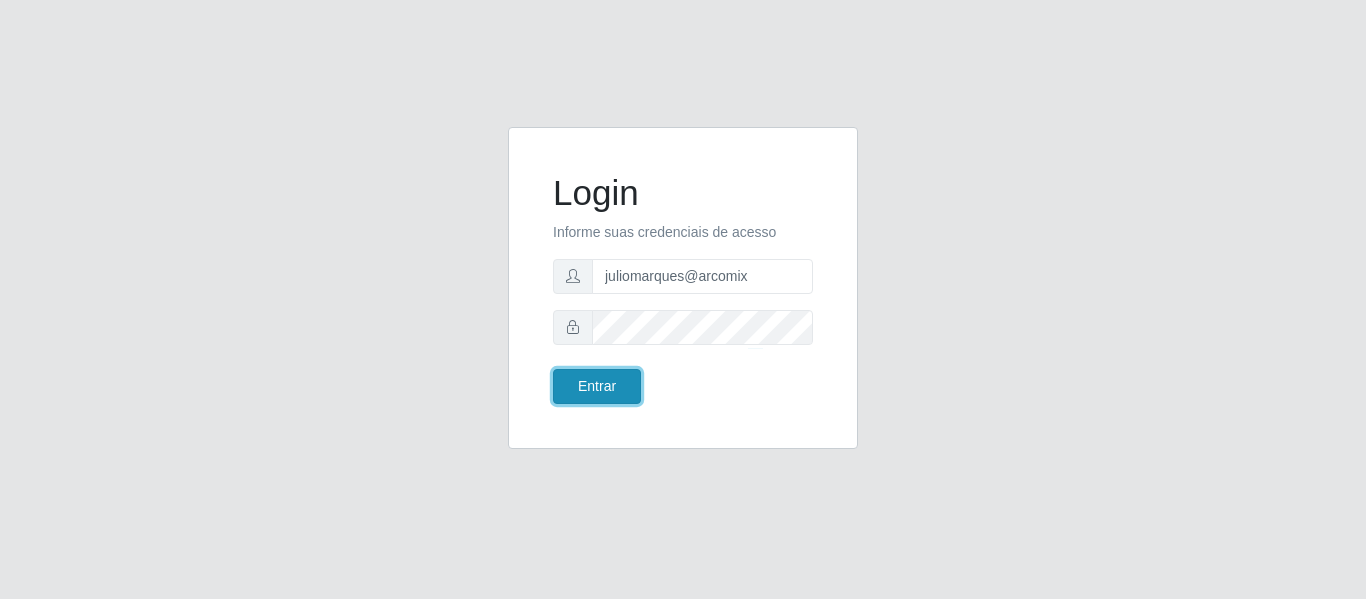 click on "Entrar" at bounding box center [597, 386] 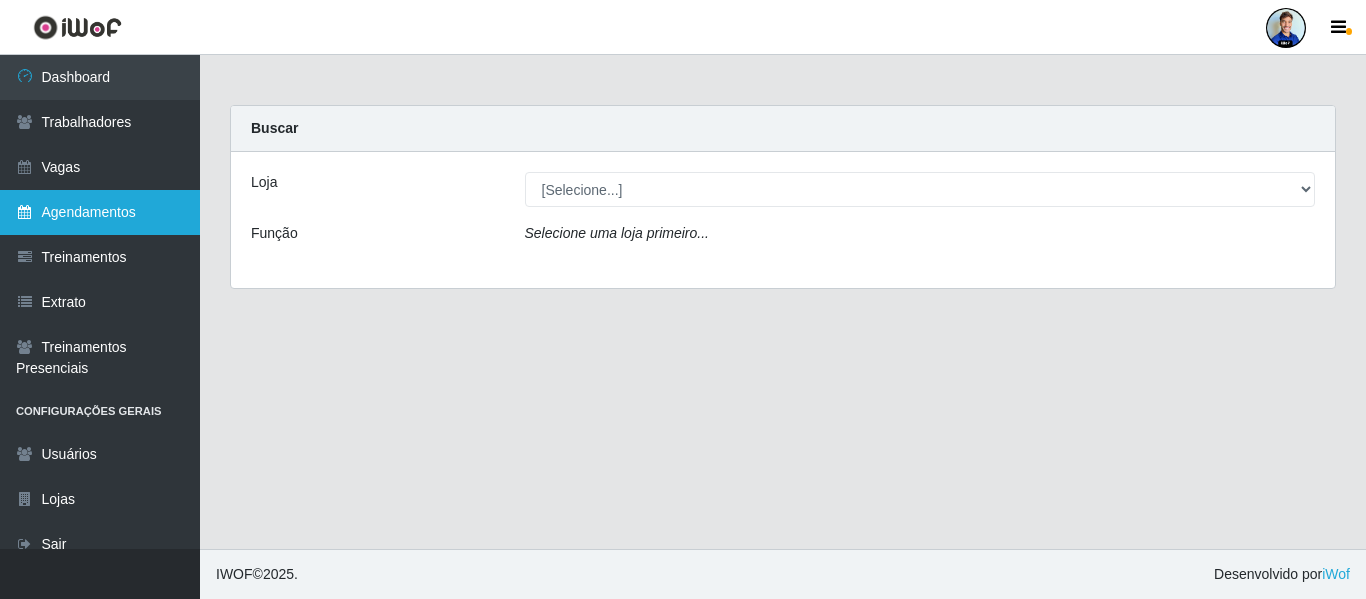 click on "Agendamentos" at bounding box center (100, 212) 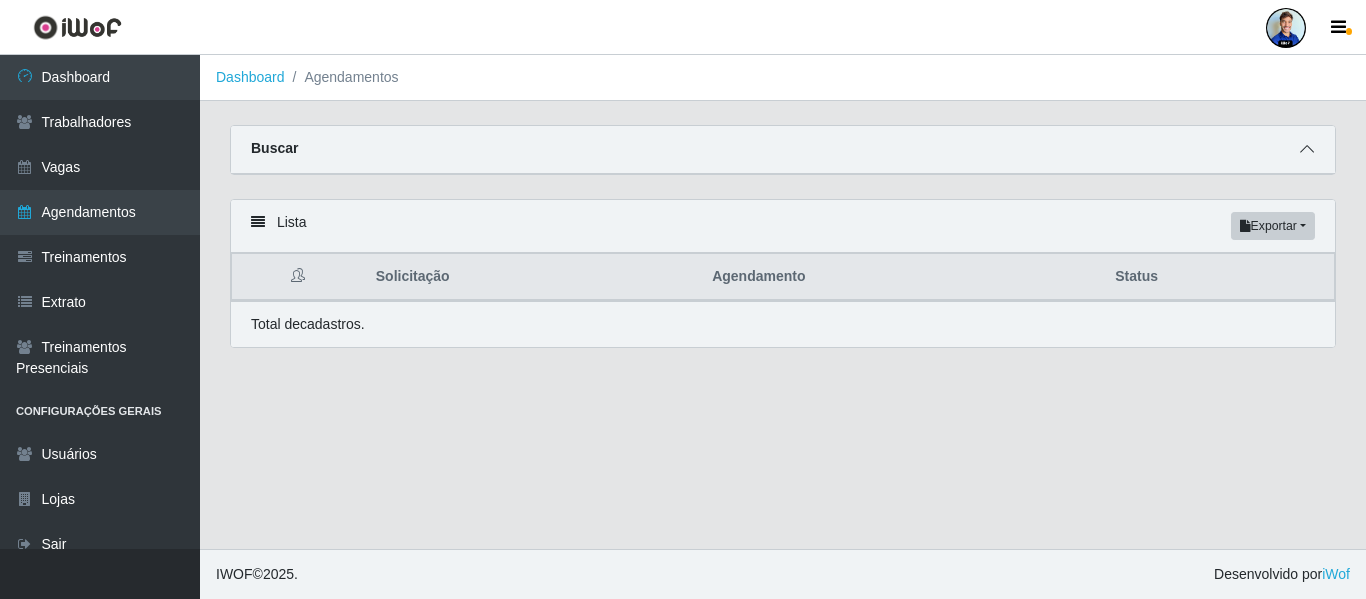 click at bounding box center (1307, 149) 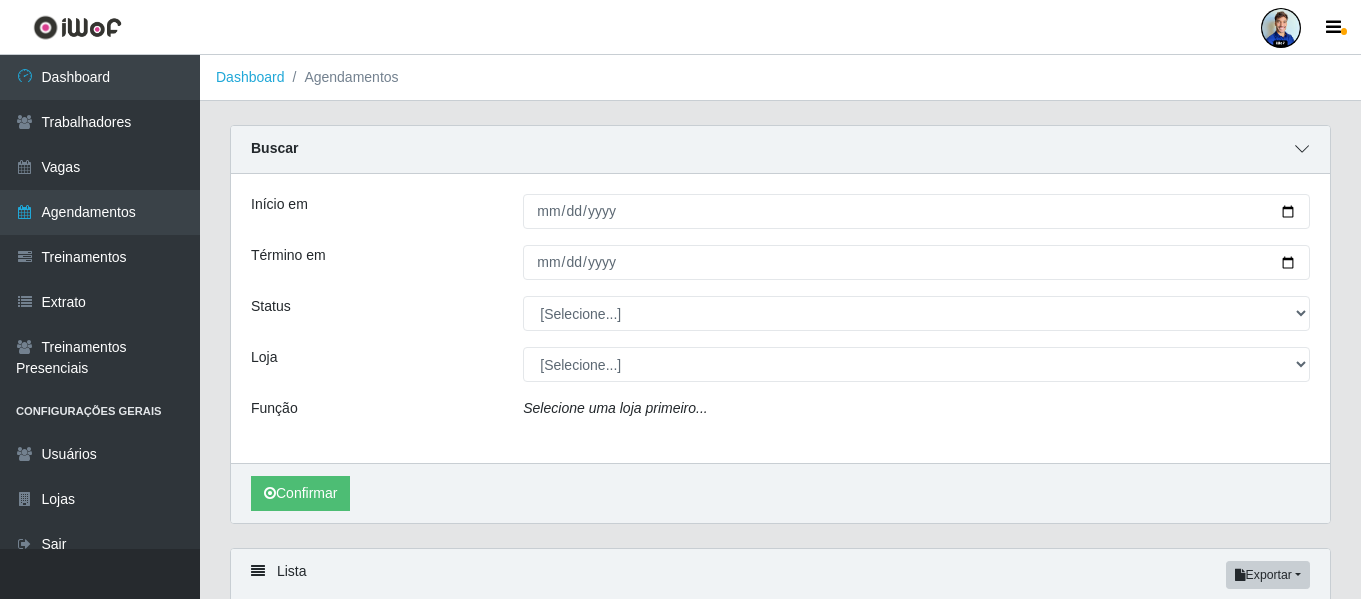 click at bounding box center (1302, 149) 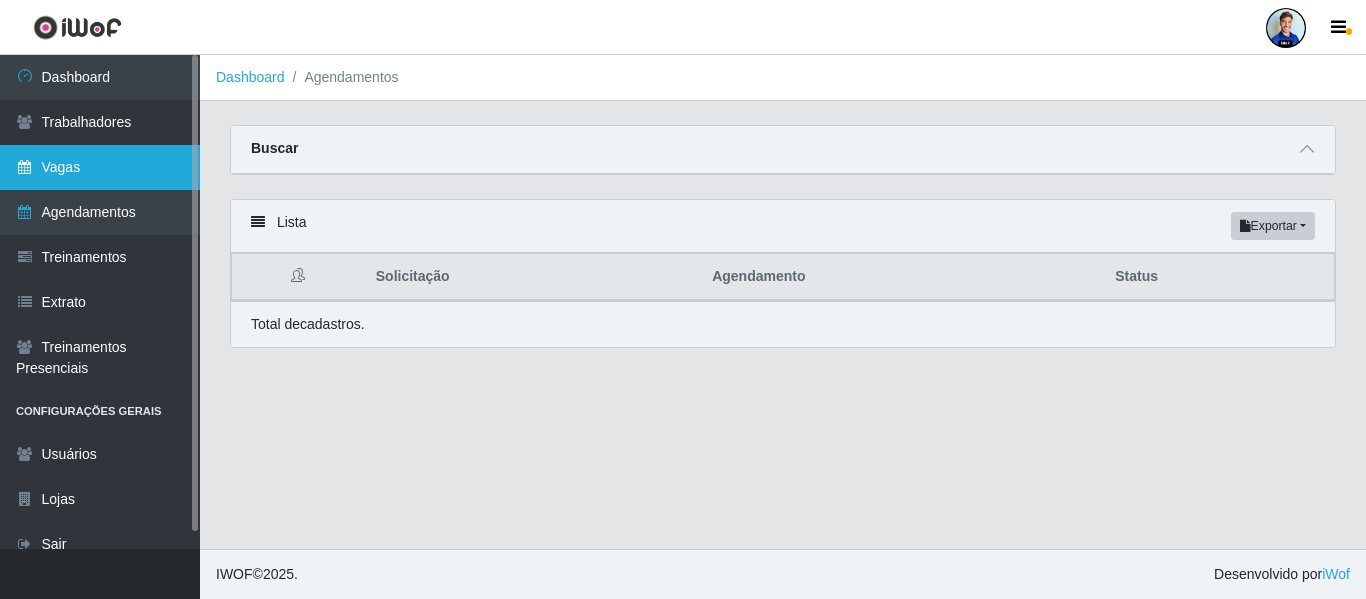 click on "Vagas" at bounding box center [100, 167] 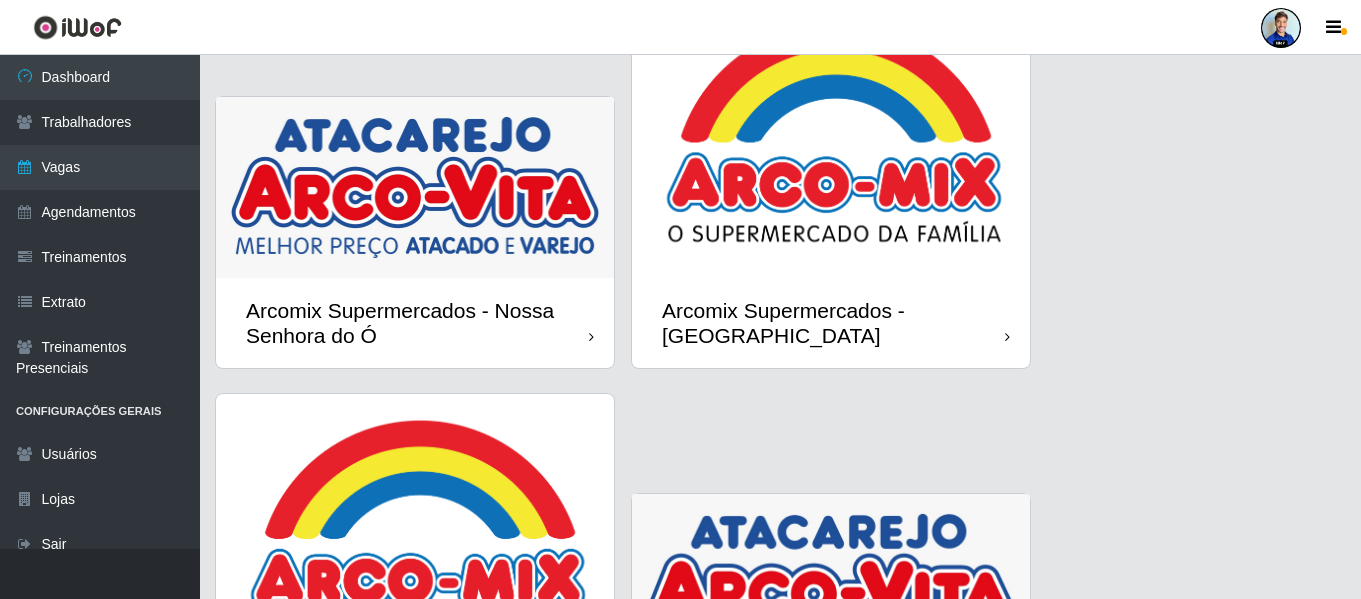 scroll, scrollTop: 600, scrollLeft: 0, axis: vertical 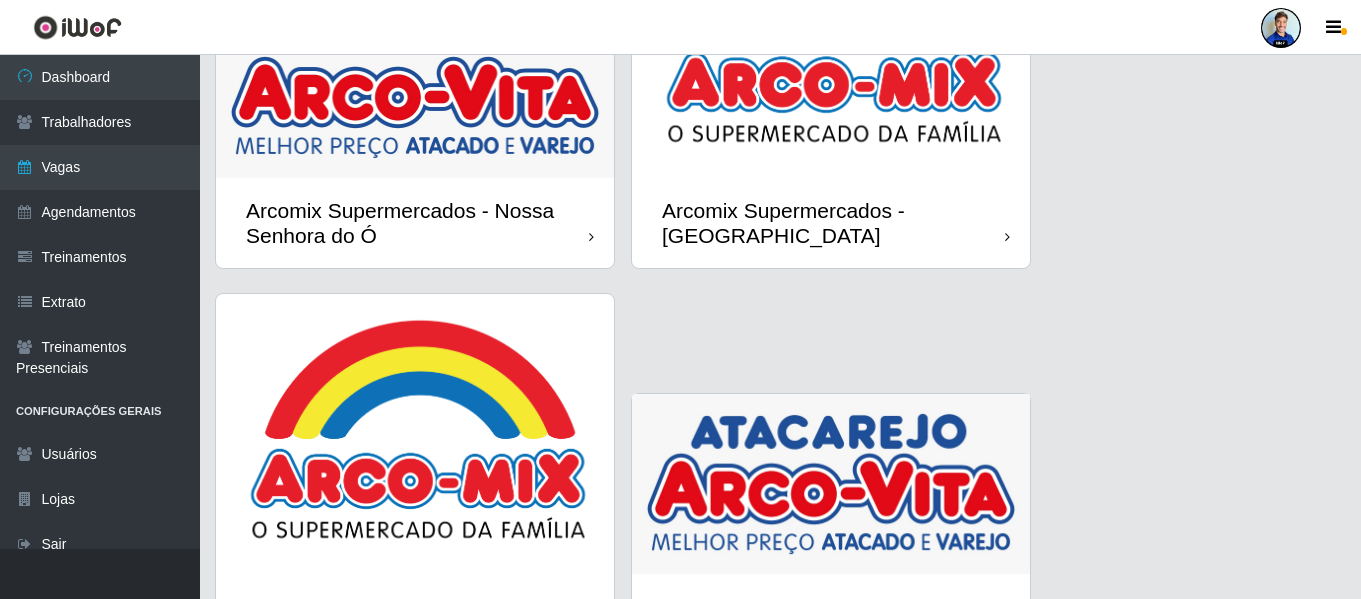 click at bounding box center (831, 37) 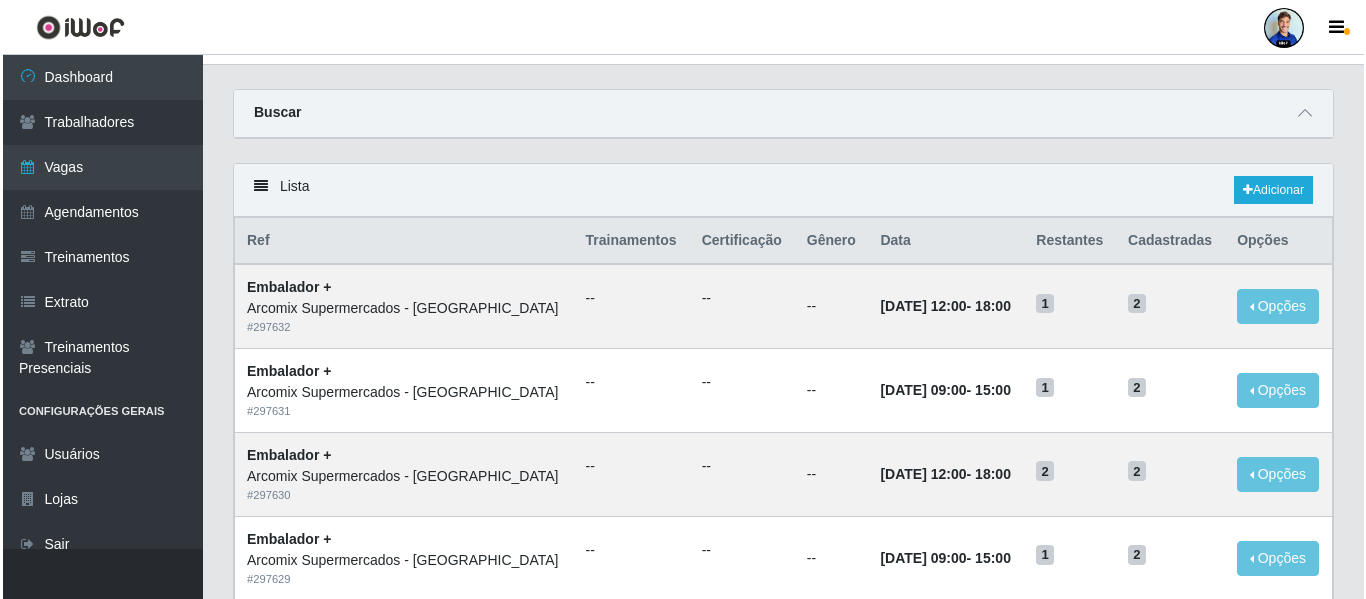 scroll, scrollTop: 0, scrollLeft: 0, axis: both 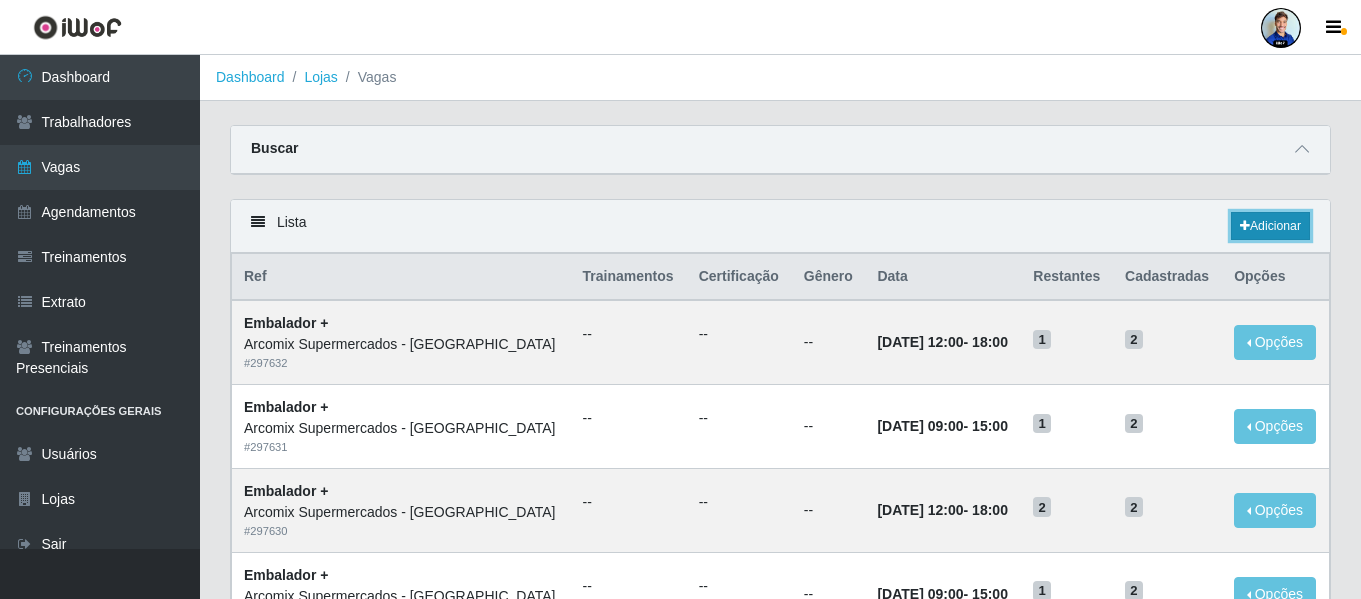 click on "Adicionar" at bounding box center (1270, 226) 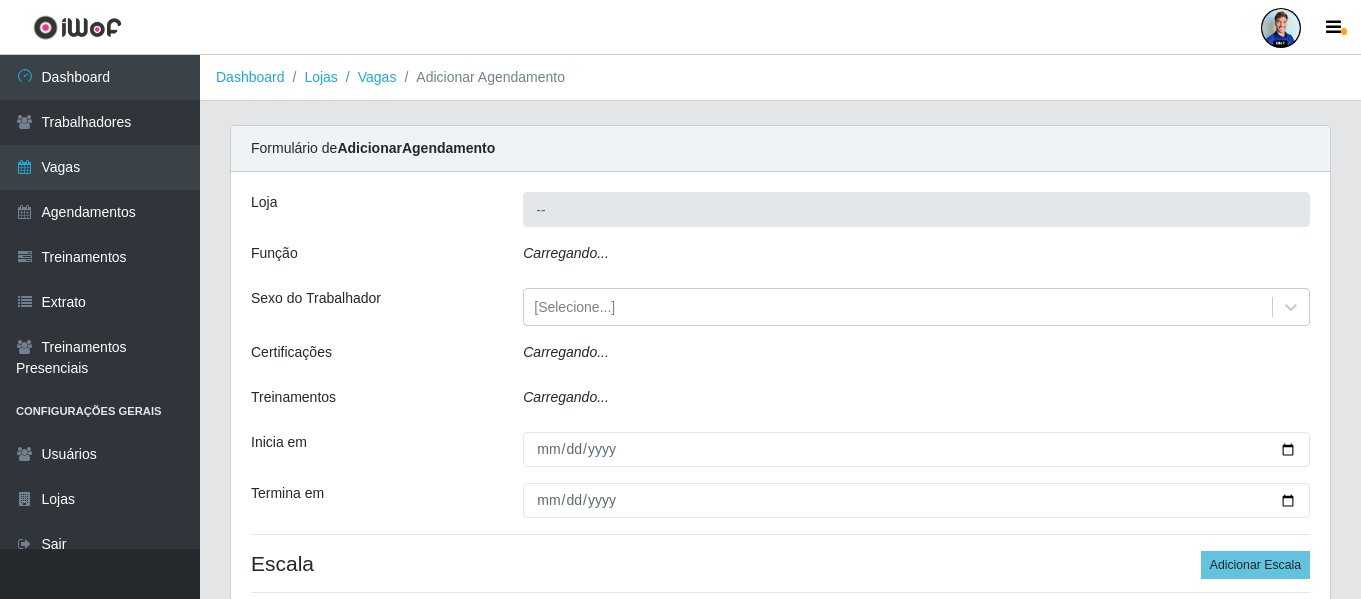 type on "Arcomix Supermercados - Porto de Galinhas" 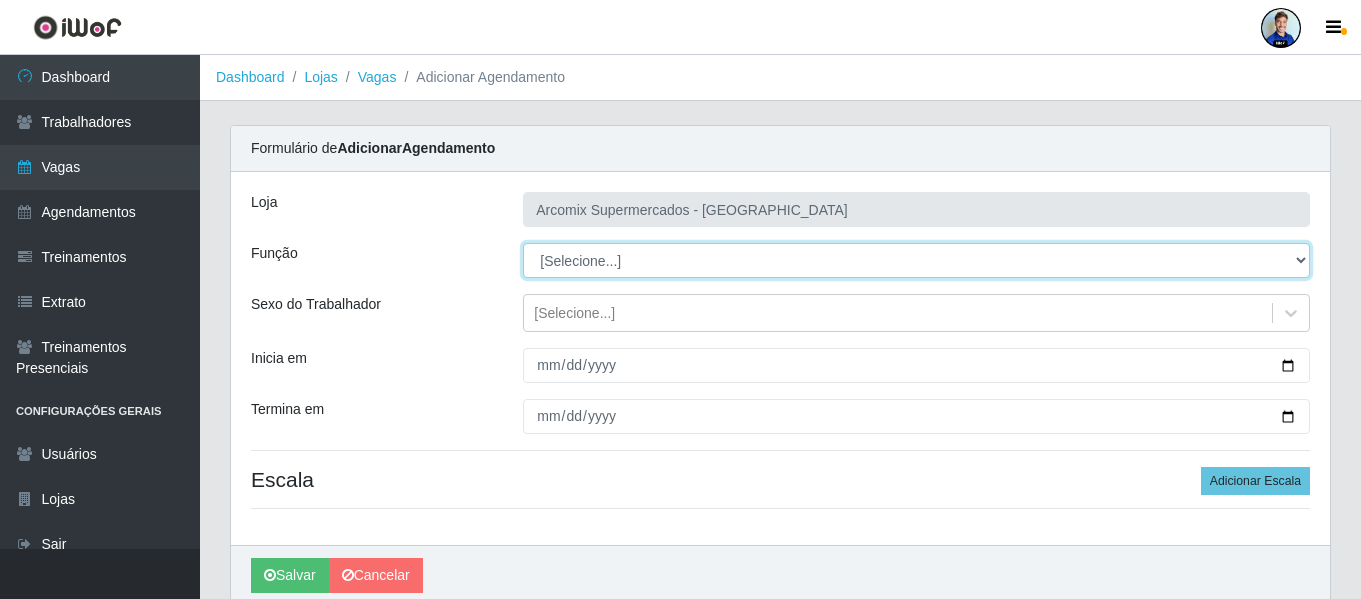 click on "[Selecione...] Auxiliar de Depósito  Auxiliar de Depósito + Auxiliar de Depósito ++ Embalador Embalador + Embalador ++ Repositor  Repositor + Repositor ++" at bounding box center (916, 260) 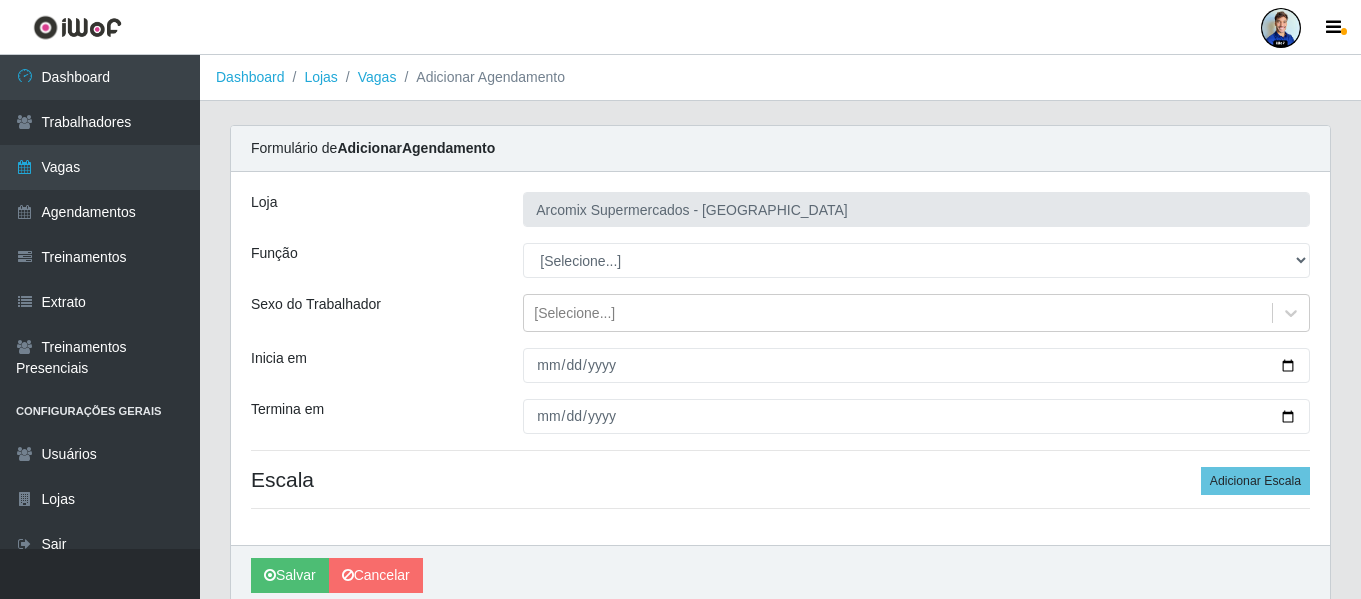 click on "Função" at bounding box center [372, 260] 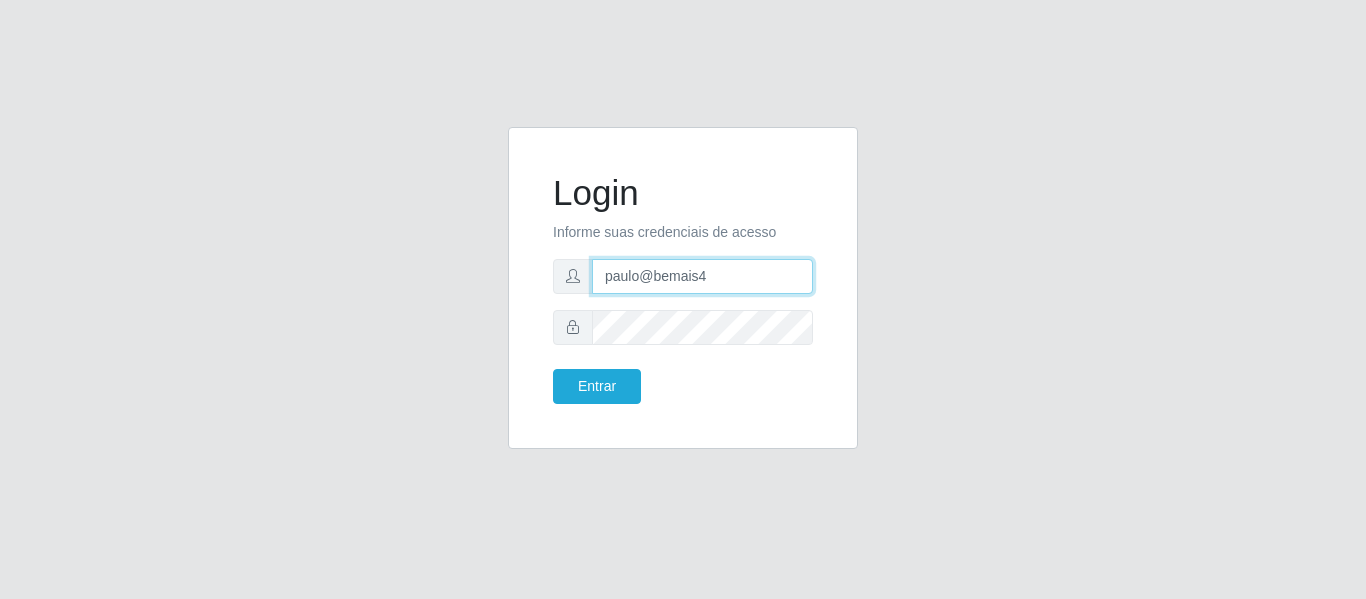 drag, startPoint x: 712, startPoint y: 287, endPoint x: 513, endPoint y: 283, distance: 199.04019 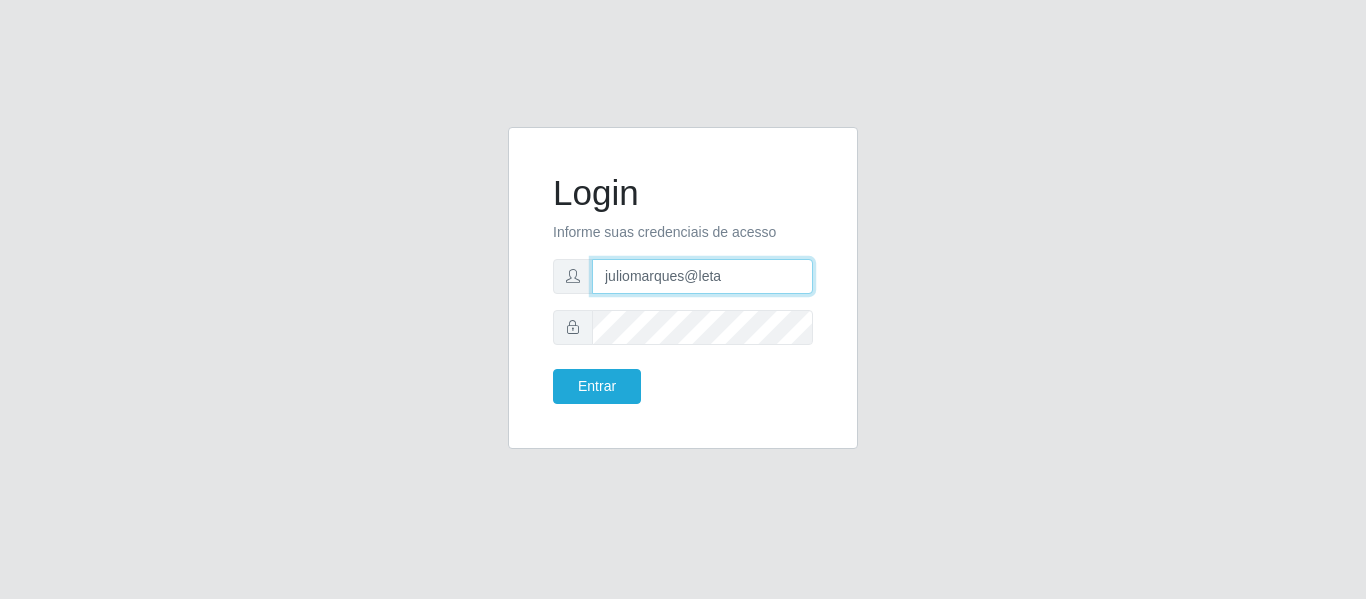 type on "juliomarques@leta" 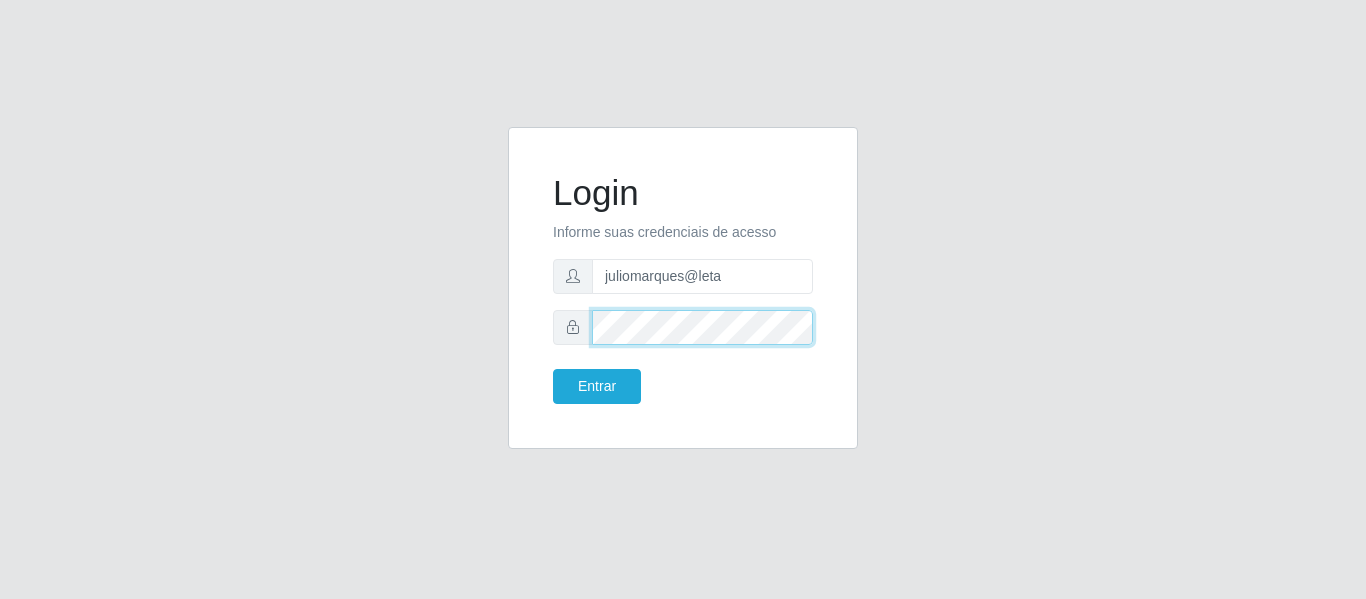 click at bounding box center [683, 327] 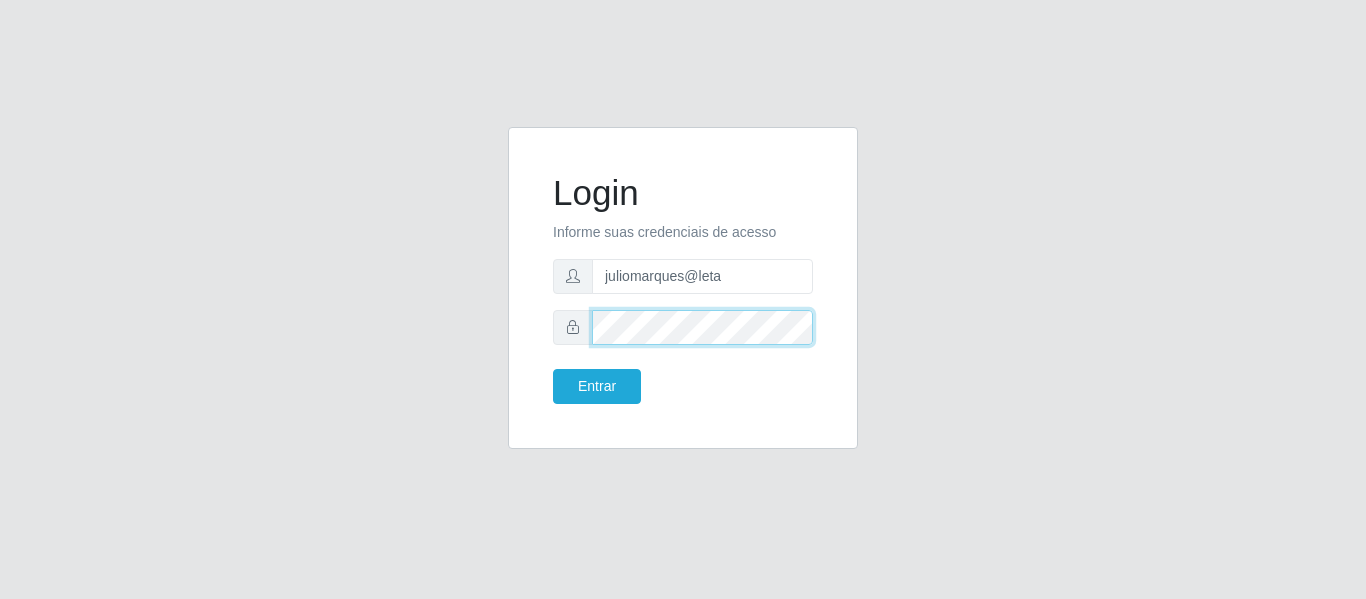 click on "Entrar" at bounding box center [597, 386] 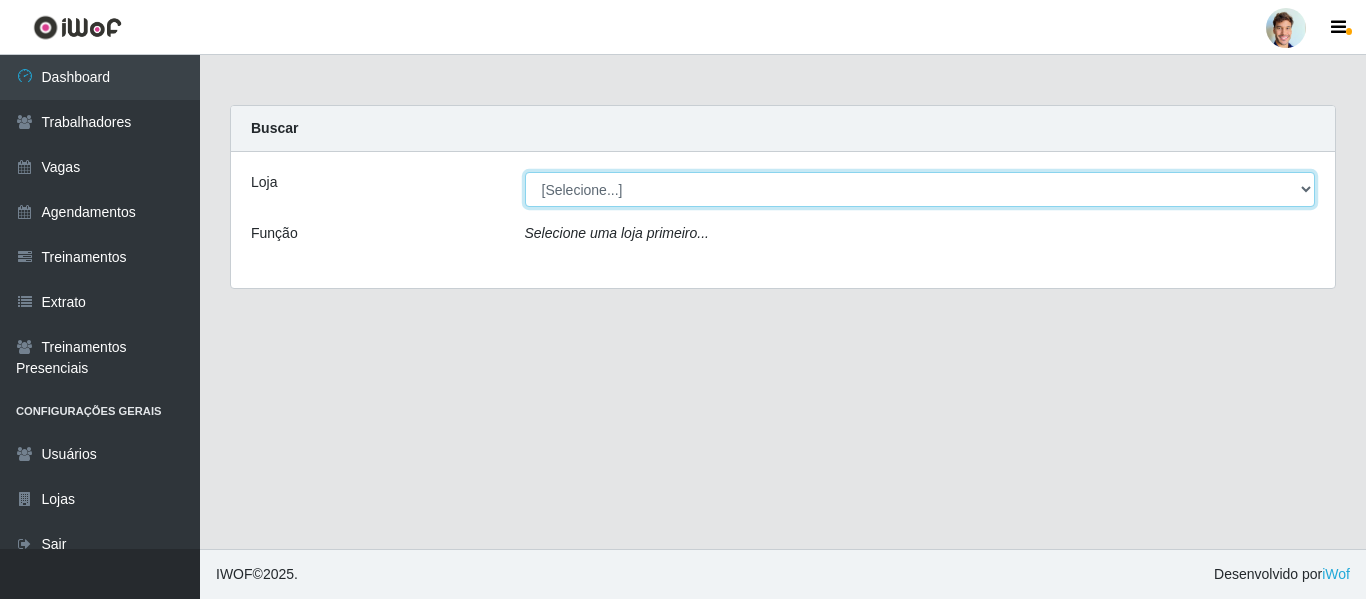 click on "[Selecione...] Leta - Arco-Mix Areias Leta - Arco-Mix Asa Branca Leta - Arco-Mix Avenida Caxangá Leta - Arco-Mix Cabo Centro Leta - Arco-Mix Cajueiro Seco Leta - Arco-Mix Camaragibe Leta - Arco-Mix Candeias Leta - Arco-Mix Cavaleiro Leta - Arco-Mix Cohab Leta - Arco-Mix Gaibu Leta - Arco-Mix Piedade Leta - Arco-Mix Porto de Galinhas Leta - Arco-Mix Varzea Leta - Arco-Vita Nossa Senhora do Ò Leta - Arco-Vita Shopping Nossa Senhora do Rosário Leta - Arco-Vita Sirinhaém" at bounding box center [920, 189] 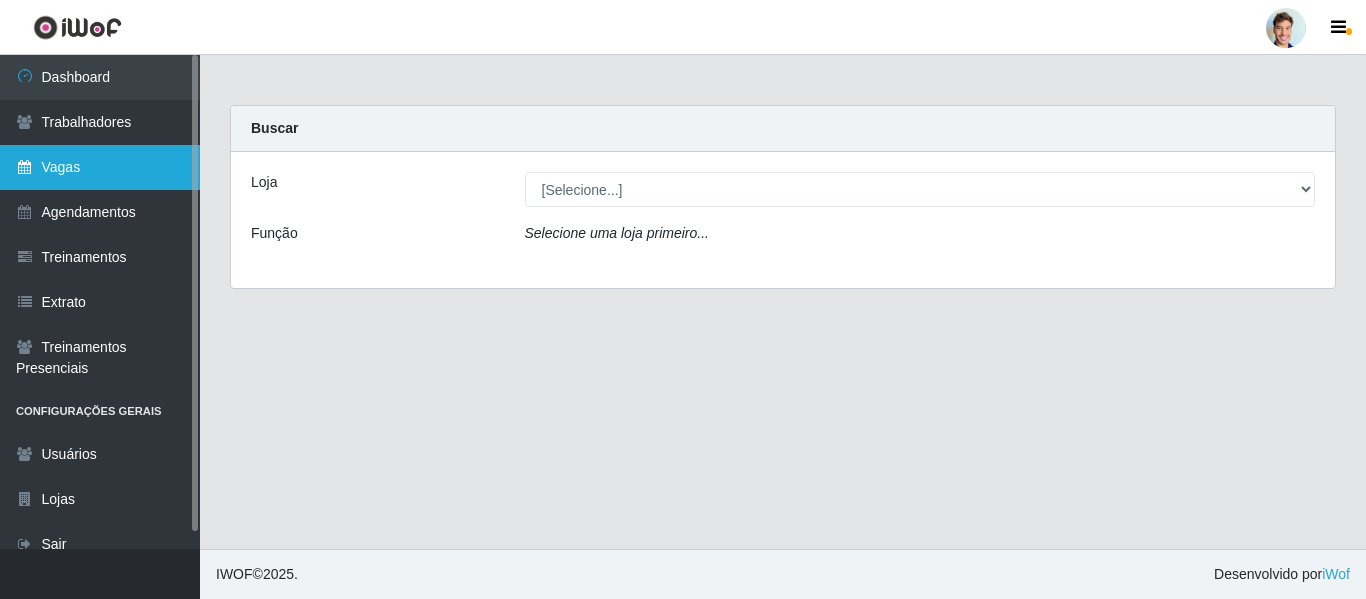 click on "Vagas" at bounding box center [100, 167] 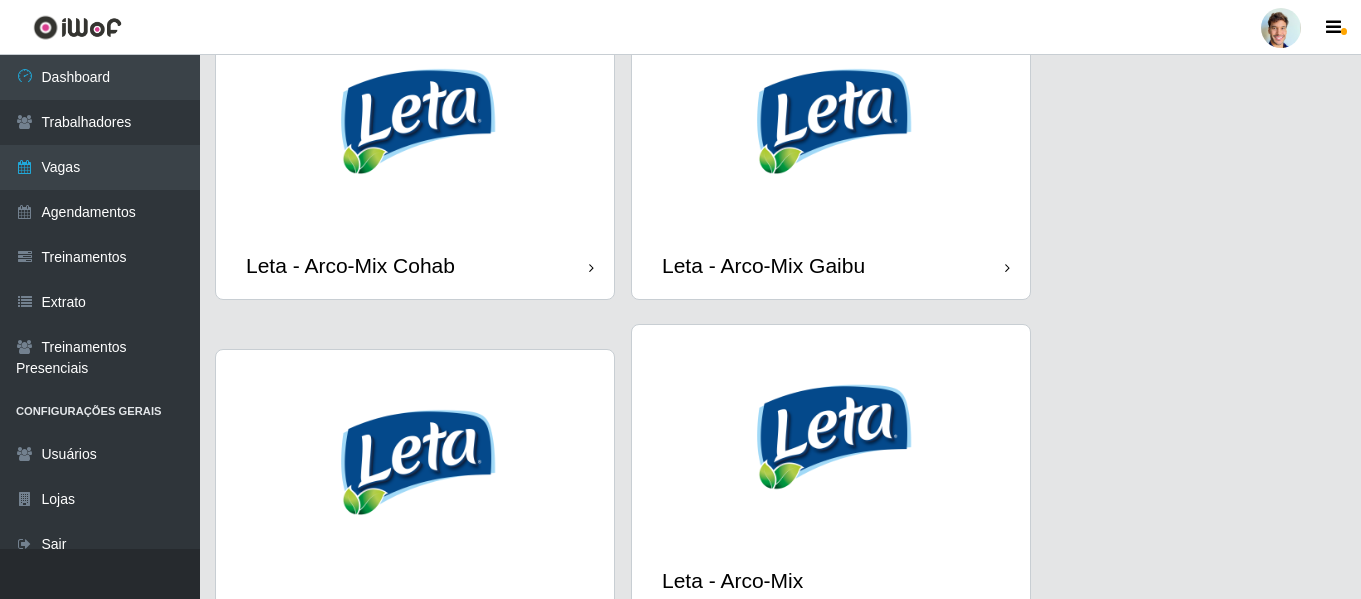 scroll, scrollTop: 1600, scrollLeft: 0, axis: vertical 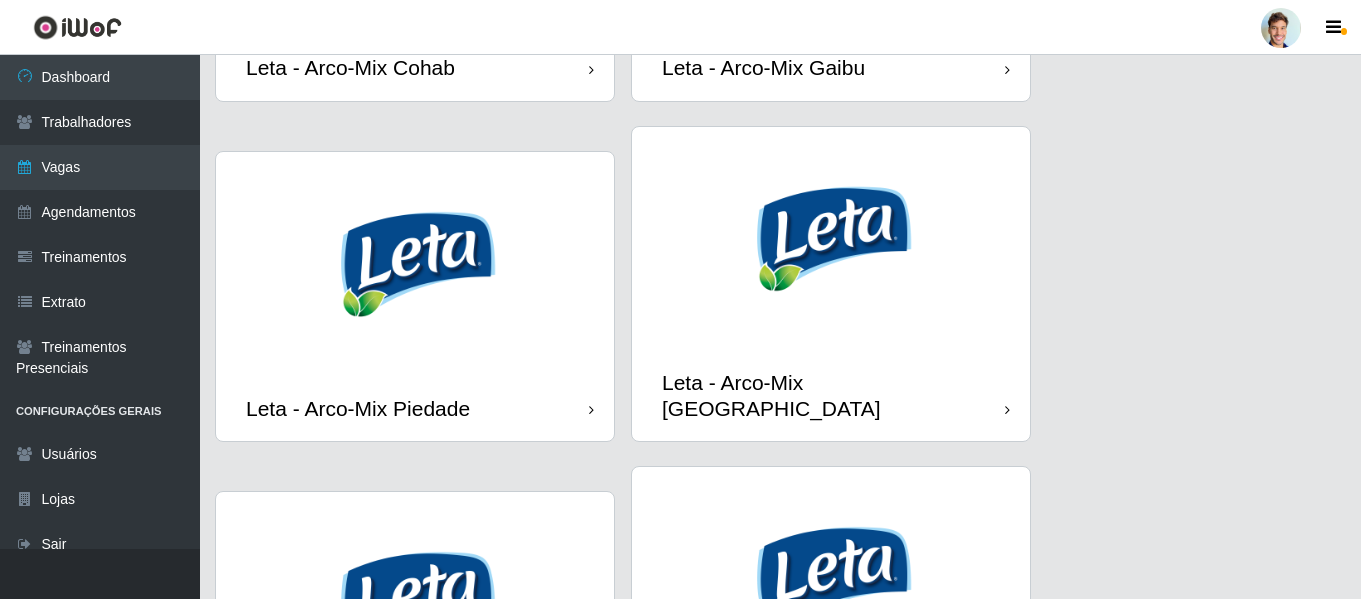 click at bounding box center [831, 239] 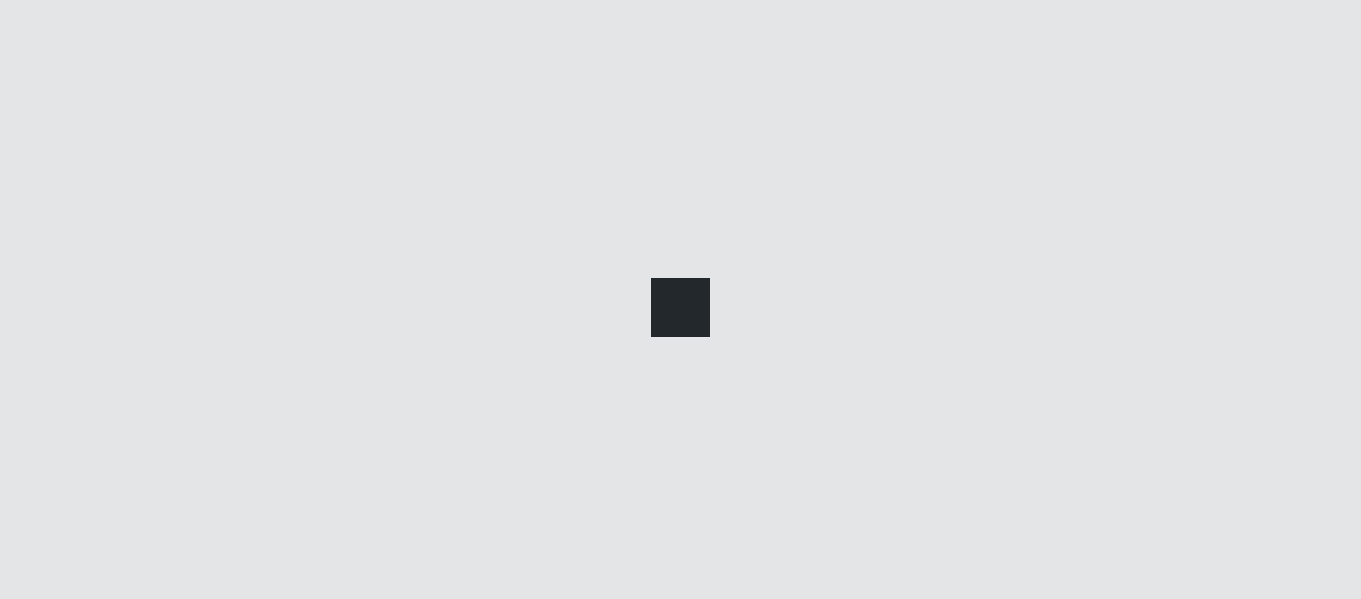 scroll, scrollTop: 0, scrollLeft: 0, axis: both 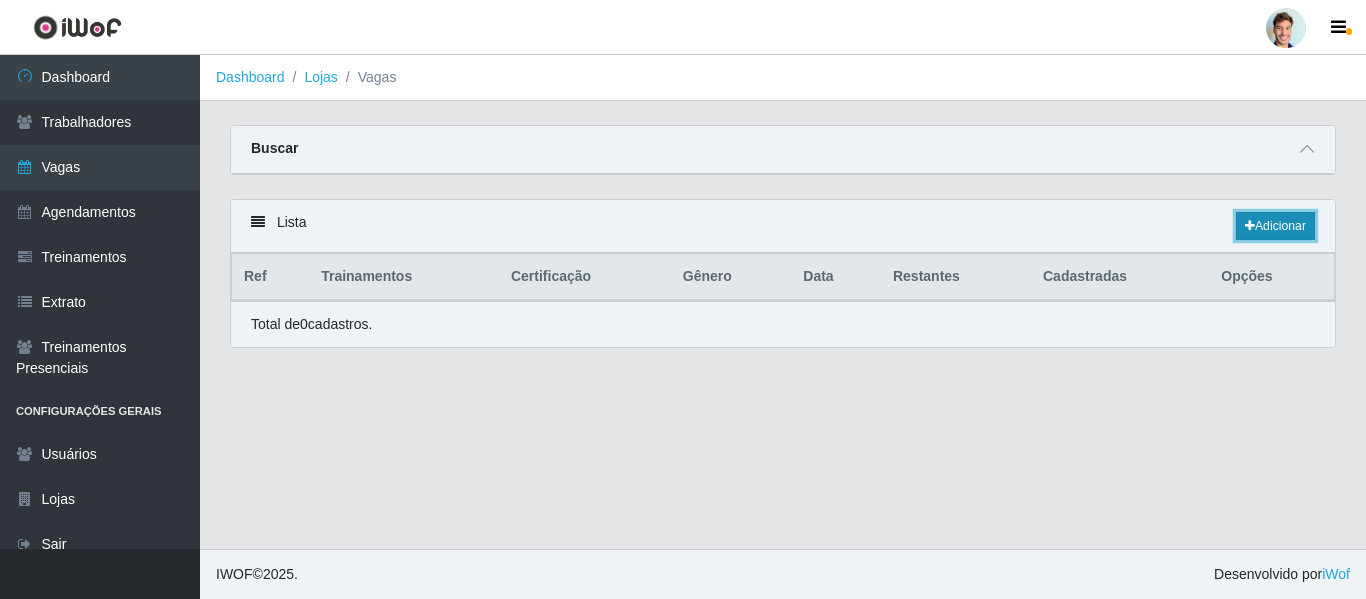 click on "Adicionar" at bounding box center [1275, 226] 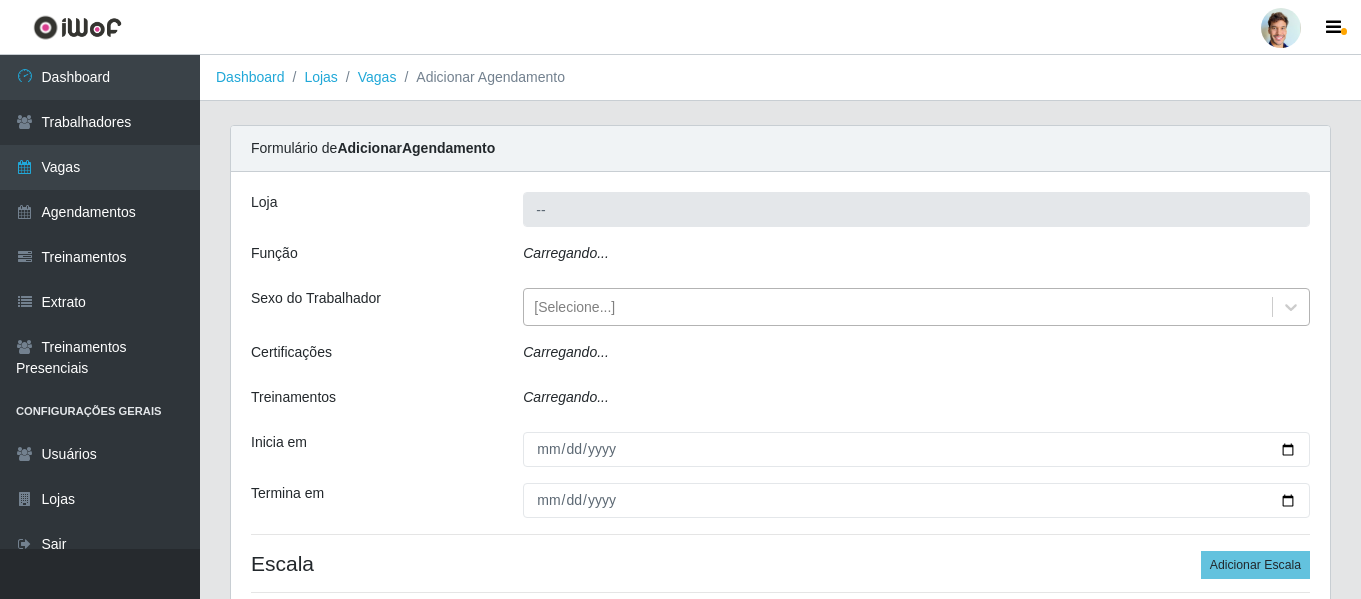 type on "Leta - Arco-Mix [GEOGRAPHIC_DATA]" 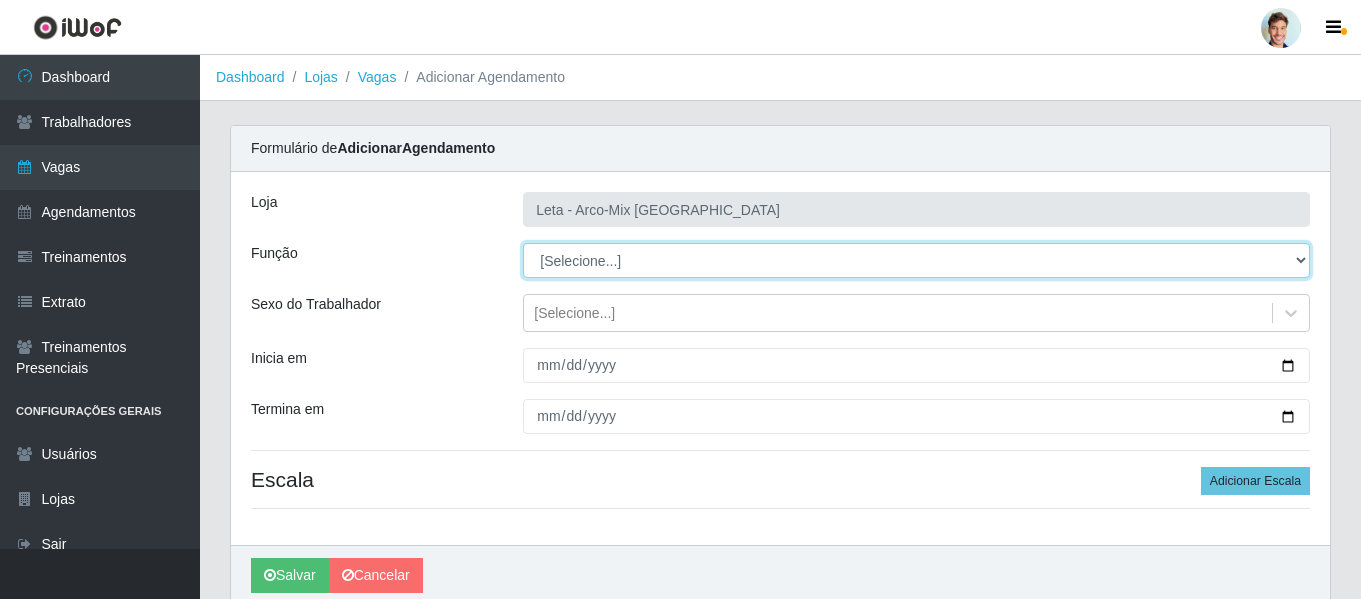 click on "[Selecione...] Promotor" at bounding box center (916, 260) 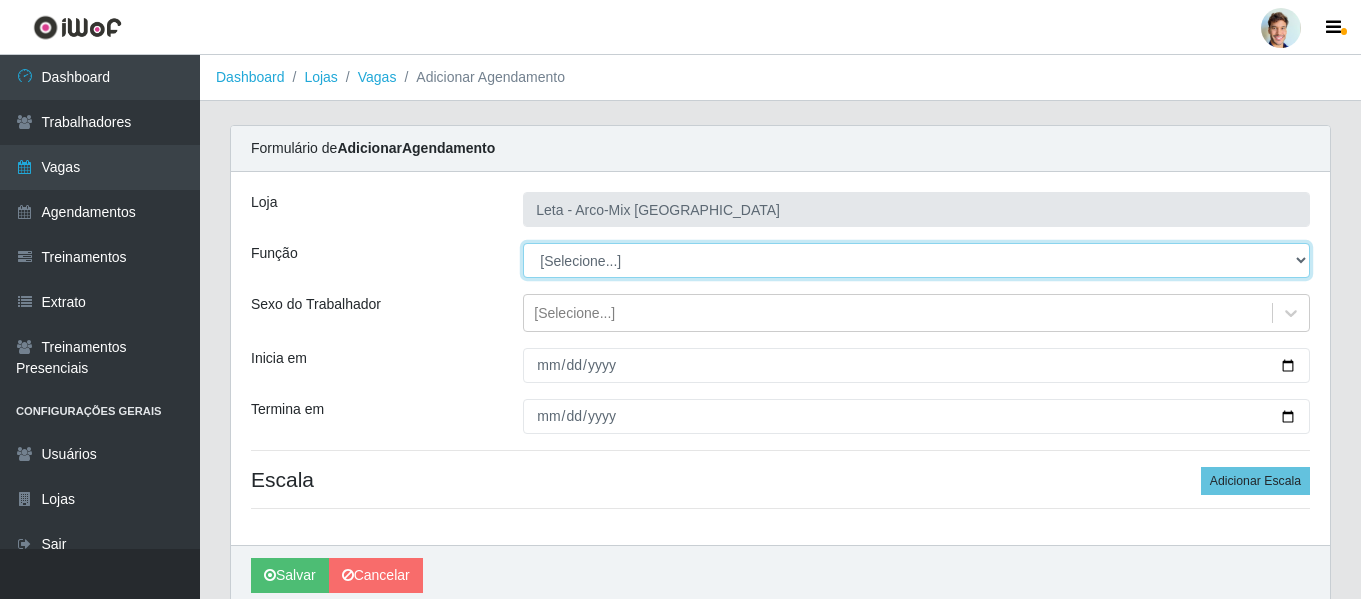 select on "129" 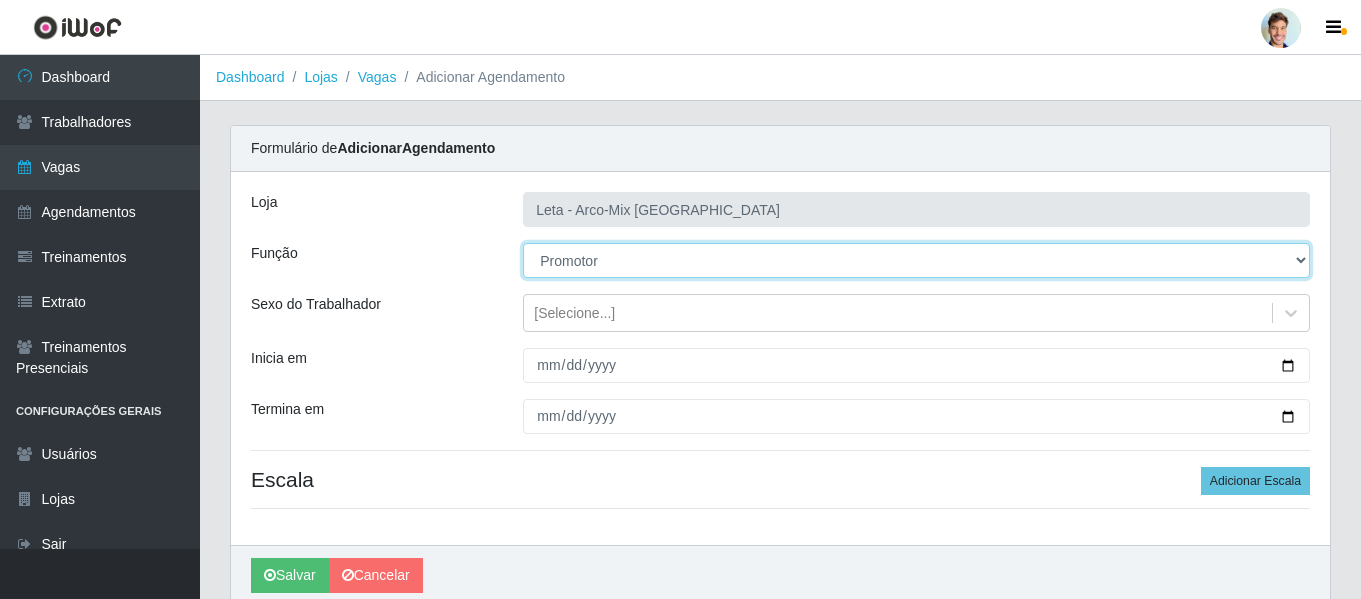 click on "[Selecione...] Promotor" at bounding box center (916, 260) 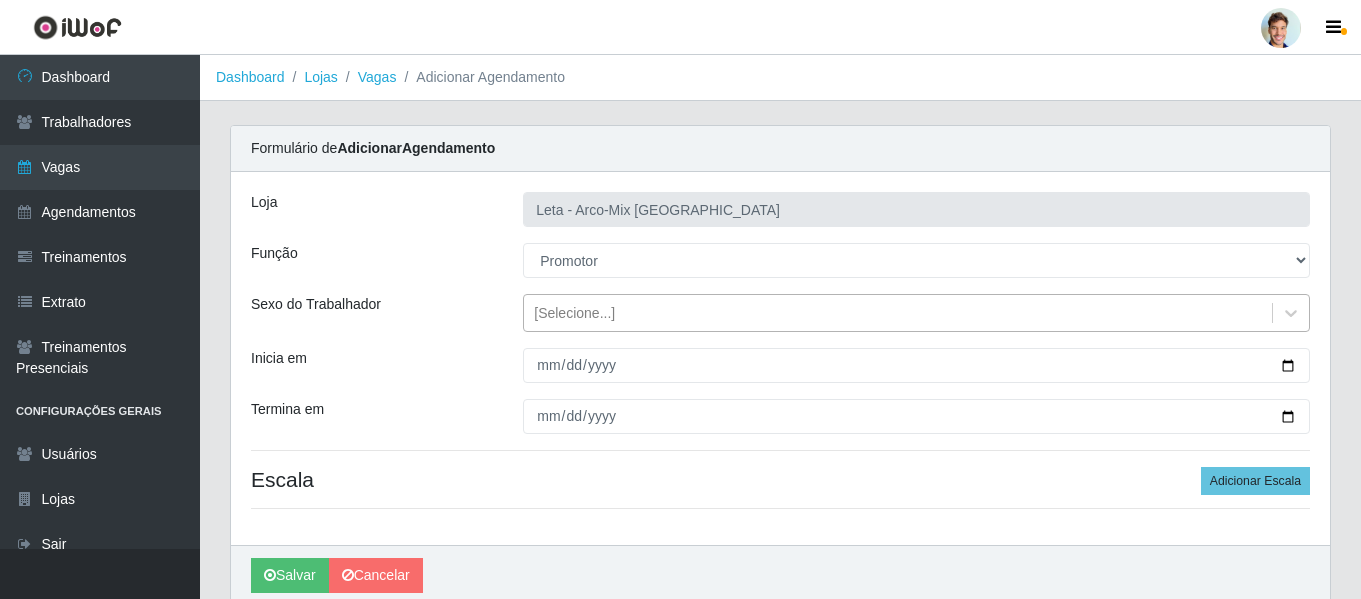 click on "[Selecione...]" at bounding box center (574, 313) 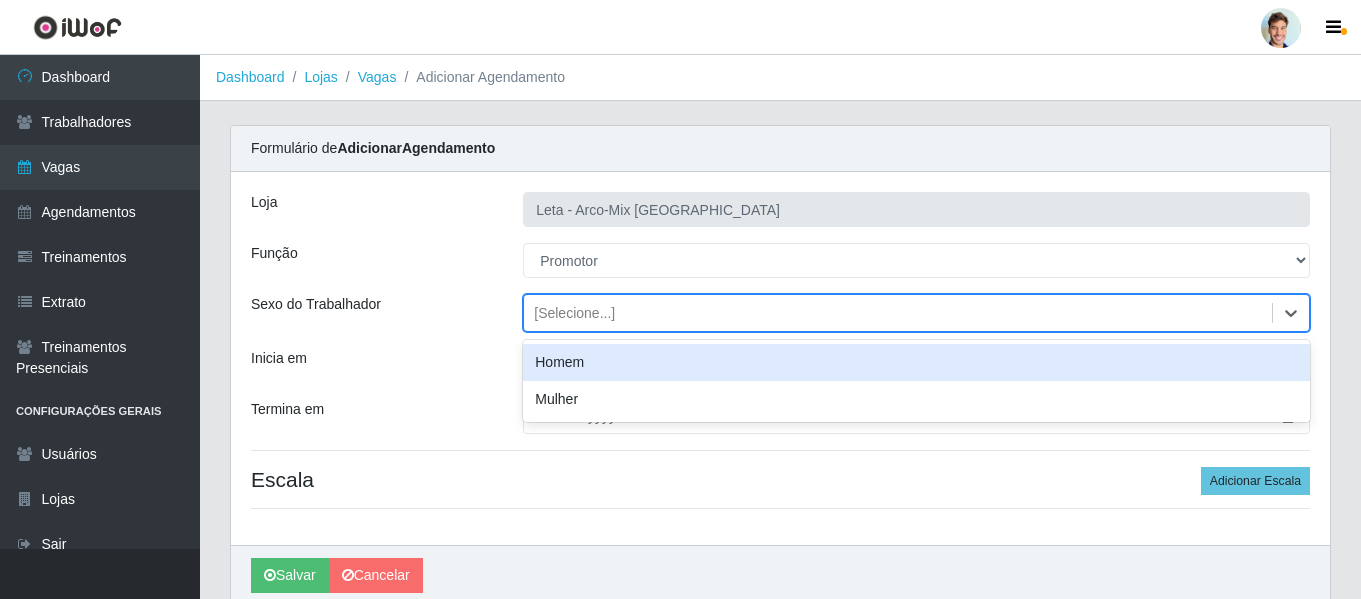 click on "Sexo do Trabalhador" at bounding box center [372, 313] 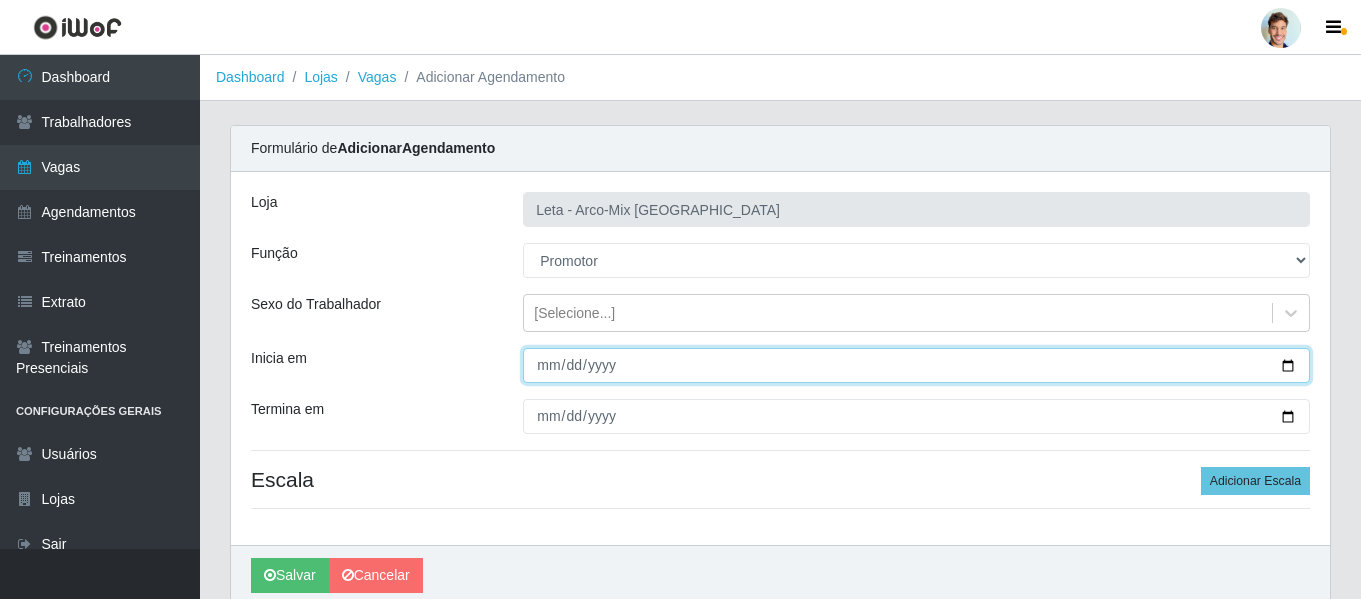 click on "Inicia em" at bounding box center [916, 365] 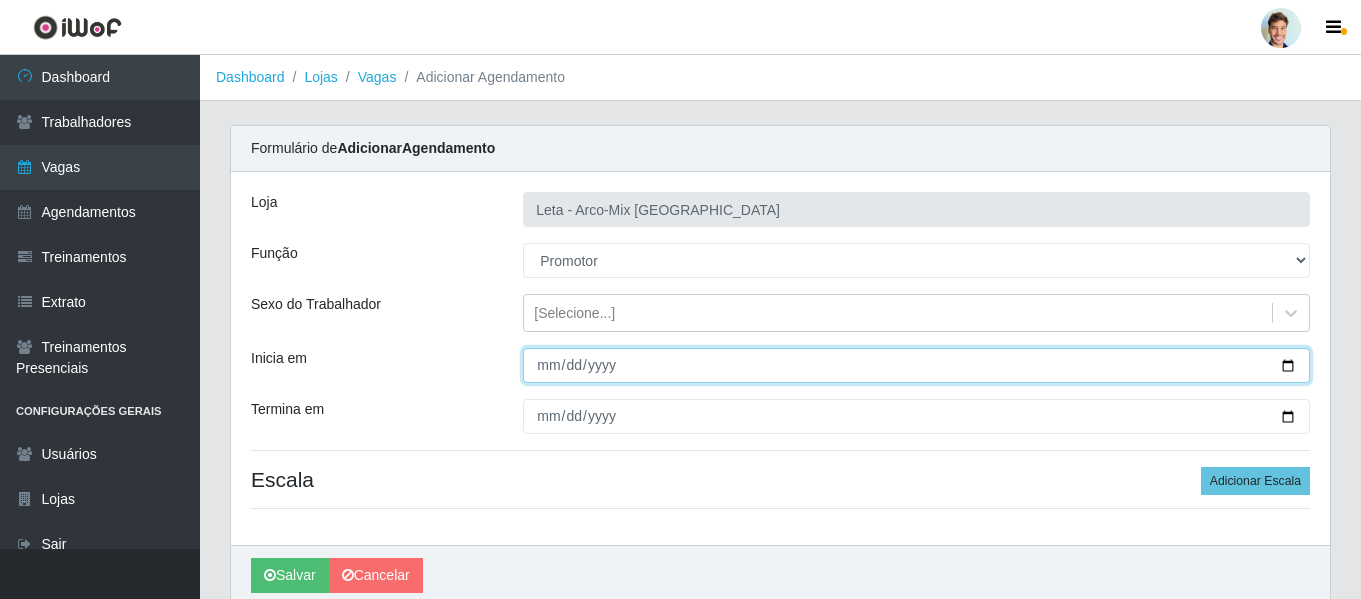 click on "Inicia em" at bounding box center (916, 365) 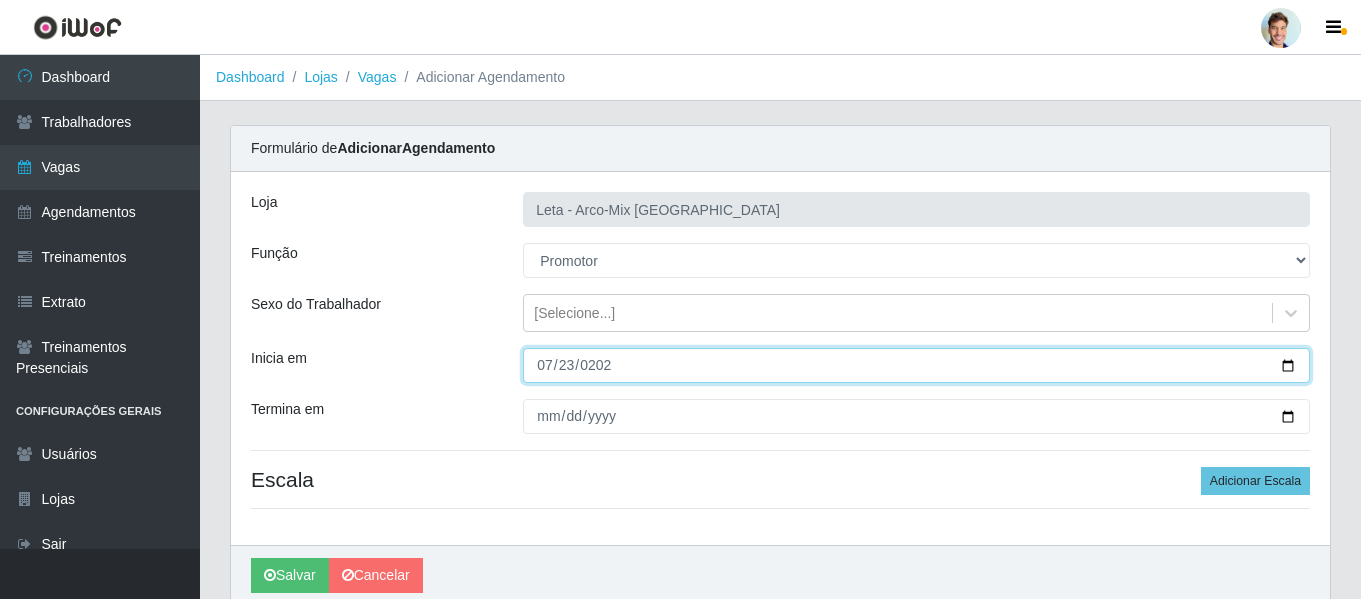 type on "[DATE]" 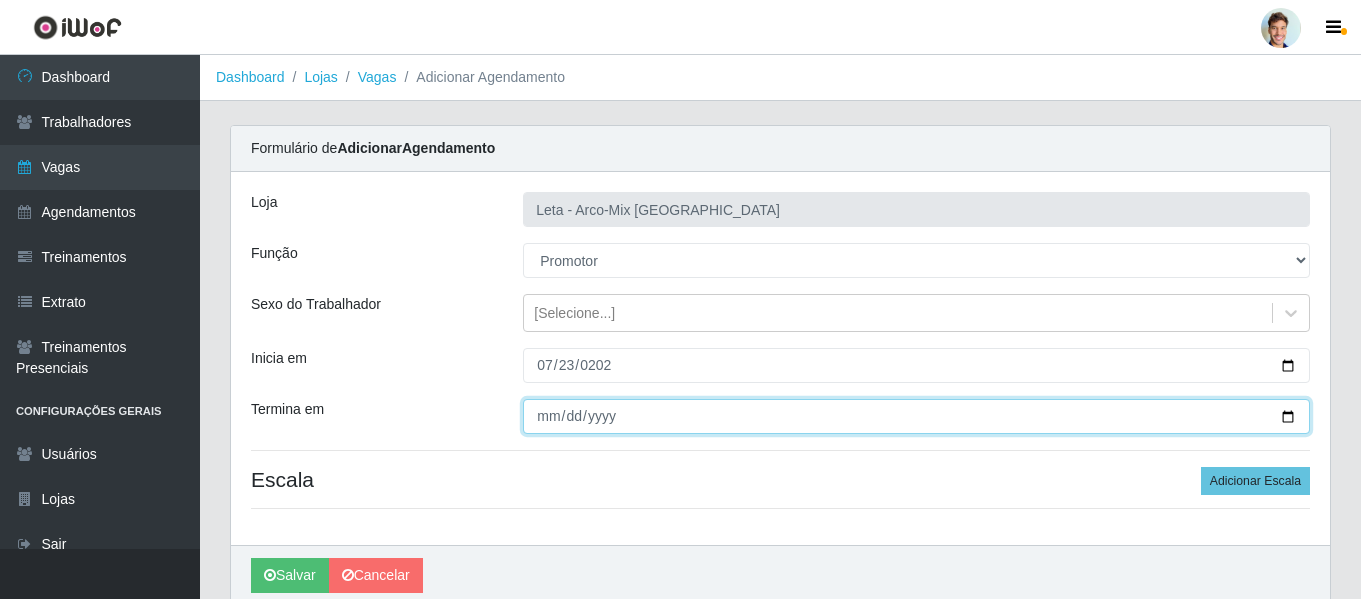 click on "Termina em" at bounding box center (916, 416) 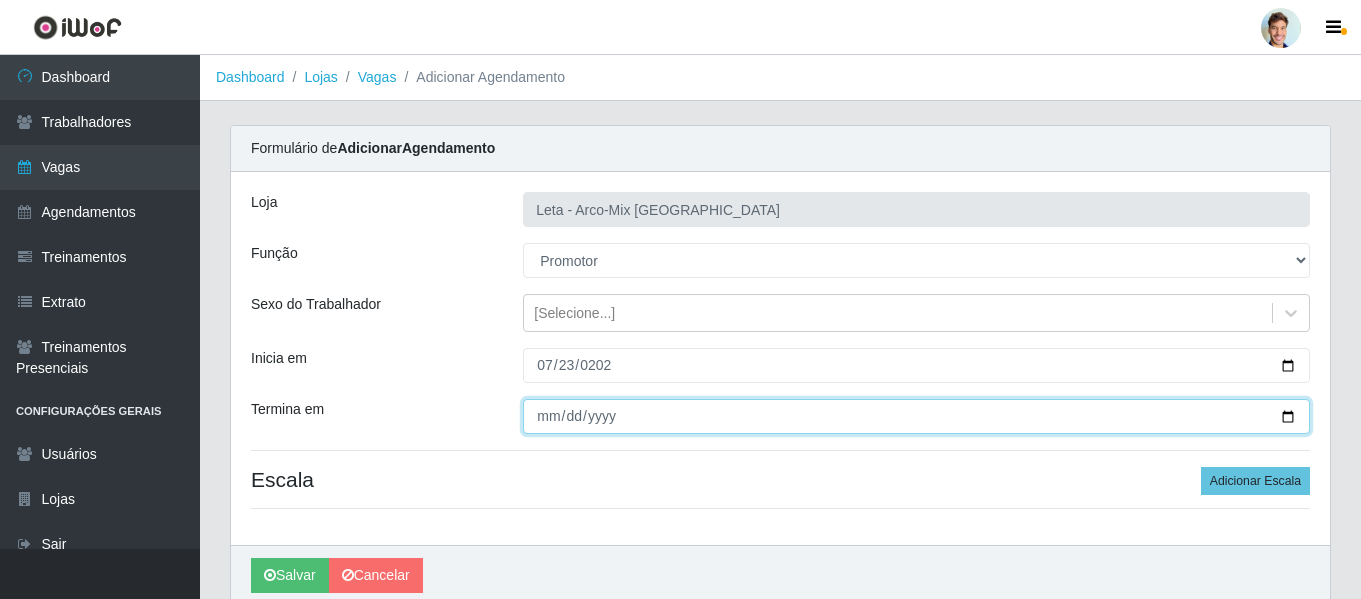click on "Termina em" at bounding box center (916, 416) 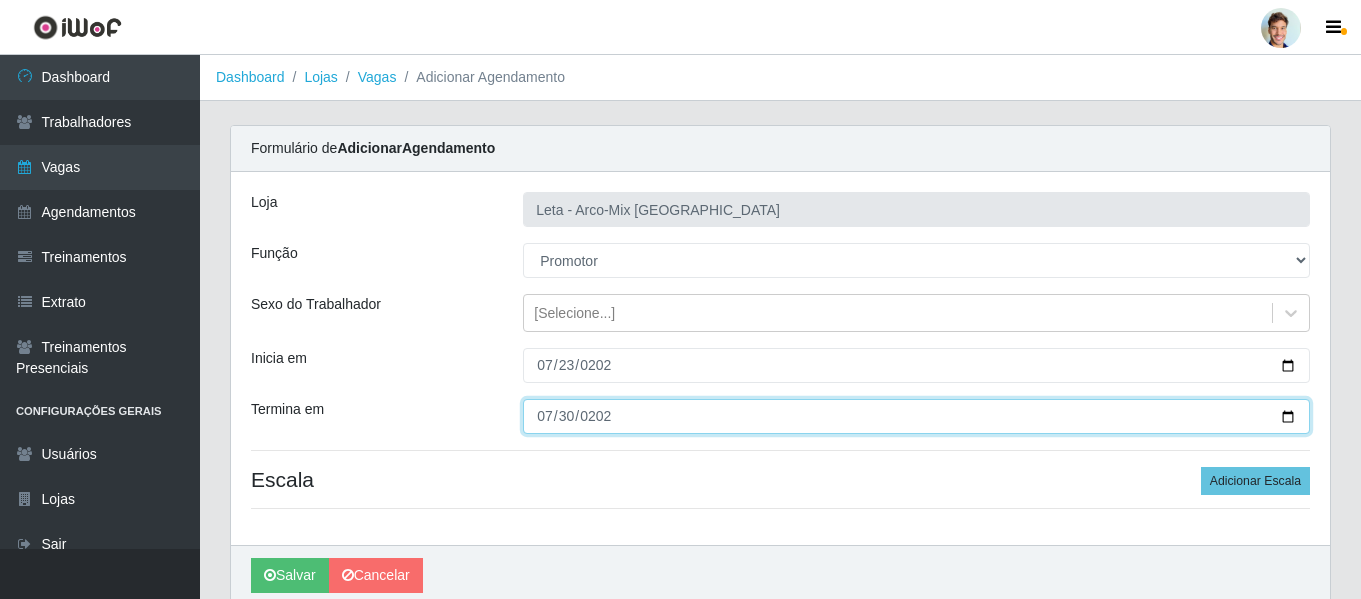 type on "2025-07-30" 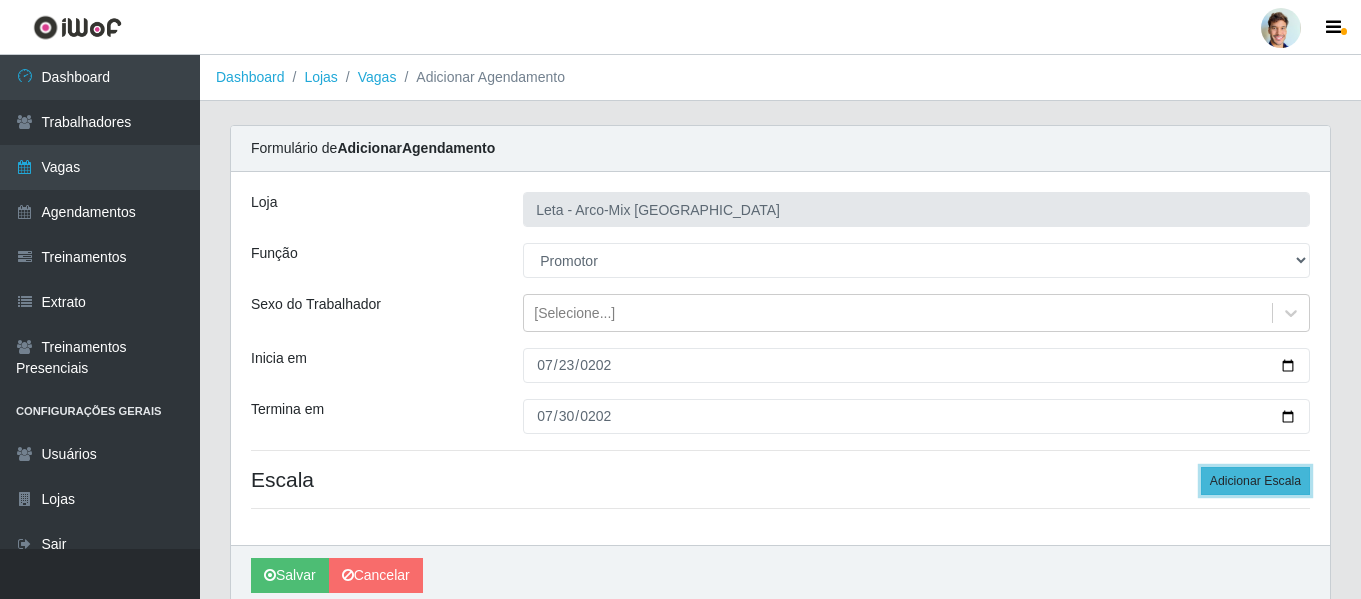 click on "Adicionar Escala" at bounding box center [1255, 481] 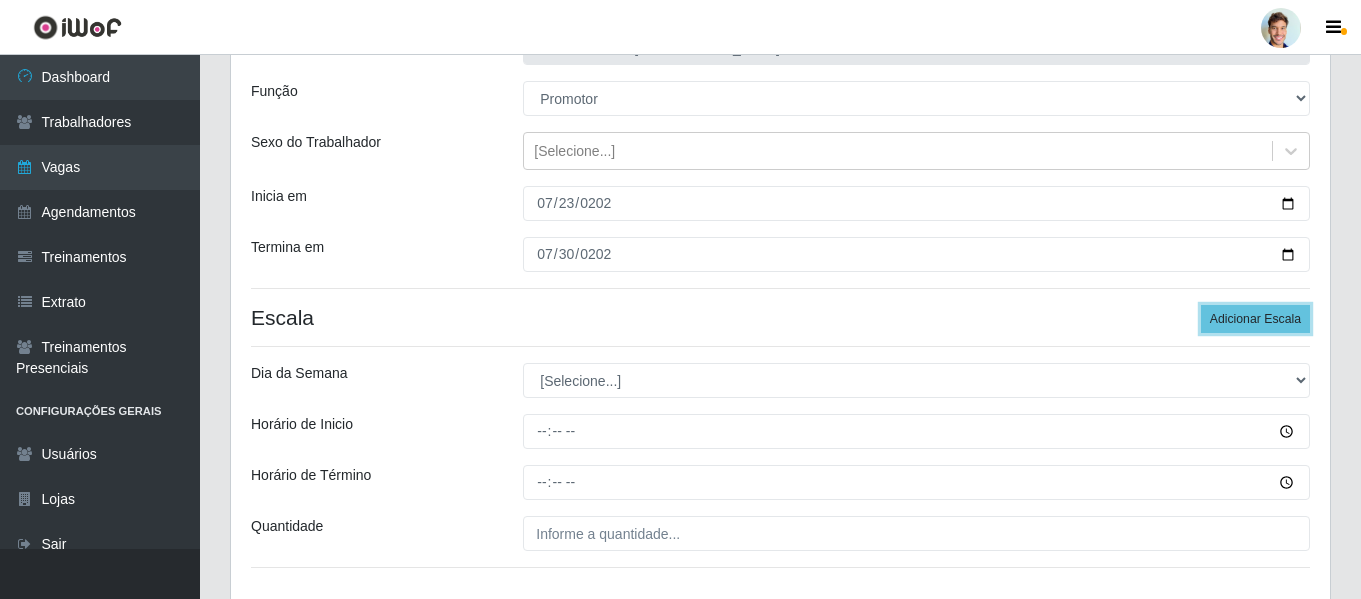 scroll, scrollTop: 200, scrollLeft: 0, axis: vertical 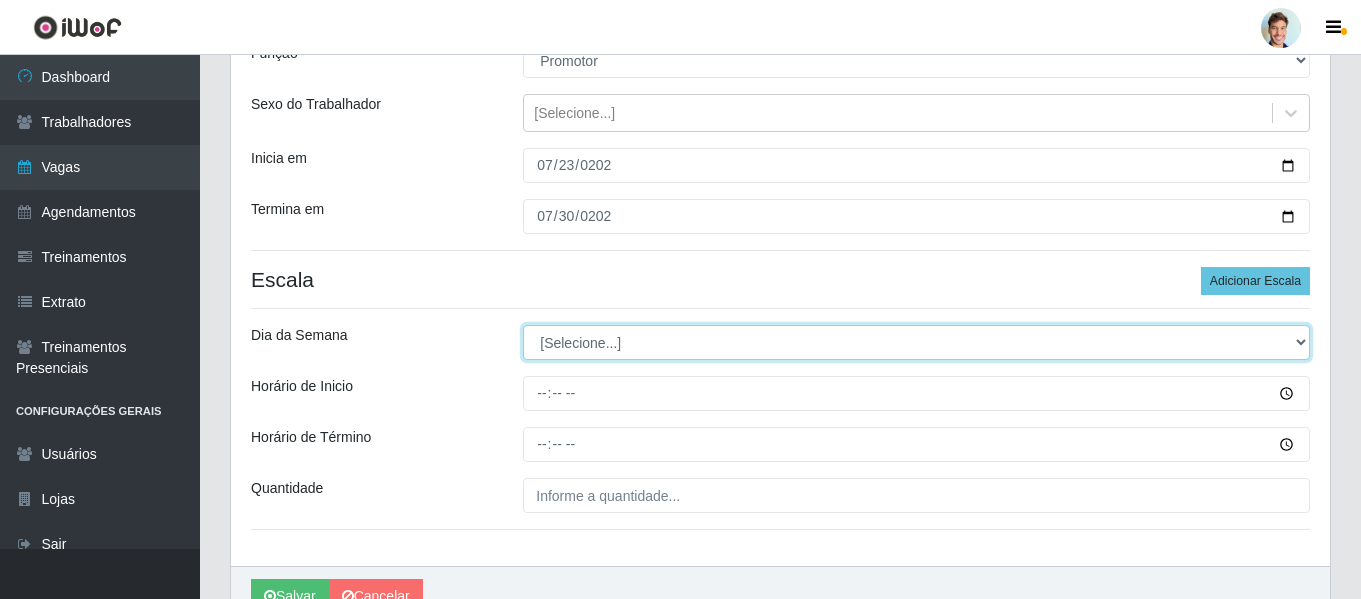 click on "[Selecione...] Segunda Terça Quarta Quinta Sexta Sábado Domingo" at bounding box center [916, 342] 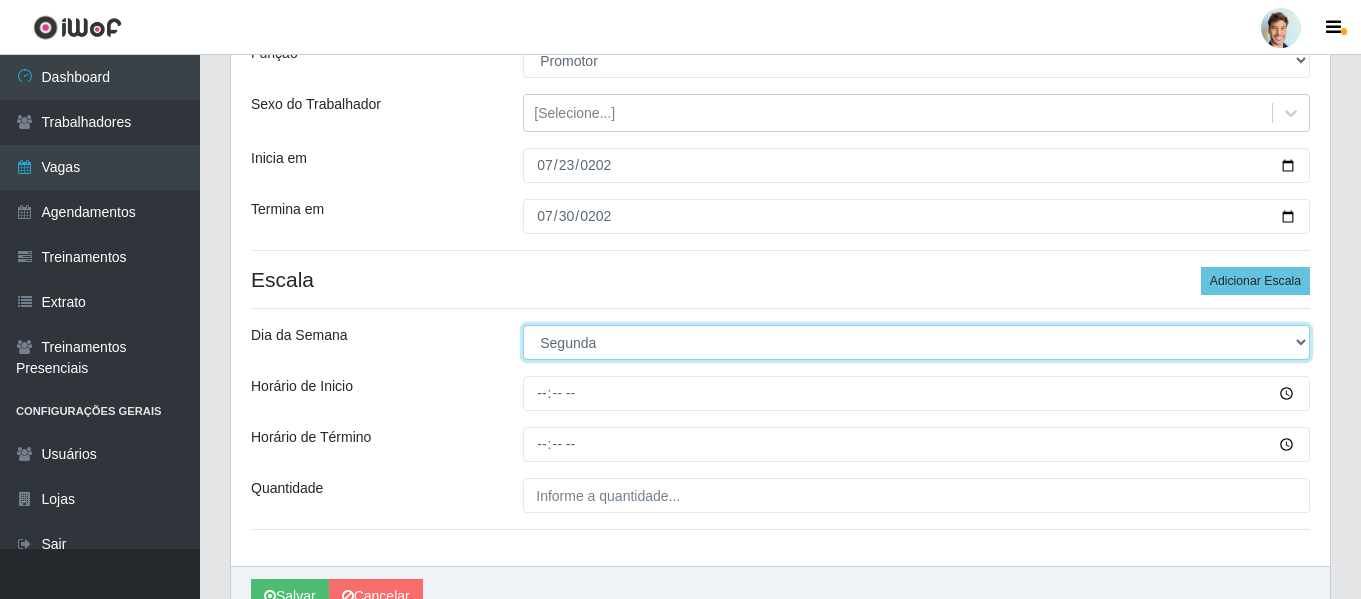 click on "[Selecione...] Segunda Terça Quarta Quinta Sexta Sábado Domingo" at bounding box center [916, 342] 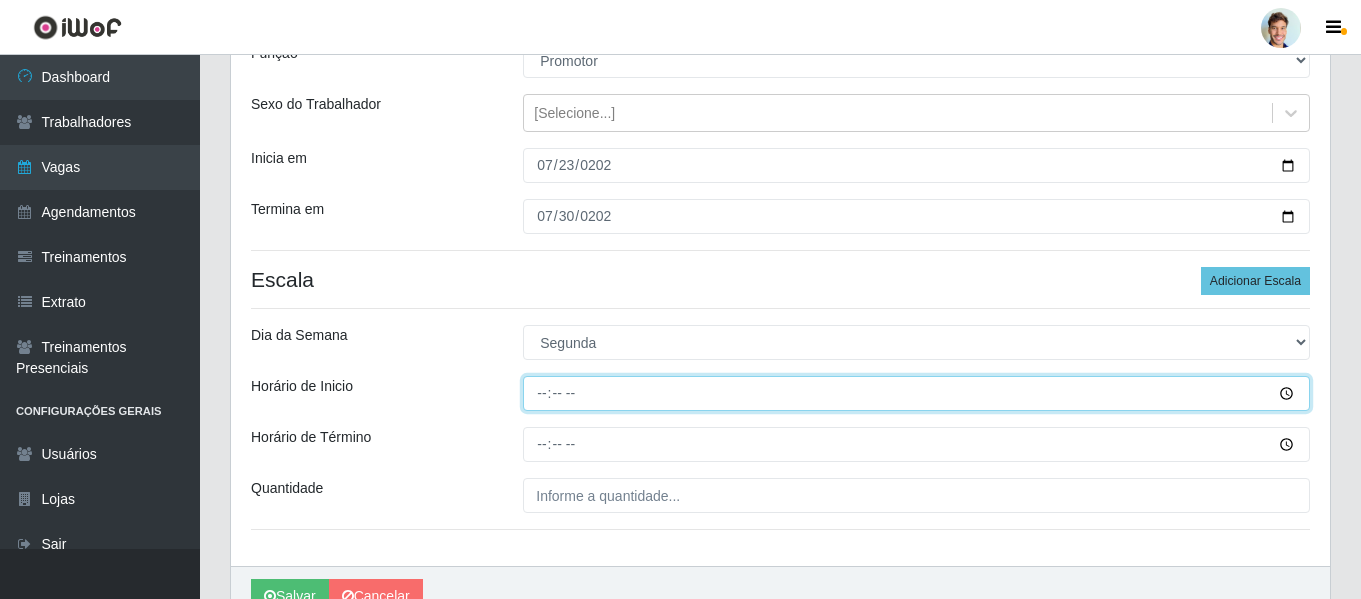 click on "Horário de Inicio" at bounding box center (916, 393) 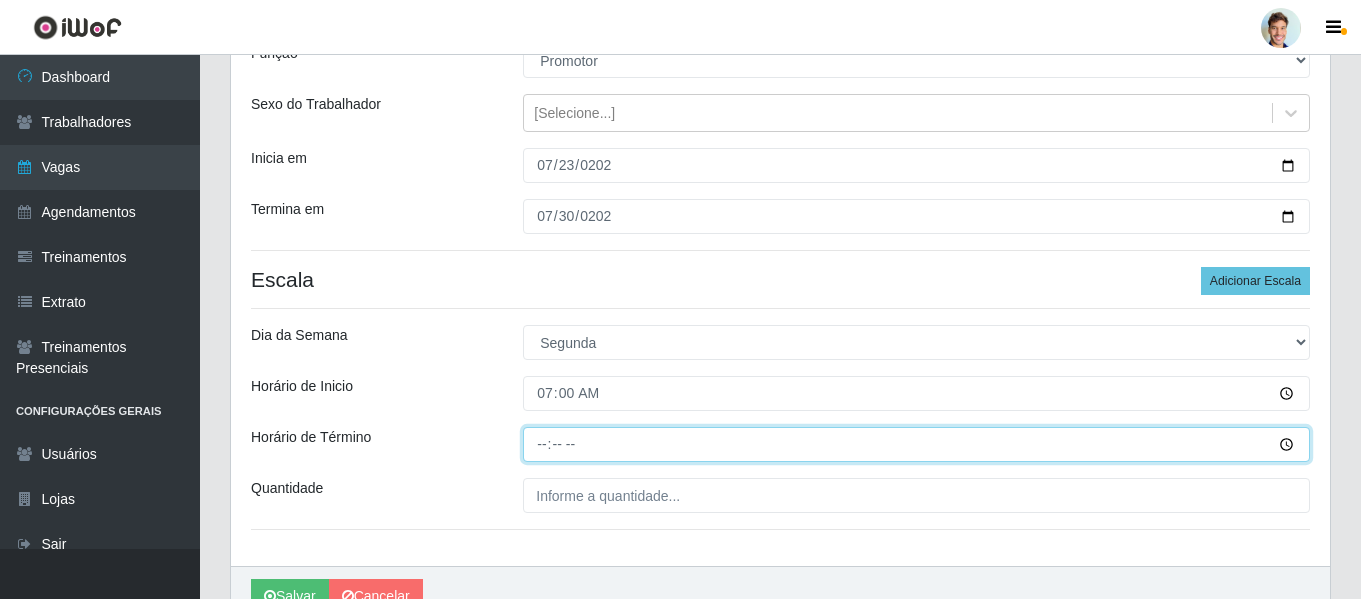 click on "Horário de Término" at bounding box center [916, 444] 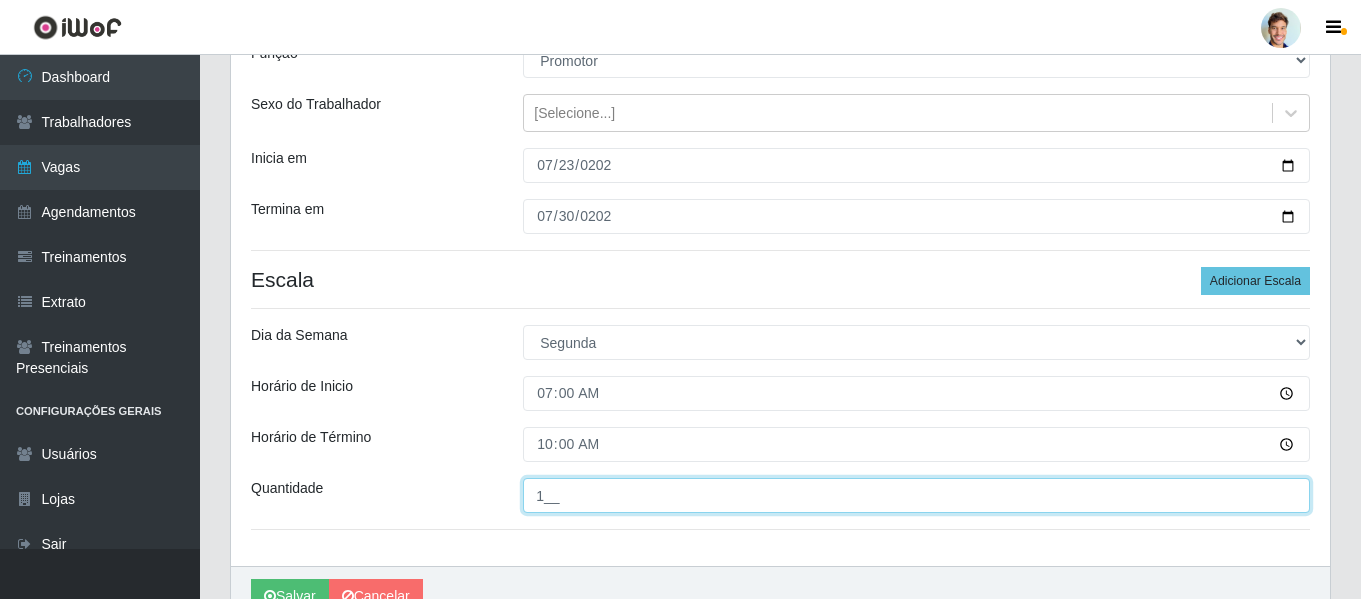 type on "1__" 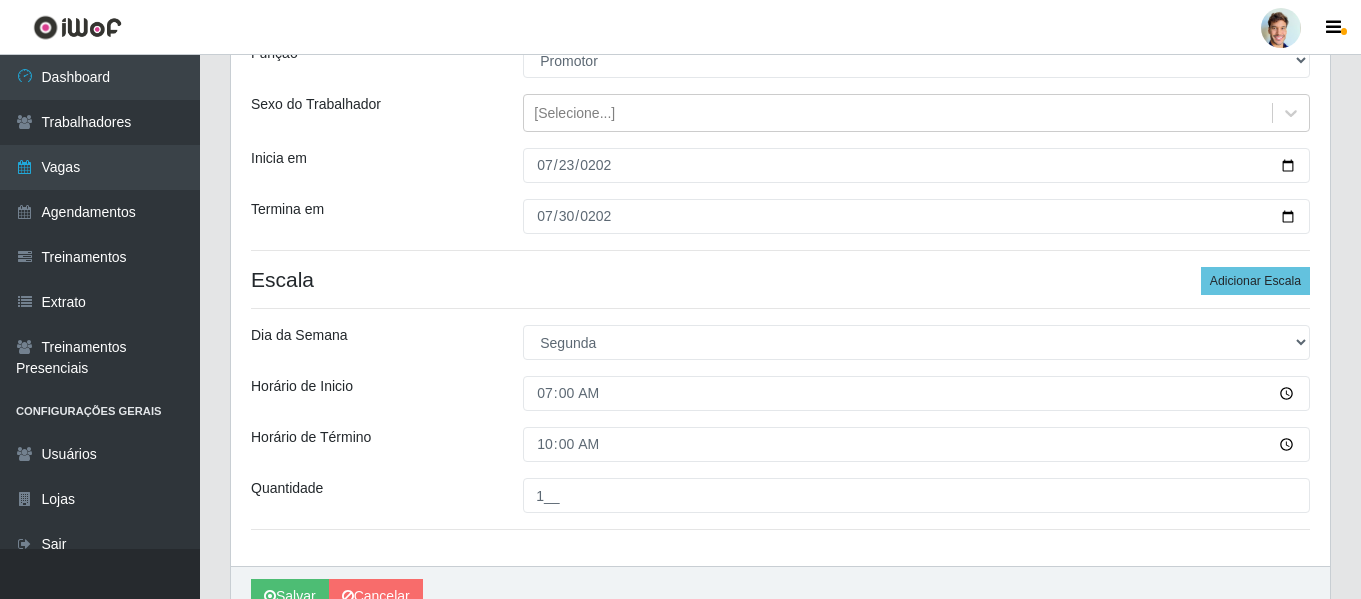 click on "Loja Leta - Arco-Mix Porto de Galinhas Função [Selecione...] Promotor  Sexo do Trabalhador [Selecione...] Inicia em 2025-07-23 Termina em 2025-07-30 Escala Adicionar Escala Dia da Semana [Selecione...] Segunda Terça Quarta Quinta Sexta Sábado Domingo Horário de Inicio 07:00 Horário de Término 10:00 Quantidade 1__" at bounding box center (780, 269) 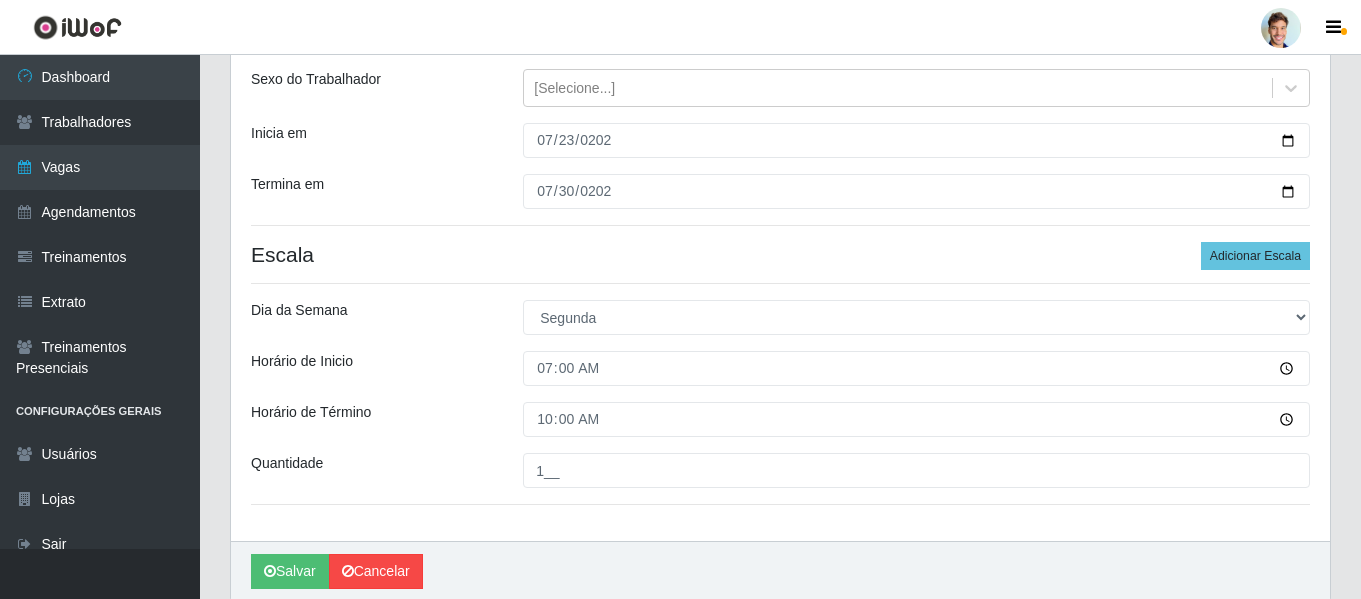 scroll, scrollTop: 300, scrollLeft: 0, axis: vertical 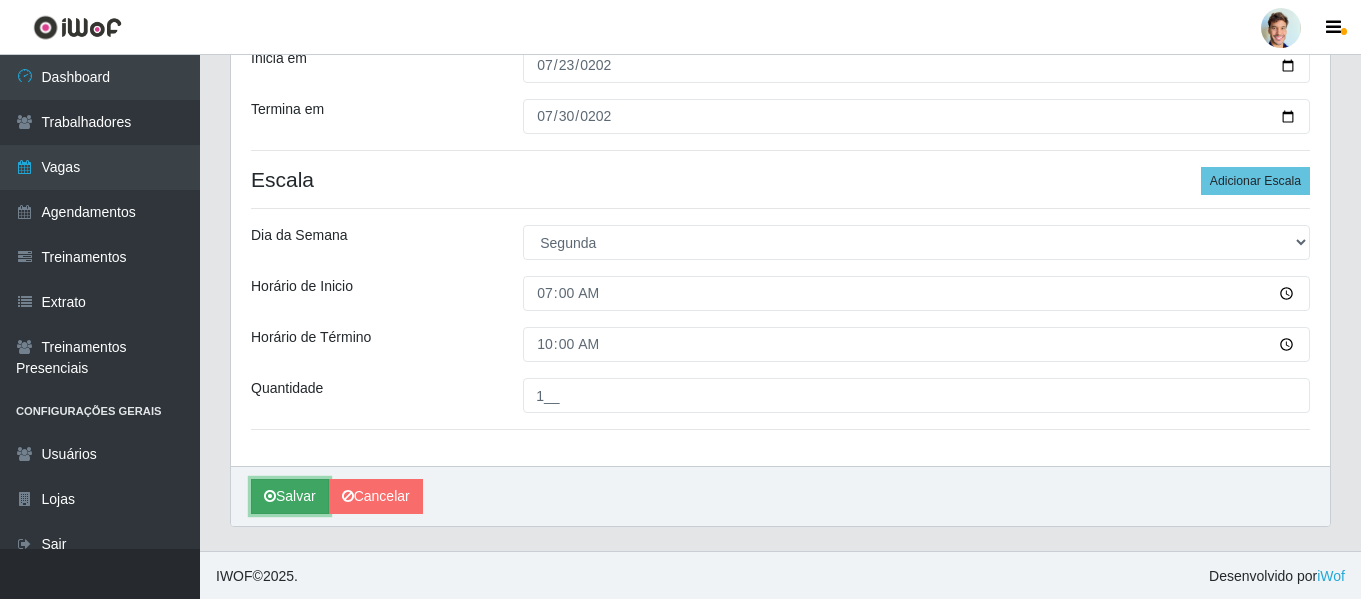 click on "Salvar" at bounding box center (290, 496) 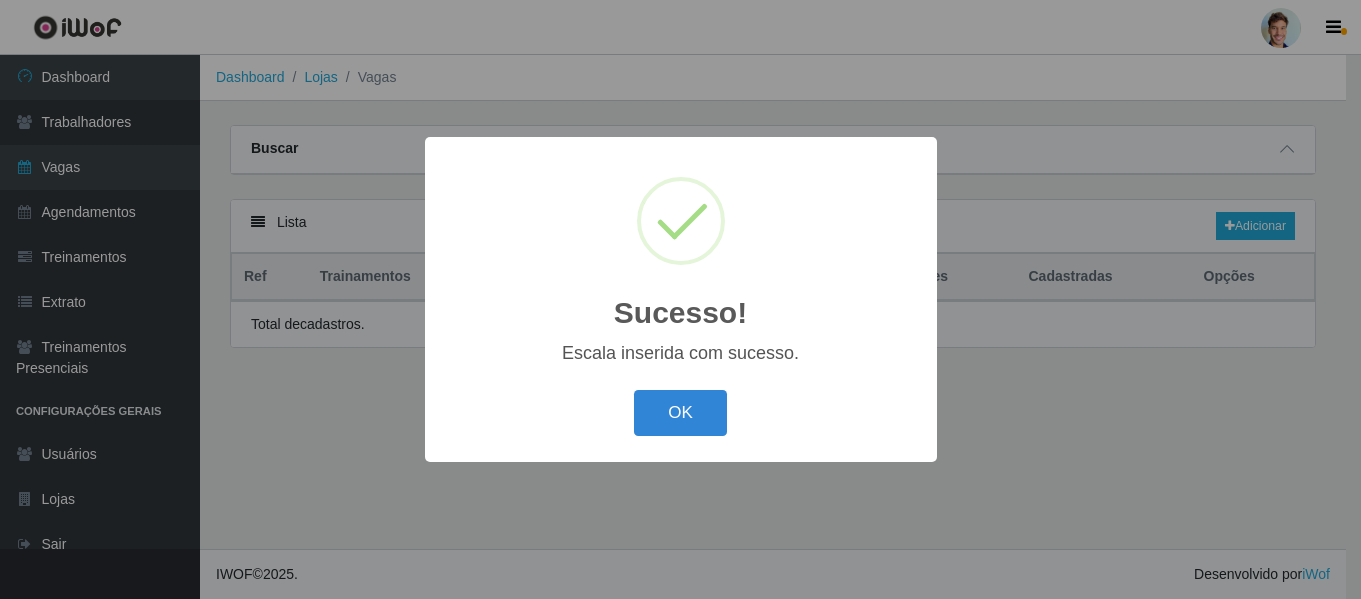 scroll, scrollTop: 0, scrollLeft: 0, axis: both 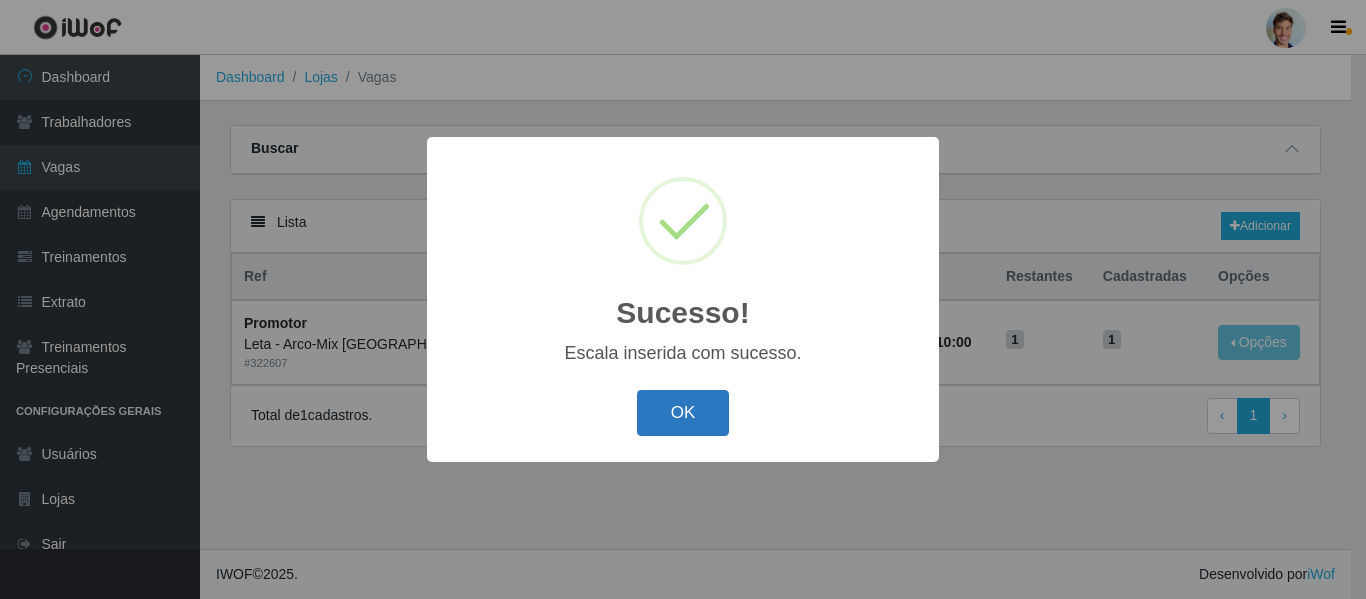 click on "OK" at bounding box center (683, 413) 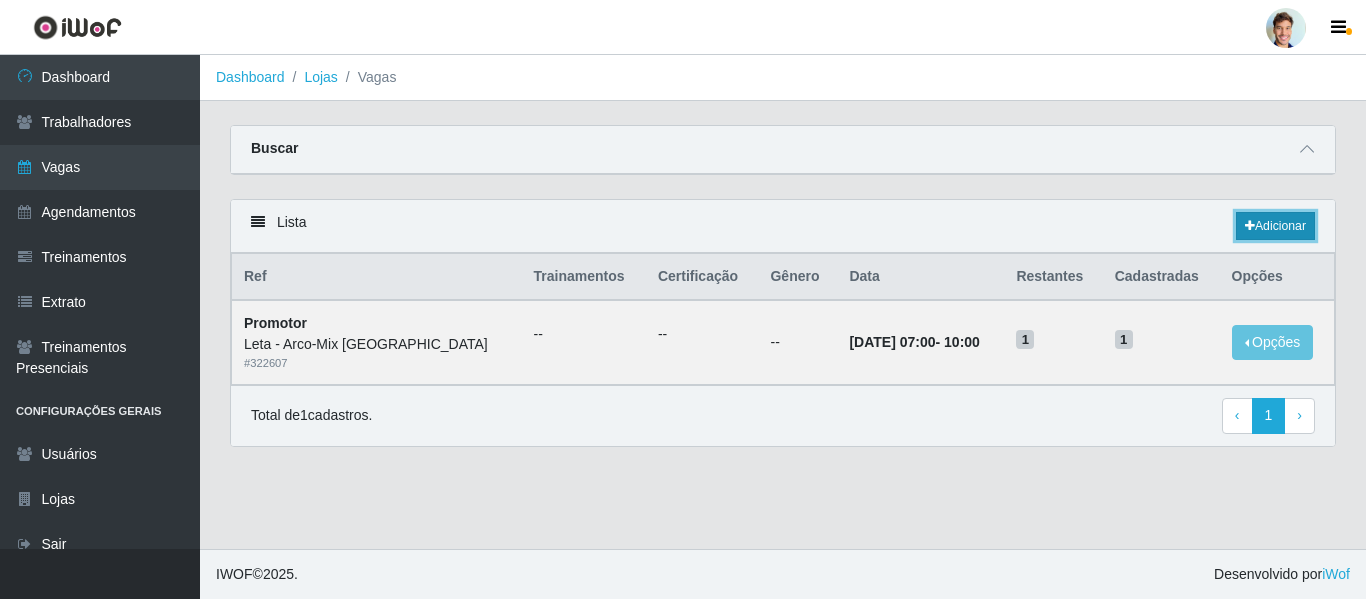 click on "Adicionar" at bounding box center (1275, 226) 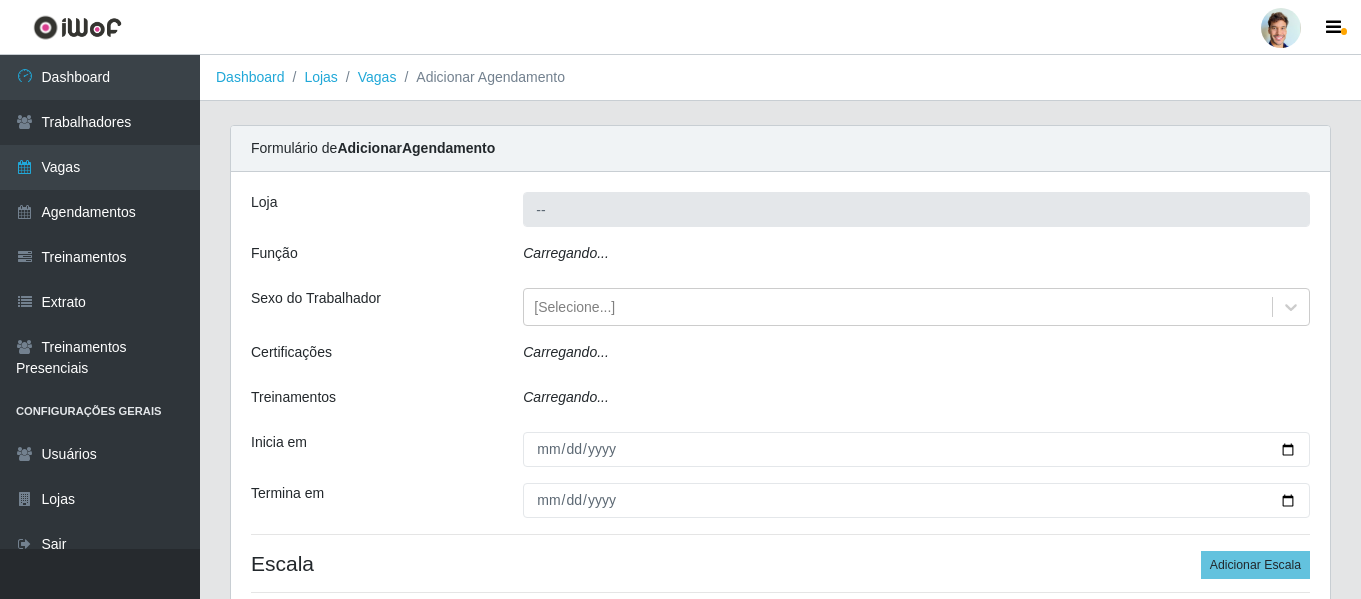 type on "Leta - Arco-Mix [GEOGRAPHIC_DATA]" 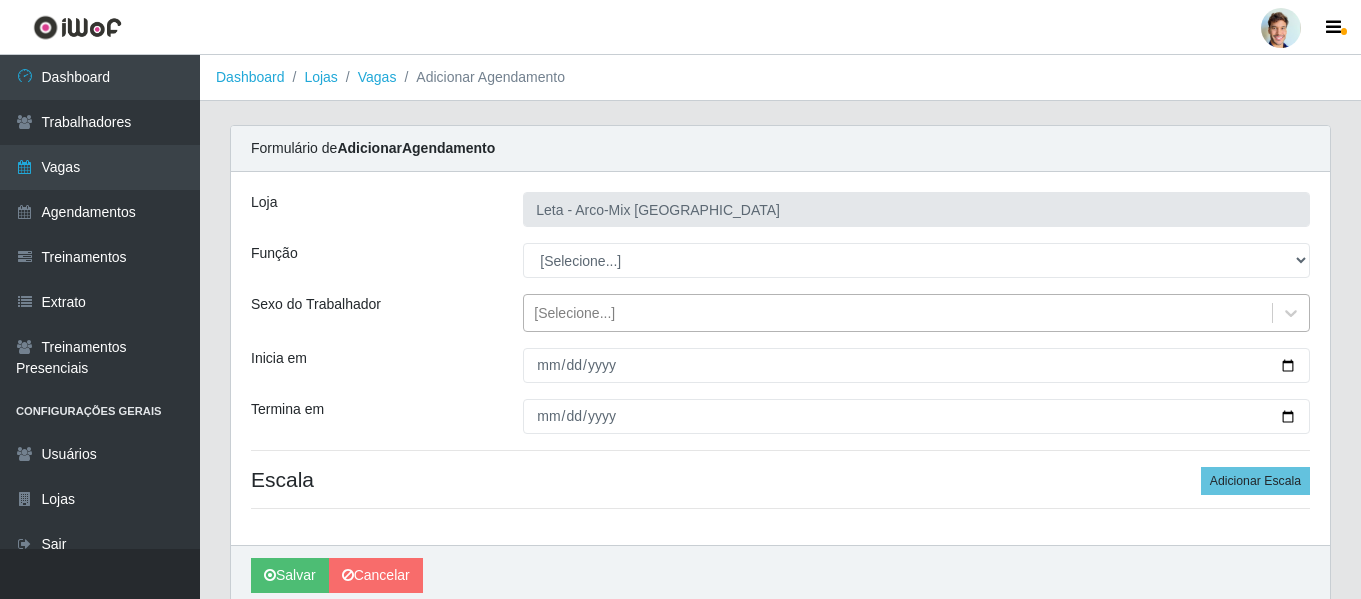 click on "[Selecione...]" at bounding box center (574, 313) 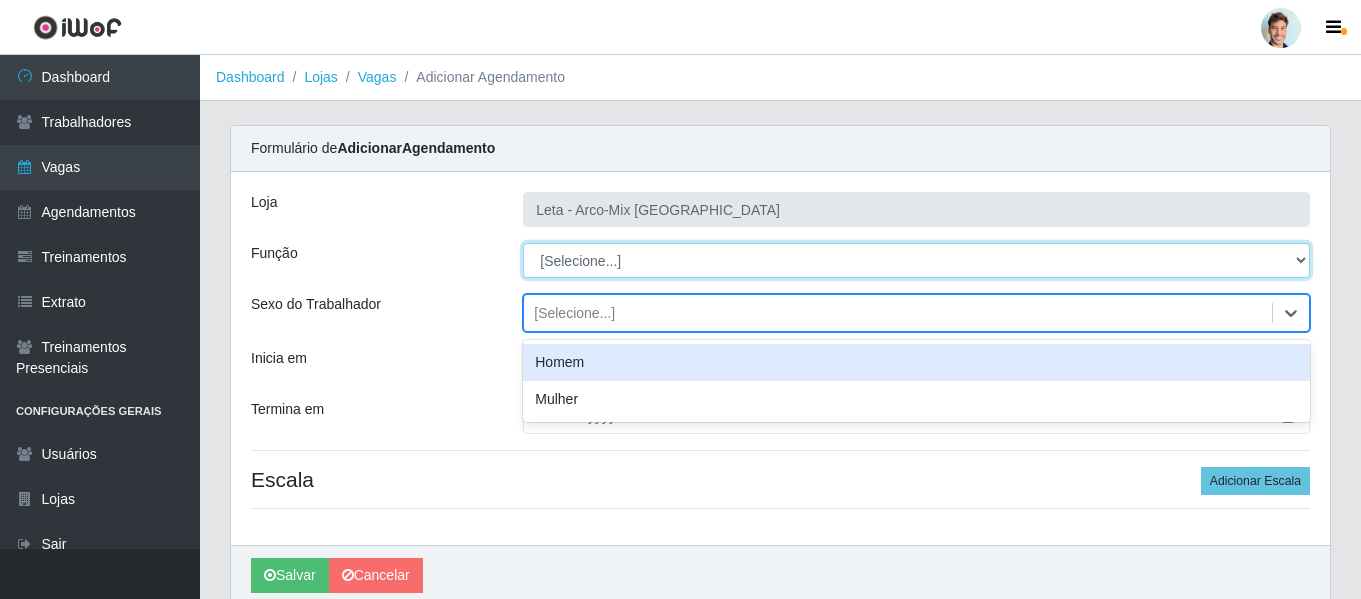 click on "[Selecione...] Promotor" at bounding box center (916, 260) 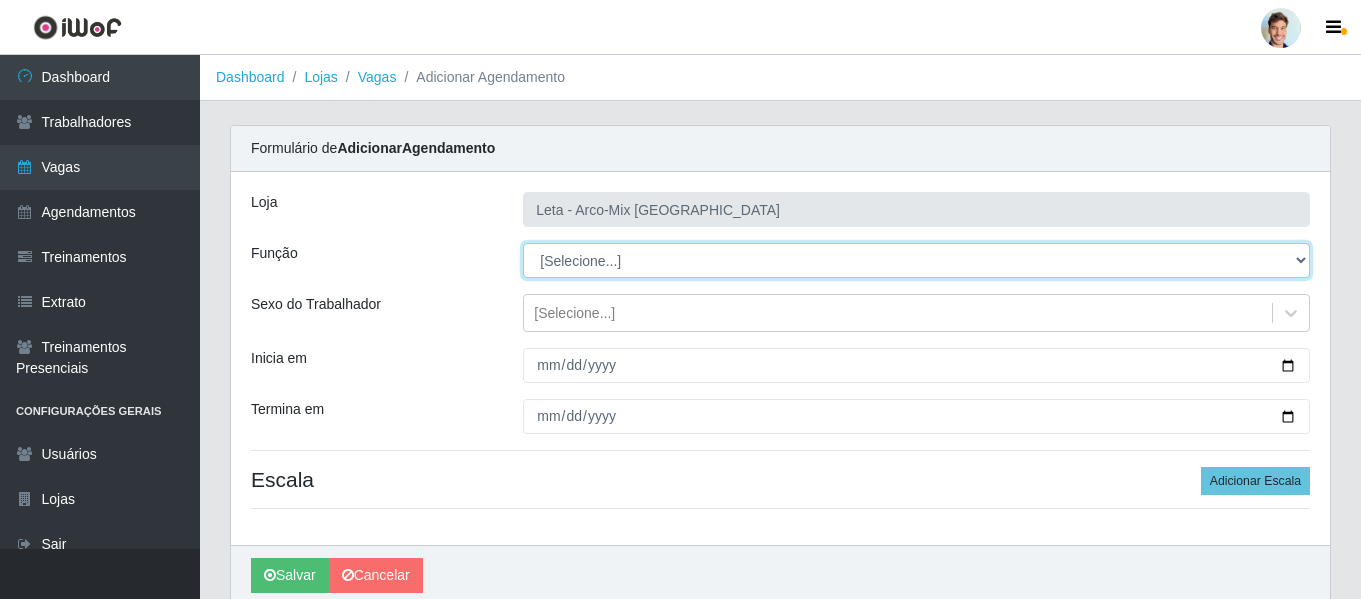 select on "129" 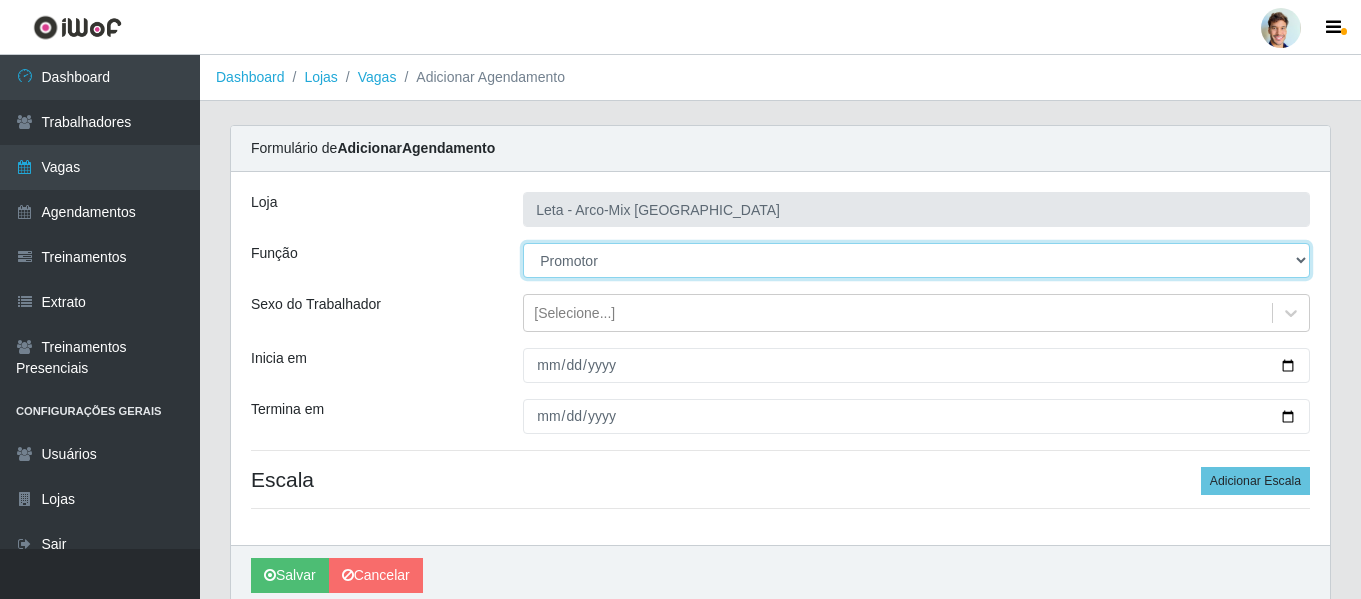 click on "[Selecione...] Promotor" at bounding box center (916, 260) 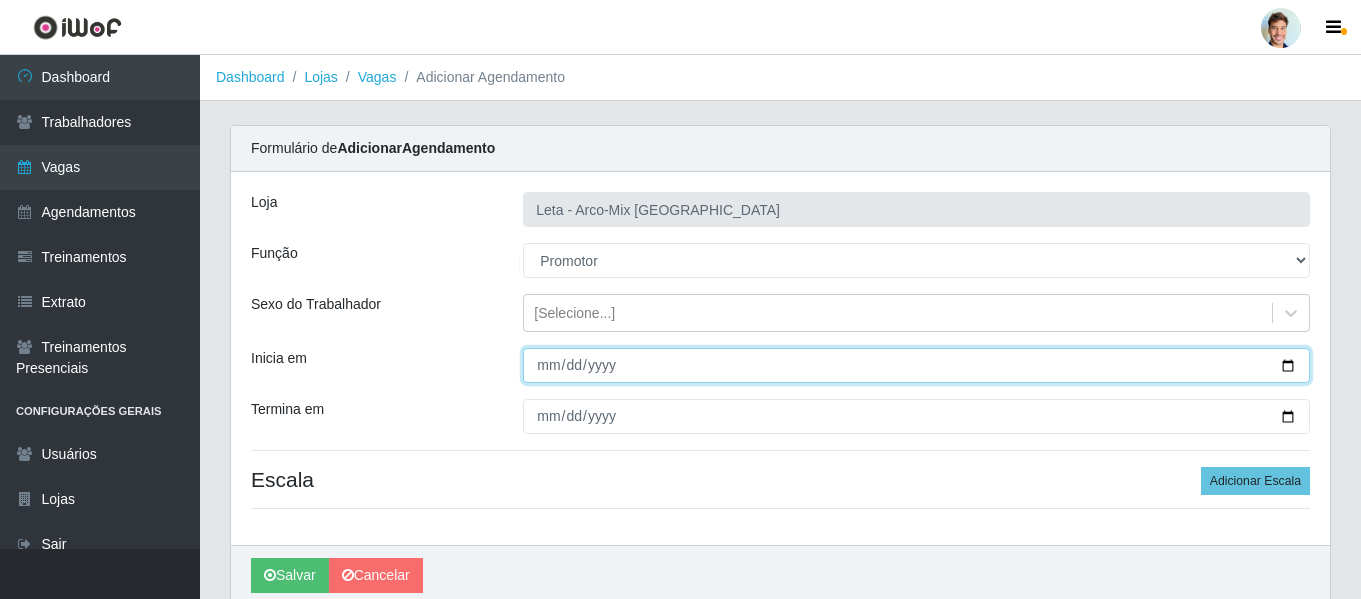 click on "Inicia em" at bounding box center [916, 365] 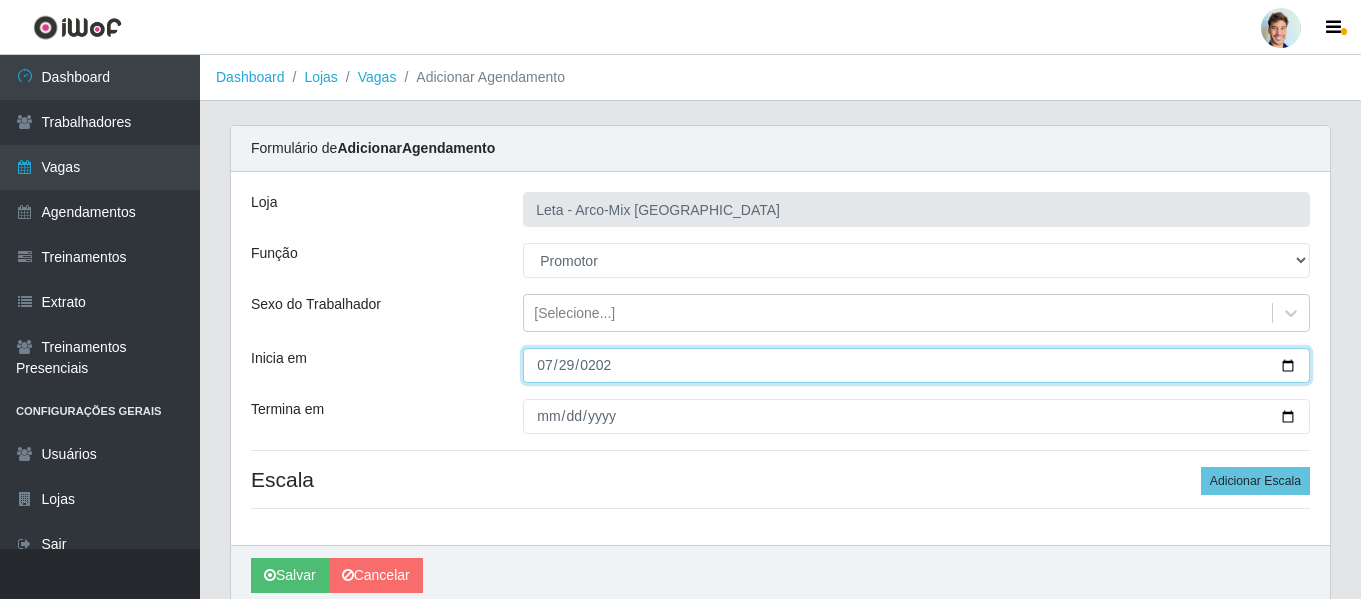 type on "2025-07-29" 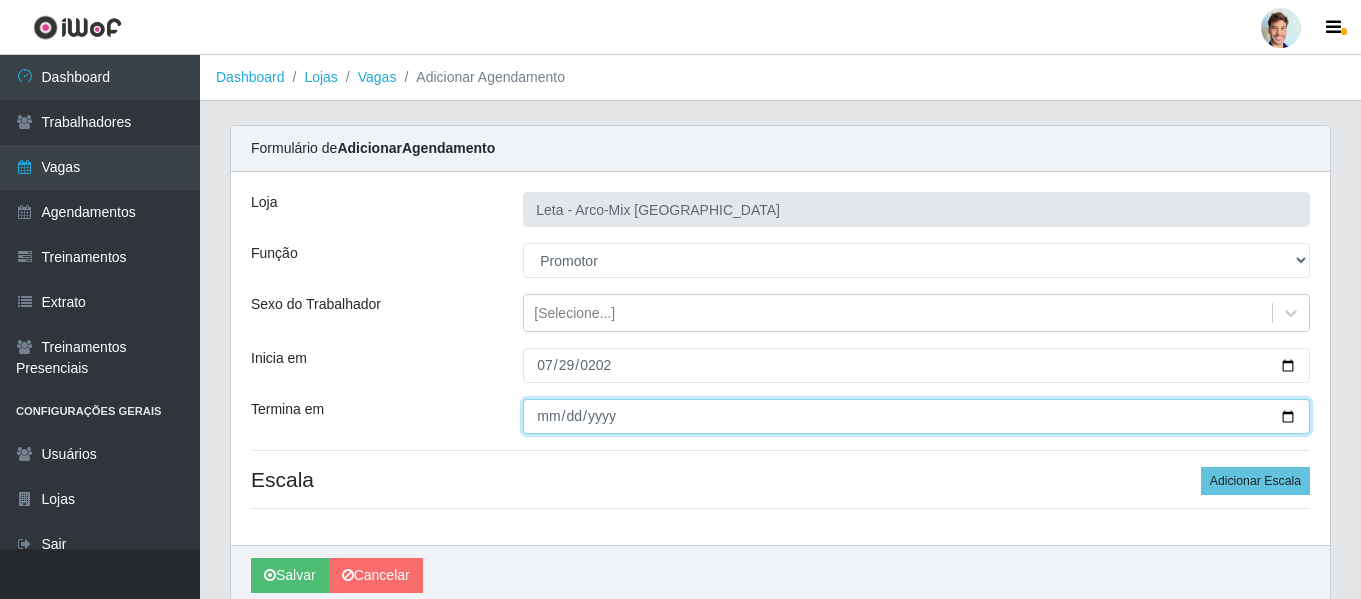click on "Termina em" at bounding box center (916, 416) 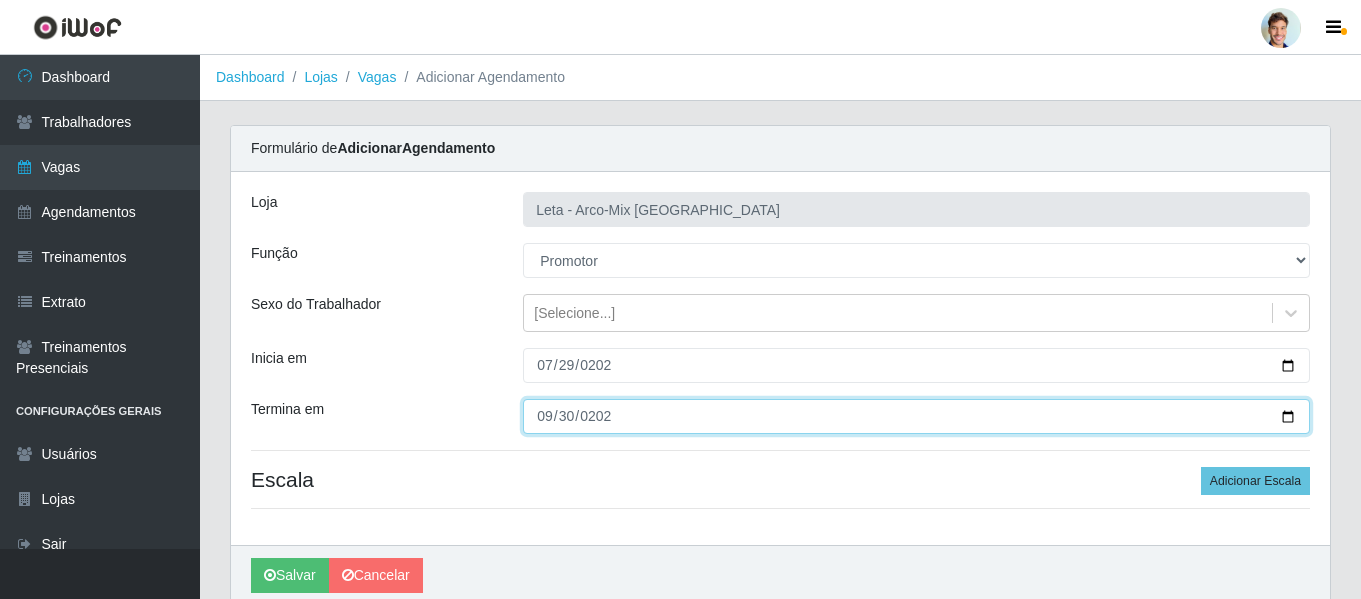 type on "[DATE]" 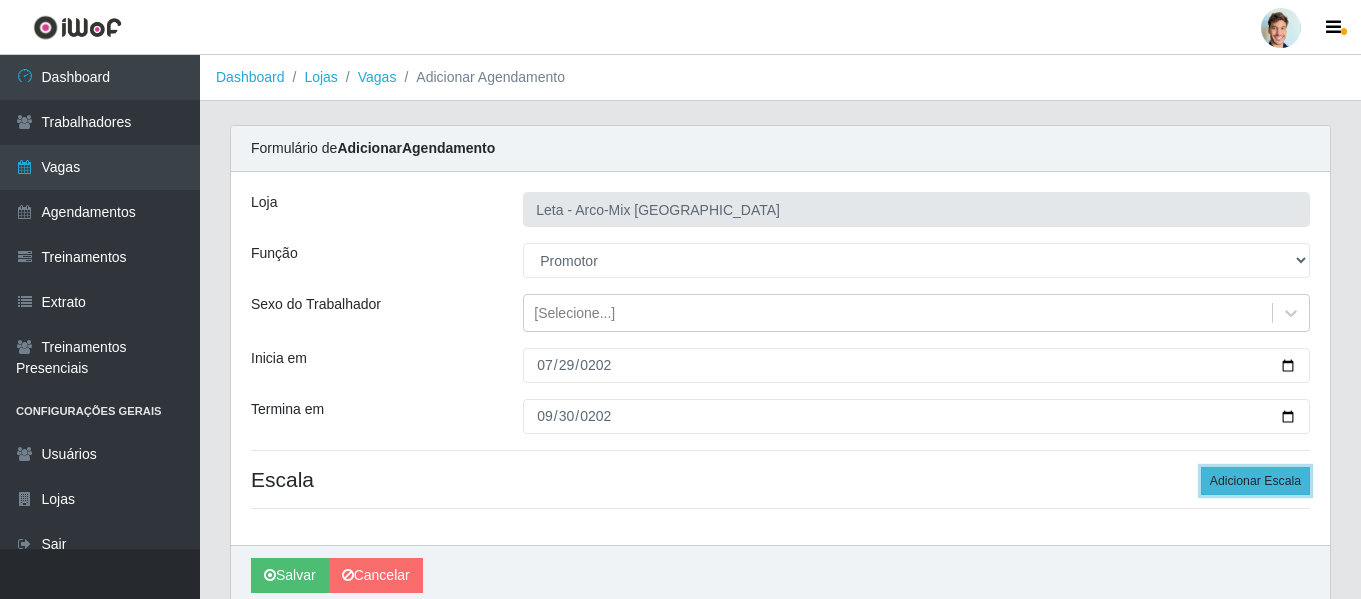 click on "Adicionar Escala" at bounding box center (1255, 481) 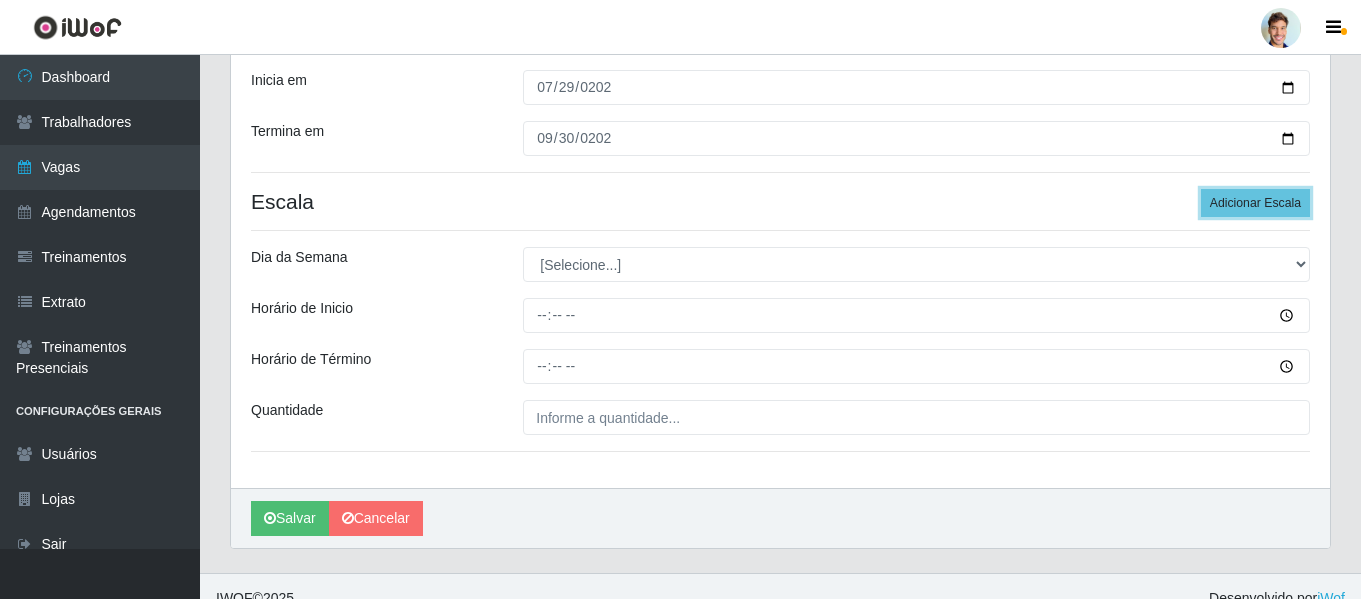 scroll, scrollTop: 302, scrollLeft: 0, axis: vertical 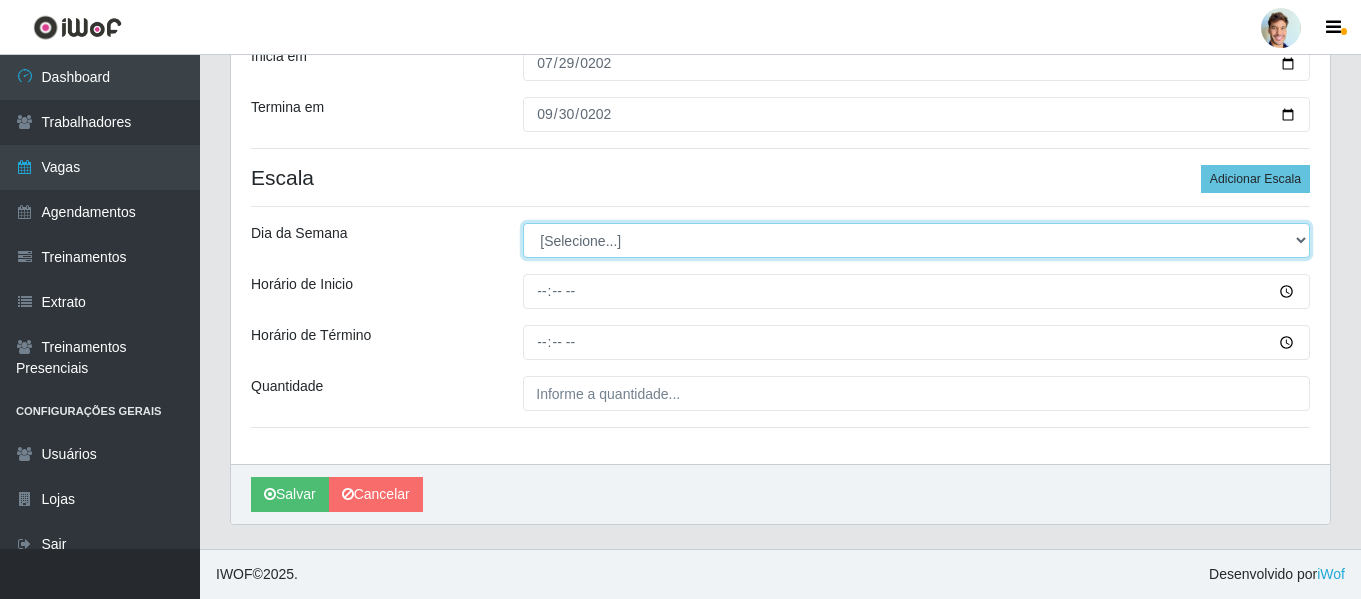 click on "[Selecione...] Segunda Terça Quarta Quinta Sexta Sábado Domingo" at bounding box center [916, 240] 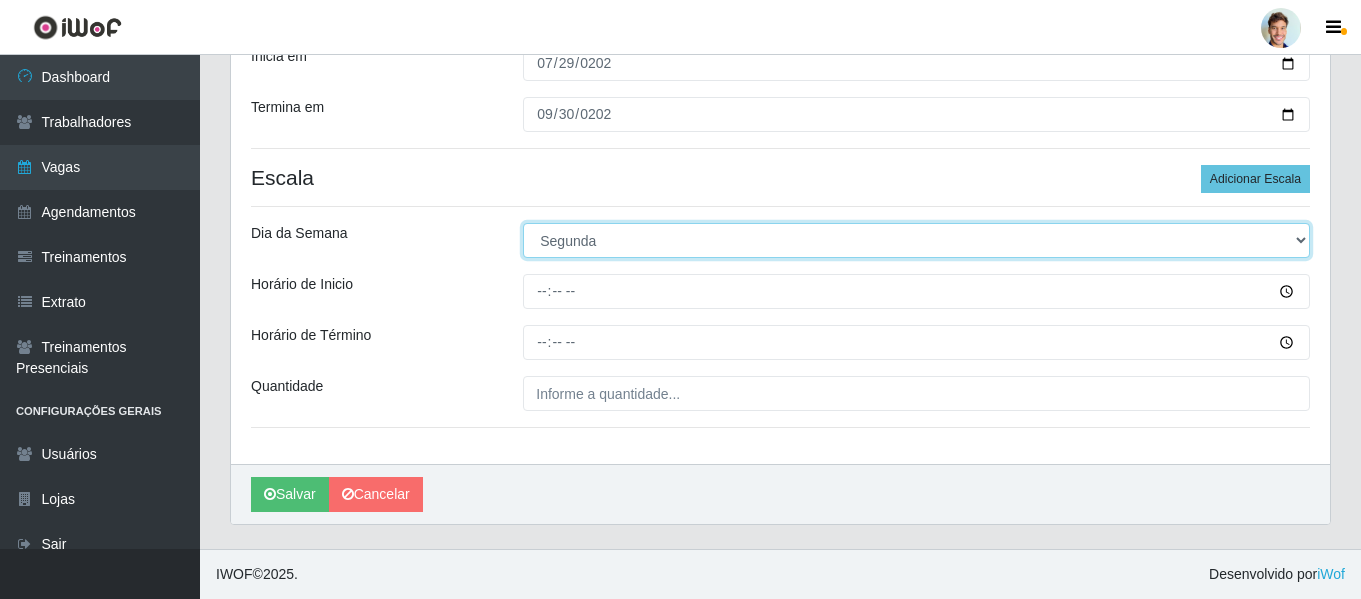 click on "[Selecione...] Segunda Terça Quarta Quinta Sexta Sábado Domingo" at bounding box center [916, 240] 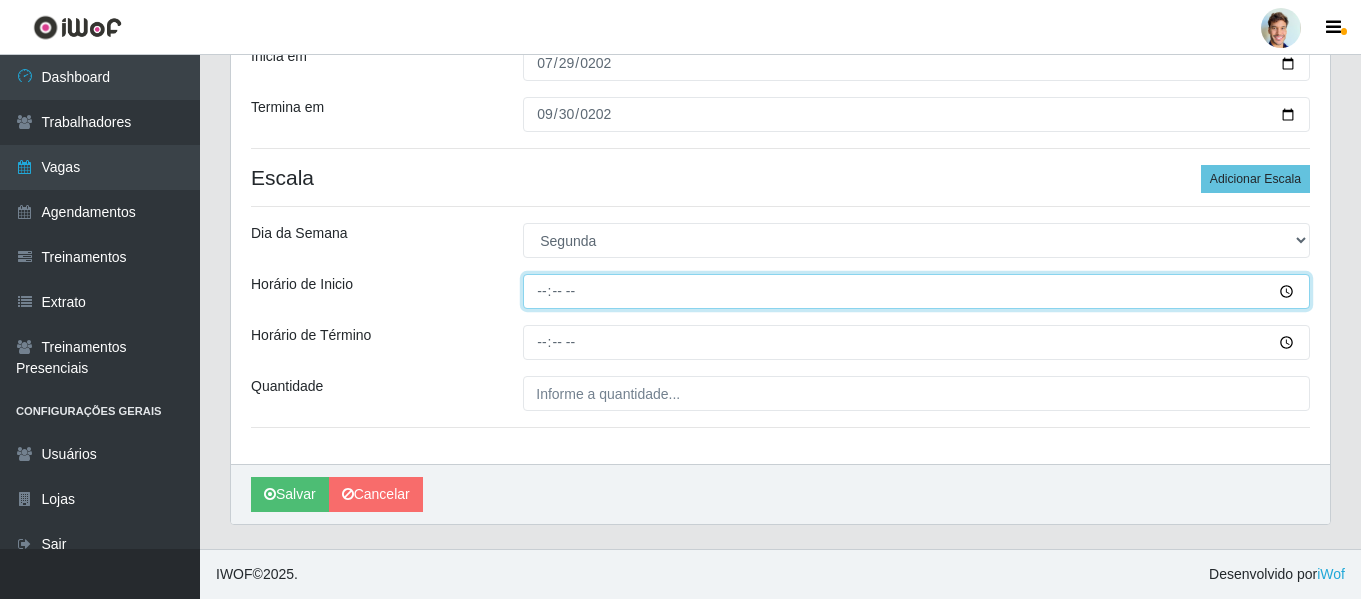 click on "Horário de Inicio" at bounding box center (916, 291) 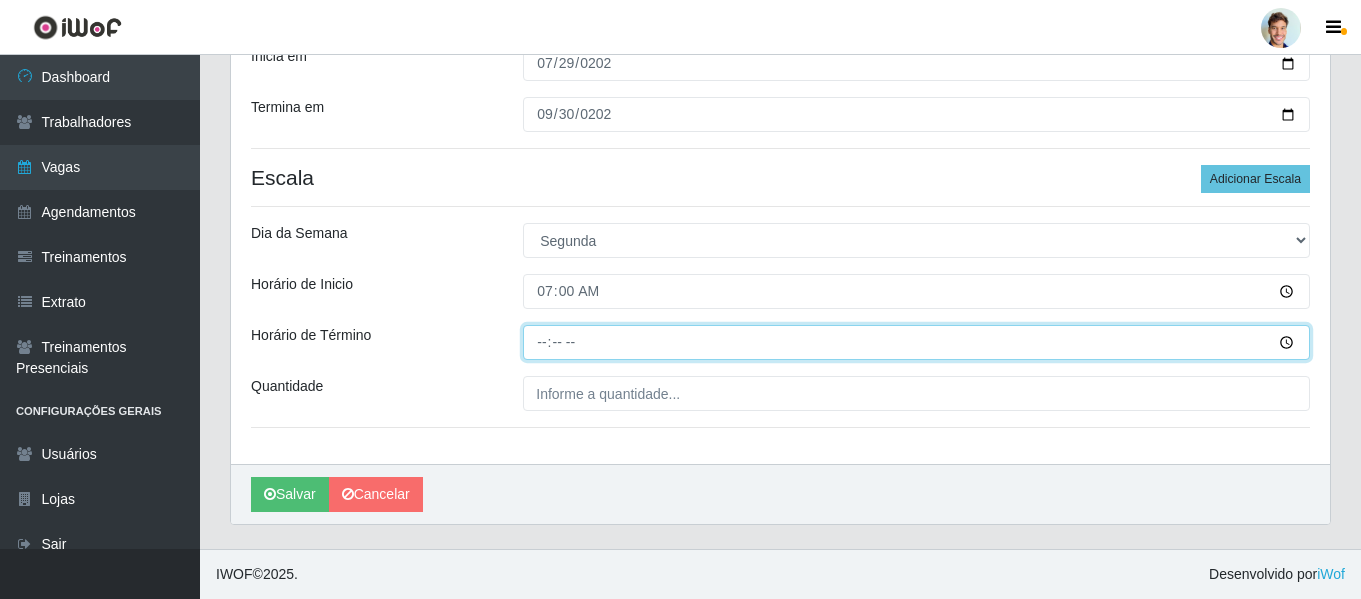 type on "10:00" 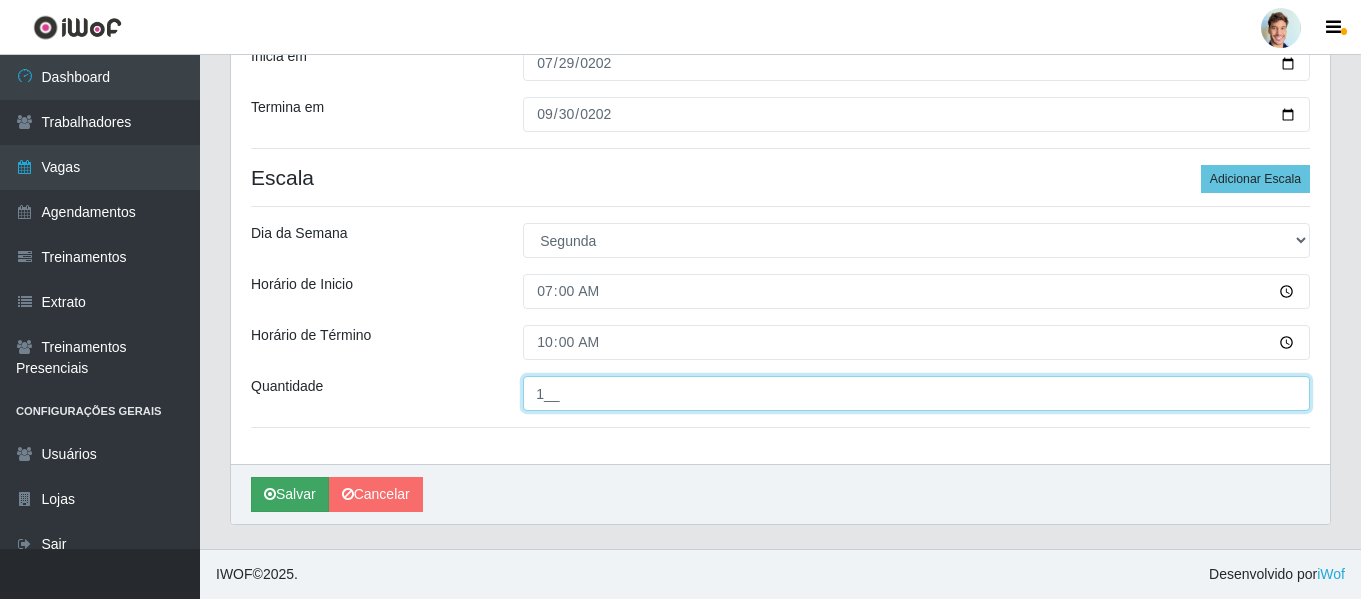 type on "1__" 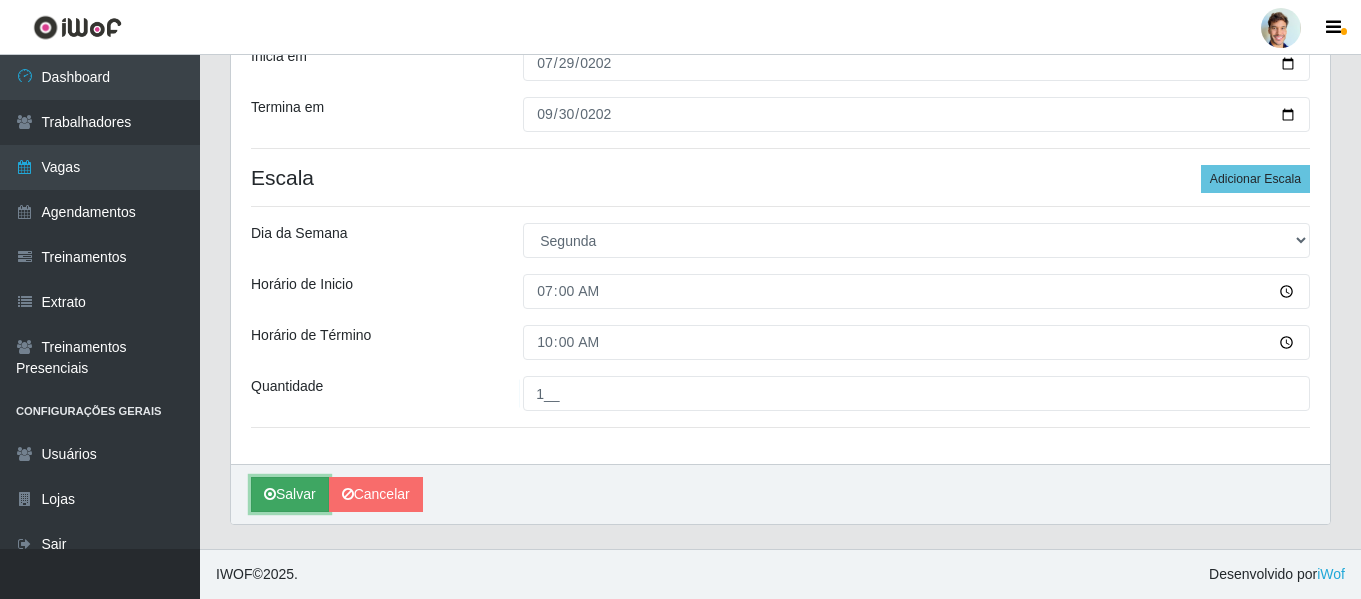 click on "Salvar" at bounding box center (290, 494) 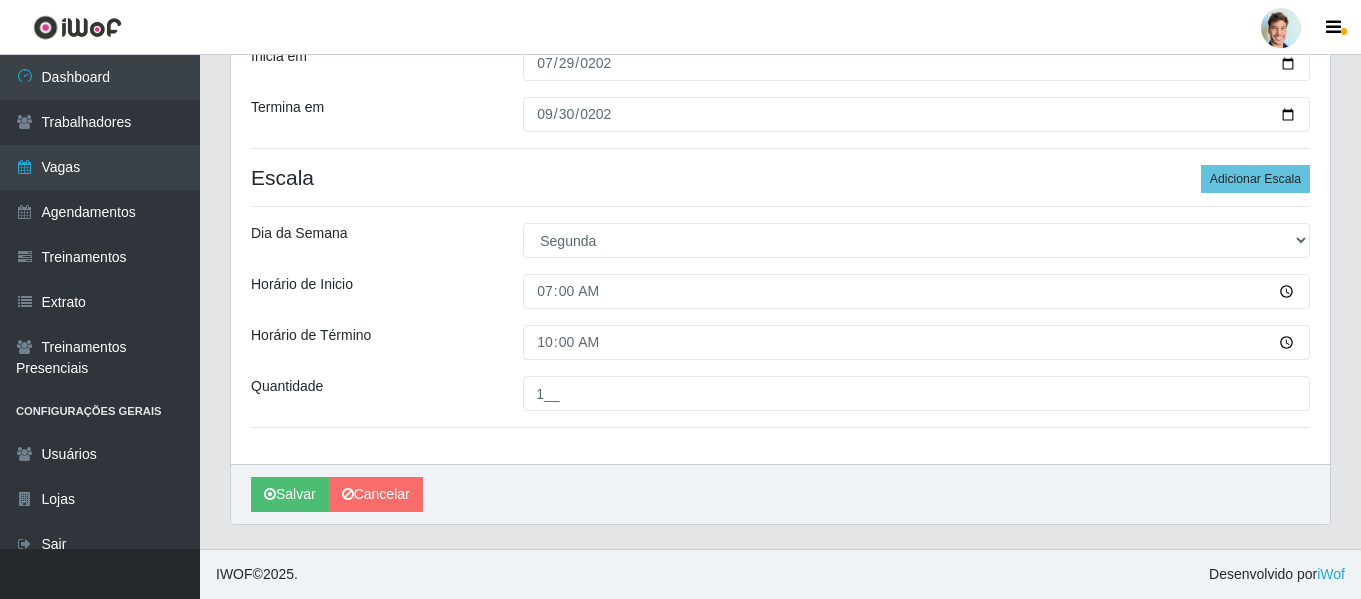 scroll, scrollTop: 0, scrollLeft: 0, axis: both 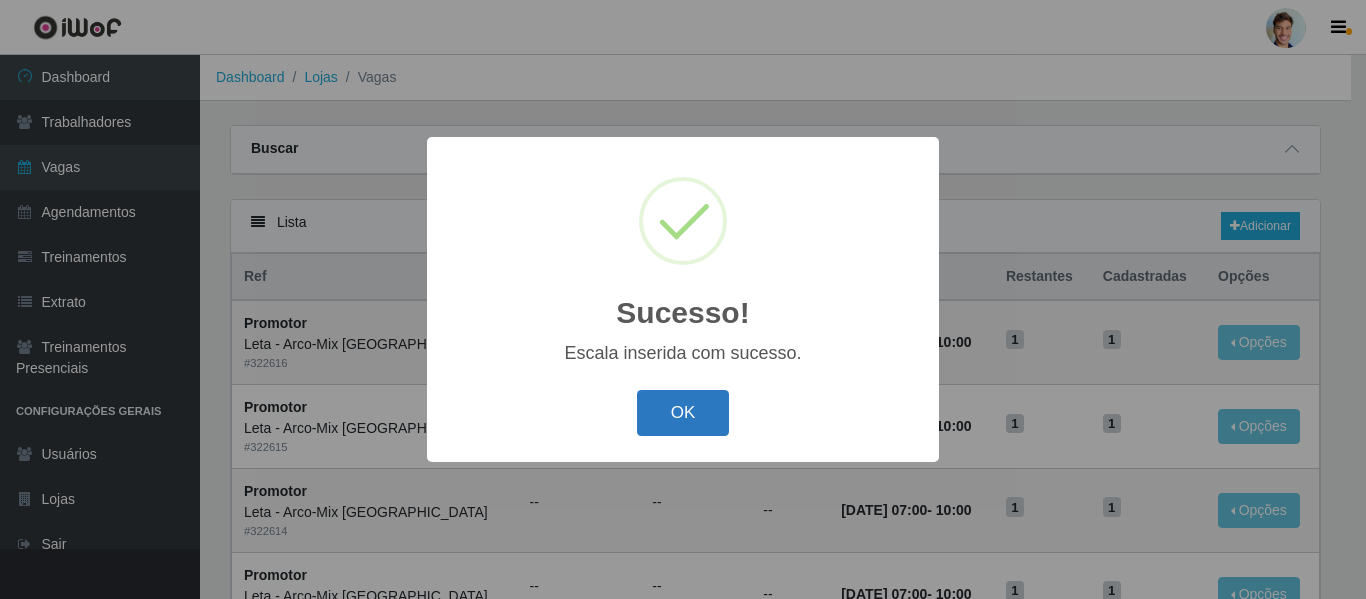 click on "OK" at bounding box center [683, 413] 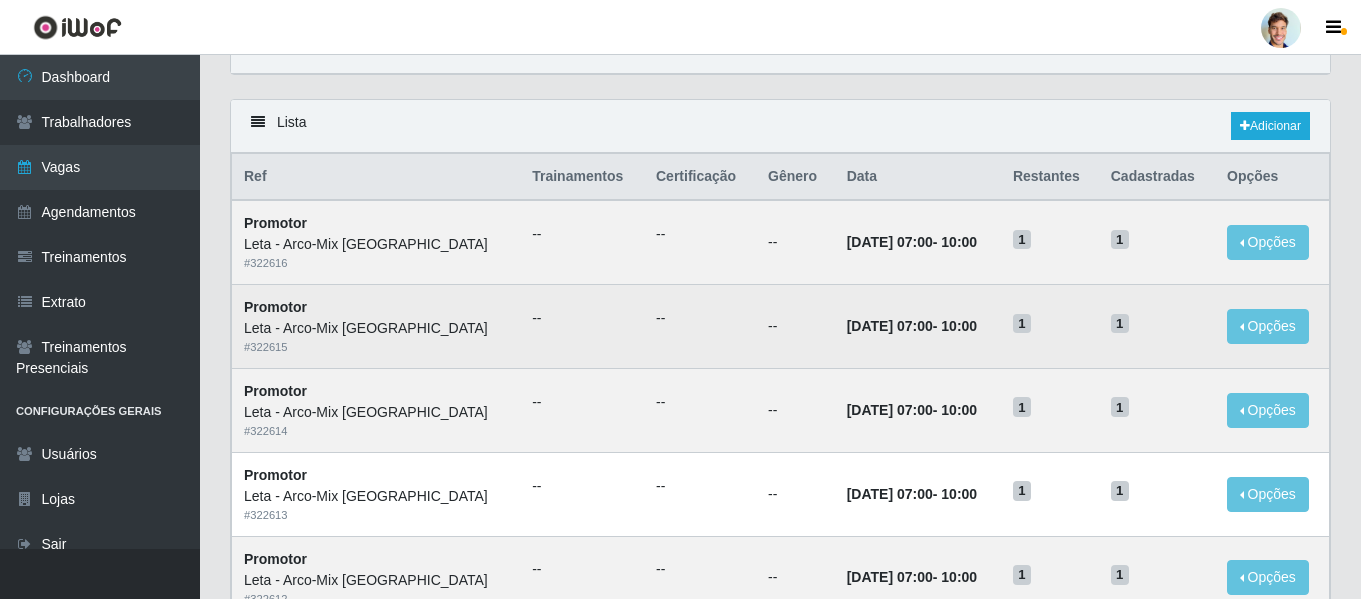 scroll, scrollTop: 0, scrollLeft: 0, axis: both 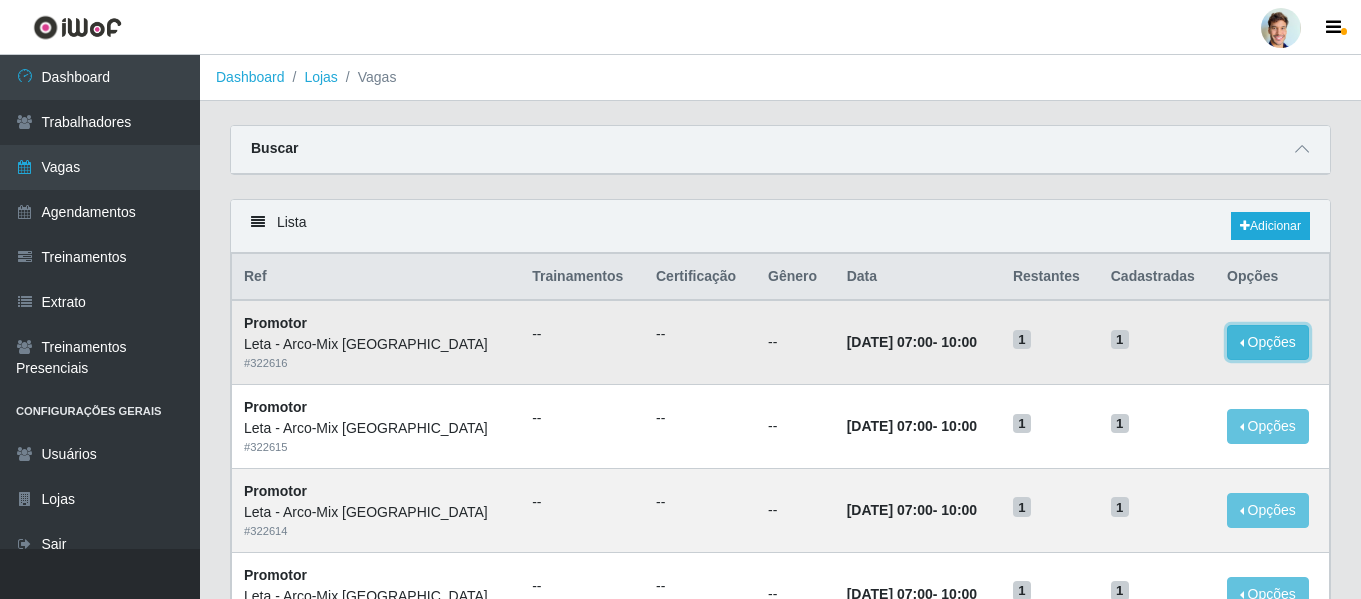 click on "Opções" at bounding box center [1268, 342] 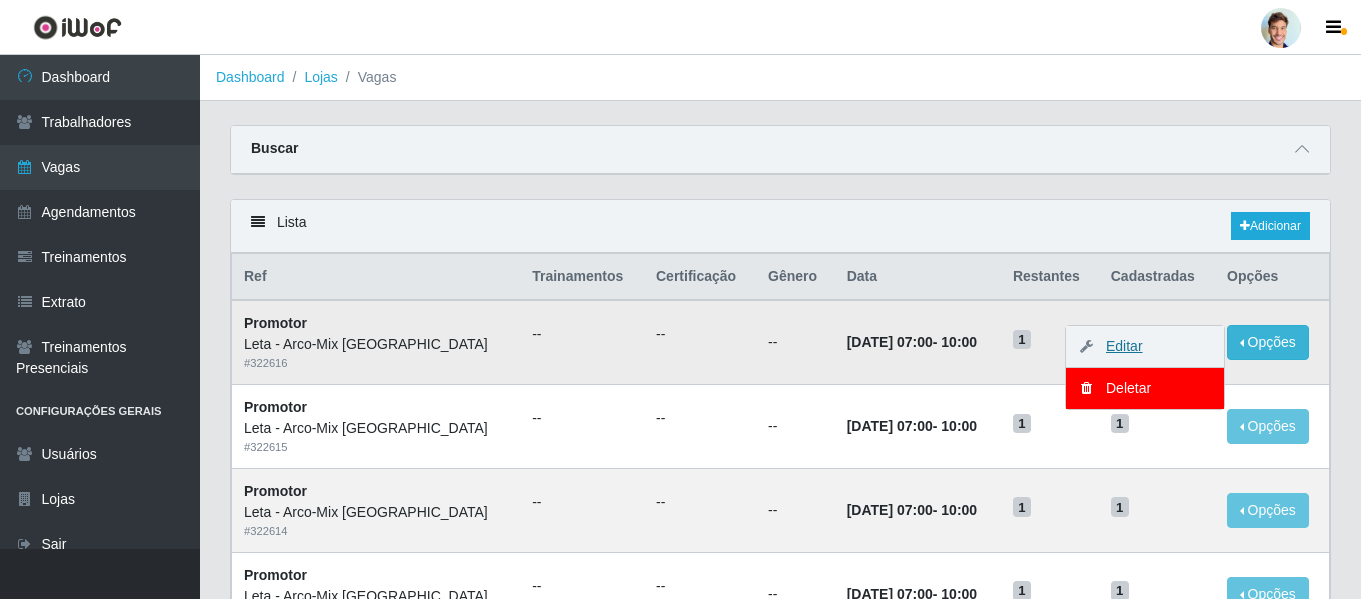 click on "Editar" at bounding box center [1114, 346] 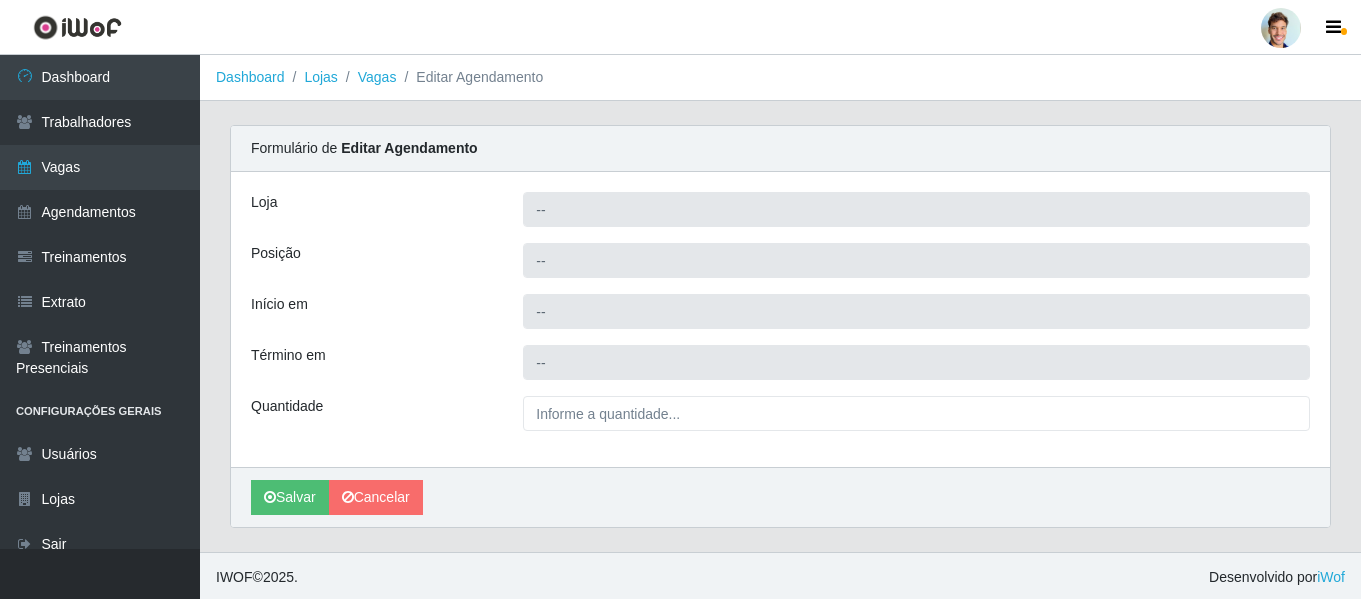 type on "Leta - Arco-Mix [GEOGRAPHIC_DATA]" 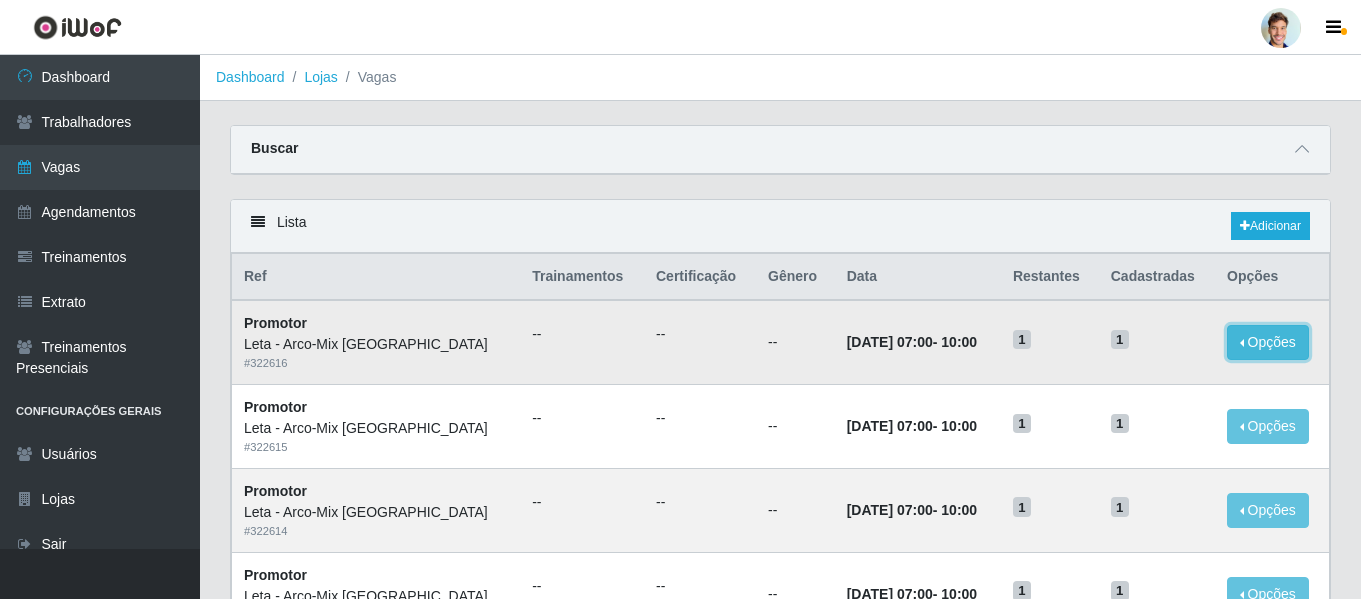 click on "Opções" at bounding box center (1268, 342) 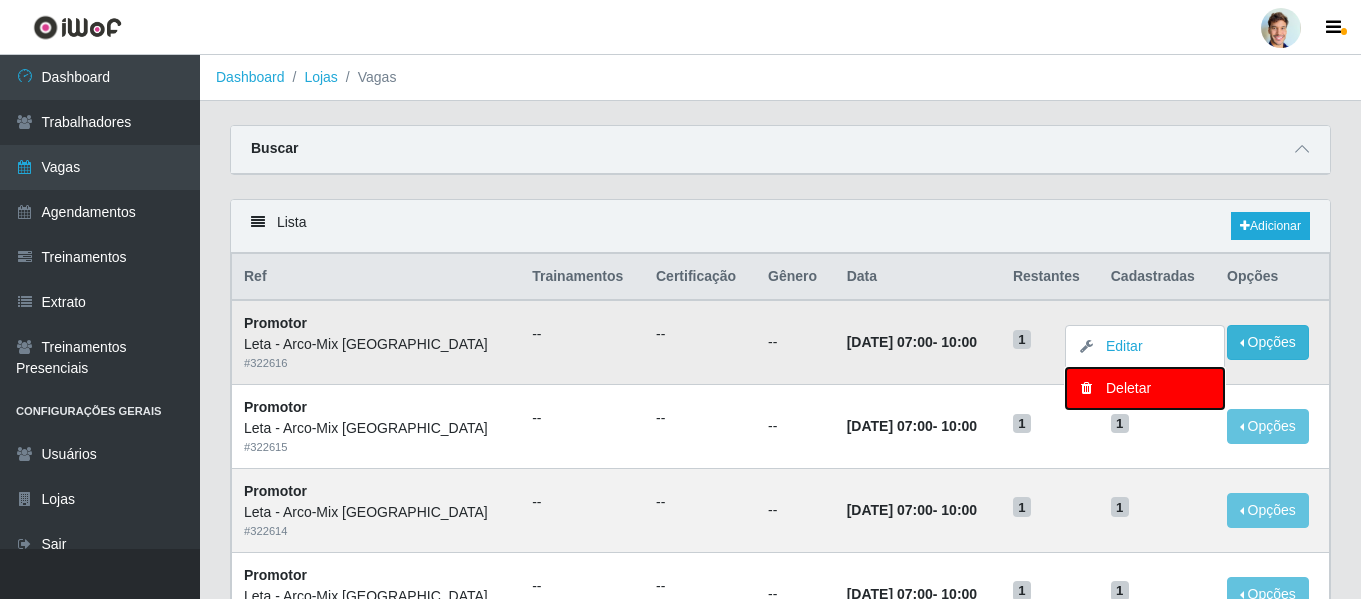 click on "Deletar" at bounding box center (1145, 388) 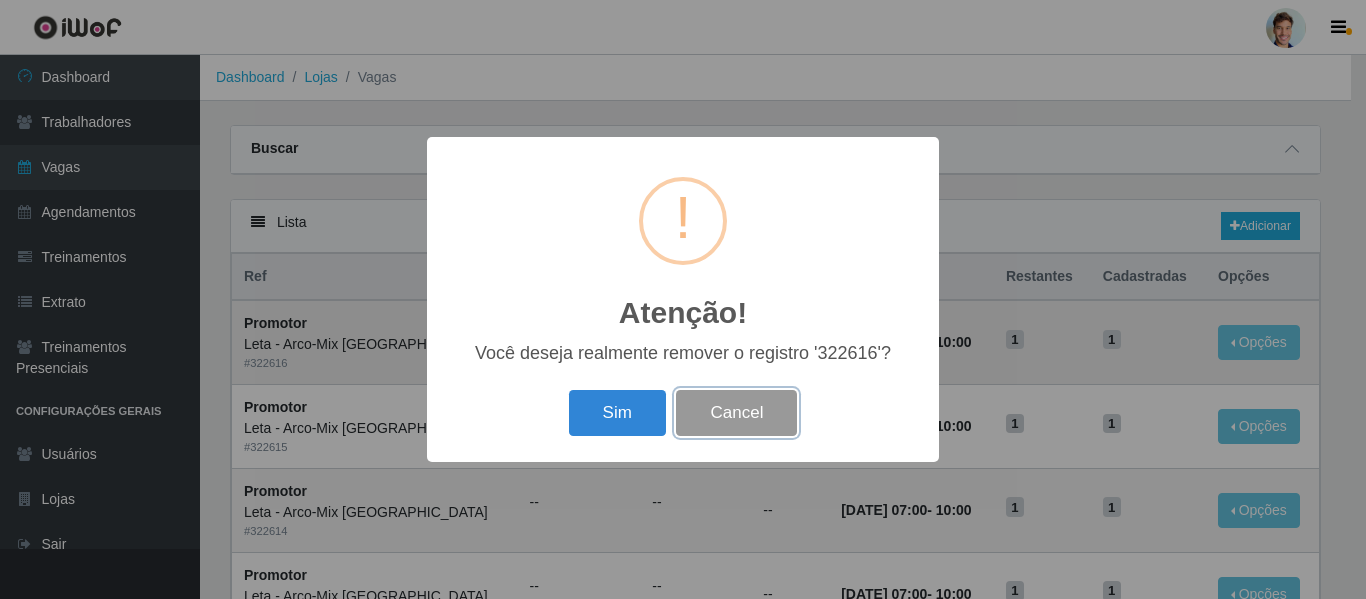 click on "Cancel" at bounding box center [736, 413] 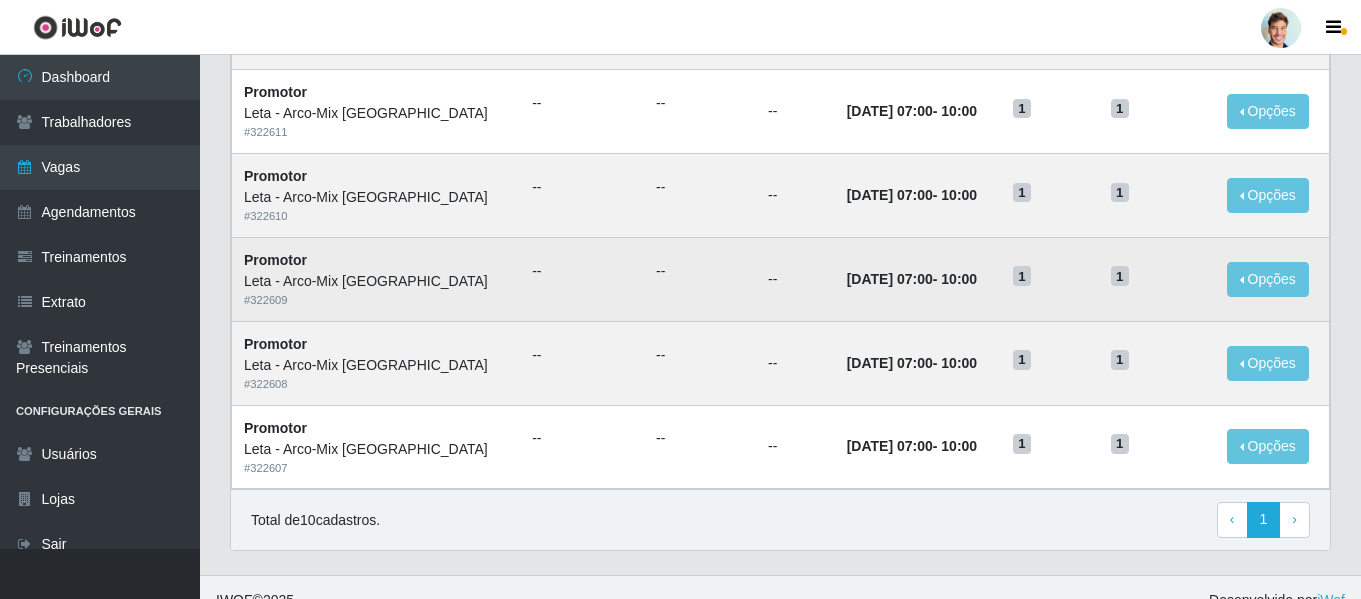 scroll, scrollTop: 677, scrollLeft: 0, axis: vertical 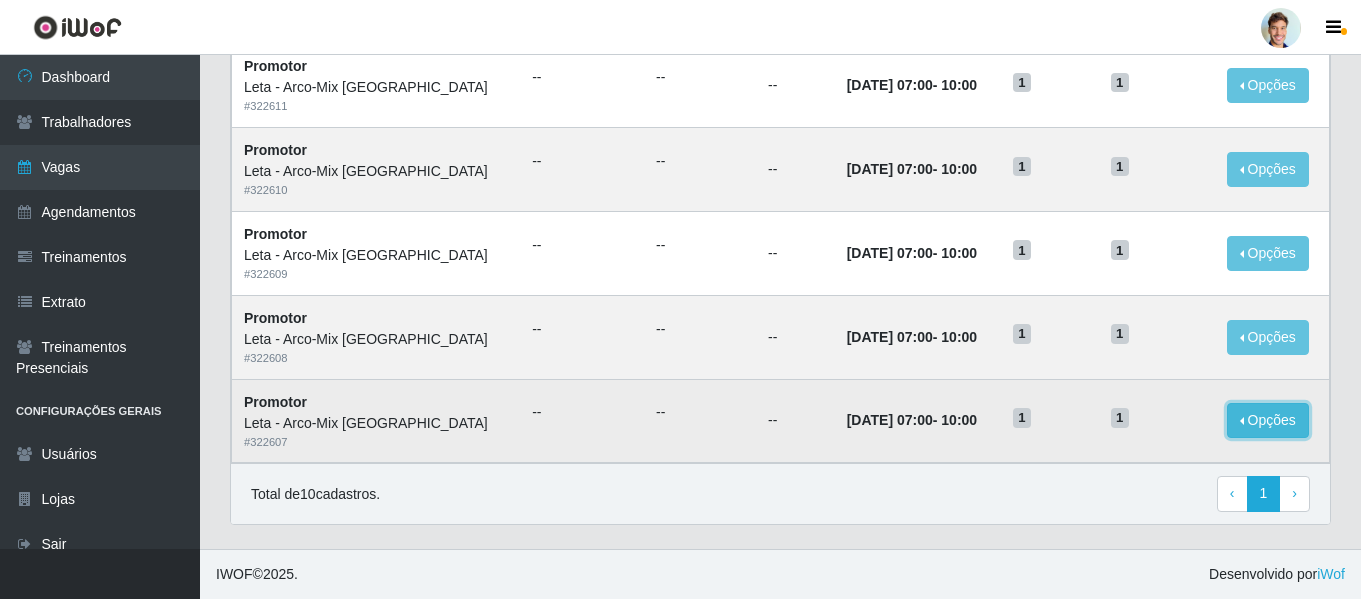 click on "Opções" at bounding box center [1268, 420] 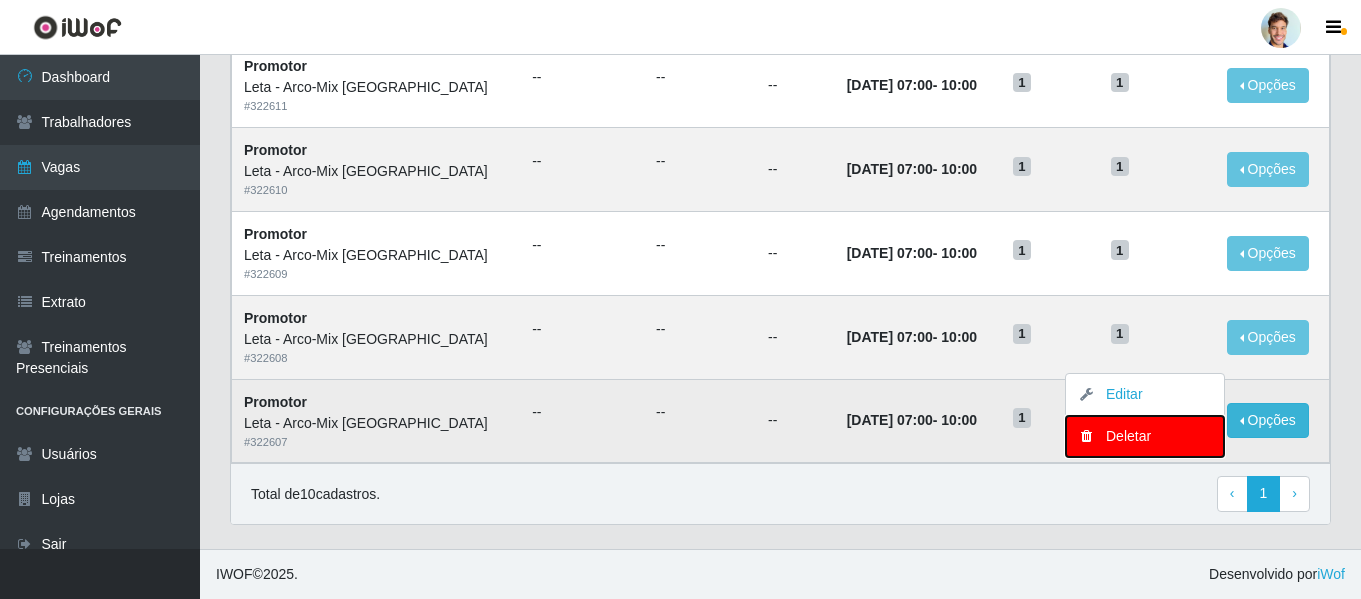 click on "Deletar" at bounding box center (1145, 436) 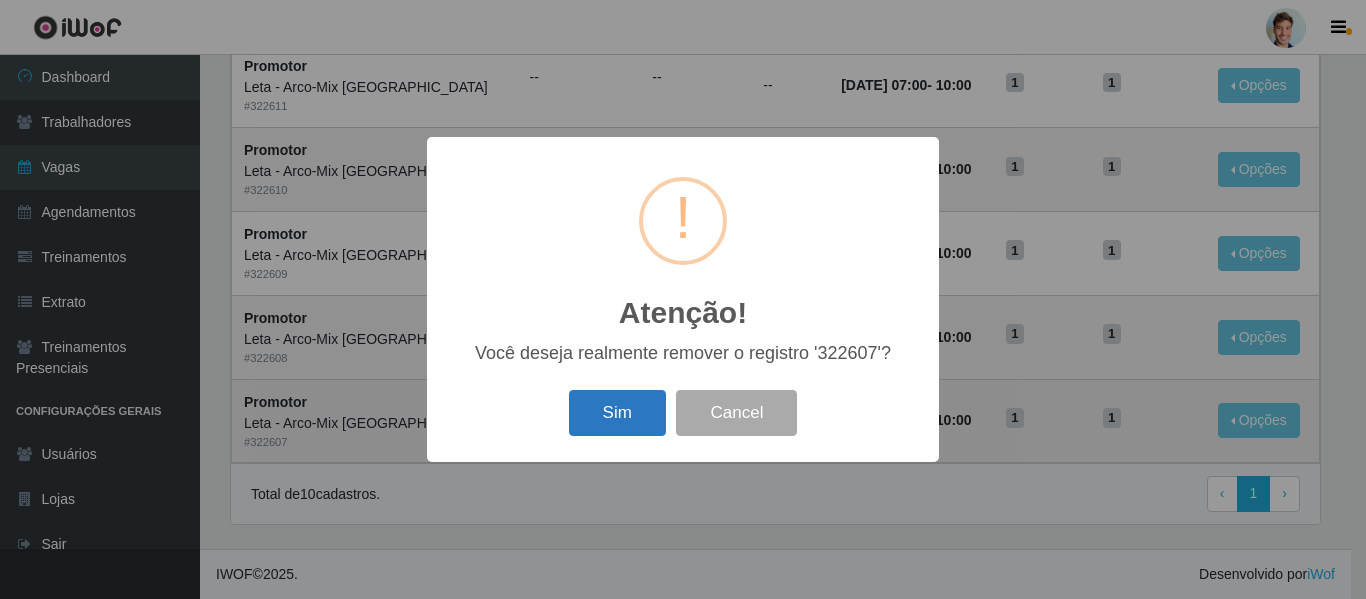 click on "Sim" at bounding box center (617, 413) 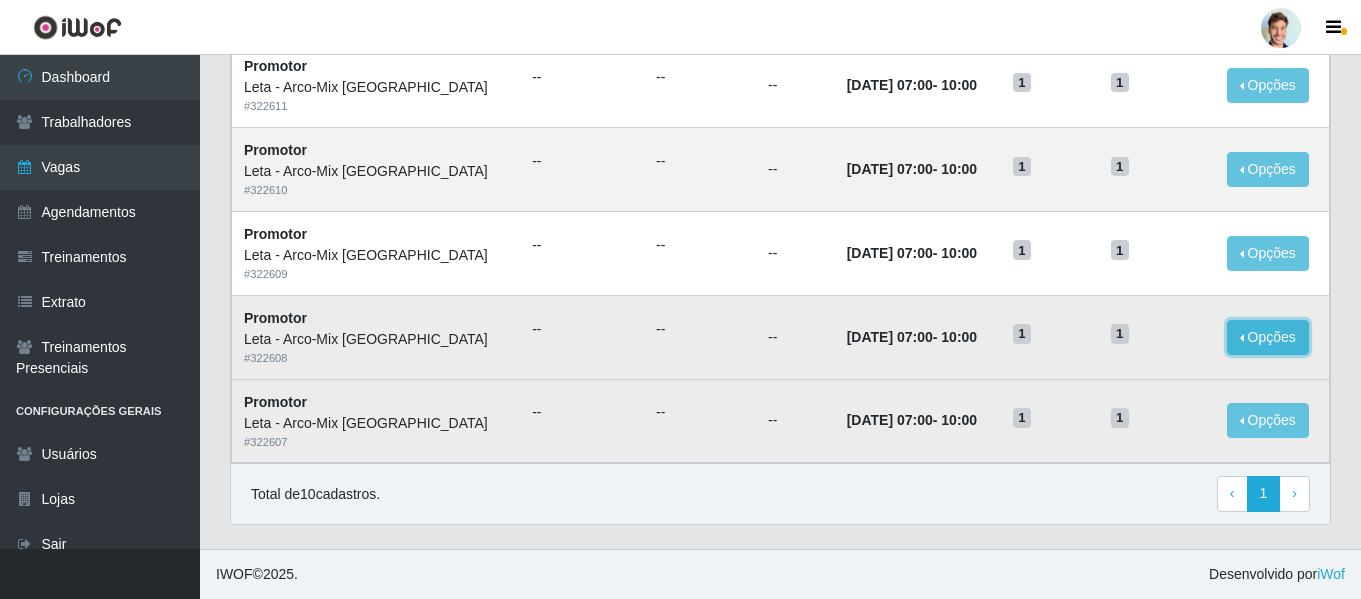 click on "Opções" at bounding box center [1268, 337] 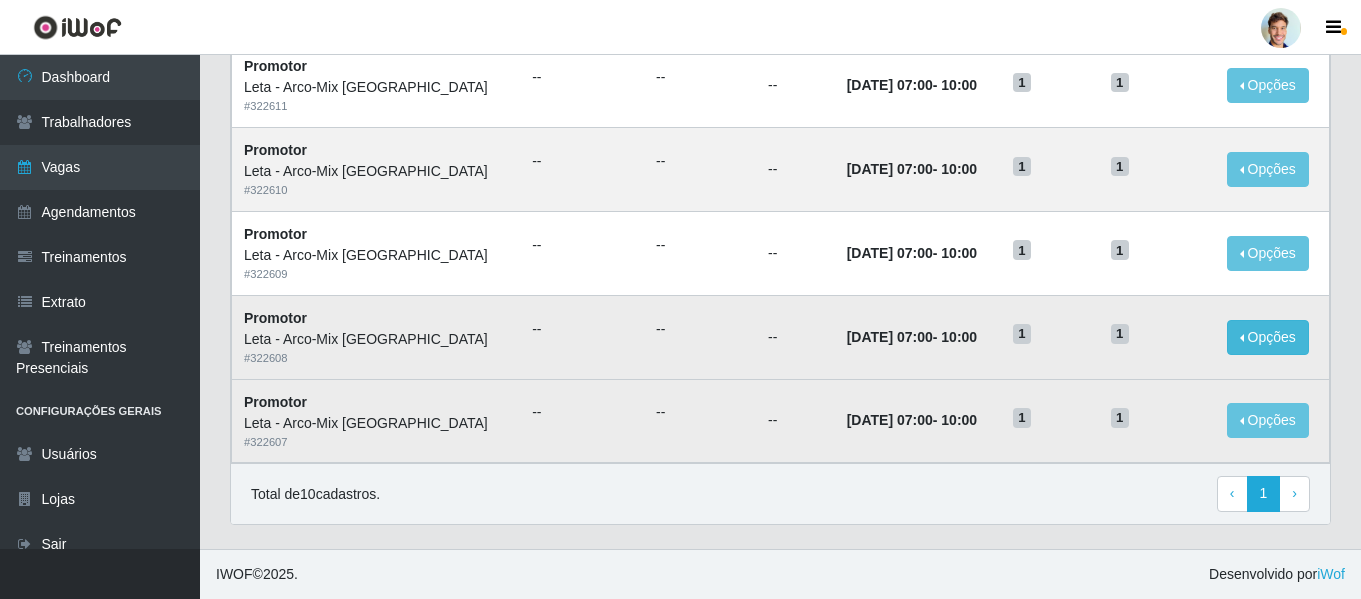 scroll, scrollTop: 0, scrollLeft: 0, axis: both 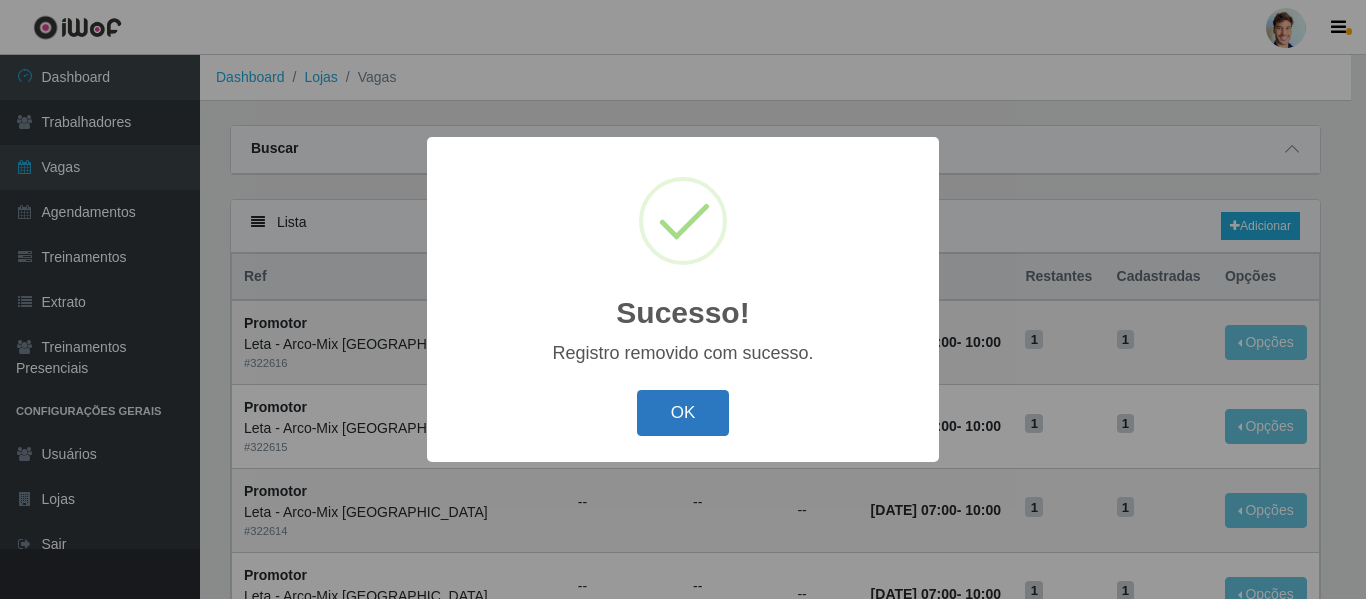 click on "OK" at bounding box center (683, 413) 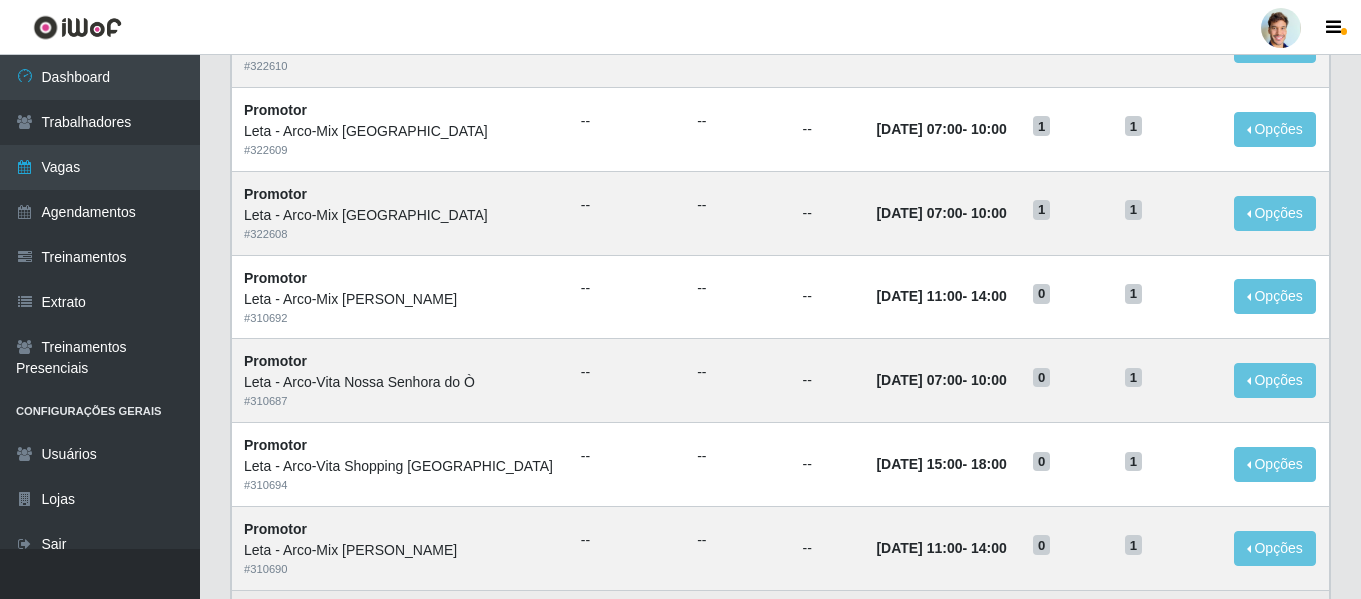 scroll, scrollTop: 1117, scrollLeft: 0, axis: vertical 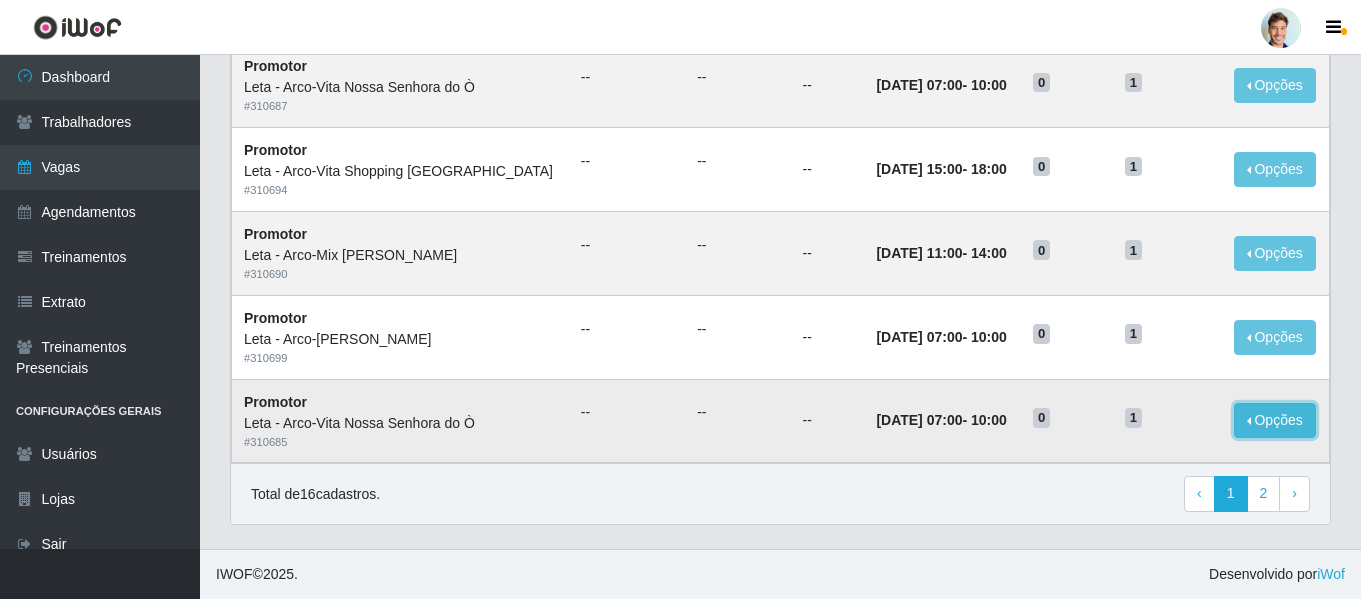click on "Opções" at bounding box center (1275, 420) 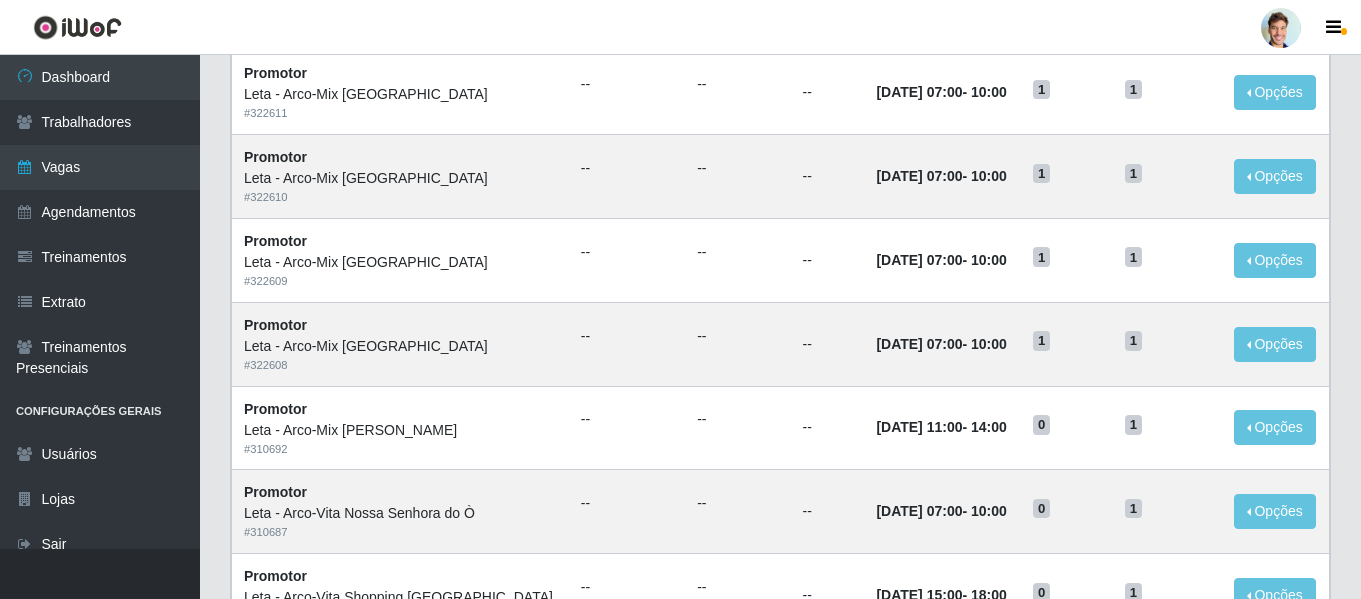 scroll, scrollTop: 700, scrollLeft: 0, axis: vertical 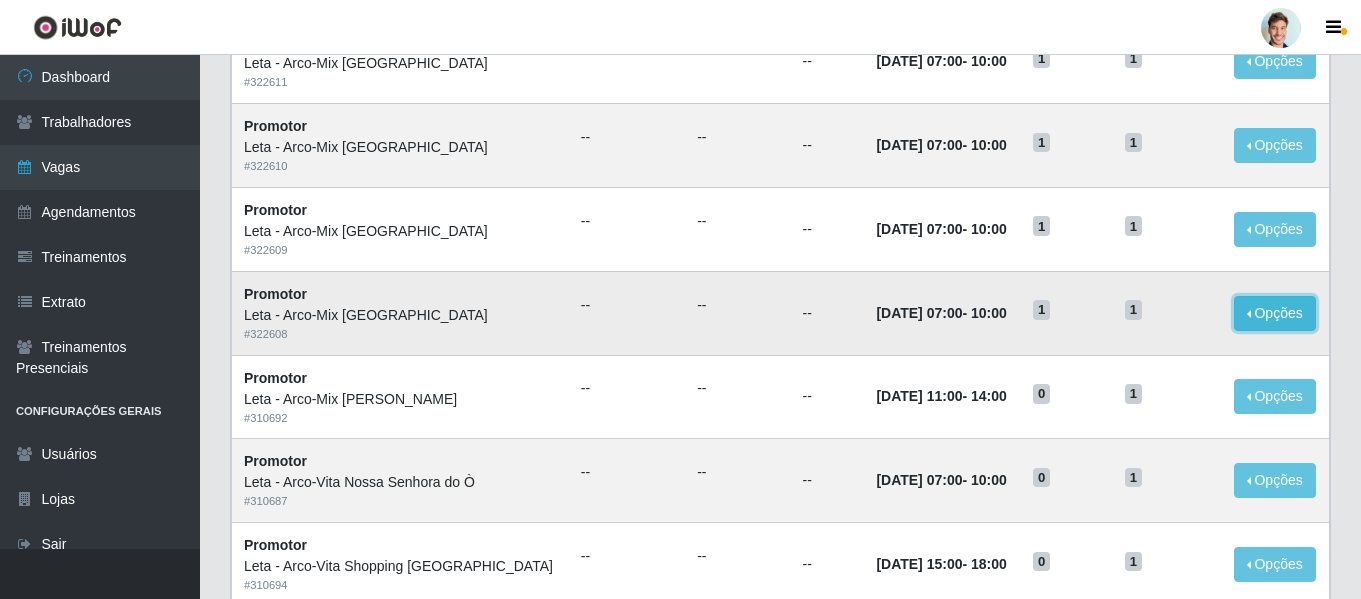 click on "Opções" at bounding box center [1275, 313] 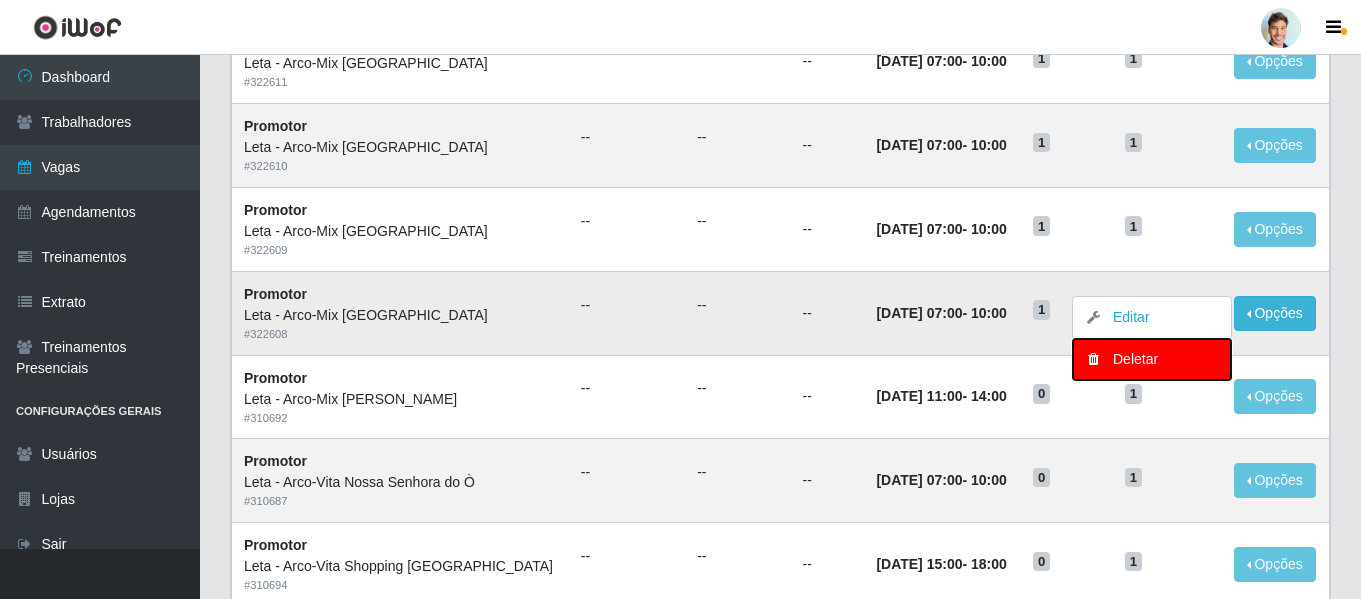 click on "Deletar" at bounding box center [1152, 359] 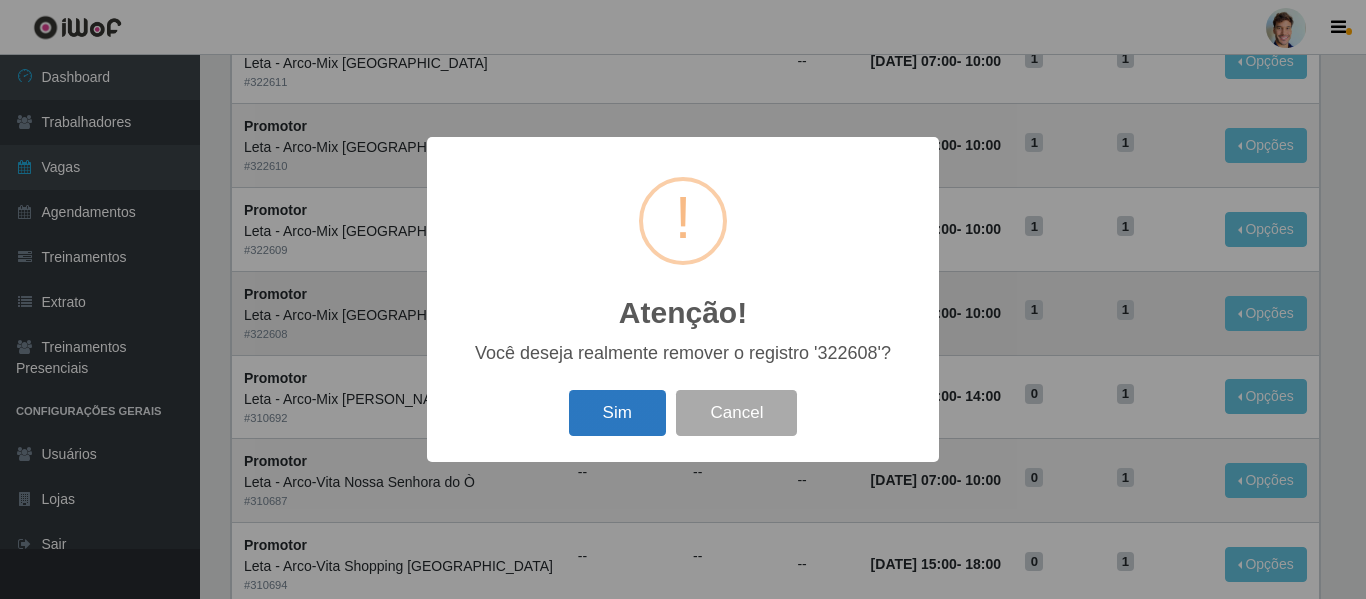 click on "Sim" at bounding box center (617, 413) 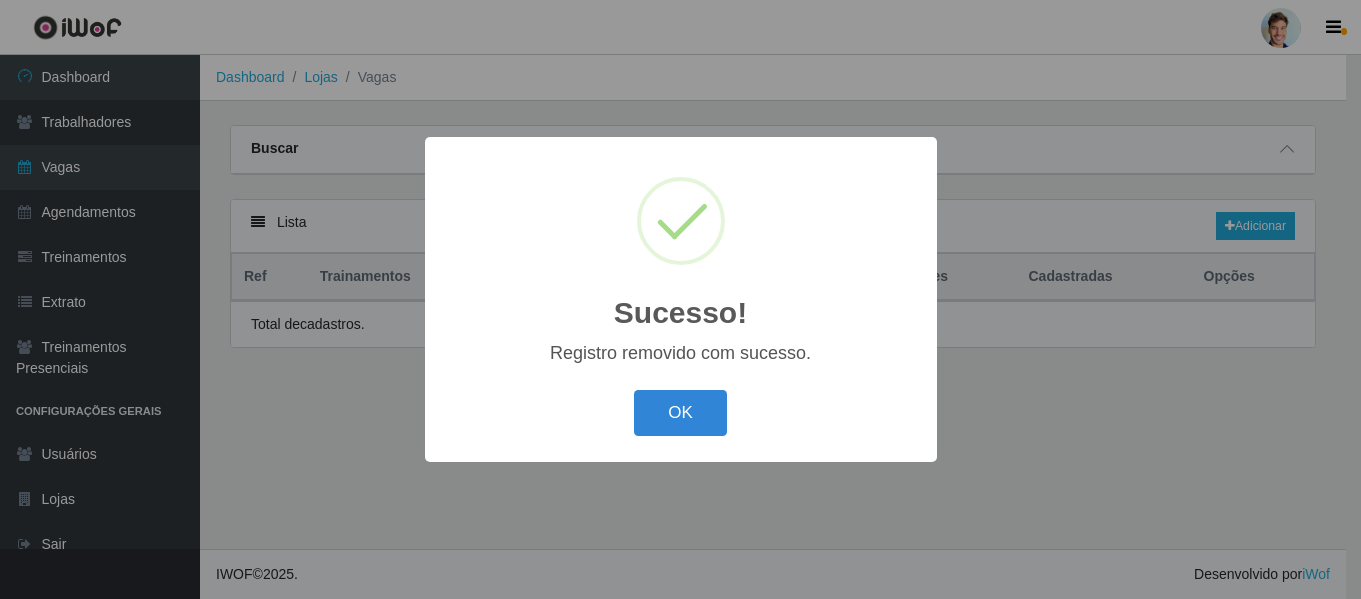 scroll, scrollTop: 0, scrollLeft: 0, axis: both 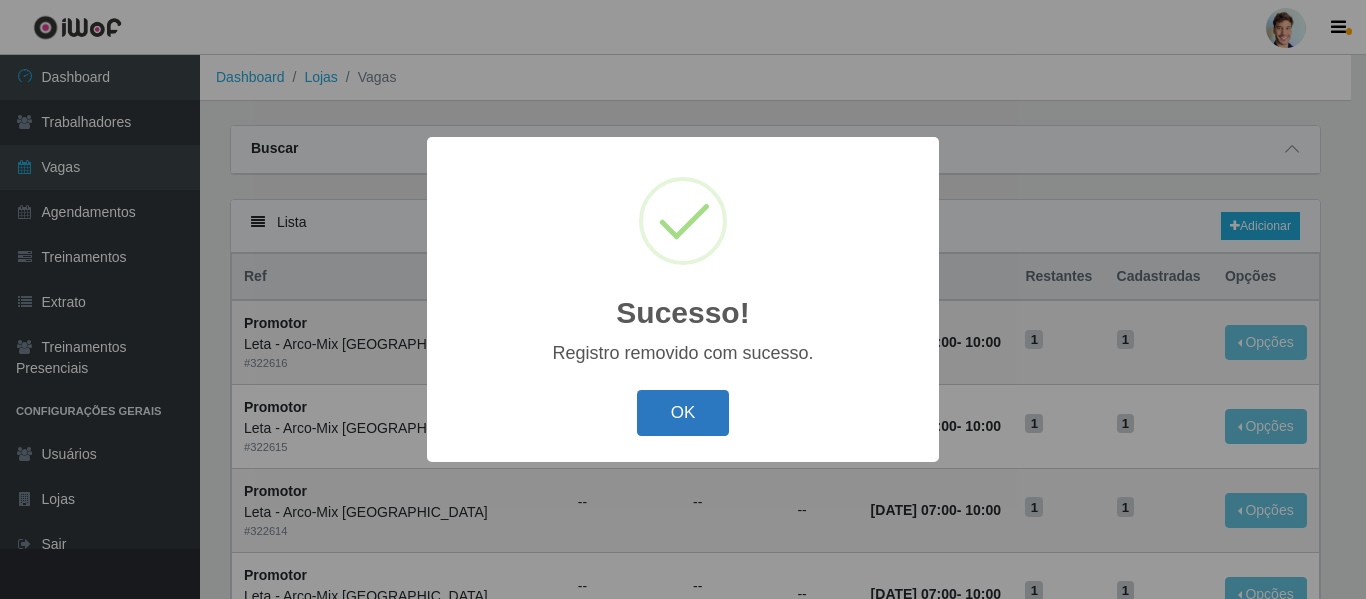 click on "OK" at bounding box center [683, 413] 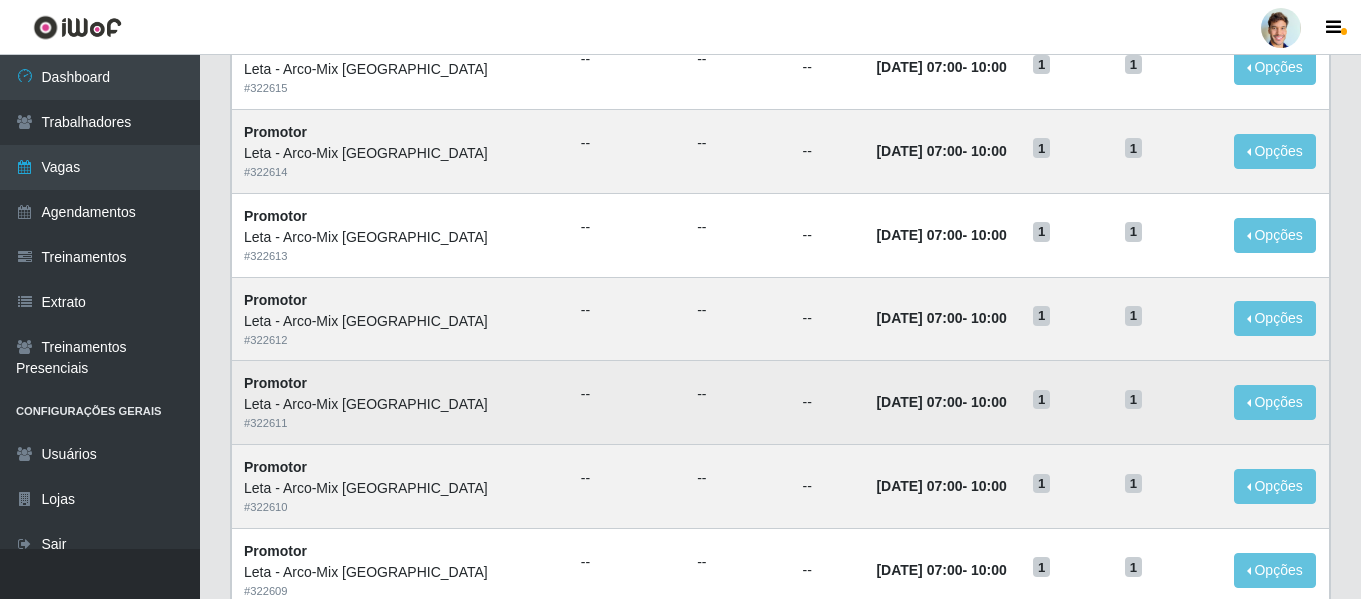 scroll, scrollTop: 400, scrollLeft: 0, axis: vertical 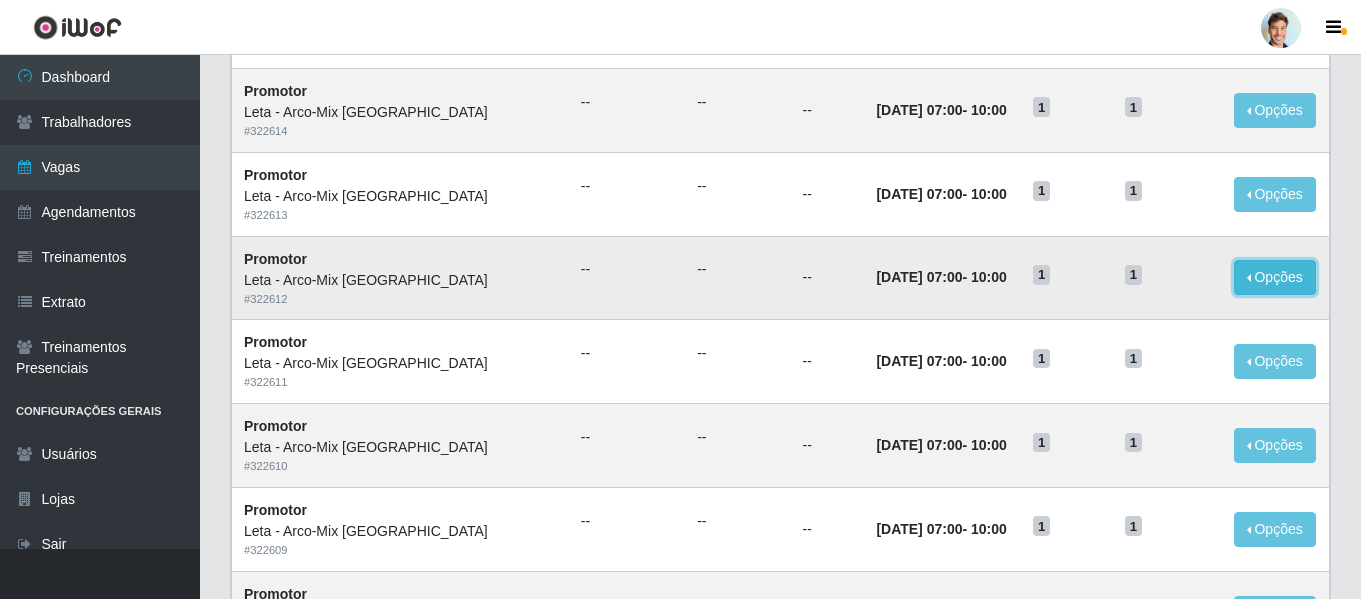 click on "Opções" at bounding box center [1275, 277] 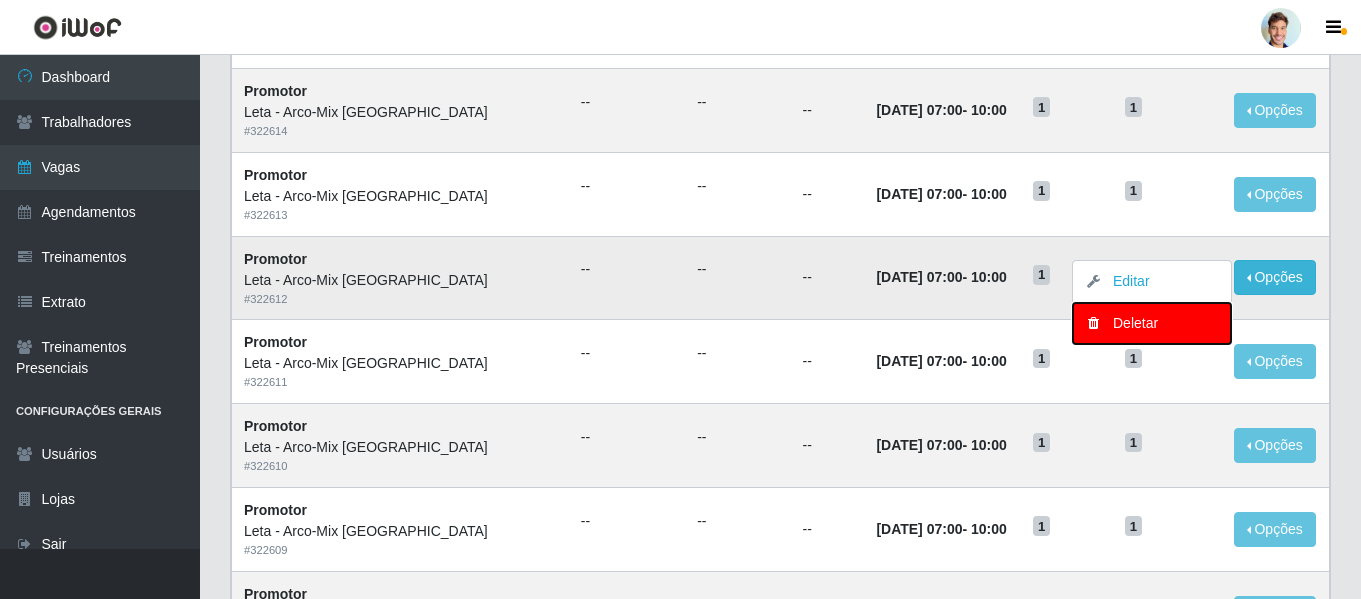 click on "Deletar" at bounding box center [1152, 323] 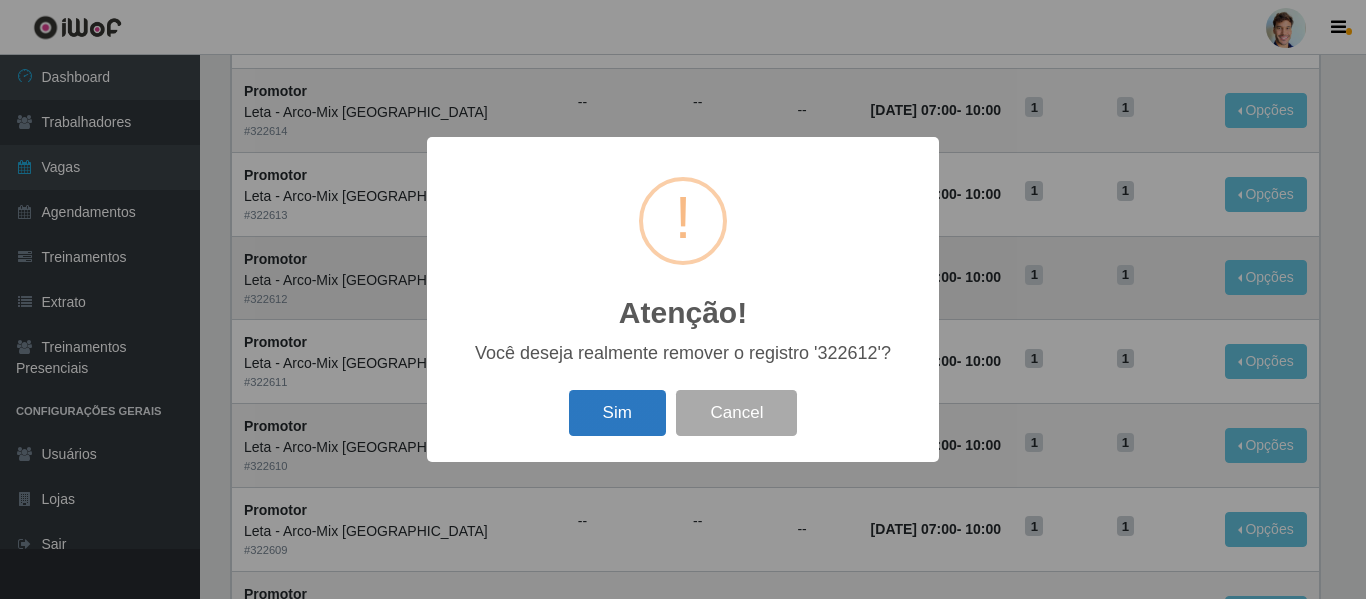 click on "Sim" at bounding box center [617, 413] 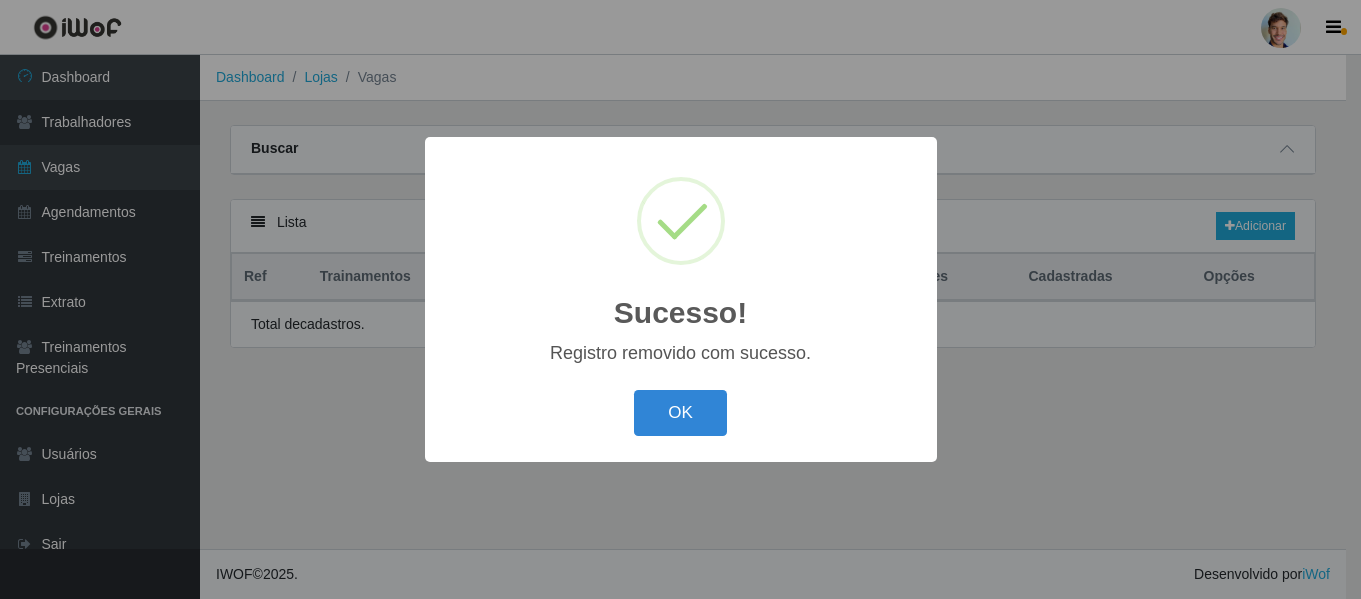 scroll, scrollTop: 0, scrollLeft: 0, axis: both 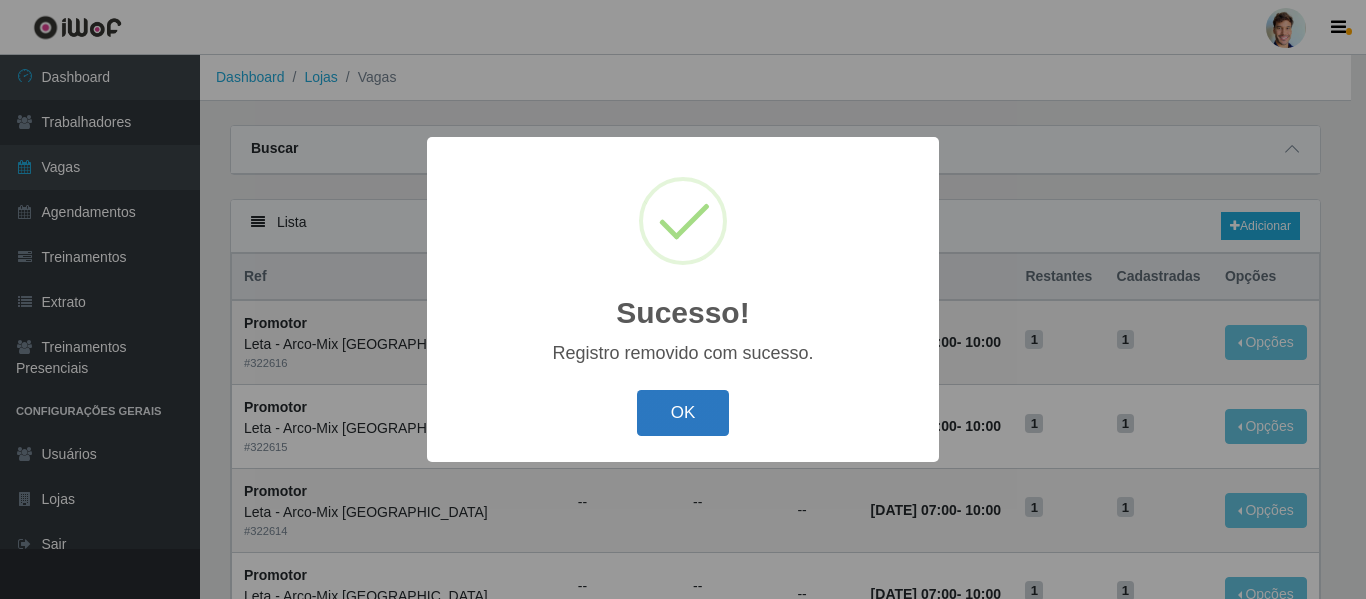 click on "OK" at bounding box center (683, 413) 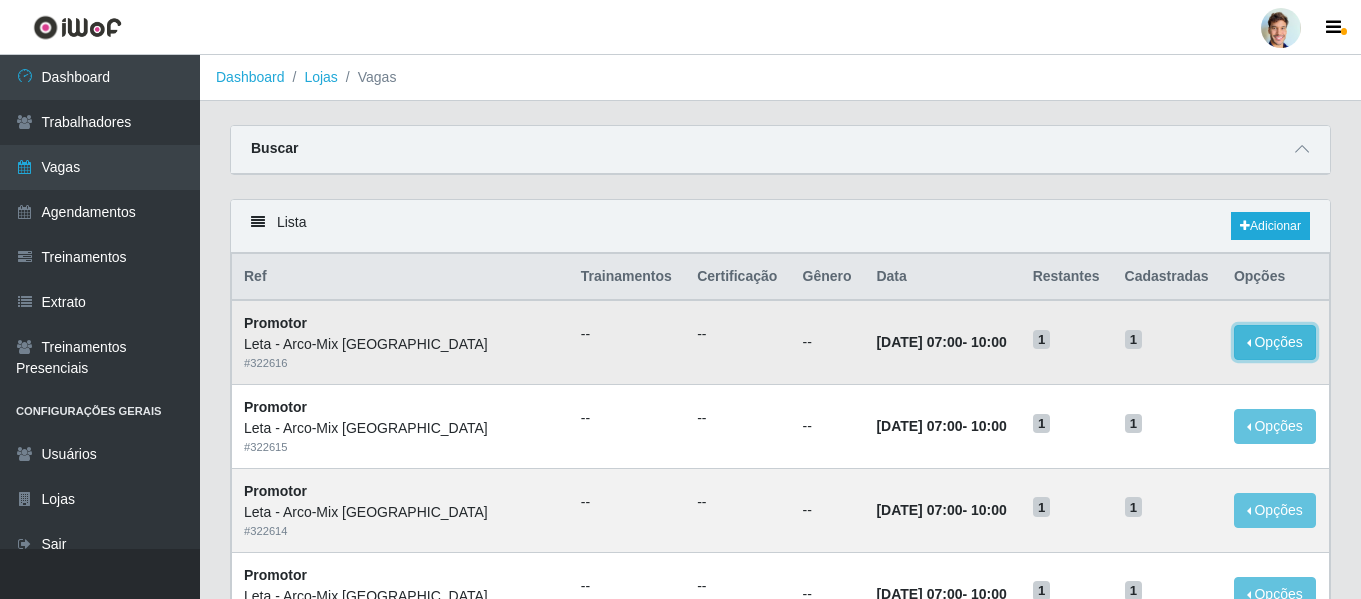 click on "Opções" at bounding box center [1275, 342] 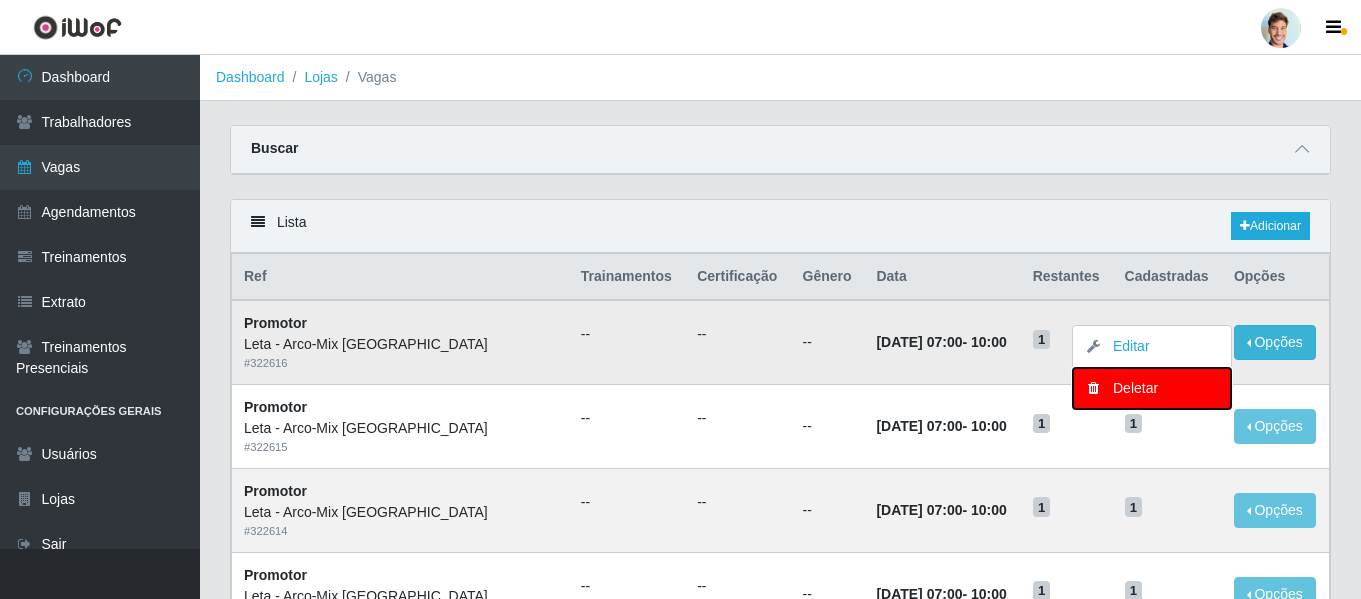 click on "Deletar" at bounding box center (1152, 388) 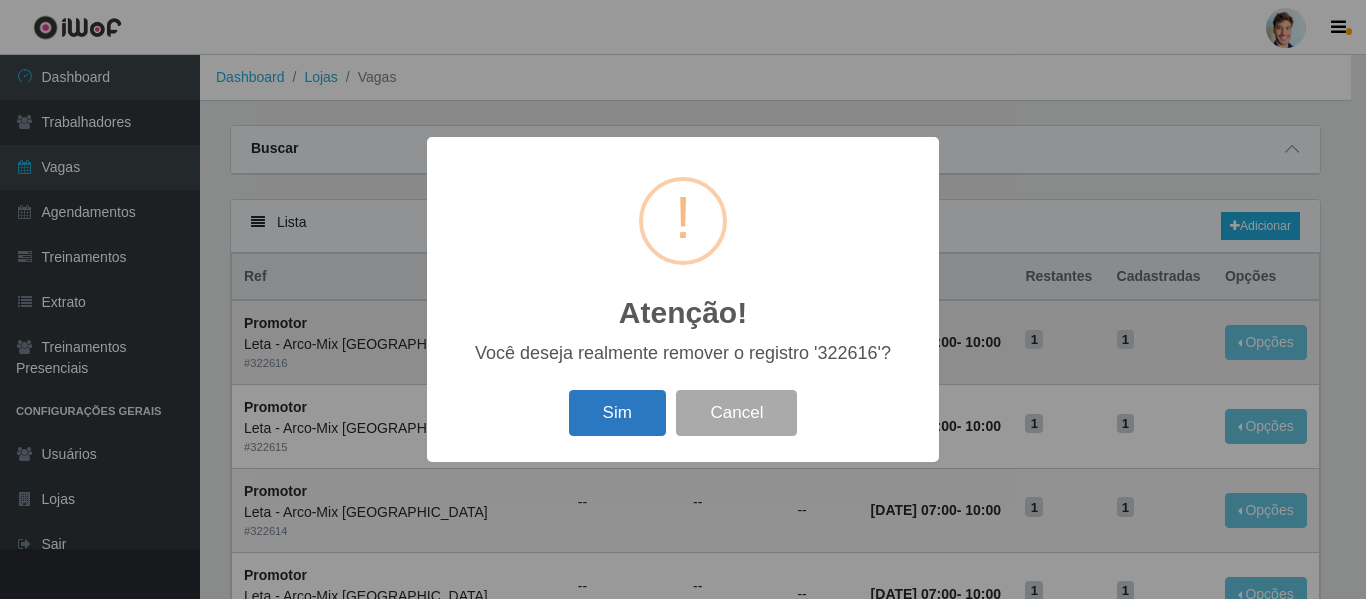 click on "Sim" at bounding box center [617, 413] 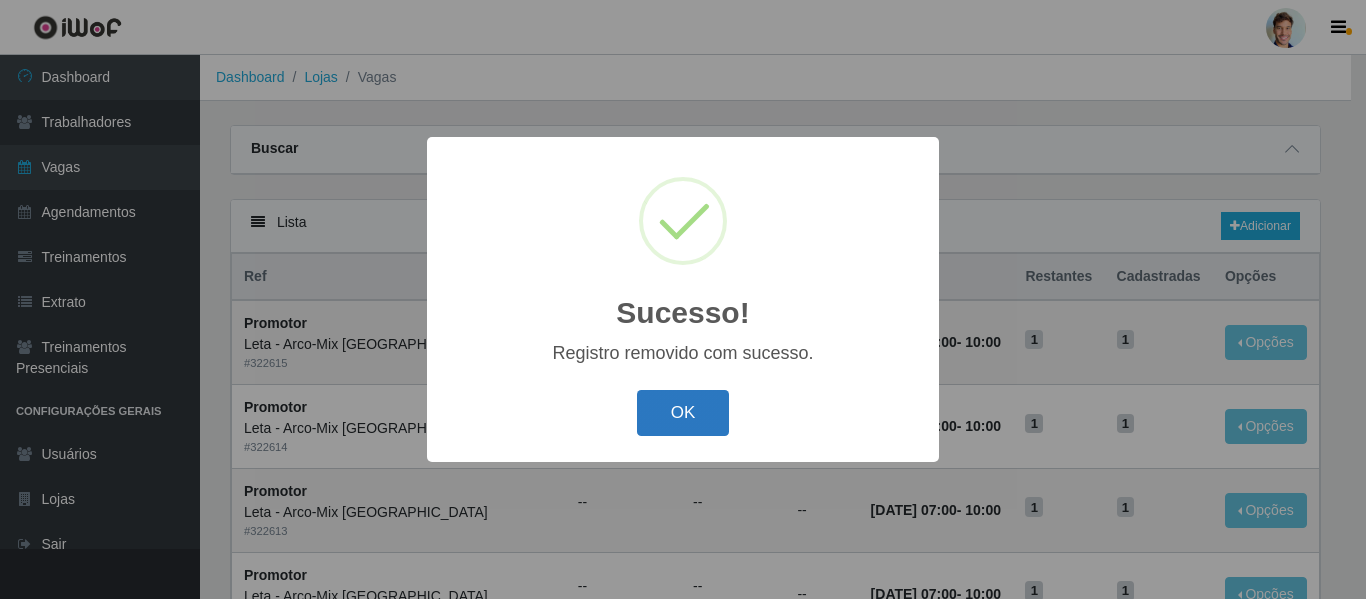 click on "OK" at bounding box center [683, 413] 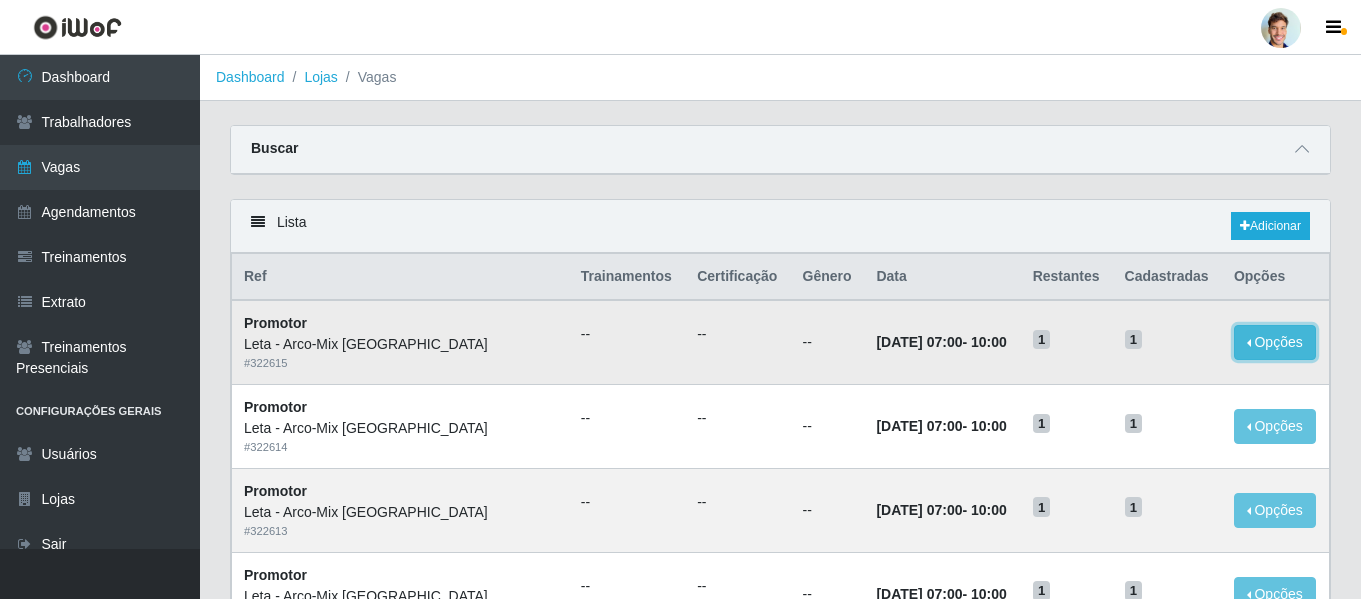 click on "Opções" at bounding box center (1275, 342) 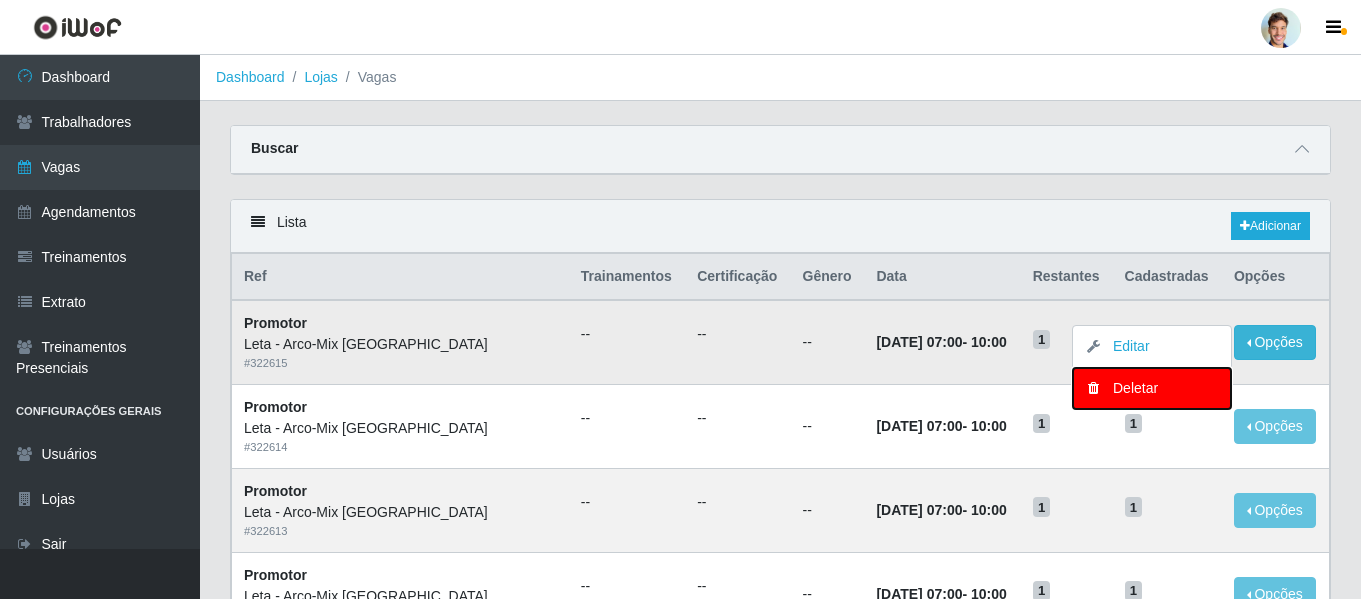 click on "Deletar" at bounding box center [1152, 388] 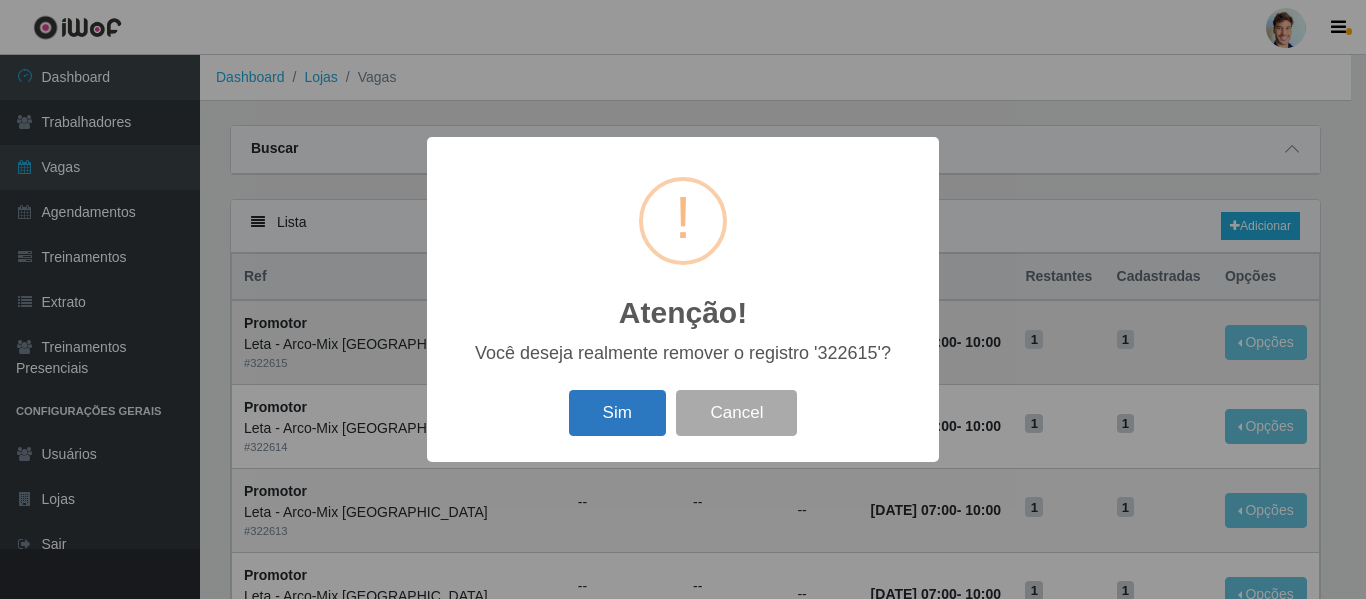 click on "Sim" at bounding box center (617, 413) 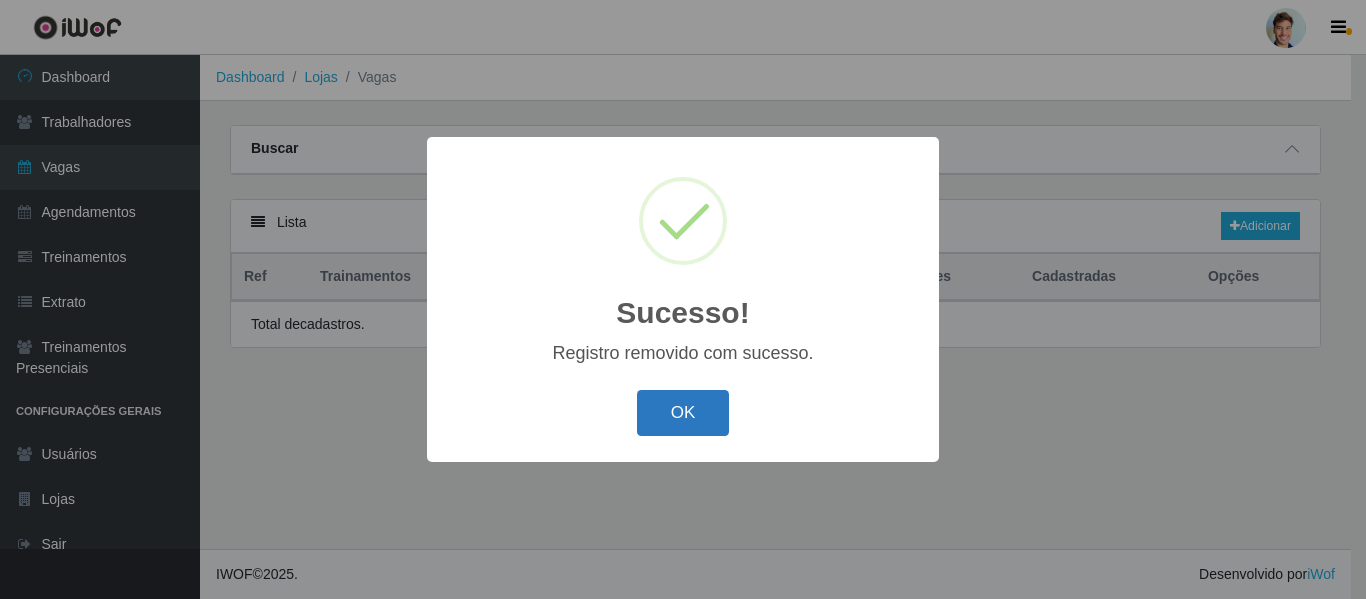 click on "OK" at bounding box center (683, 413) 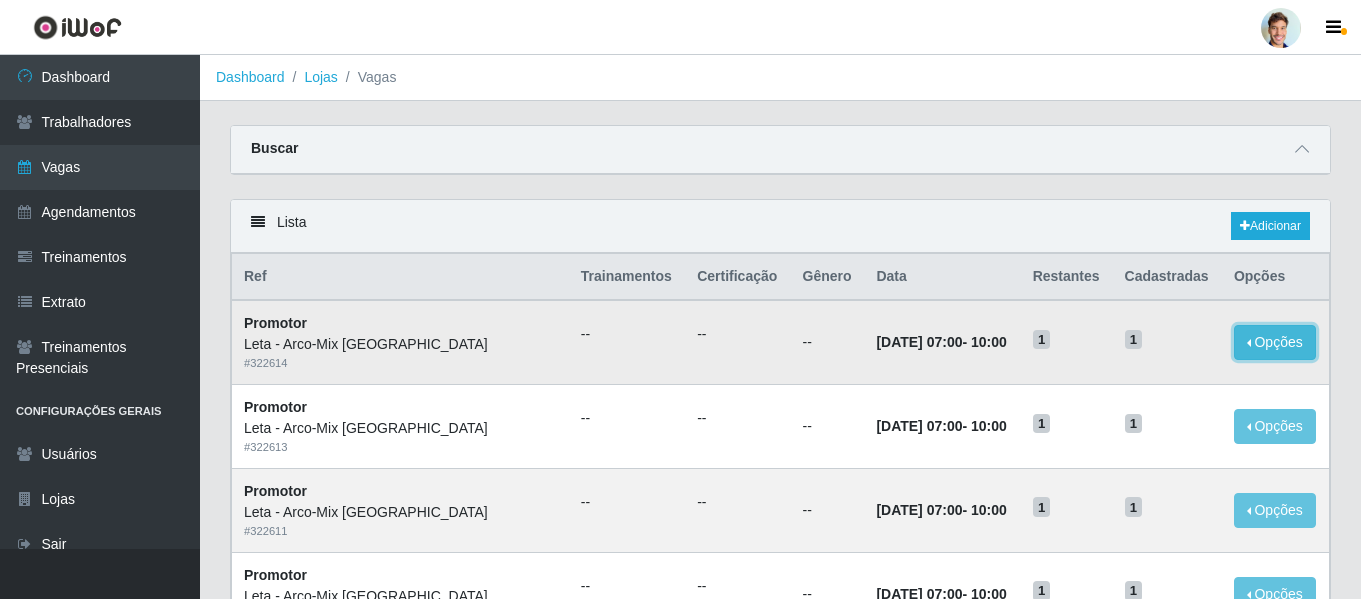click on "Opções" at bounding box center (1275, 342) 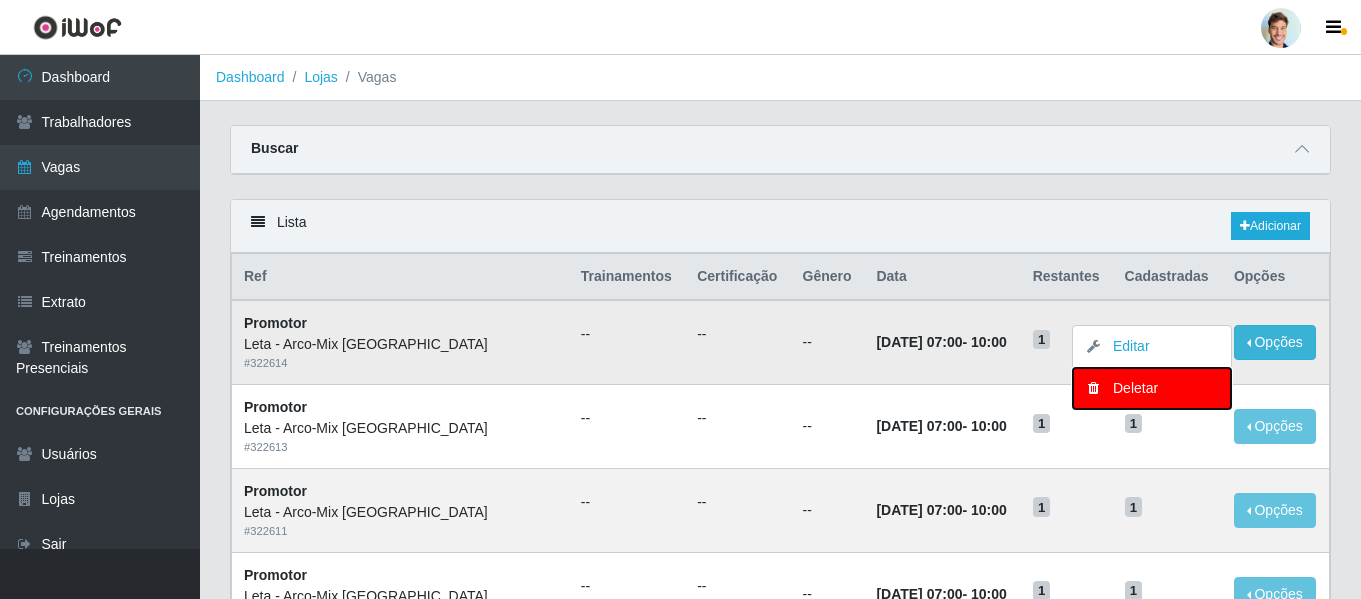 click on "Deletar" at bounding box center (1152, 388) 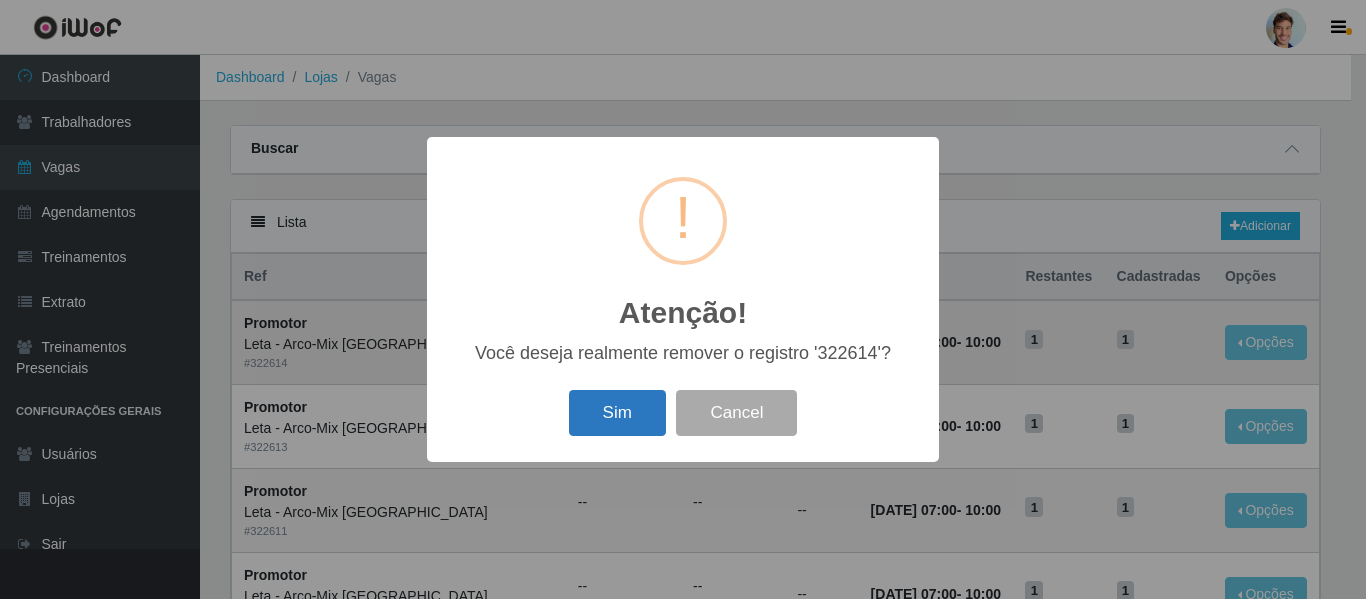 click on "Sim" at bounding box center (617, 413) 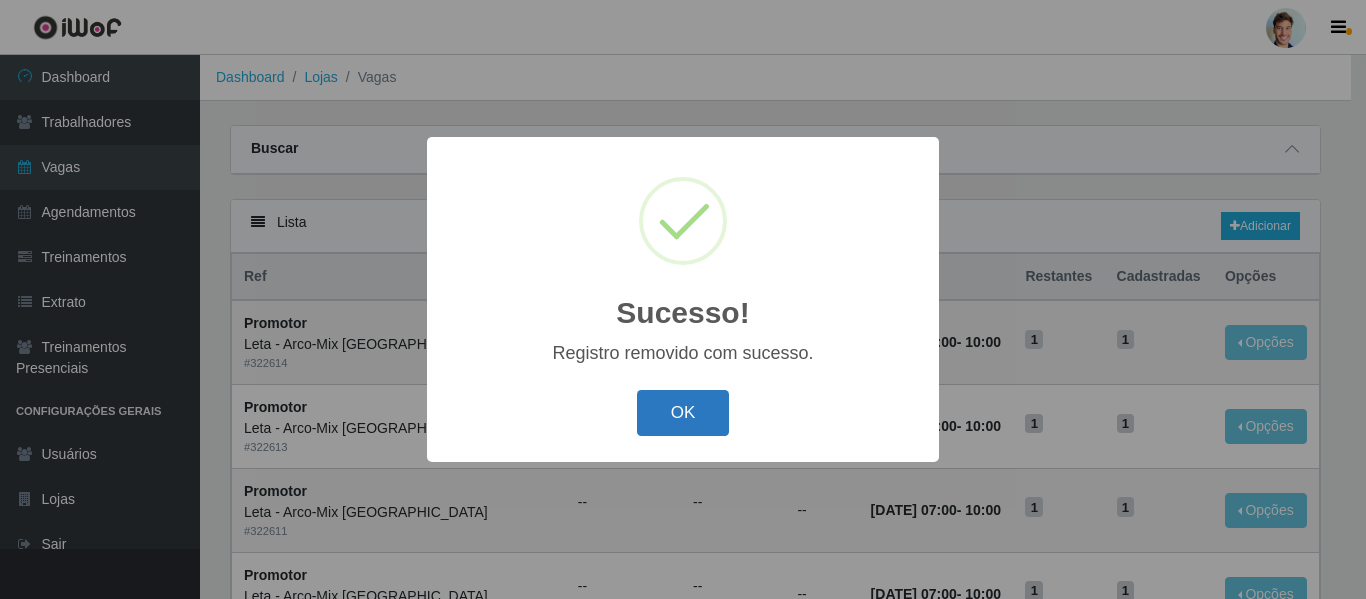 click on "OK" at bounding box center [683, 413] 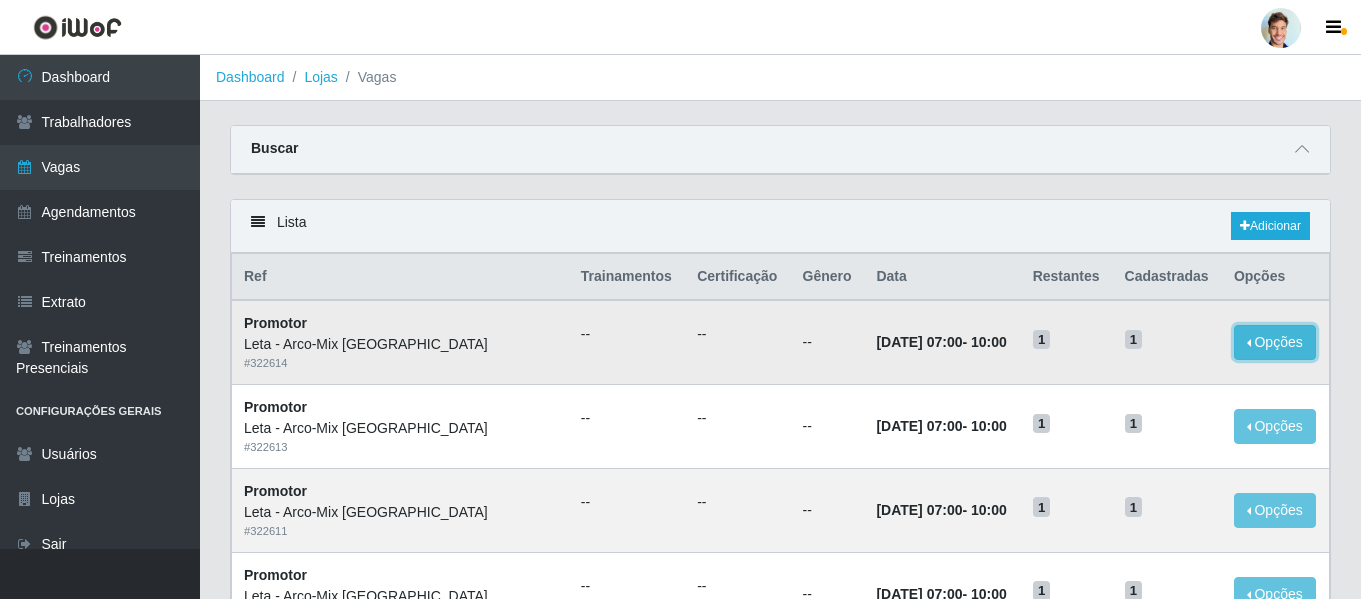 click on "Opções" at bounding box center [1275, 342] 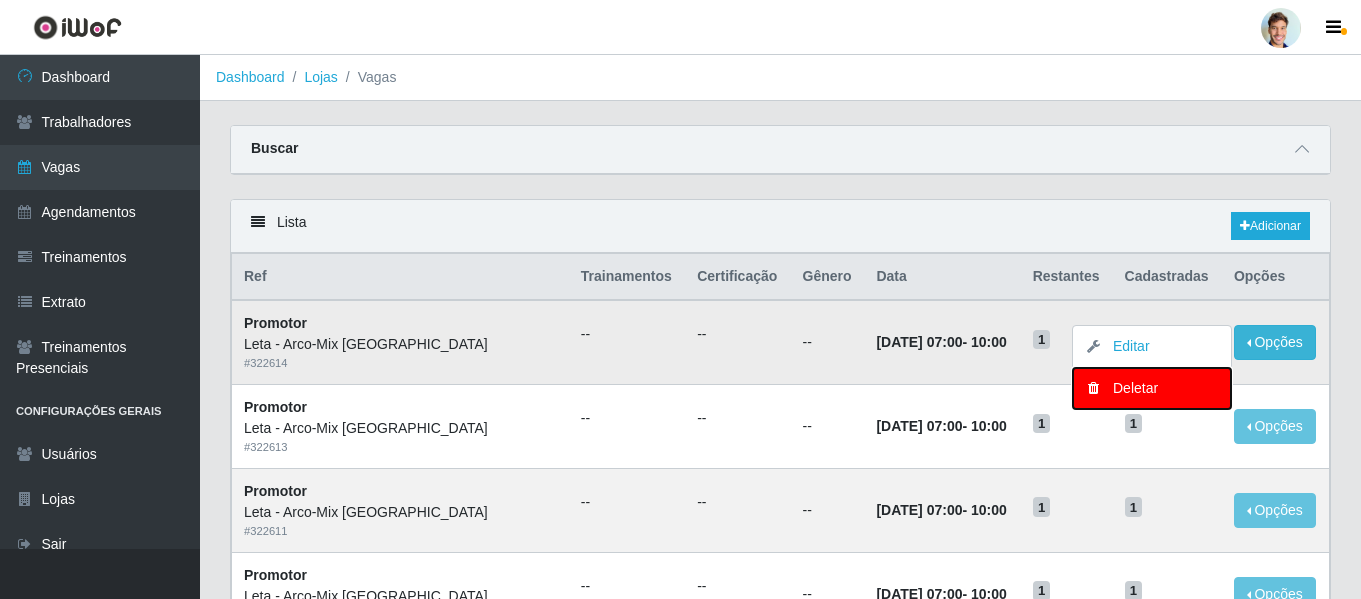 click on "Deletar" at bounding box center [1152, 388] 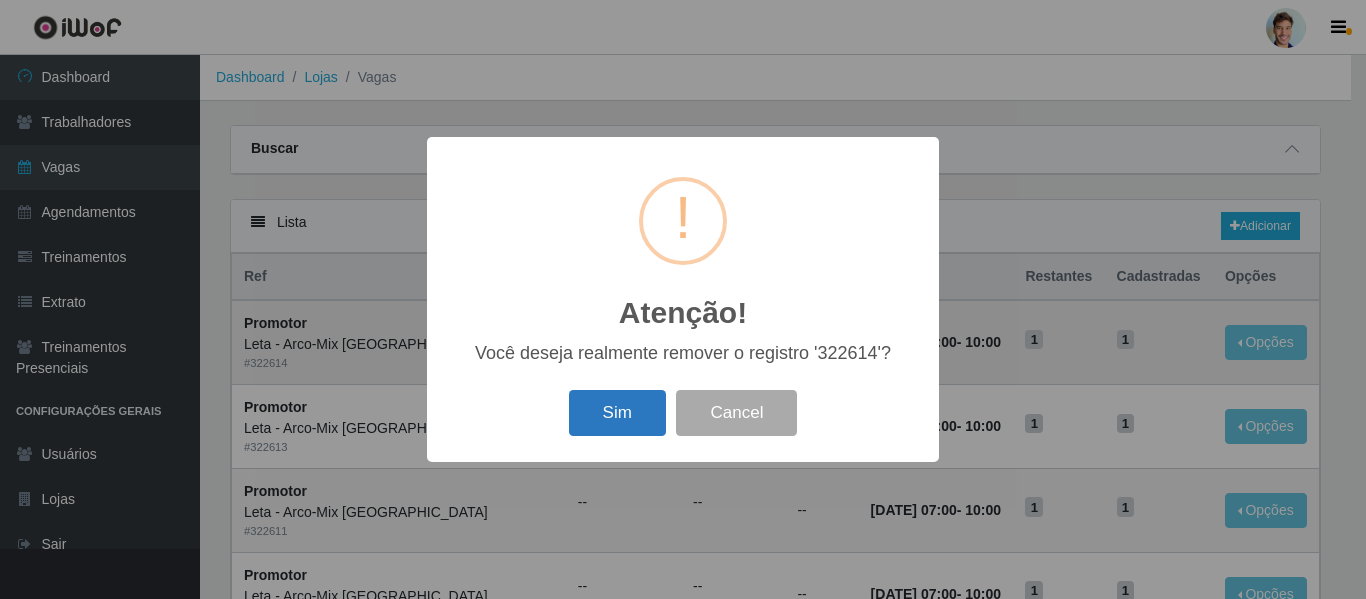 click on "Sim" at bounding box center [617, 413] 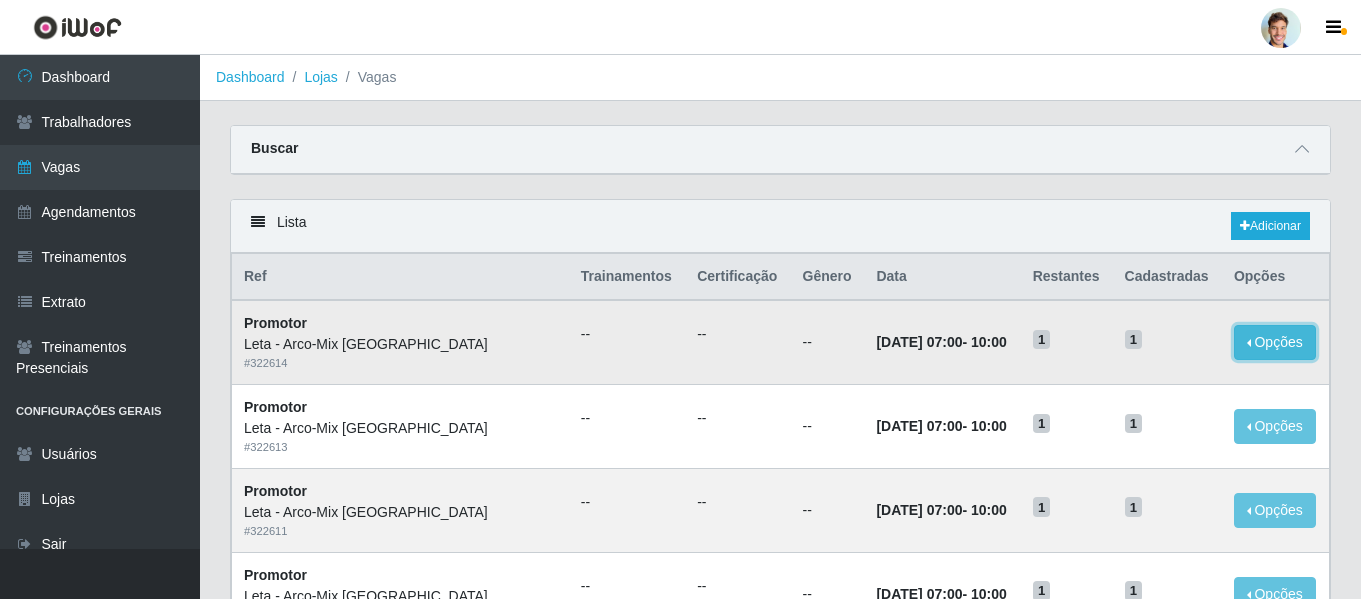 click on "Opções" at bounding box center [1275, 342] 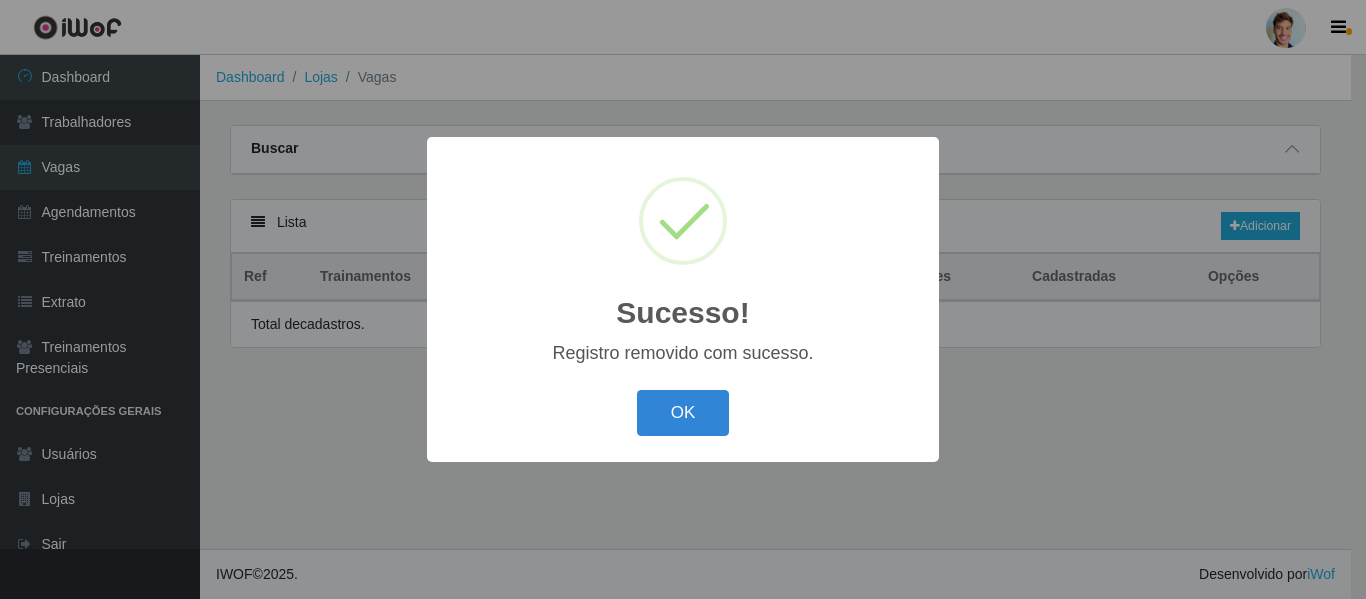 click on "Sucesso! × Registro removido com sucesso. OK Cancel" at bounding box center (683, 299) 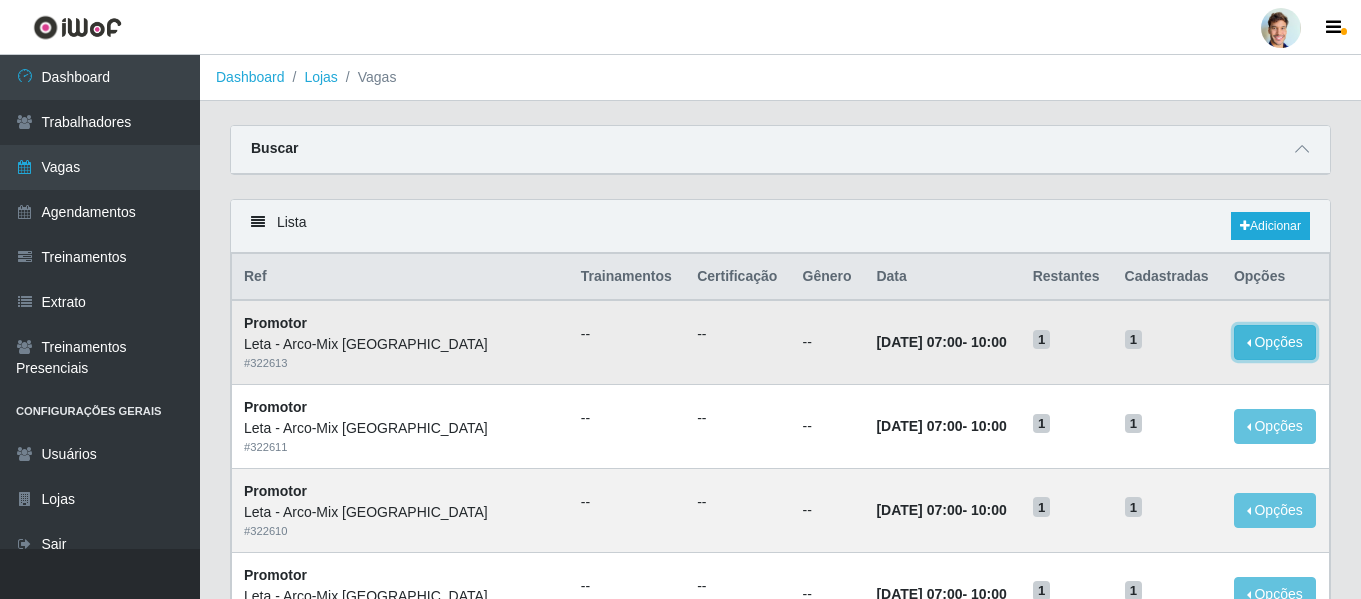 click on "Opções" at bounding box center (1275, 342) 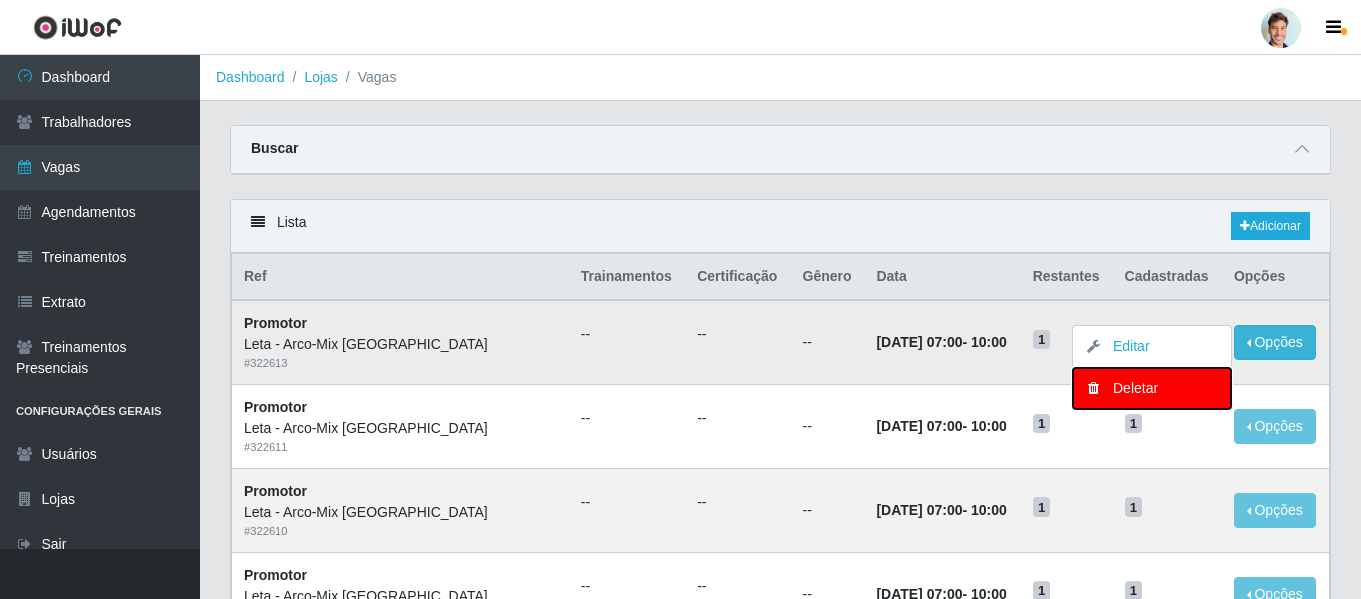 click on "Deletar" at bounding box center (1152, 388) 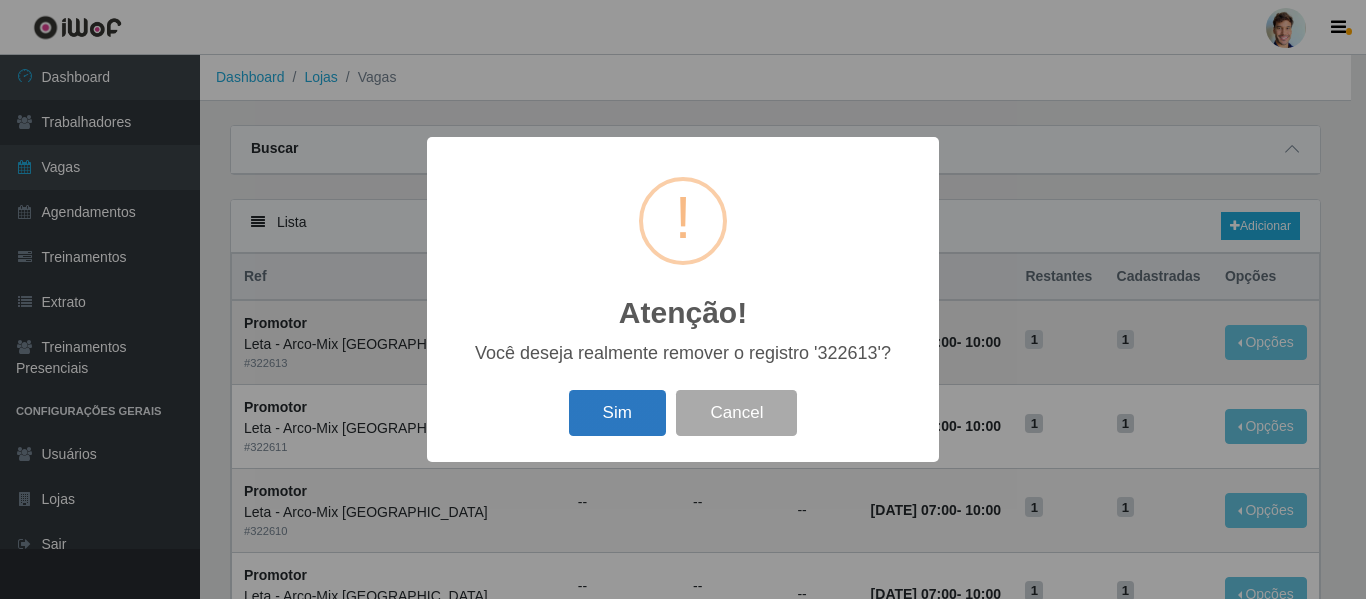 click on "Sim" at bounding box center (617, 413) 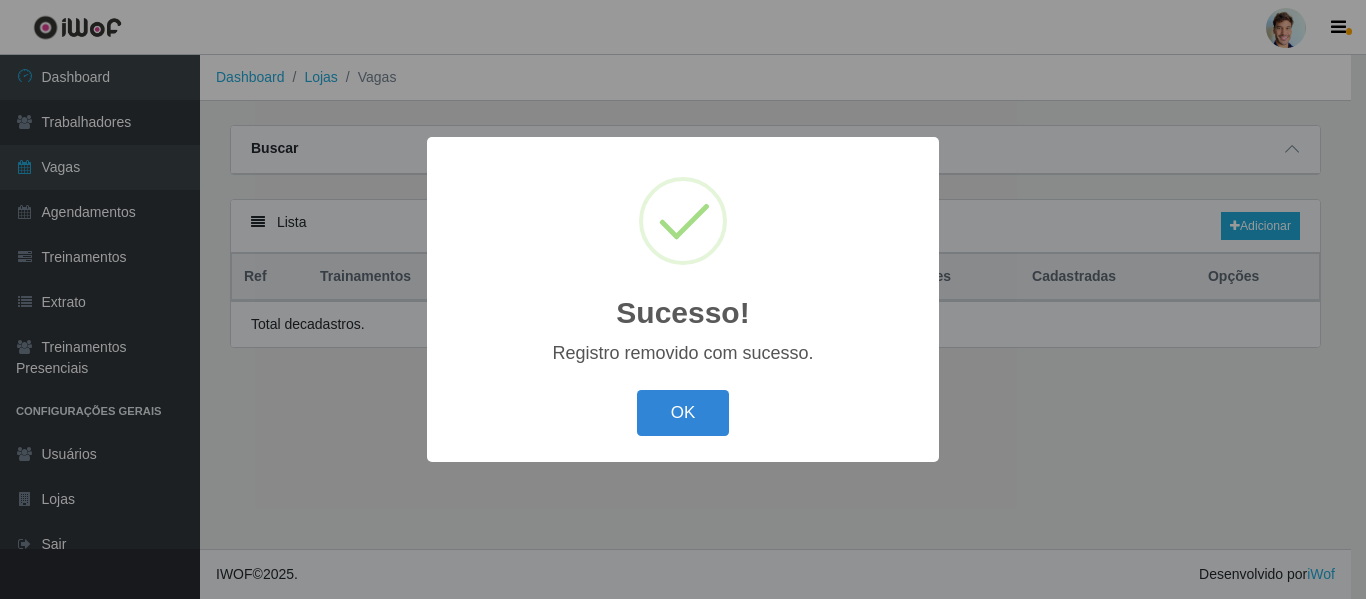 click on "Sucesso! × Registro removido com sucesso. OK Cancel" at bounding box center (683, 299) 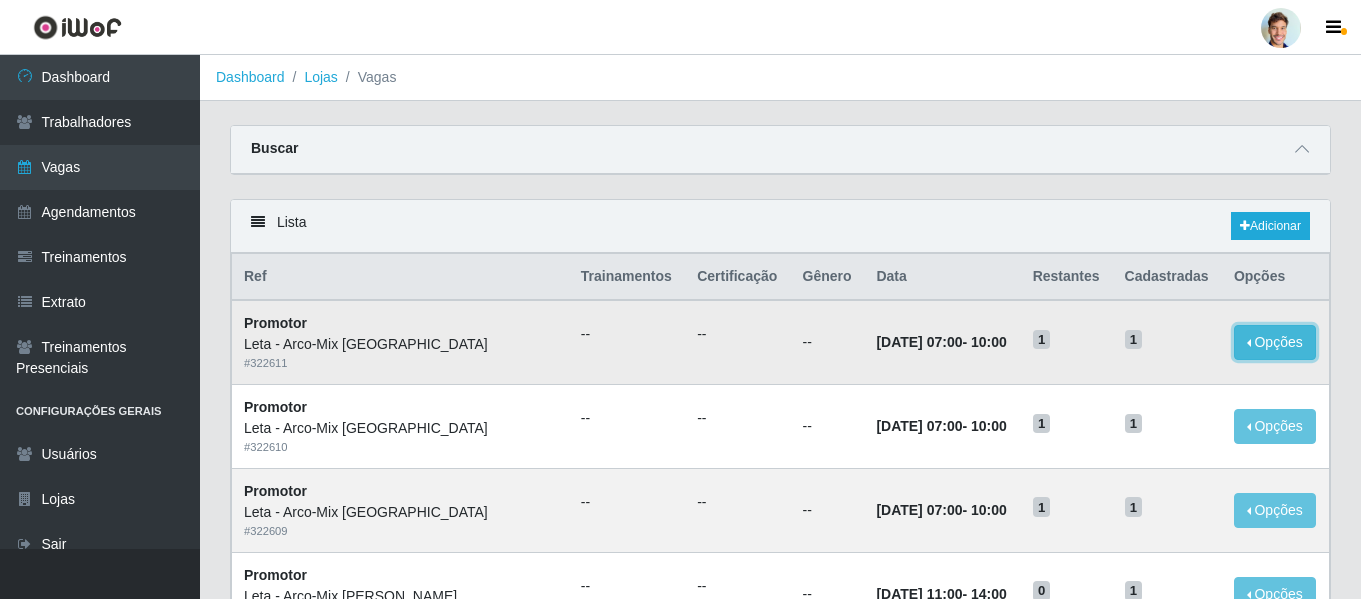 click on "Opções" at bounding box center [1275, 342] 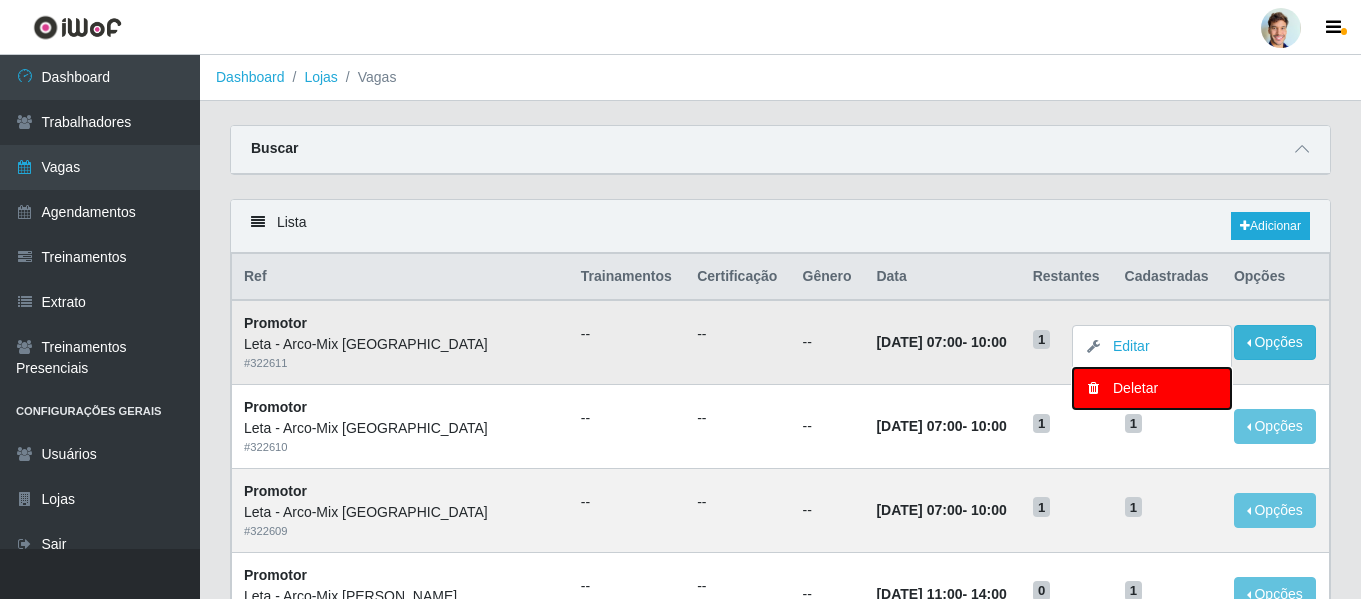 click on "Deletar" at bounding box center (1152, 388) 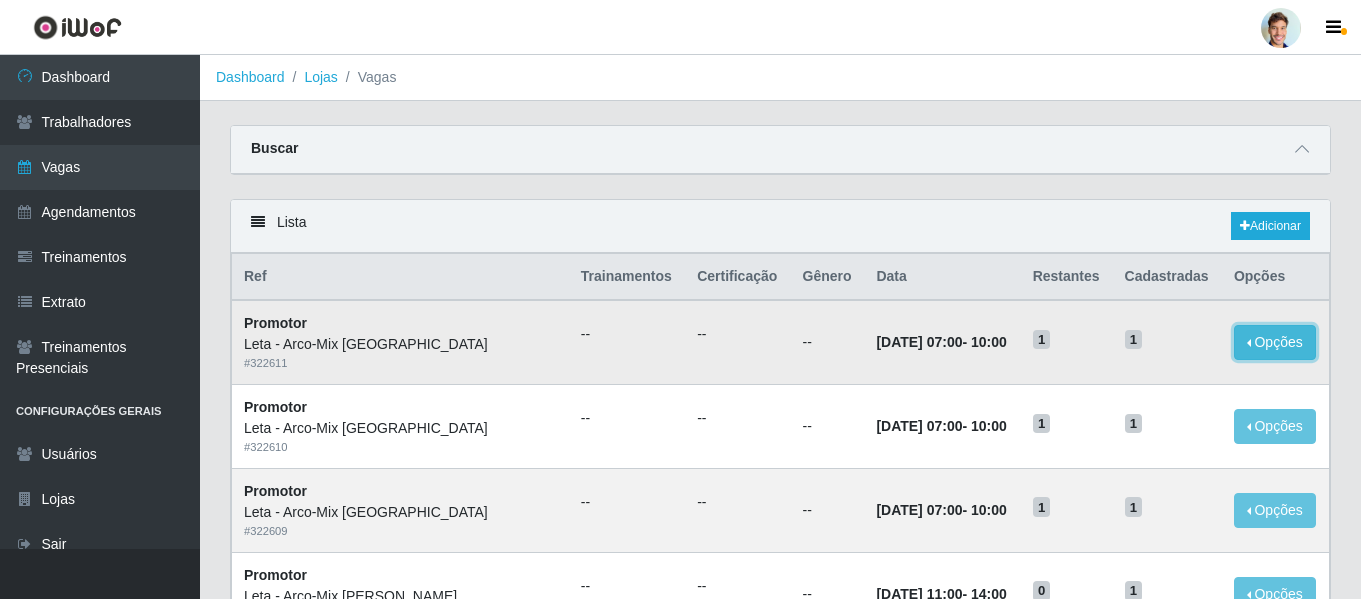 click on "Opções" at bounding box center (1275, 342) 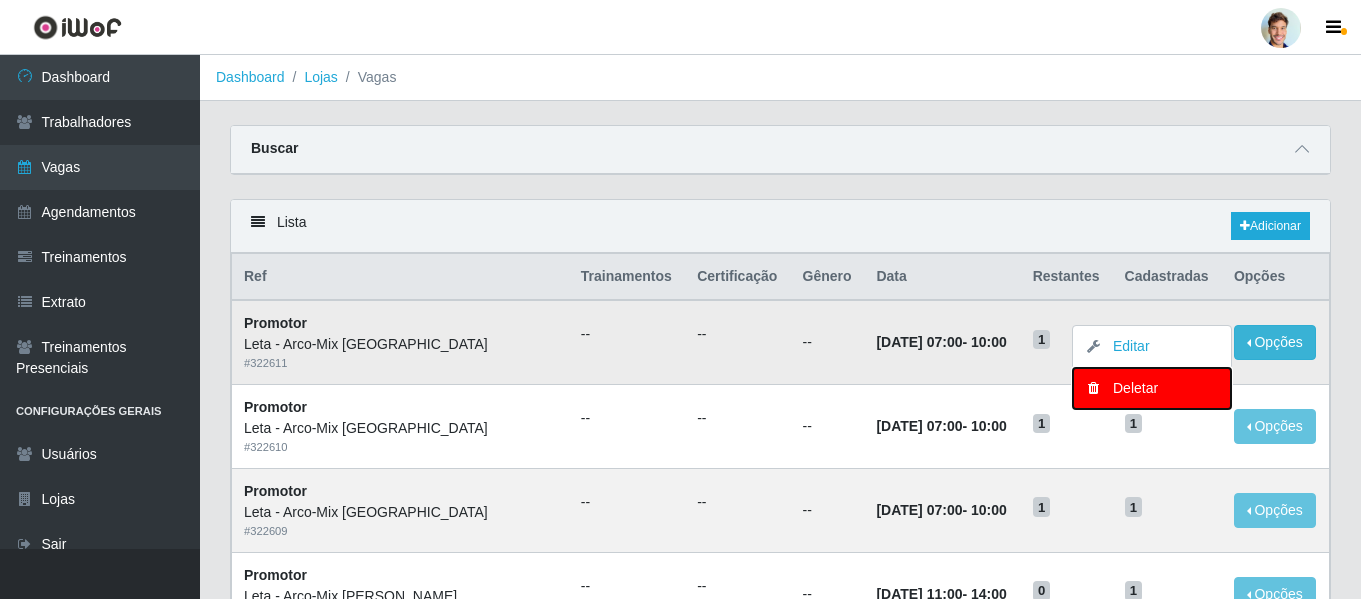 click on "Deletar" at bounding box center (1152, 388) 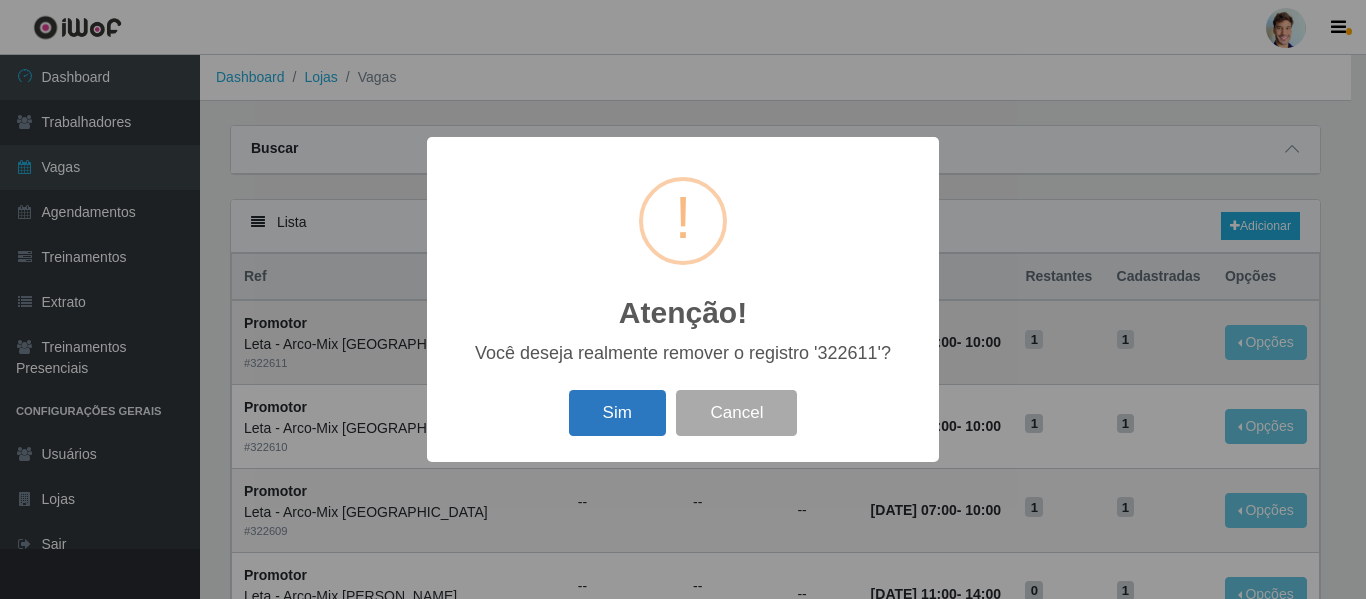 click on "Sim" at bounding box center [617, 413] 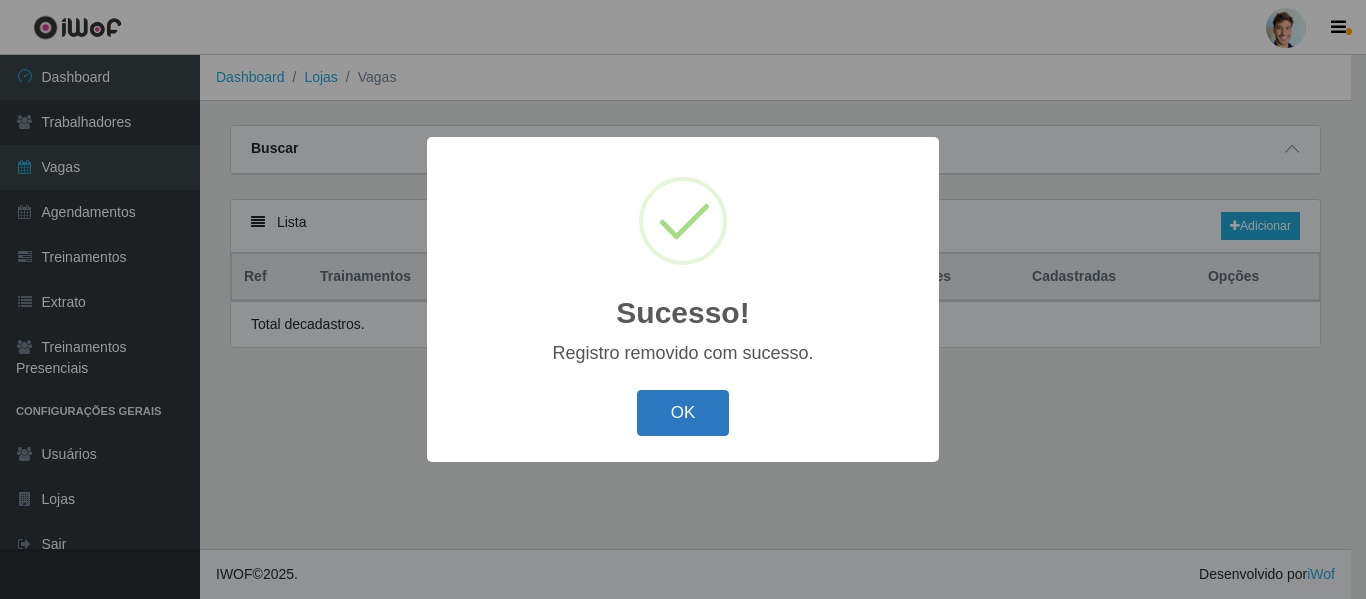 click on "OK" at bounding box center [683, 413] 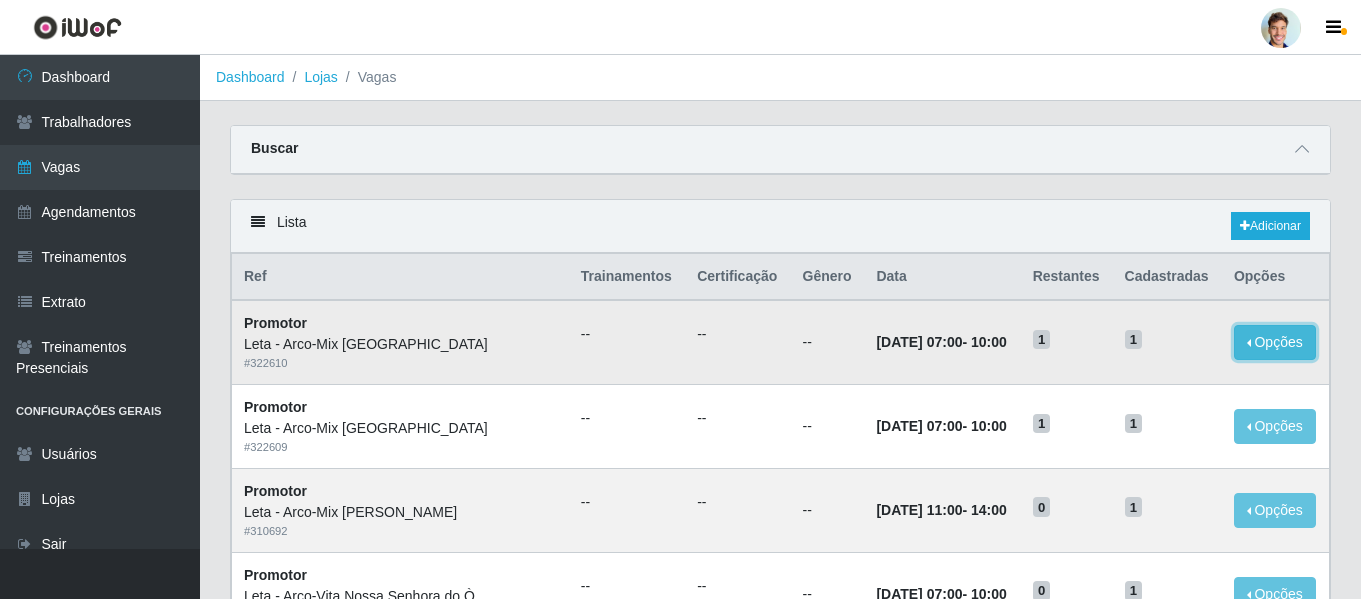 click on "Opções" at bounding box center [1275, 342] 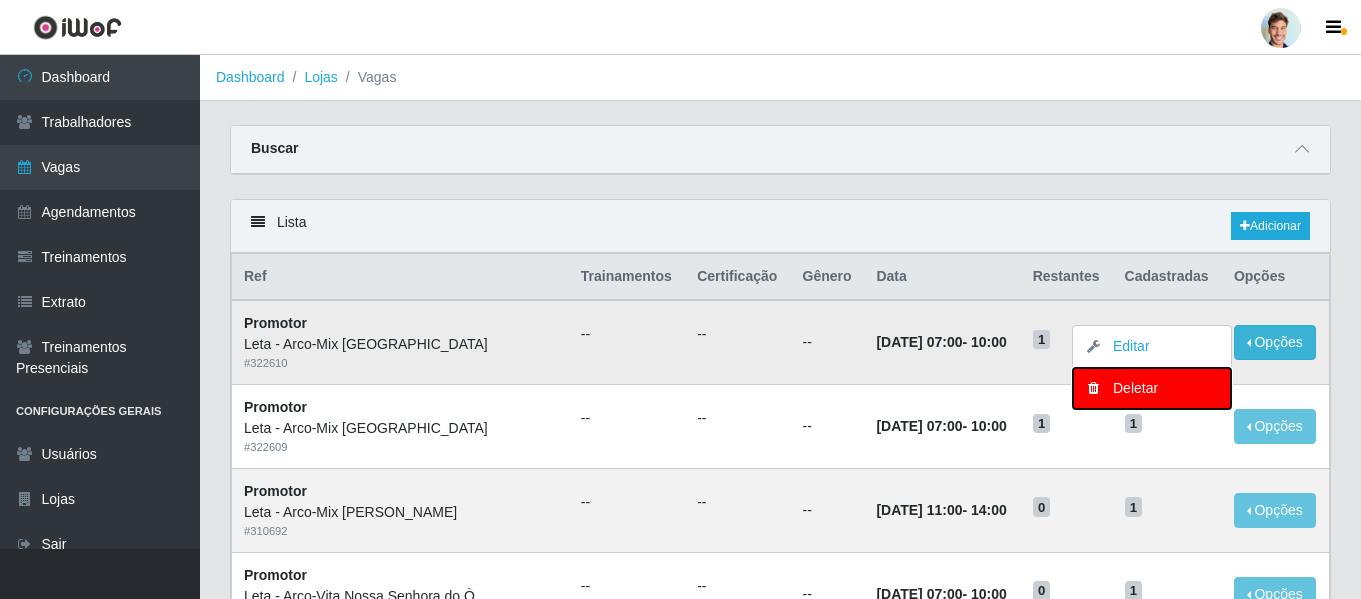 click on "Deletar" at bounding box center (1152, 388) 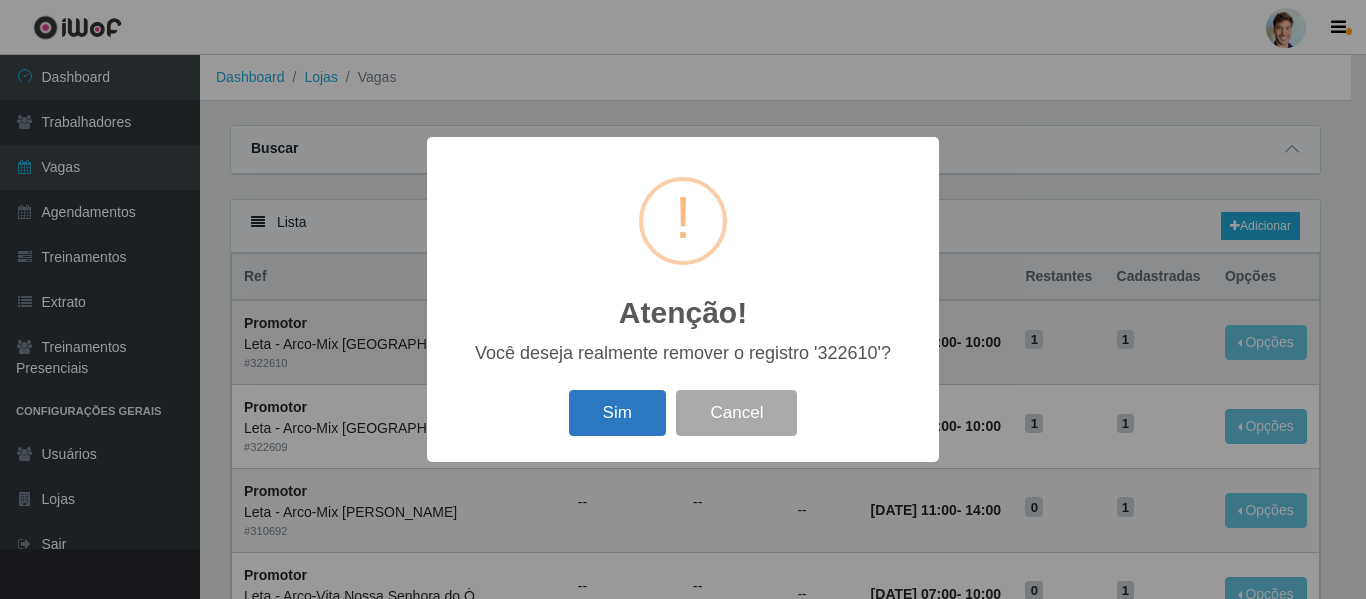 click on "Sim" at bounding box center [617, 413] 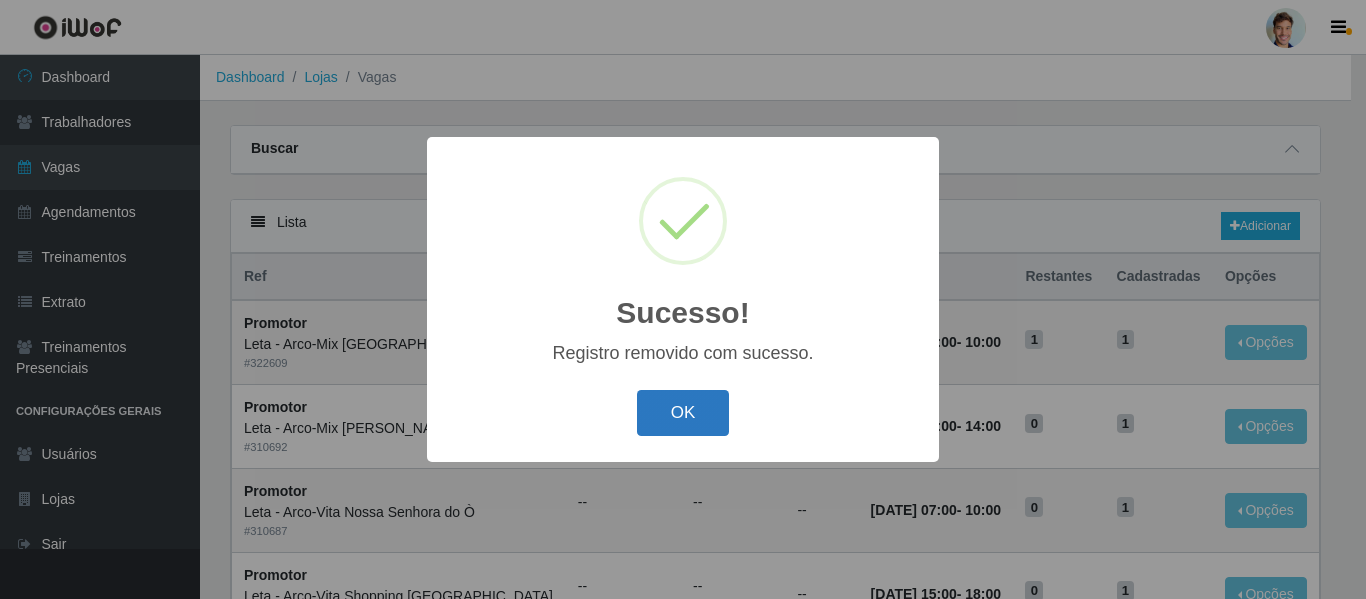 click on "OK" at bounding box center (683, 413) 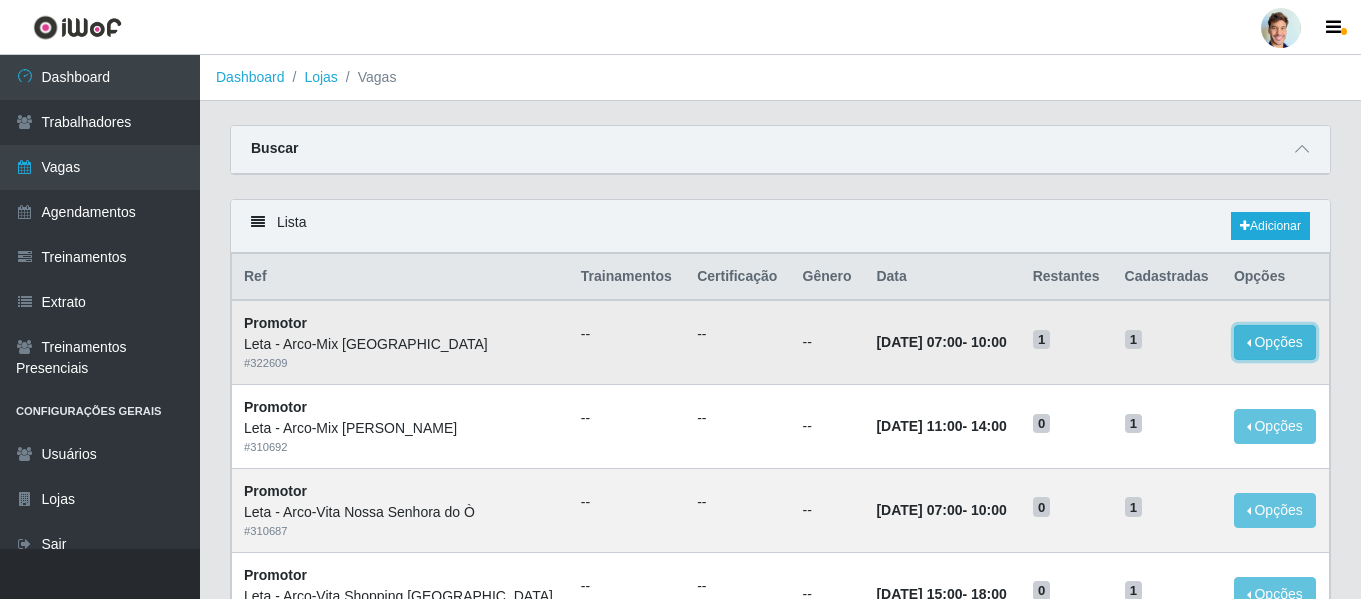 click on "Opções" at bounding box center (1275, 342) 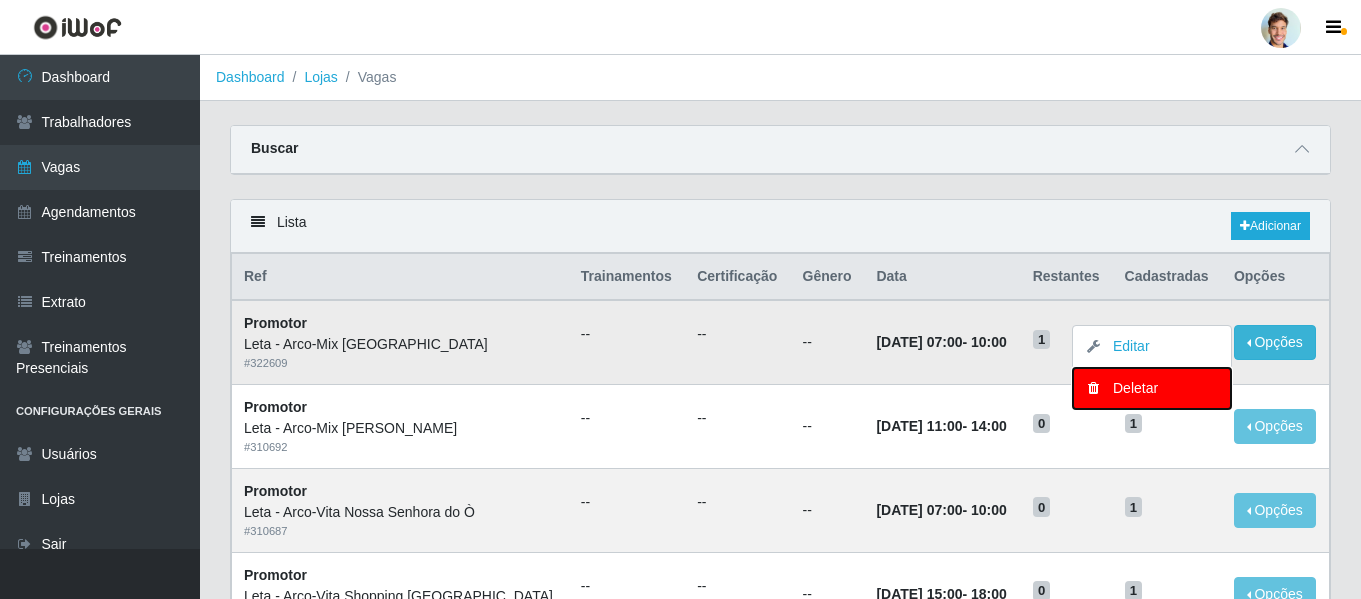 click at bounding box center (1093, 388) 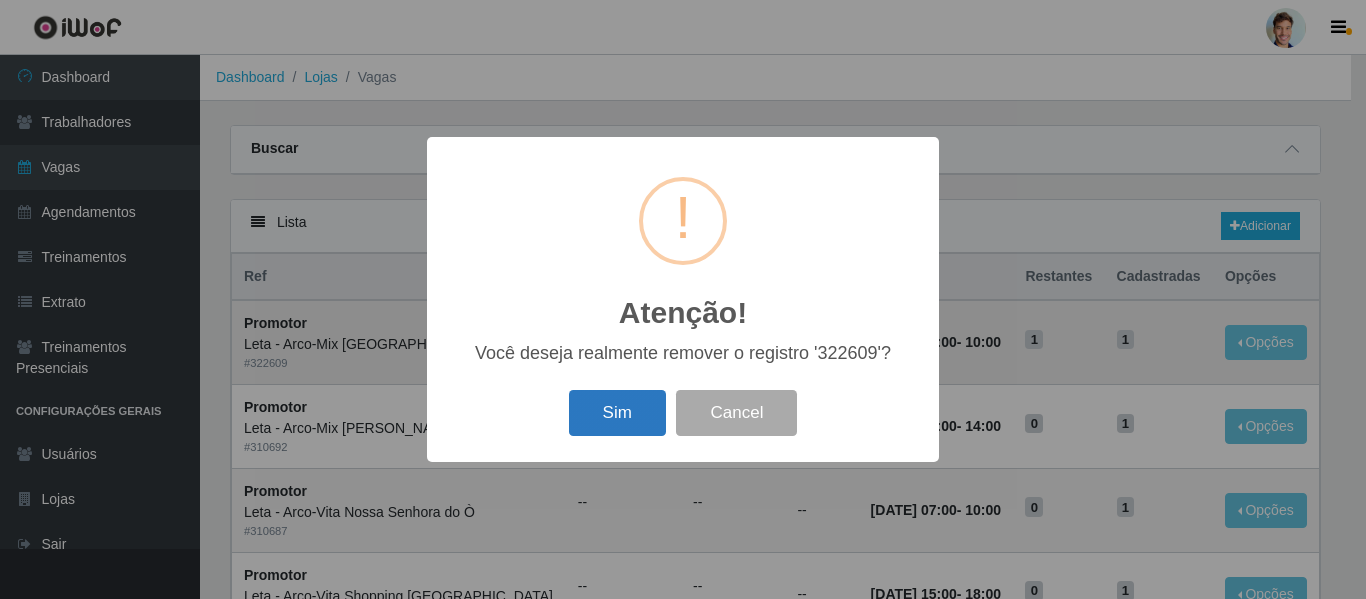 click on "Sim" at bounding box center (617, 413) 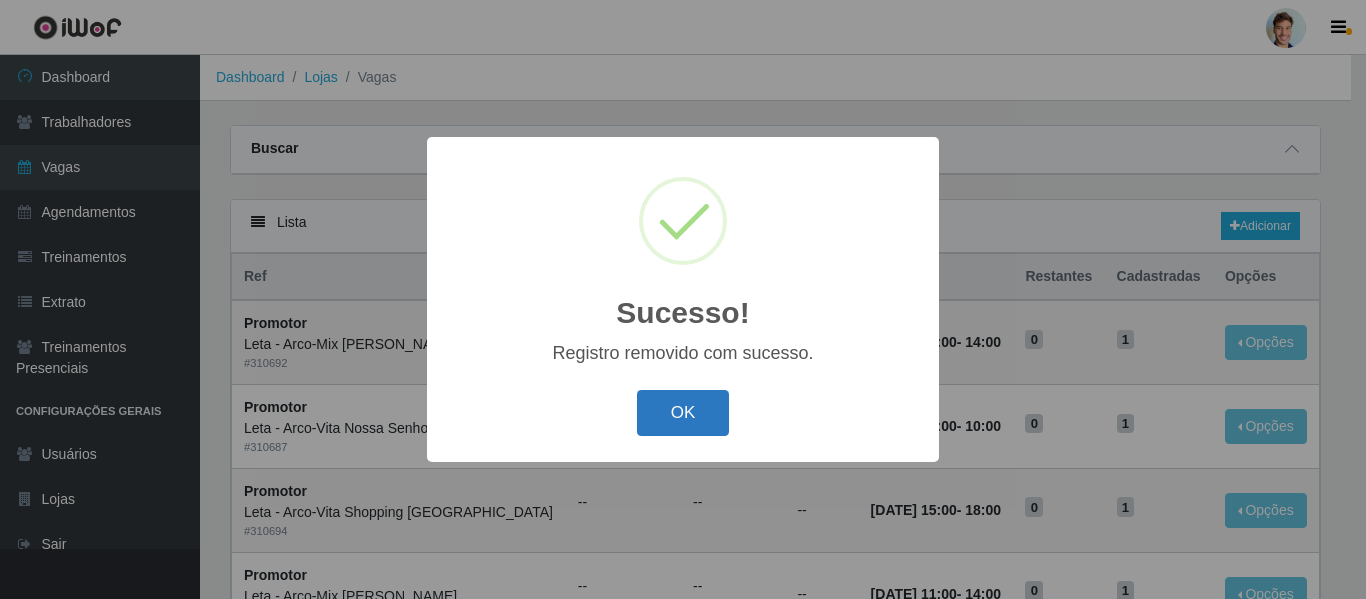 click on "OK" at bounding box center [683, 413] 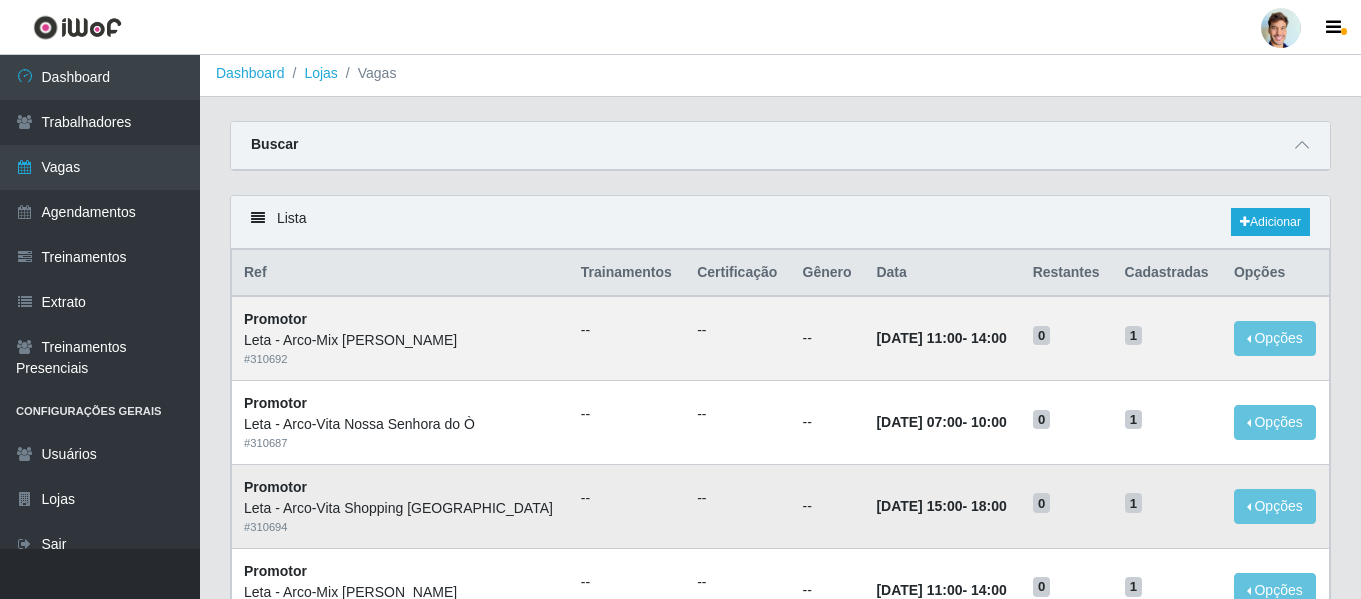 scroll, scrollTop: 0, scrollLeft: 0, axis: both 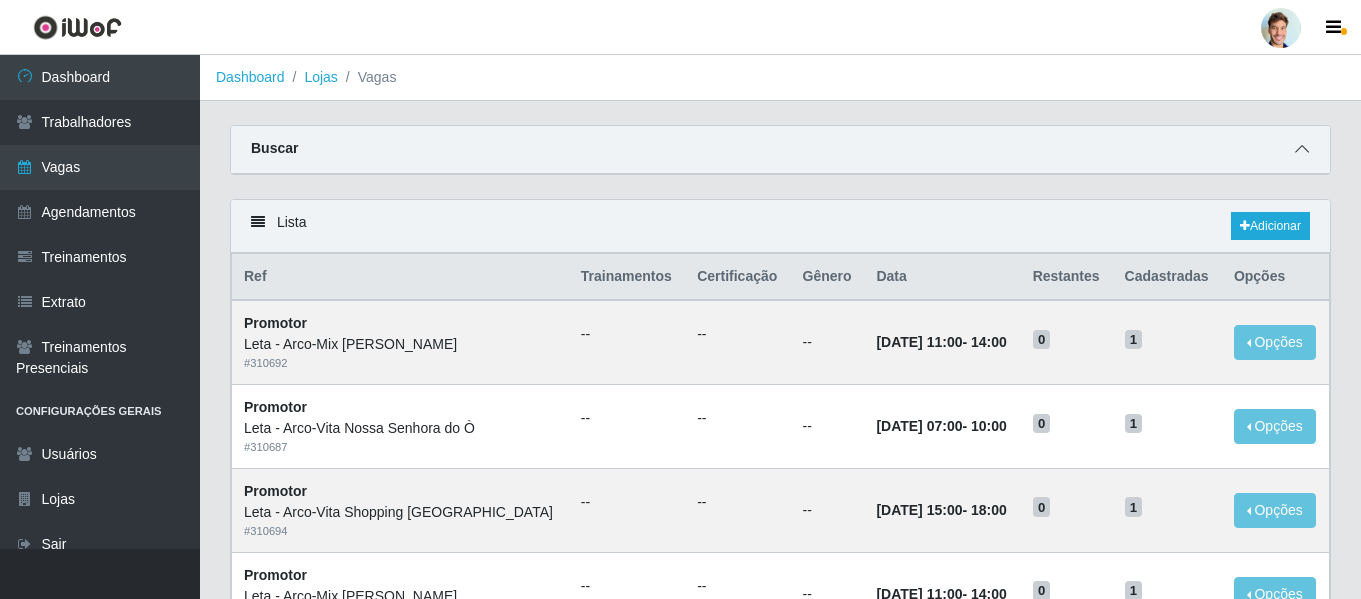 click on "Buscar" at bounding box center [780, 150] 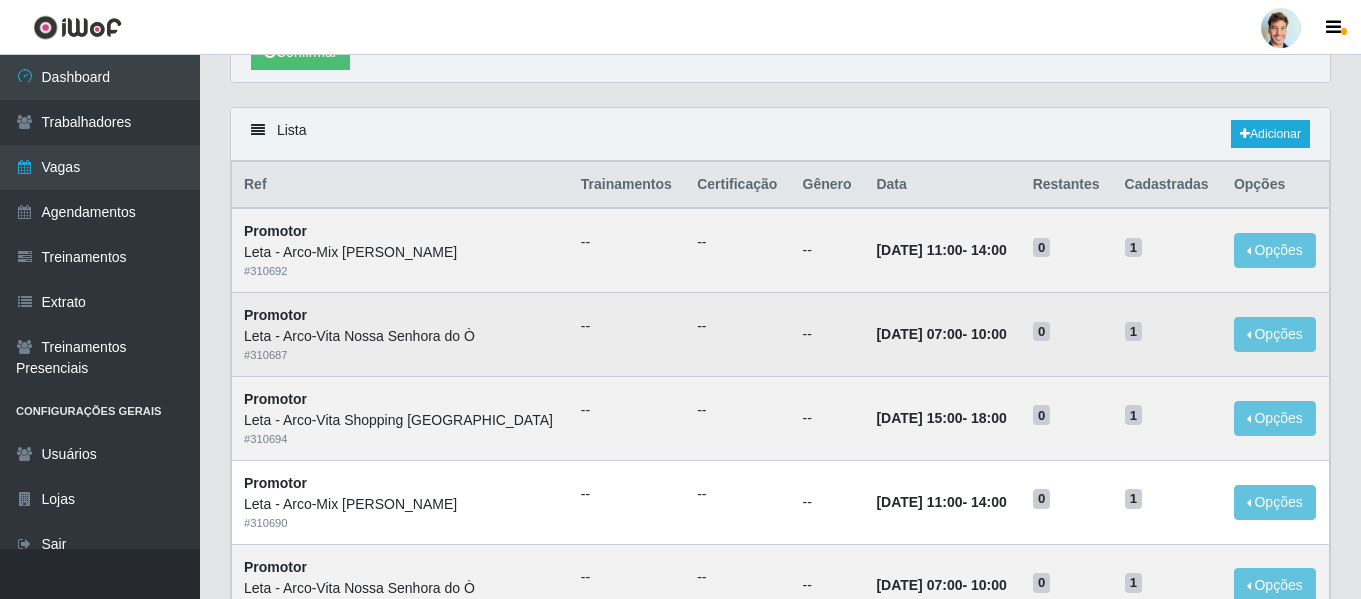 scroll, scrollTop: 400, scrollLeft: 0, axis: vertical 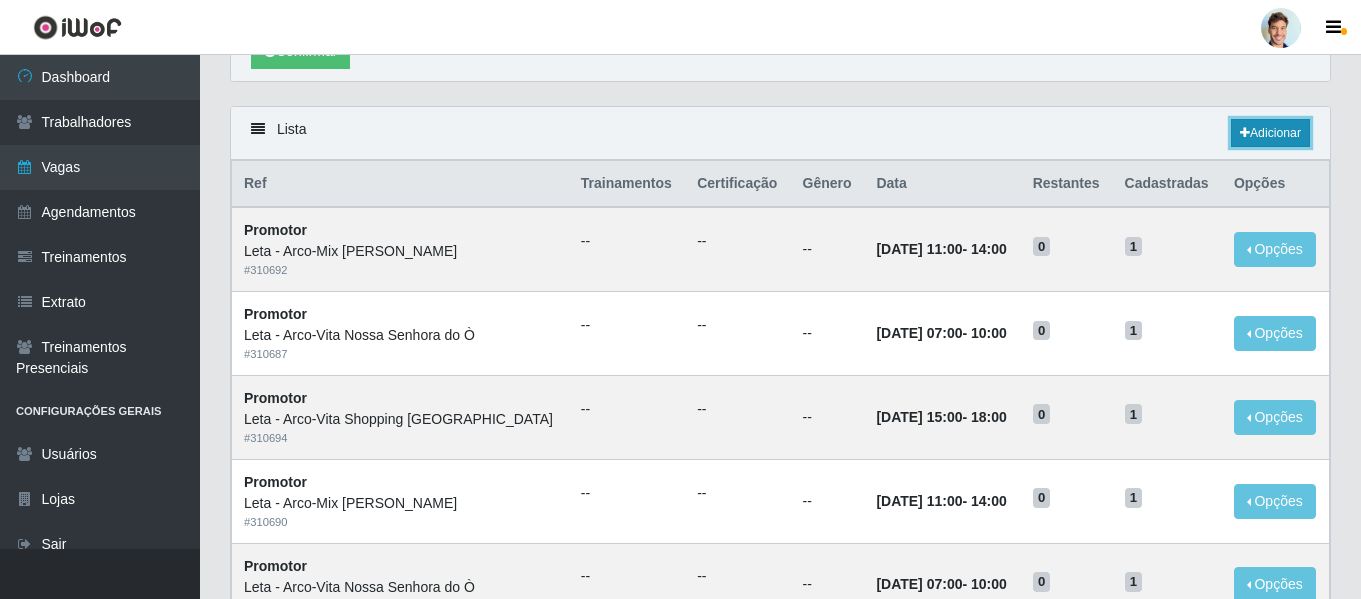 click on "Adicionar" at bounding box center (1270, 133) 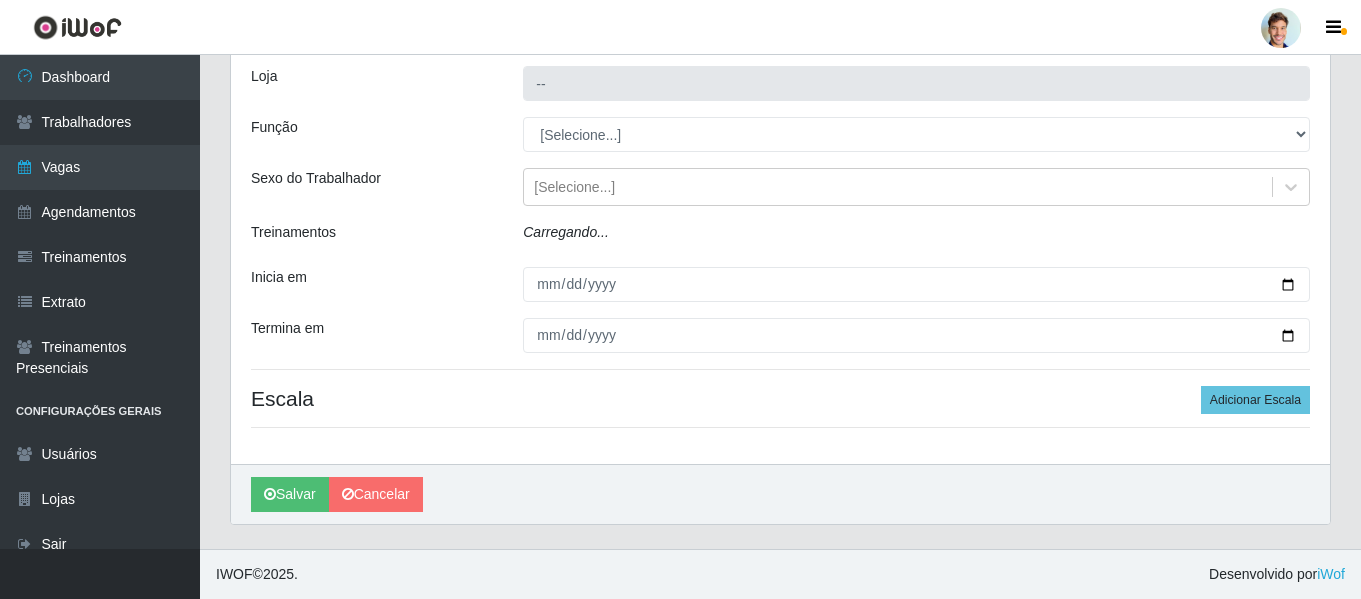 type on "Leta - Arco-Mix [GEOGRAPHIC_DATA]" 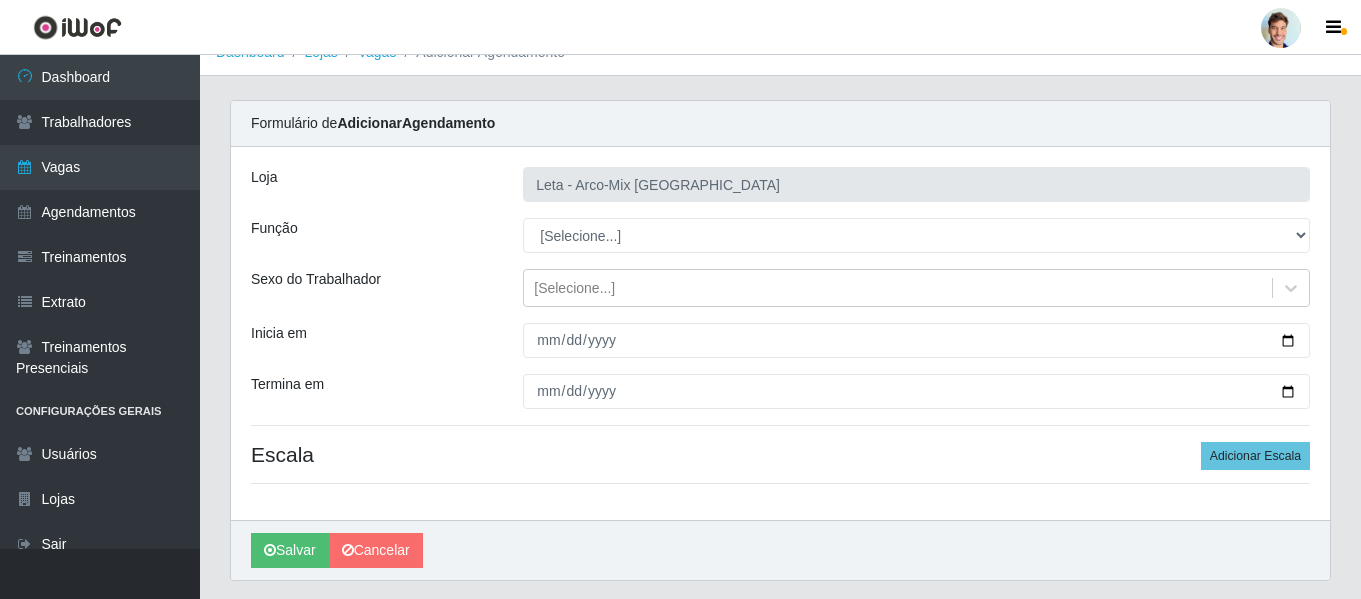 scroll, scrollTop: 0, scrollLeft: 0, axis: both 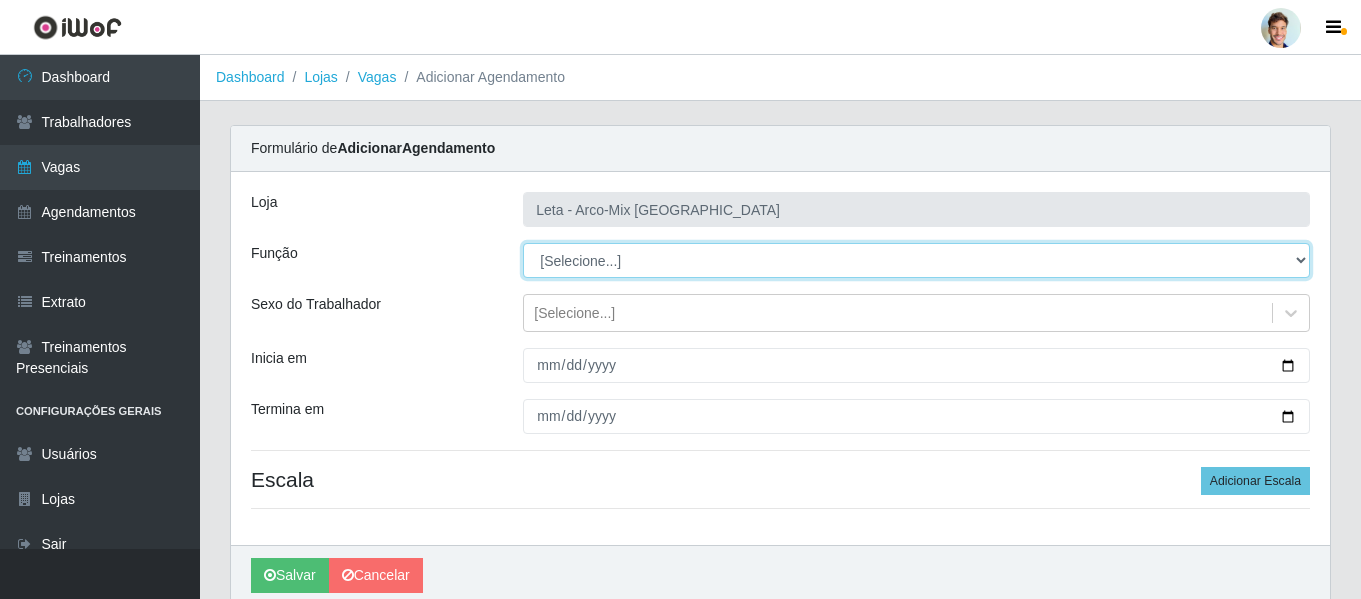 click on "[Selecione...] Promotor" at bounding box center (916, 260) 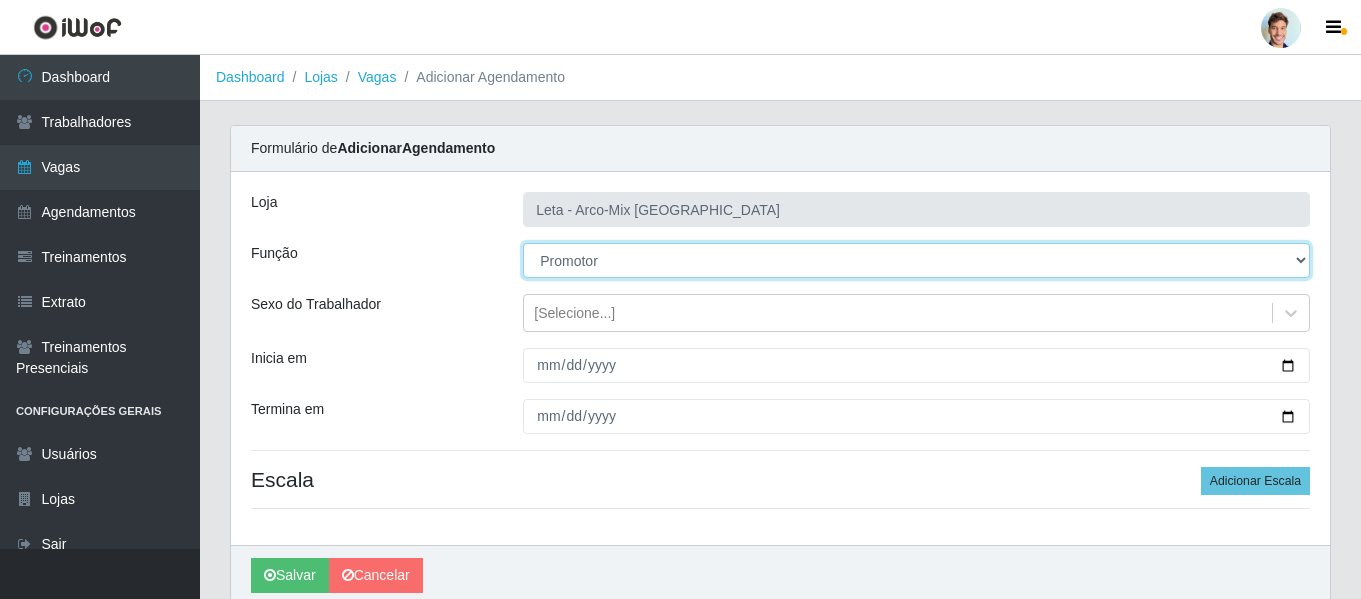 click on "[Selecione...] Promotor" at bounding box center (916, 260) 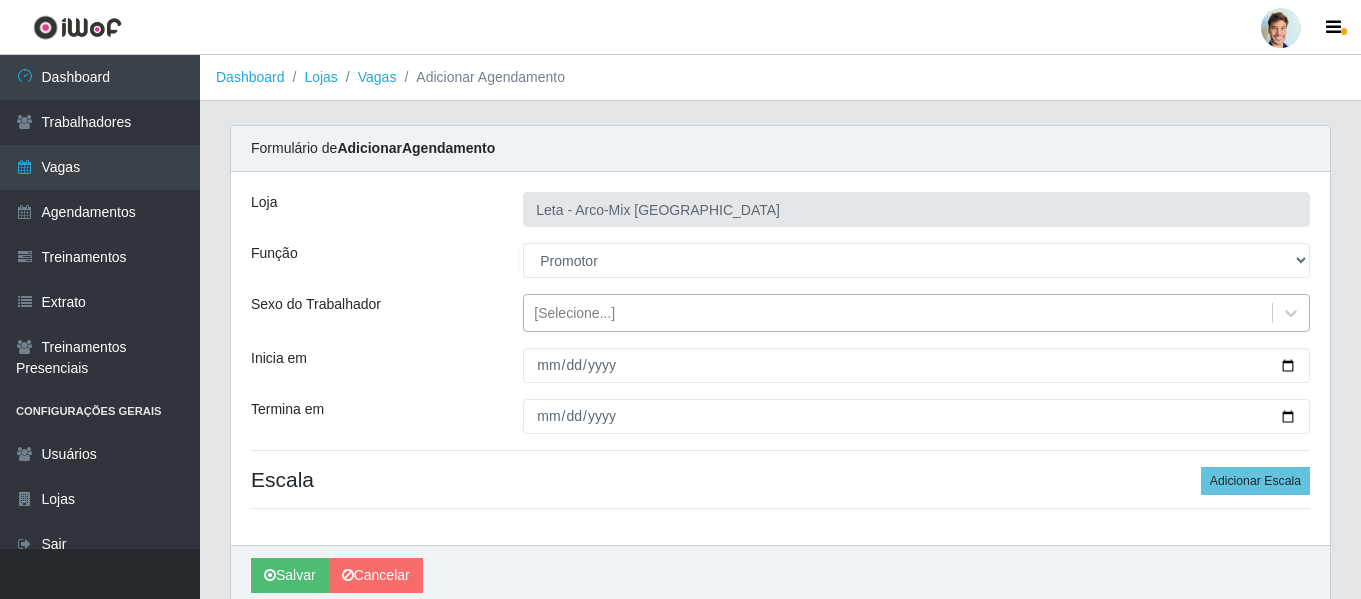 click on "[Selecione...]" at bounding box center (574, 313) 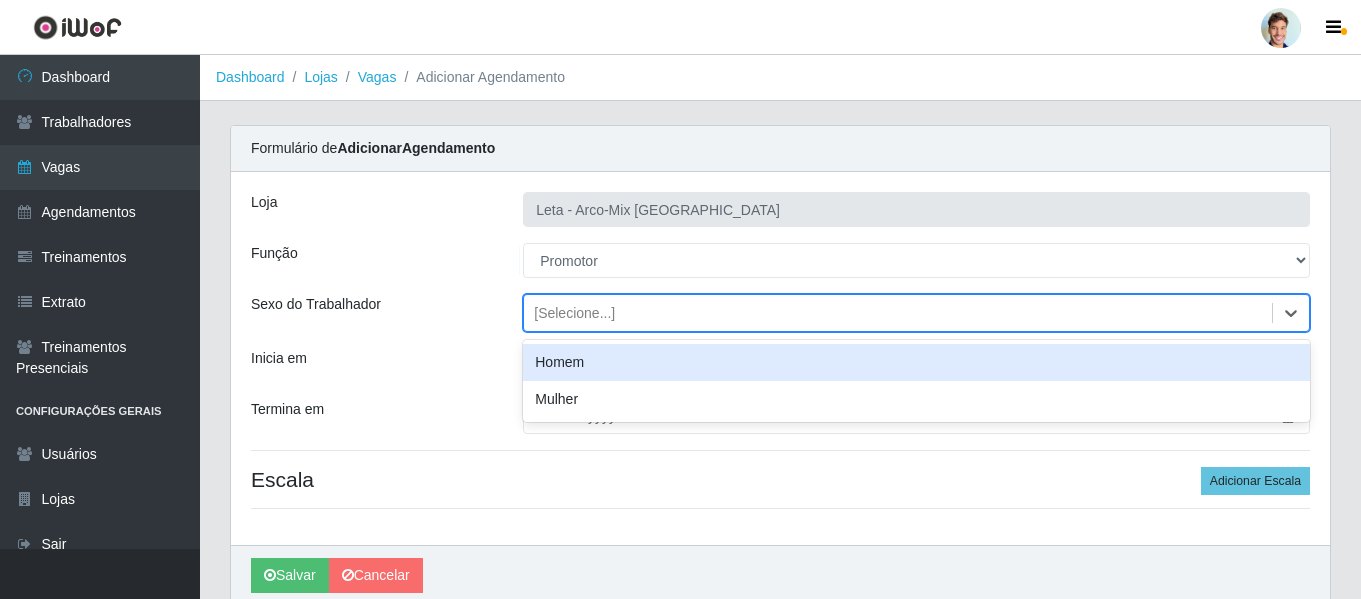 click on "Sexo do Trabalhador" at bounding box center (372, 313) 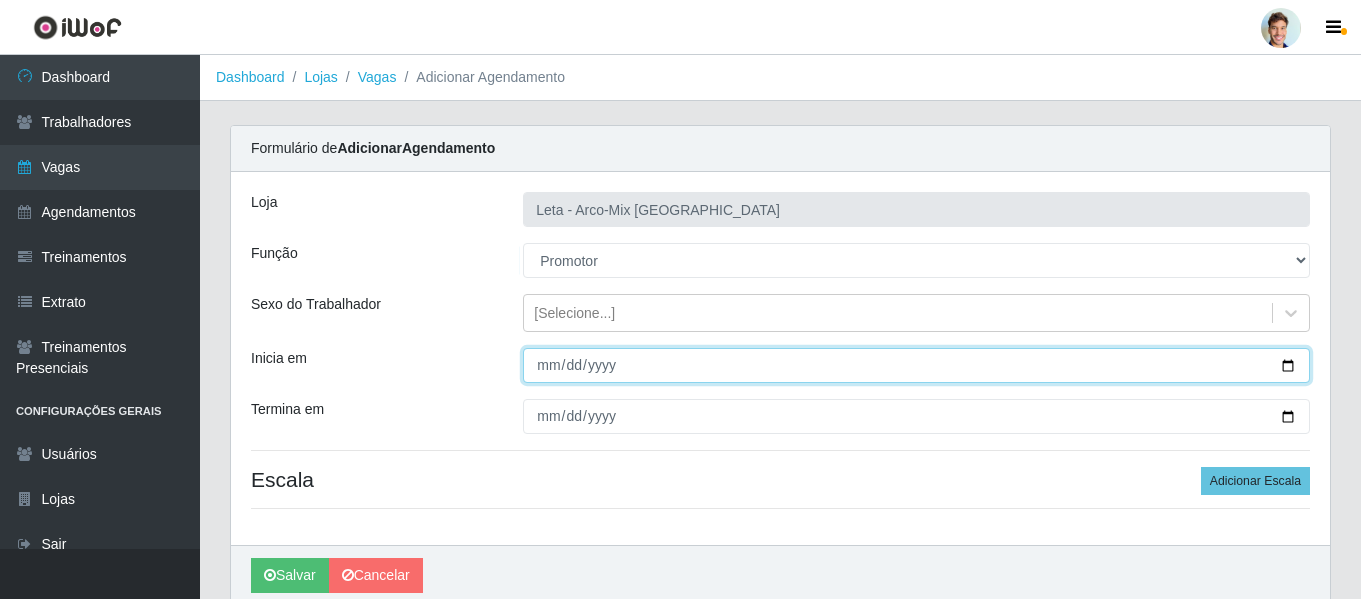 click on "Inicia em" at bounding box center [916, 365] 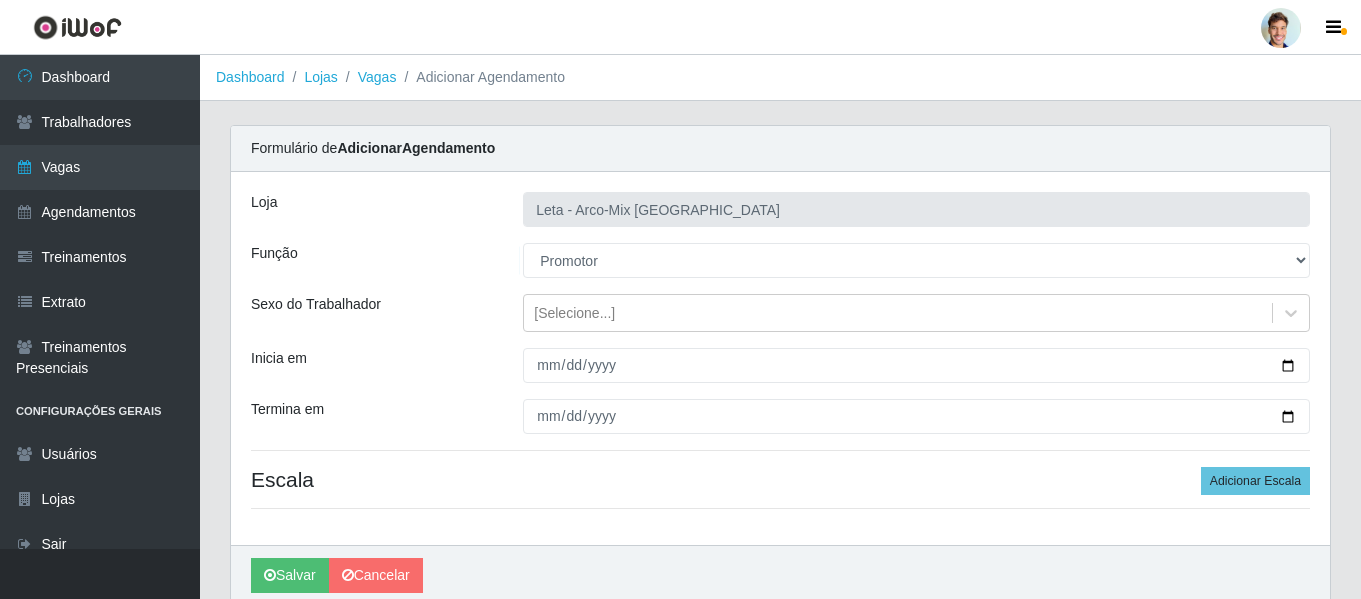 click on "Sexo do Trabalhador" at bounding box center (372, 313) 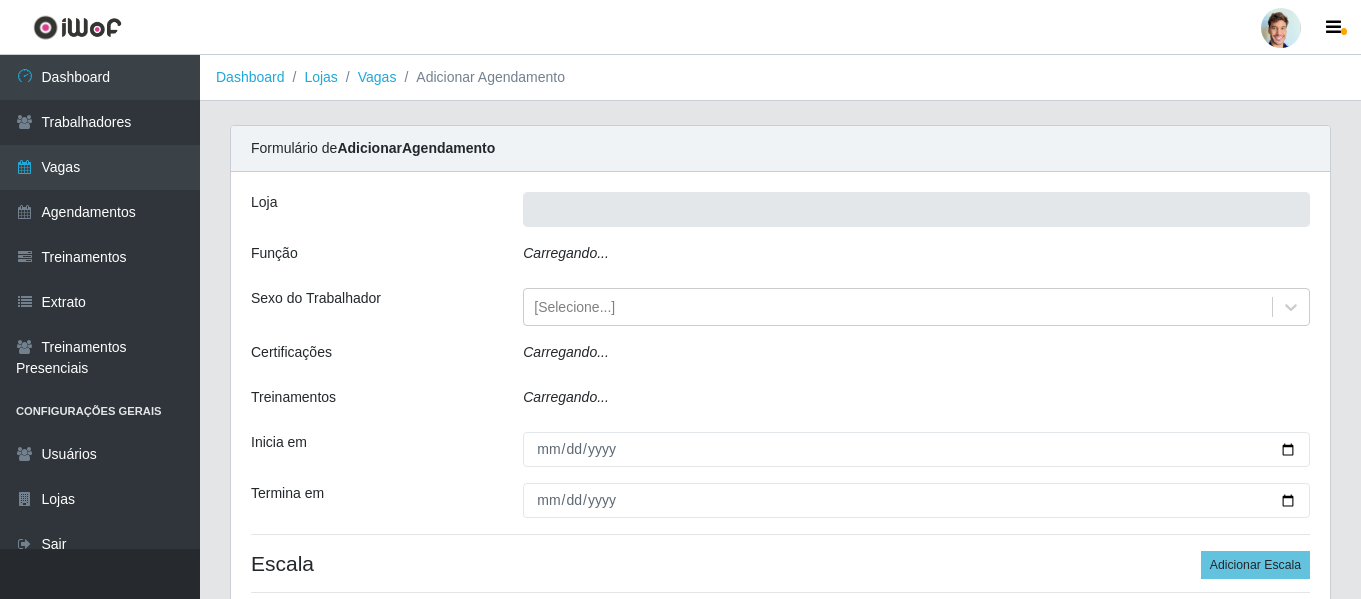scroll, scrollTop: 0, scrollLeft: 0, axis: both 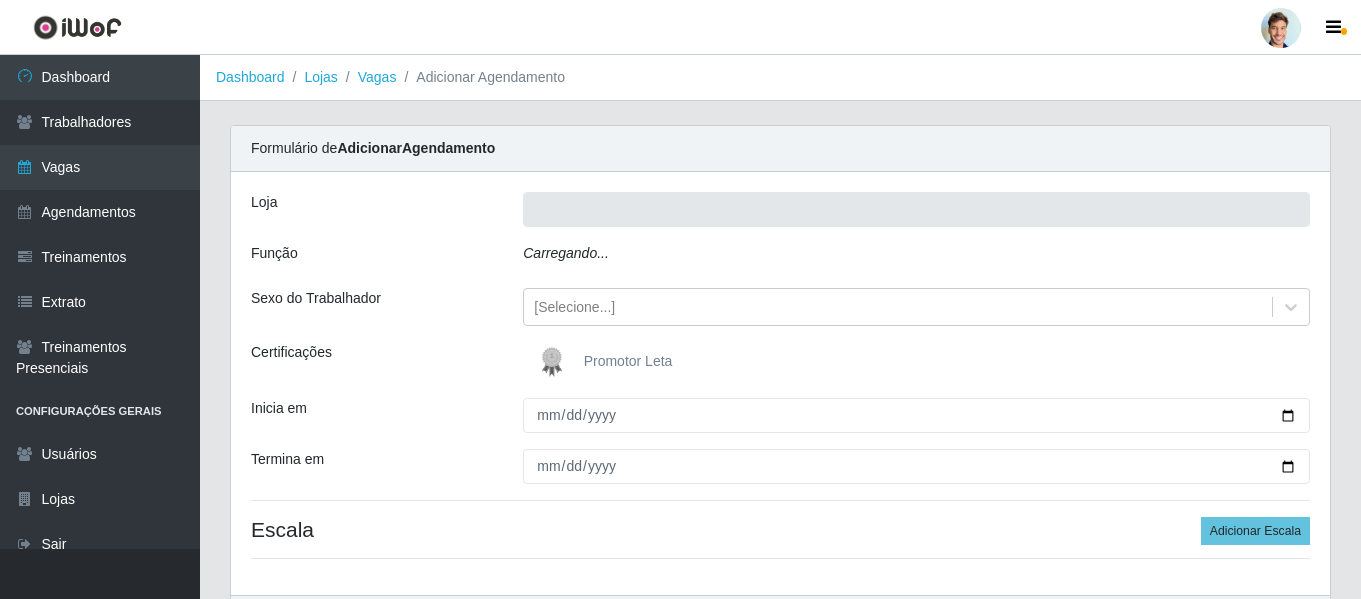 type on "Leta - Arco-Mix [GEOGRAPHIC_DATA]" 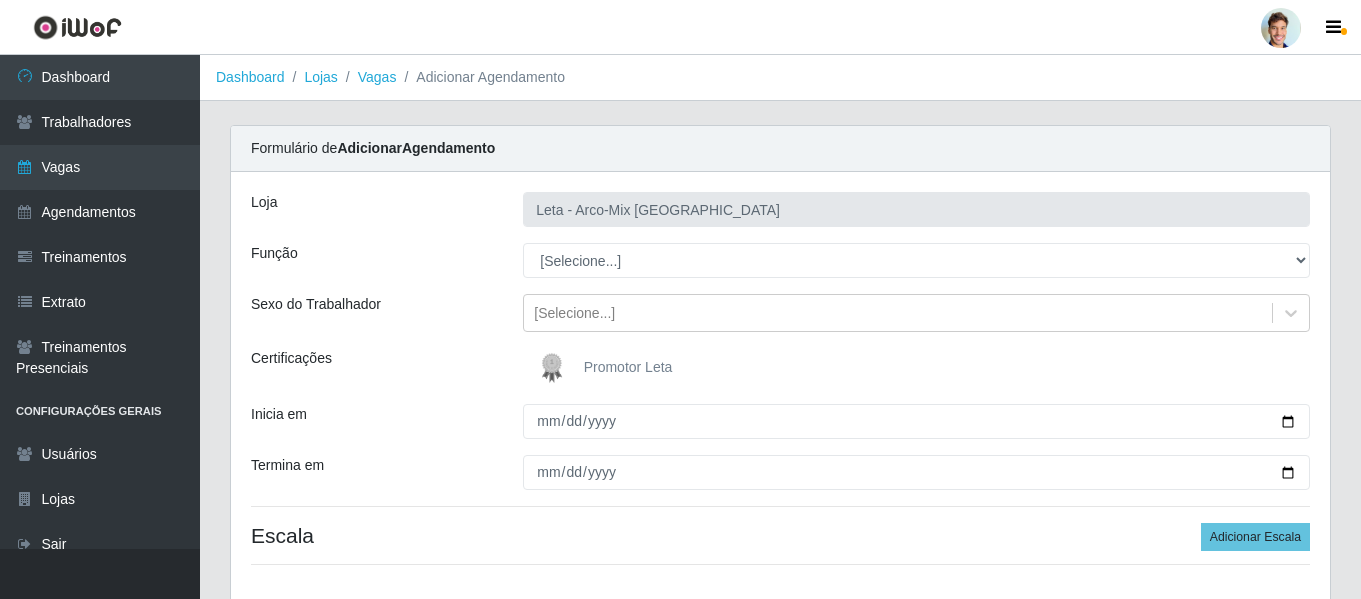 click at bounding box center (556, 368) 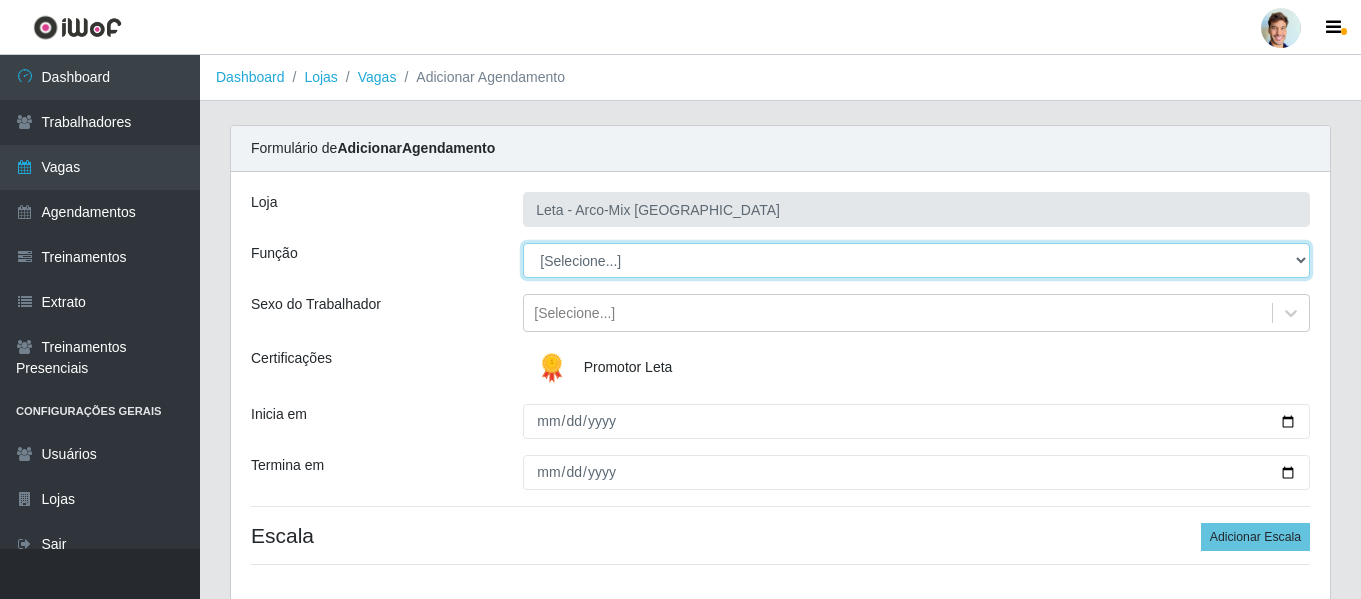 click on "[Selecione...] Promotor" at bounding box center (916, 260) 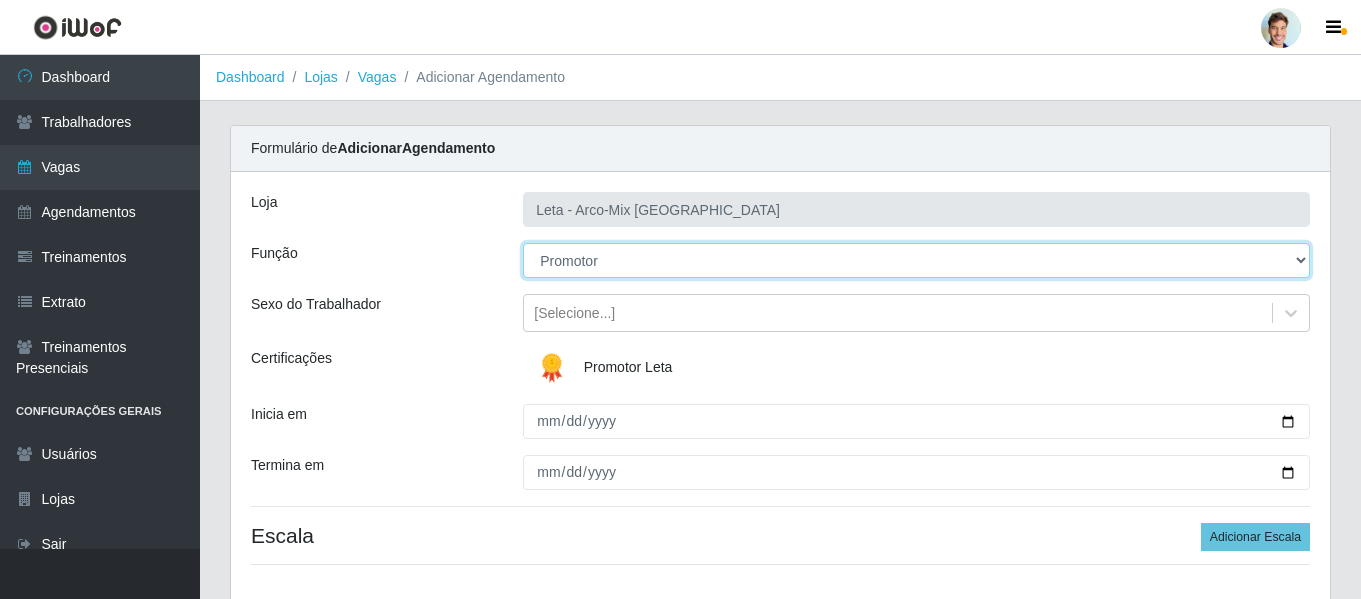 click on "[Selecione...] Promotor" at bounding box center (916, 260) 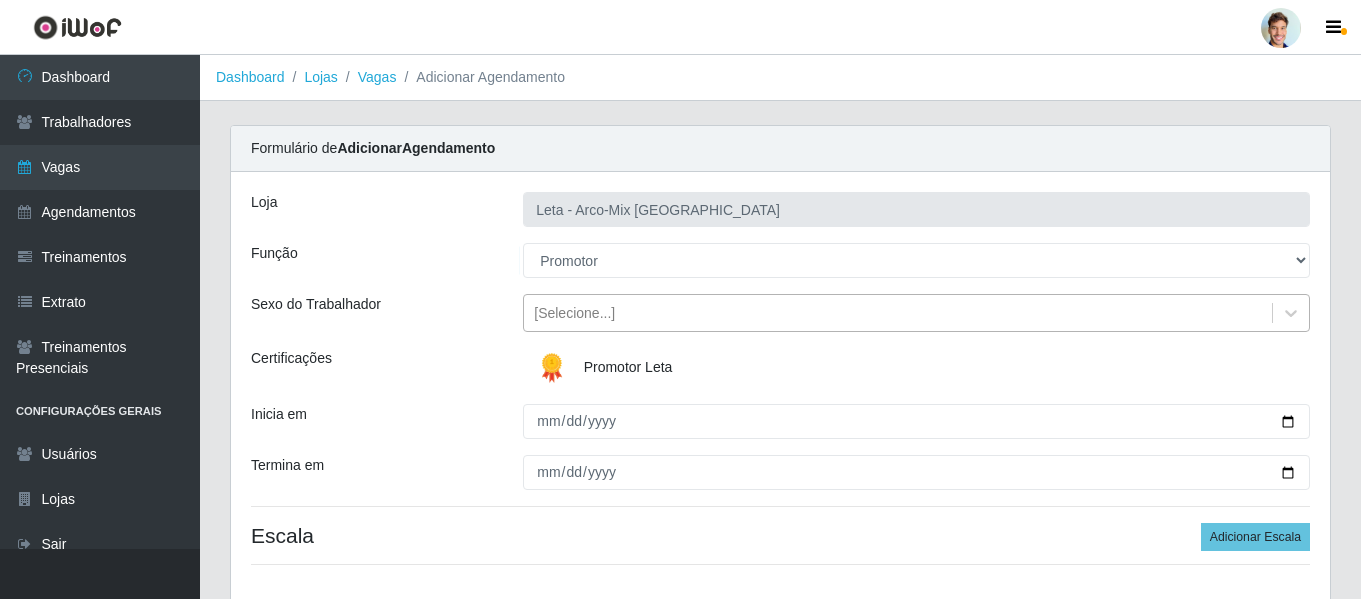 click on "[Selecione...]" at bounding box center [574, 313] 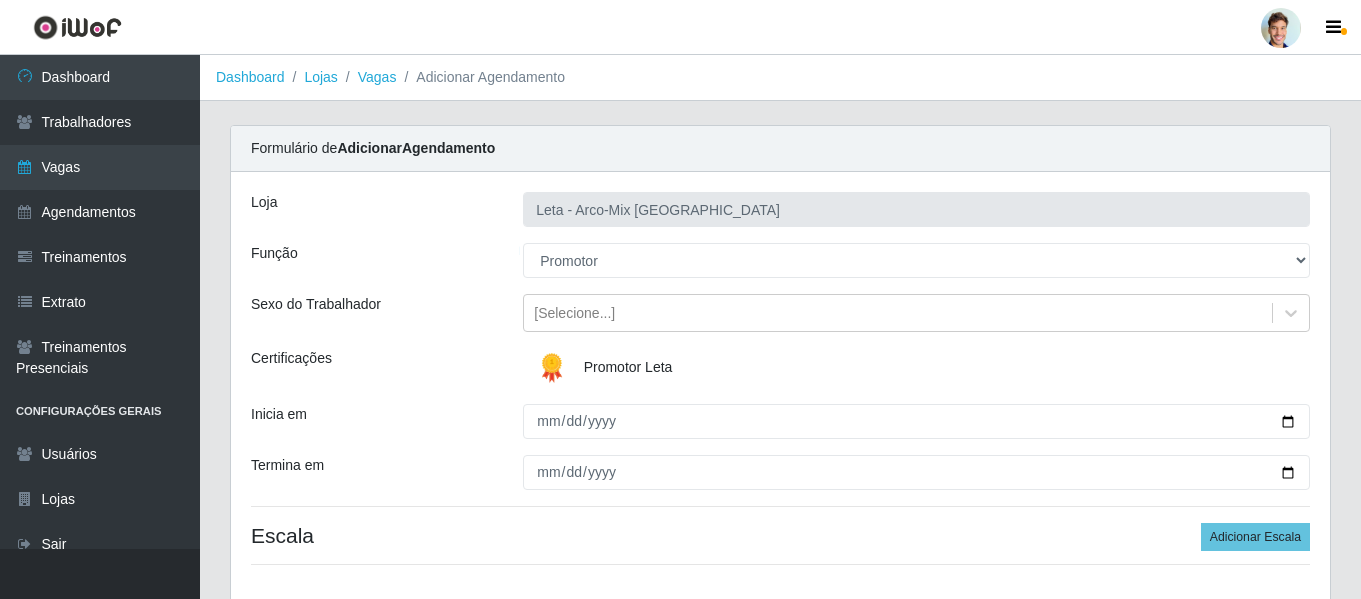 click on "Sexo do Trabalhador" at bounding box center (372, 313) 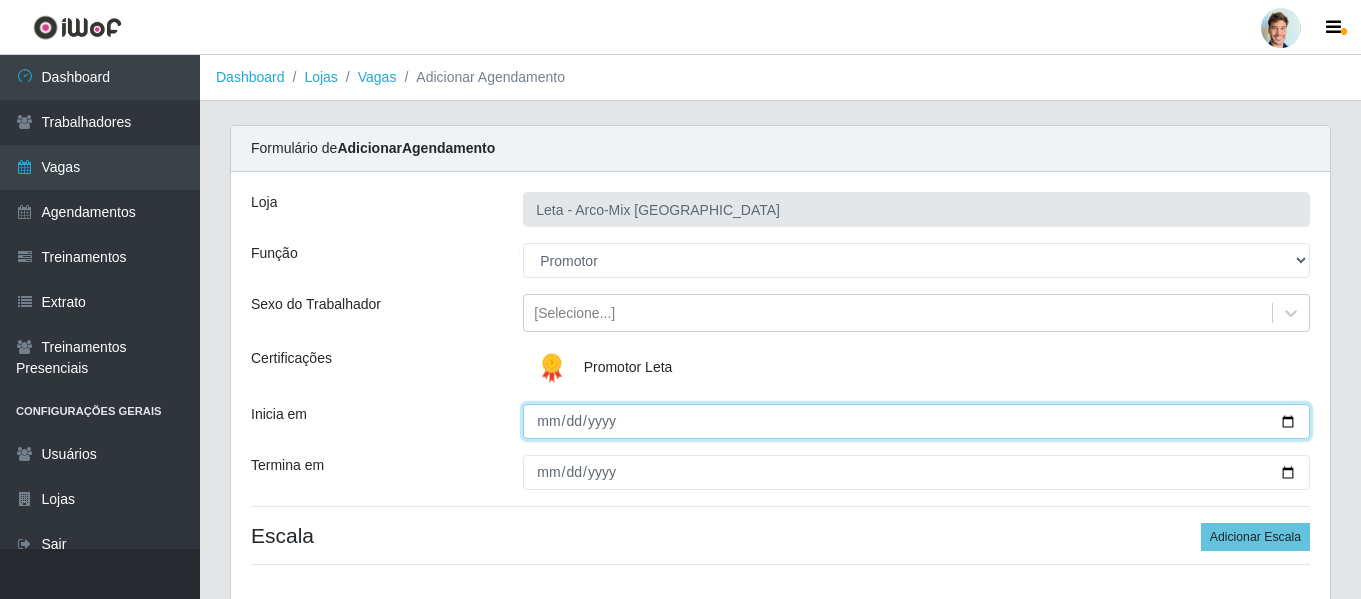 click on "Inicia em" at bounding box center [916, 421] 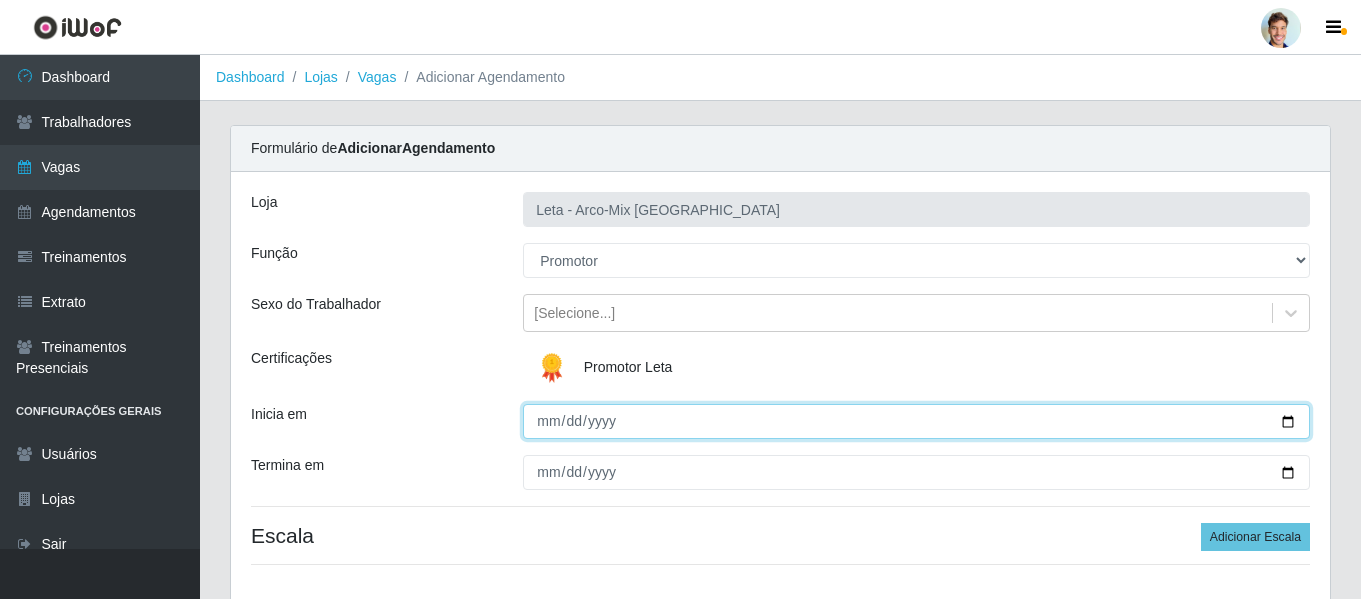 click on "Inicia em" at bounding box center (916, 421) 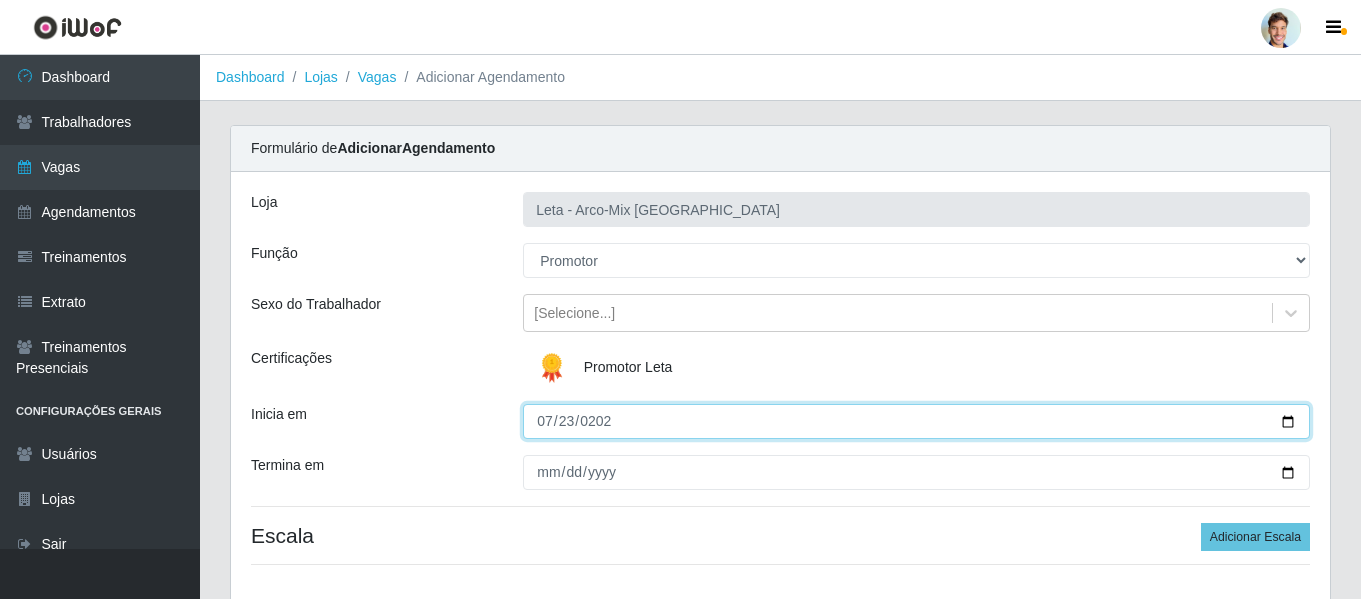 type on "[DATE]" 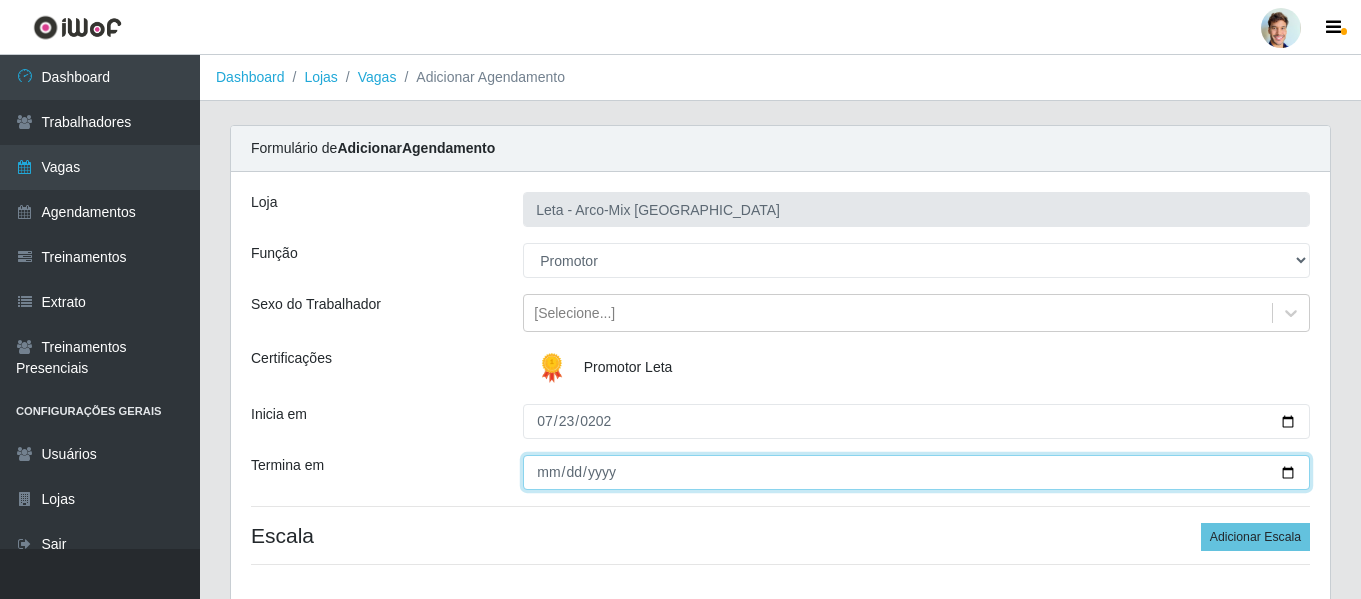 type on "0008-01-31" 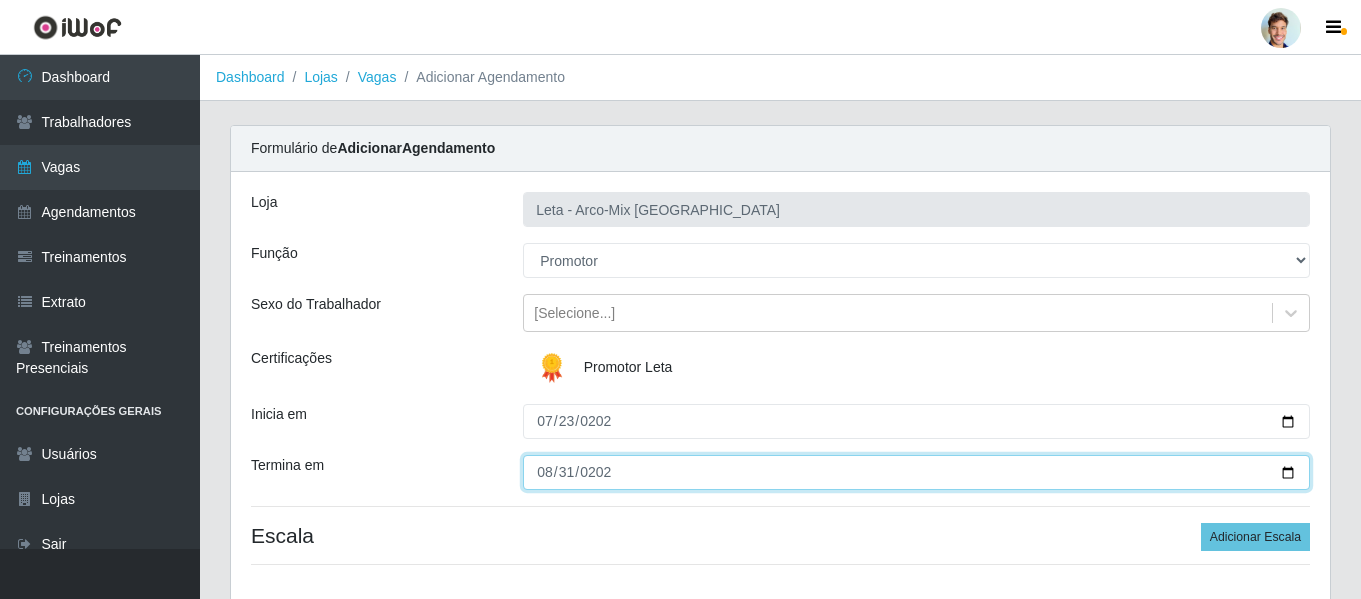 type on "[DATE]" 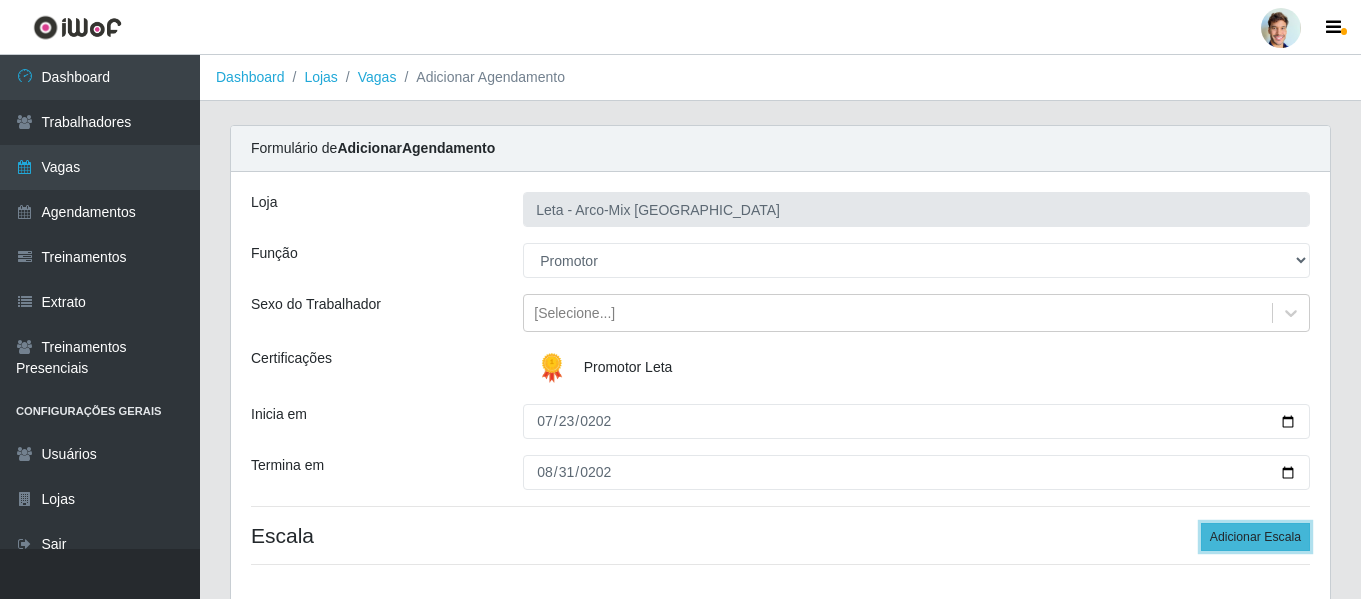 click on "Adicionar Escala" at bounding box center [1255, 537] 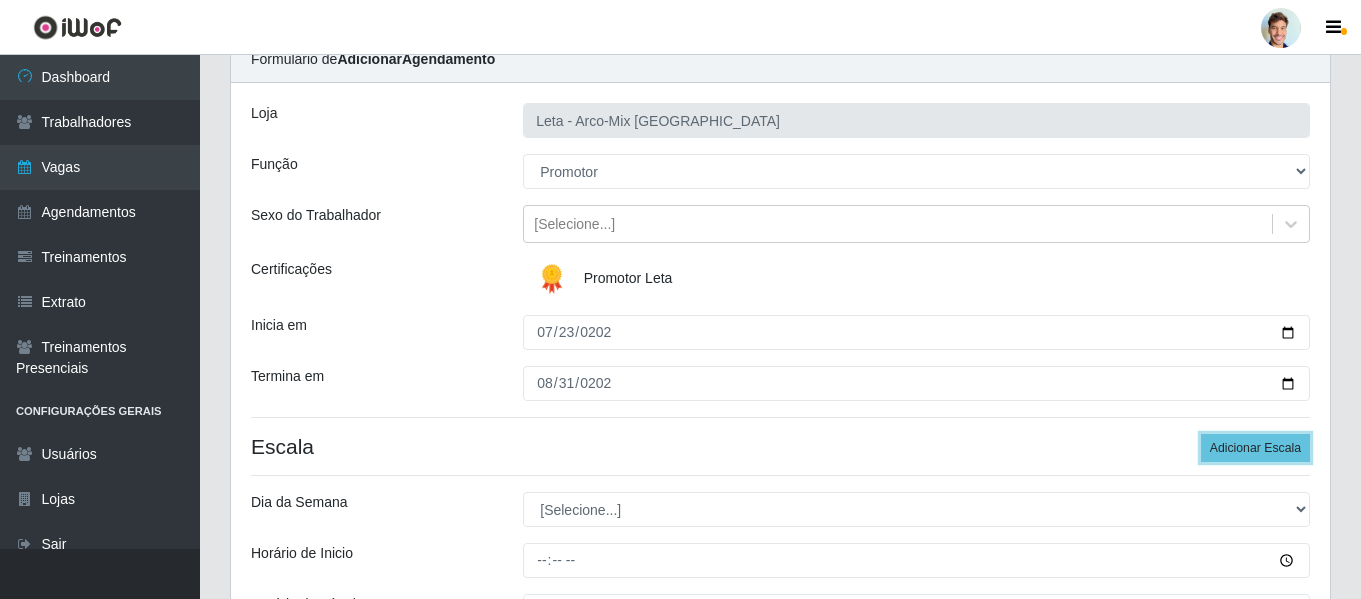 scroll, scrollTop: 200, scrollLeft: 0, axis: vertical 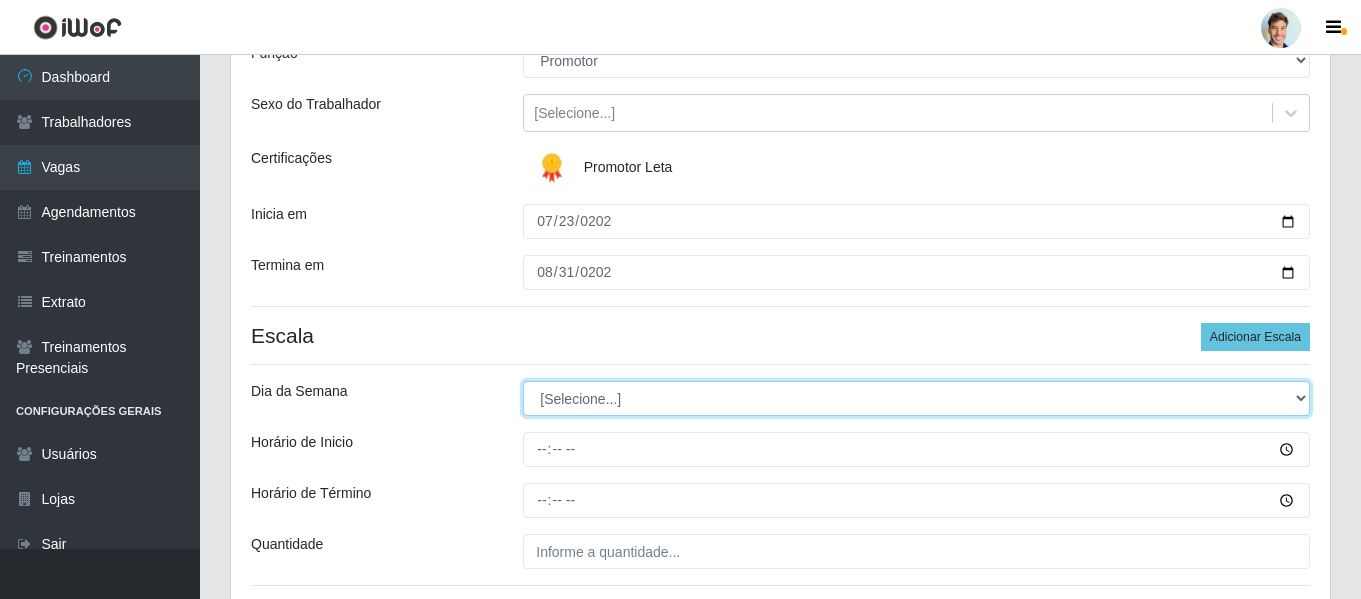 click on "[Selecione...] Segunda Terça Quarta Quinta Sexta Sábado Domingo" at bounding box center [916, 398] 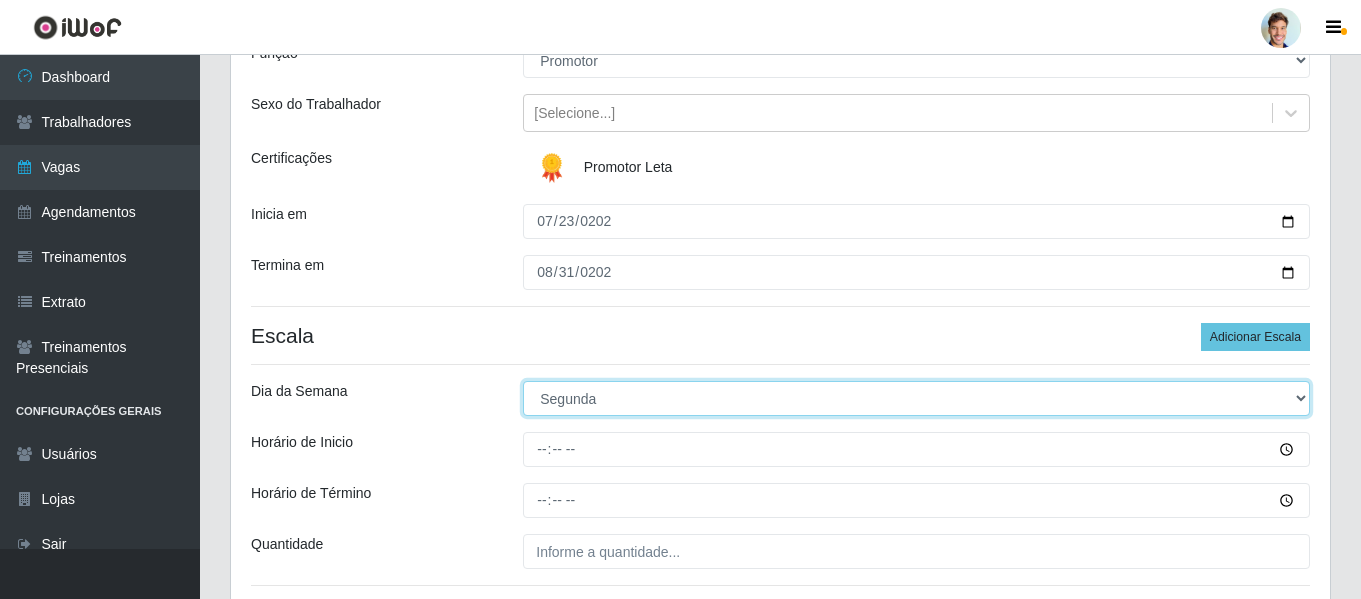 click on "[Selecione...] Segunda Terça Quarta Quinta Sexta Sábado Domingo" at bounding box center [916, 398] 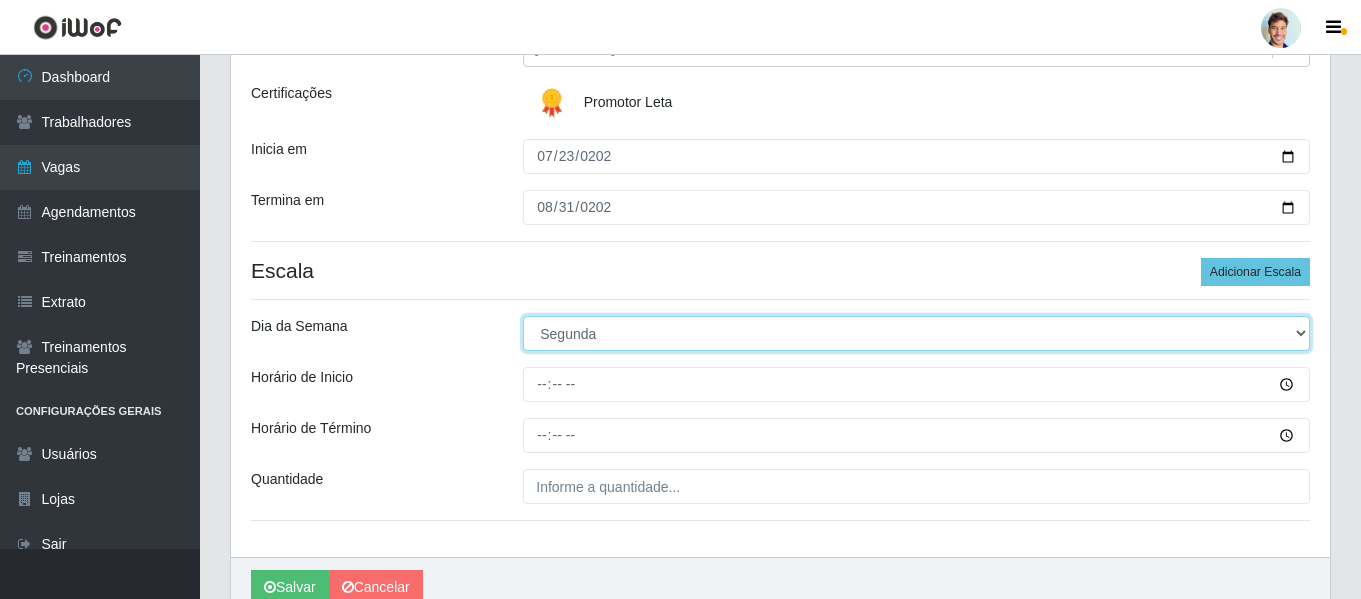 scroll, scrollTop: 300, scrollLeft: 0, axis: vertical 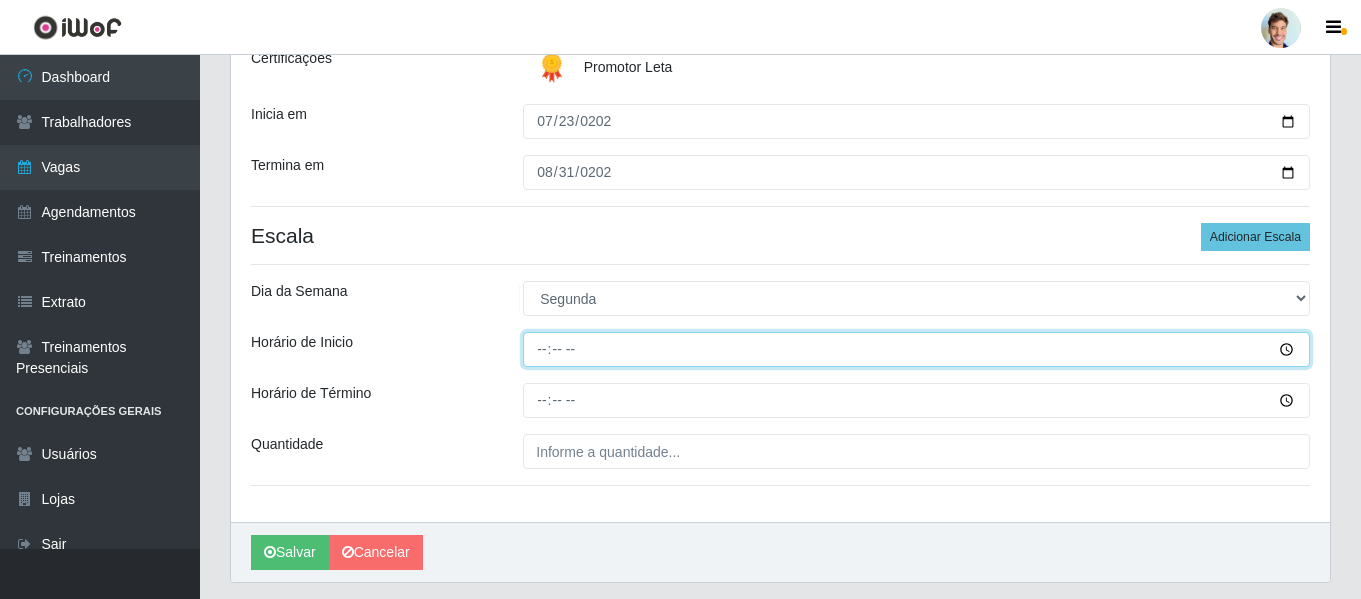 click on "Horário de Inicio" at bounding box center (916, 349) 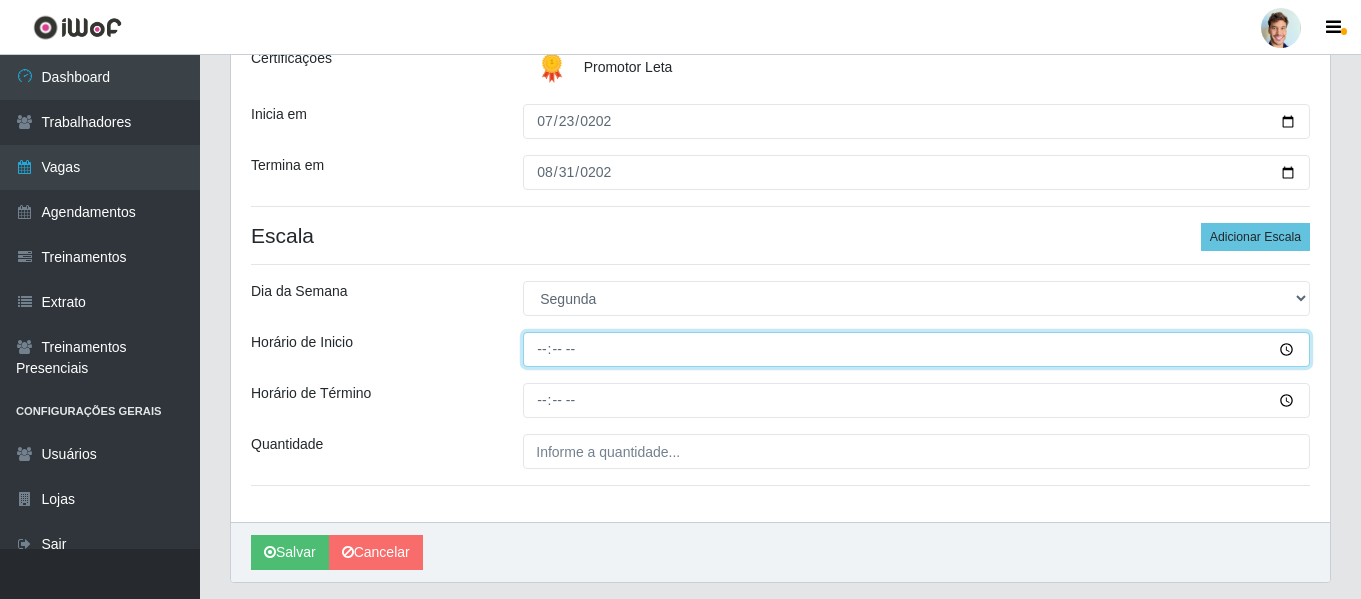 type on "07:00" 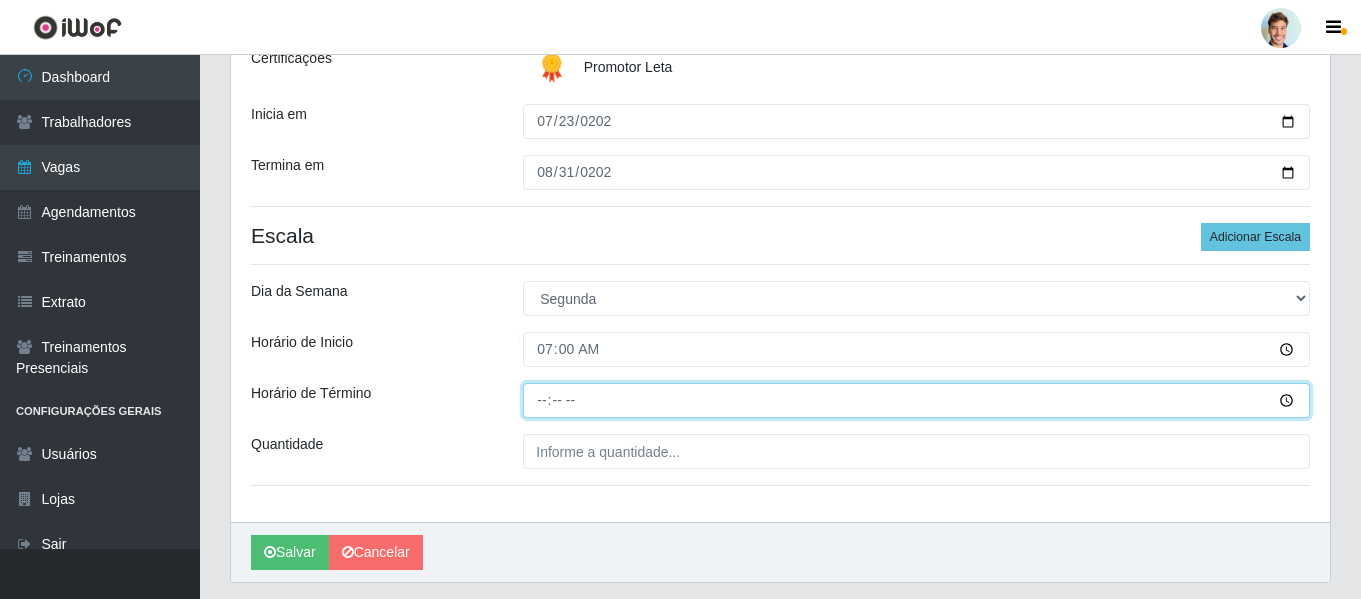type on "10:00" 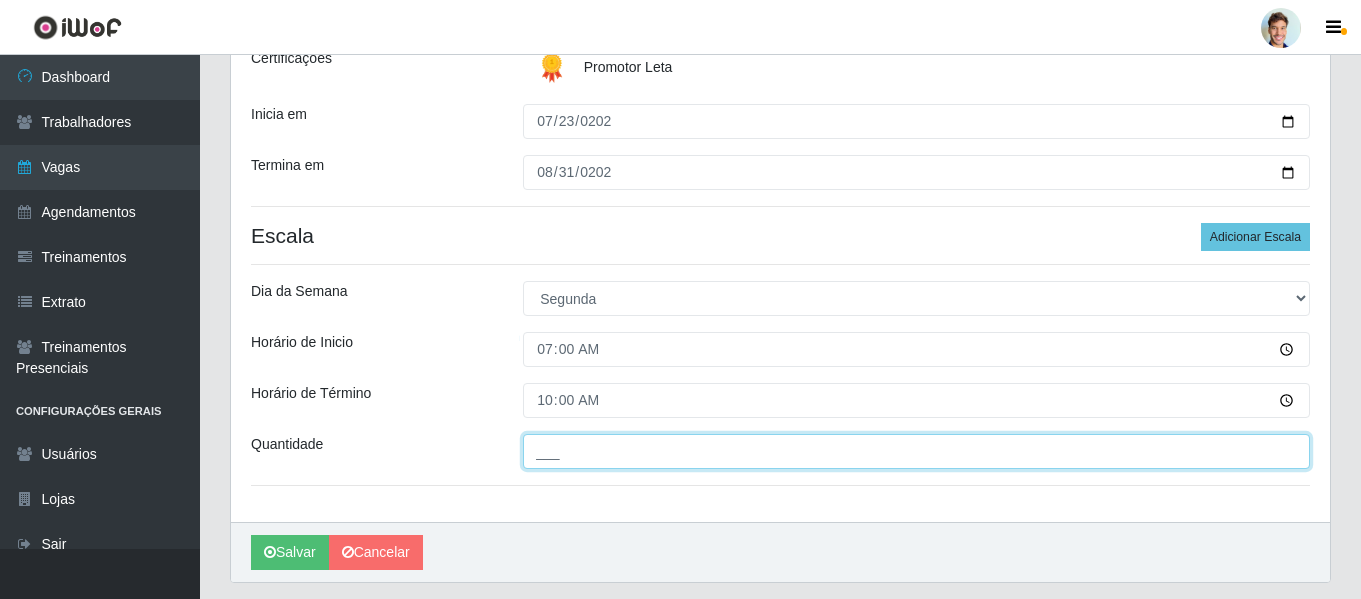 click on "___" at bounding box center [916, 451] 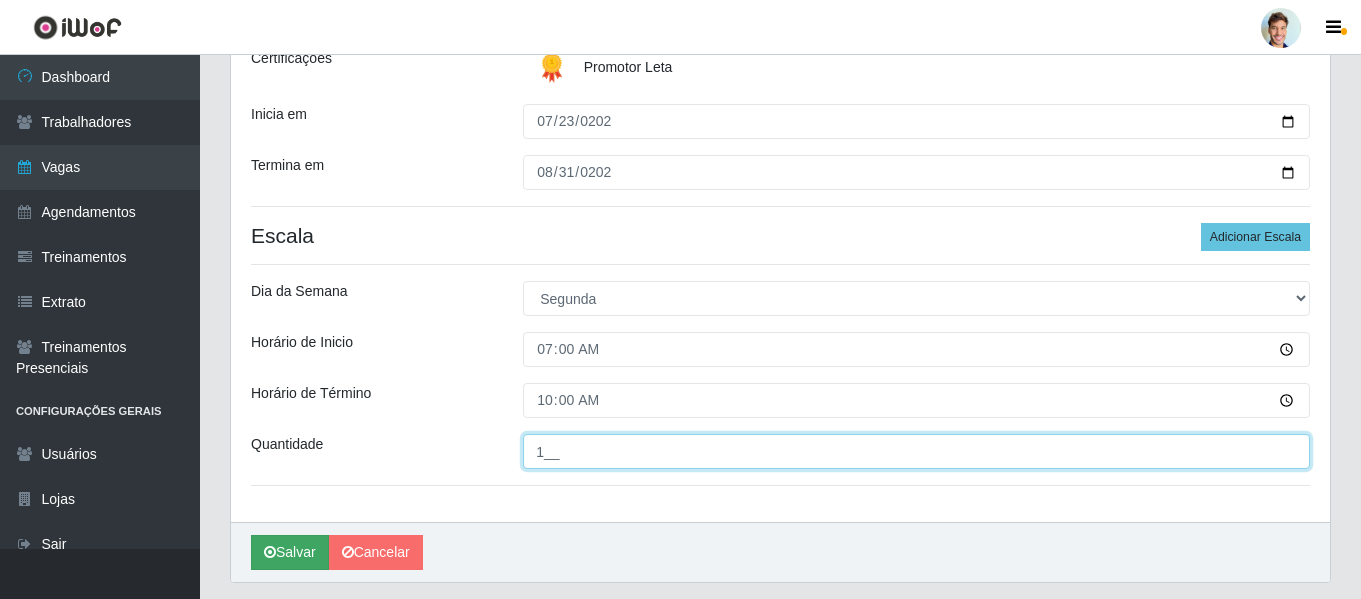 type on "1__" 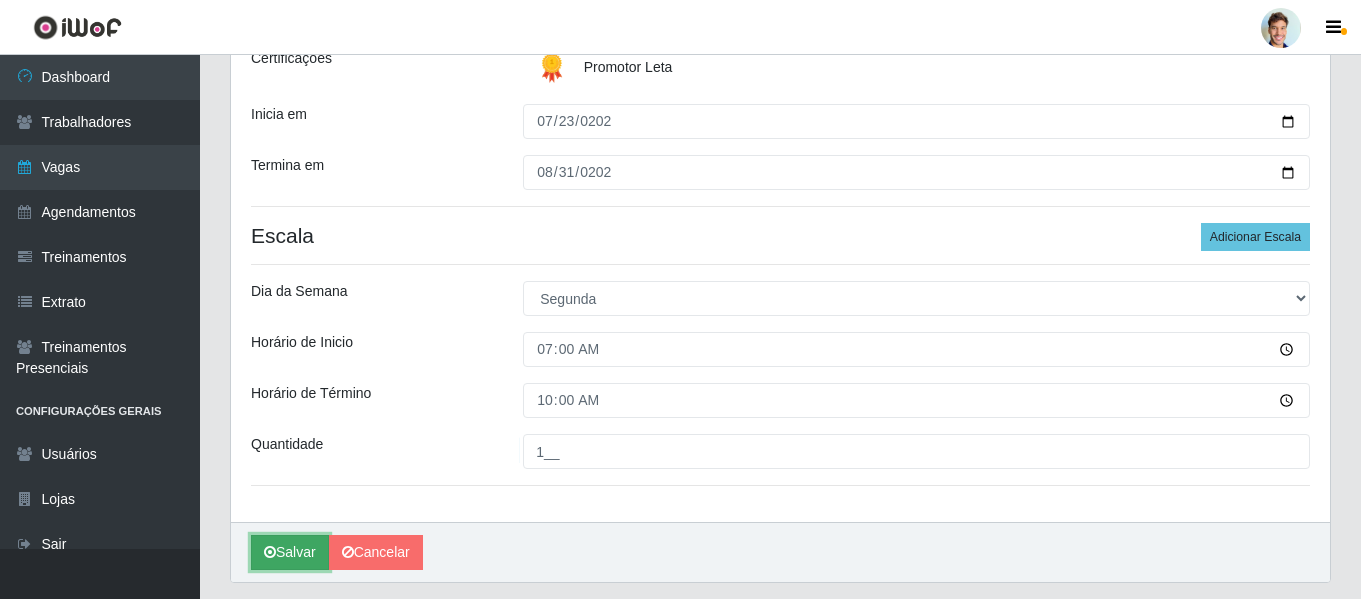 click at bounding box center [270, 552] 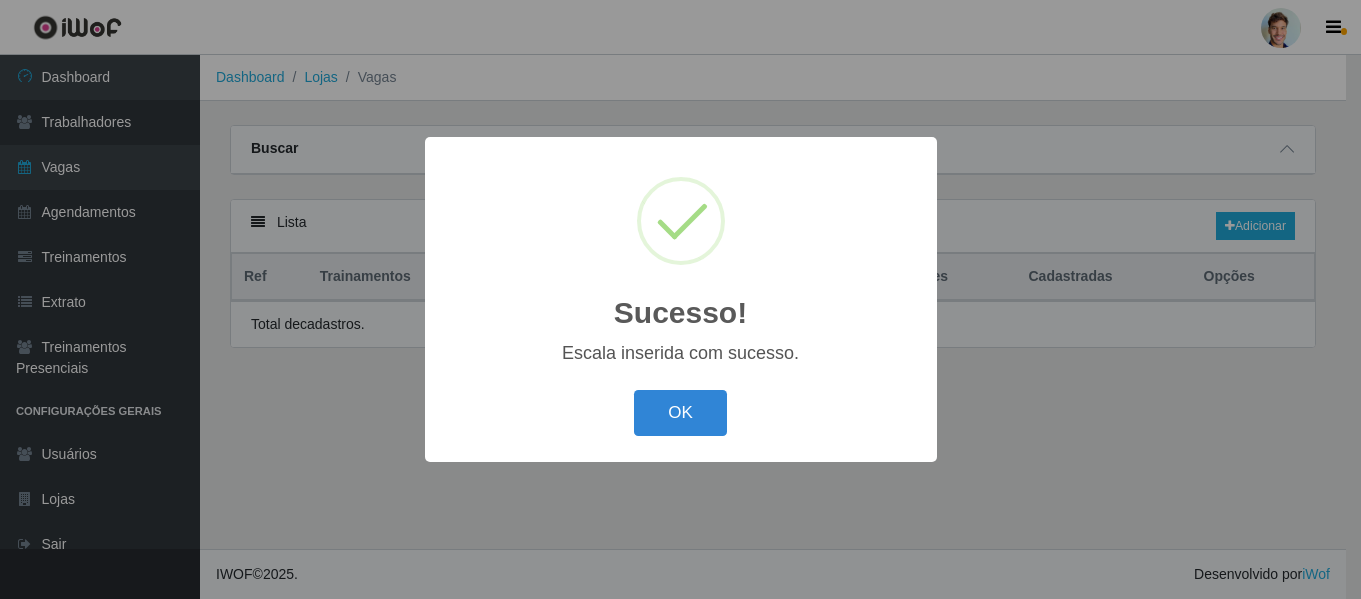 scroll, scrollTop: 0, scrollLeft: 0, axis: both 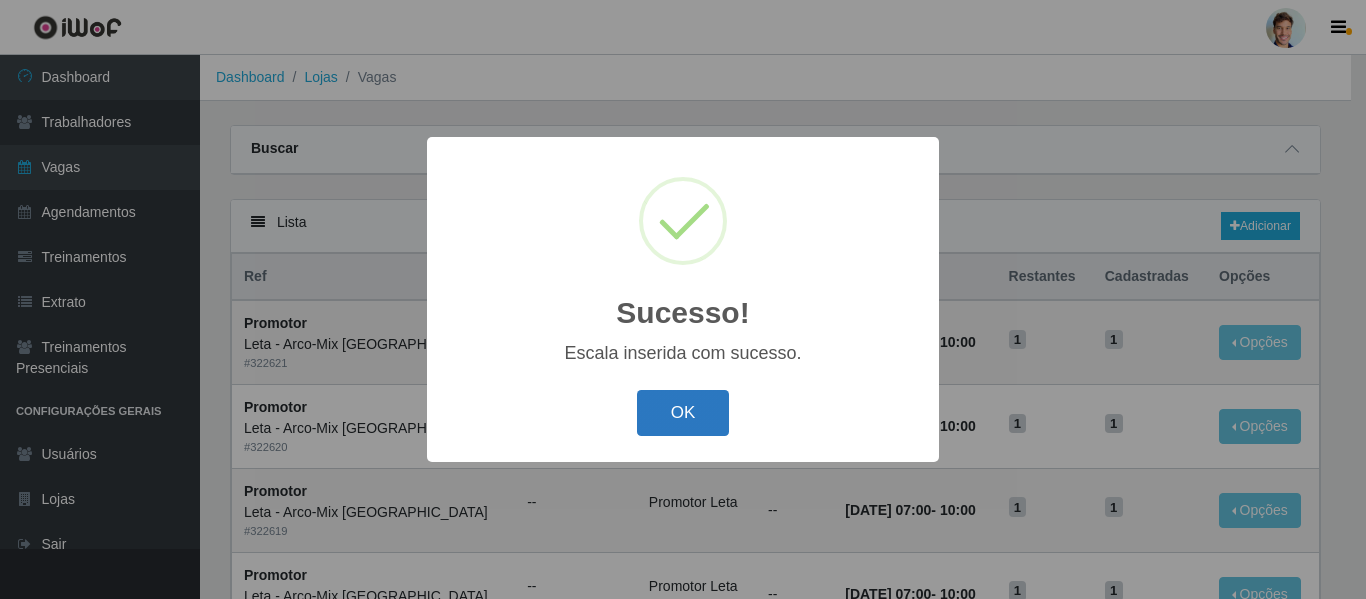 click on "OK" at bounding box center (683, 413) 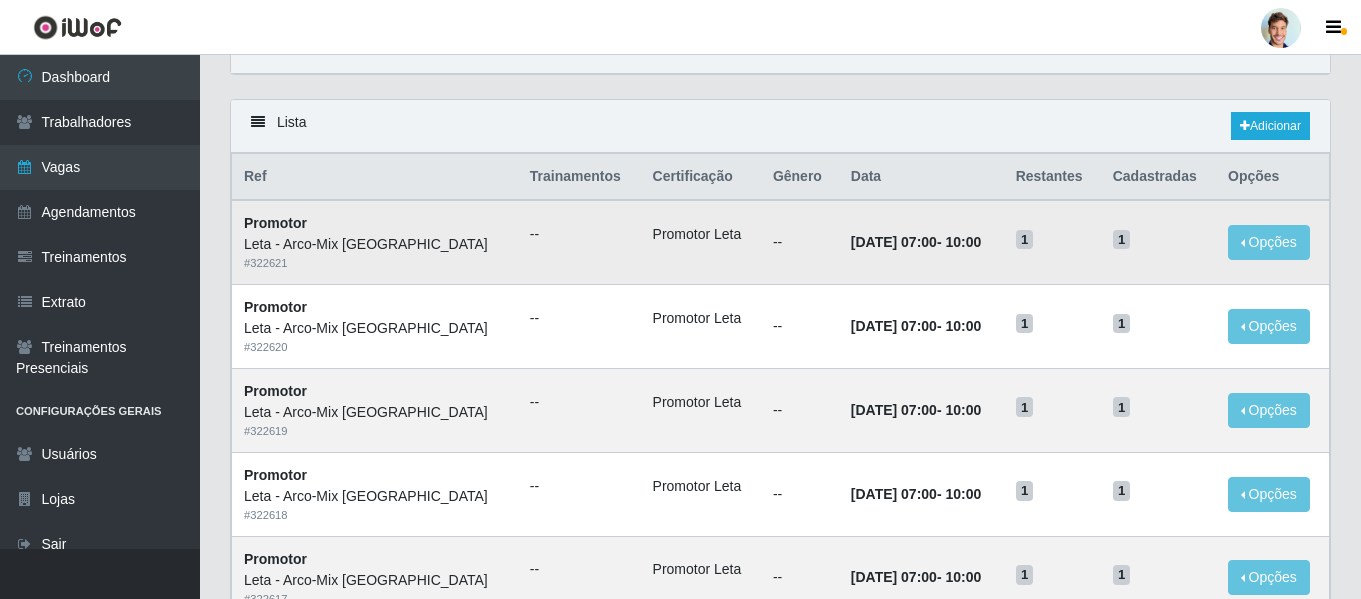 scroll, scrollTop: 0, scrollLeft: 0, axis: both 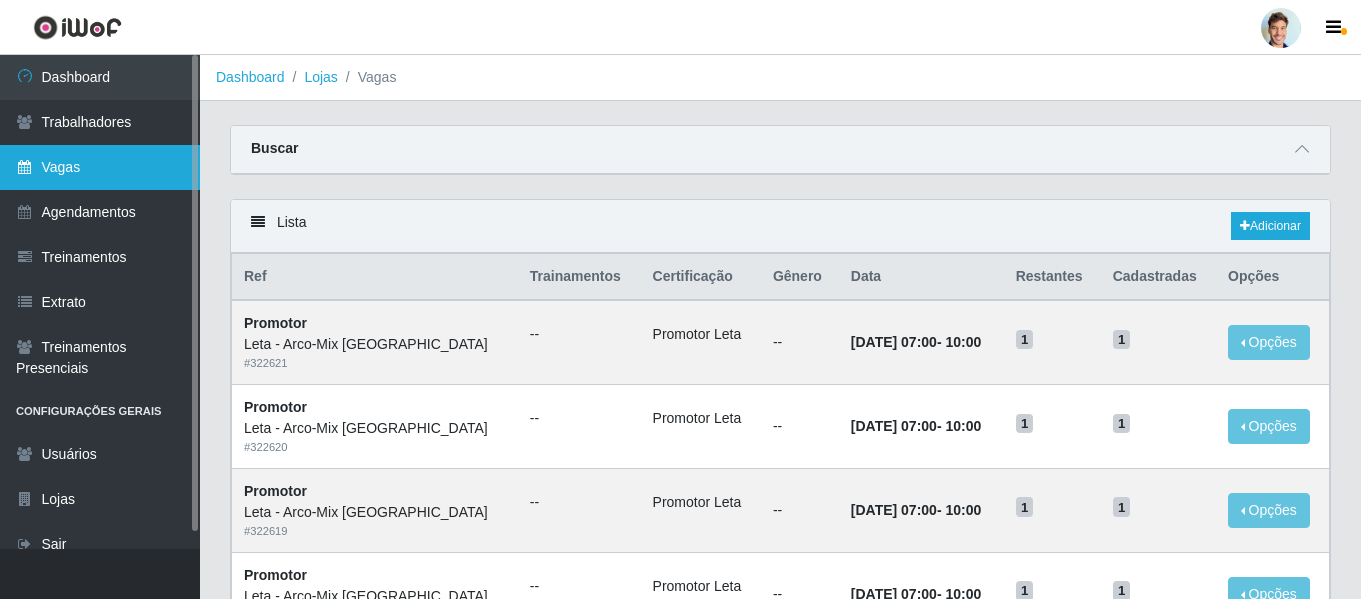 click on "Vagas" at bounding box center [100, 167] 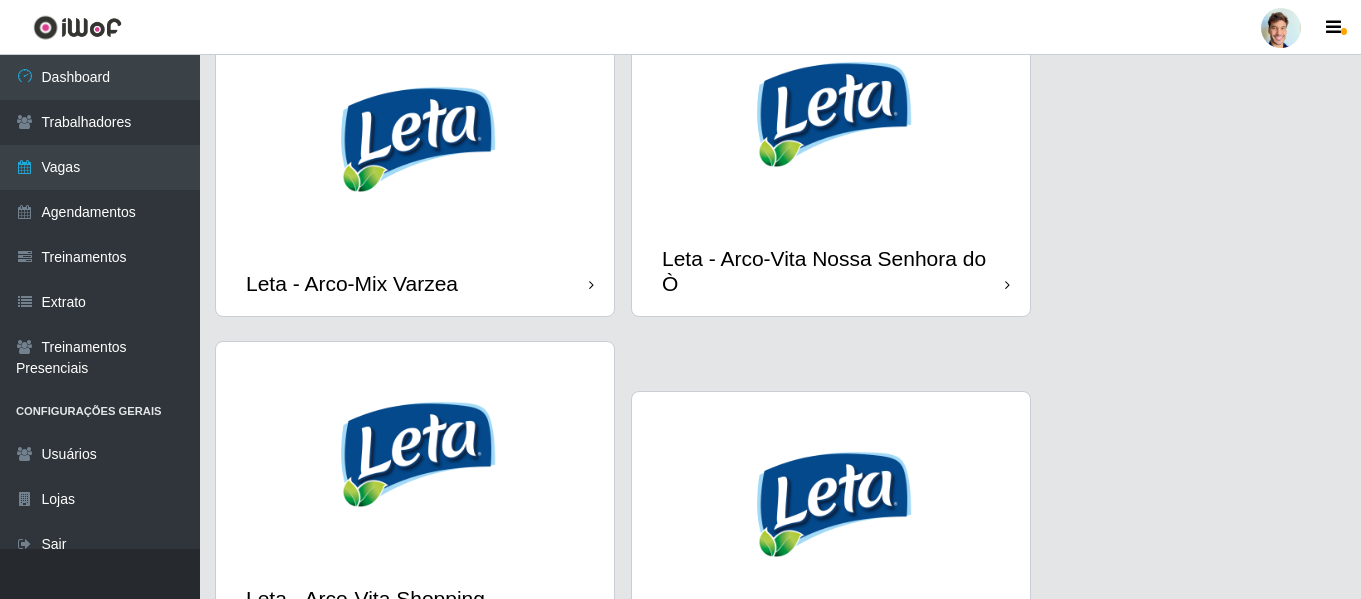 scroll, scrollTop: 2100, scrollLeft: 0, axis: vertical 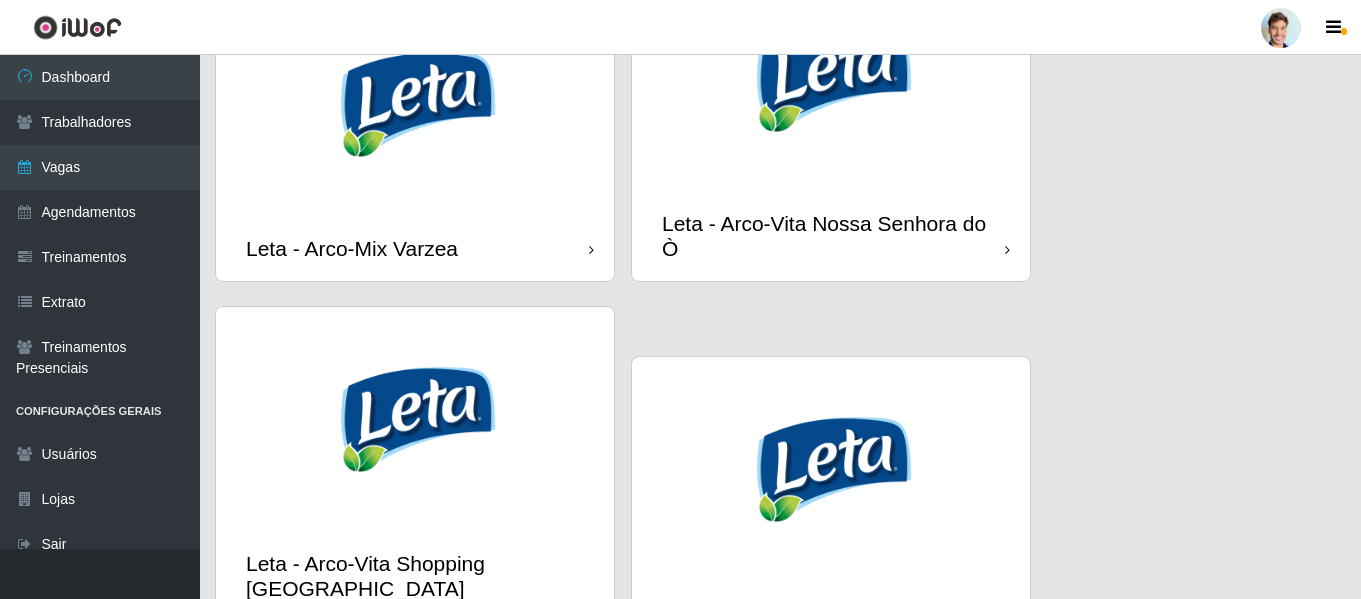 click on "Leta - Arco-Vita Nossa Senhora do Ò" at bounding box center (831, 236) 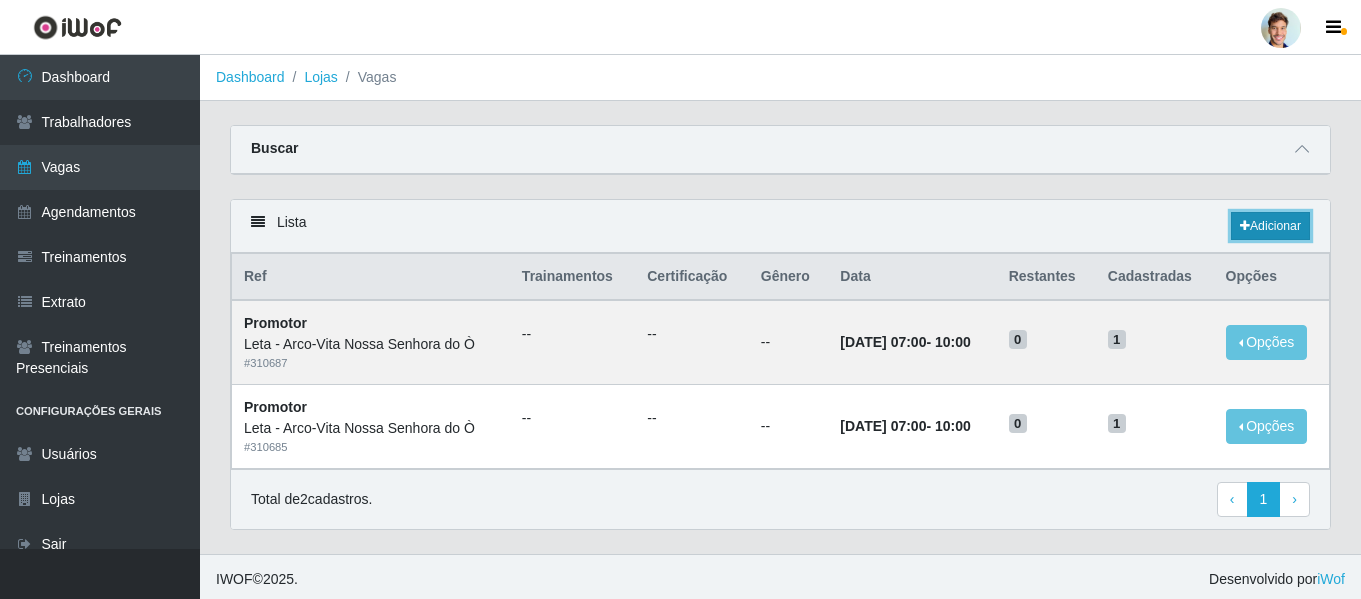 click on "Adicionar" at bounding box center (1270, 226) 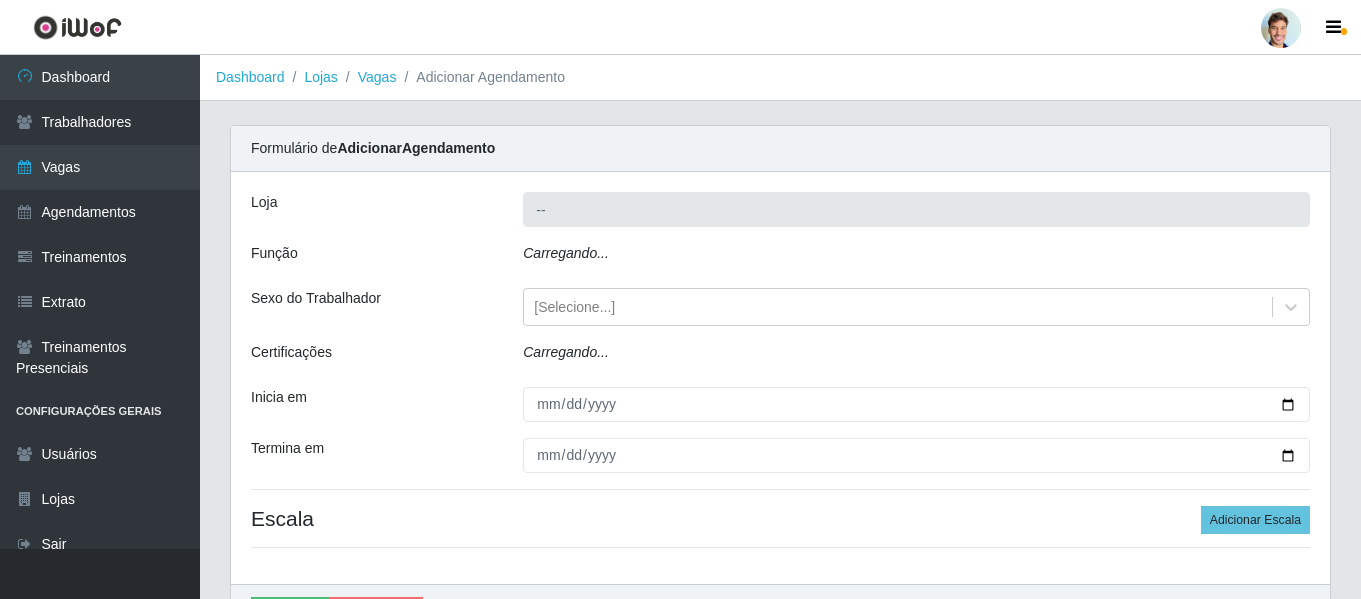 type on "Leta - Arco-Vita Nossa Senhora do Ò" 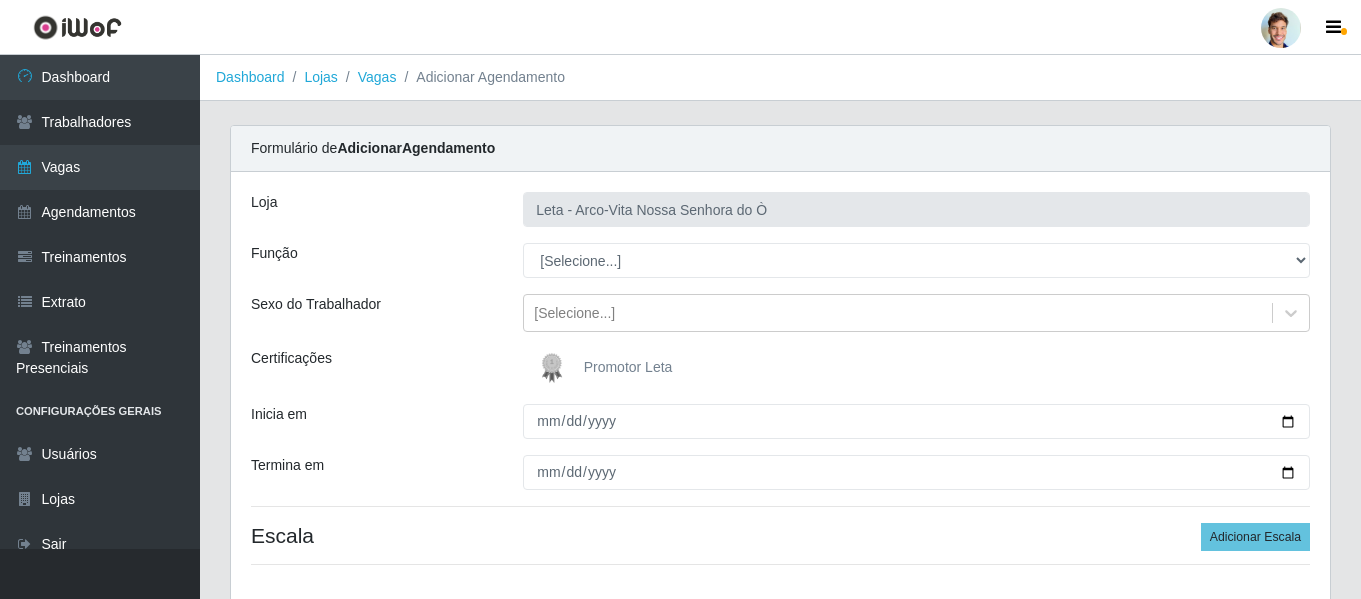 click on "Promotor Leta" at bounding box center [602, 368] 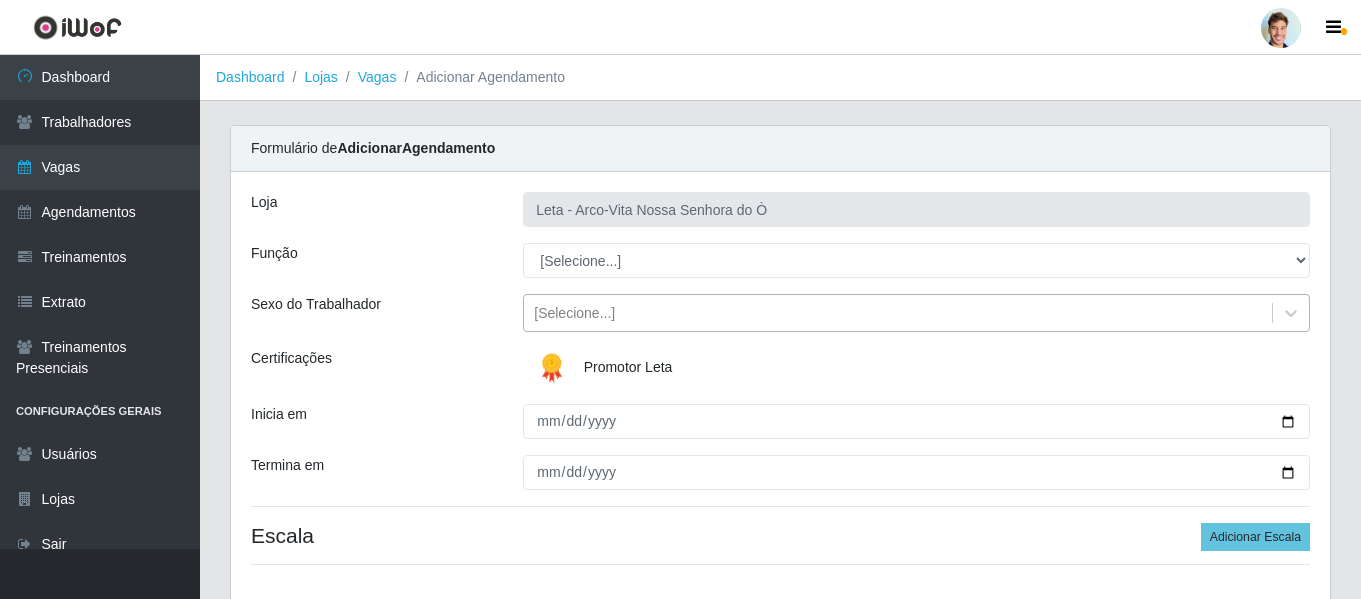 click on "[Selecione...]" at bounding box center (574, 313) 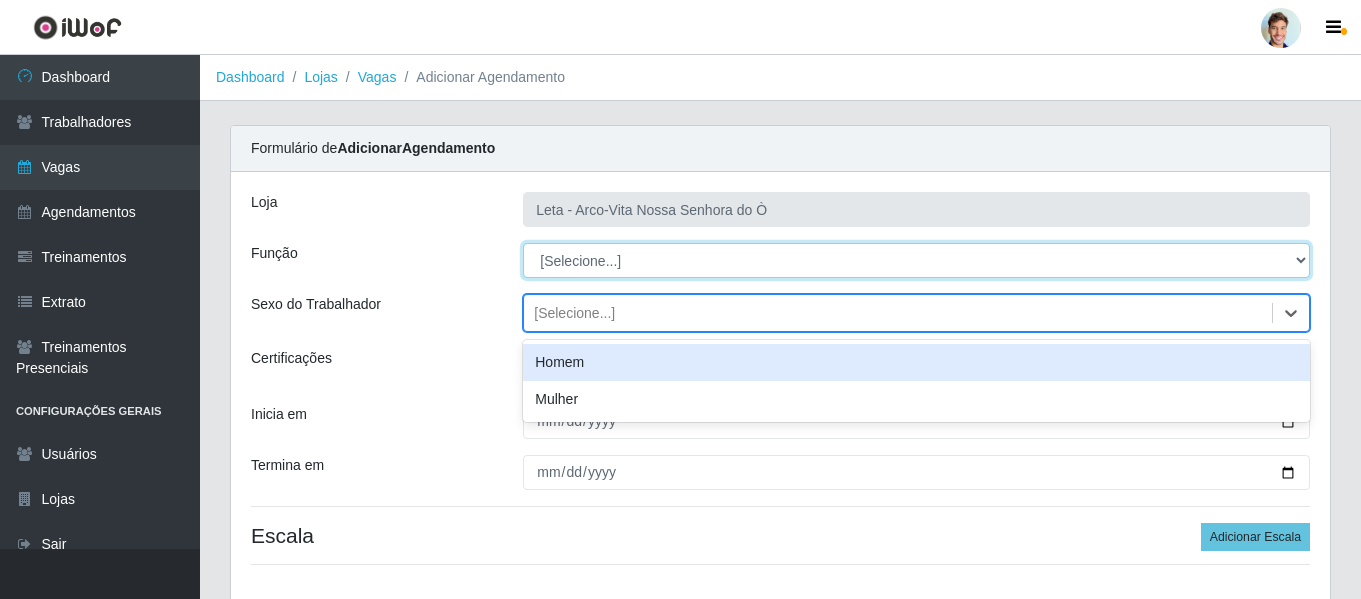 click on "[Selecione...] Promotor" at bounding box center (916, 260) 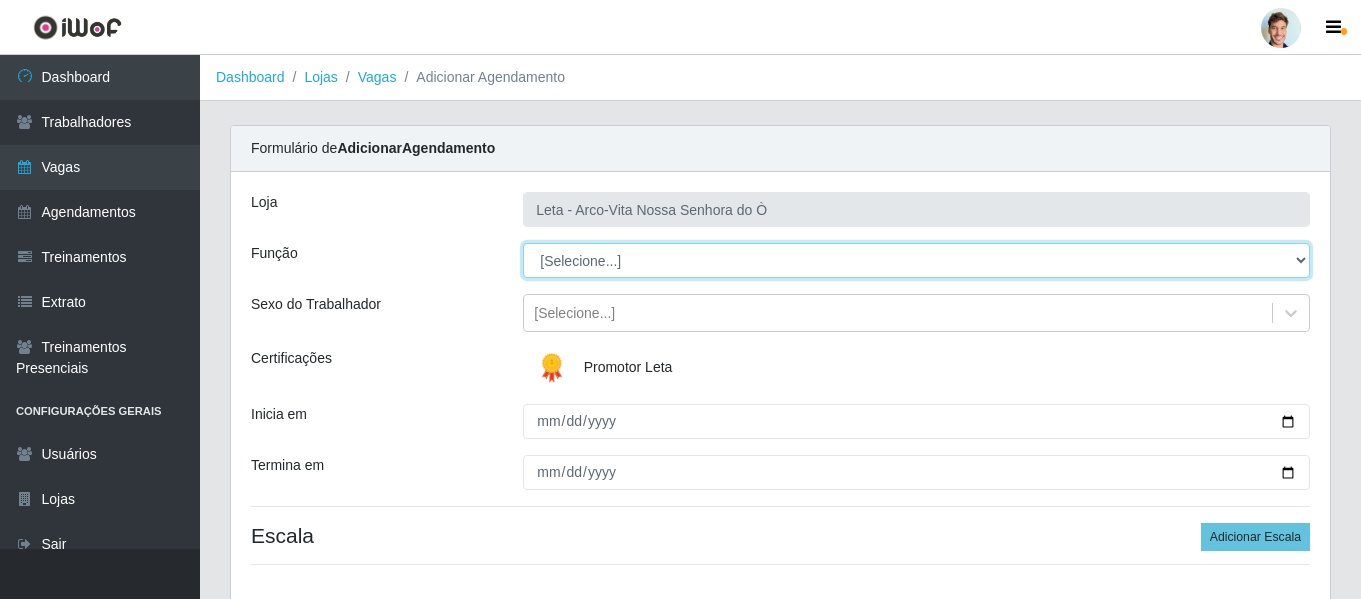 select on "129" 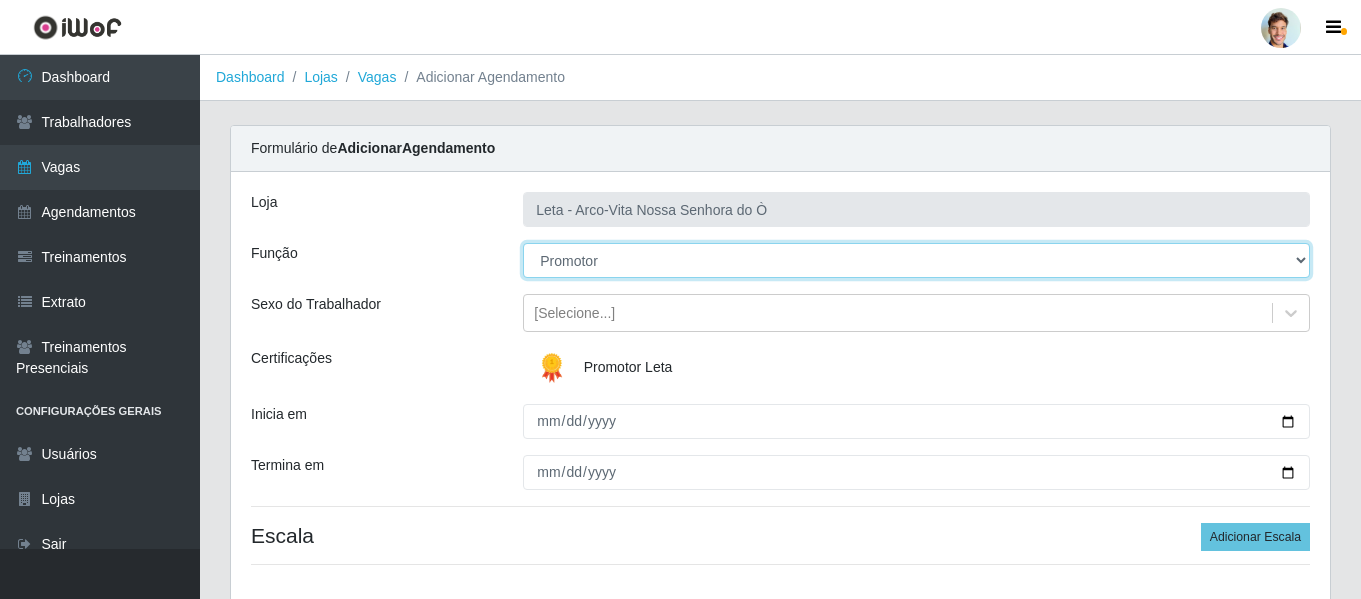 click on "[Selecione...] Promotor" at bounding box center (916, 260) 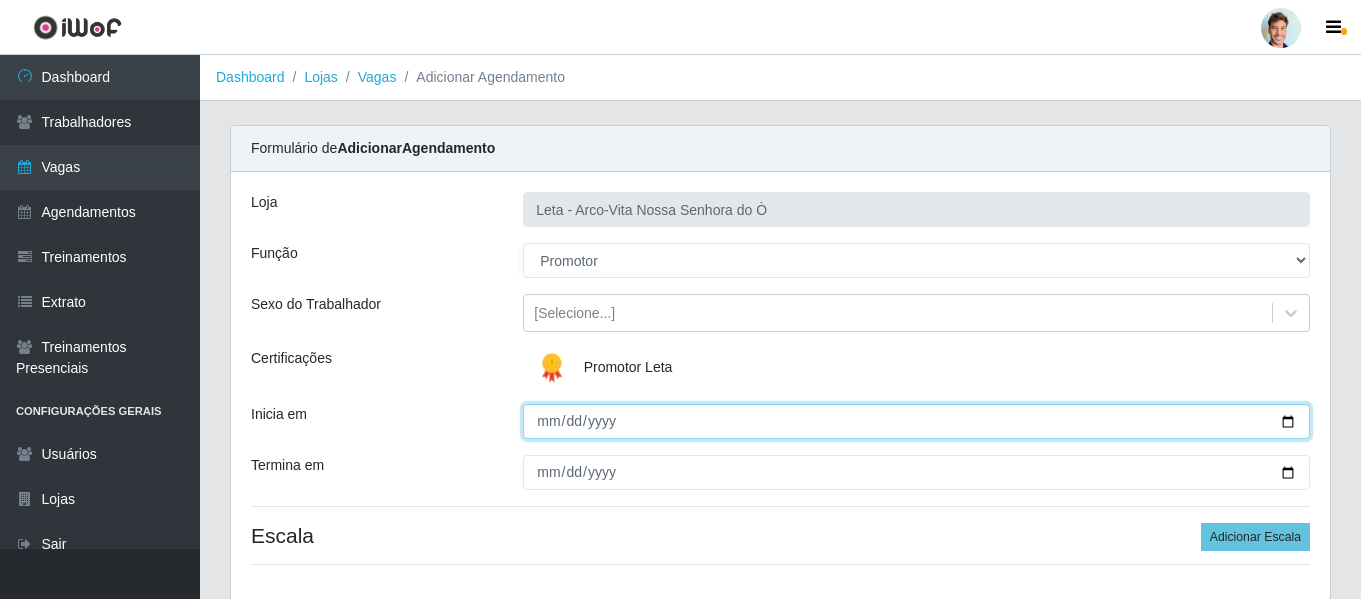 click on "Inicia em" at bounding box center (916, 421) 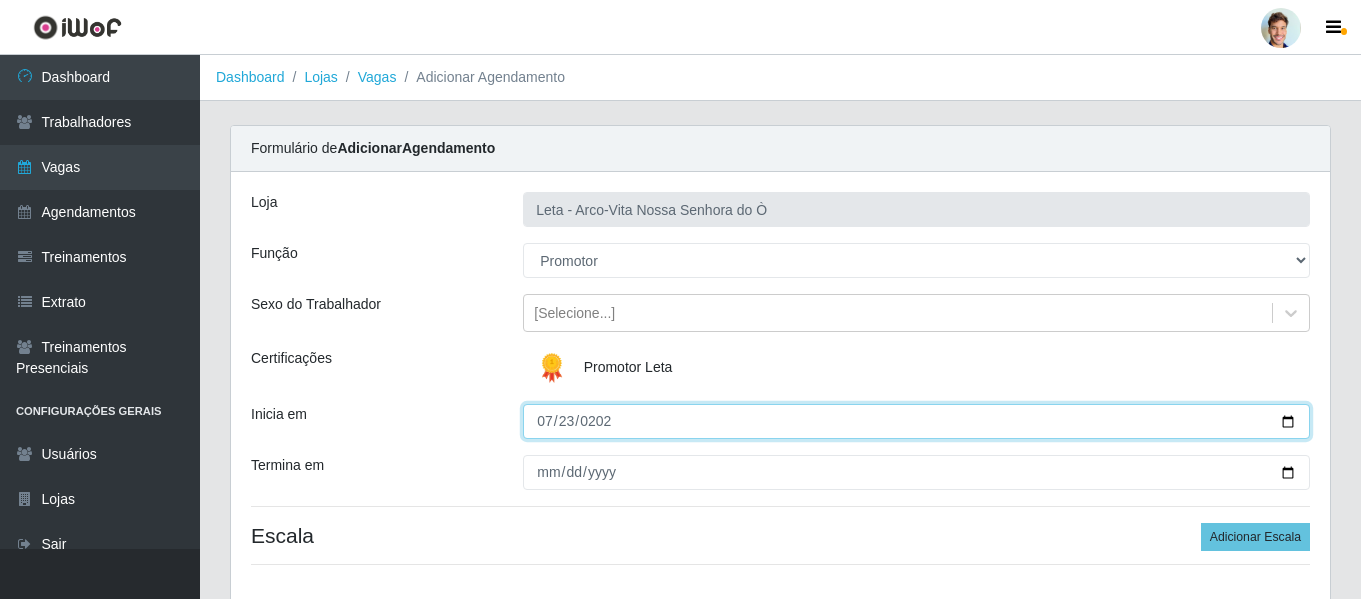 type on "[DATE]" 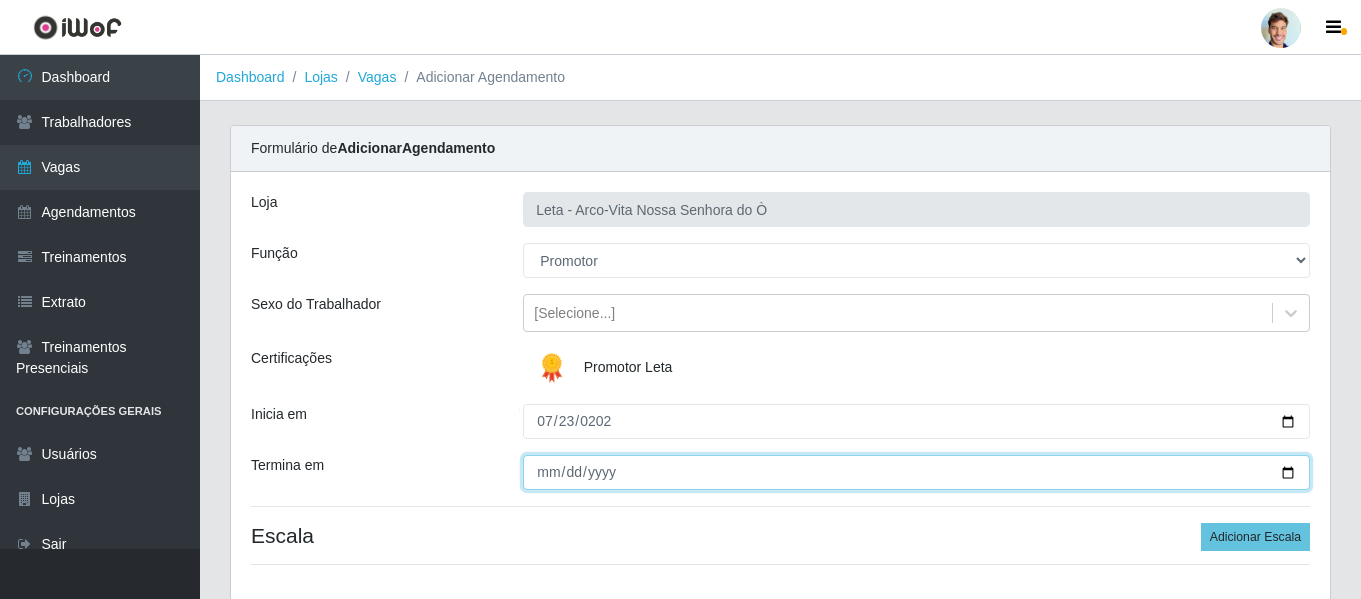 click on "Termina em" at bounding box center [916, 472] 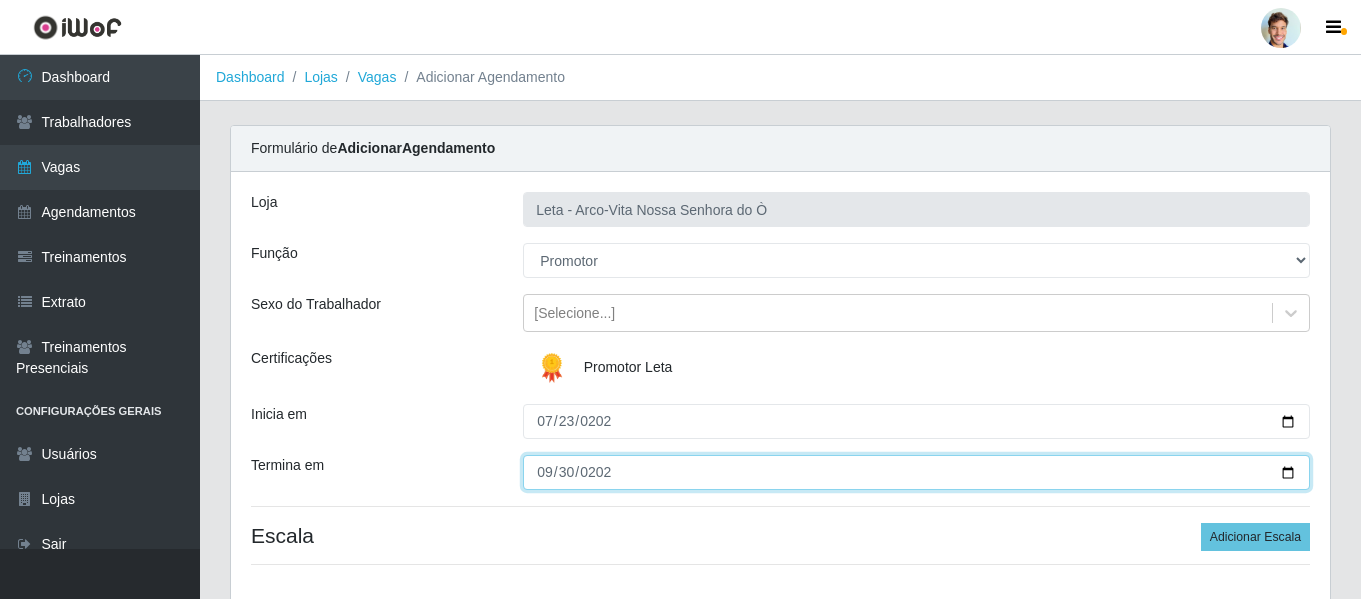 type on "[DATE]" 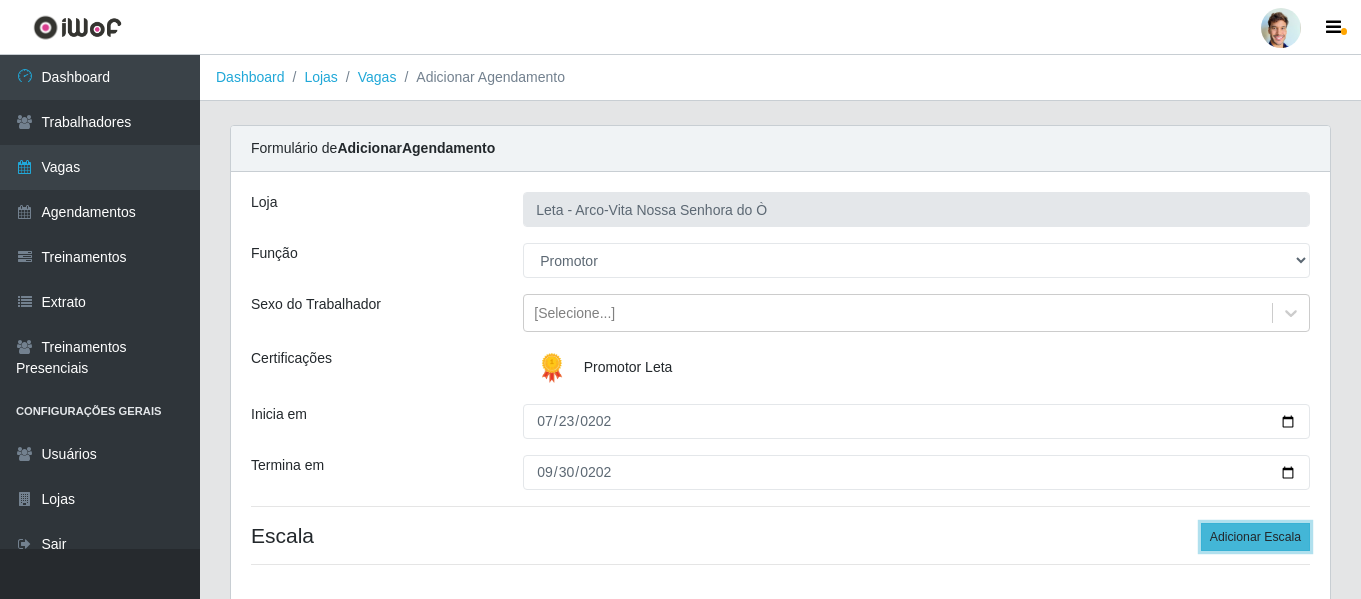 click on "Adicionar Escala" at bounding box center (1255, 537) 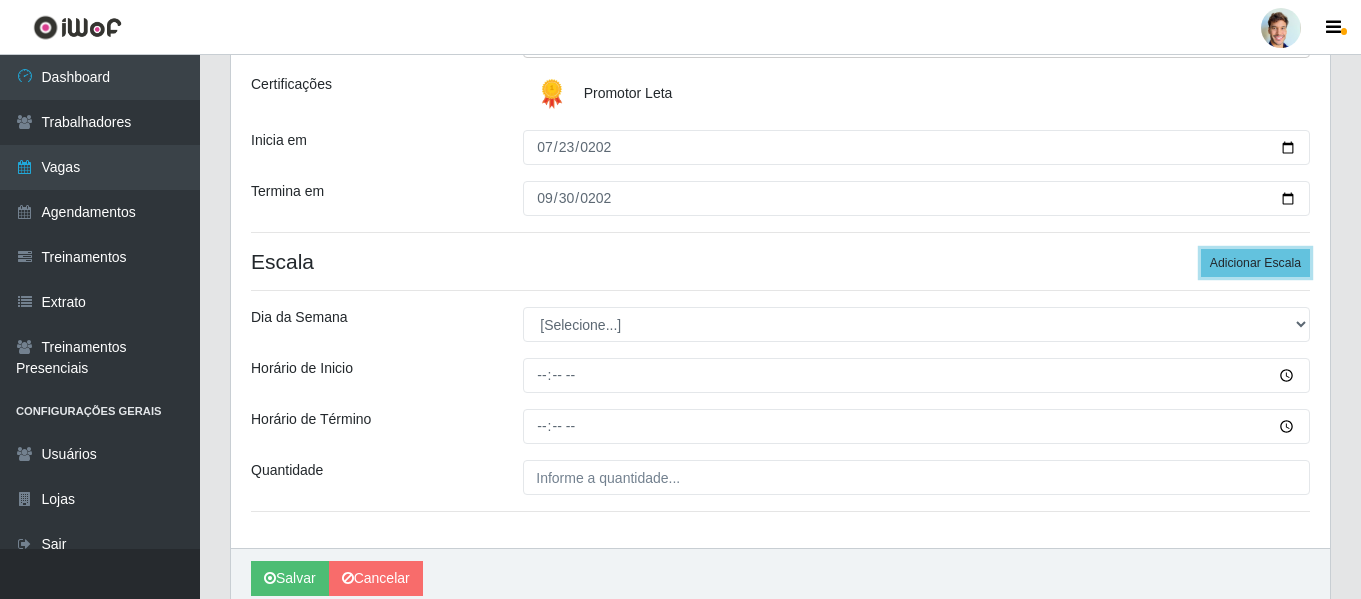 scroll, scrollTop: 300, scrollLeft: 0, axis: vertical 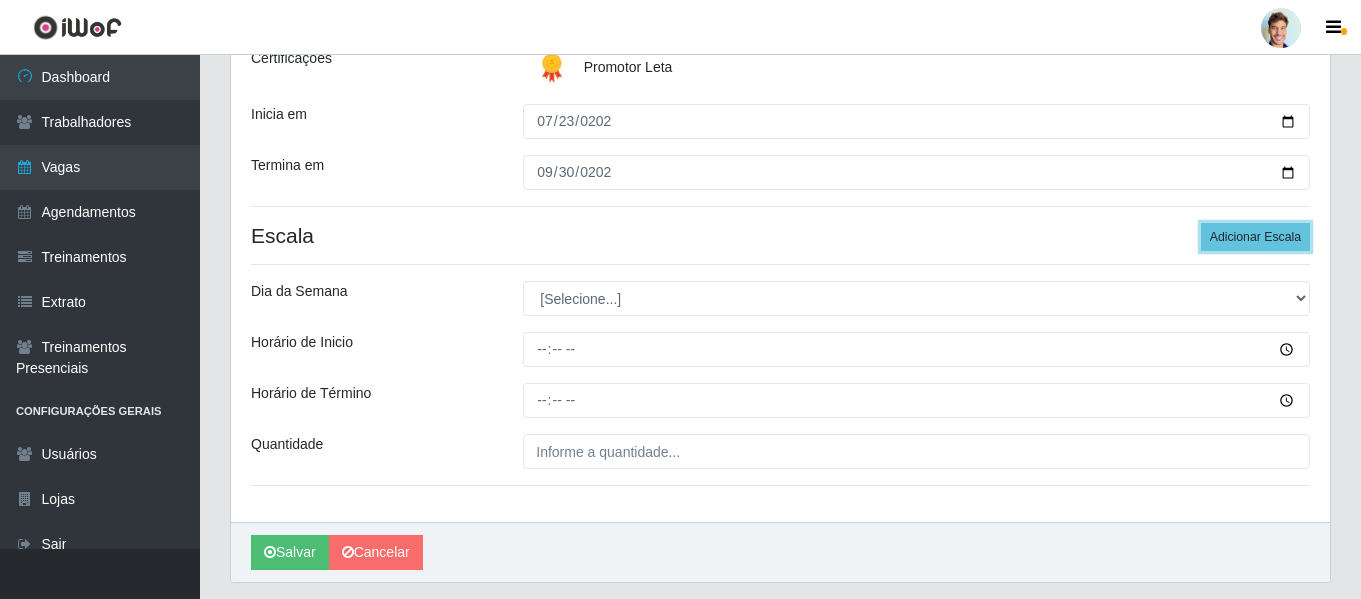 type 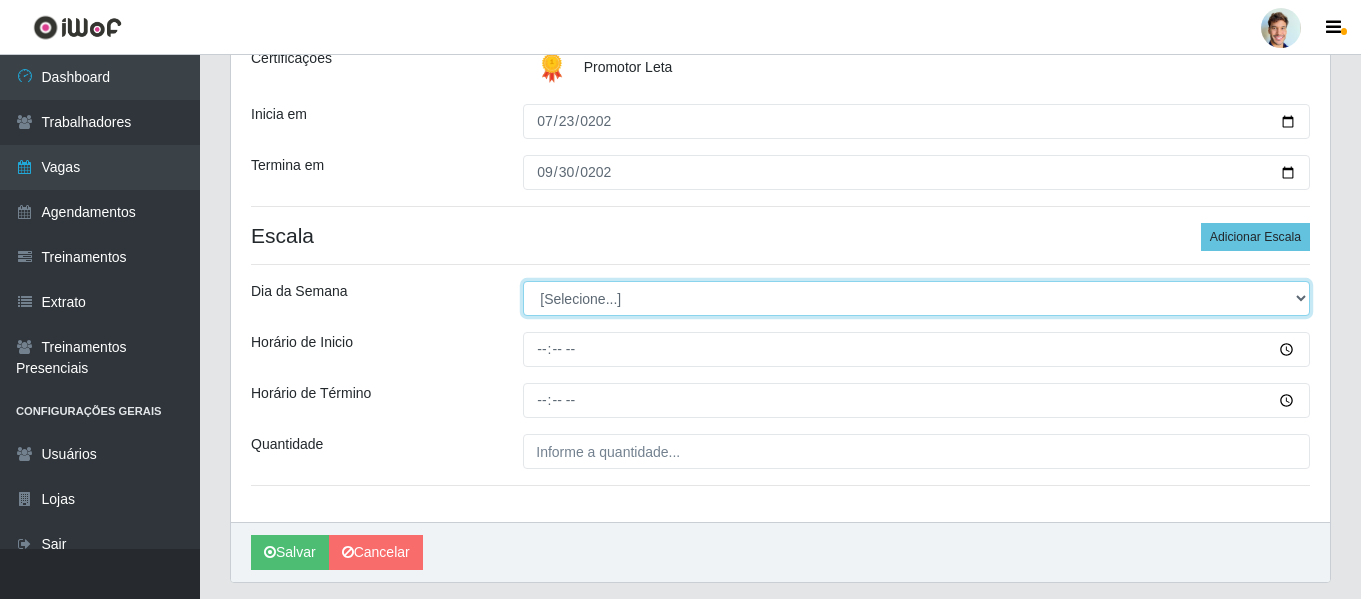 click on "[Selecione...] Segunda Terça Quarta Quinta Sexta Sábado Domingo" at bounding box center [916, 298] 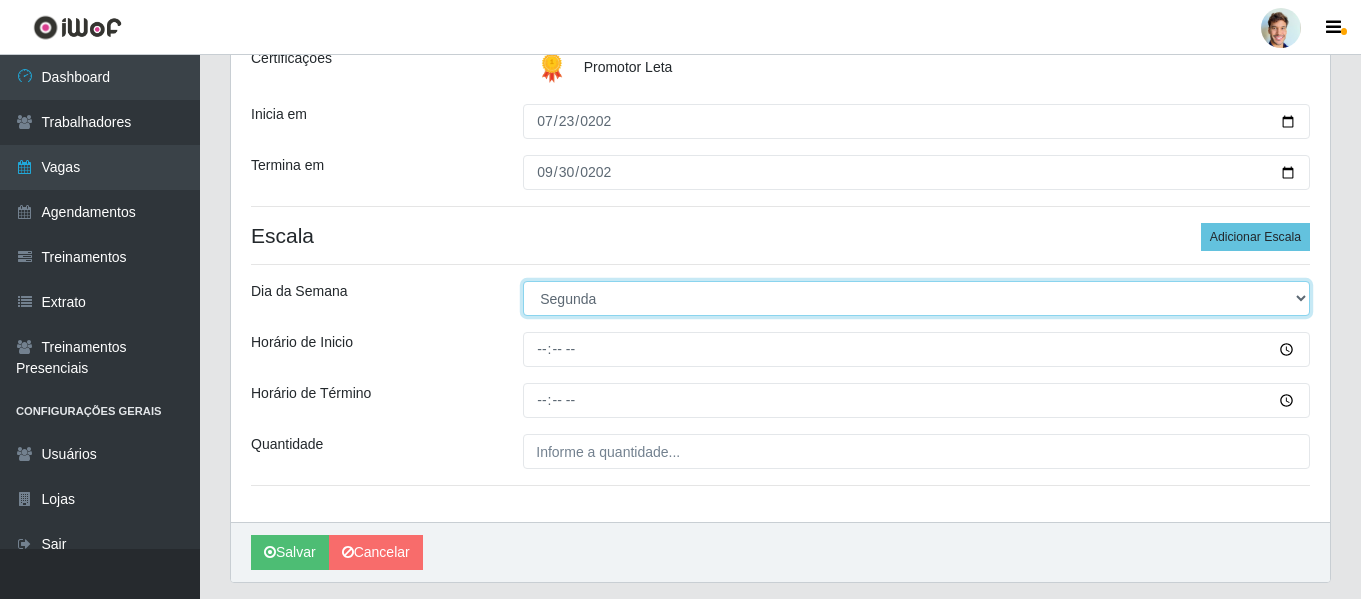 click on "[Selecione...] Segunda Terça Quarta Quinta Sexta Sábado Domingo" at bounding box center (916, 298) 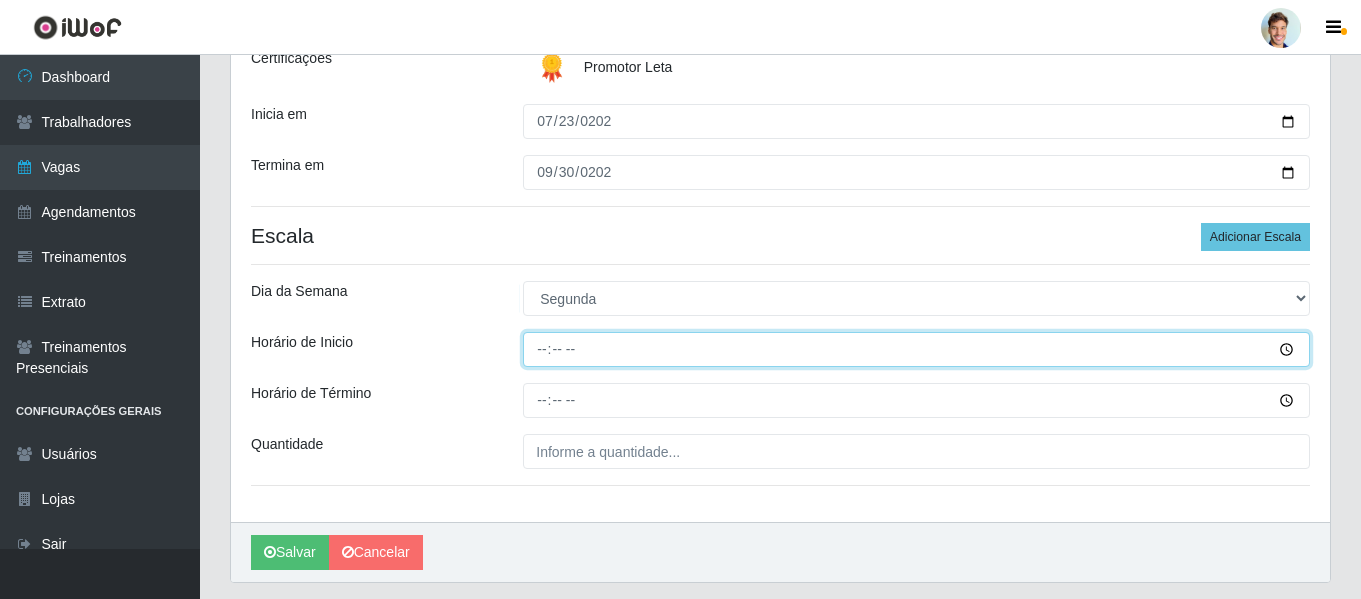 click on "Horário de Inicio" at bounding box center (916, 349) 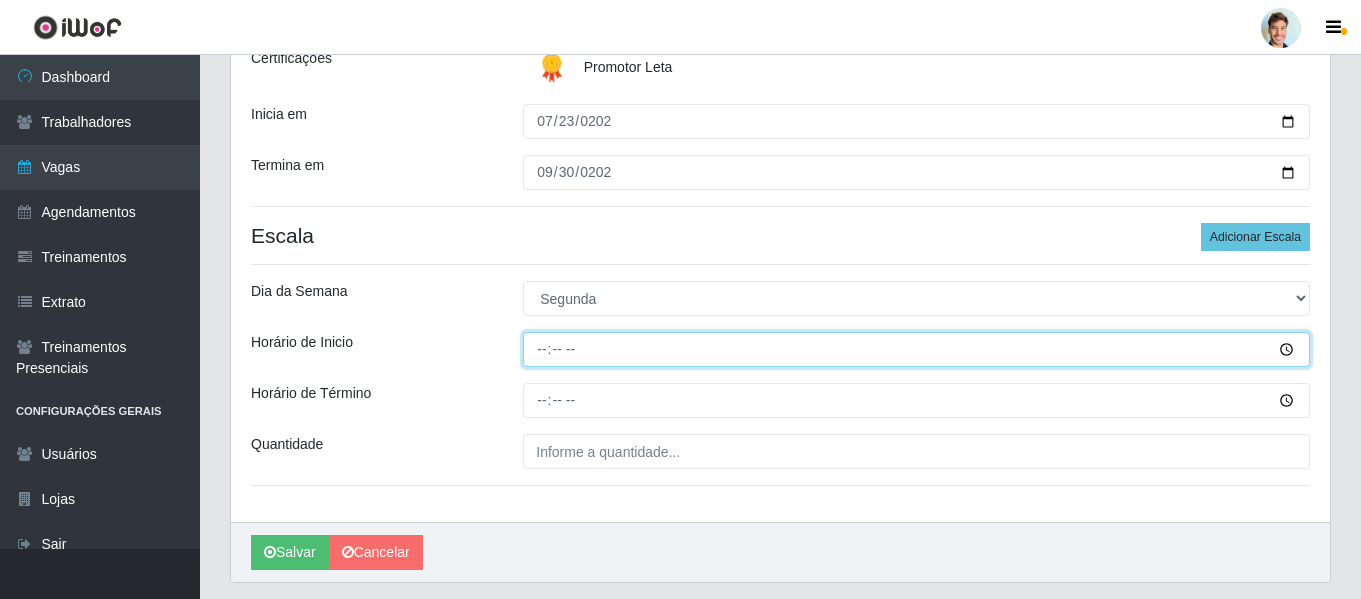 type on "11:00" 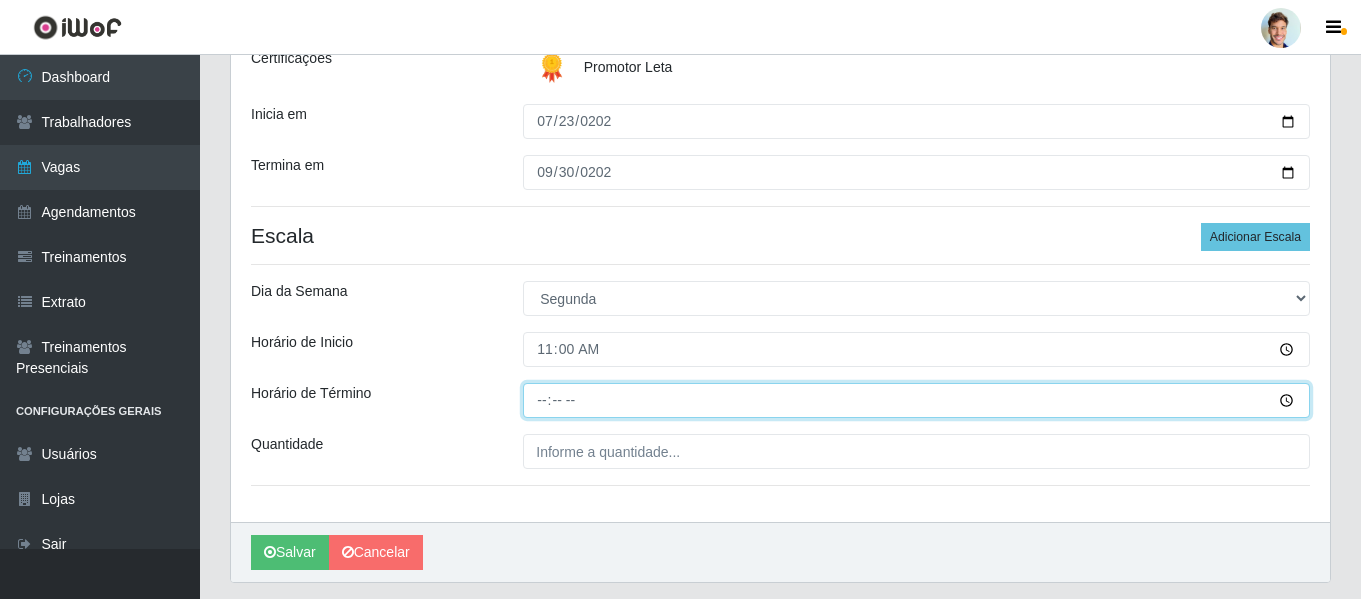 type on "14:00" 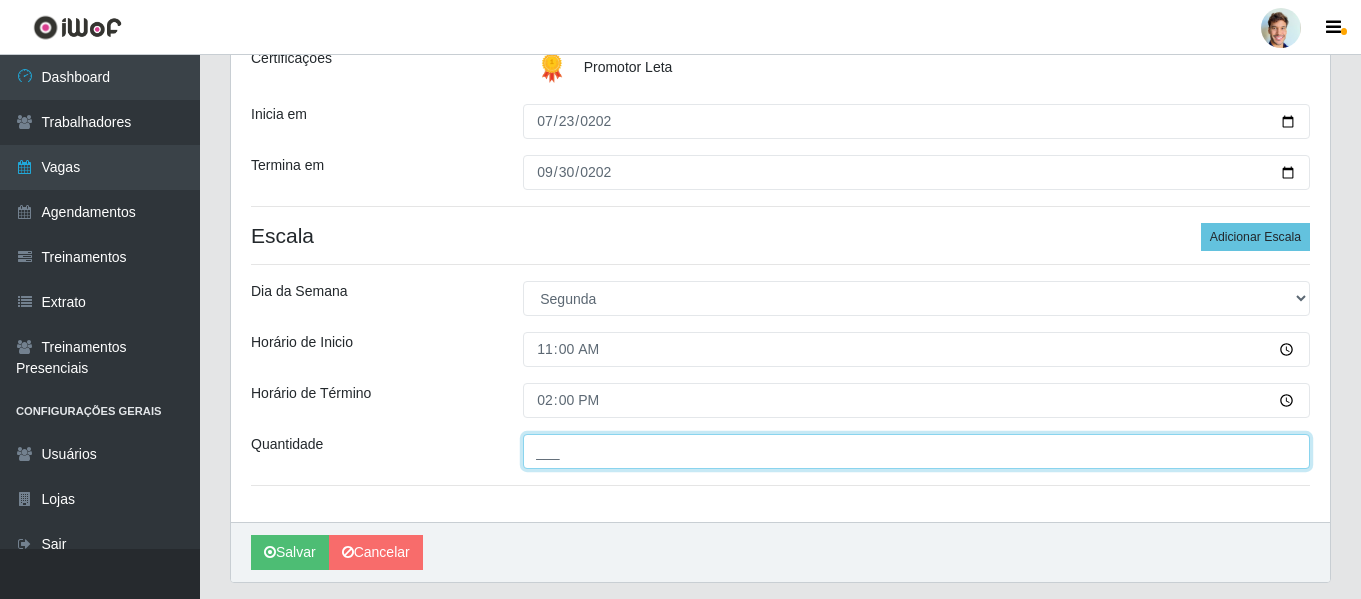 click on "___" at bounding box center (916, 451) 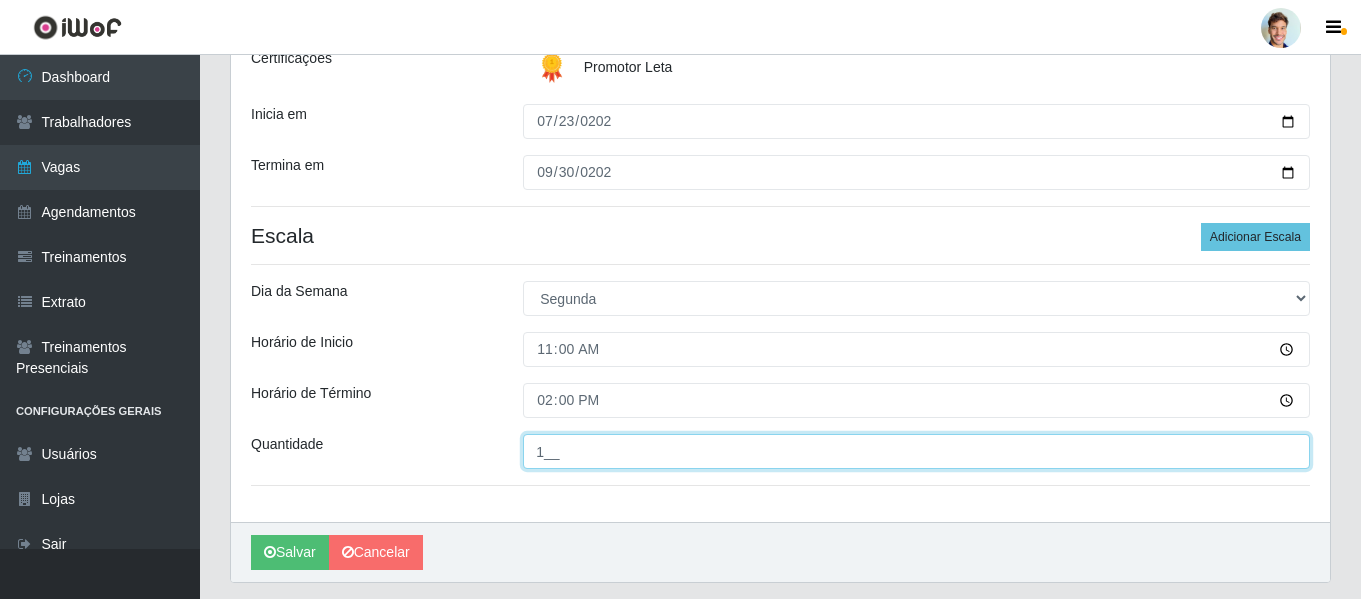 type on "1__" 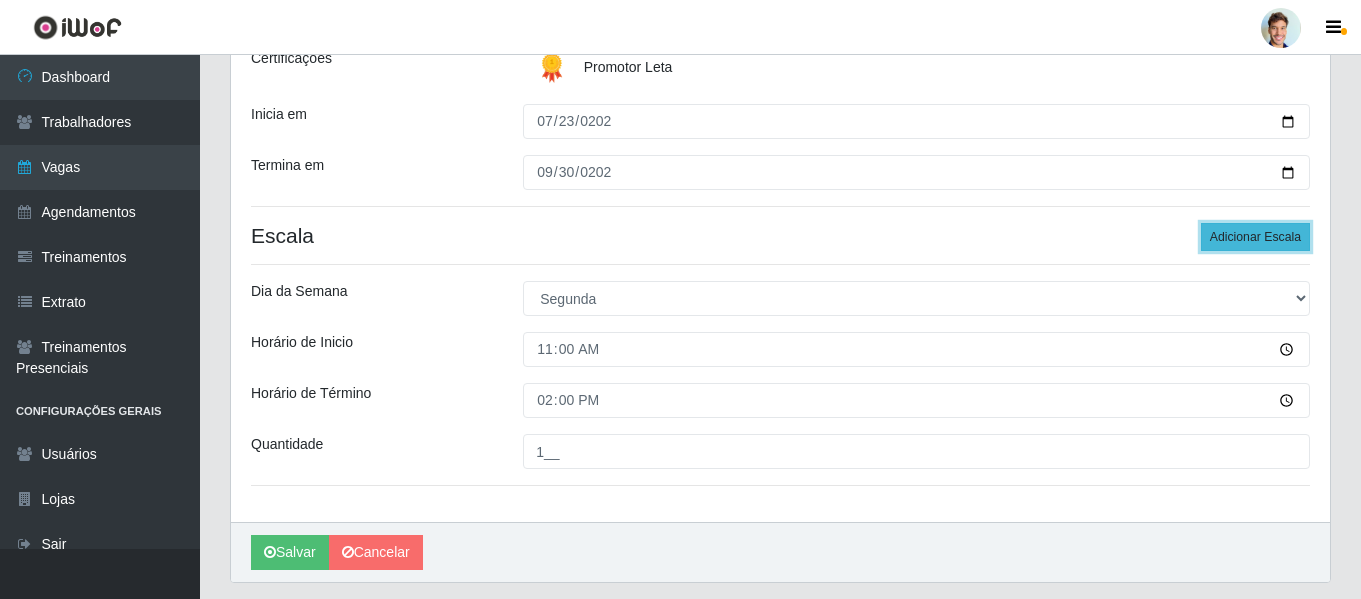 click on "Adicionar Escala" at bounding box center [1255, 237] 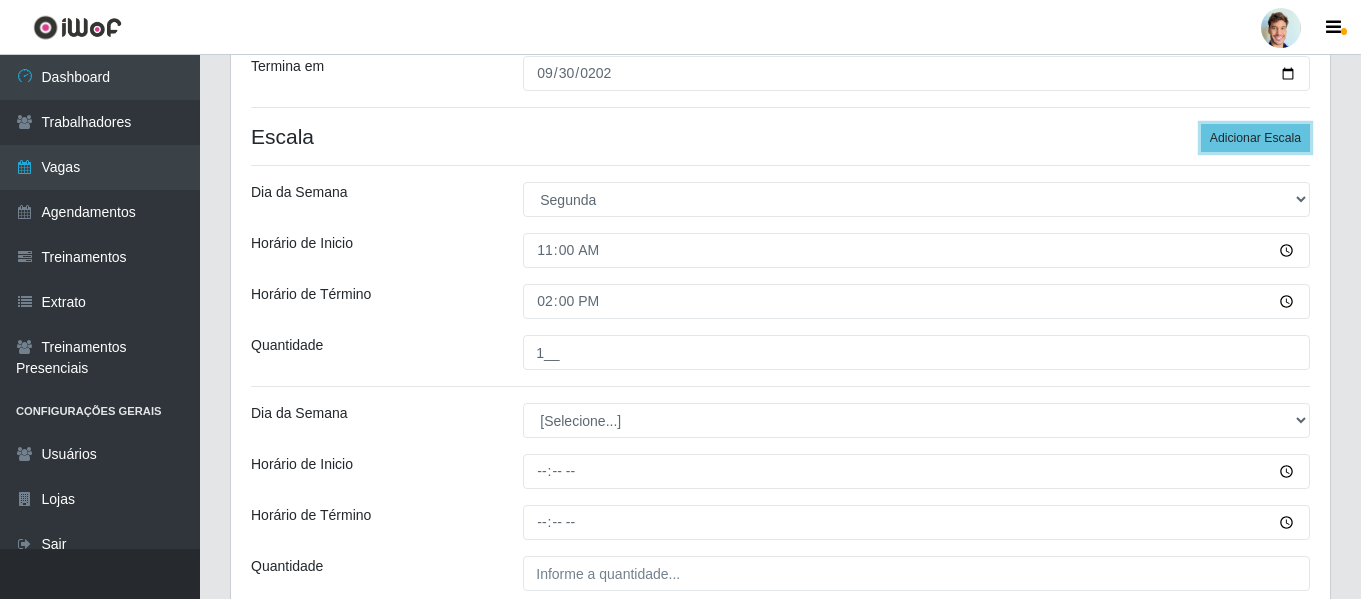 scroll, scrollTop: 400, scrollLeft: 0, axis: vertical 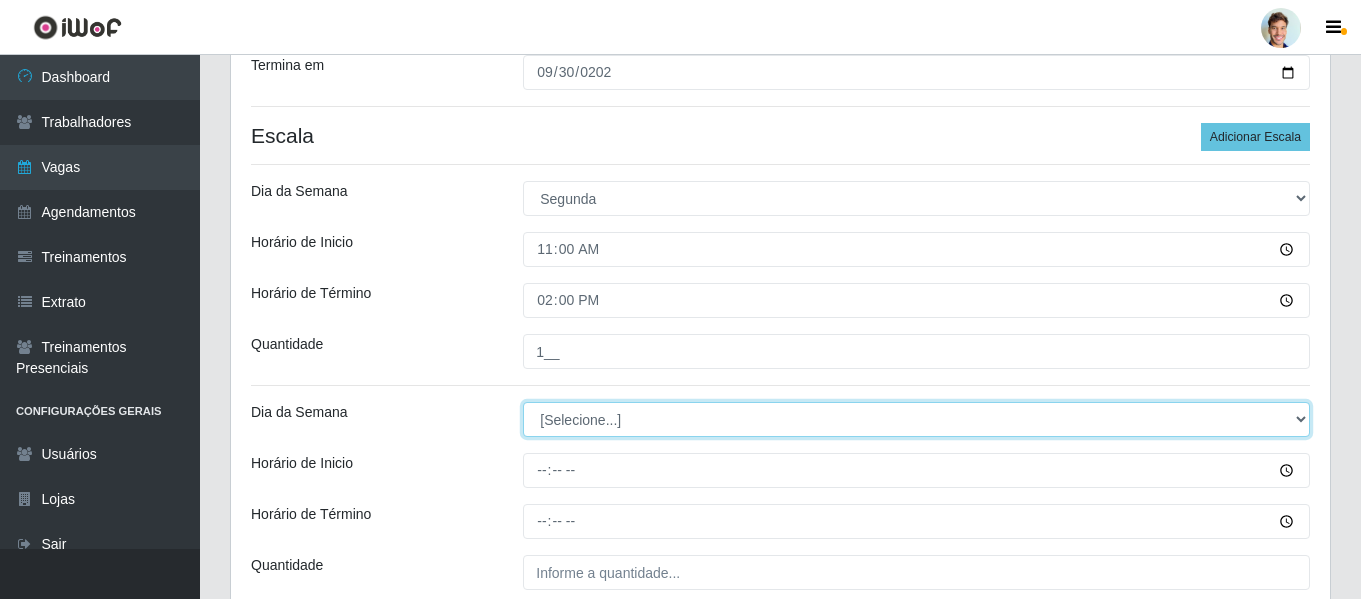 click on "[Selecione...] Segunda Terça Quarta Quinta Sexta Sábado Domingo" at bounding box center [916, 419] 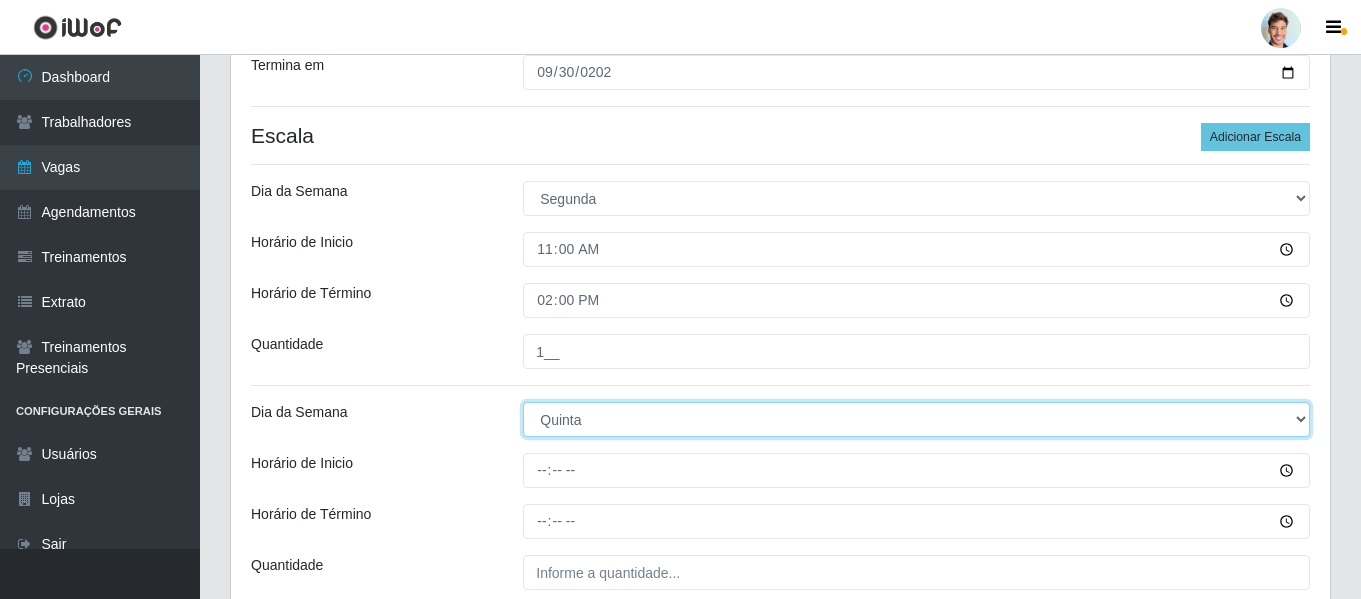 click on "[Selecione...] Segunda Terça Quarta Quinta Sexta Sábado Domingo" at bounding box center [916, 419] 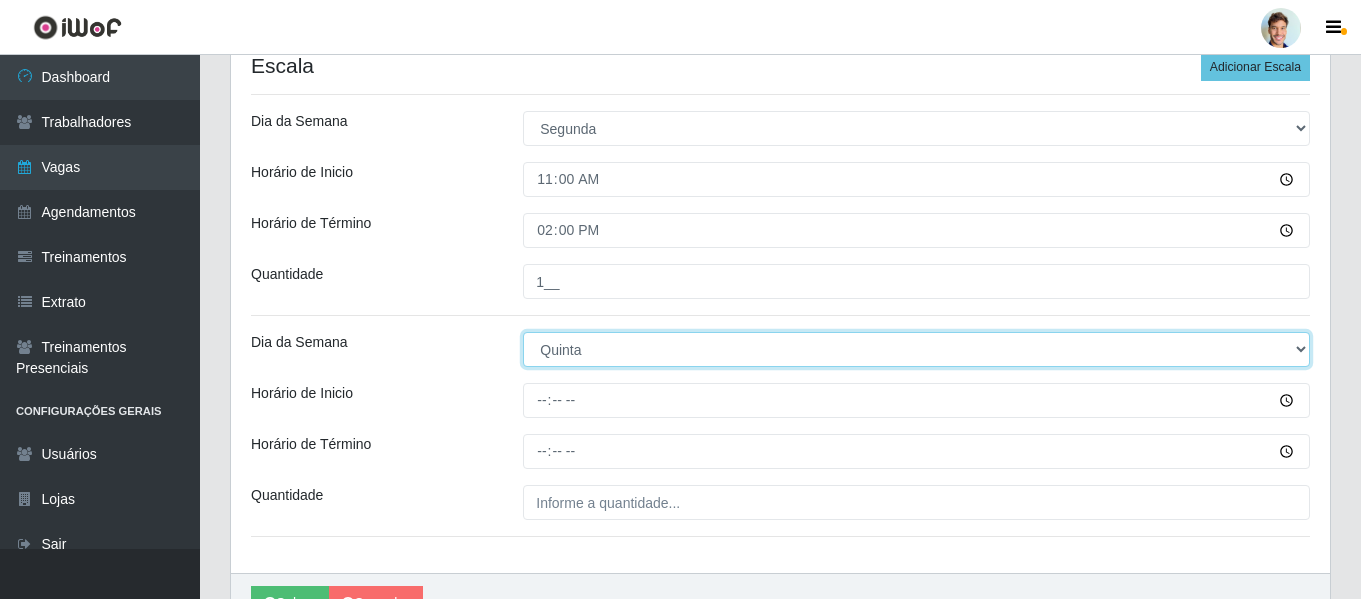 scroll, scrollTop: 500, scrollLeft: 0, axis: vertical 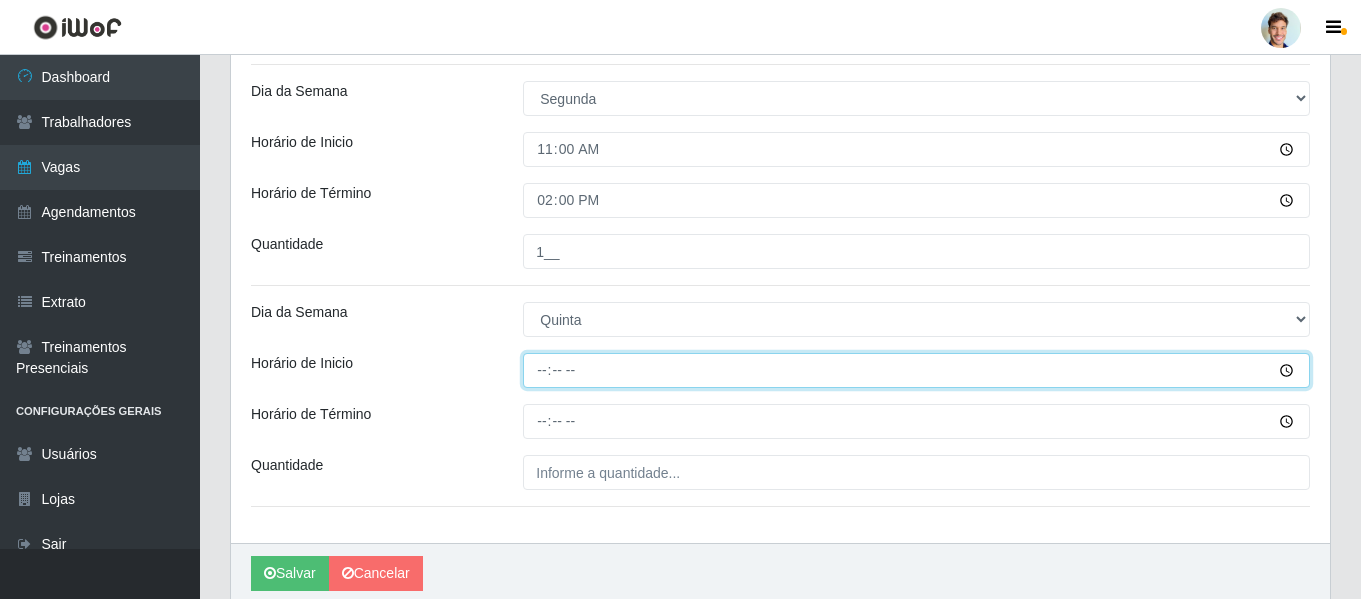 click on "Horário de Inicio" at bounding box center [916, 370] 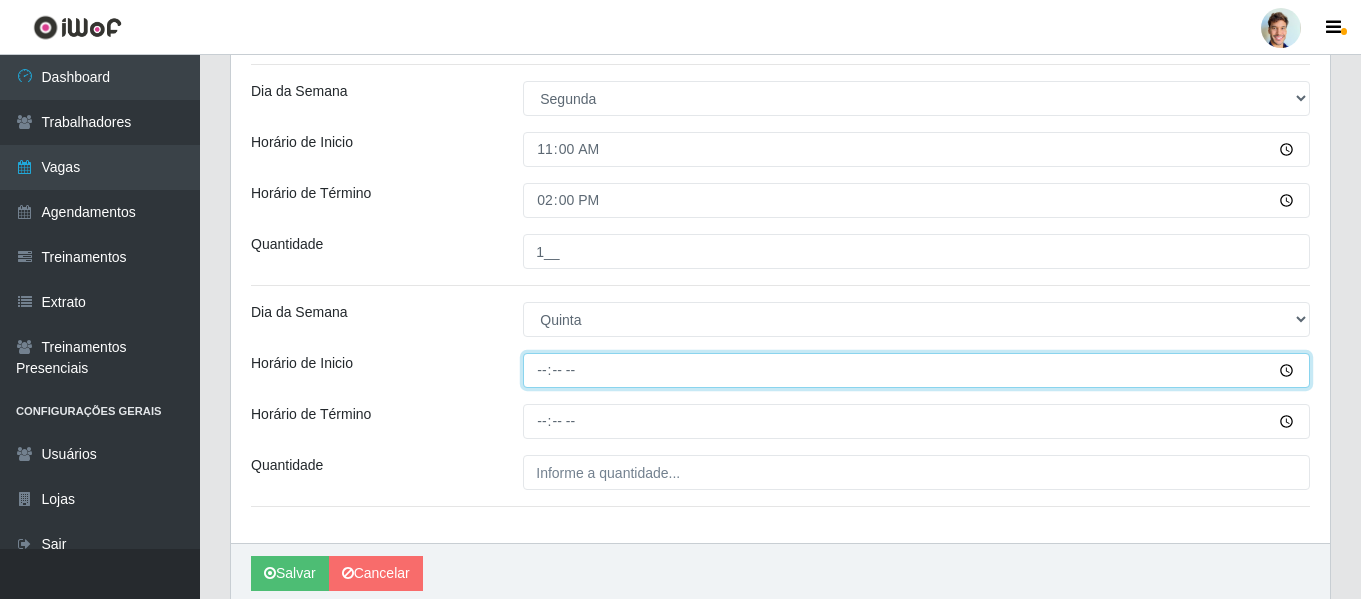 type on "07:00" 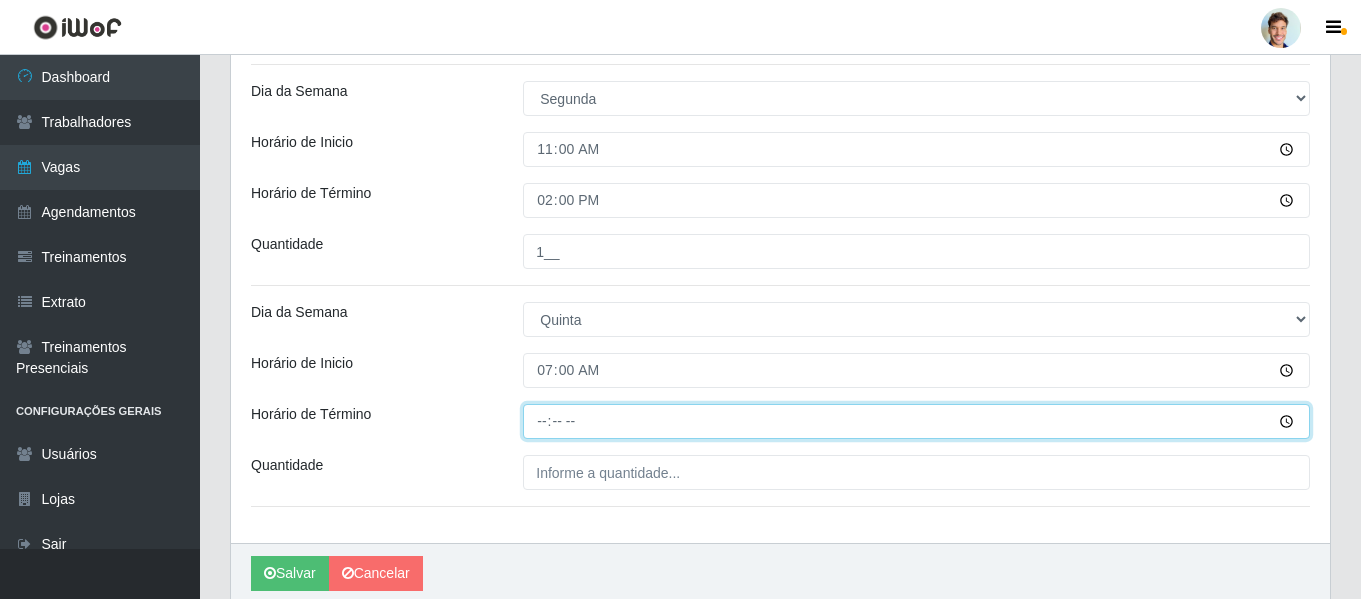type on "10:00" 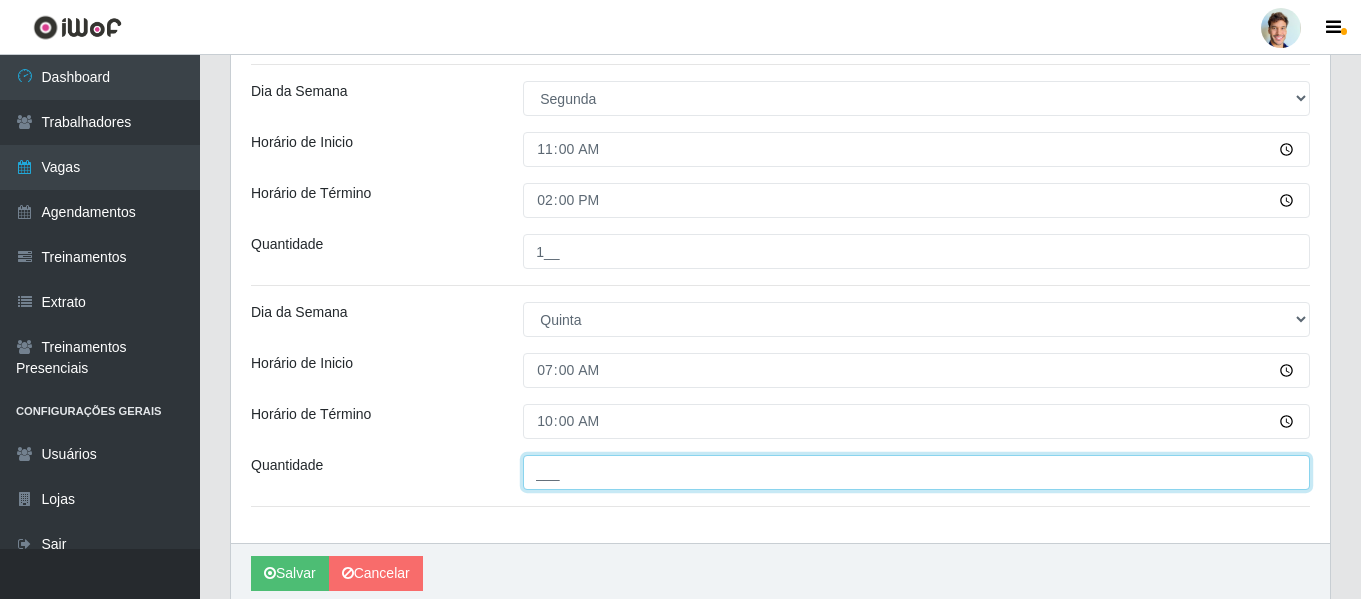 click on "___" at bounding box center [916, 472] 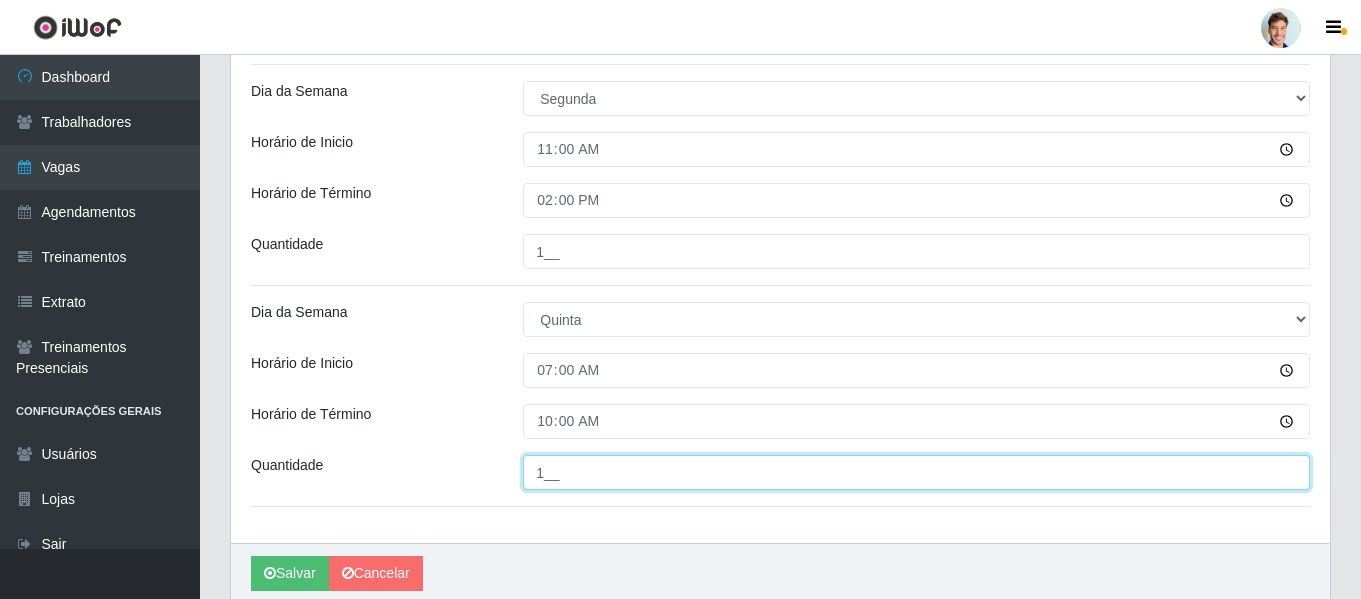 type on "1__" 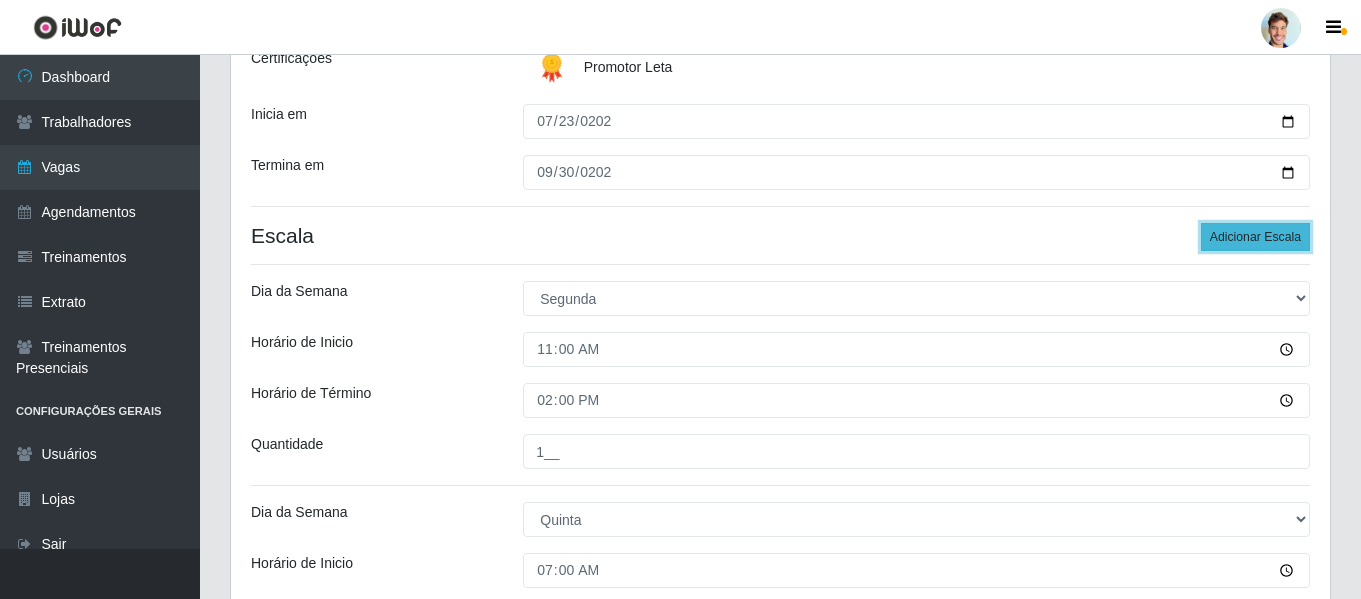 click on "Adicionar Escala" at bounding box center (1255, 237) 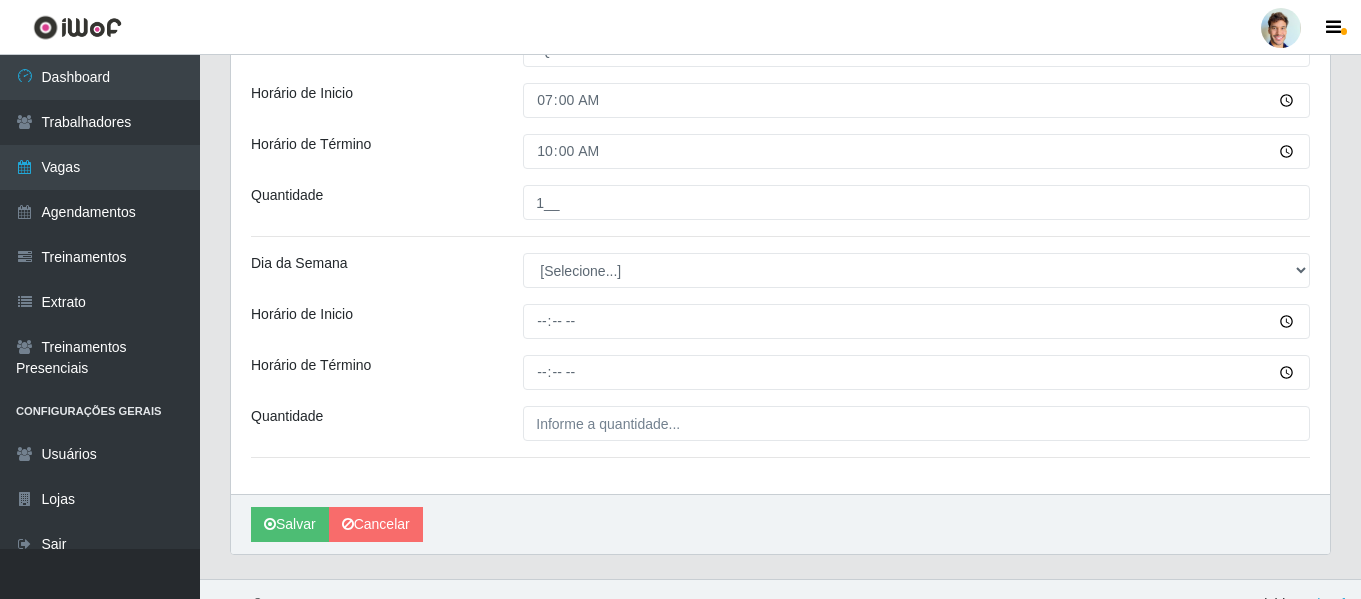 scroll, scrollTop: 800, scrollLeft: 0, axis: vertical 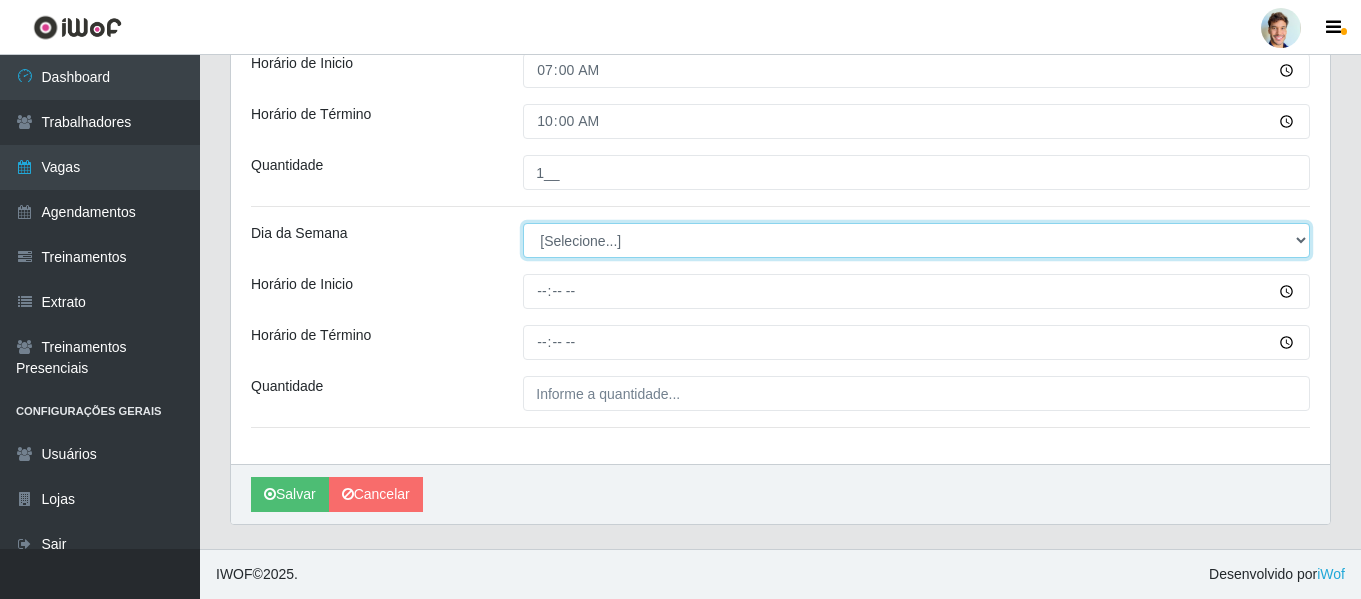 click on "[Selecione...] Segunda Terça Quarta Quinta Sexta Sábado Domingo" at bounding box center [916, 240] 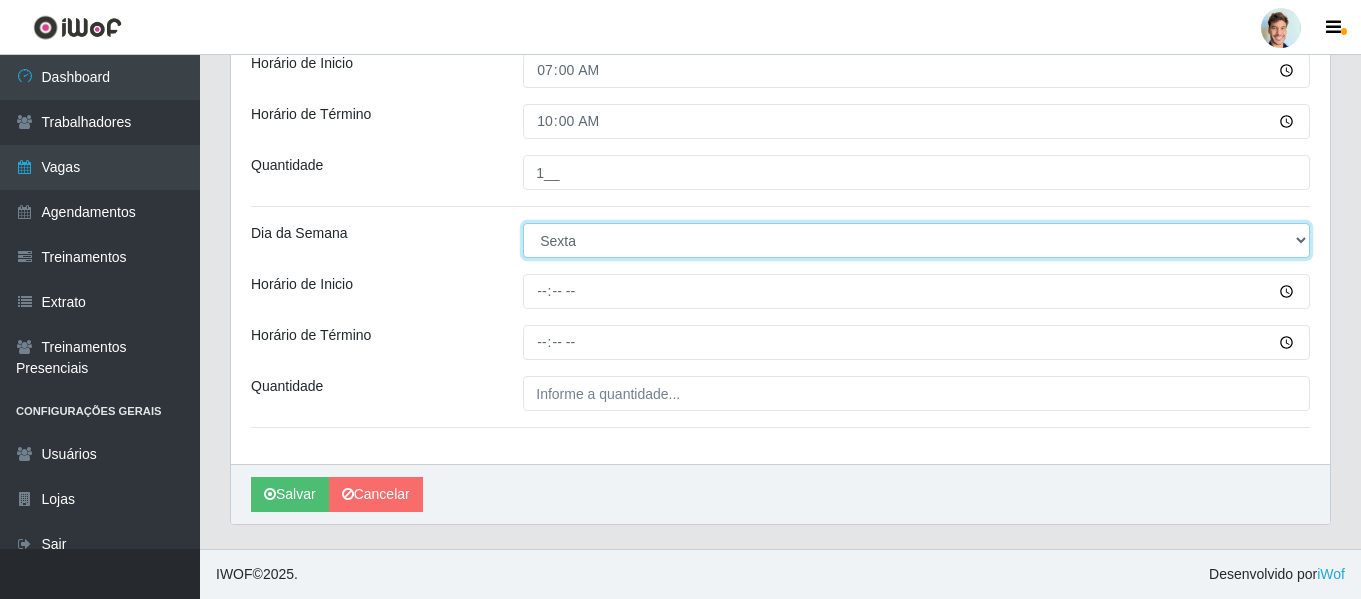click on "[Selecione...] Segunda Terça Quarta Quinta Sexta Sábado Domingo" at bounding box center [916, 240] 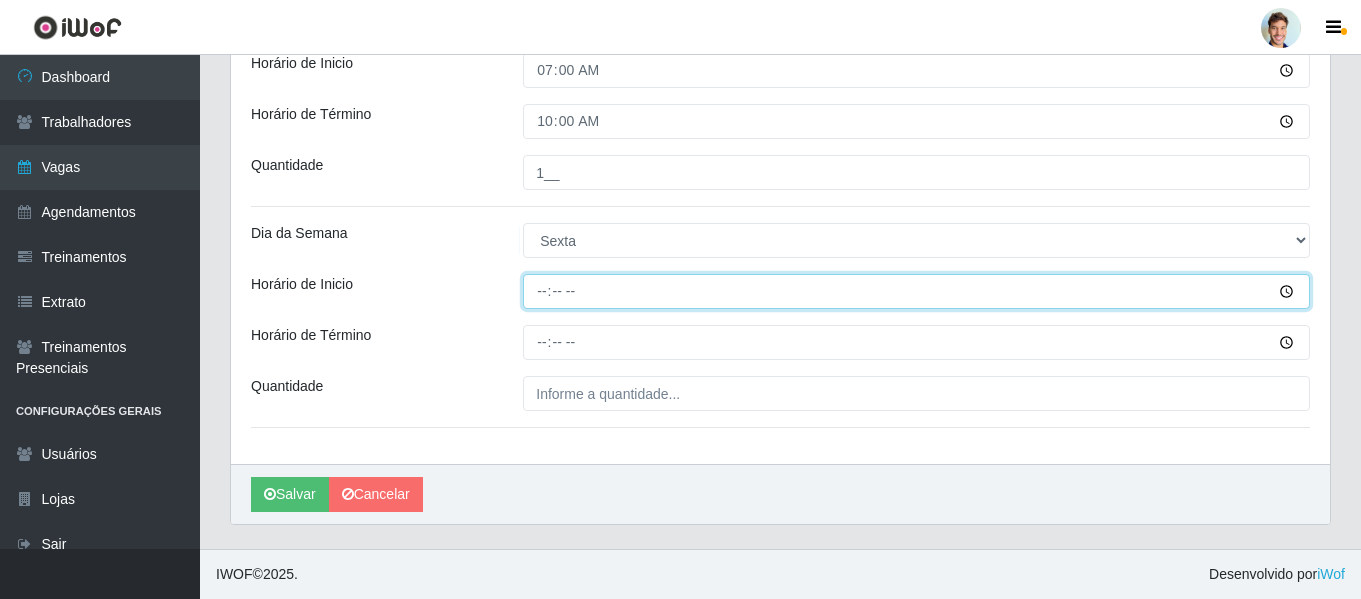 click on "Horário de Inicio" at bounding box center (916, 291) 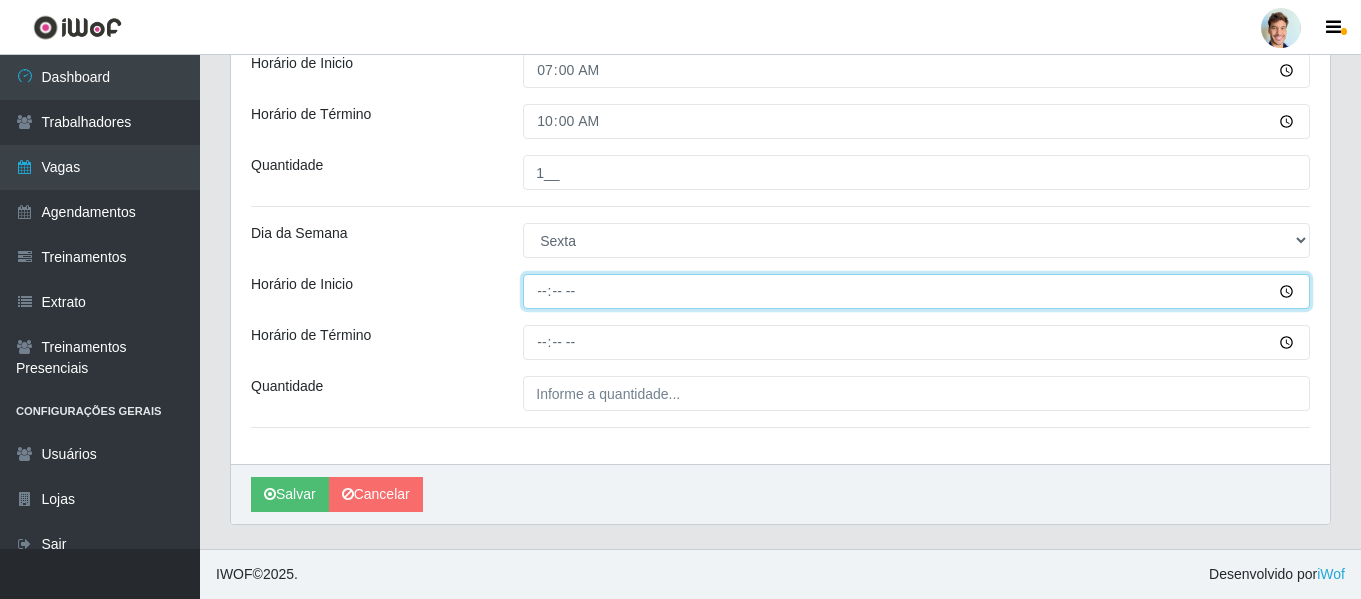 type on "07:00" 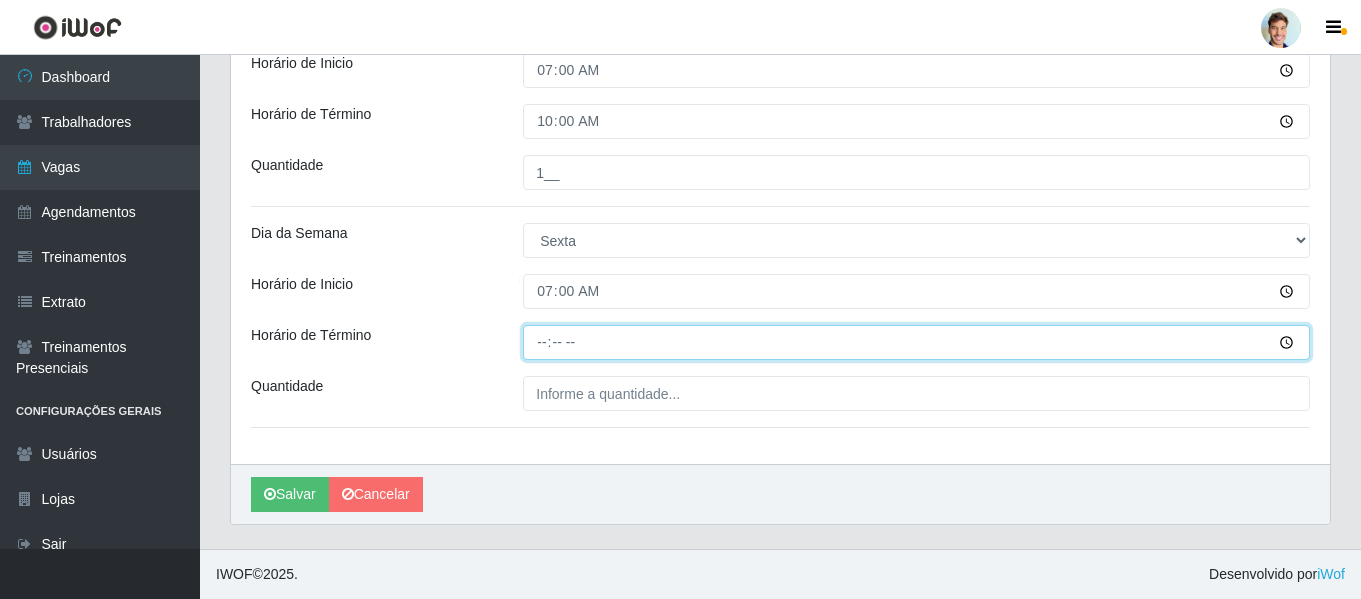 type on "10:00" 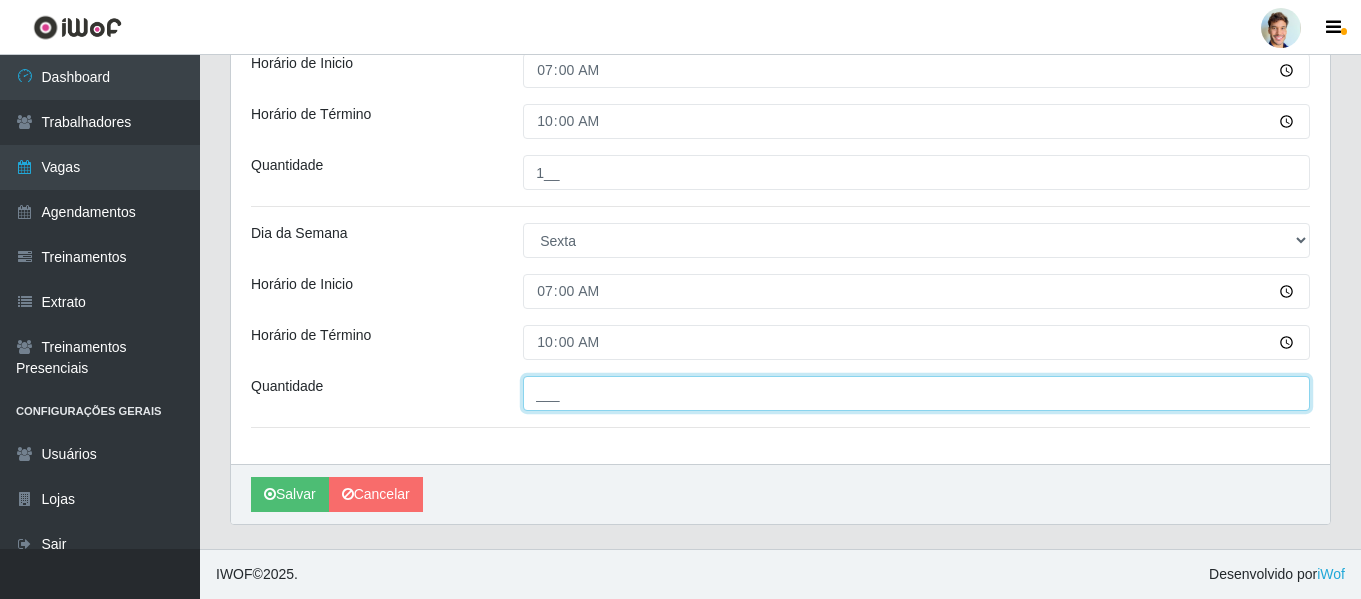 click on "___" at bounding box center [916, 393] 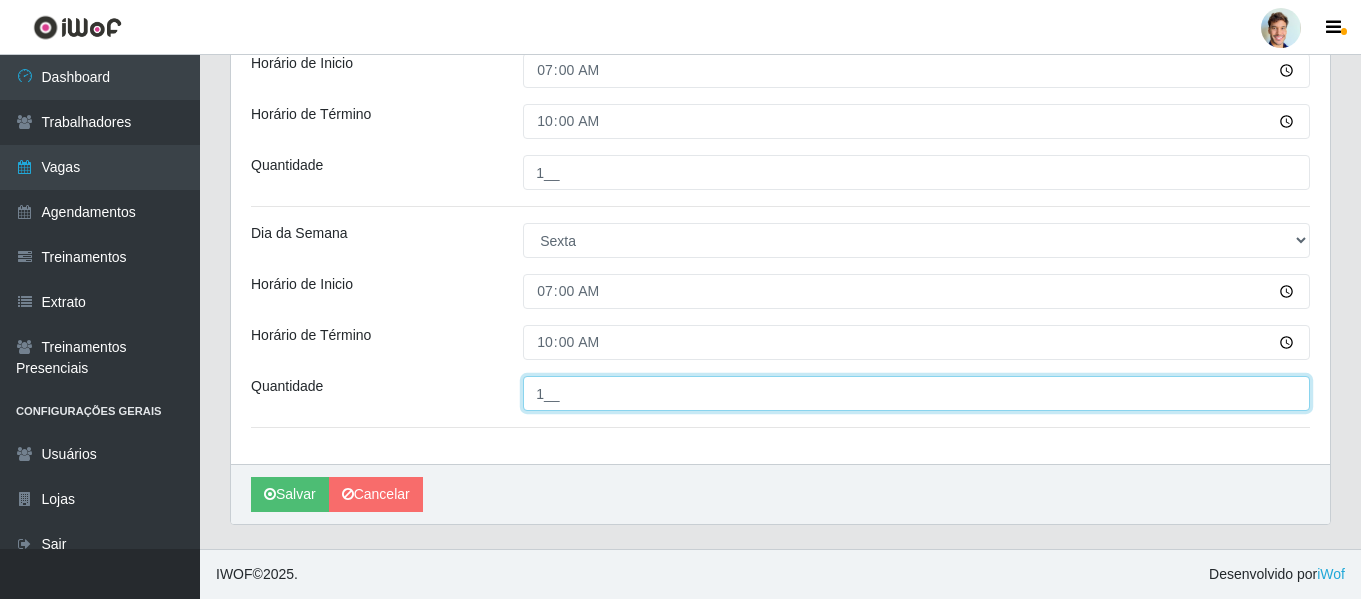 type on "1__" 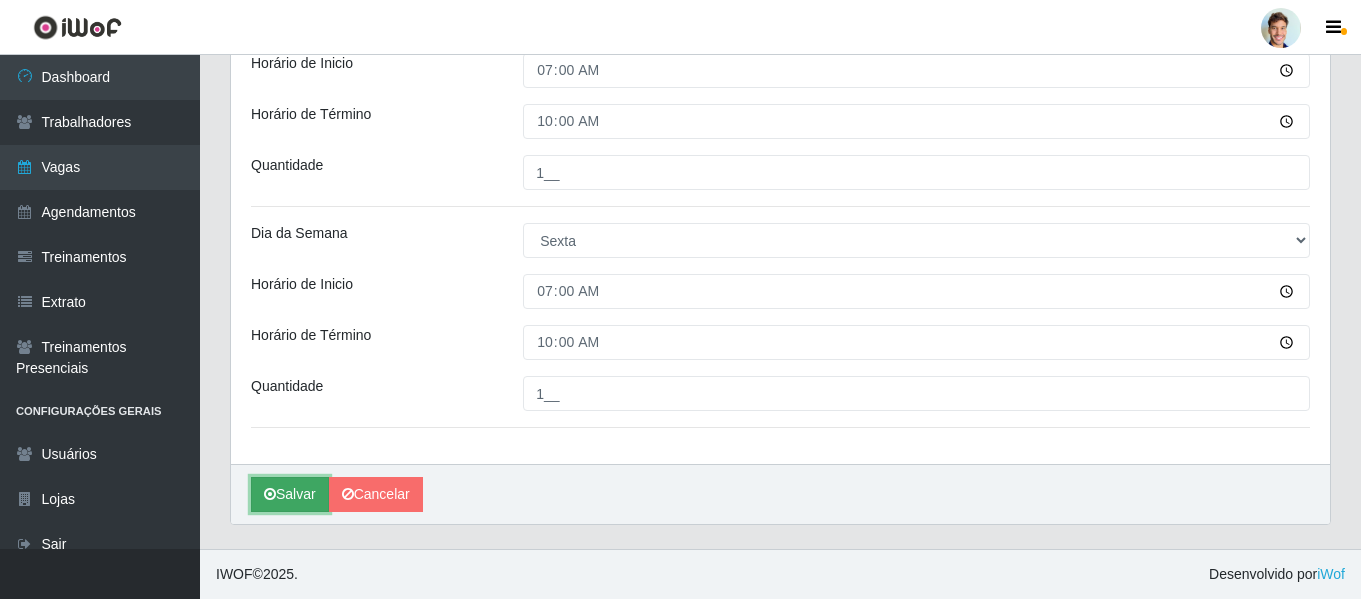 click on "Salvar" at bounding box center (290, 494) 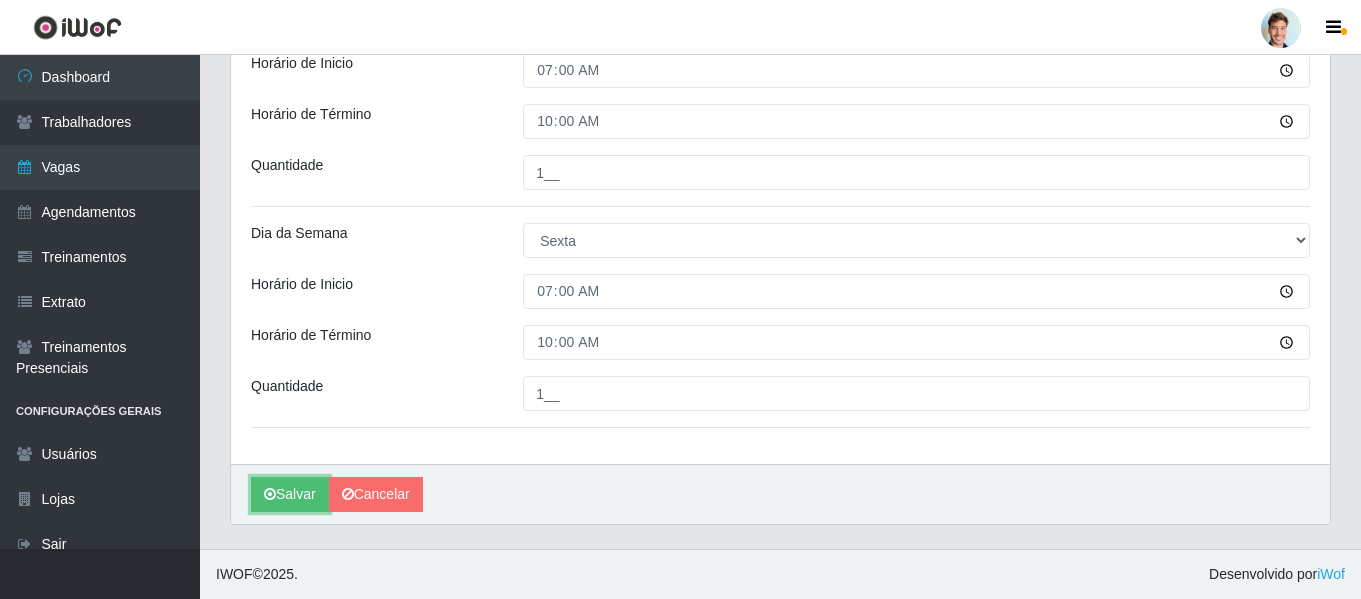 type 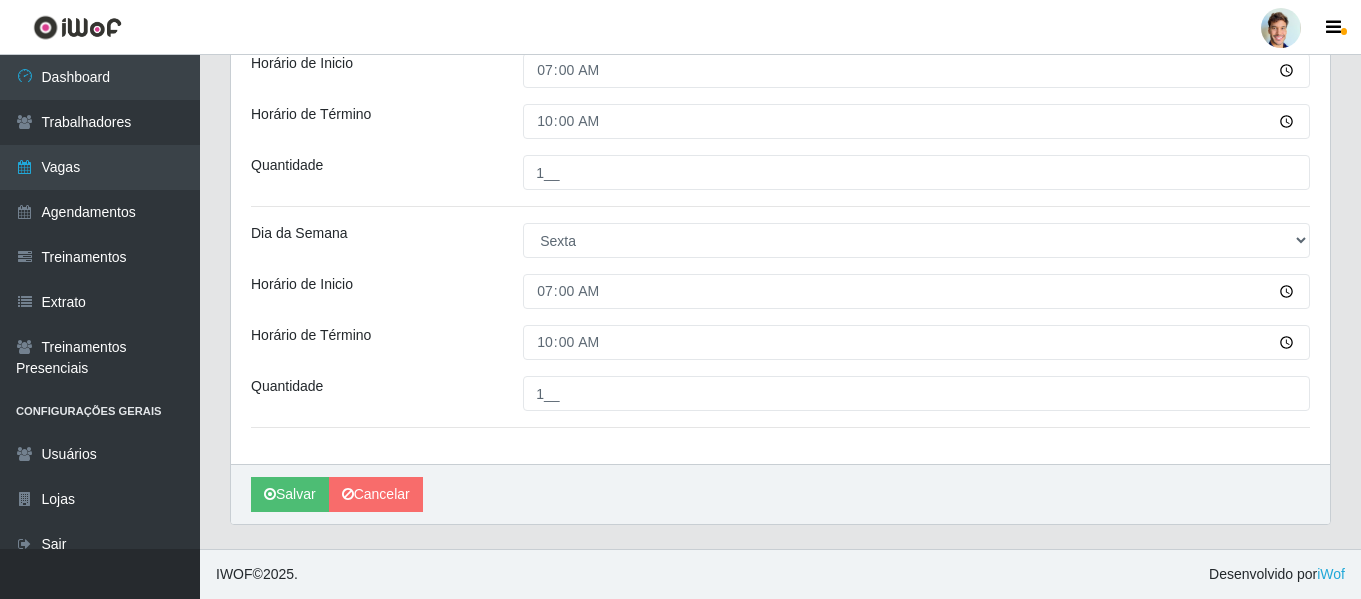 scroll, scrollTop: 0, scrollLeft: 0, axis: both 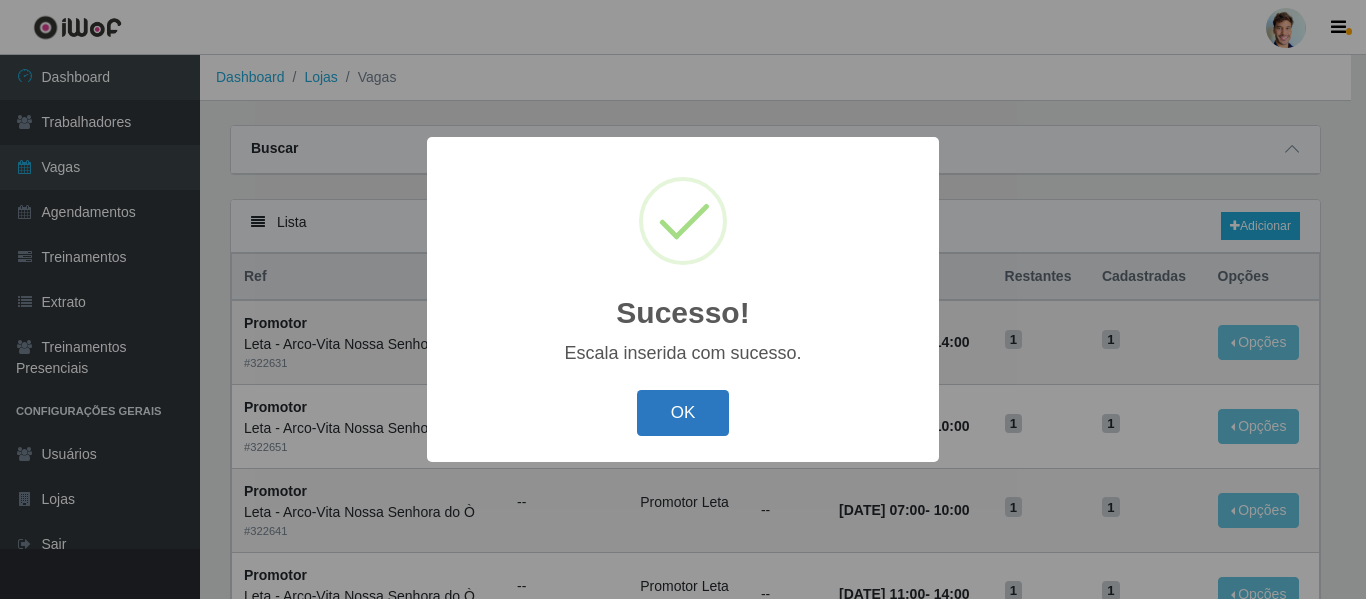click on "OK" at bounding box center (683, 413) 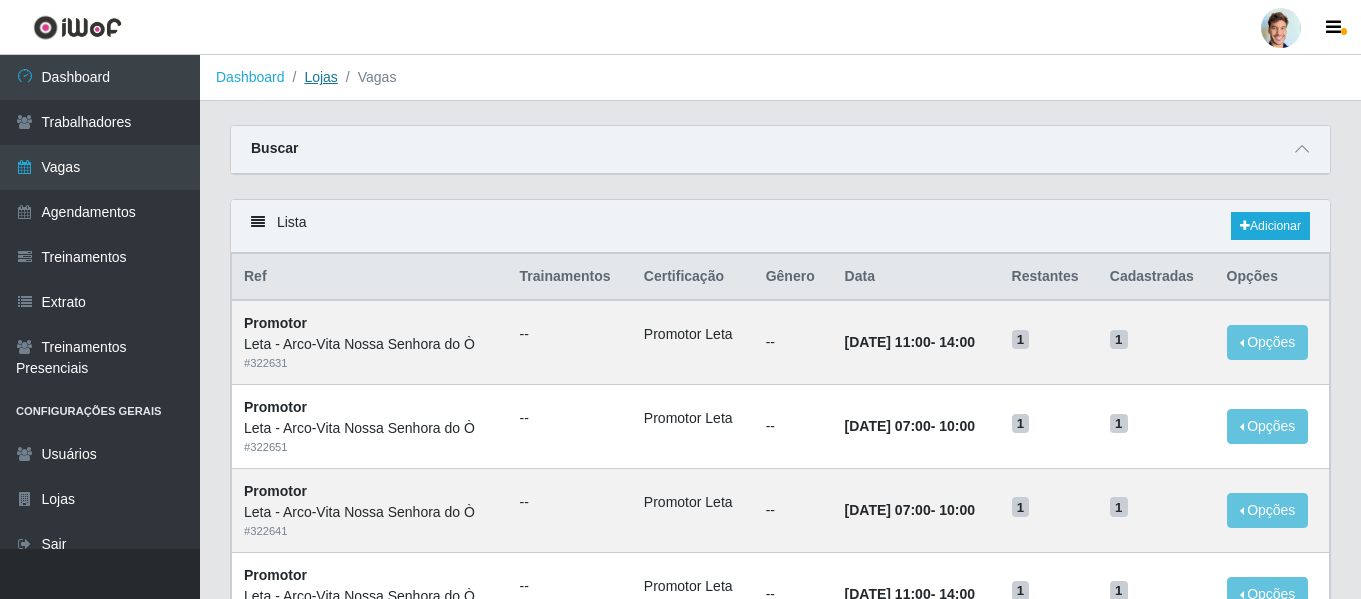click on "Lojas" at bounding box center (320, 77) 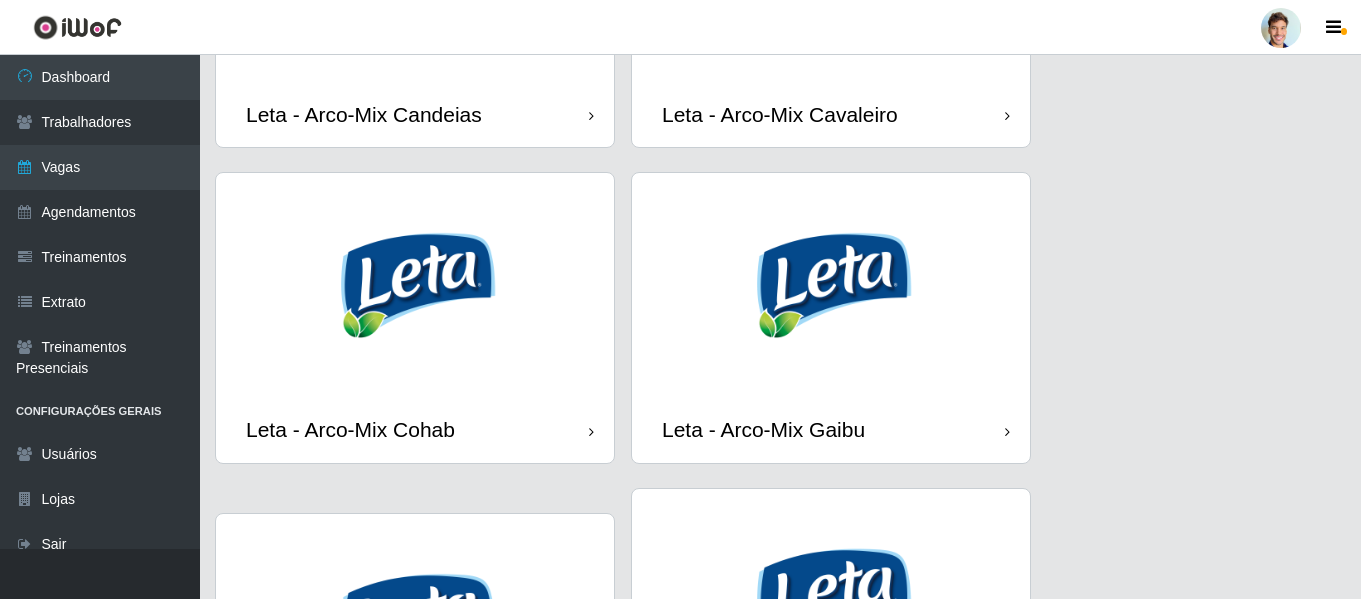 scroll, scrollTop: 1300, scrollLeft: 0, axis: vertical 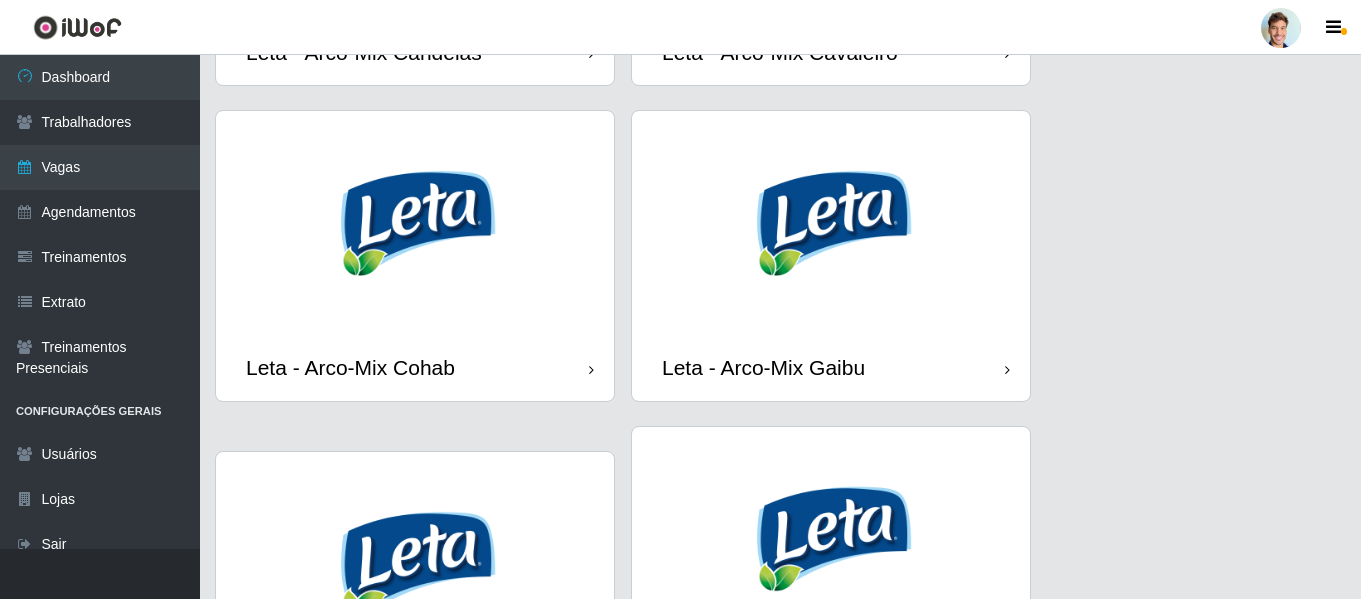 click at bounding box center [831, 223] 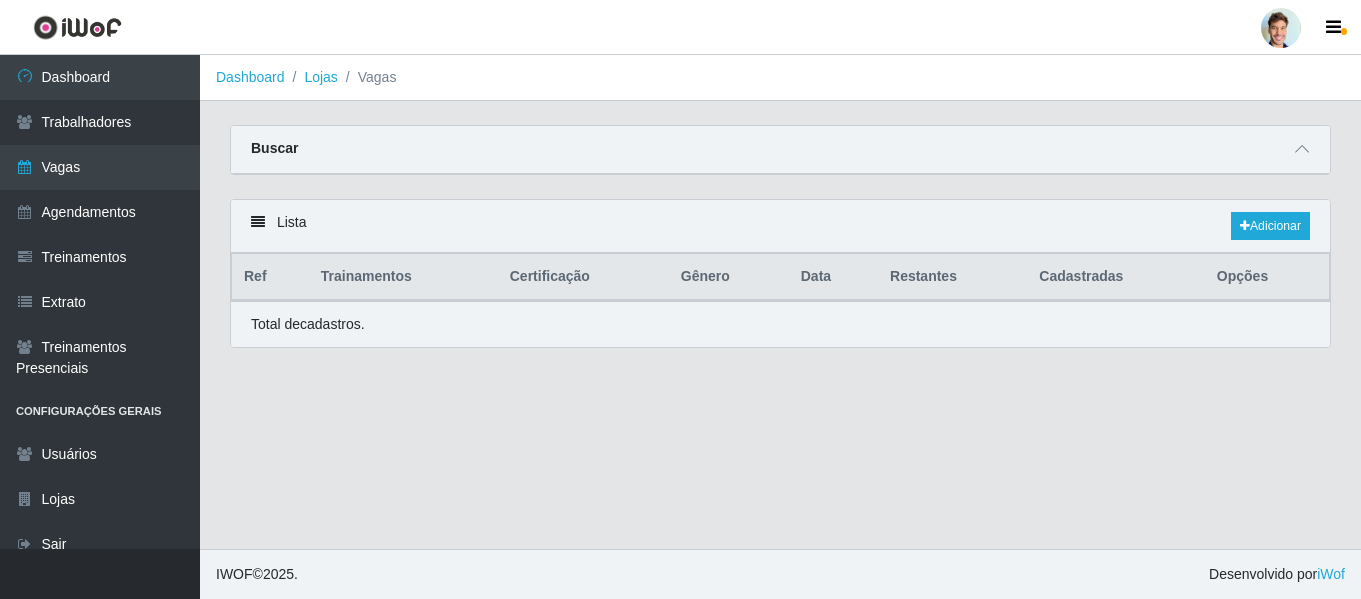 scroll, scrollTop: 0, scrollLeft: 0, axis: both 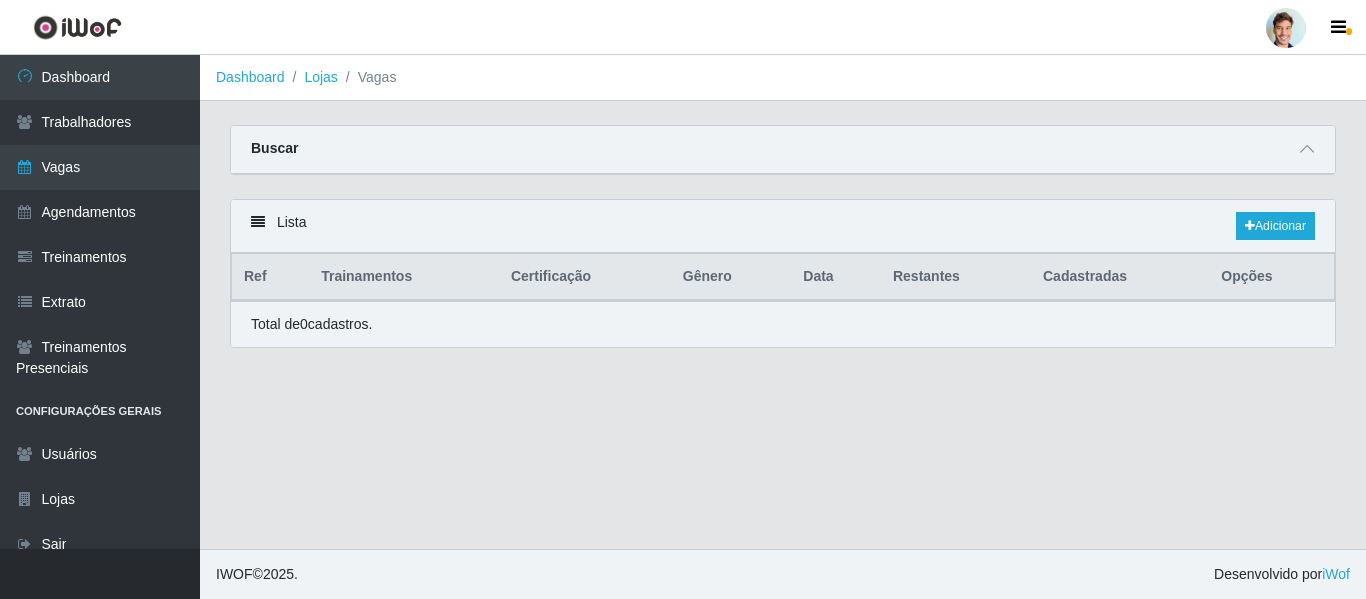 click on "Lista  Adicionar" at bounding box center [783, 226] 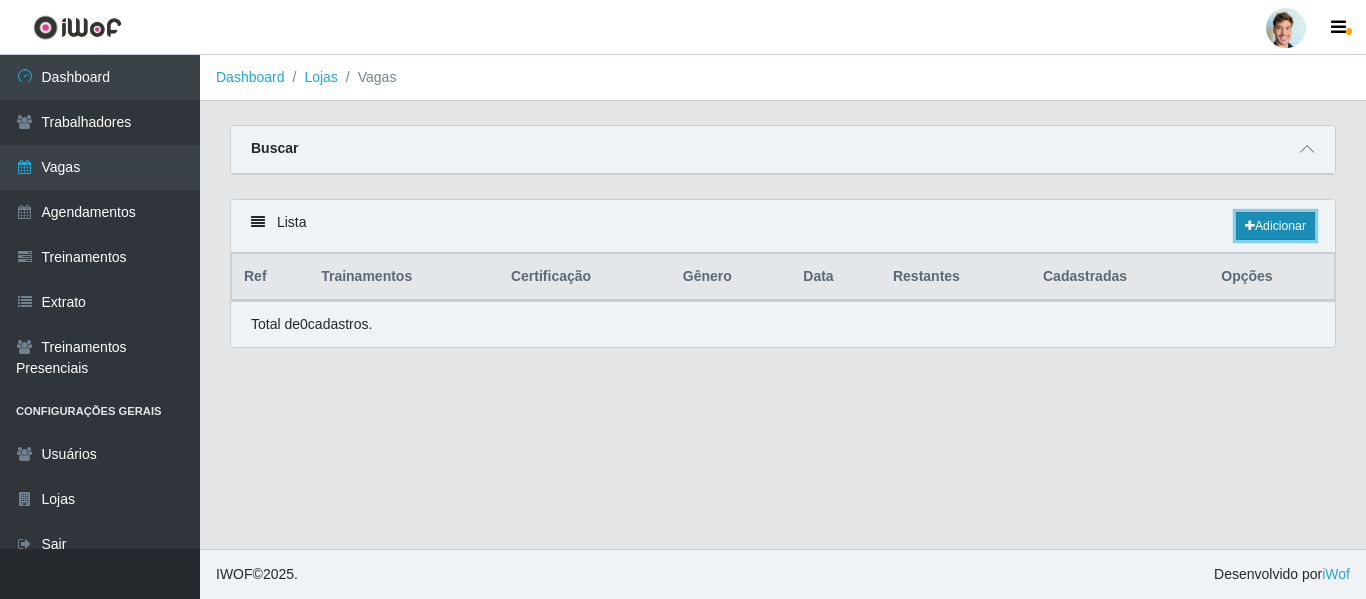click on "Adicionar" at bounding box center [1275, 226] 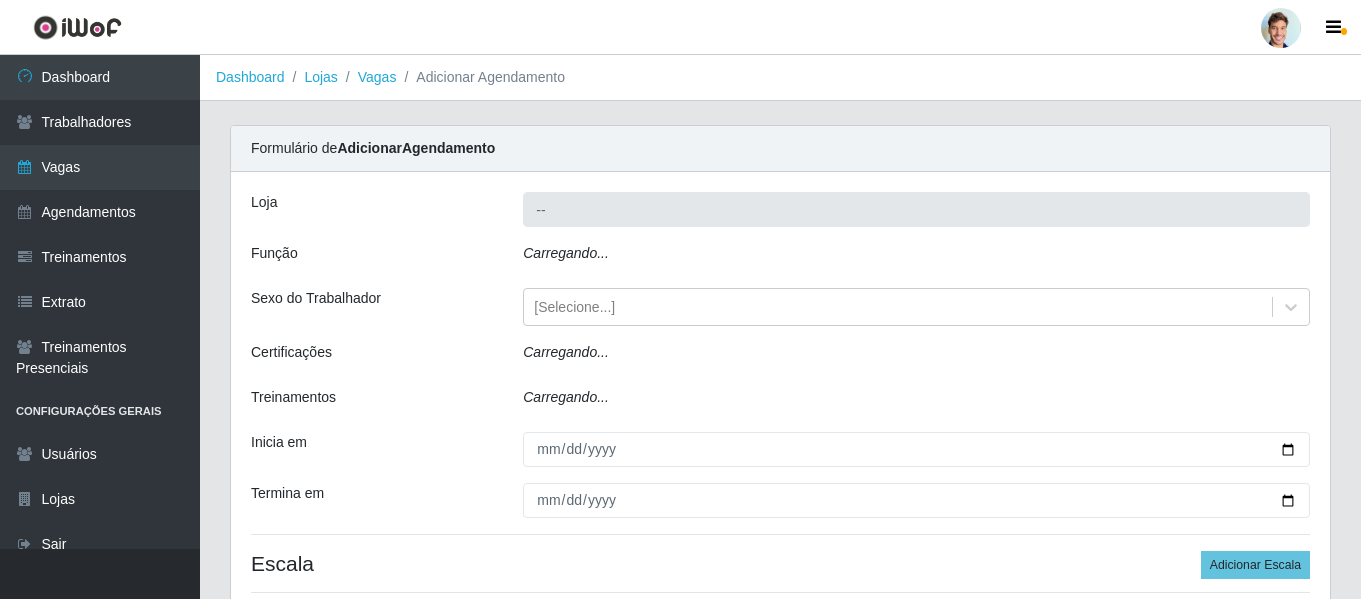 type on "Leta - Arco-Mix Gaibu" 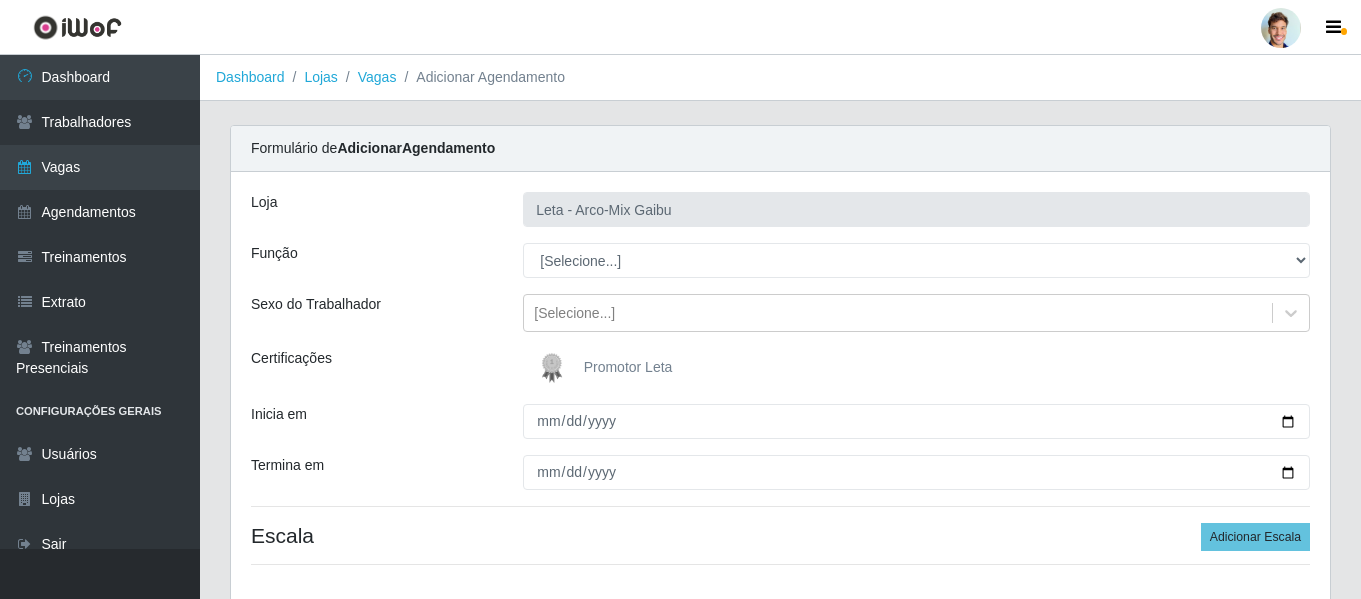 click at bounding box center (556, 368) 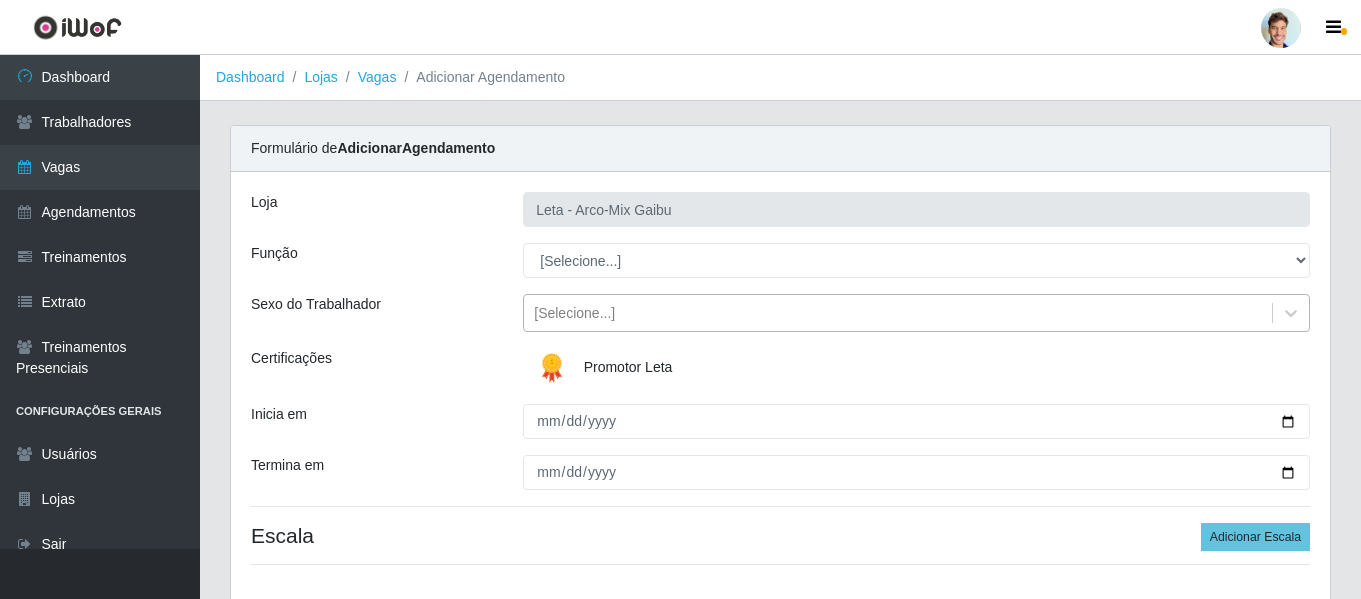 click on "[Selecione...]" at bounding box center (574, 313) 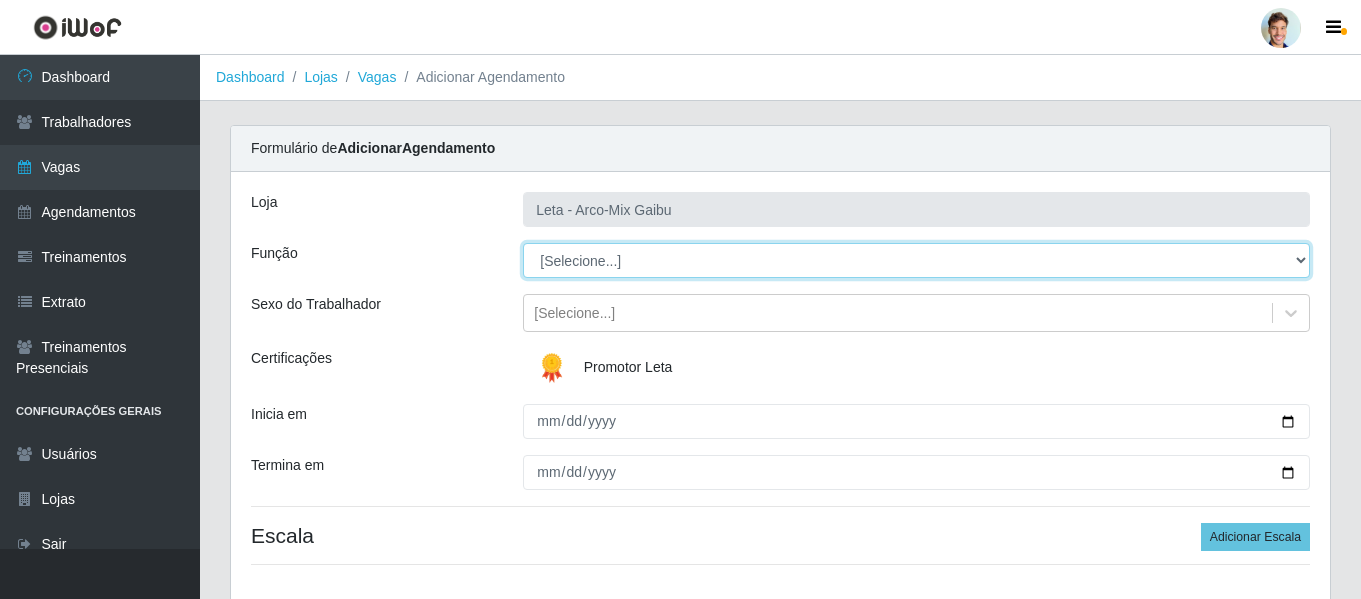 click on "[Selecione...] Promotor" at bounding box center (916, 260) 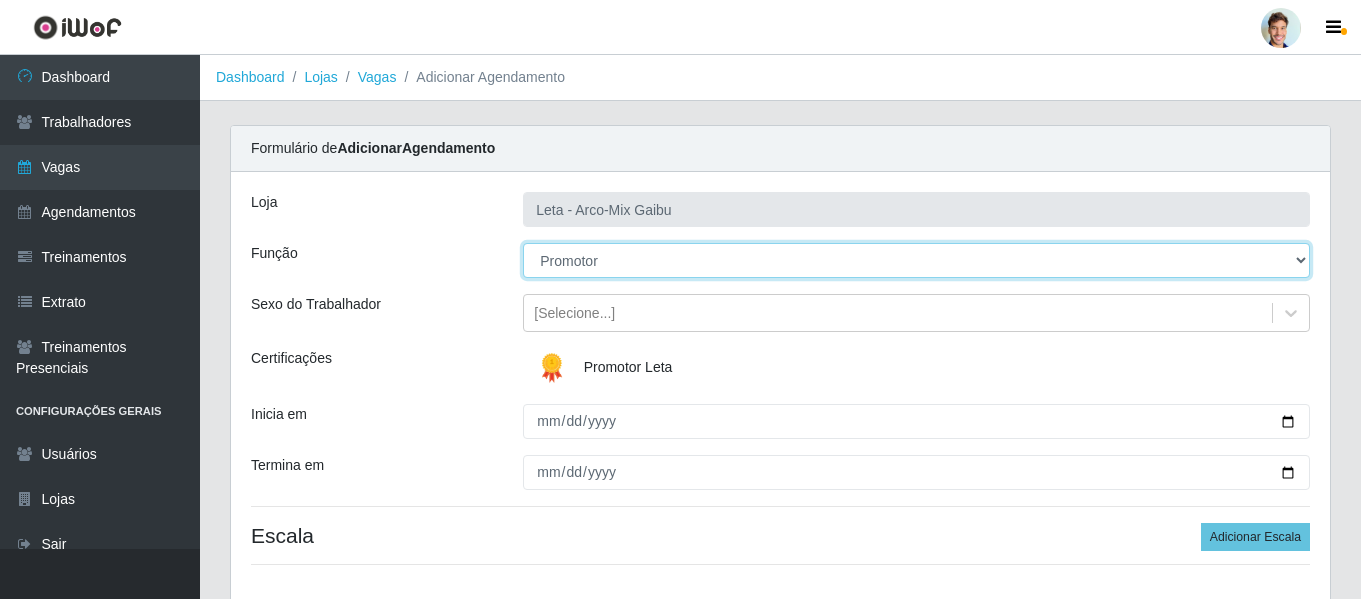 click on "[Selecione...] Promotor" at bounding box center (916, 260) 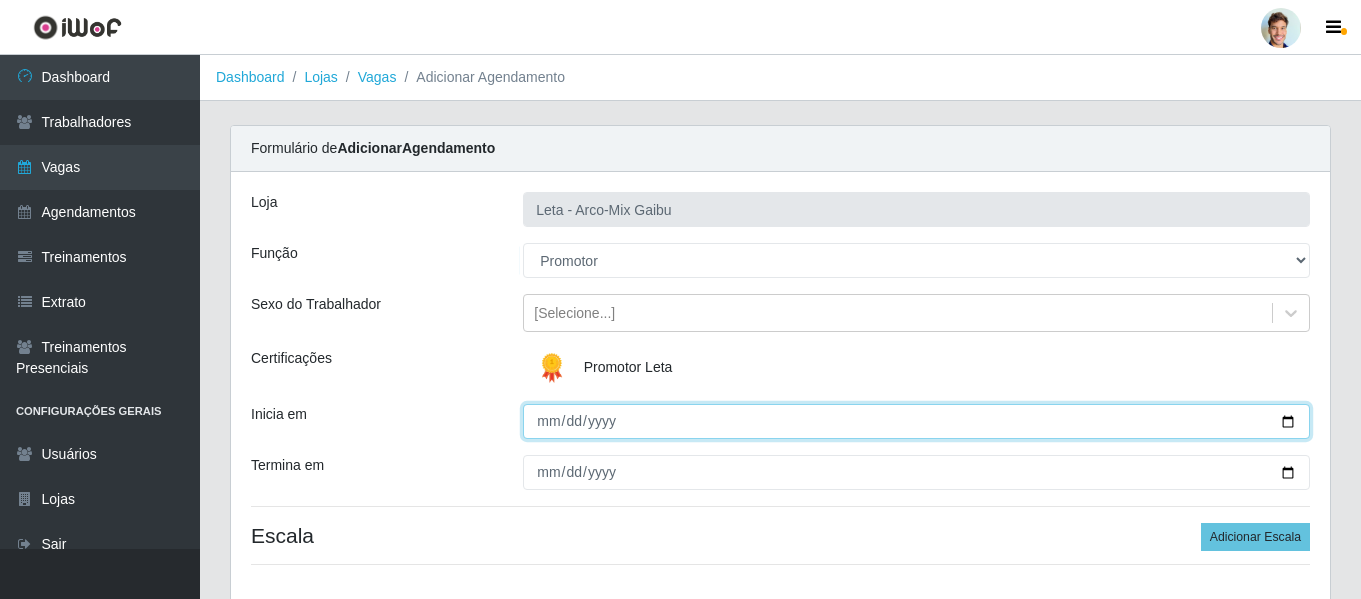 click on "Inicia em" at bounding box center [916, 421] 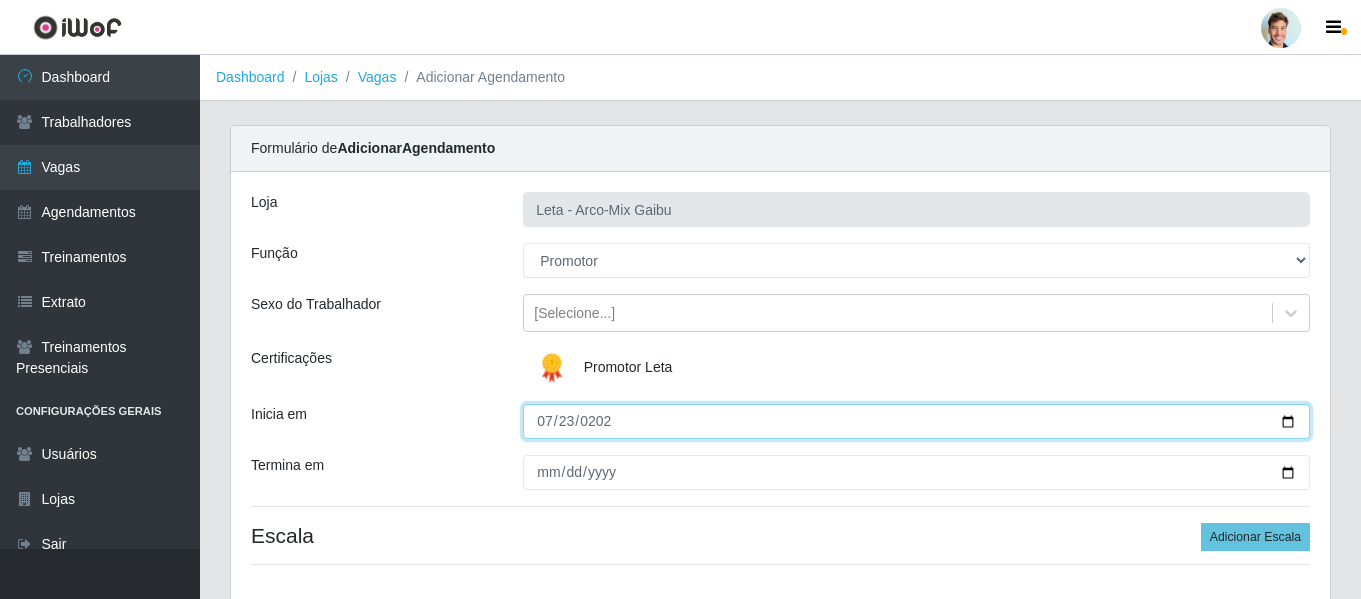 type on "[DATE]" 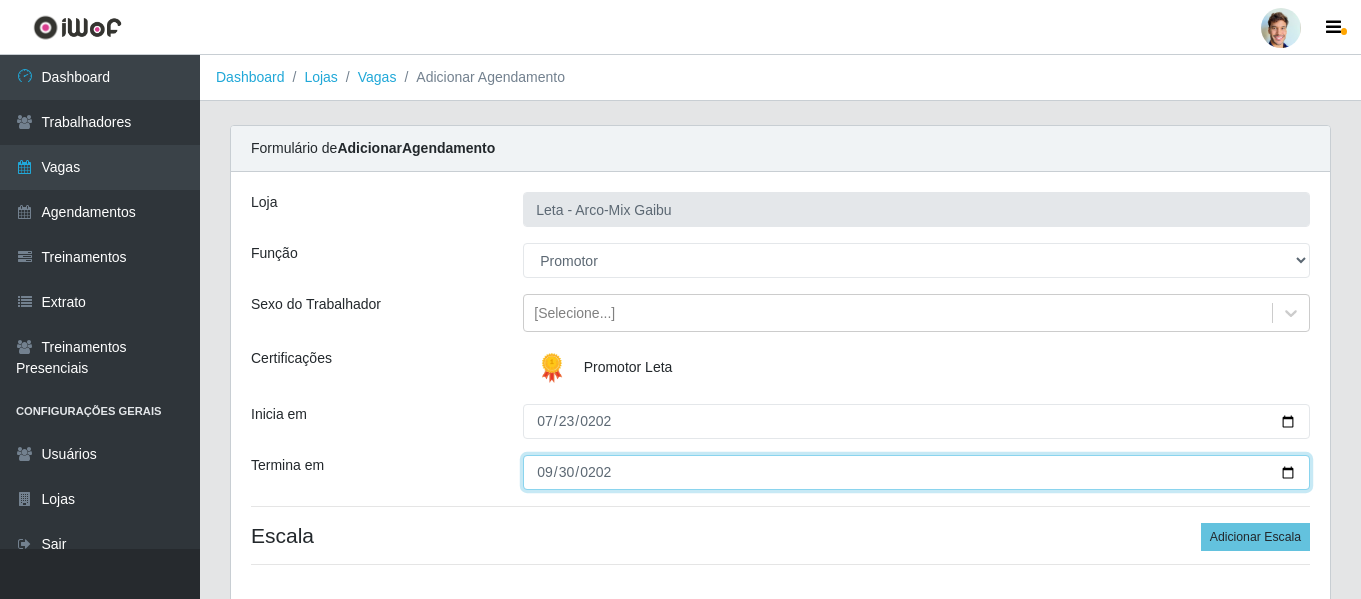 type on "[DATE]" 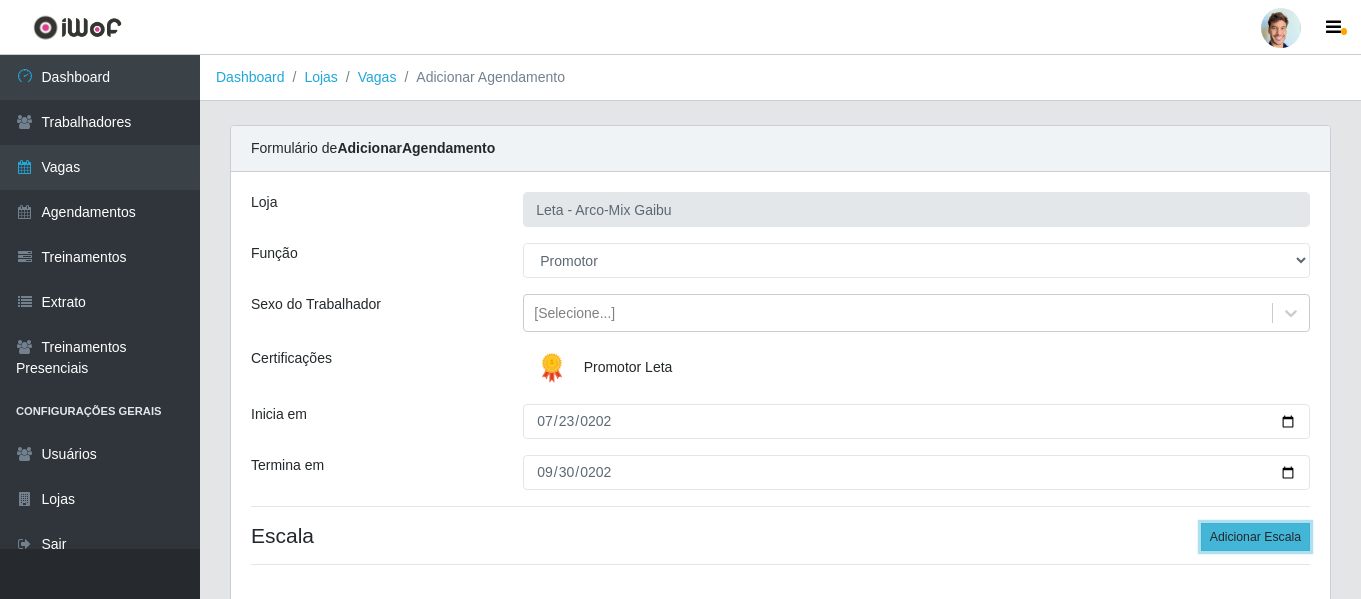 click on "Adicionar Escala" at bounding box center (1255, 537) 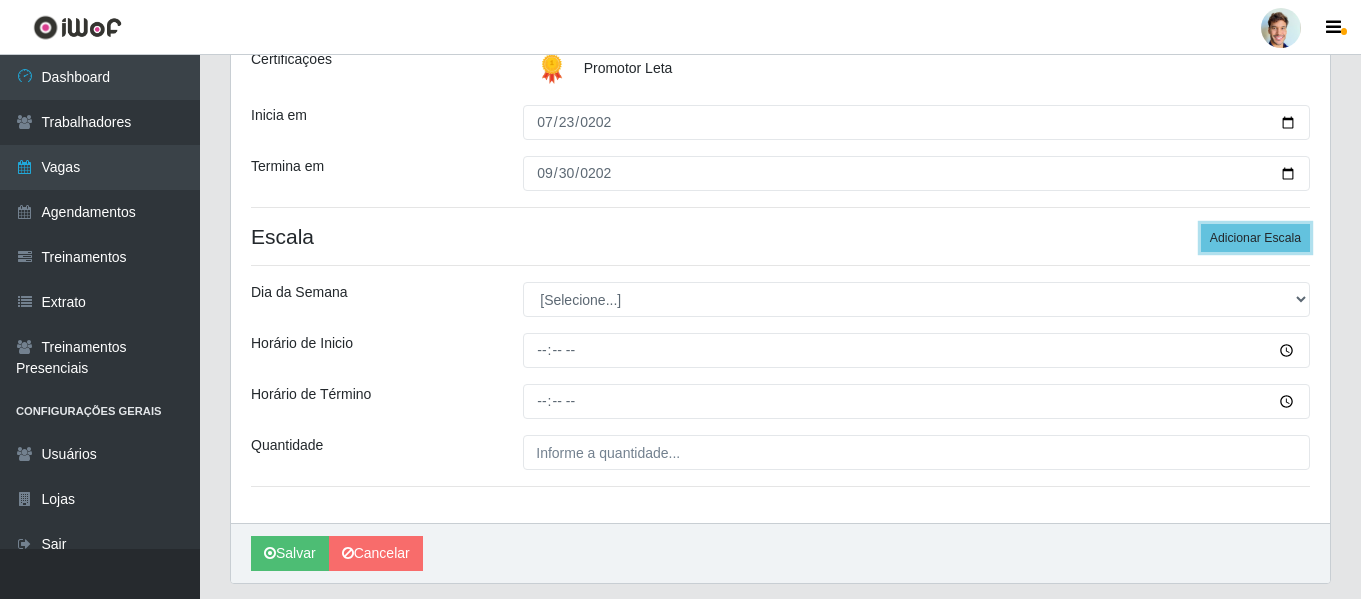 scroll, scrollTop: 358, scrollLeft: 0, axis: vertical 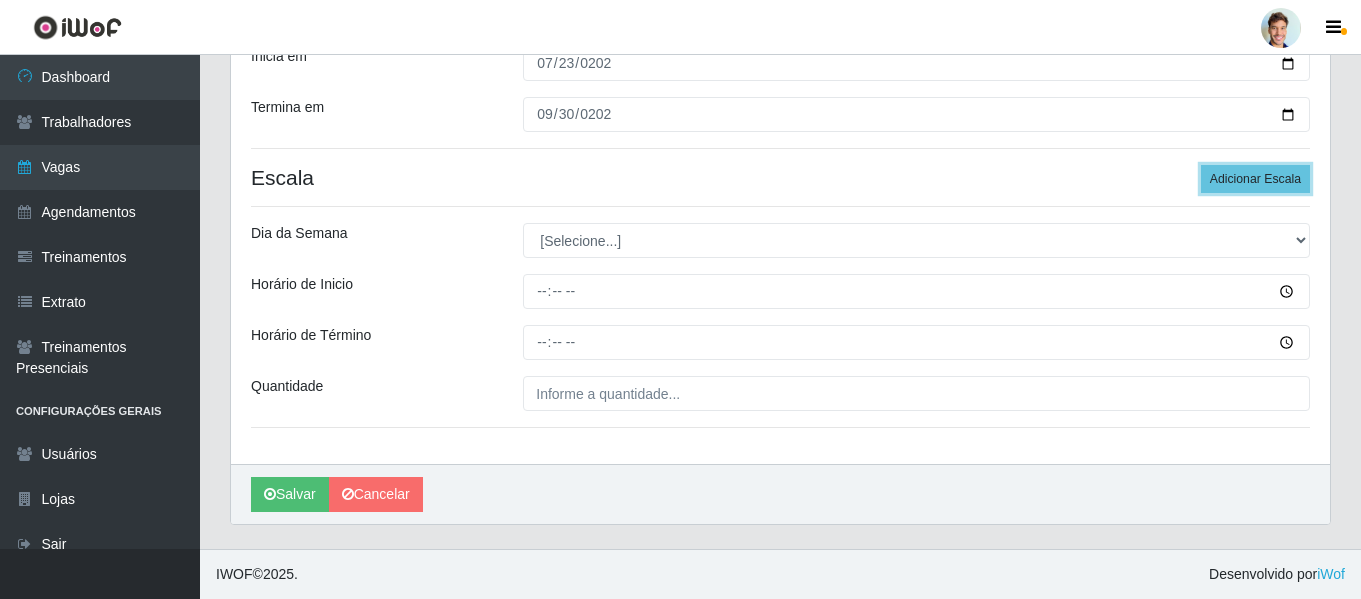 type 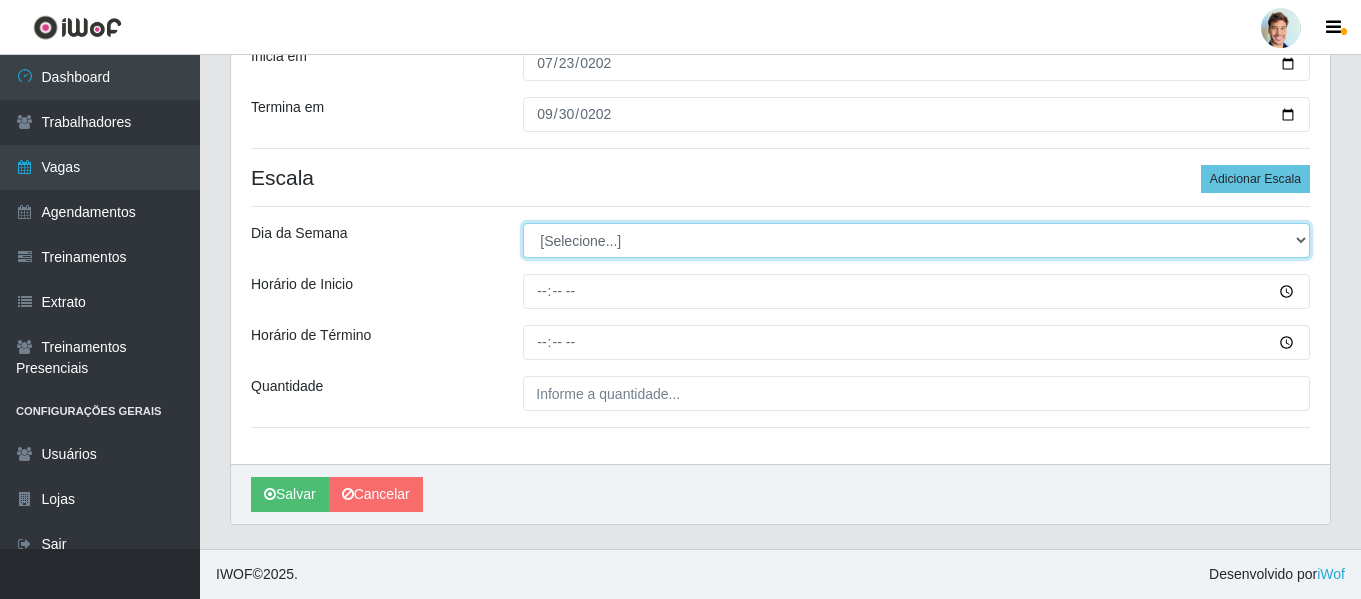 click on "[Selecione...] Segunda Terça Quarta Quinta Sexta Sábado Domingo" at bounding box center (916, 240) 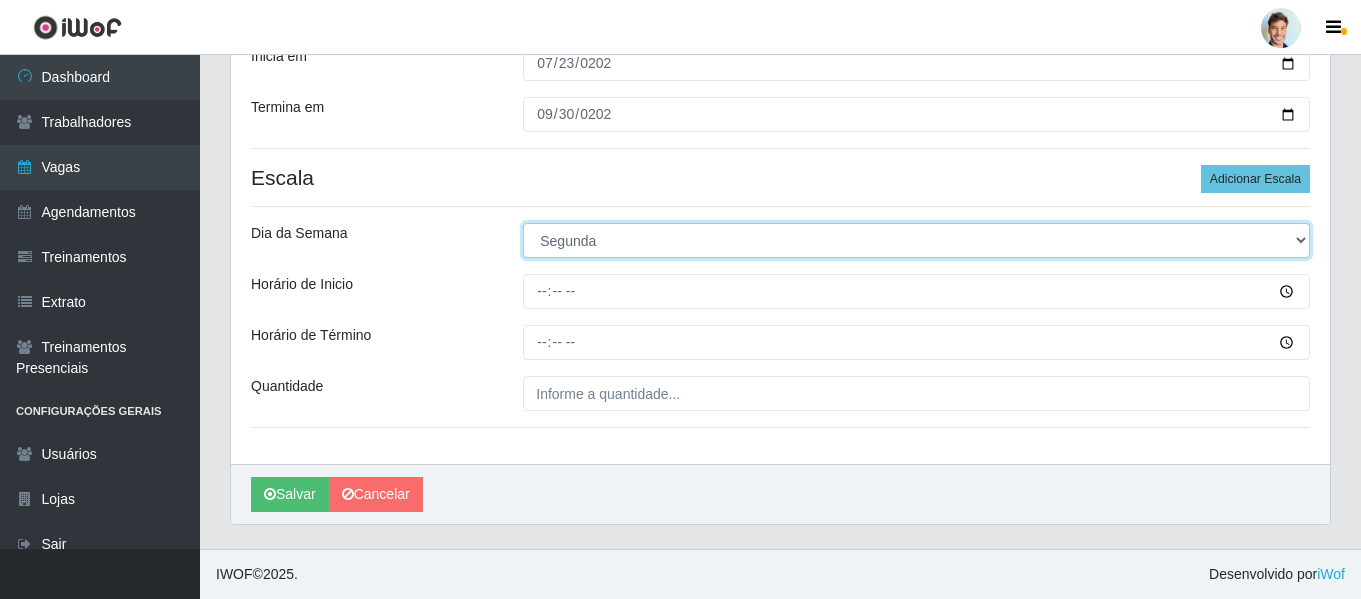 click on "[Selecione...] Segunda Terça Quarta Quinta Sexta Sábado Domingo" at bounding box center (916, 240) 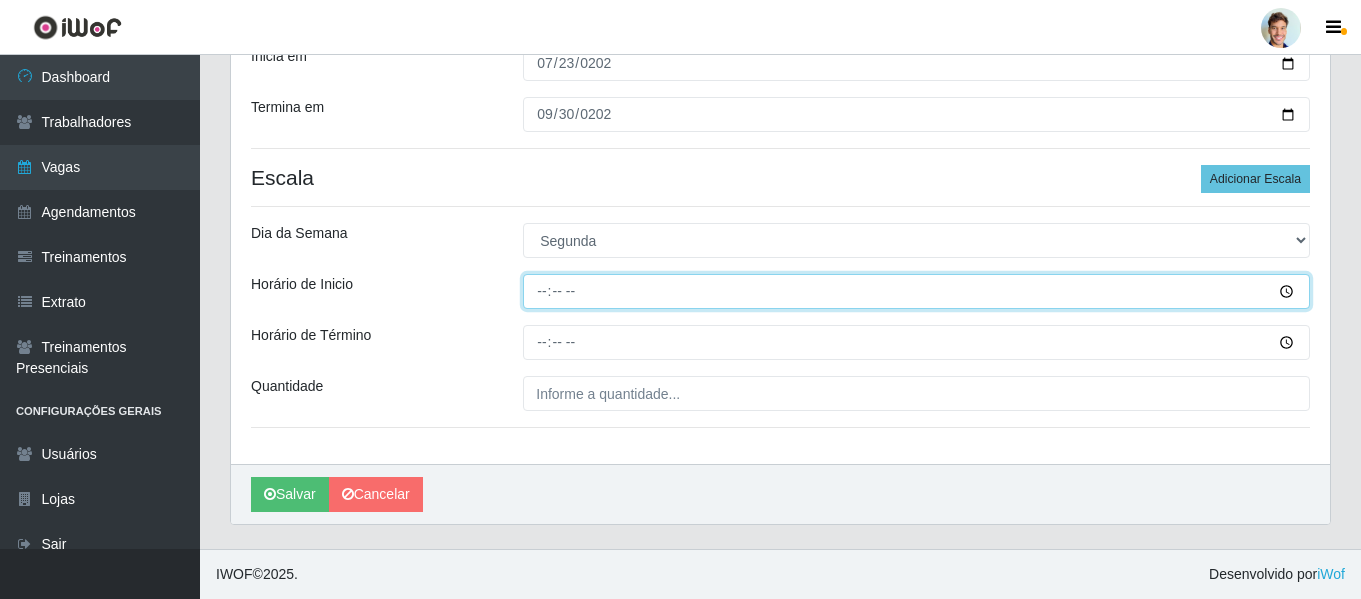 click on "Horário de Inicio" at bounding box center (916, 291) 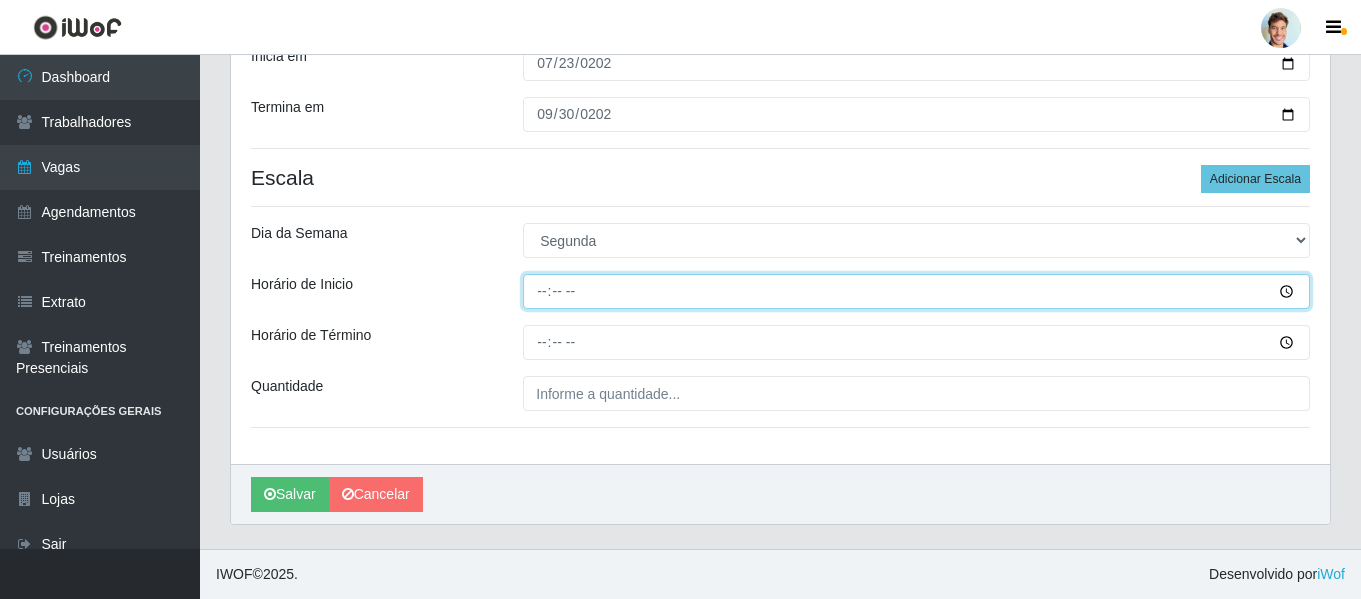 type on "15:00" 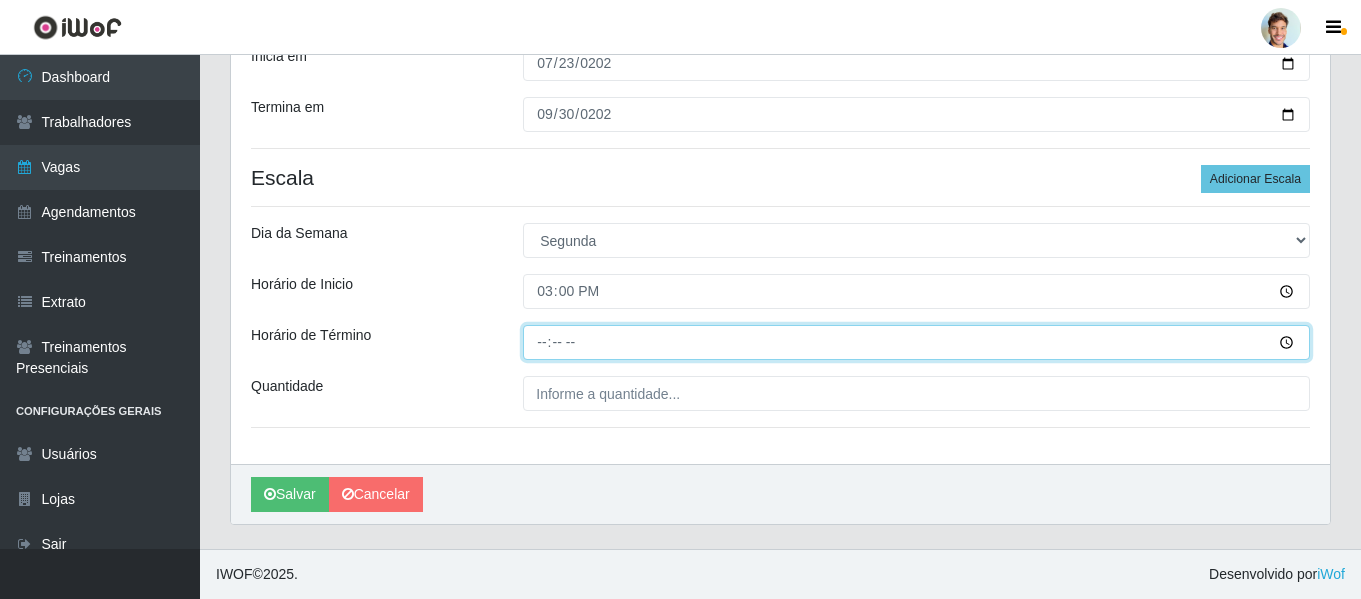 type on "18:00" 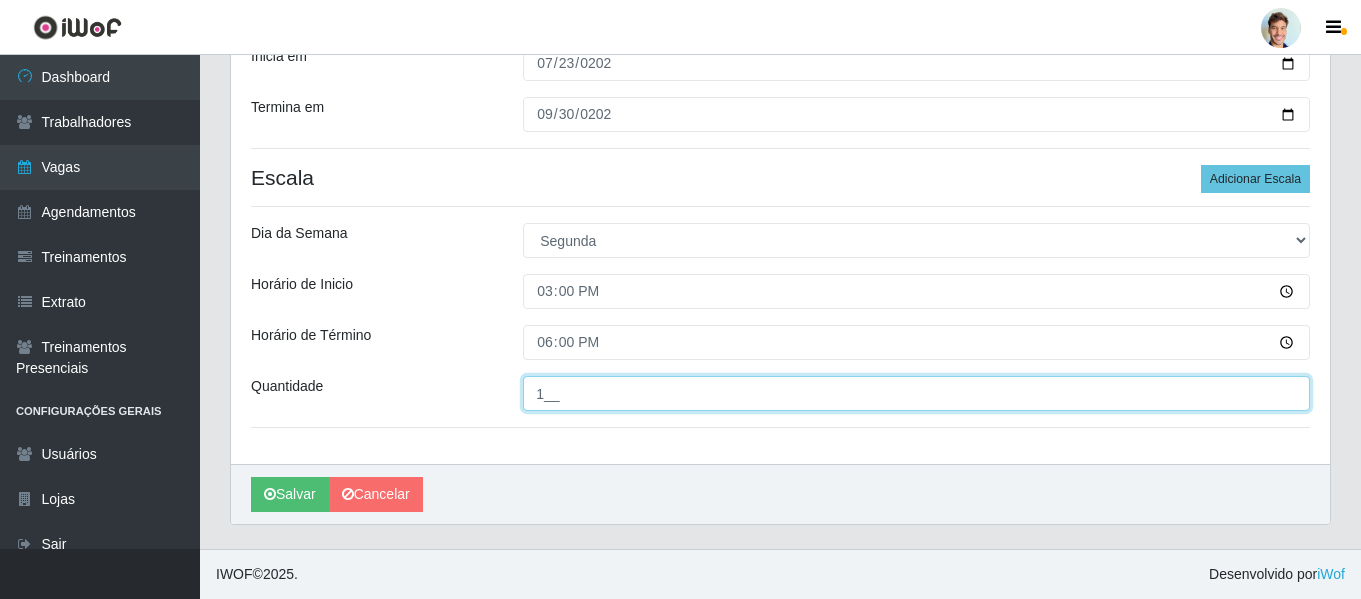 type on "1__" 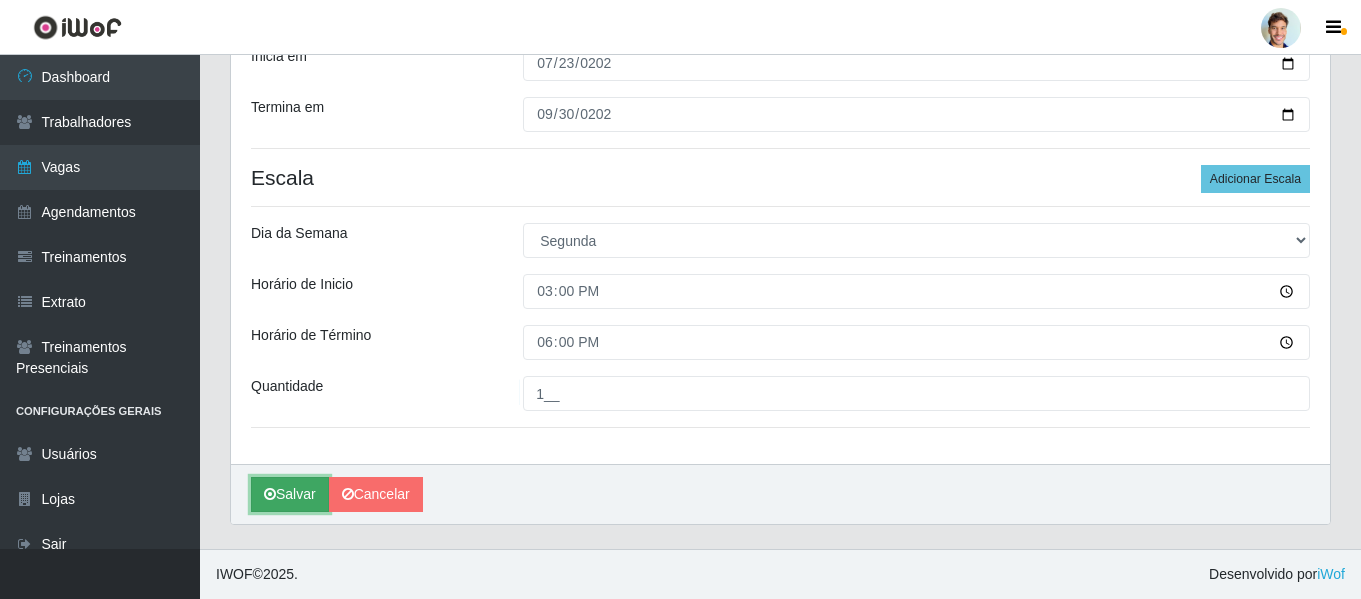 click on "Salvar" at bounding box center [290, 494] 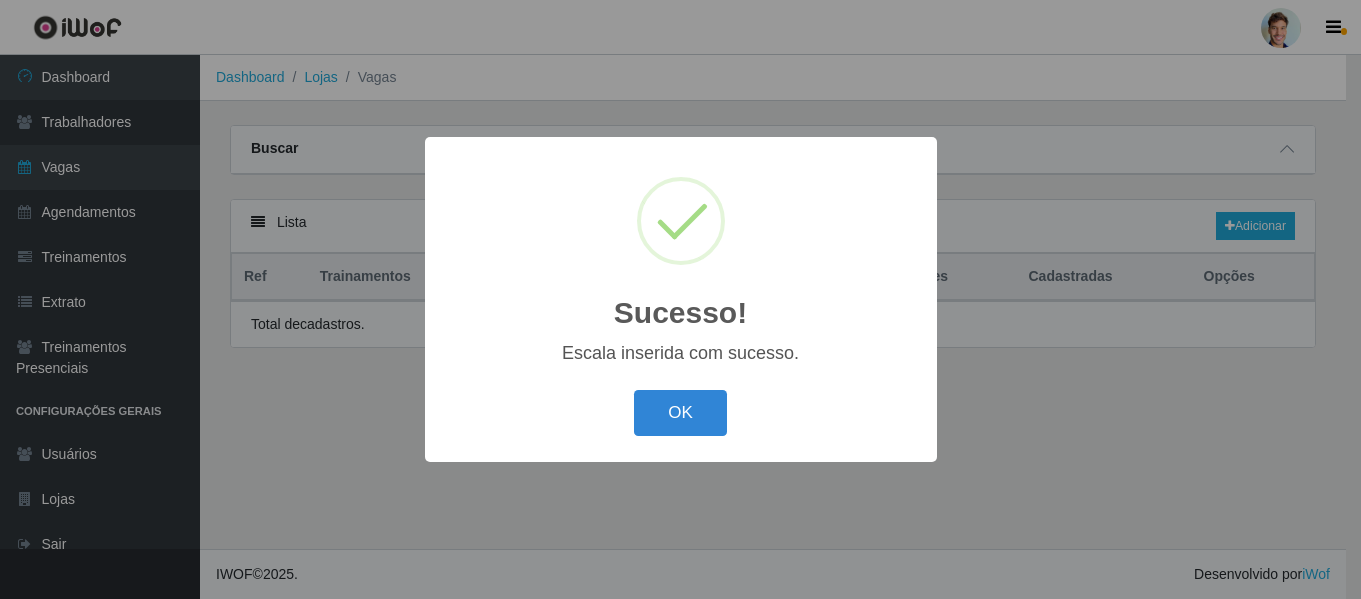 scroll, scrollTop: 0, scrollLeft: 0, axis: both 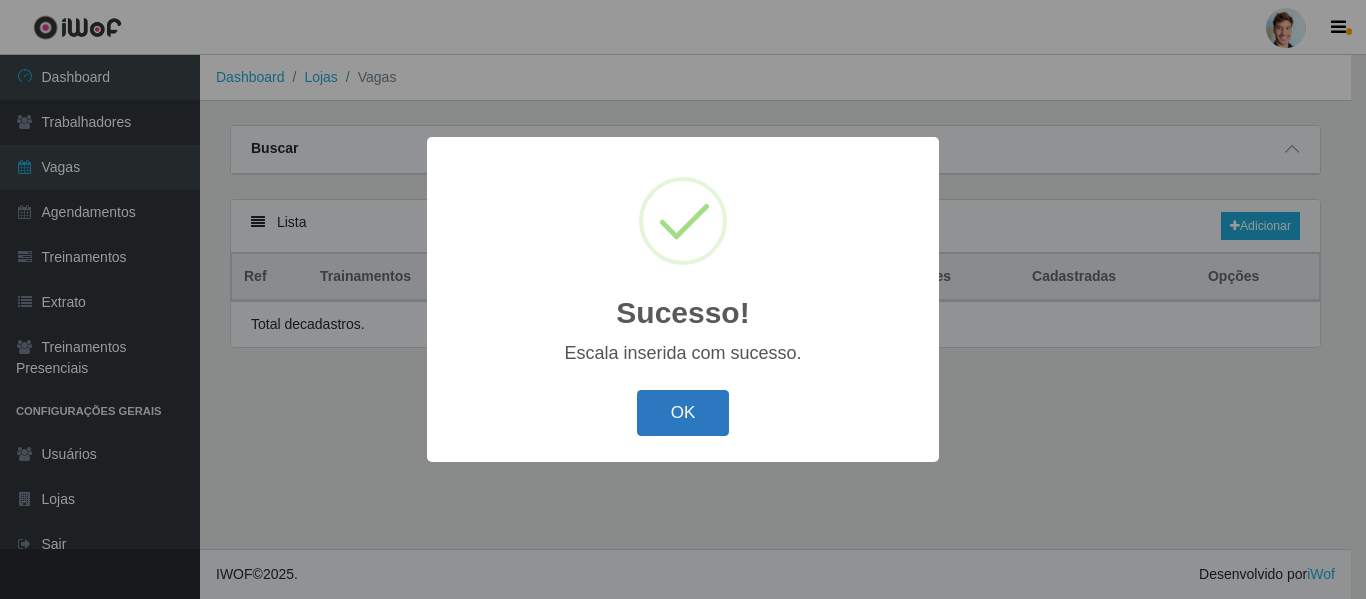 click on "OK" at bounding box center (683, 413) 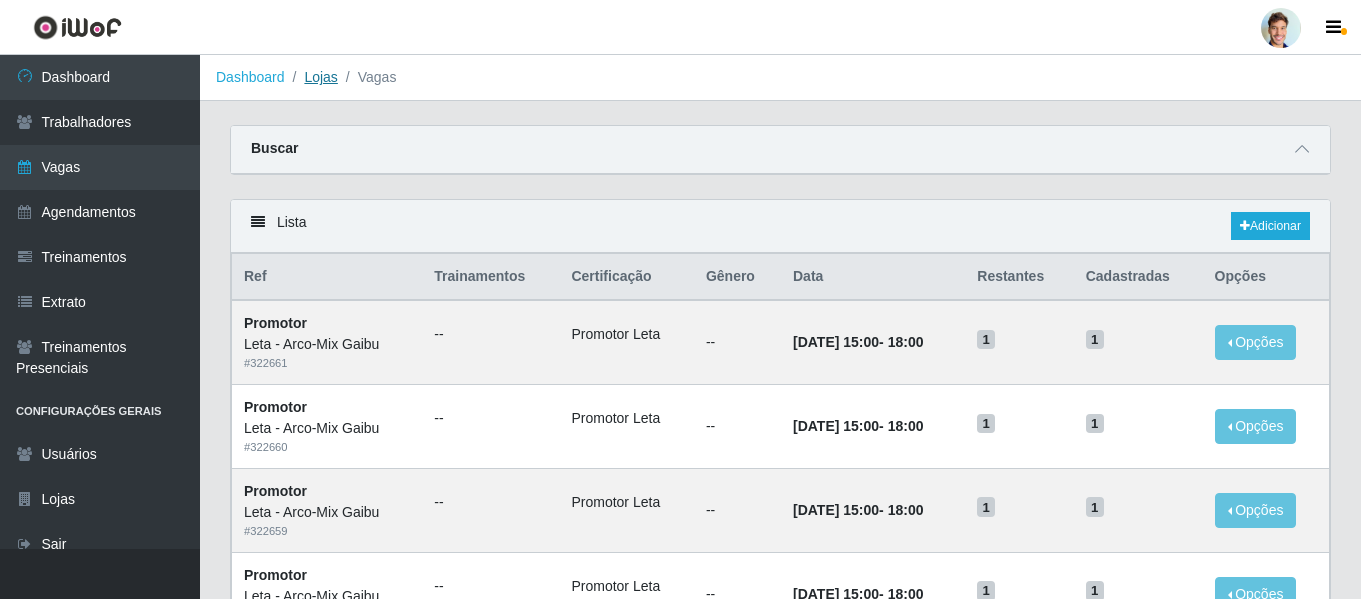 click on "Lojas" at bounding box center (320, 77) 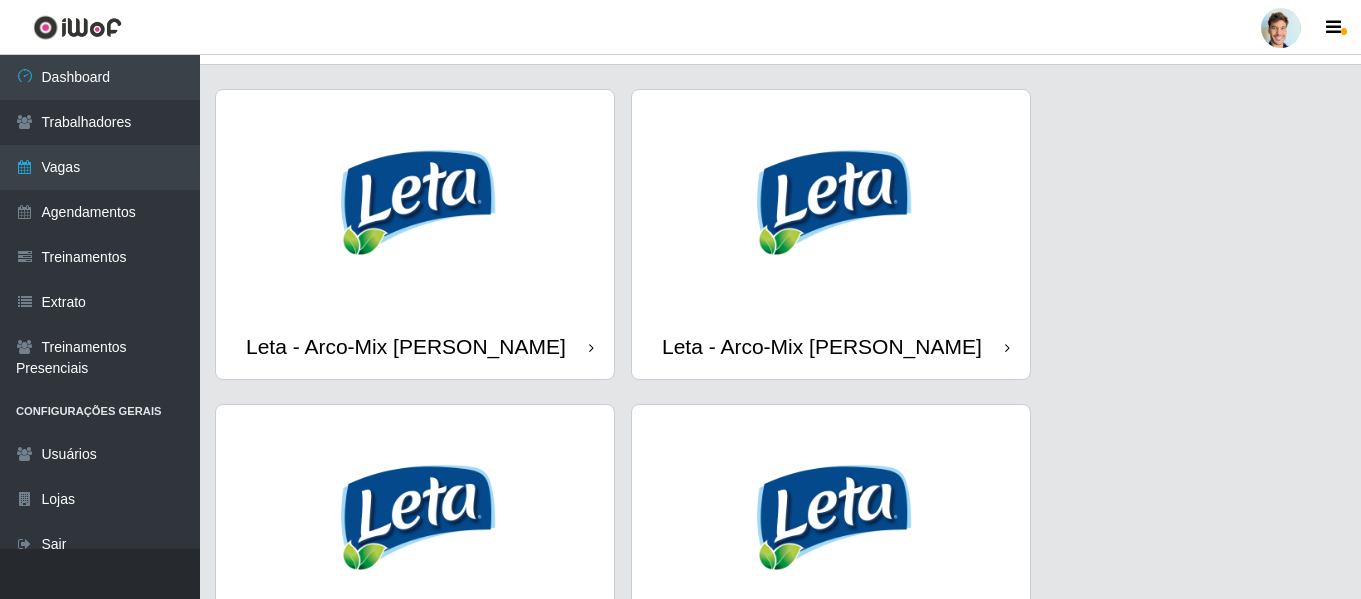 scroll, scrollTop: 100, scrollLeft: 0, axis: vertical 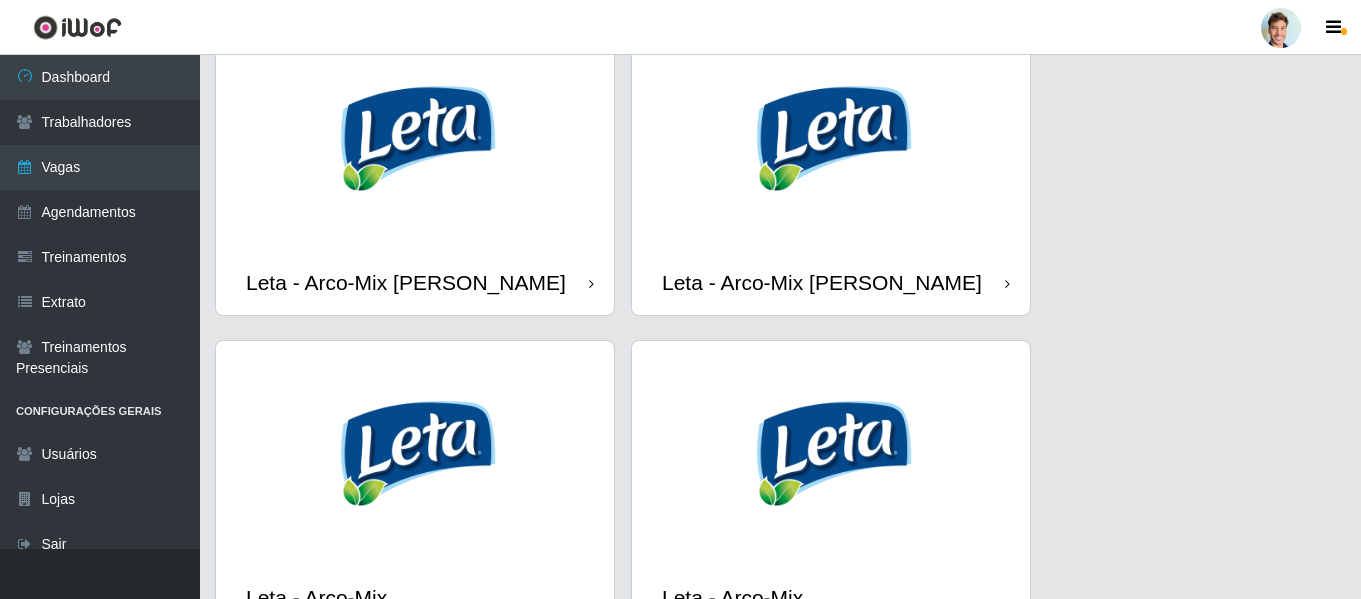 click at bounding box center (831, 138) 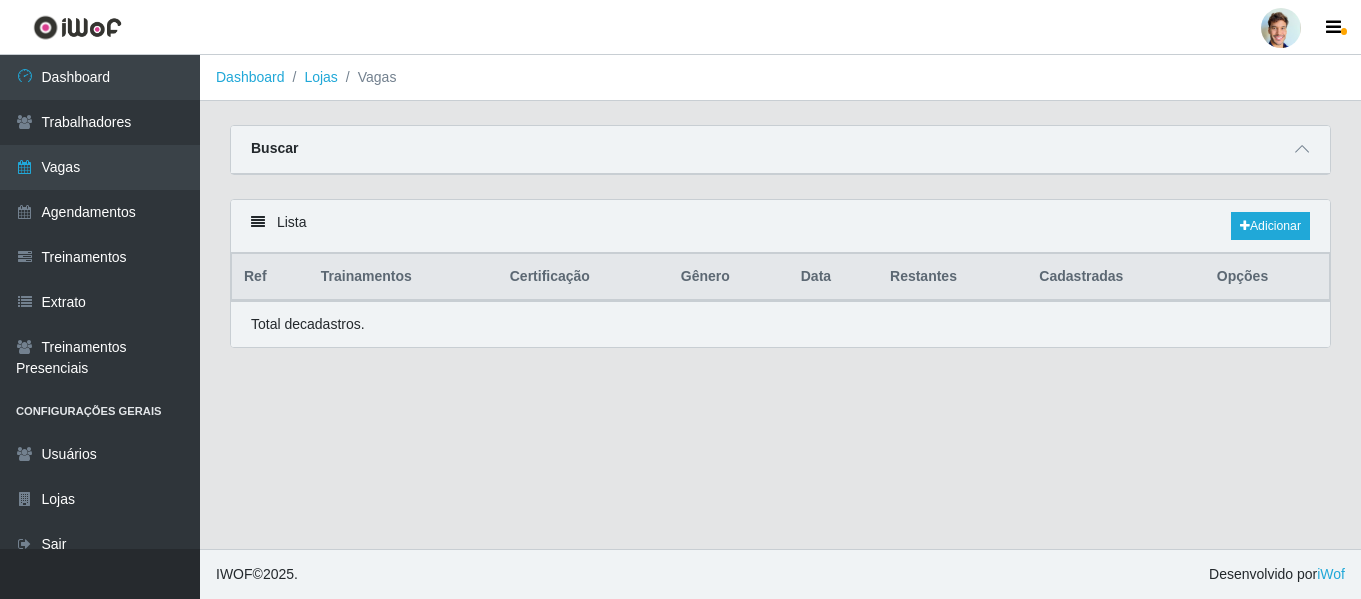 scroll, scrollTop: 0, scrollLeft: 0, axis: both 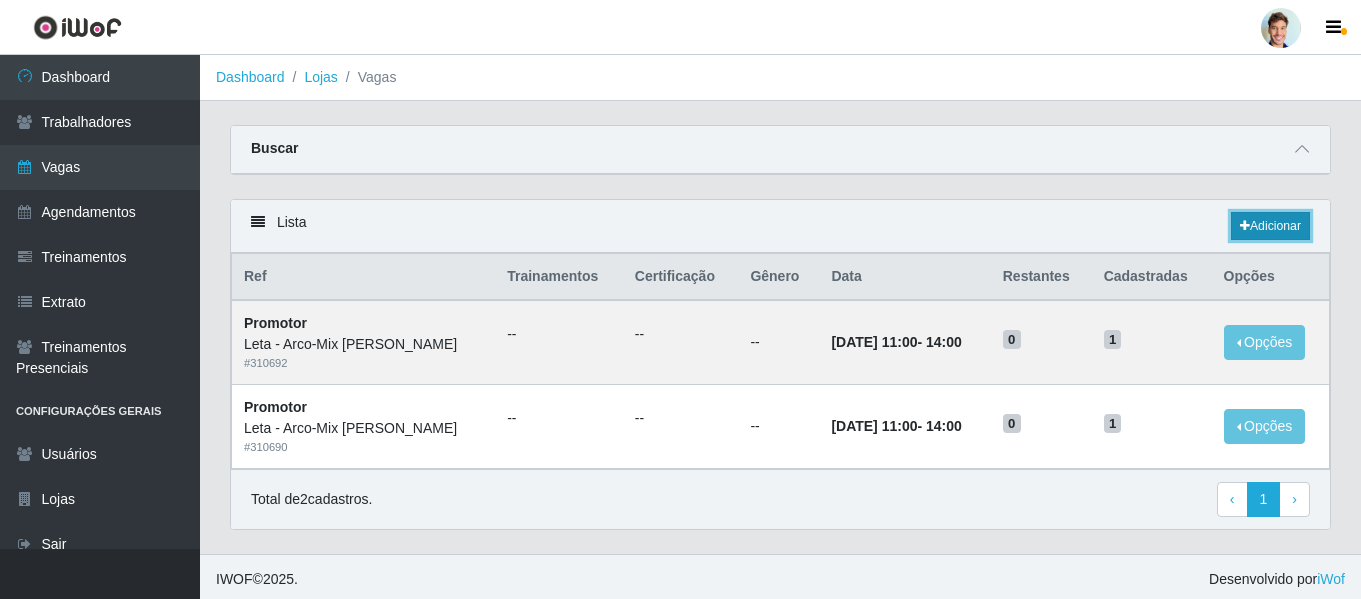 click on "Adicionar" at bounding box center [1270, 226] 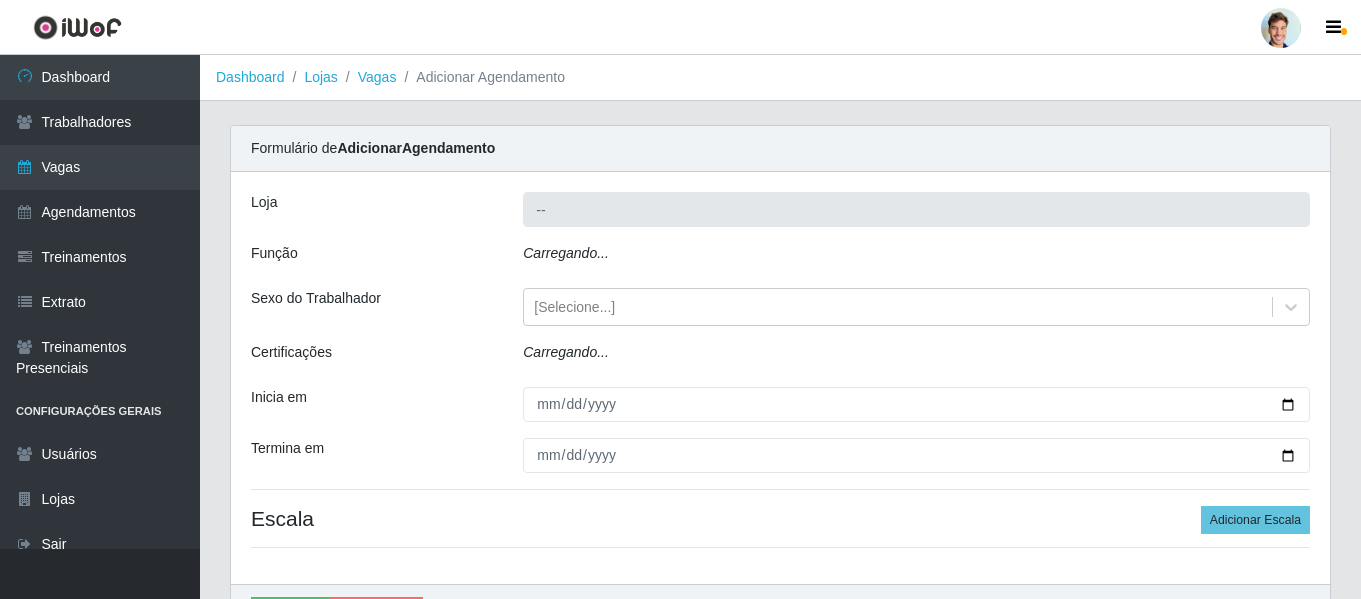 type on "Leta - Arco-Mix [PERSON_NAME]" 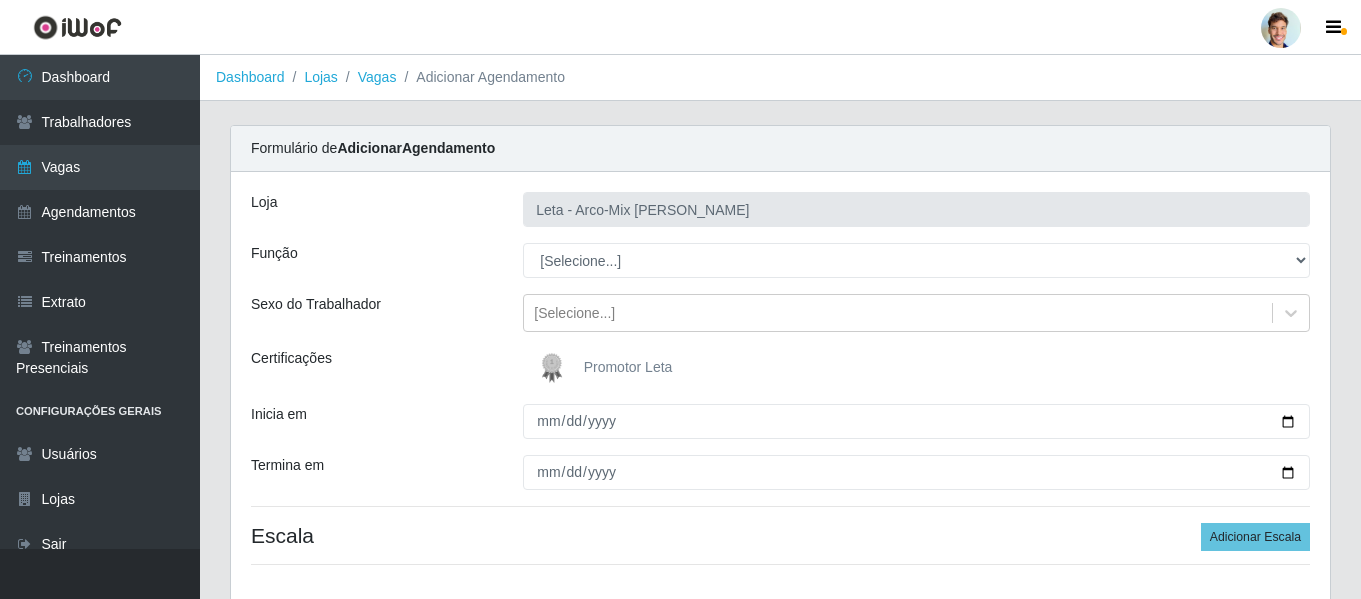 click at bounding box center [556, 368] 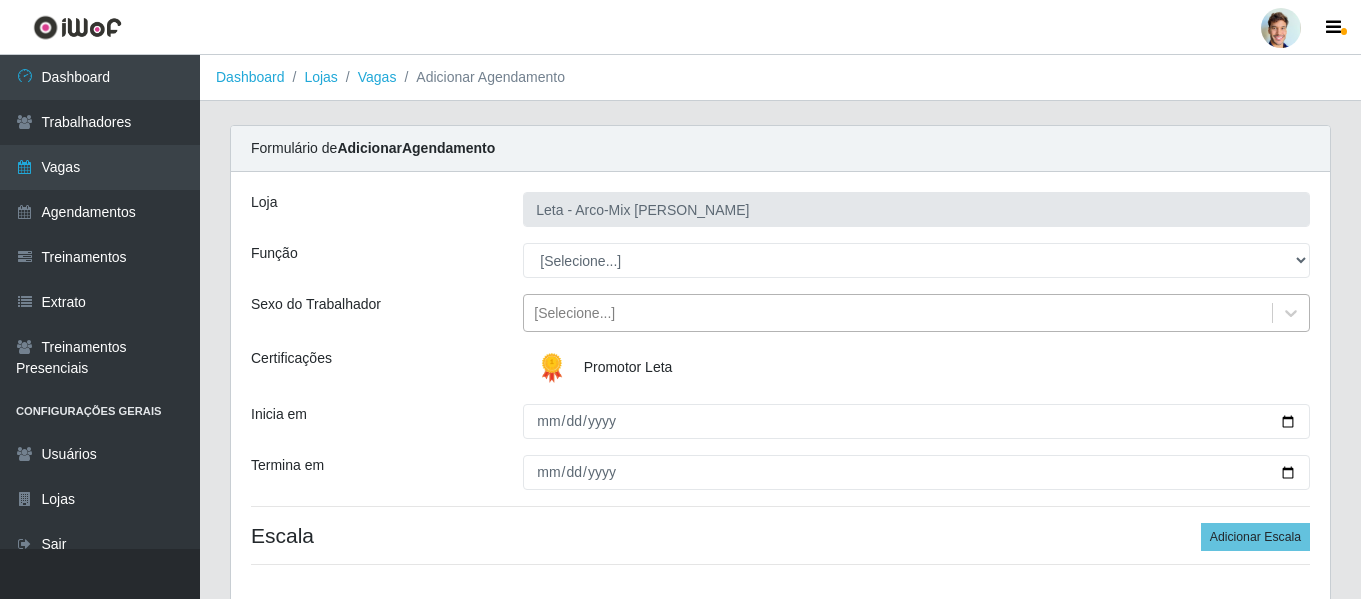 click on "[Selecione...]" at bounding box center (574, 313) 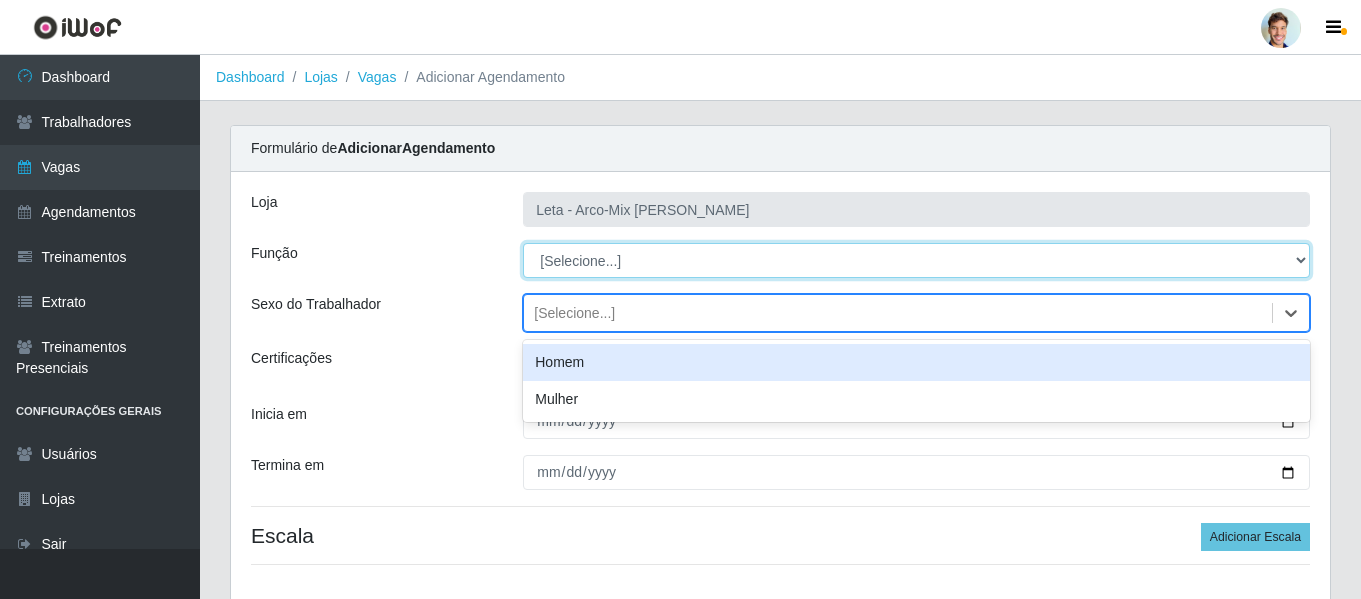 click on "[Selecione...] Promotor" at bounding box center (916, 260) 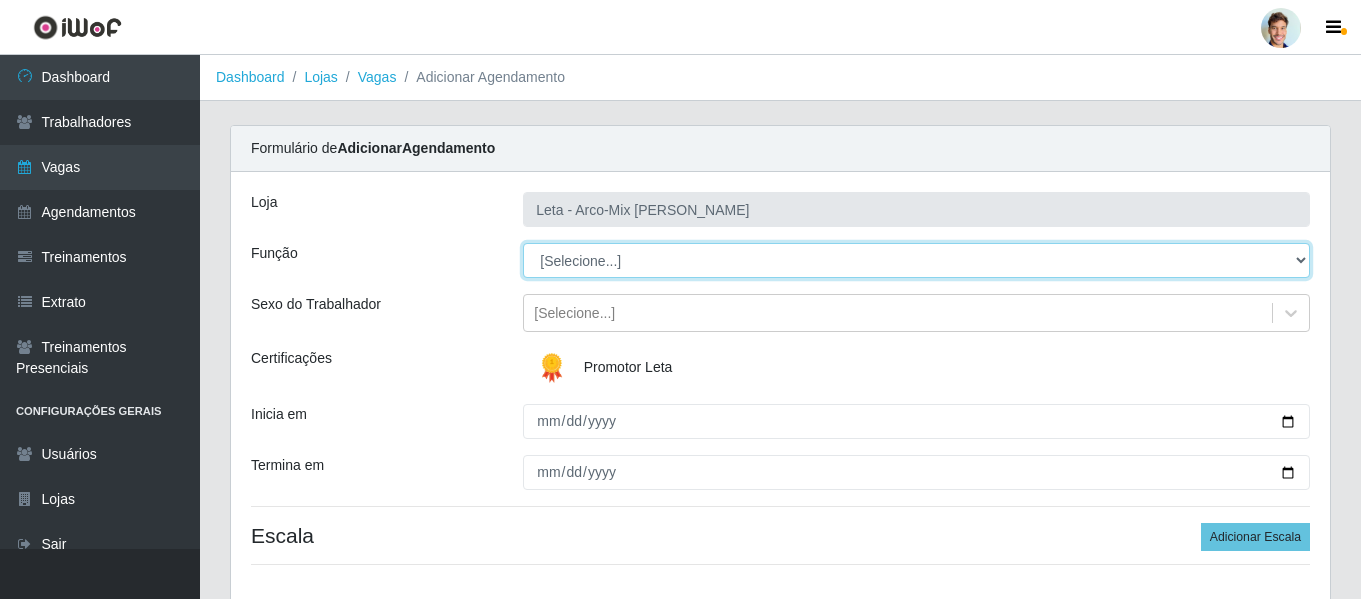 select on "129" 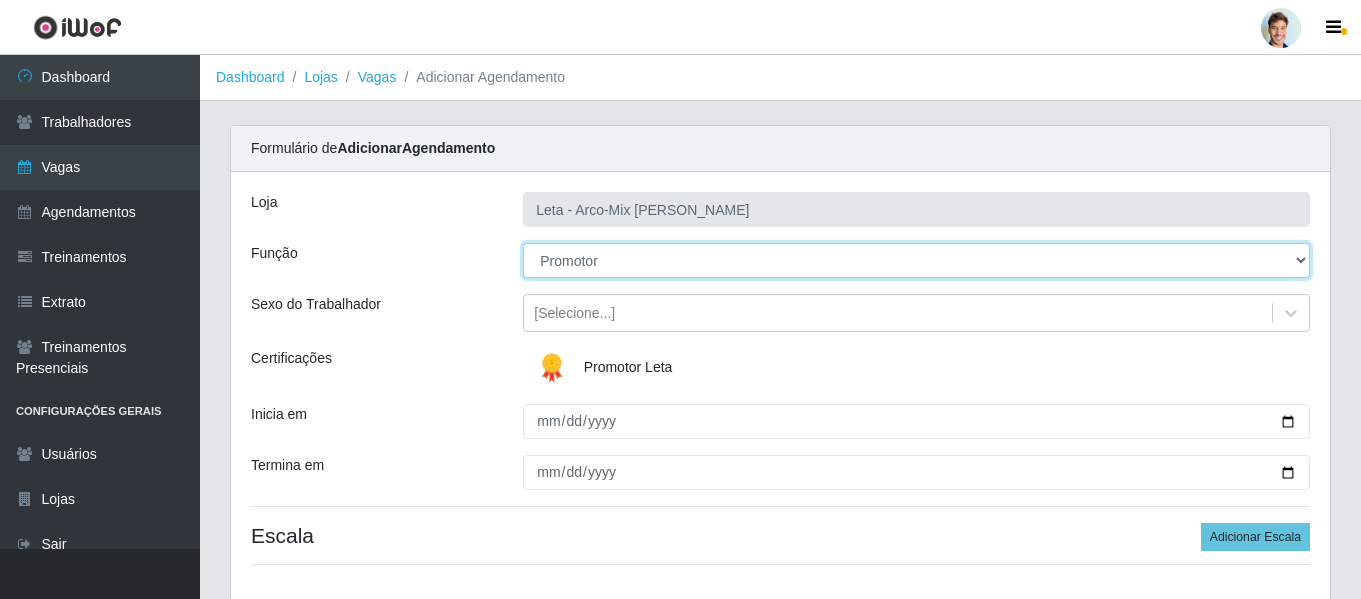click on "[Selecione...] Promotor" at bounding box center (916, 260) 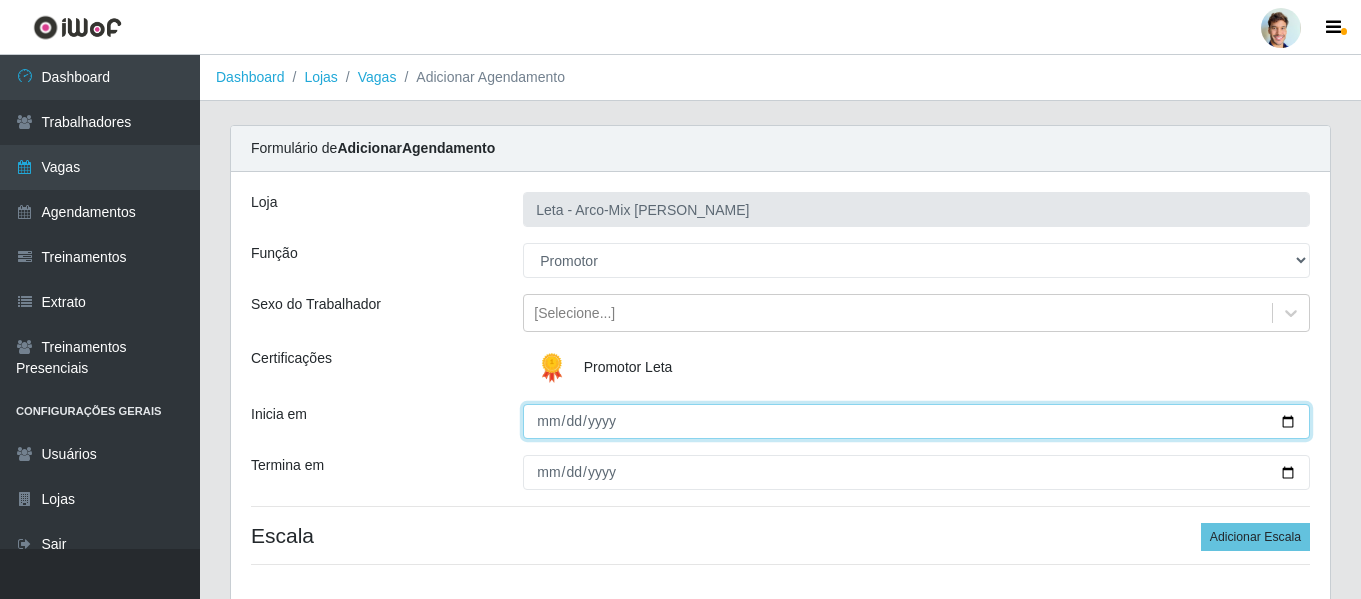 click on "Inicia em" at bounding box center (916, 421) 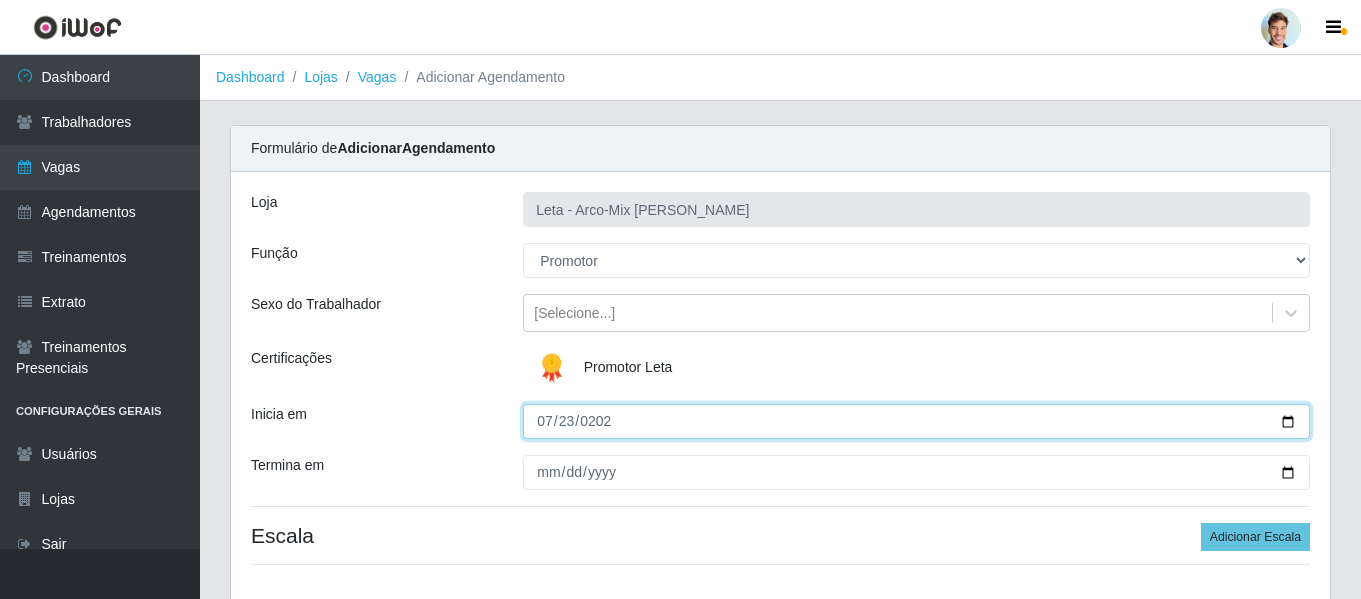 type on "[DATE]" 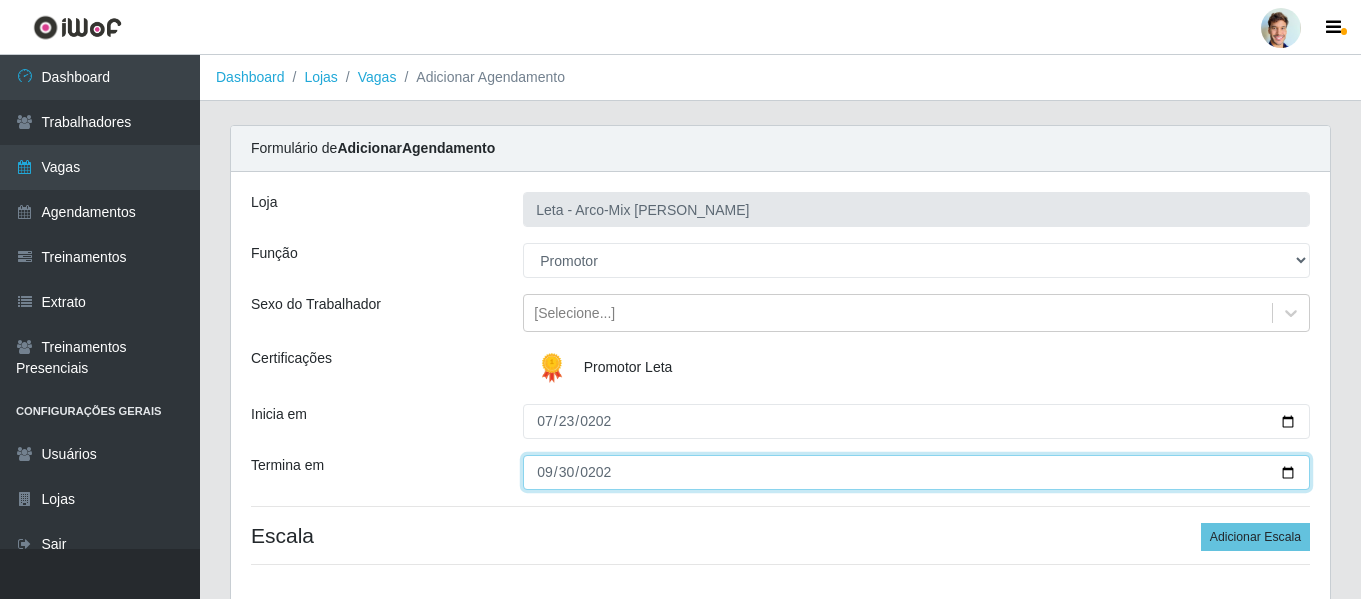 type on "[DATE]" 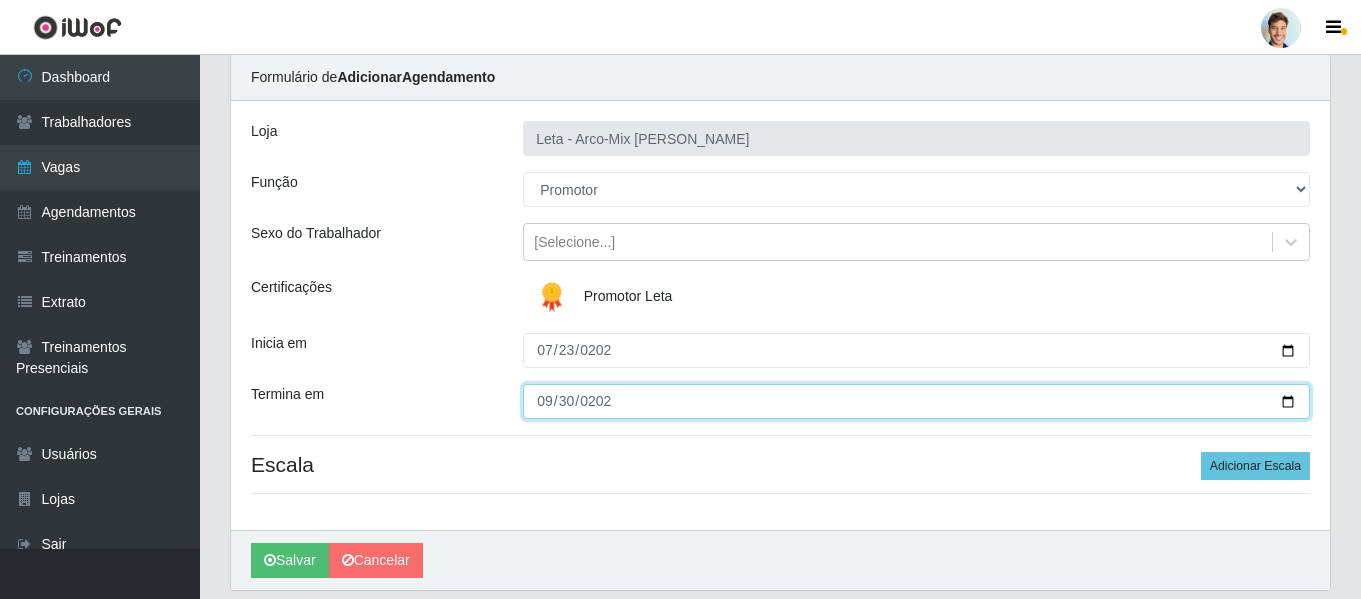 scroll, scrollTop: 100, scrollLeft: 0, axis: vertical 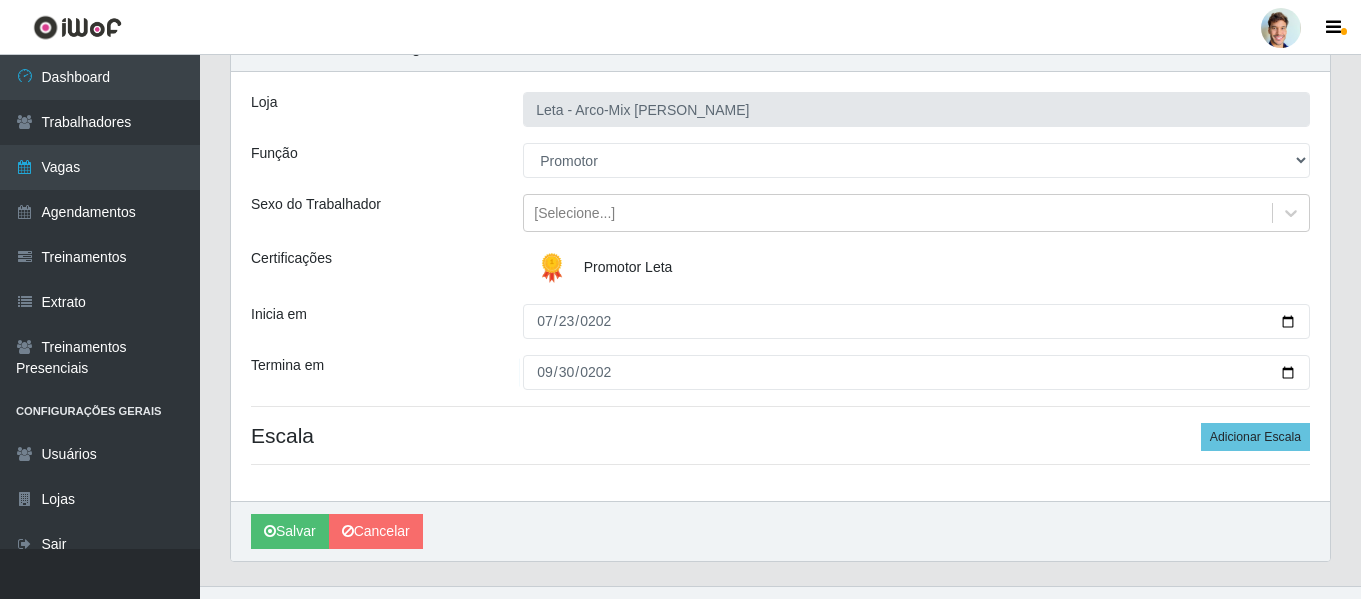 click on "Escala Adicionar Escala" at bounding box center (780, 435) 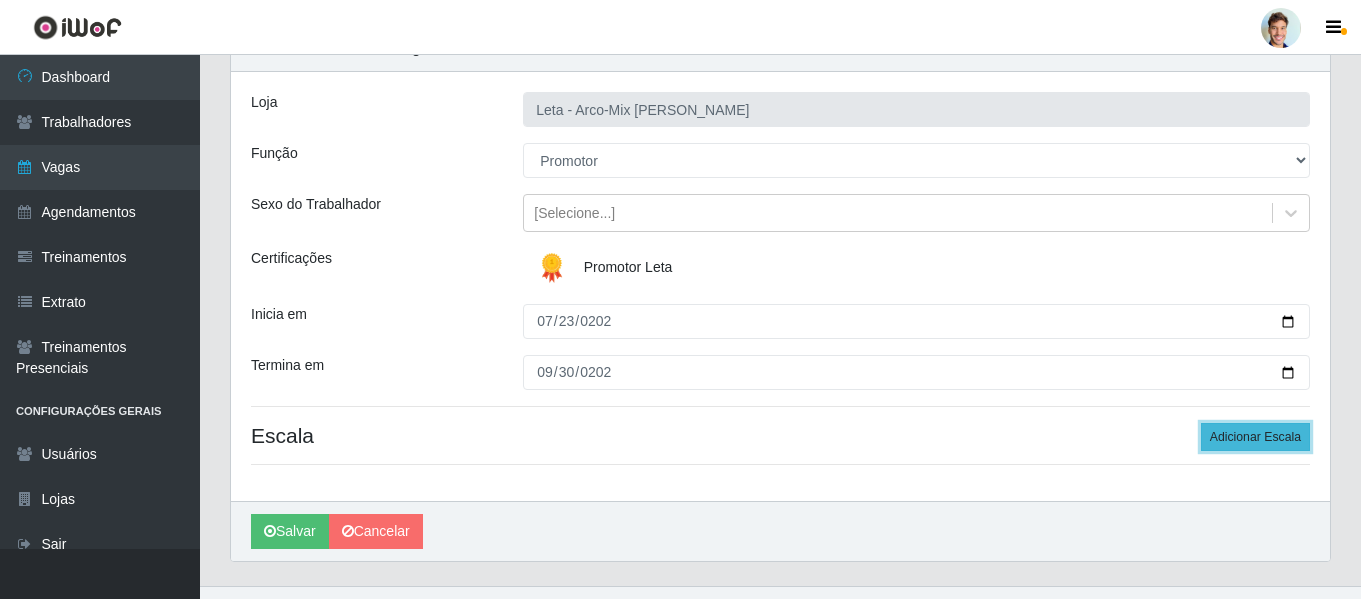 click on "Adicionar Escala" at bounding box center [1255, 437] 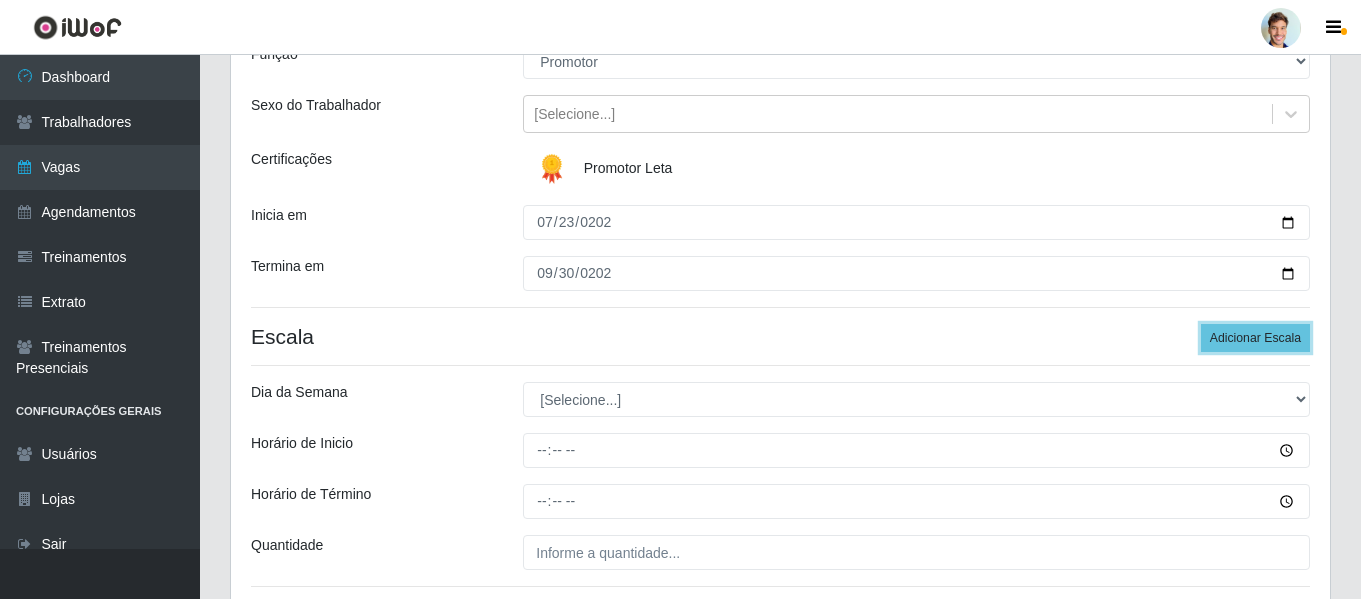 scroll, scrollTop: 200, scrollLeft: 0, axis: vertical 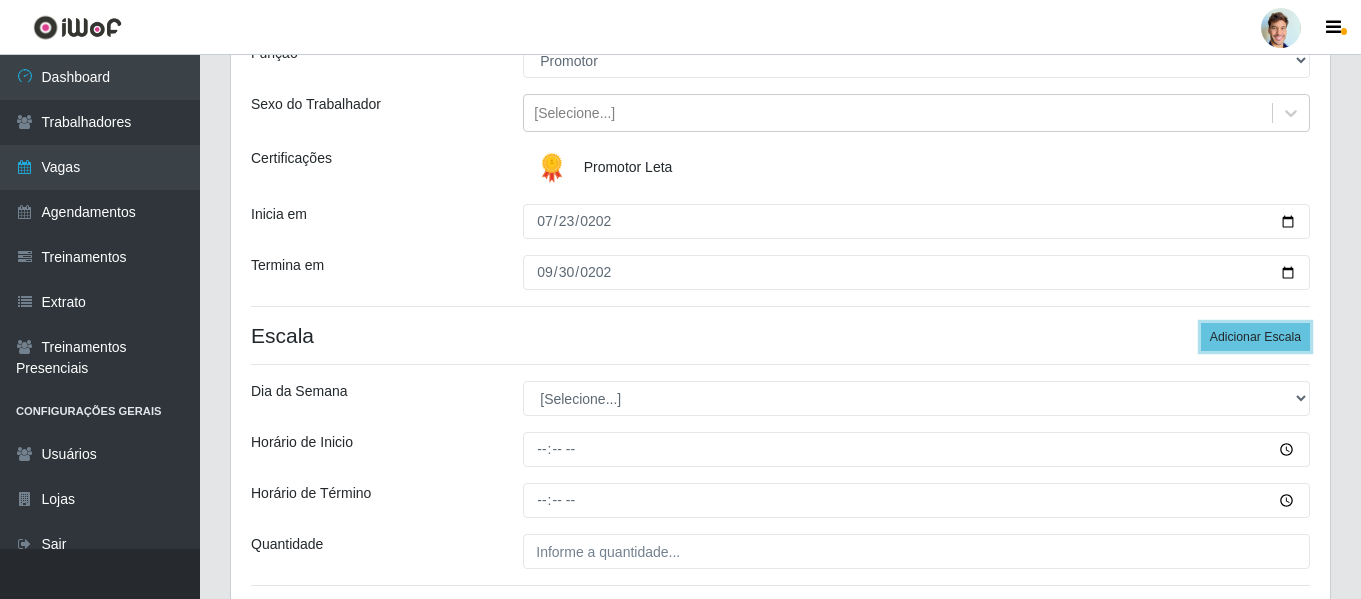 type 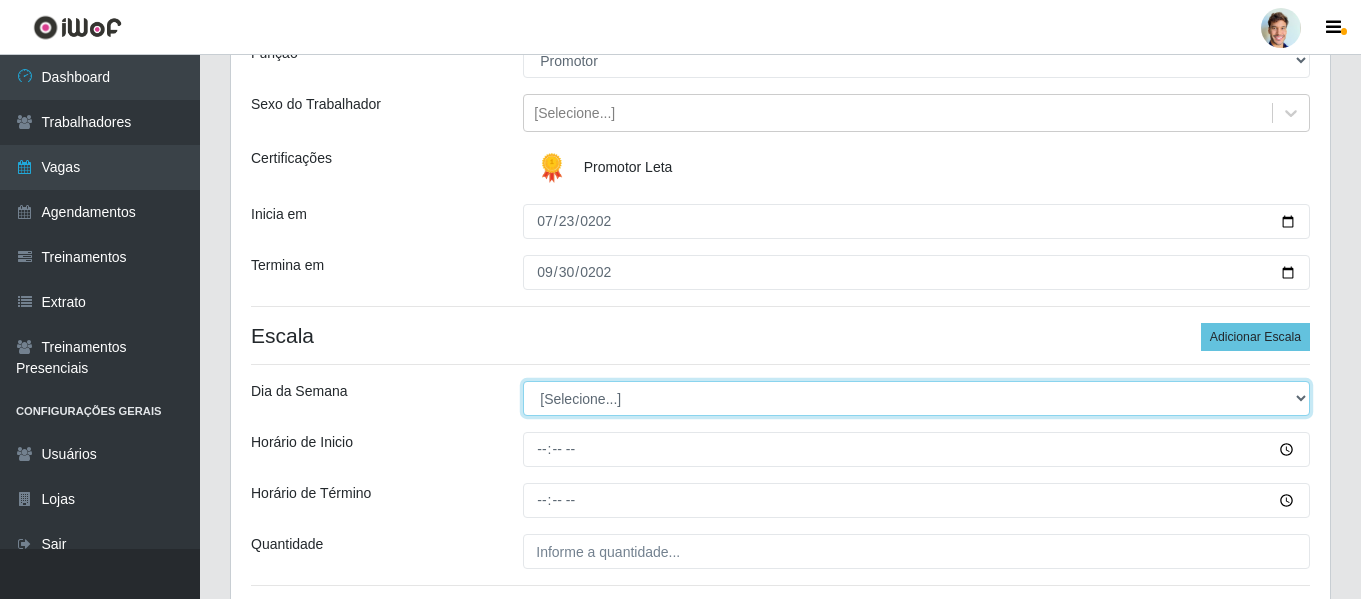 drag, startPoint x: 664, startPoint y: 392, endPoint x: 652, endPoint y: 403, distance: 16.27882 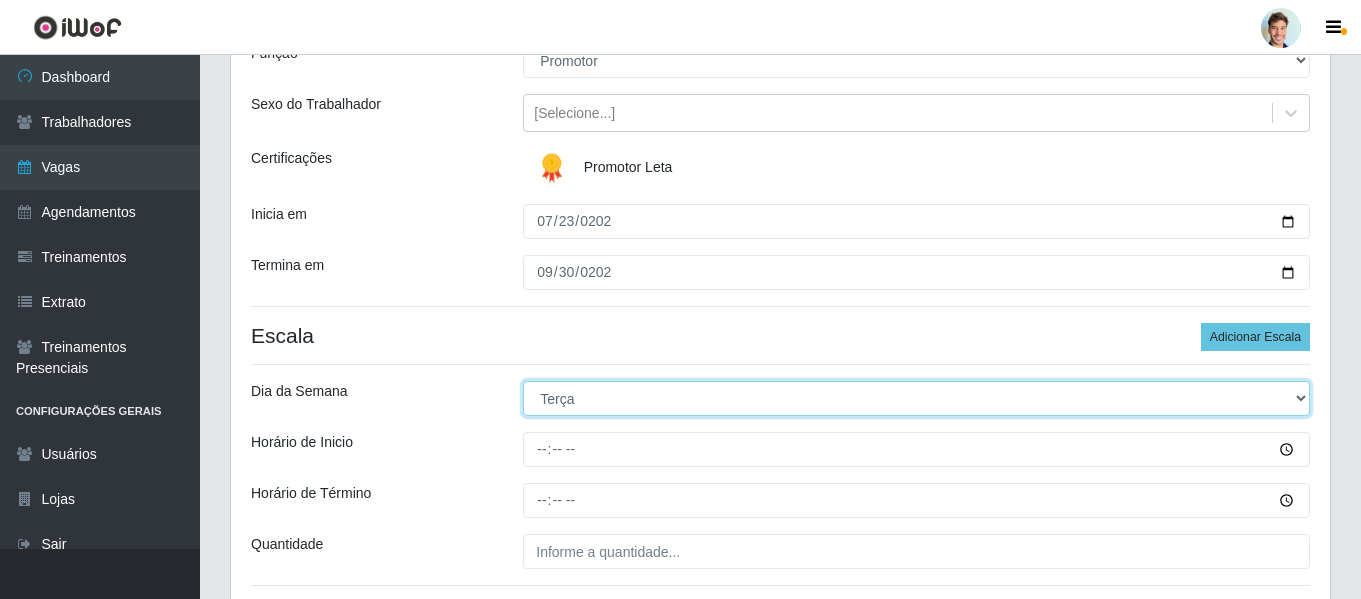 click on "[Selecione...] Segunda Terça Quarta Quinta Sexta Sábado Domingo" at bounding box center (916, 398) 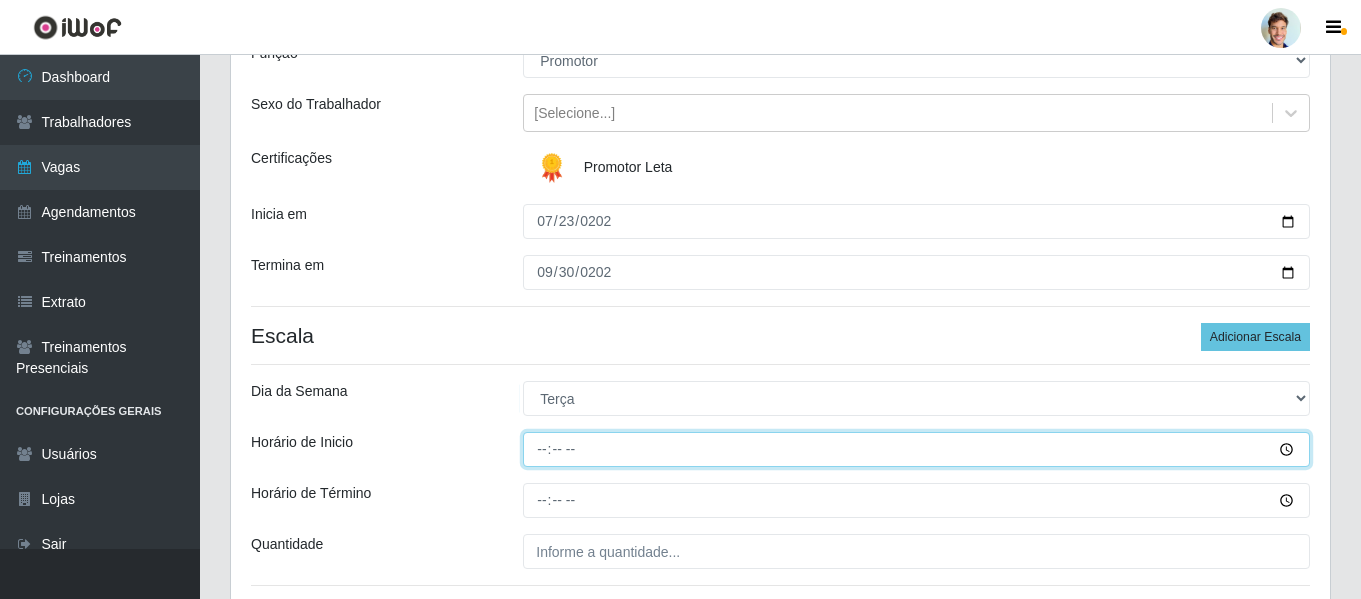 click on "Horário de Inicio" at bounding box center (916, 449) 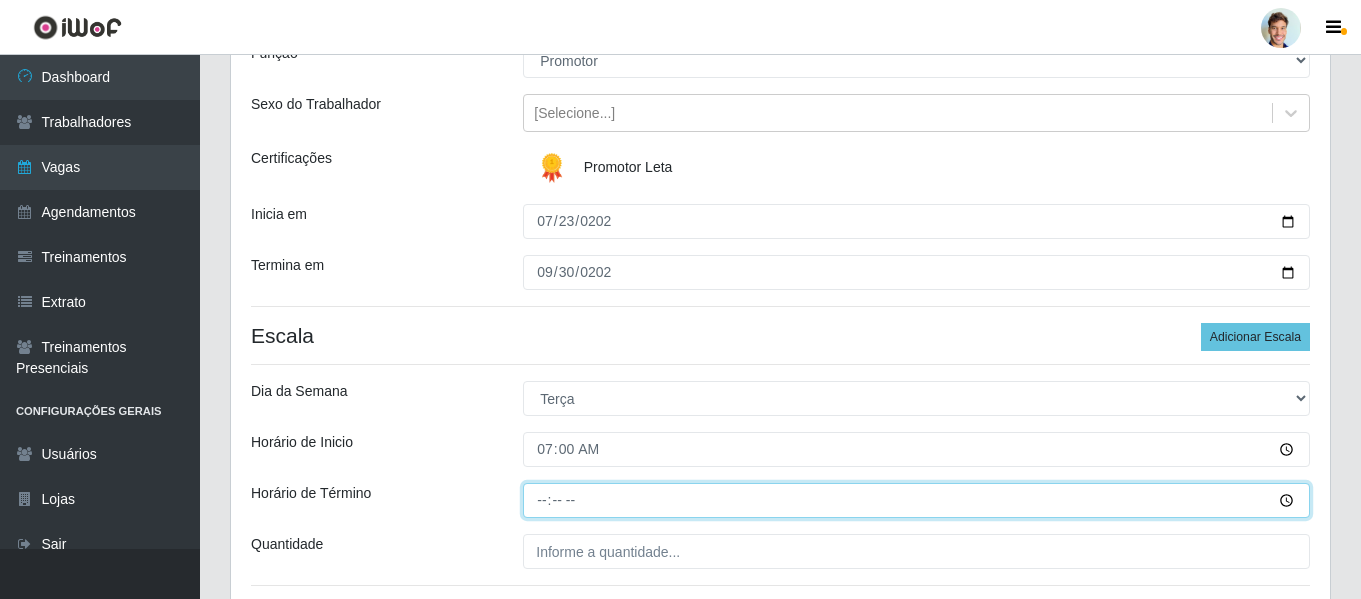 type on "10:00" 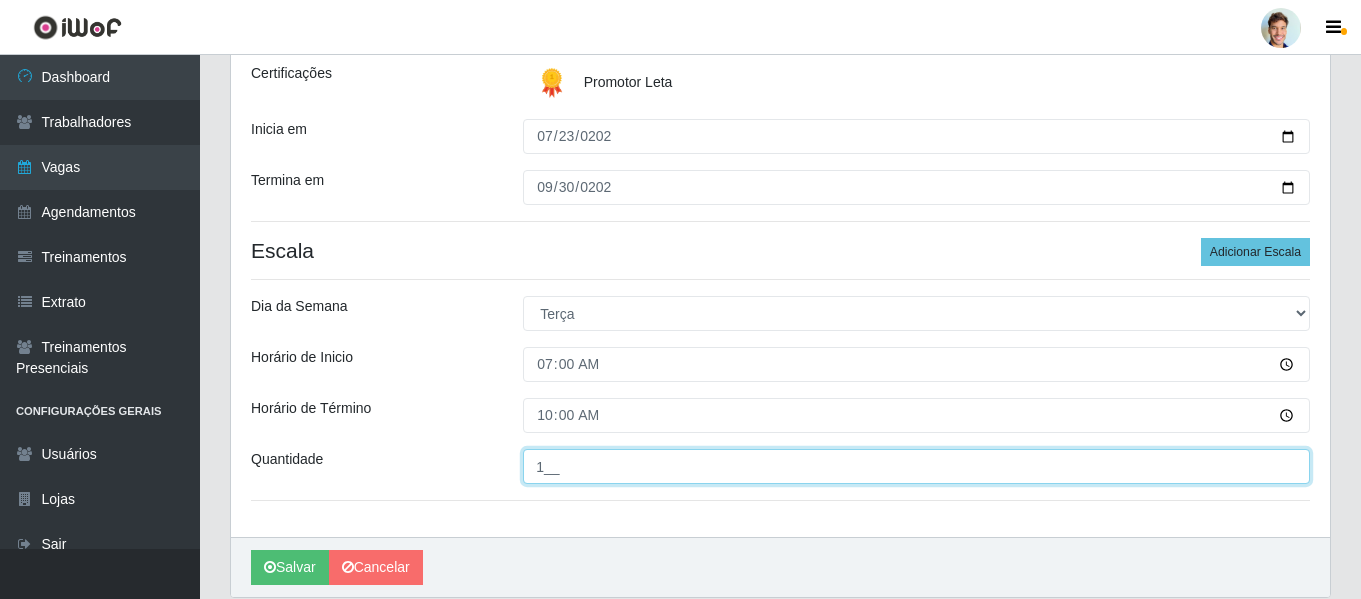 scroll, scrollTop: 358, scrollLeft: 0, axis: vertical 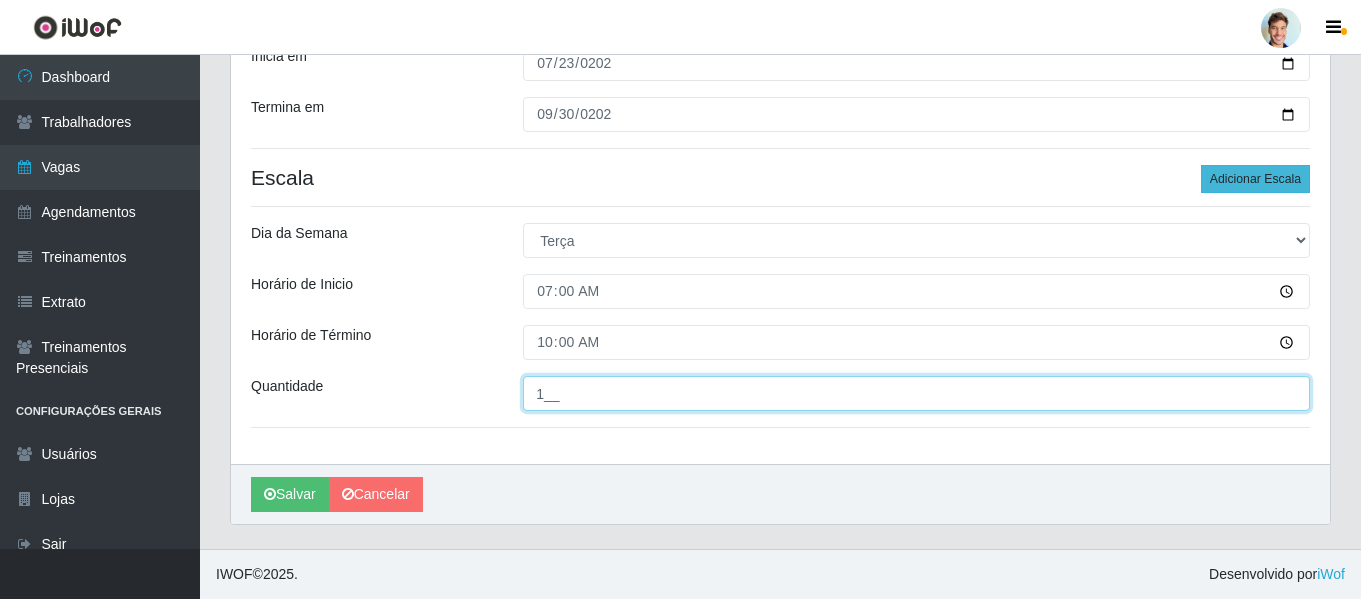 type on "1__" 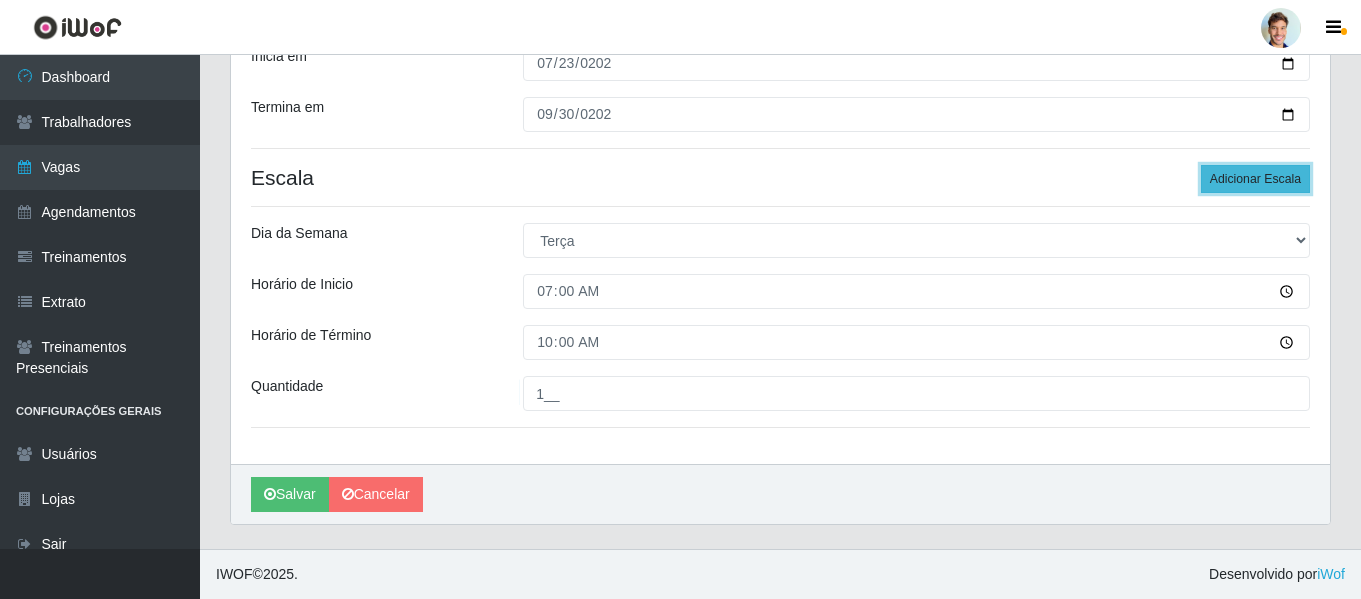 click on "Adicionar Escala" at bounding box center (1255, 179) 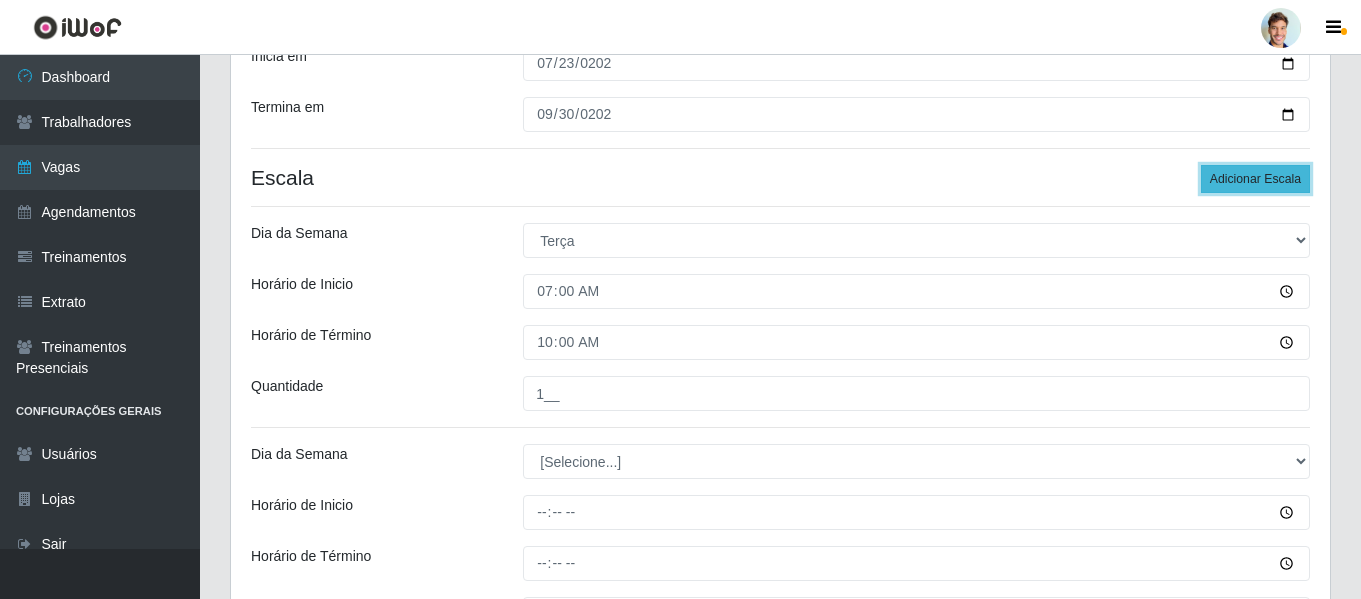 click on "Adicionar Escala" at bounding box center [1255, 179] 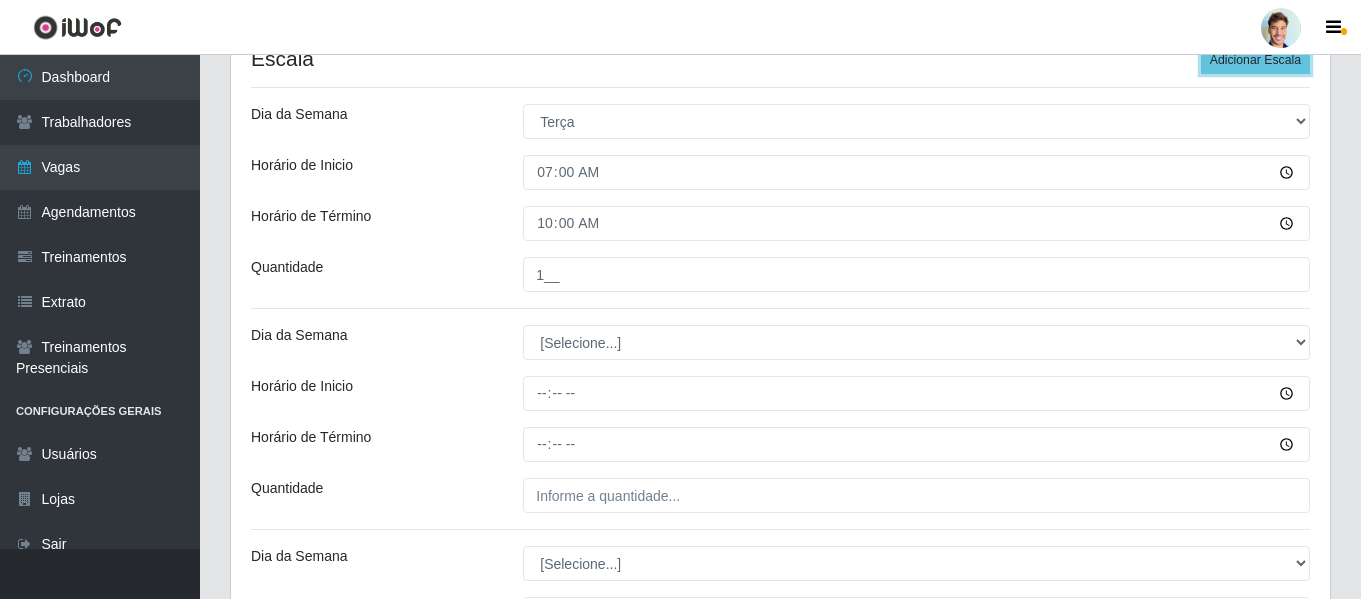 scroll, scrollTop: 558, scrollLeft: 0, axis: vertical 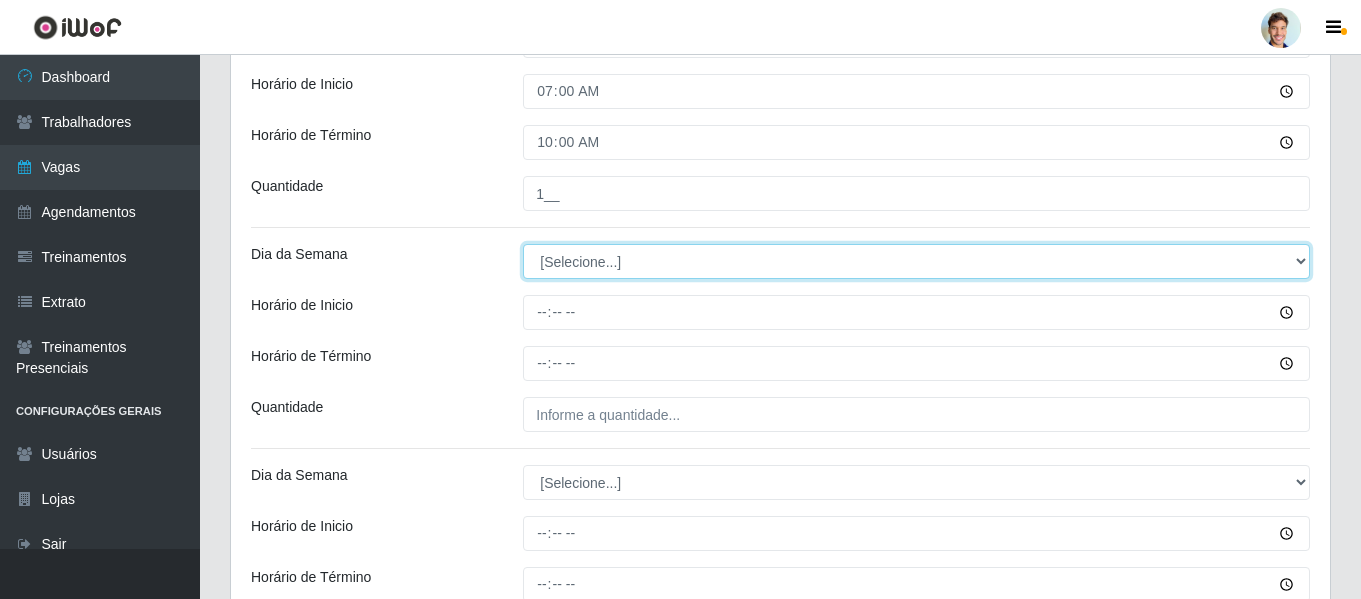 click on "[Selecione...] Segunda Terça Quarta Quinta Sexta Sábado Domingo" at bounding box center [916, 261] 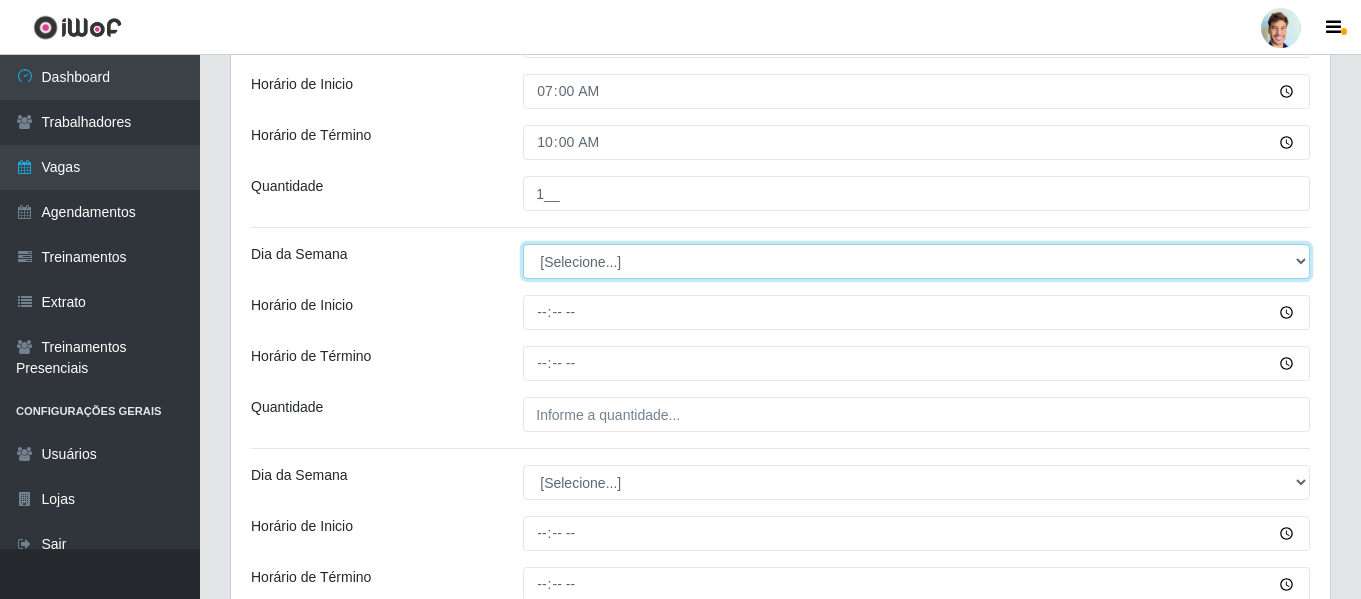 select on "4" 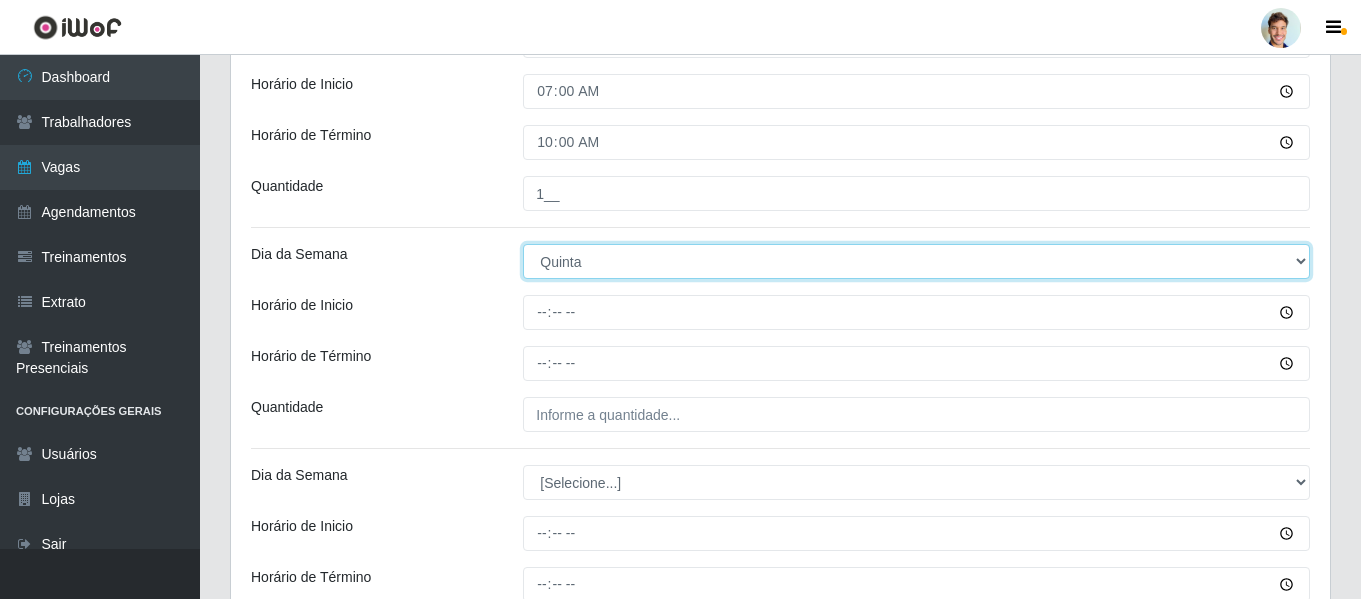 click on "[Selecione...] Segunda Terça Quarta Quinta Sexta Sábado Domingo" at bounding box center [916, 261] 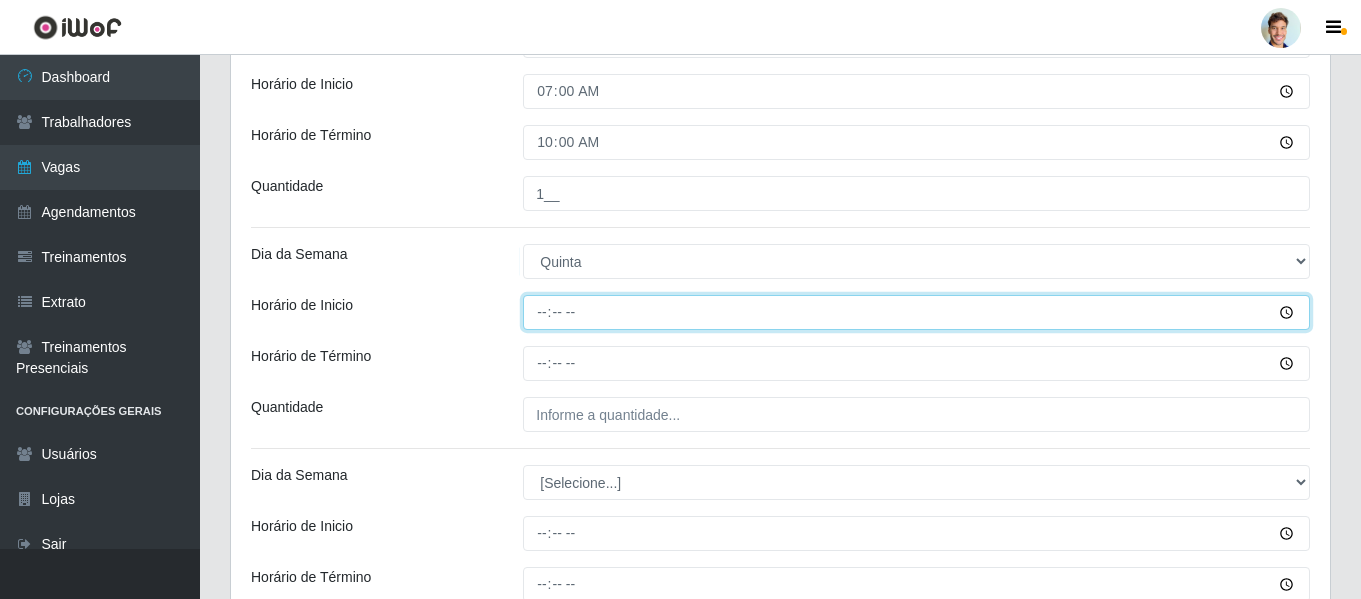 click on "Horário de Inicio" at bounding box center (916, 312) 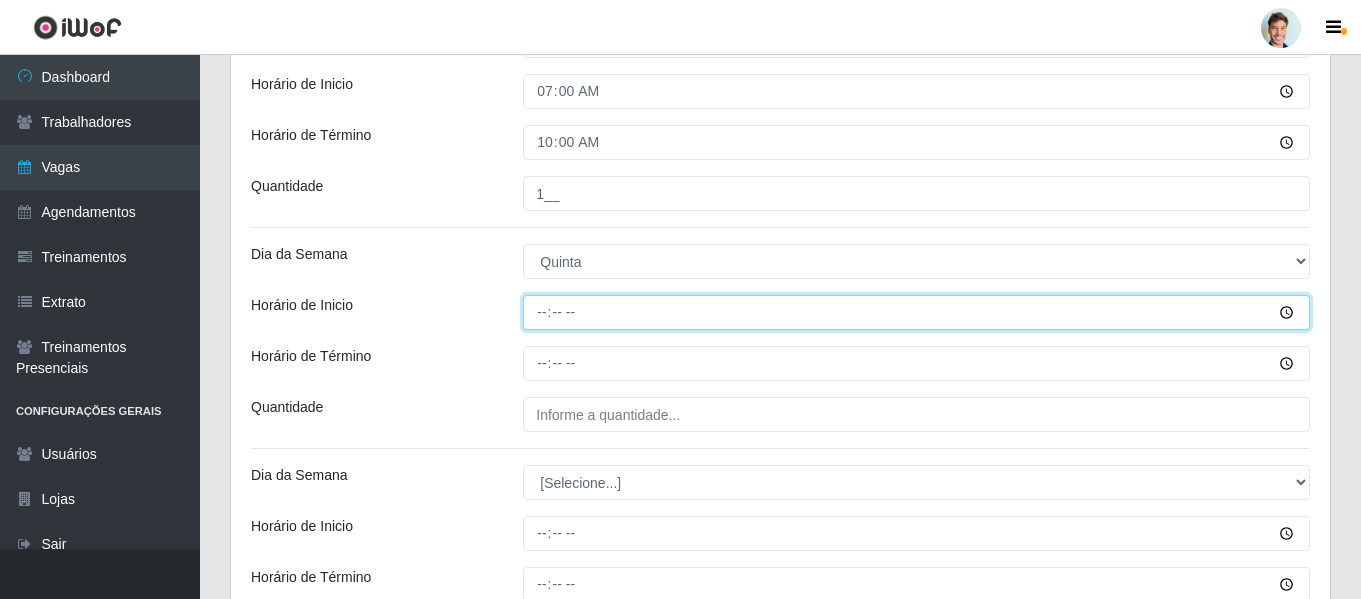 type on "11:00" 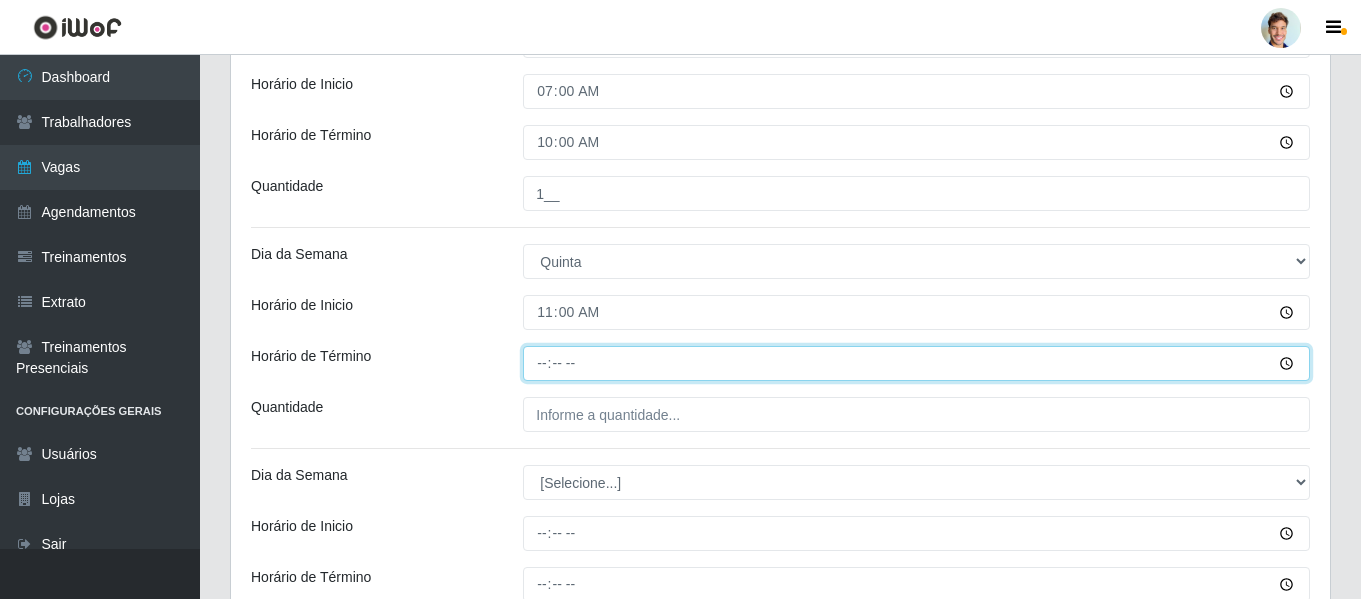 type on "14:00" 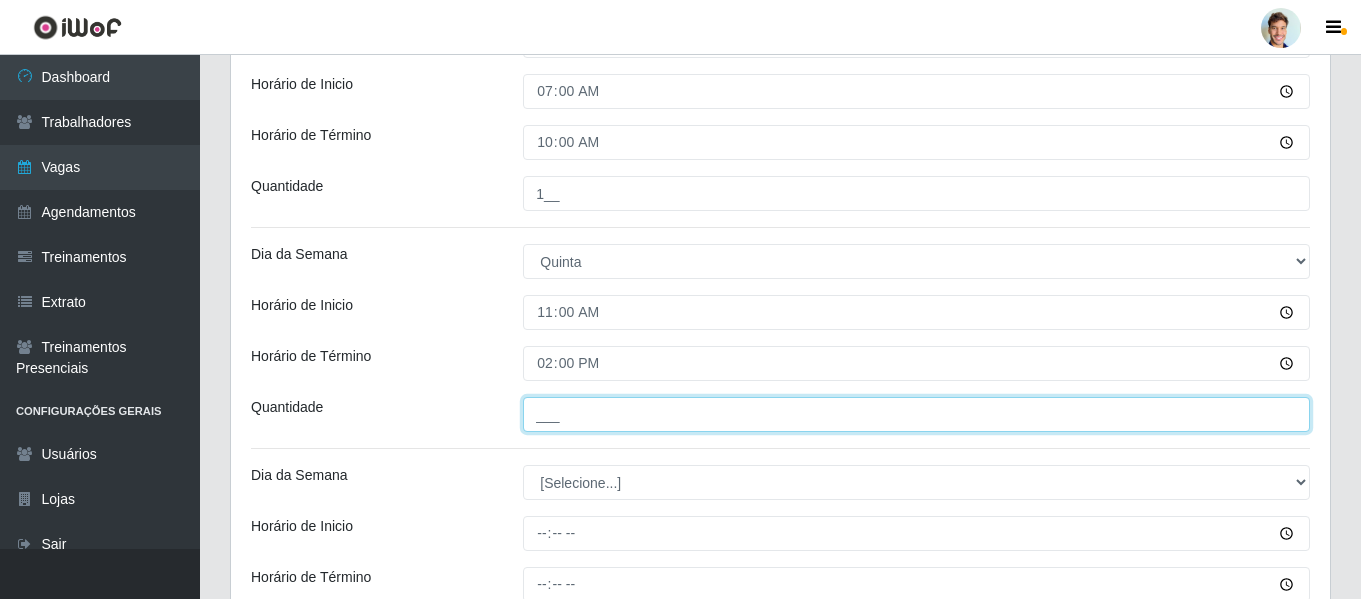 click on "___" at bounding box center [916, 414] 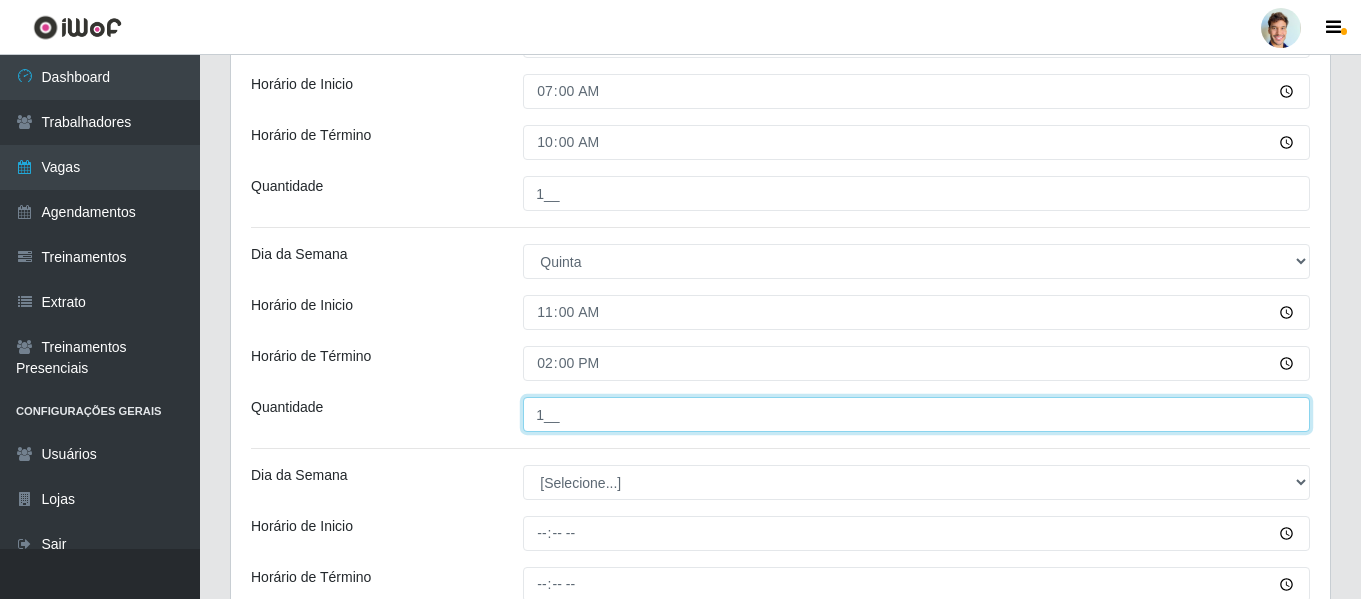 type on "1__" 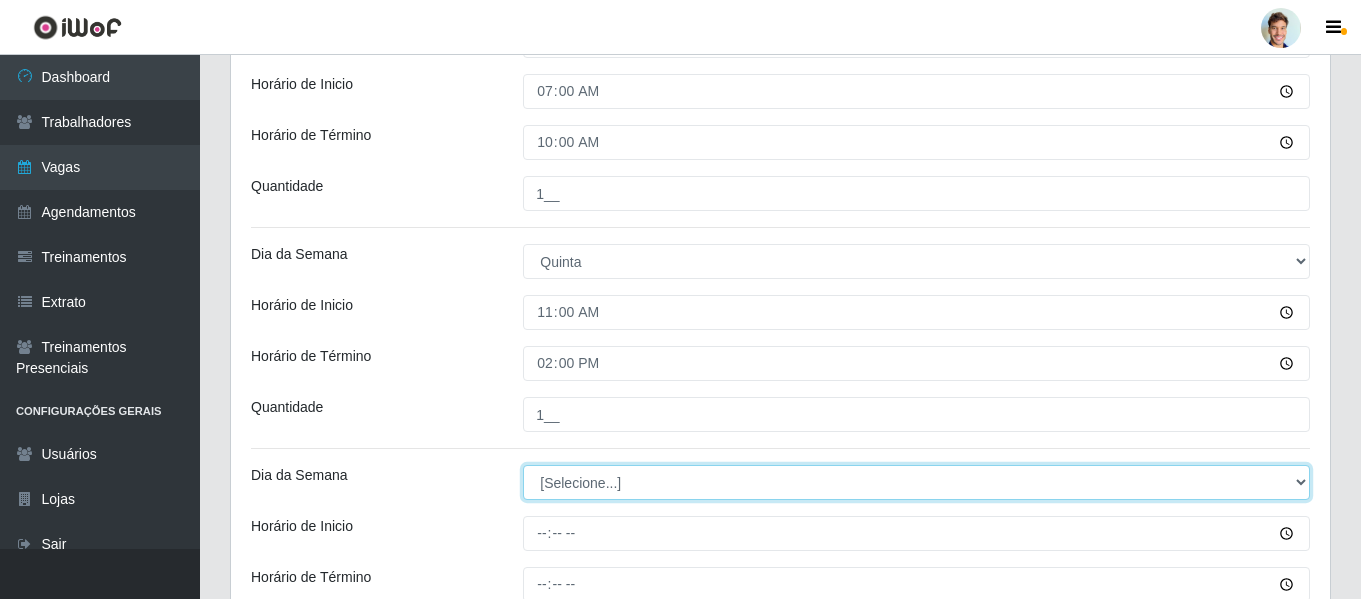 click on "[Selecione...] Segunda Terça Quarta Quinta Sexta Sábado Domingo" at bounding box center (916, 482) 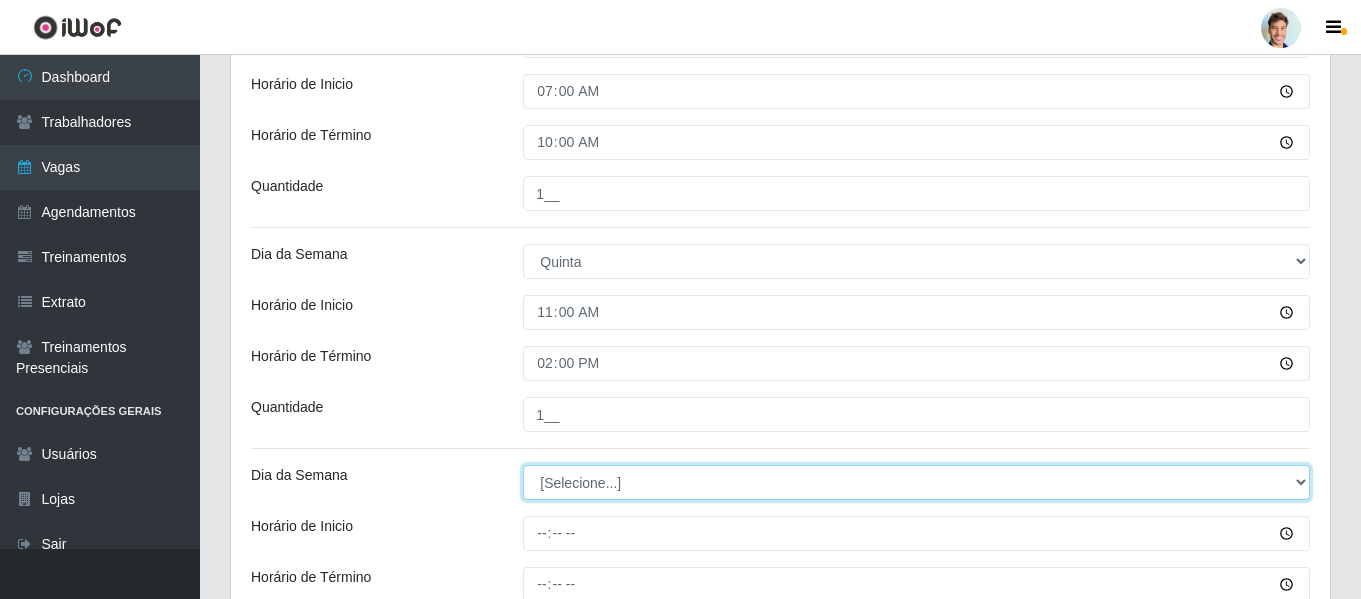 select on "5" 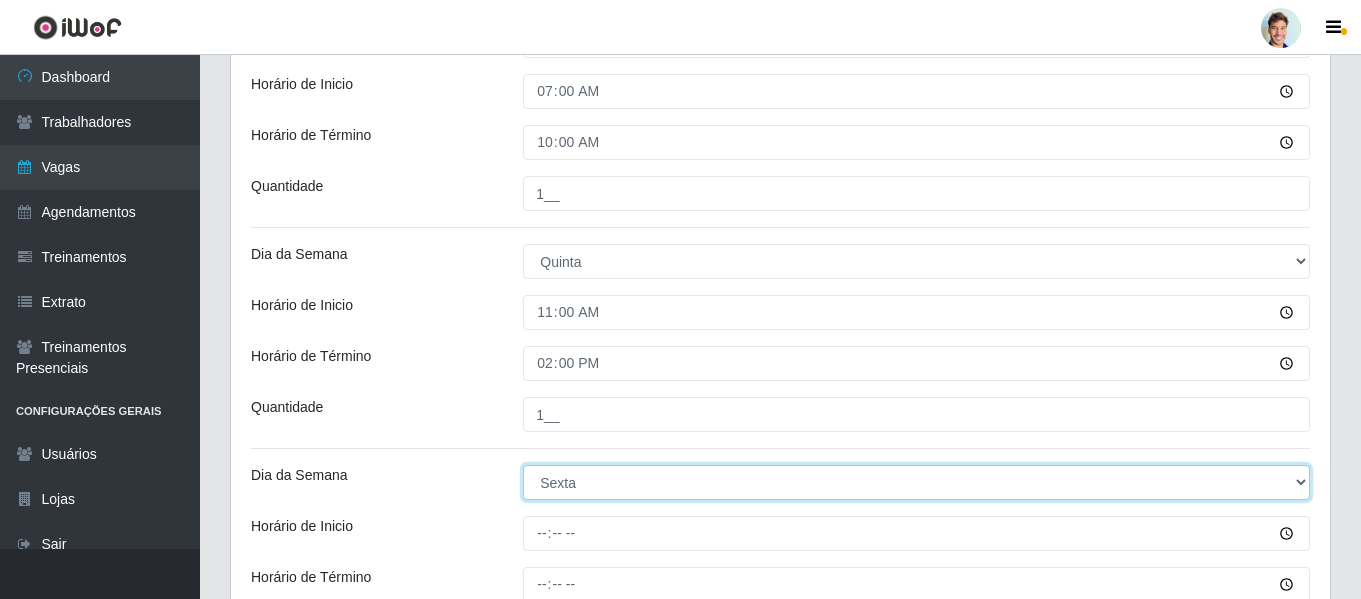 click on "[Selecione...] Segunda Terça Quarta Quinta Sexta Sábado Domingo" at bounding box center [916, 482] 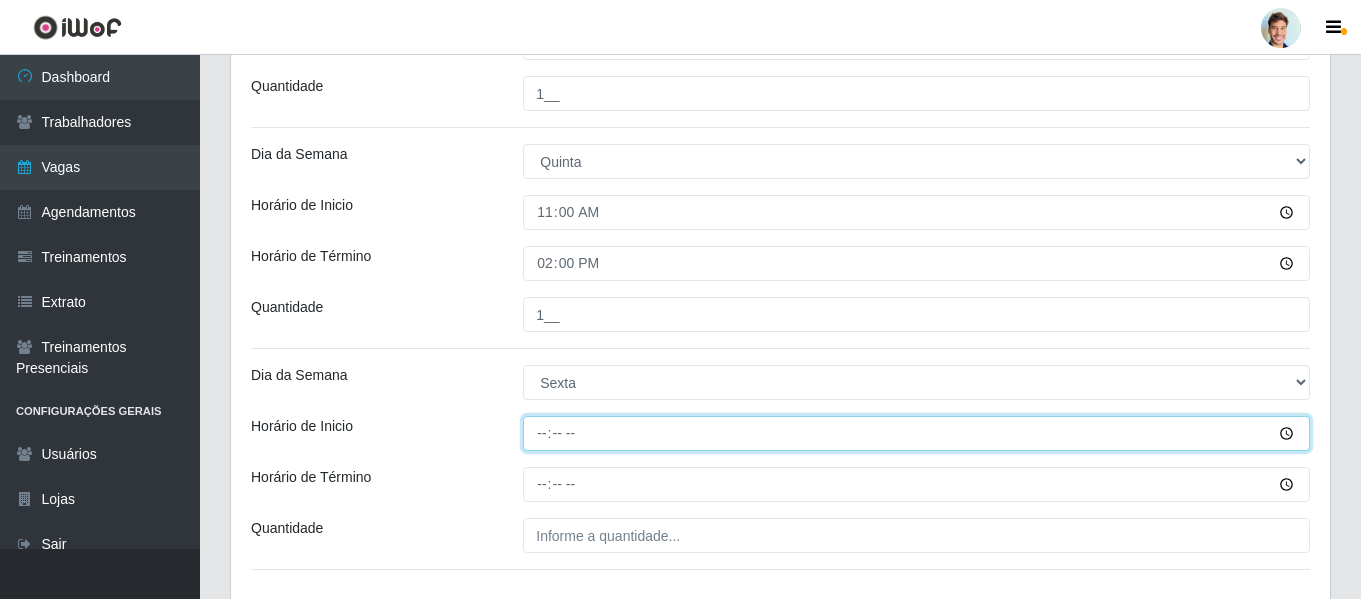 click on "Horário de Inicio" at bounding box center [916, 433] 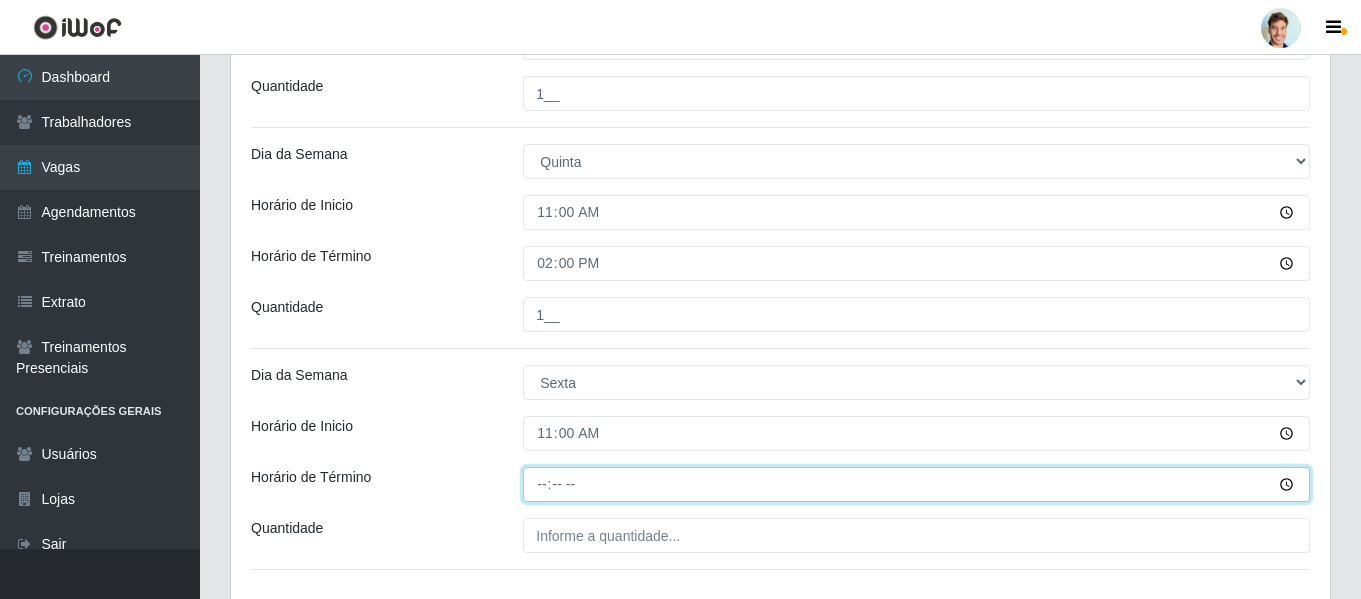 type on "14:00" 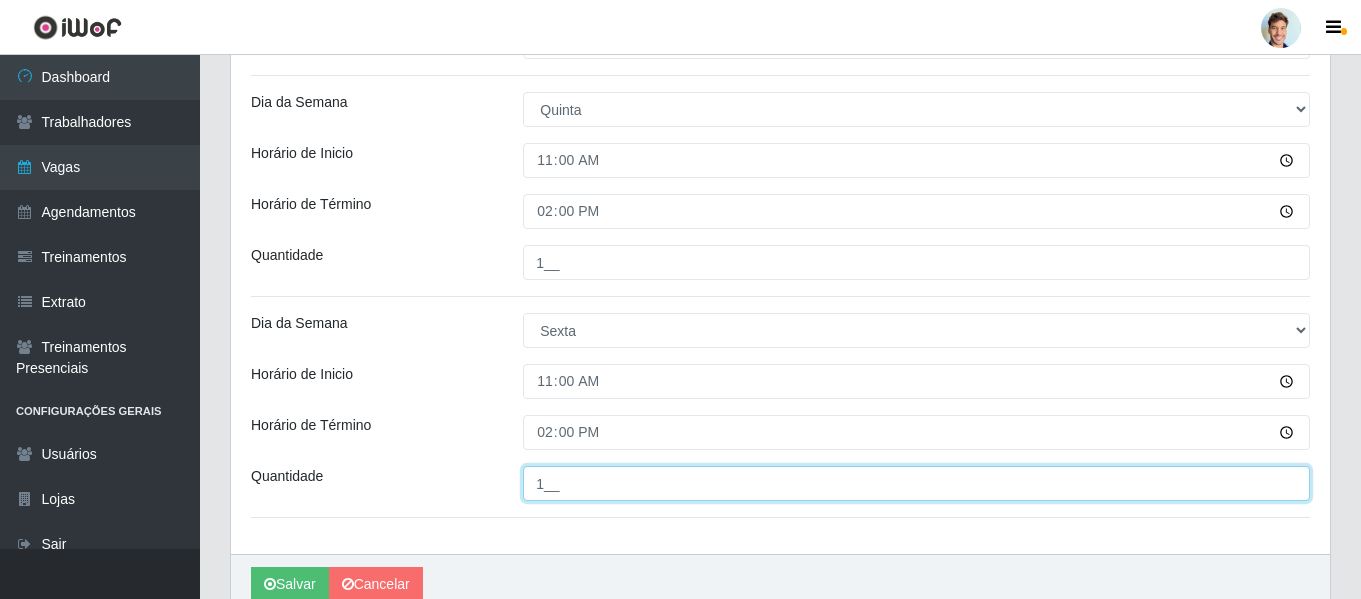 scroll, scrollTop: 758, scrollLeft: 0, axis: vertical 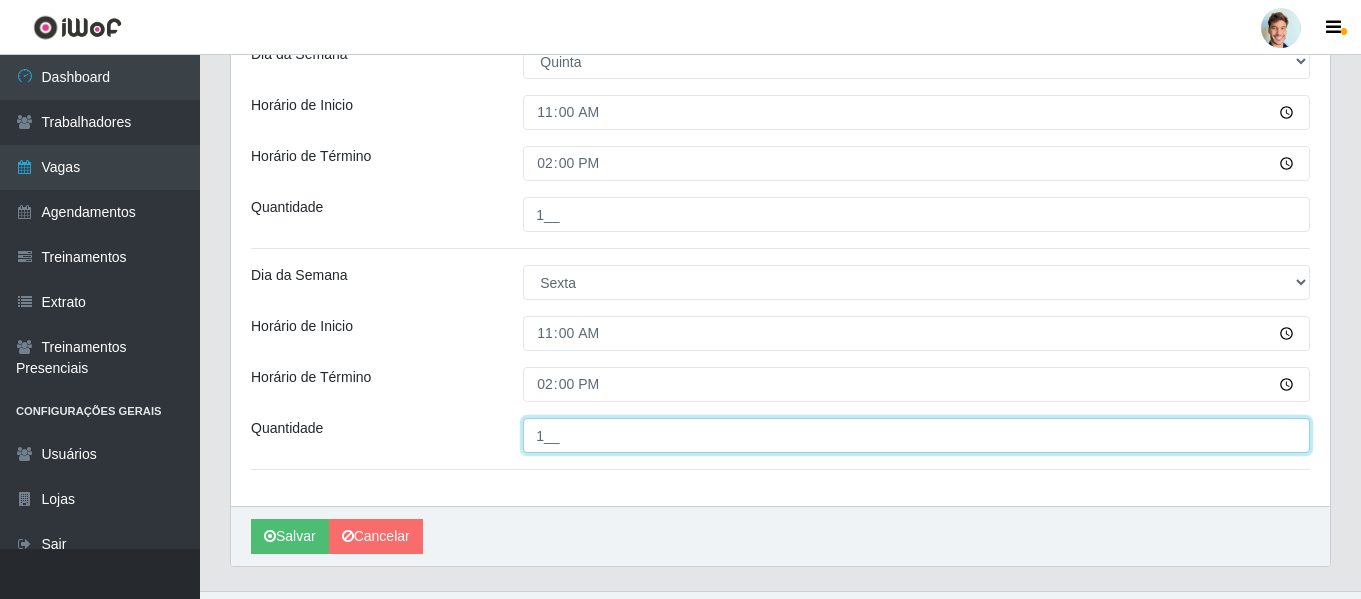 type on "1__" 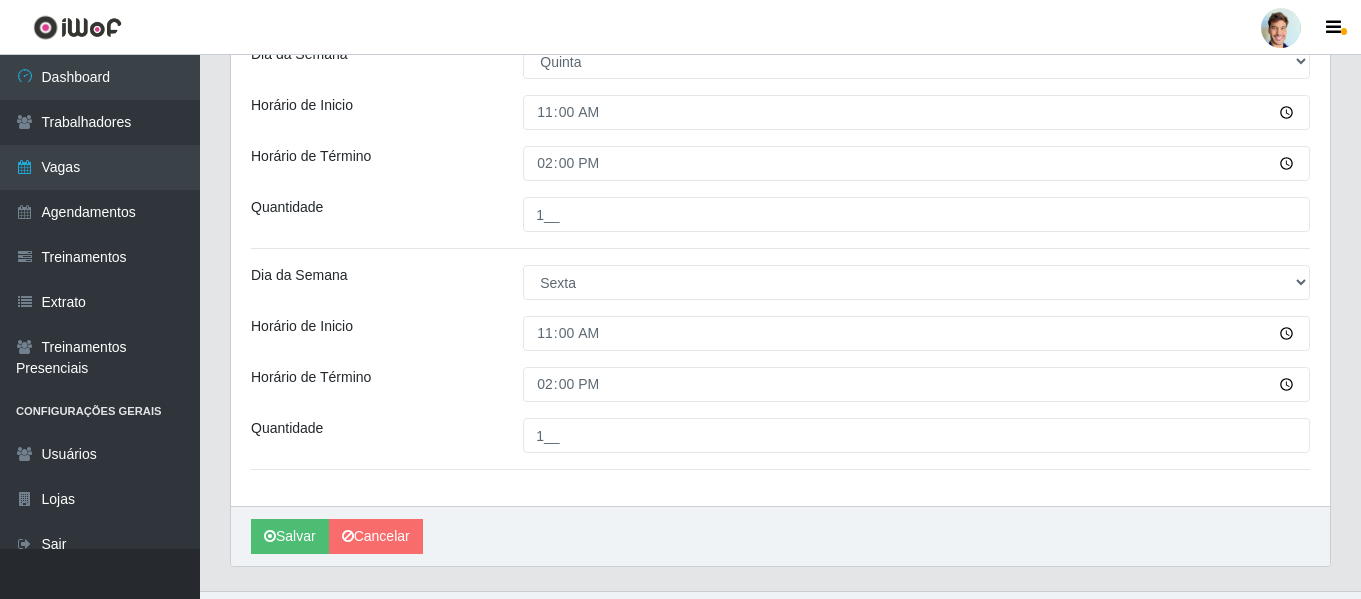 click on "Horário de Inicio" at bounding box center (372, 333) 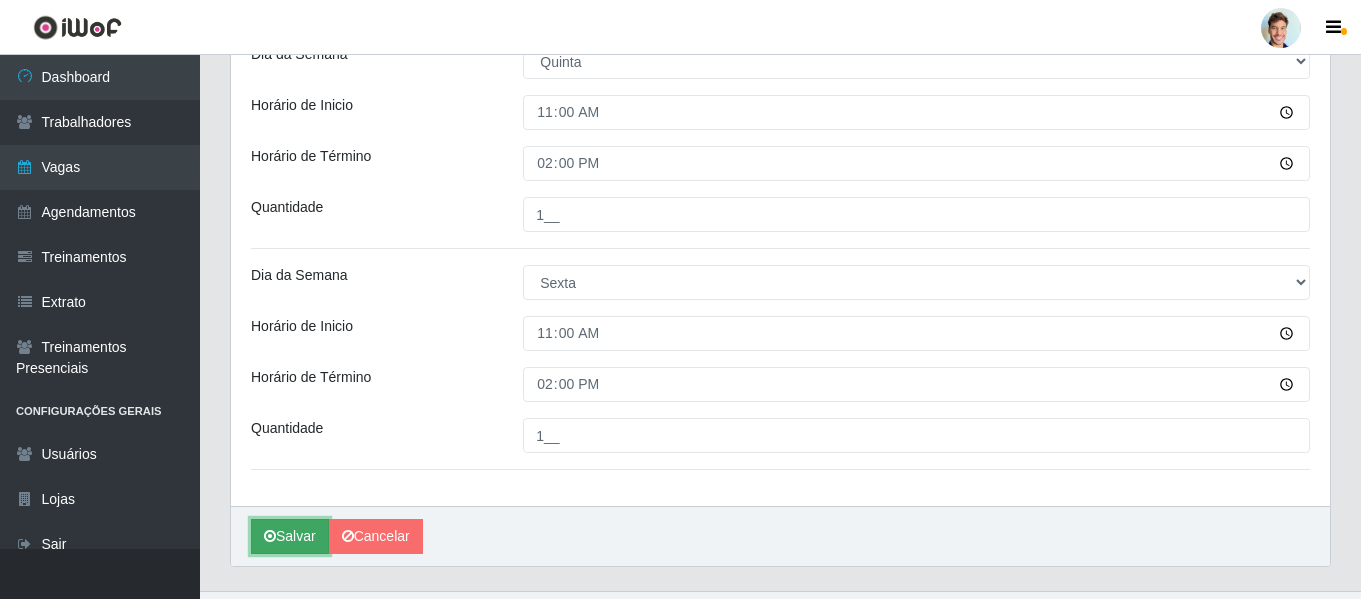 click on "Salvar" at bounding box center [290, 536] 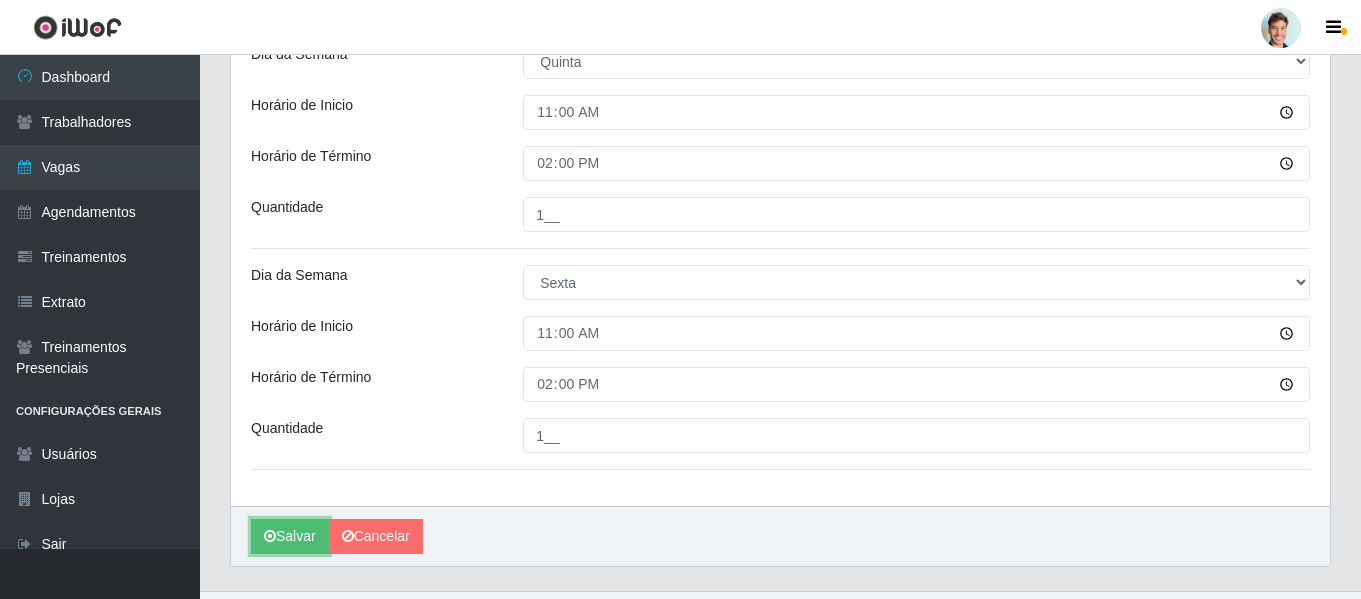 type 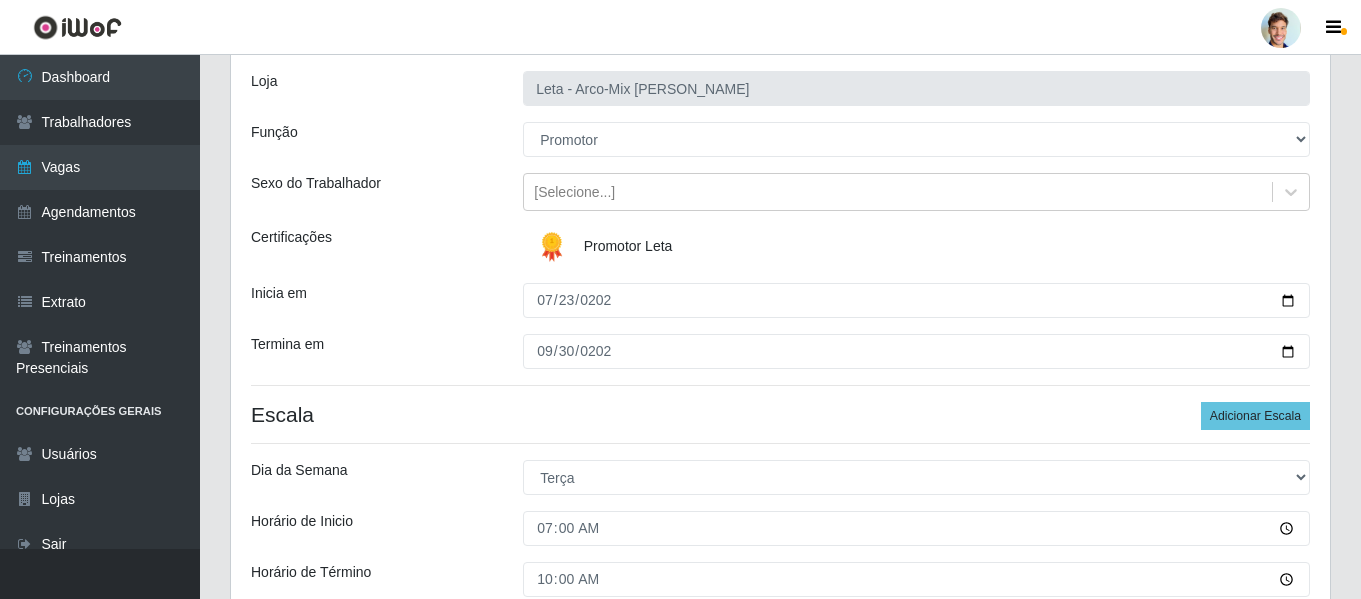 scroll, scrollTop: 0, scrollLeft: 0, axis: both 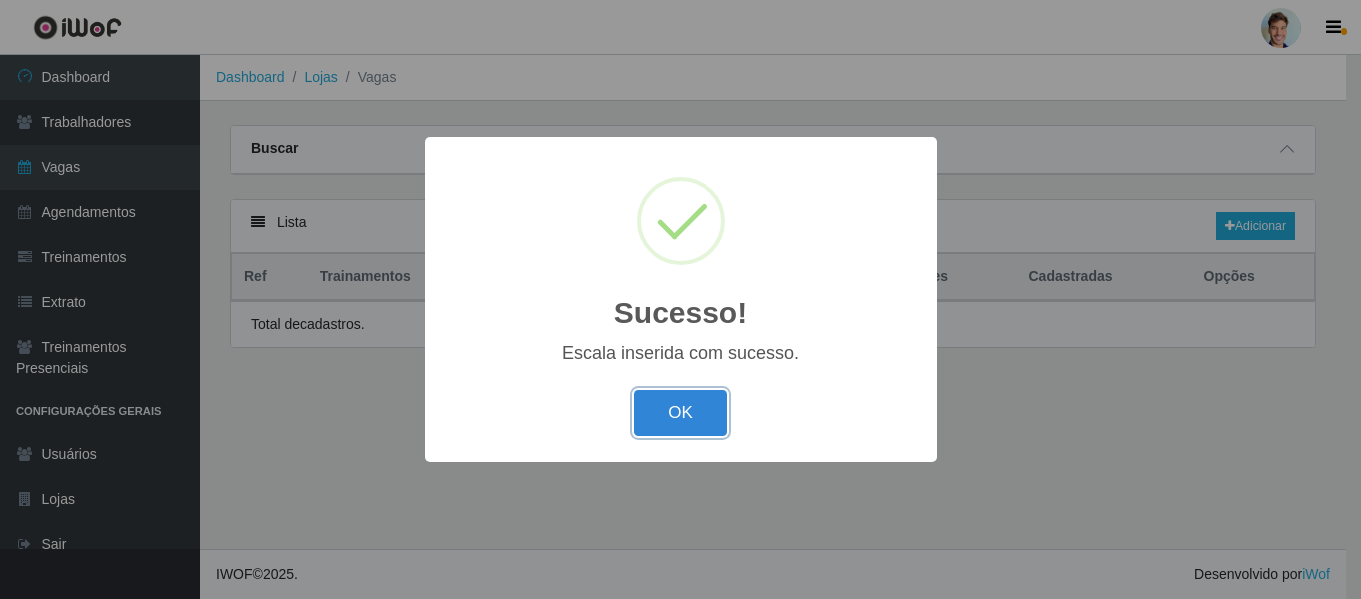 type 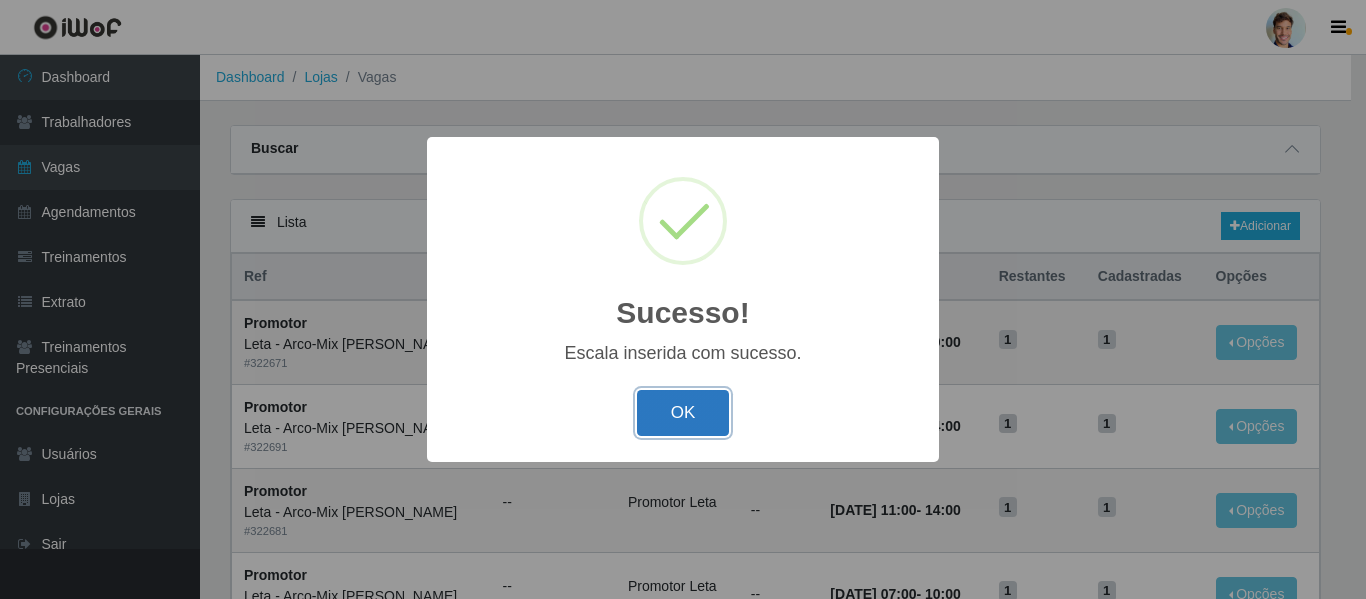 click on "OK" at bounding box center (683, 413) 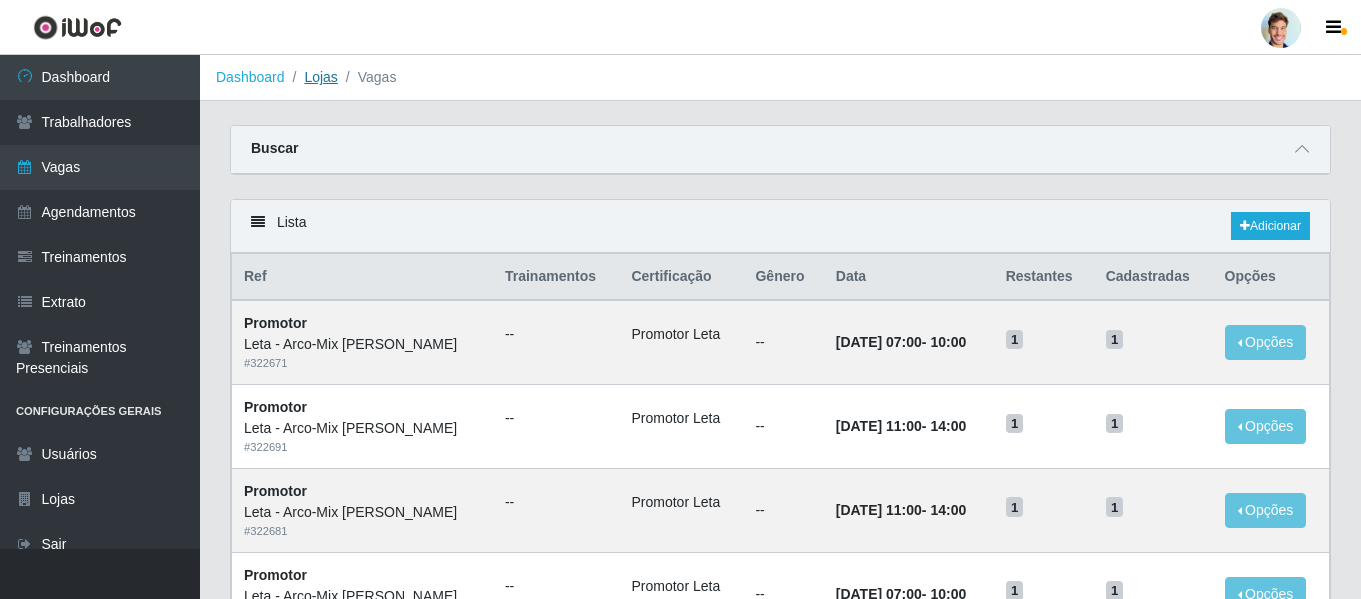 click on "Lojas" at bounding box center [320, 77] 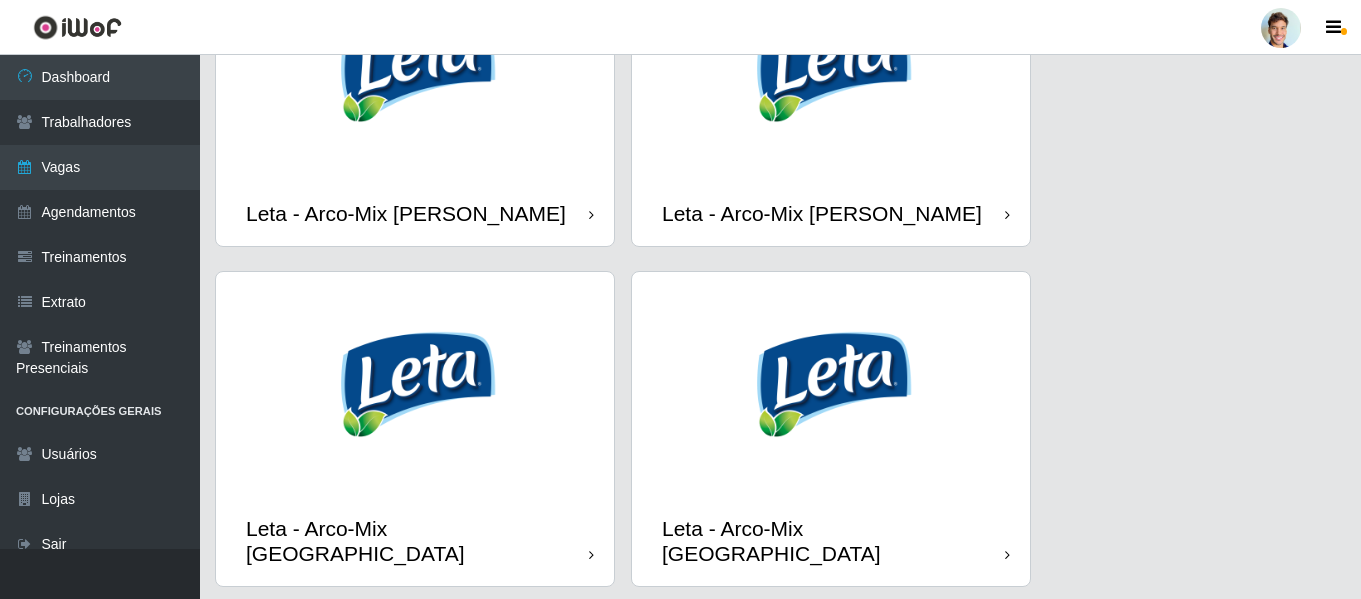scroll, scrollTop: 200, scrollLeft: 0, axis: vertical 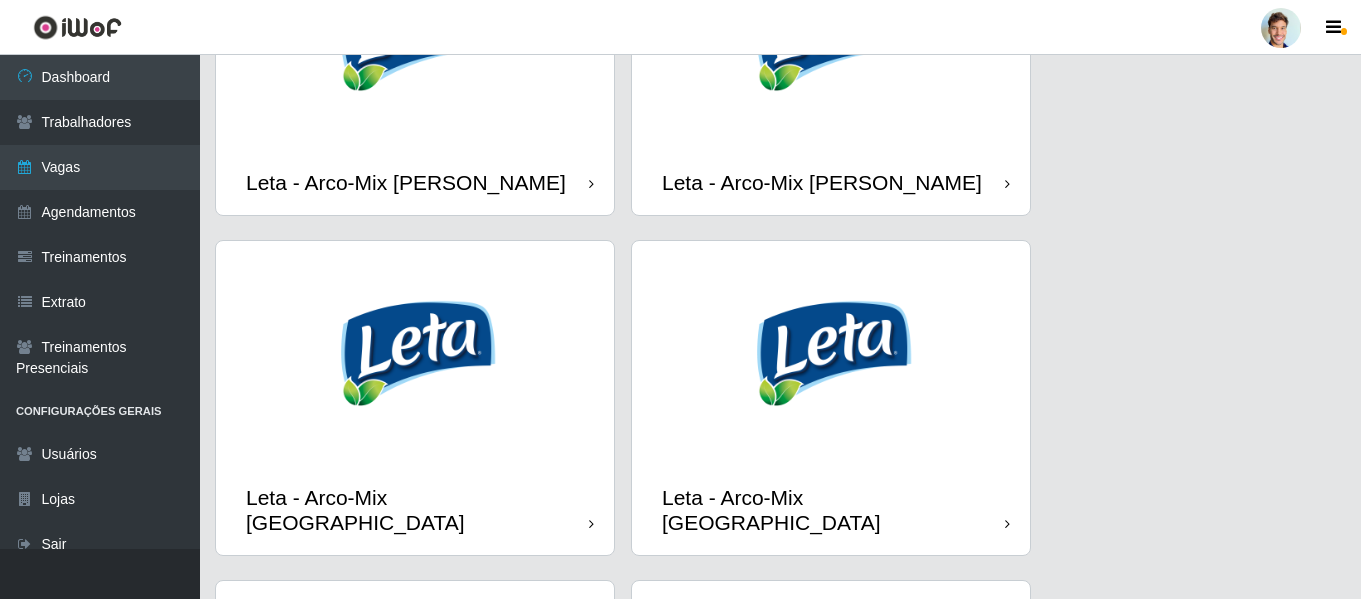 drag, startPoint x: 749, startPoint y: 241, endPoint x: 1112, endPoint y: 266, distance: 363.85986 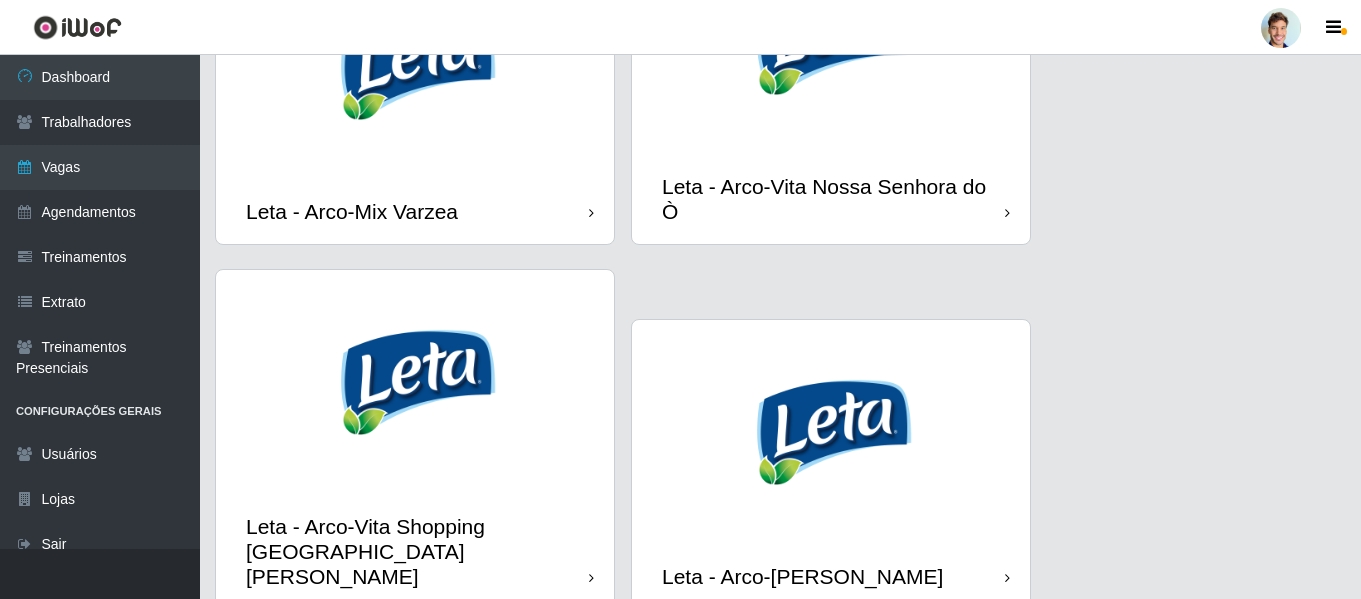 scroll, scrollTop: 2147, scrollLeft: 0, axis: vertical 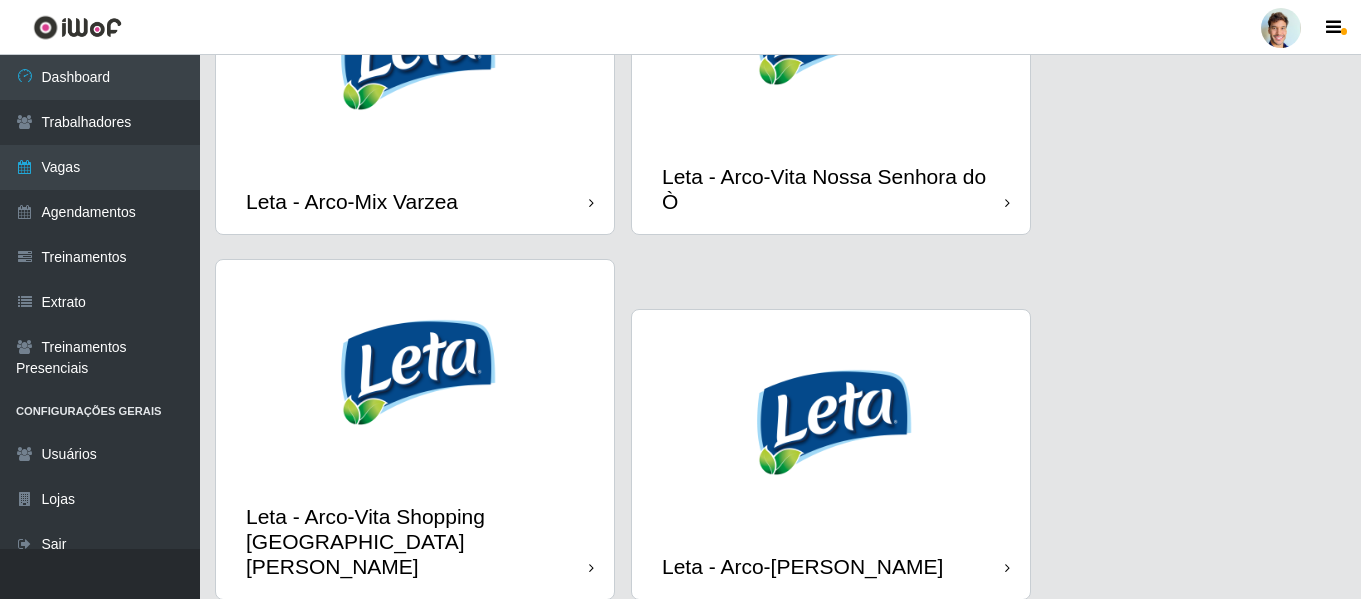 click at bounding box center (415, 372) 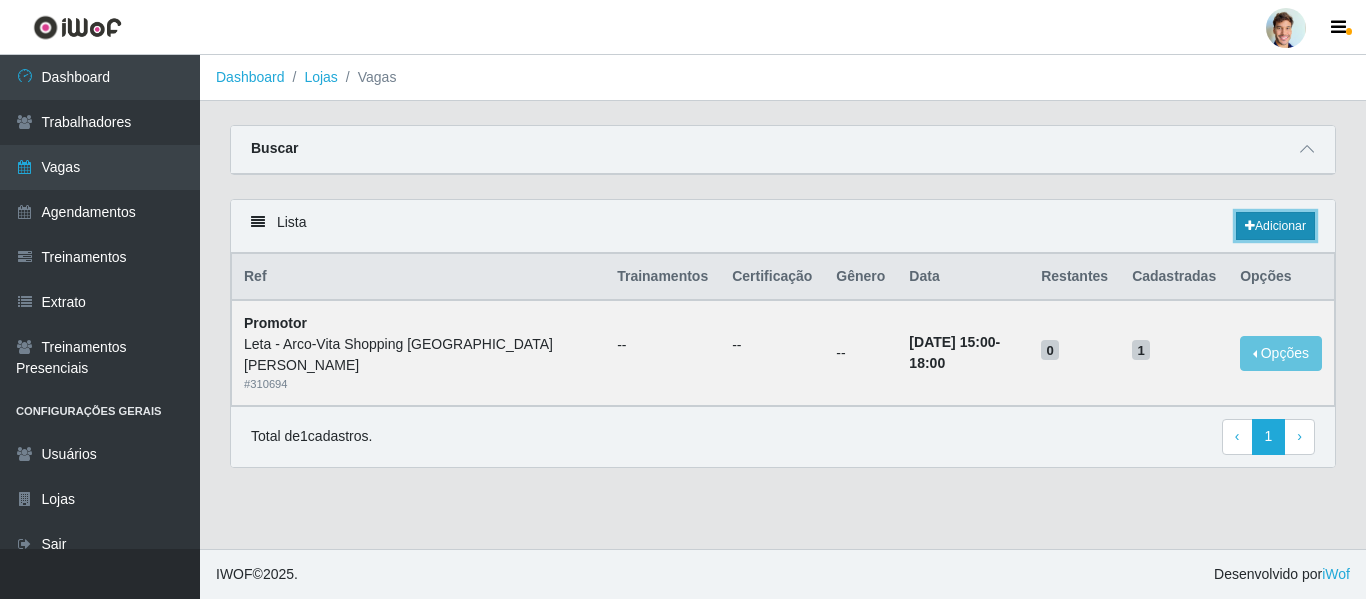 click on "Adicionar" at bounding box center [1275, 226] 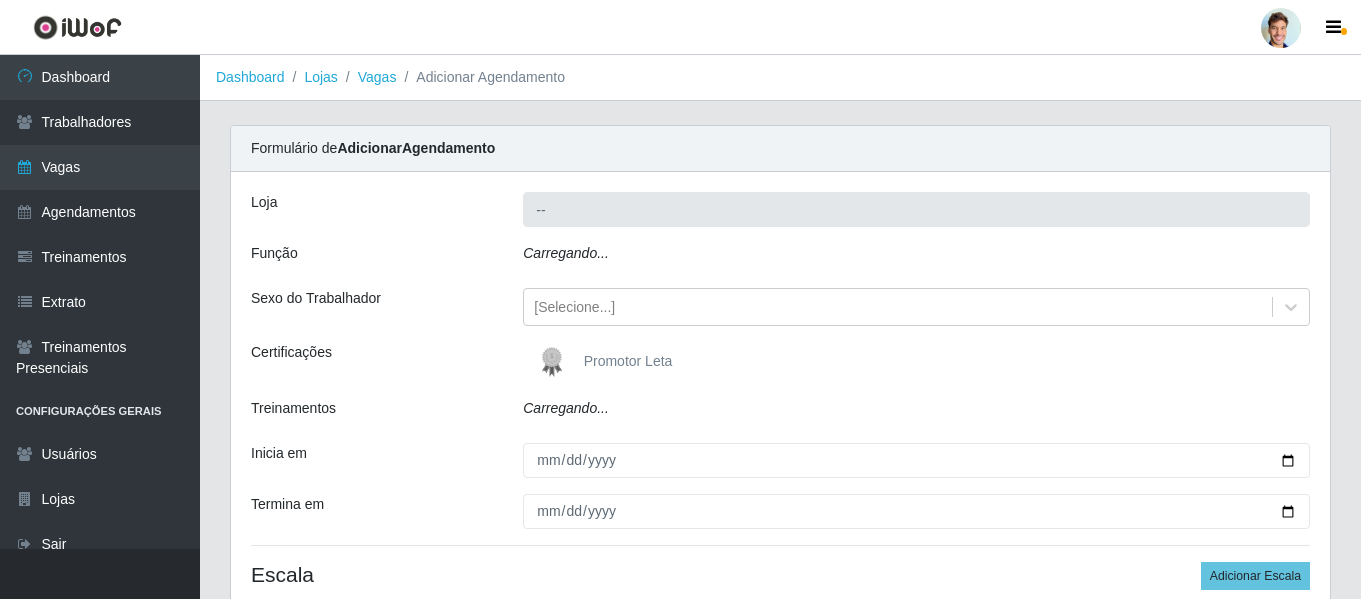 type on "Leta - Arco-Vita Shopping [GEOGRAPHIC_DATA][PERSON_NAME]" 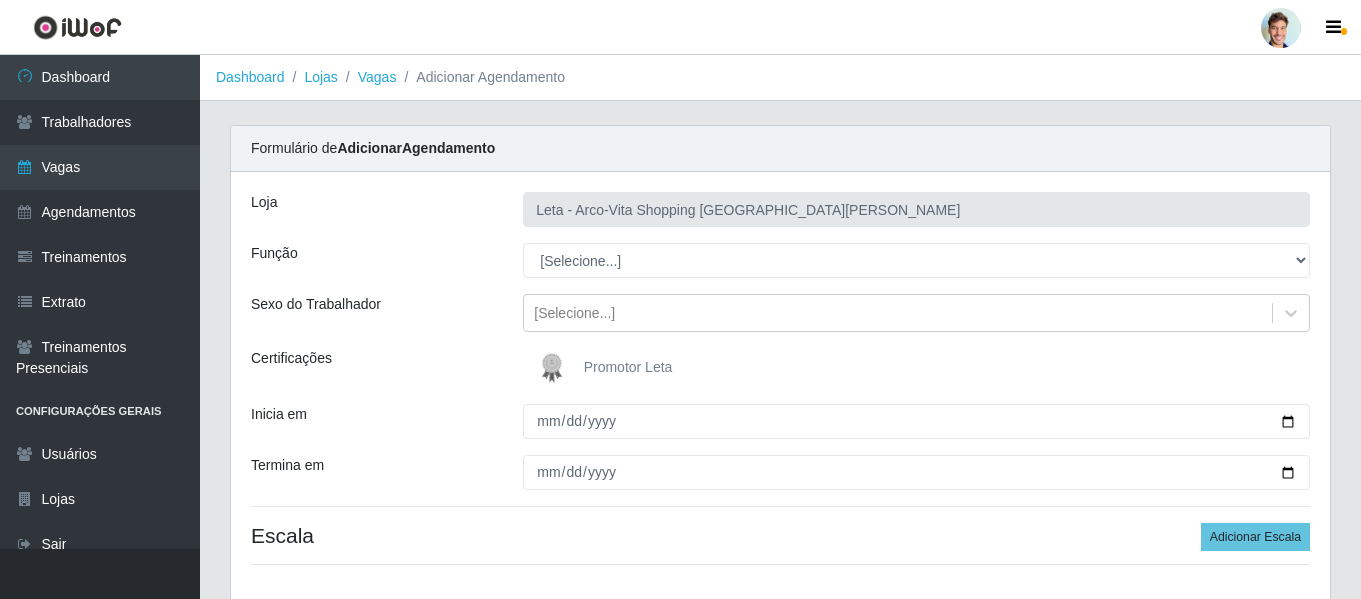 click at bounding box center [556, 368] 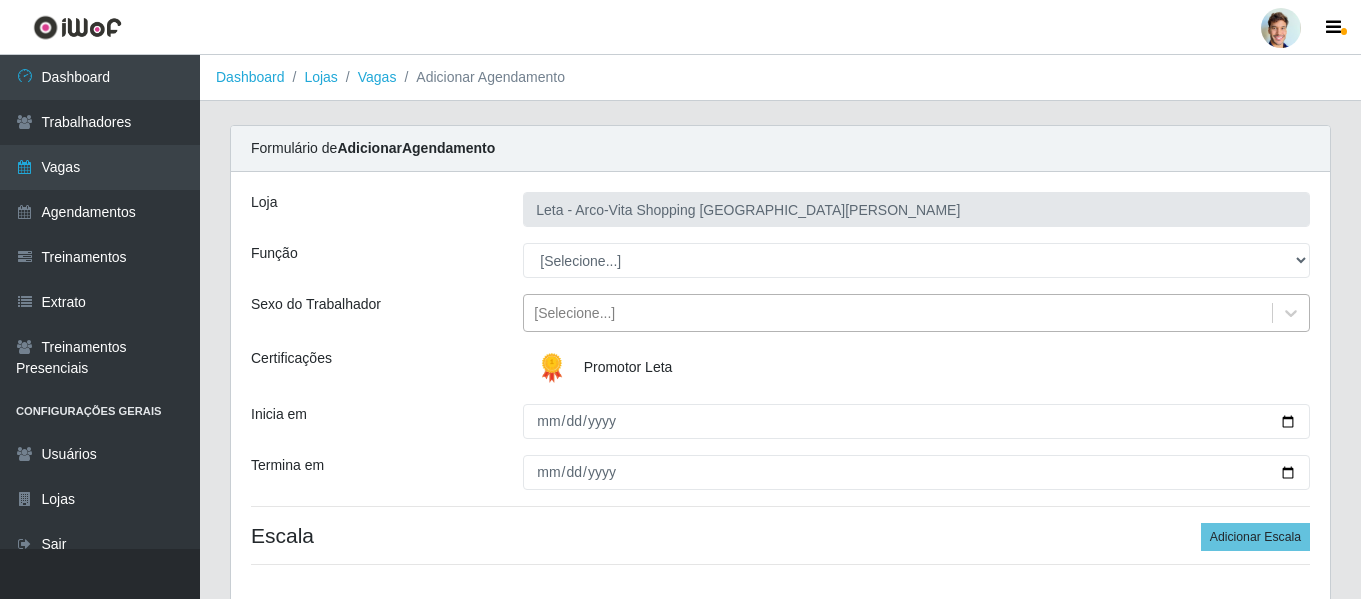 click on "[Selecione...]" at bounding box center (898, 313) 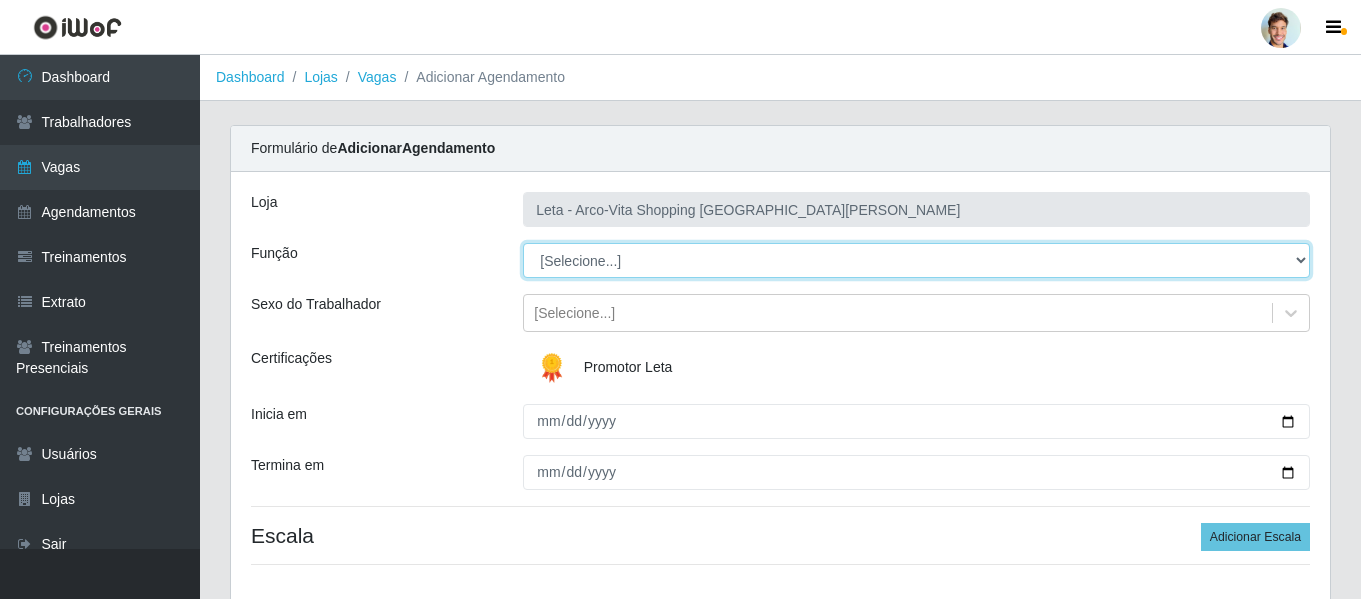 click on "[Selecione...] Promotor" at bounding box center [916, 260] 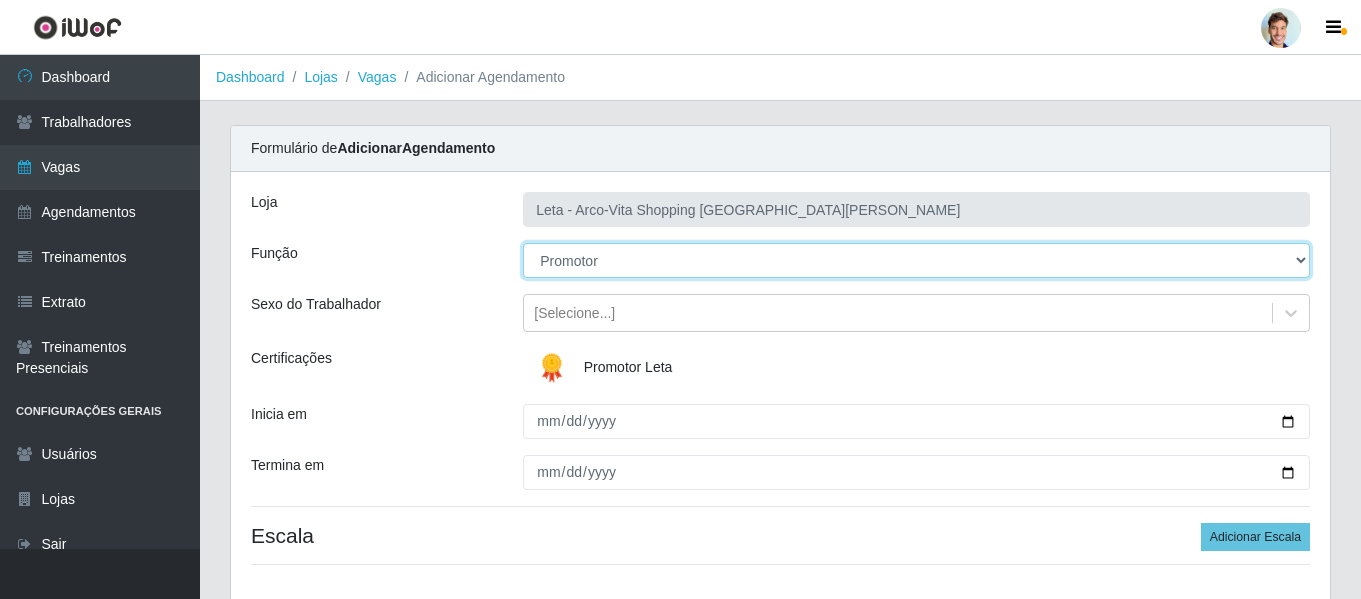 click on "[Selecione...] Promotor" at bounding box center (916, 260) 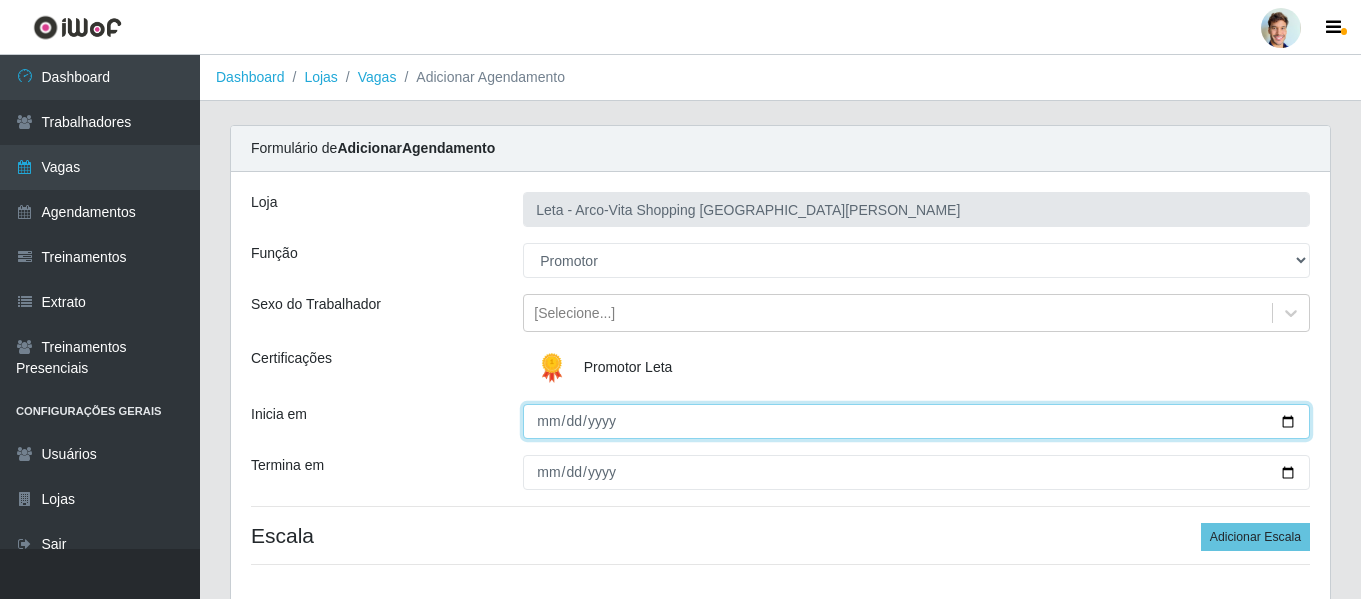 click on "Inicia em" at bounding box center [916, 421] 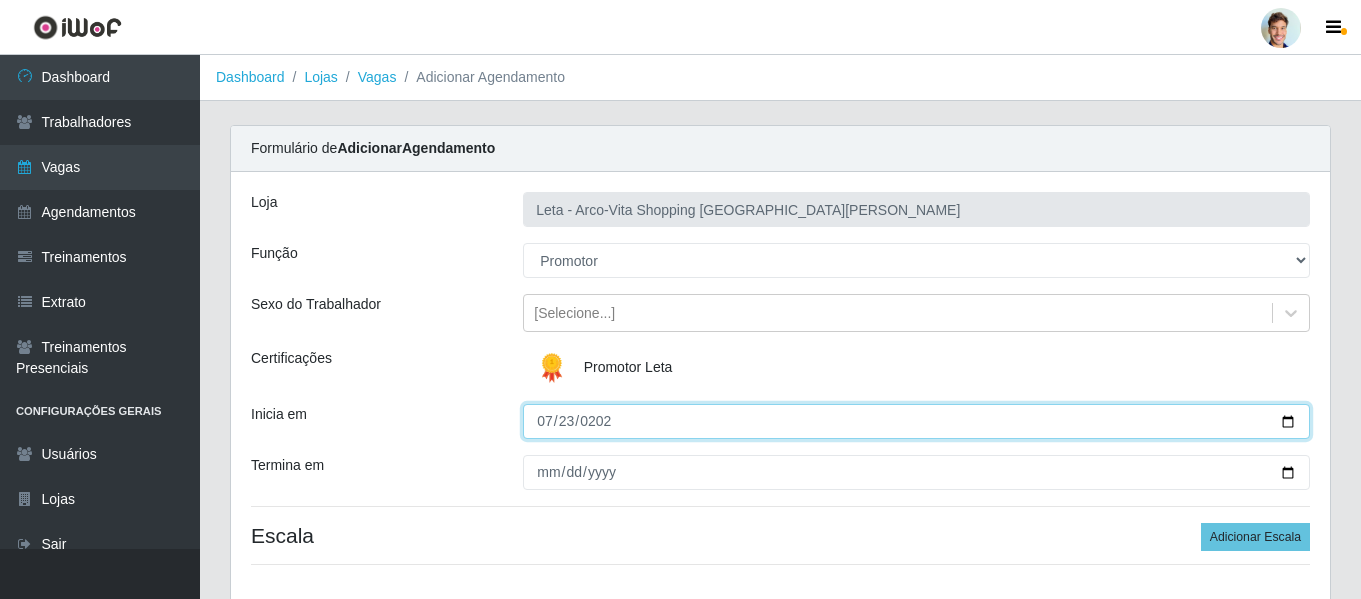 type on "[DATE]" 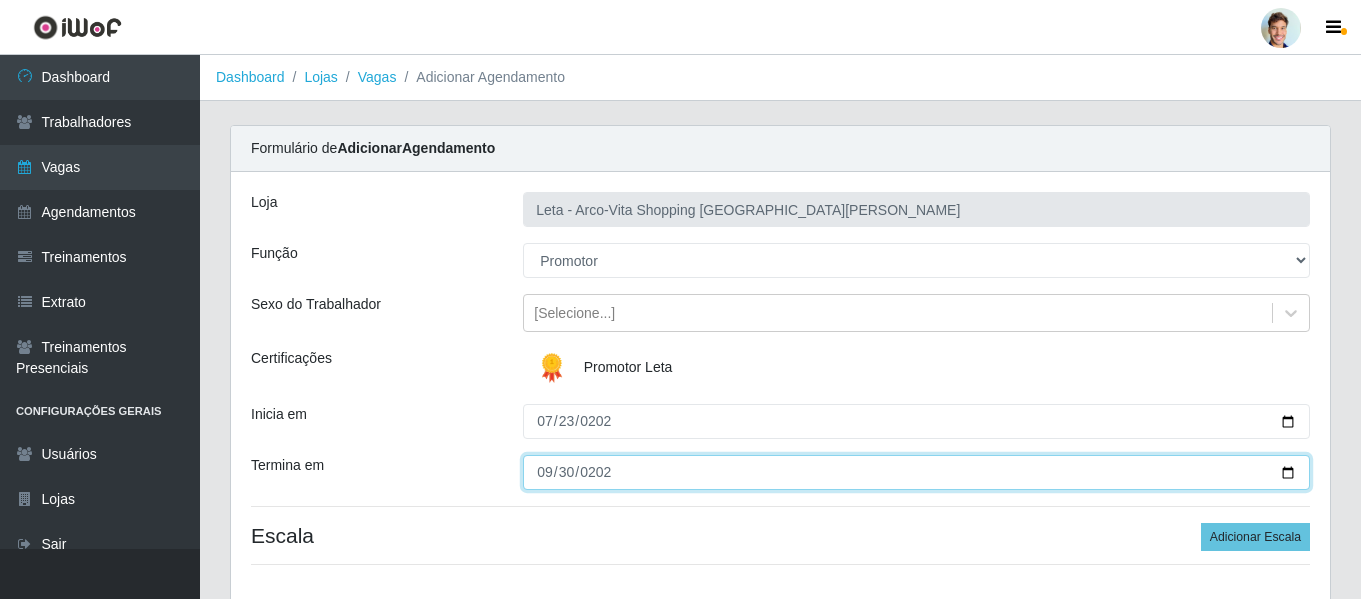type on "[DATE]" 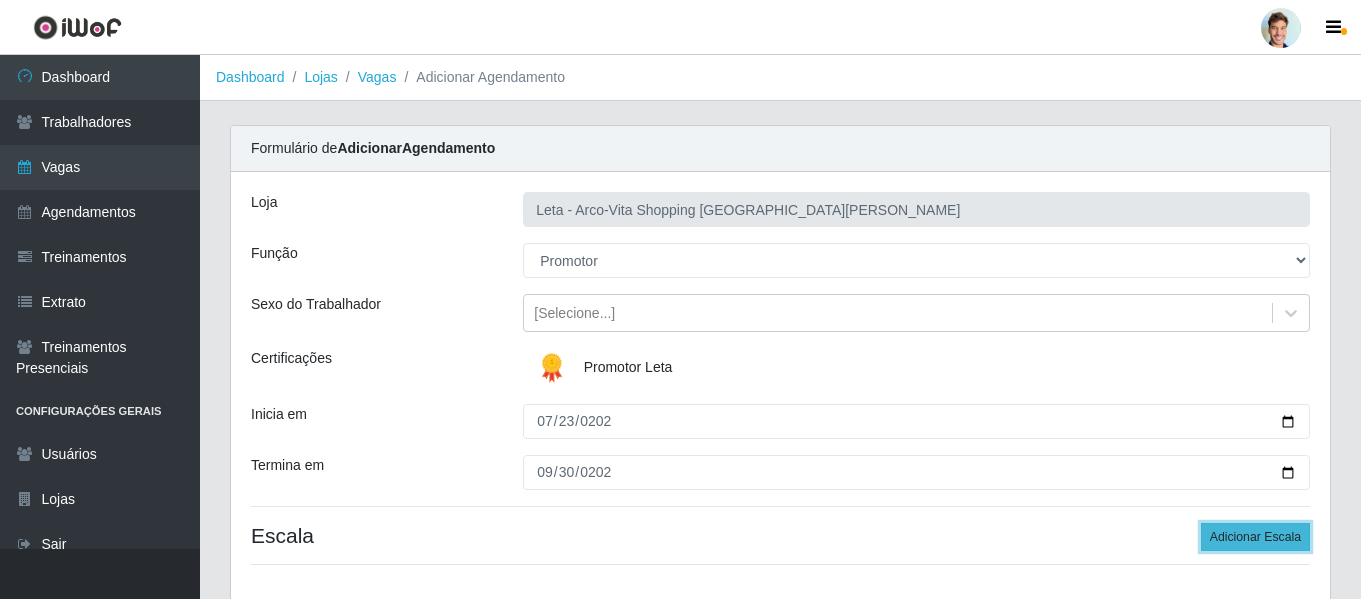 click on "Adicionar Escala" at bounding box center (1255, 537) 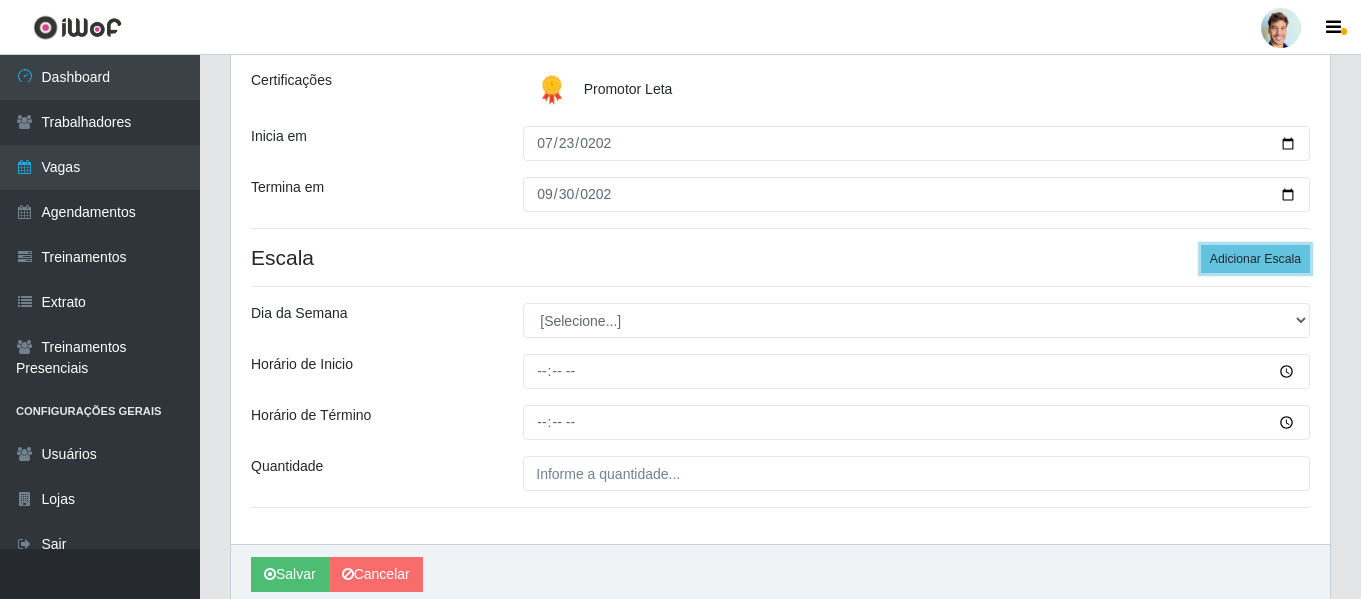 type 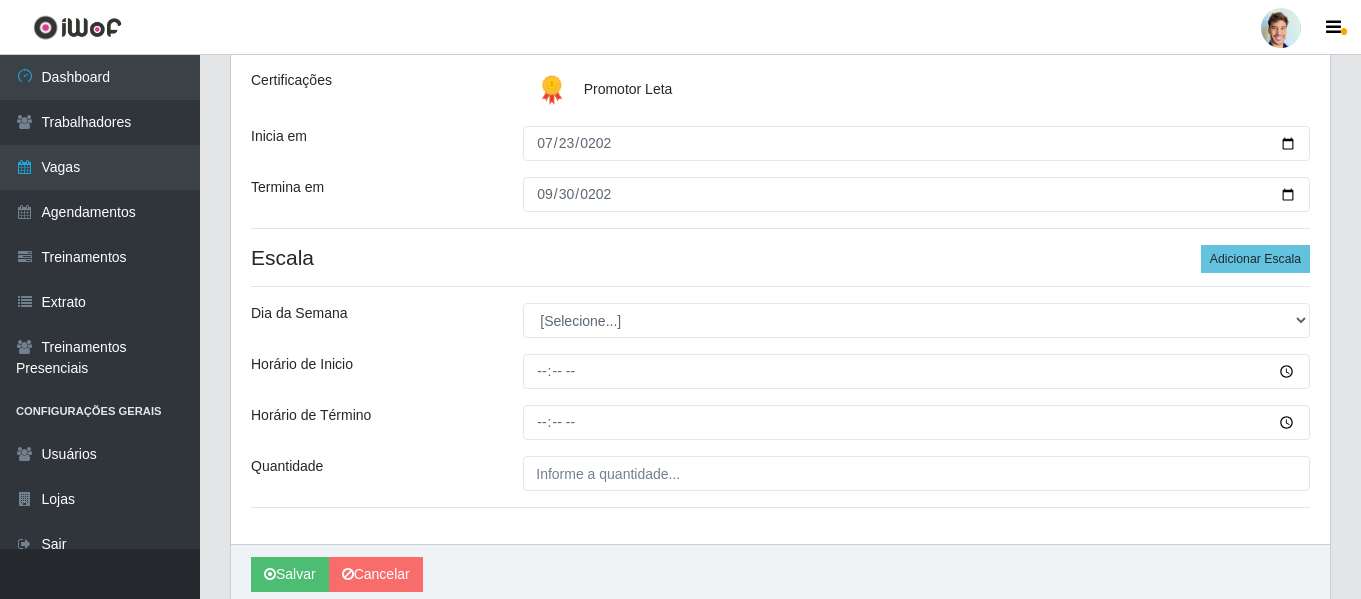 scroll, scrollTop: 300, scrollLeft: 0, axis: vertical 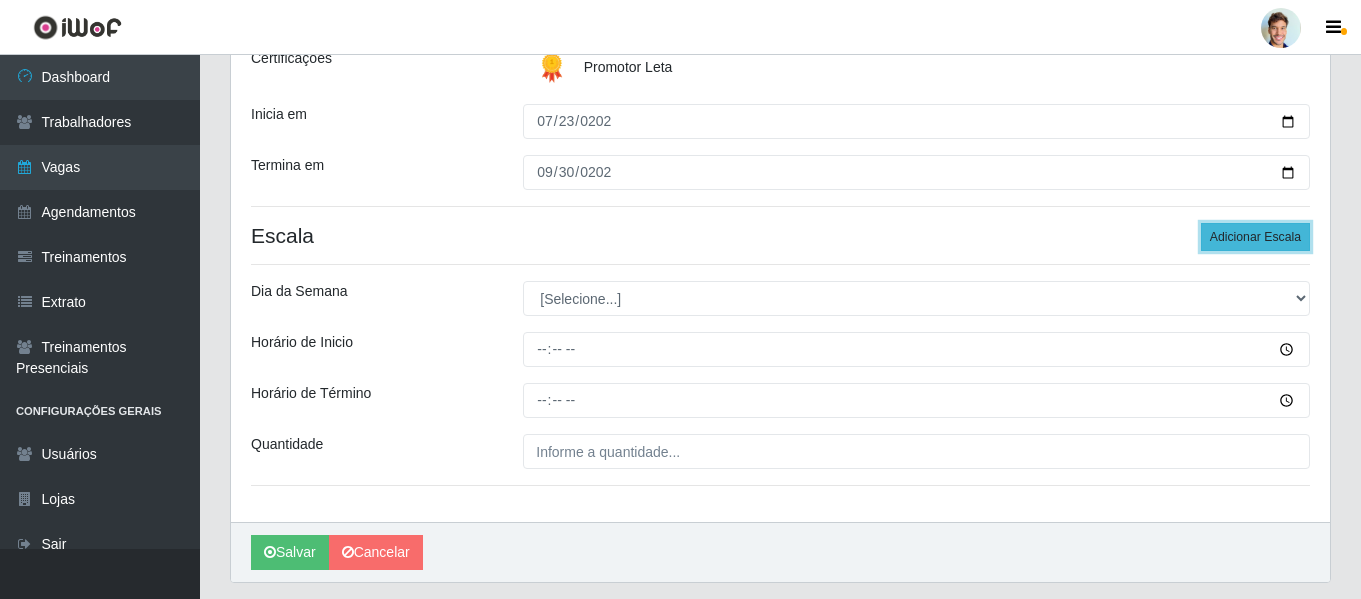 click on "Adicionar Escala" at bounding box center (1255, 237) 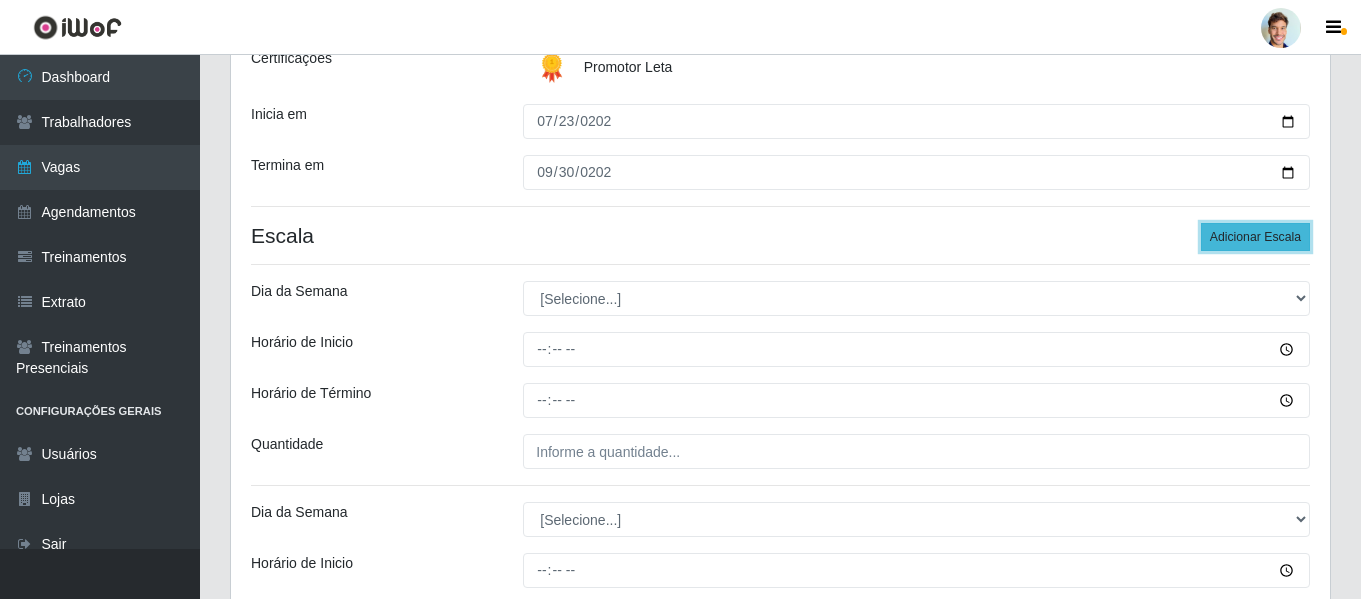 click on "Adicionar Escala" at bounding box center [1255, 237] 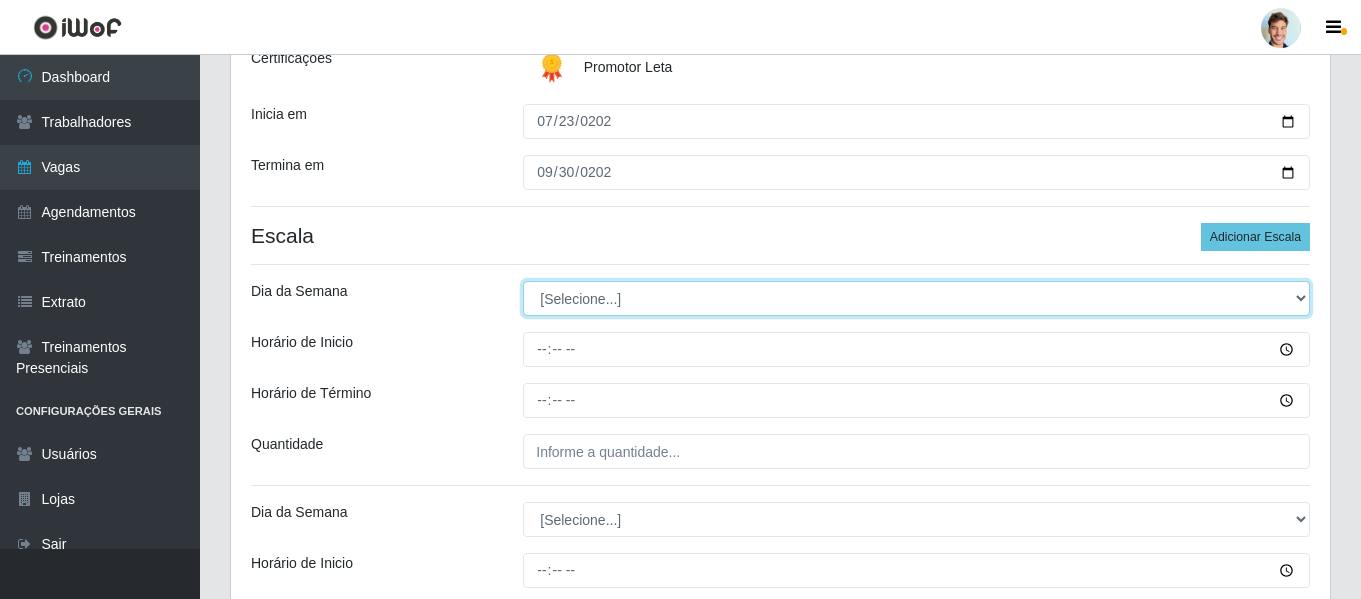 drag, startPoint x: 607, startPoint y: 296, endPoint x: 608, endPoint y: 306, distance: 10.049875 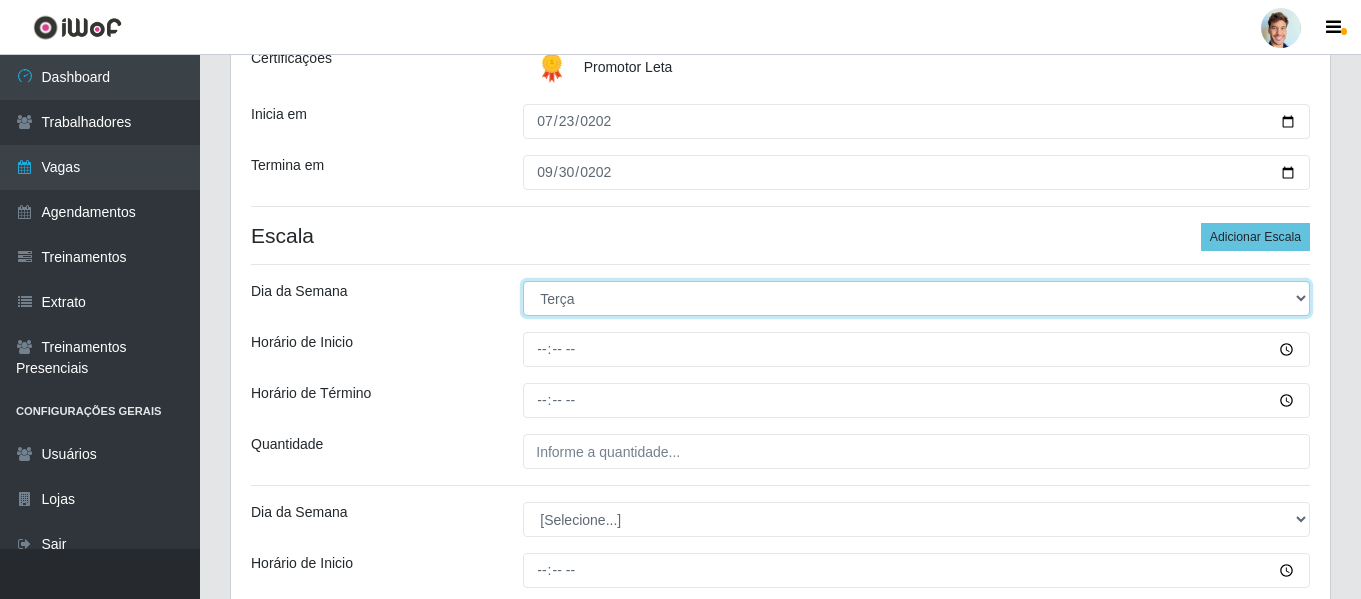 click on "[Selecione...] Segunda Terça Quarta Quinta Sexta Sábado Domingo" at bounding box center (916, 298) 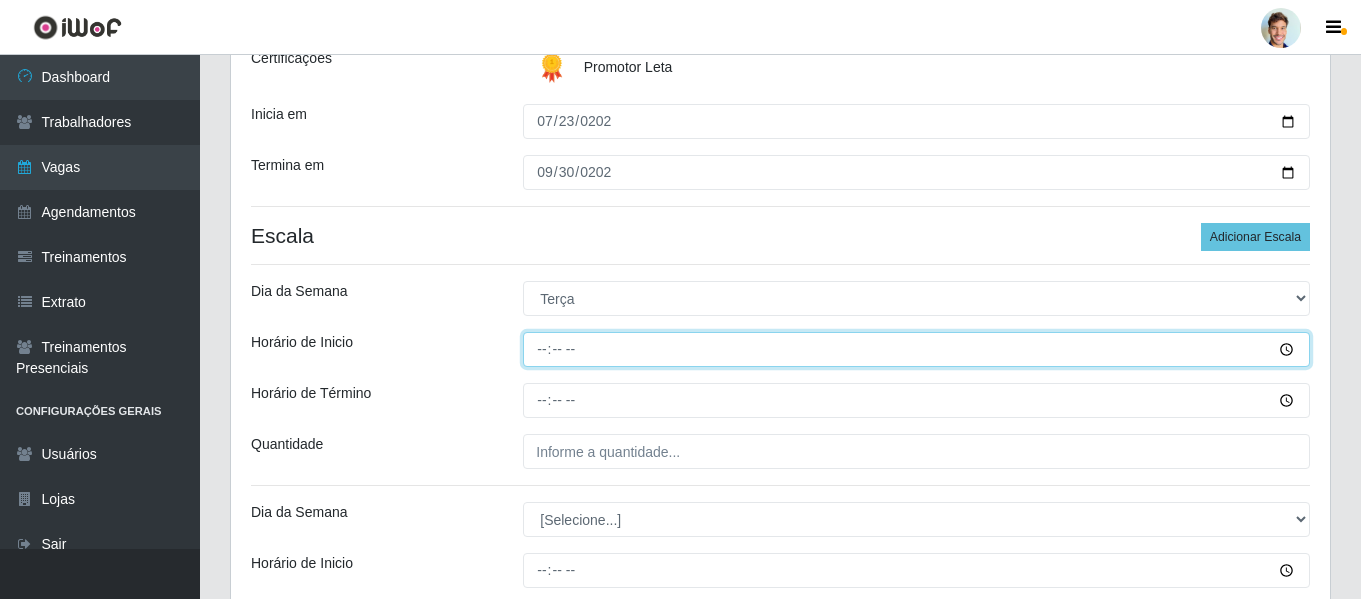 click on "Horário de Inicio" at bounding box center (916, 349) 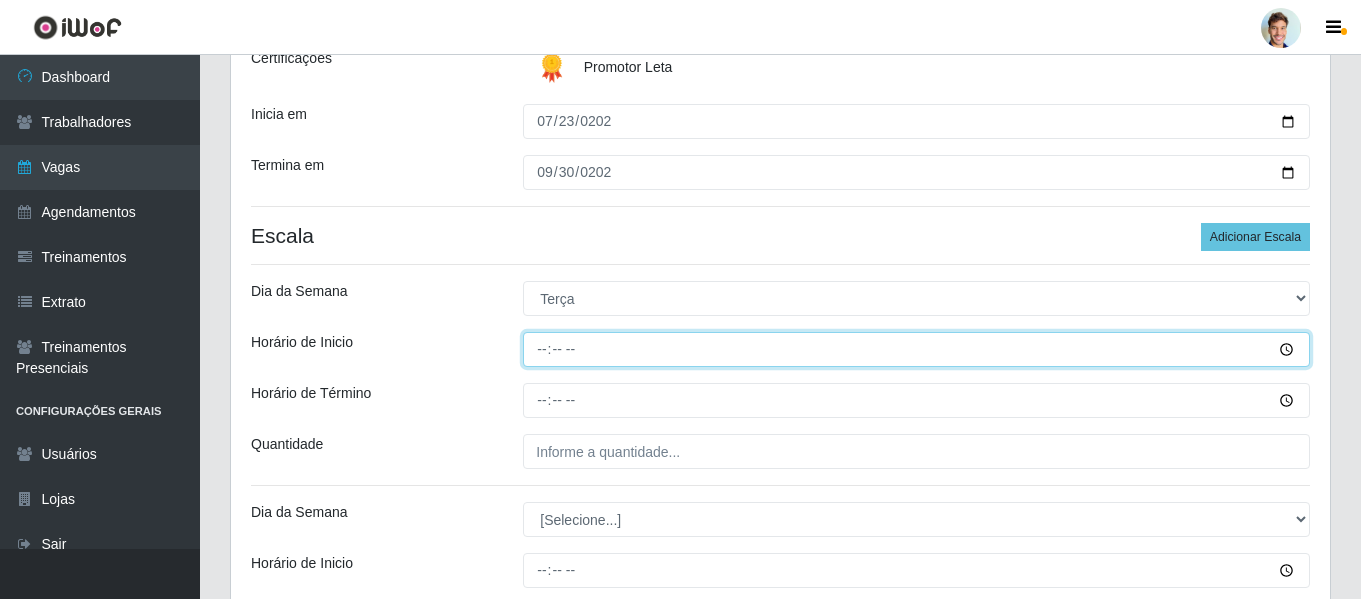 type on "11:00" 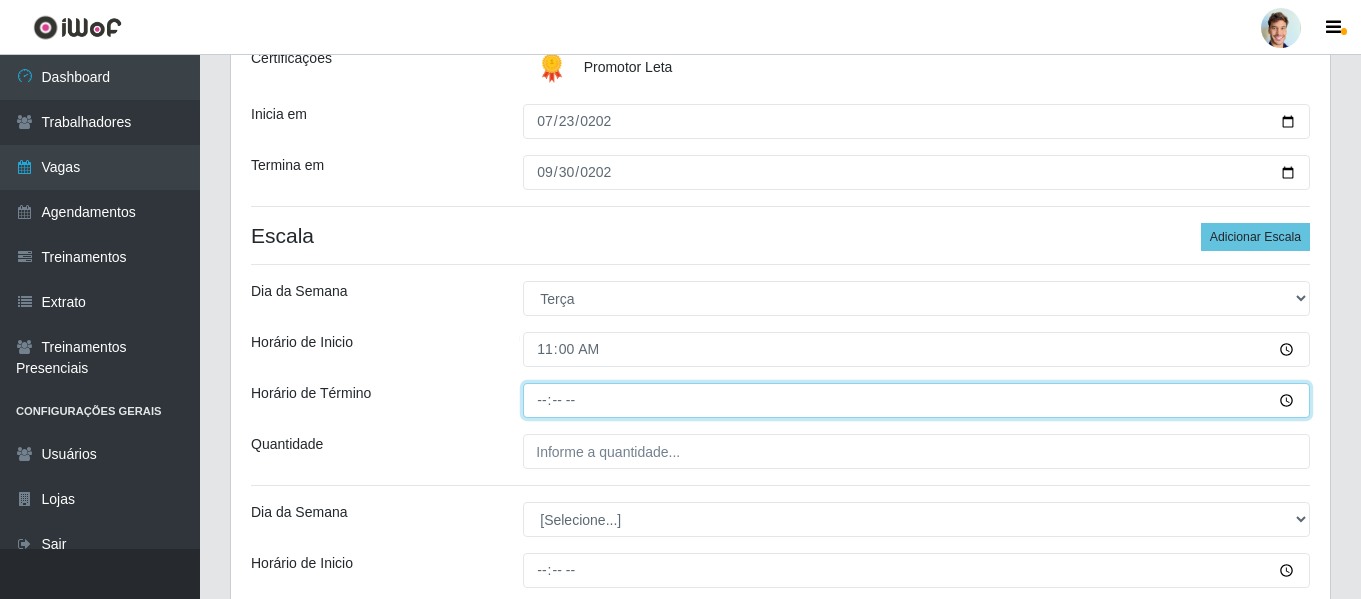 type on "14:00" 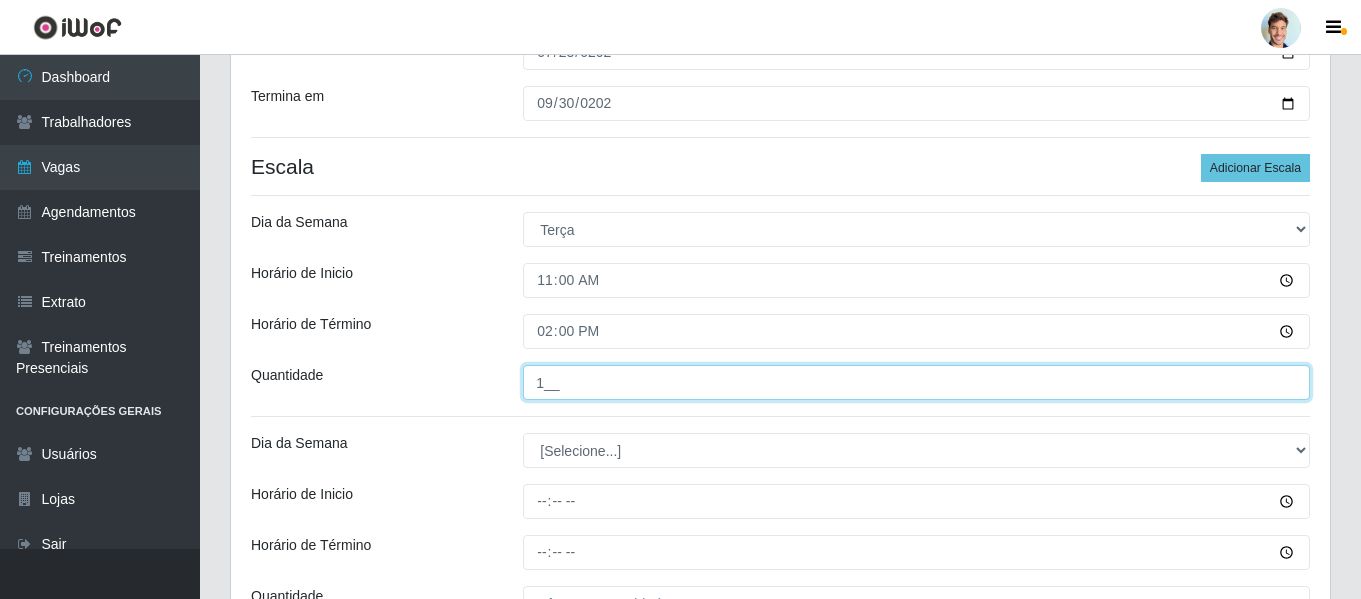 scroll, scrollTop: 400, scrollLeft: 0, axis: vertical 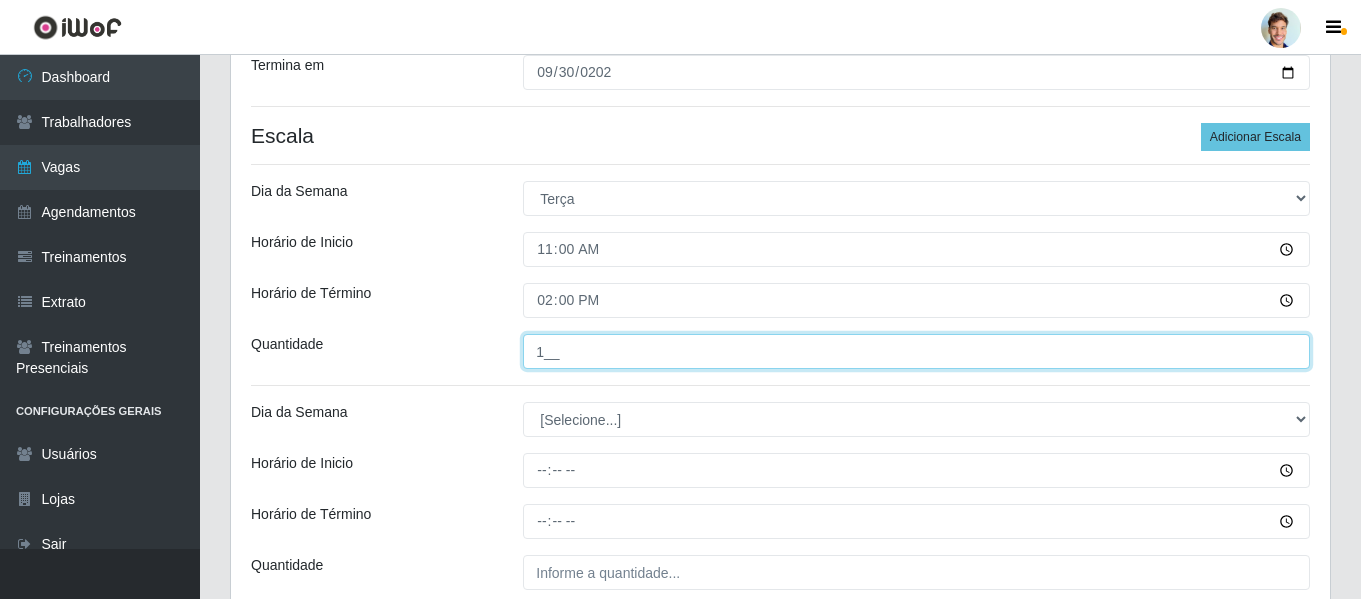 type on "1__" 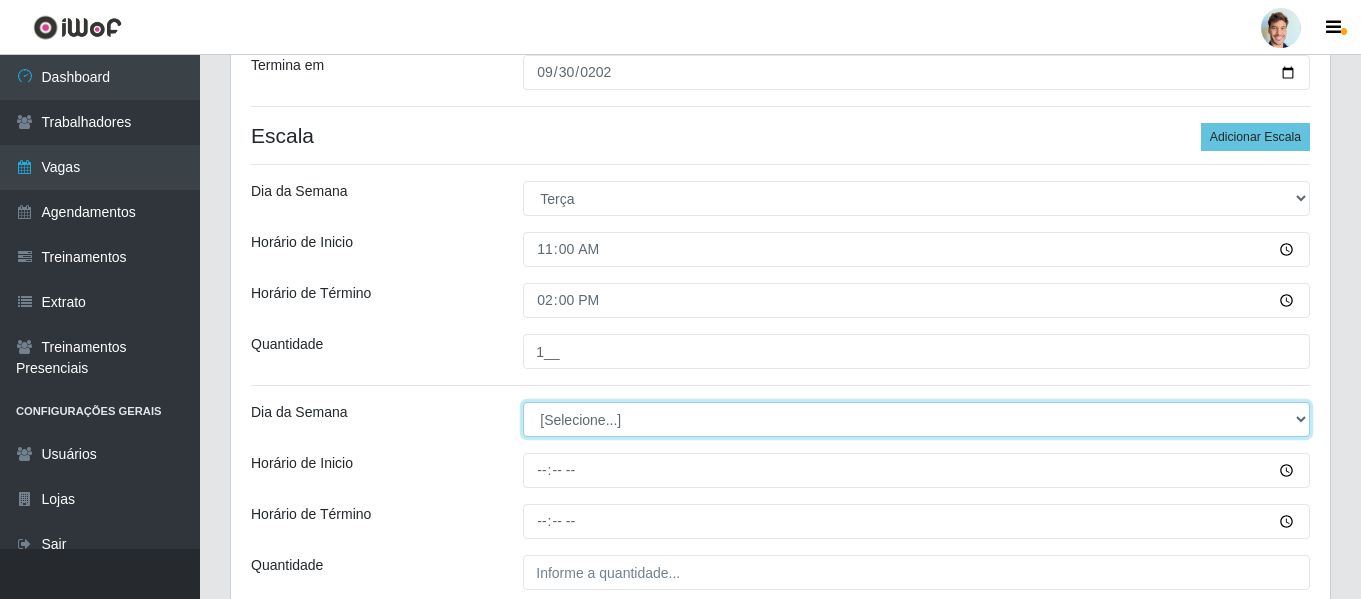 click on "[Selecione...] Segunda Terça Quarta Quinta Sexta Sábado Domingo" at bounding box center [916, 419] 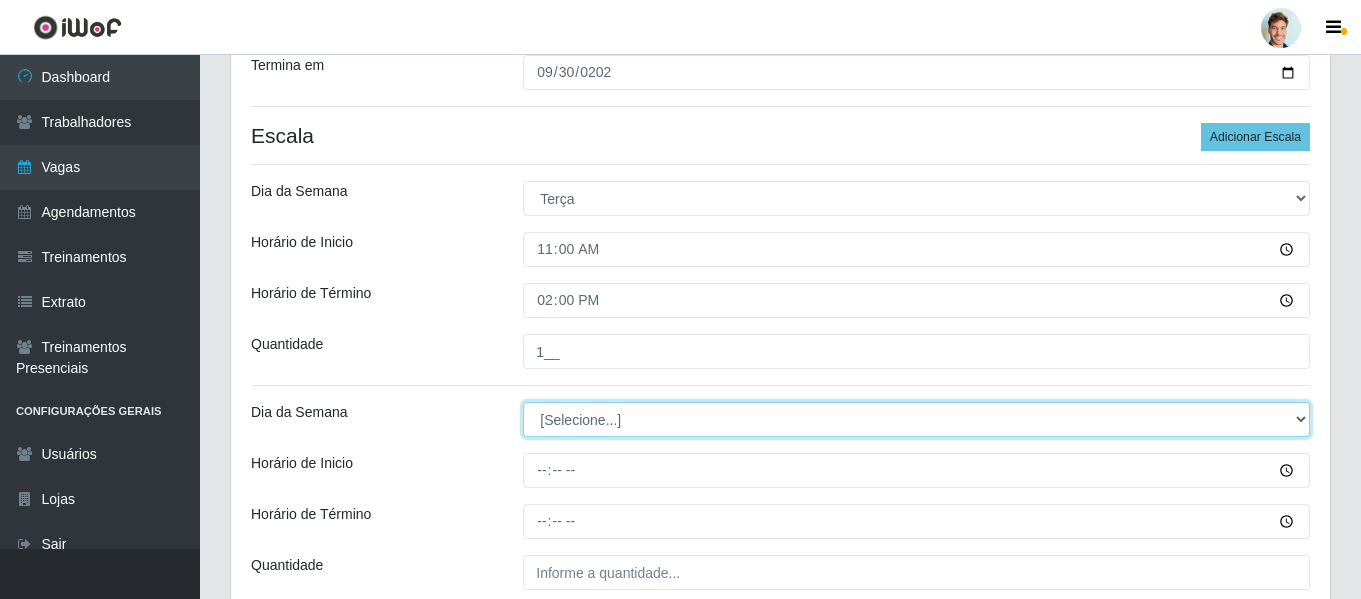 select on "4" 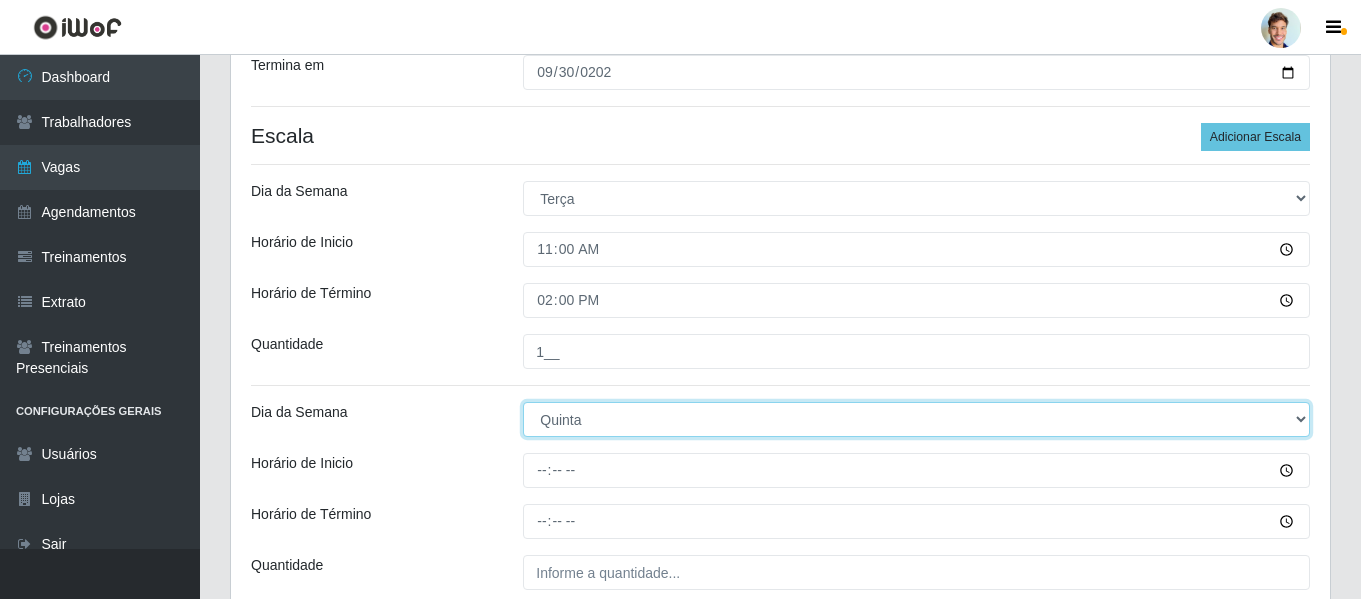 click on "[Selecione...] Segunda Terça Quarta Quinta Sexta Sábado Domingo" at bounding box center [916, 419] 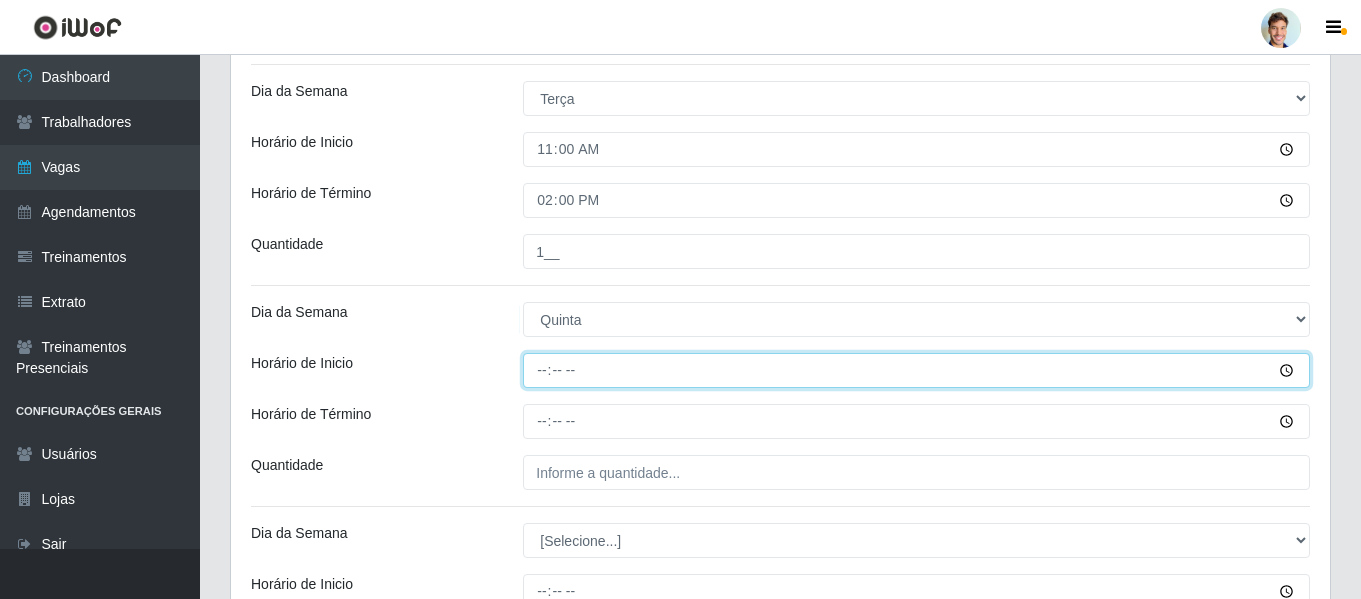 click on "Horário de Inicio" at bounding box center (916, 370) 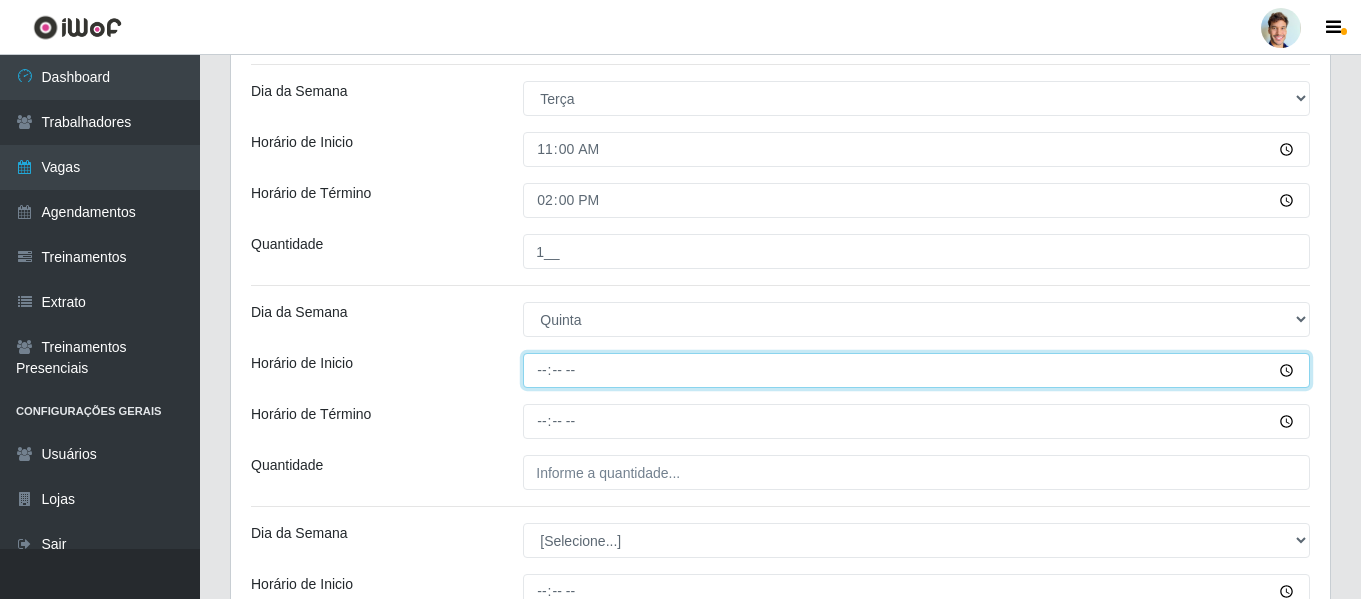 click on "Horário de Inicio" at bounding box center (916, 370) 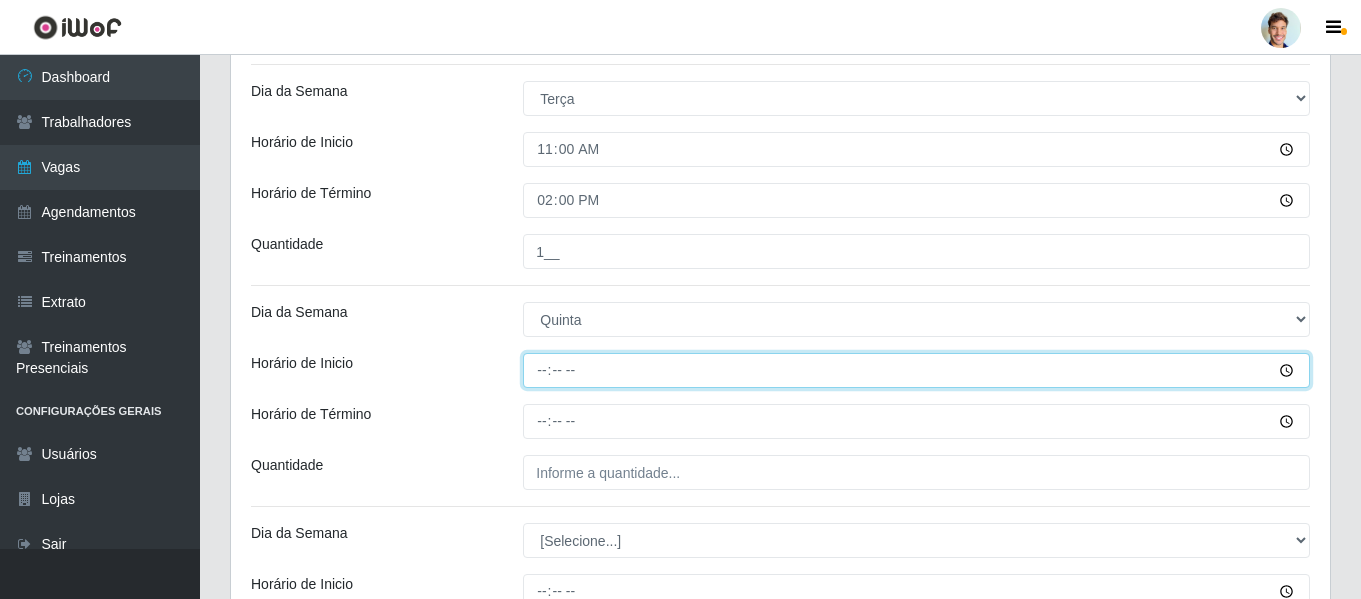 type on "15:00" 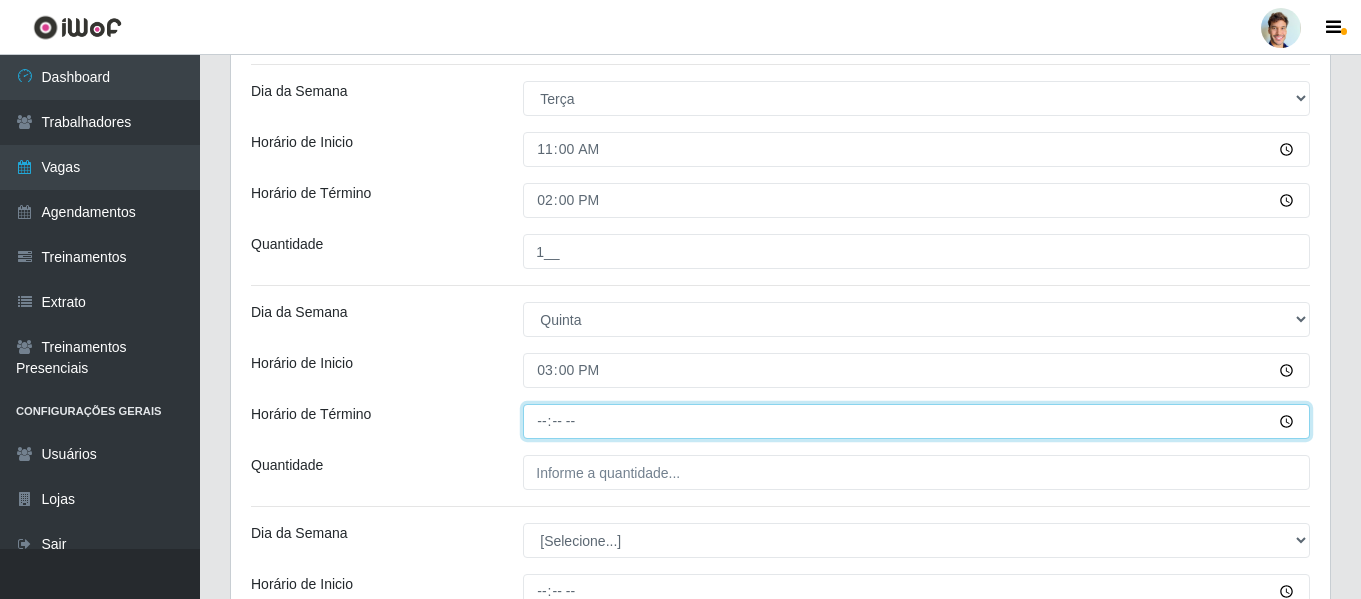 type on "18:00" 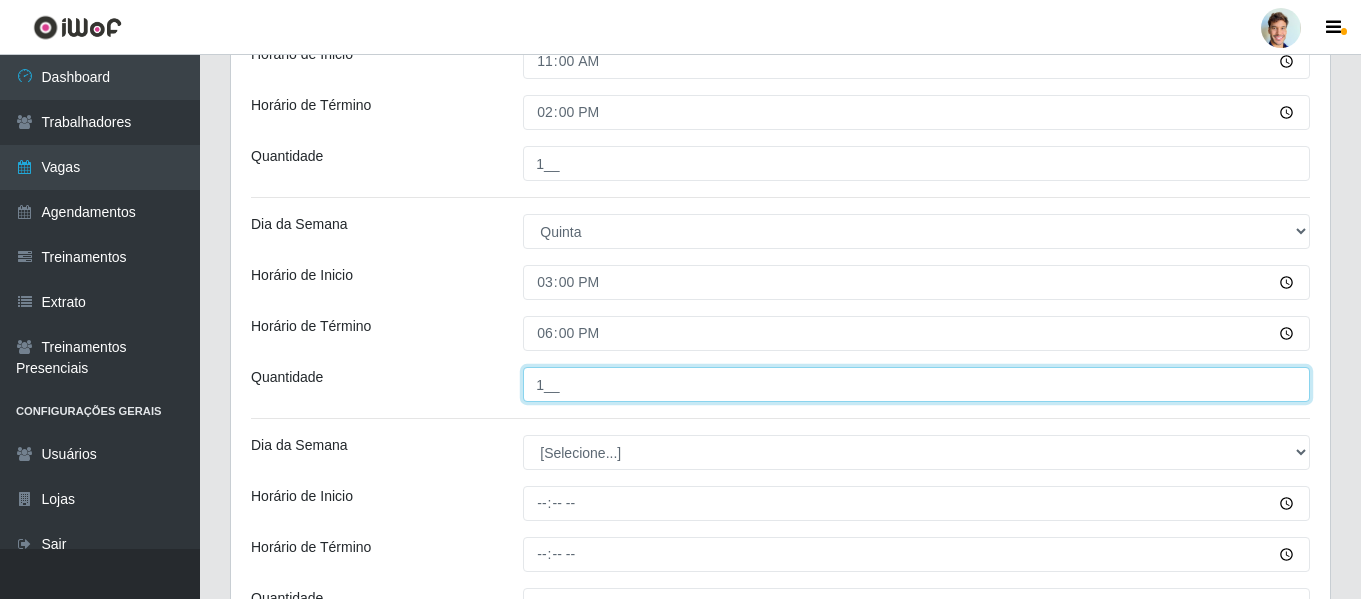 scroll, scrollTop: 700, scrollLeft: 0, axis: vertical 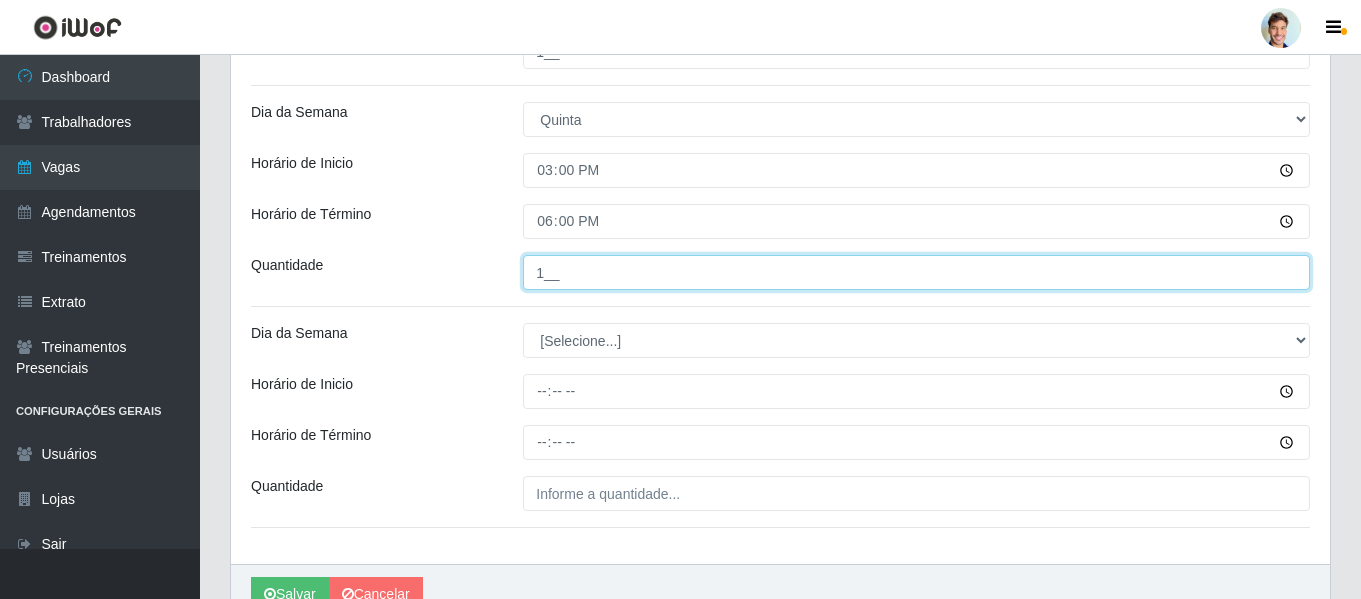 type on "1__" 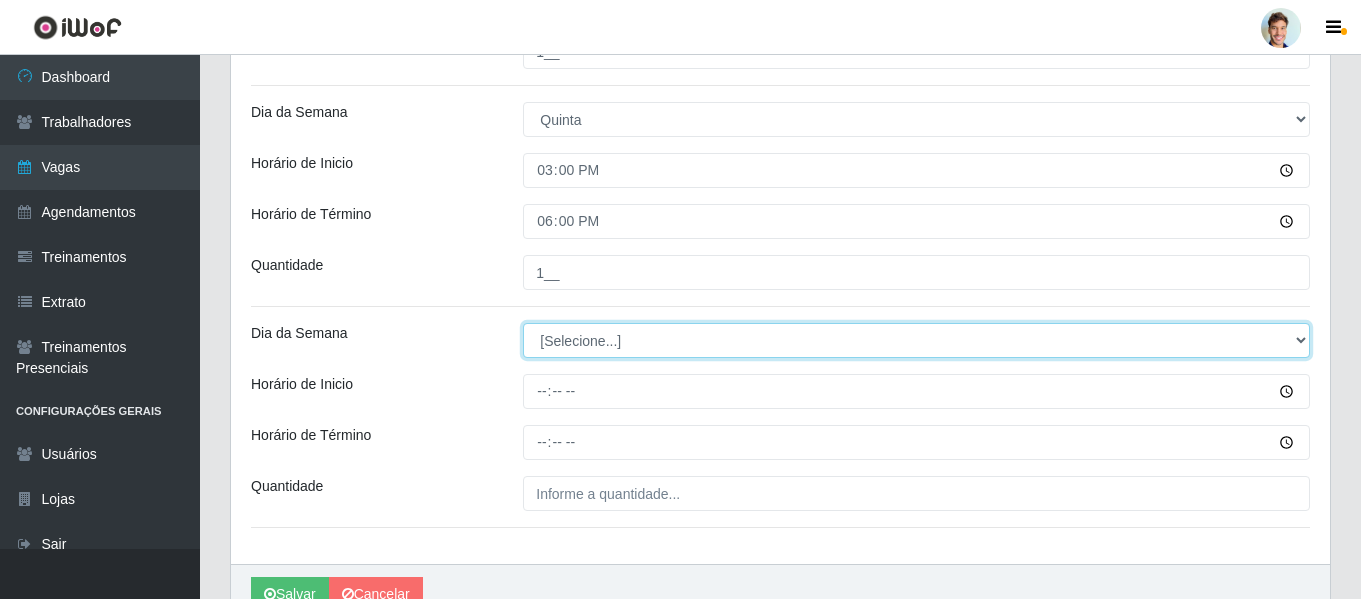 click on "[Selecione...] Segunda Terça Quarta Quinta Sexta Sábado Domingo" at bounding box center (916, 340) 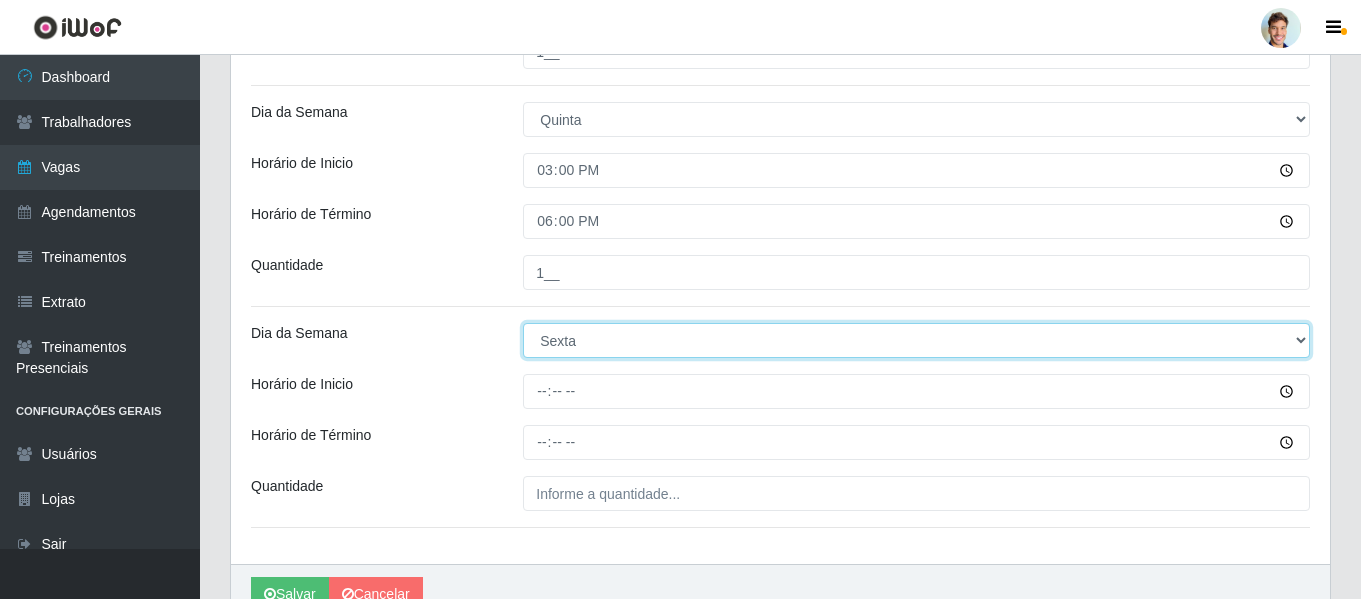 click on "[Selecione...] Segunda Terça Quarta Quinta Sexta Sábado Domingo" at bounding box center (916, 340) 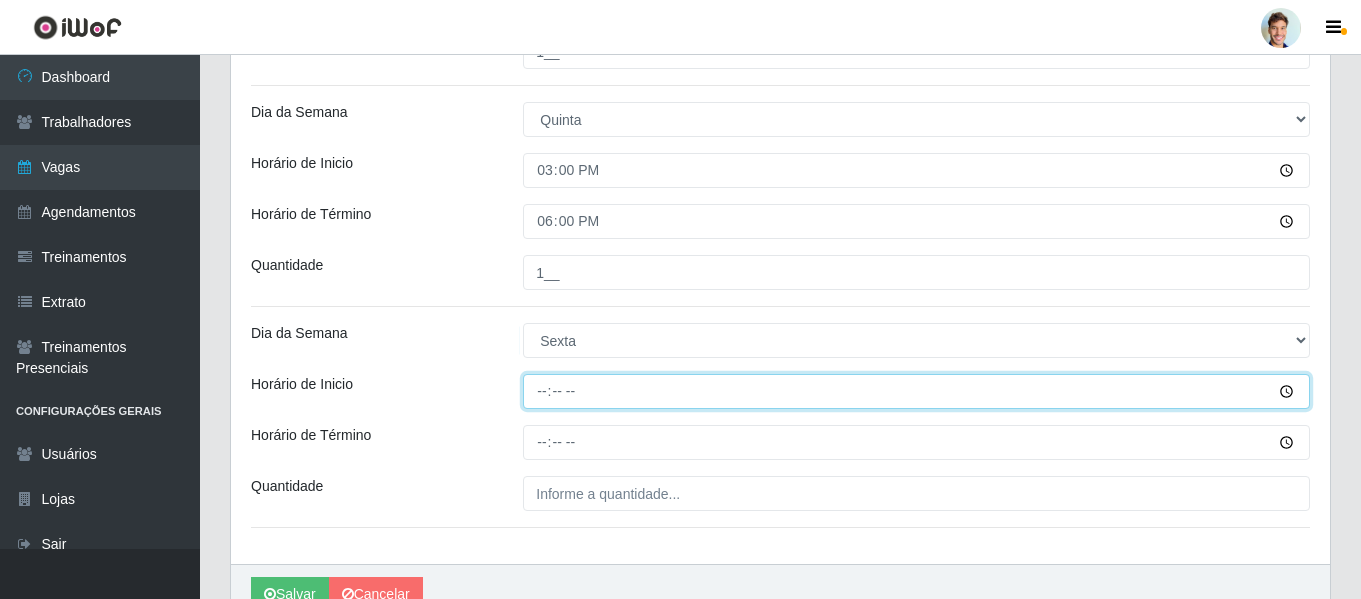 click on "Horário de Inicio" at bounding box center (916, 391) 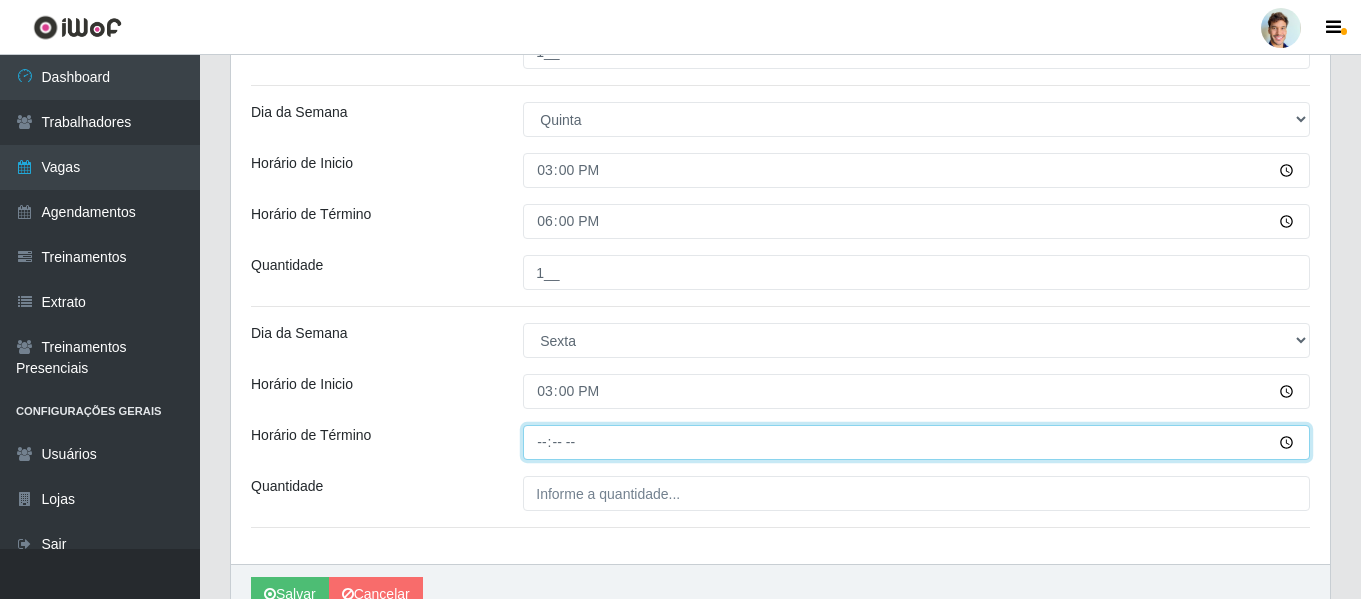 type on "18:00" 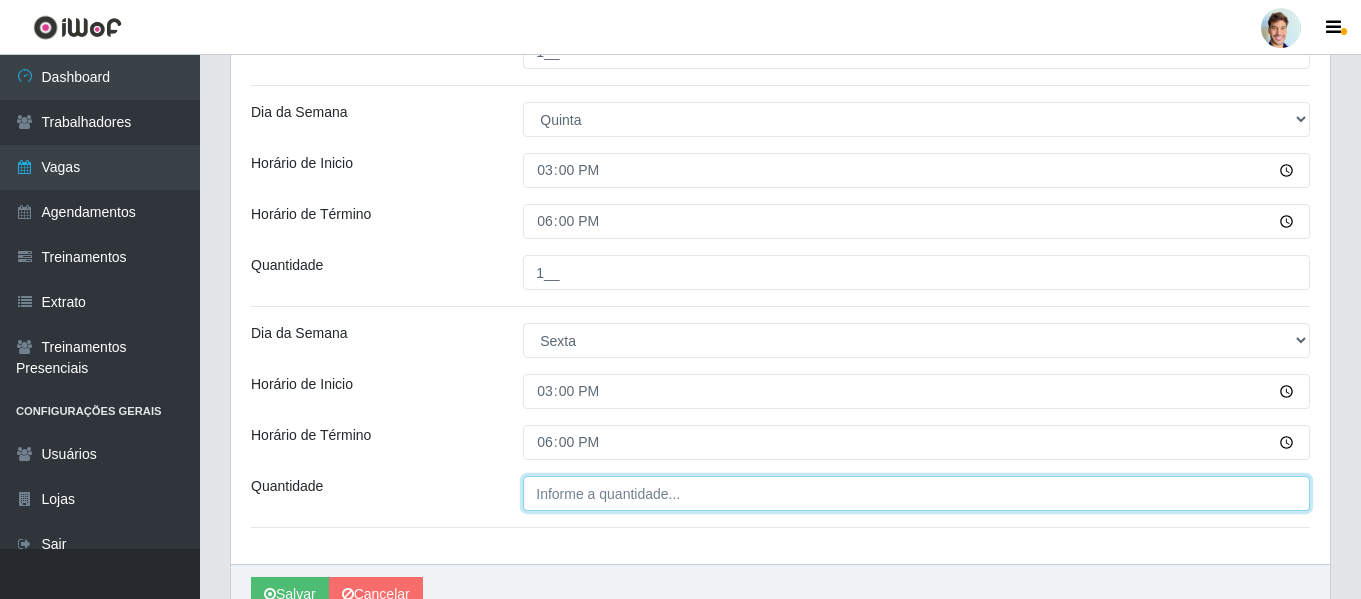 type on "___" 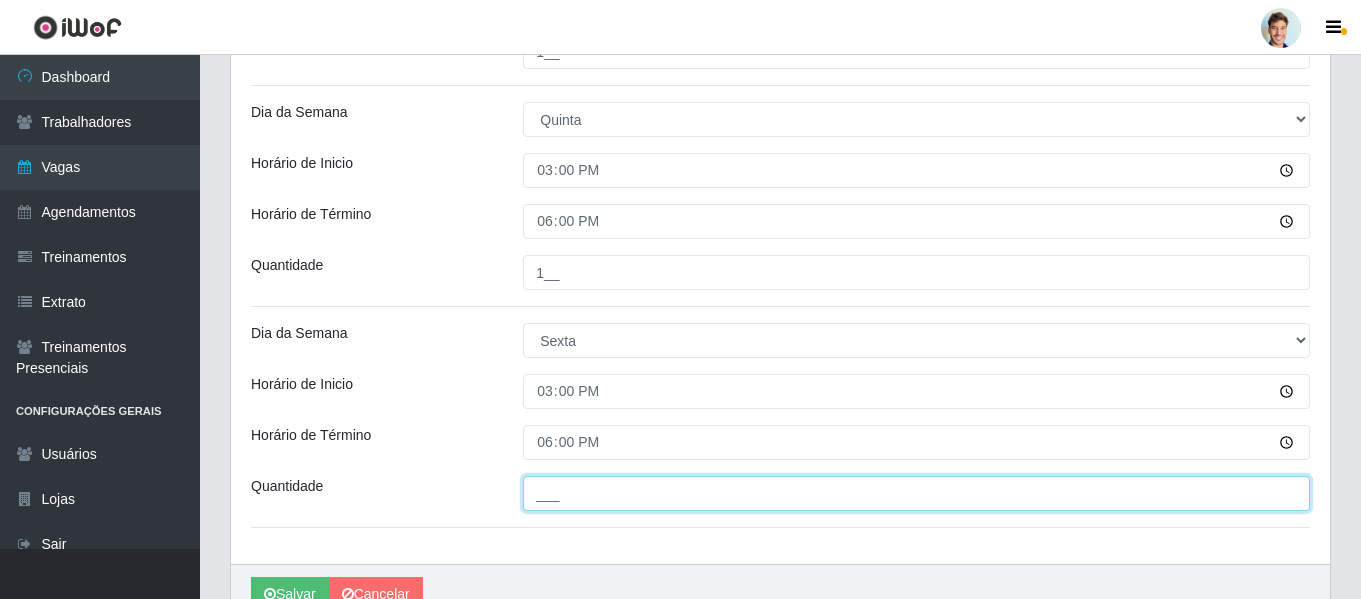 click on "___" at bounding box center [916, 493] 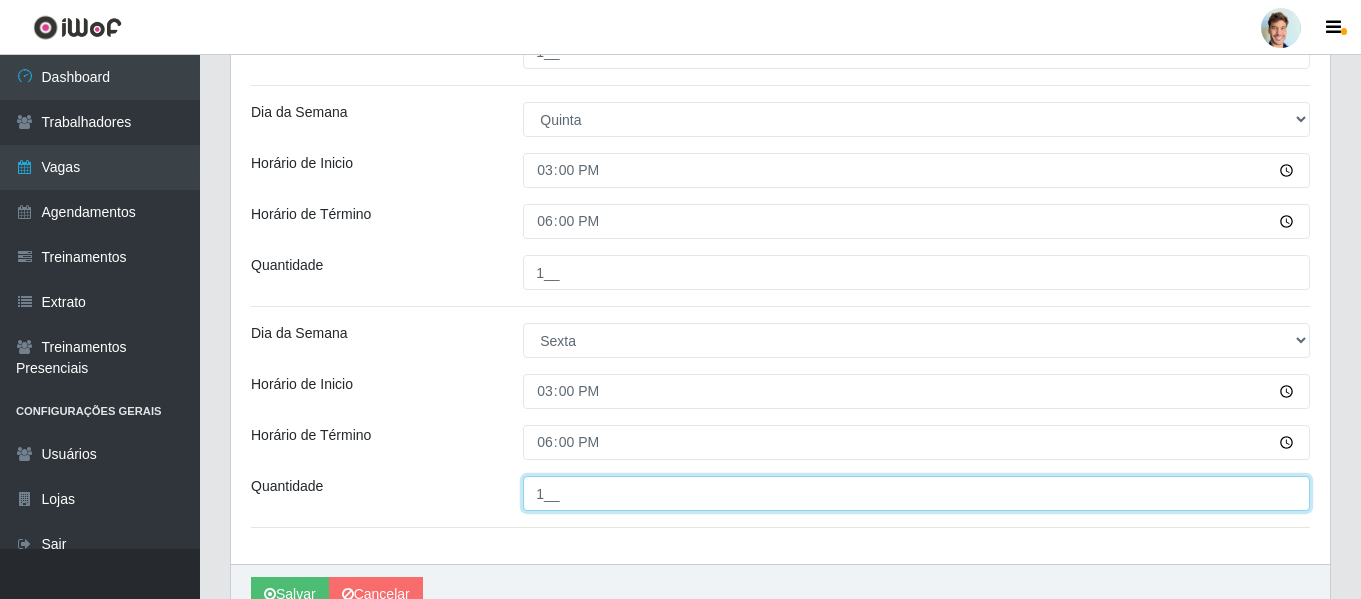 type on "1__" 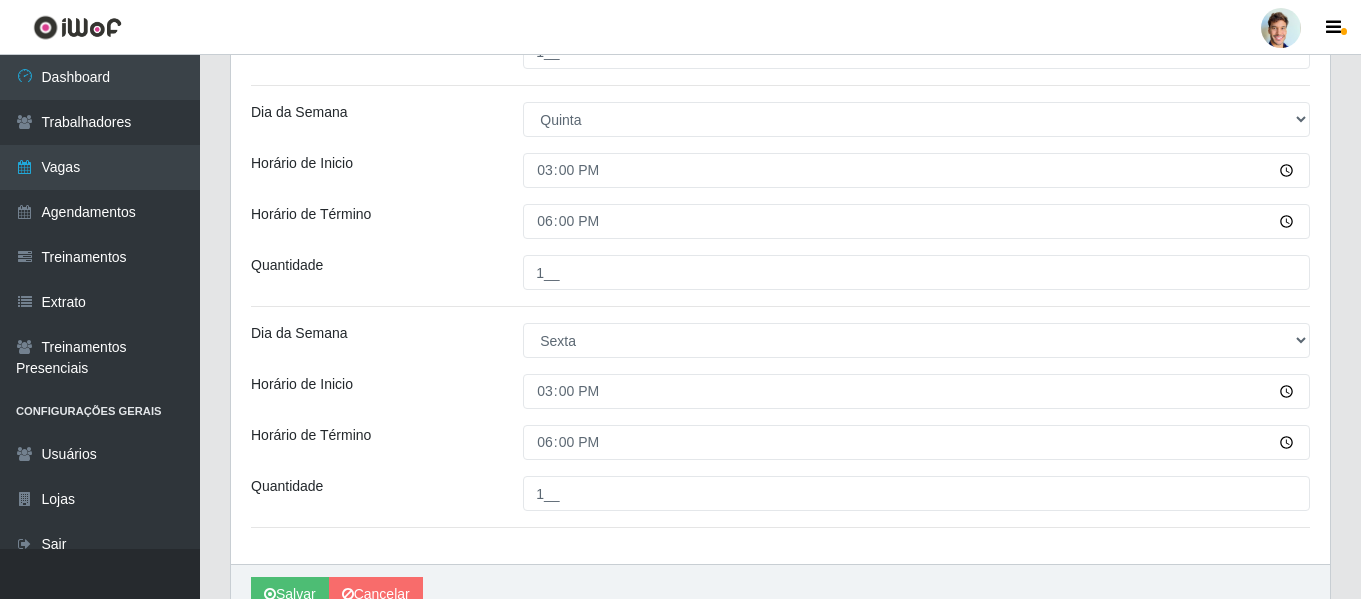 click on "[PERSON_NAME] - Arco-Vita Shopping Nossa Senhora do [PERSON_NAME] Função [Selecione...] Promotor  Sexo do Trabalhador [Selecione...] Certificações   Promotor Leta Inicia em [DATE] Termina em [DATE] Escala Adicionar Escala Dia da Semana [Selecione...] Segunda Terça Quarta Quinta Sexta [PERSON_NAME] Horário de Inicio 11:00 Horário de Término 14:00 Quantidade 1__ Dia da Semana [Selecione...] Segunda Terça Quarta Quinta Sexta [PERSON_NAME] Horário de Inicio 15:00 Horário de Término 18:00 Quantidade 1__ Dia da Semana [Selecione...] Segunda Terça Quarta Quinta Sexta [PERSON_NAME] de Inicio 15:00 Horário de Término 18:00 Quantidade 1__" at bounding box center [780, 18] 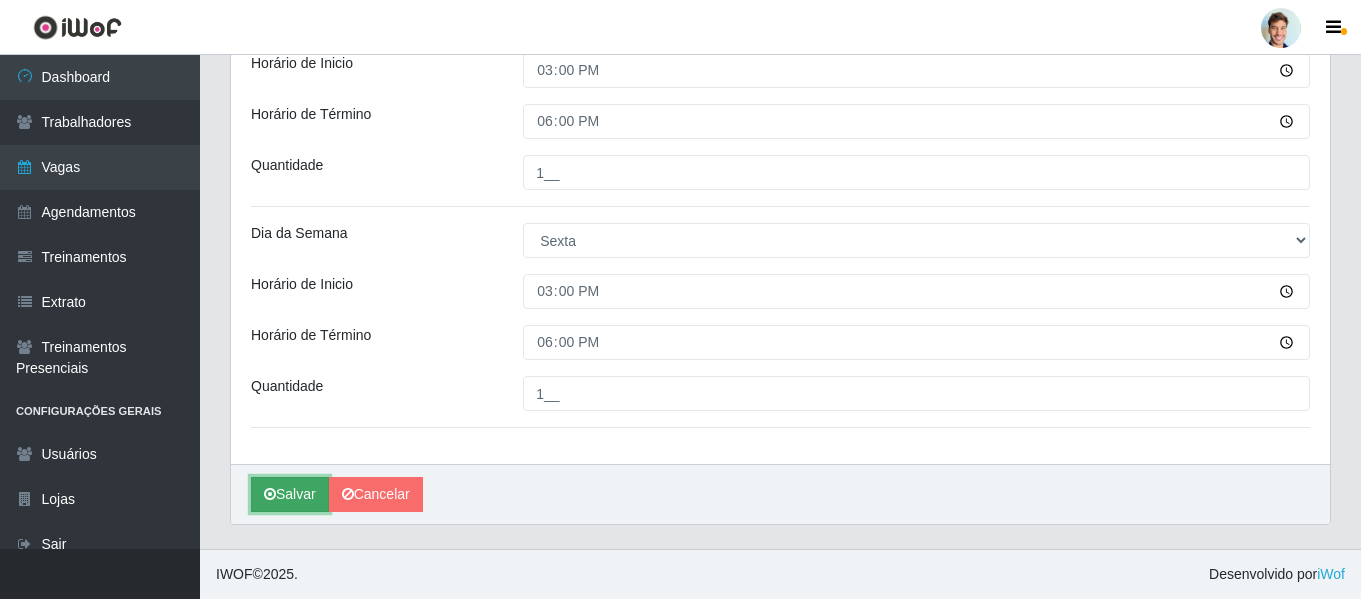 click on "Salvar" at bounding box center [290, 494] 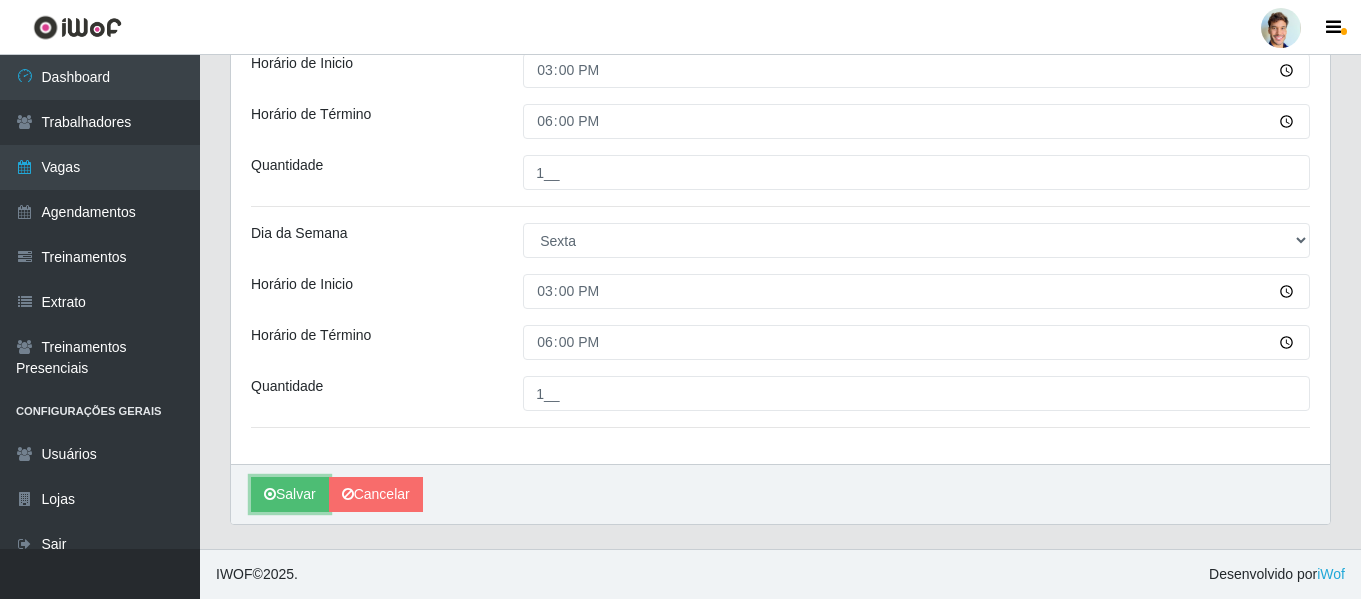 type 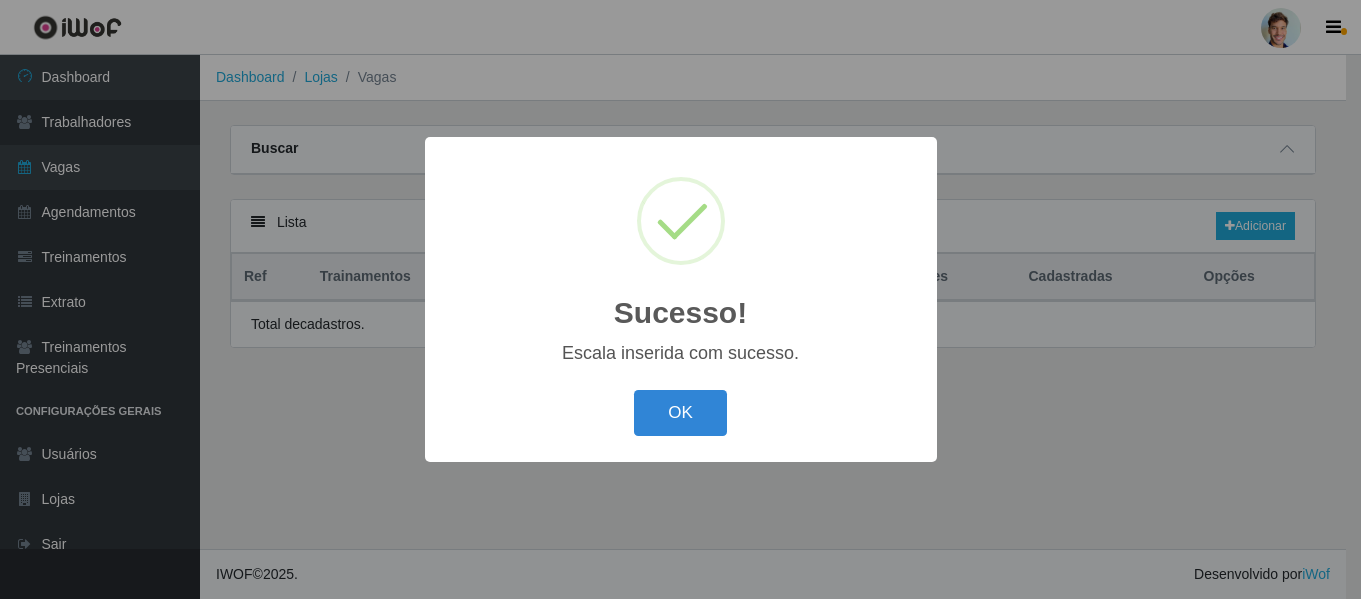 scroll, scrollTop: 0, scrollLeft: 0, axis: both 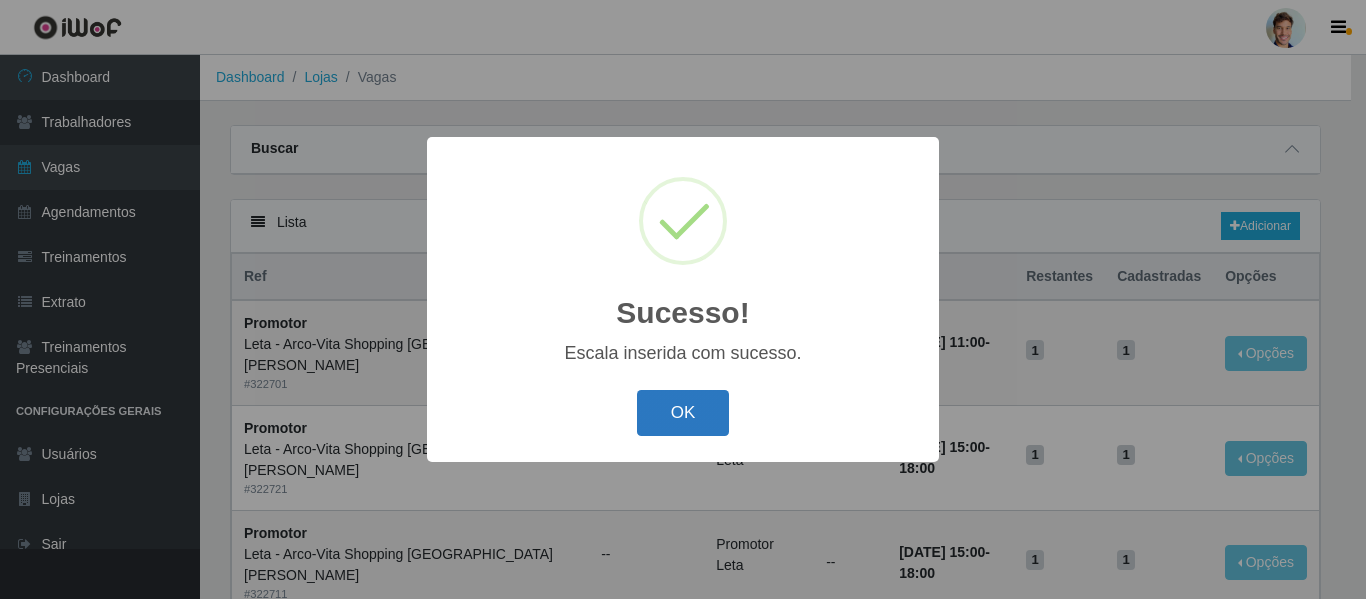 click on "OK" at bounding box center (683, 413) 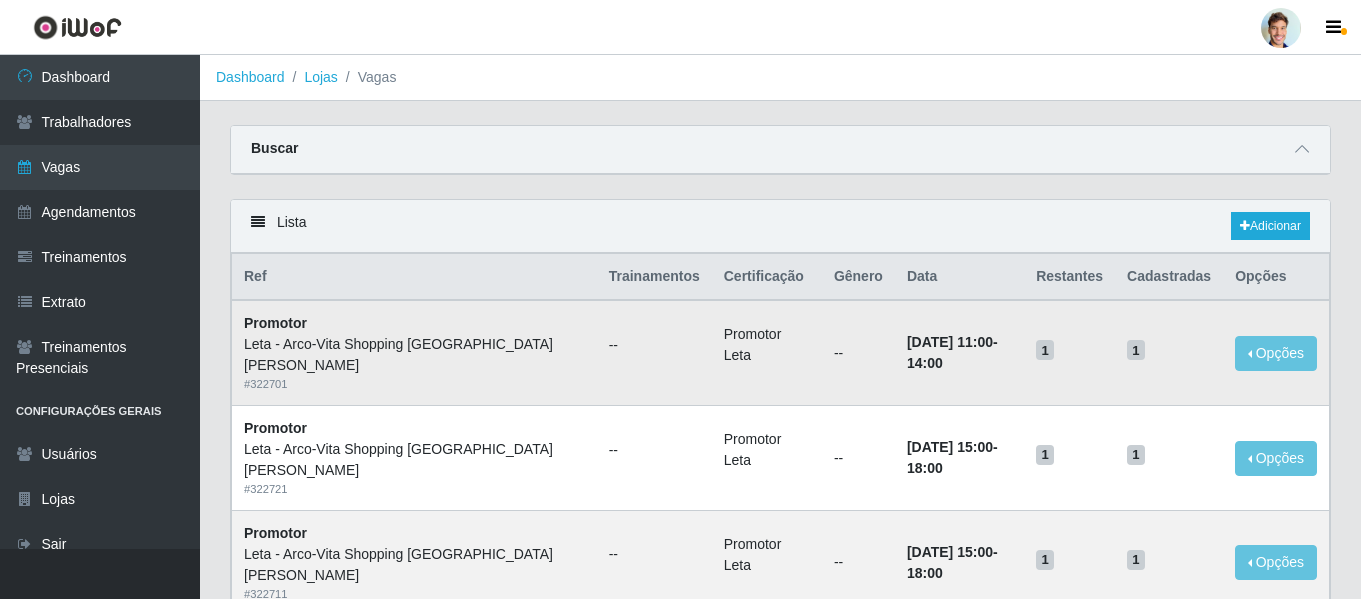 click on "Promotor Leta" at bounding box center [767, 352] 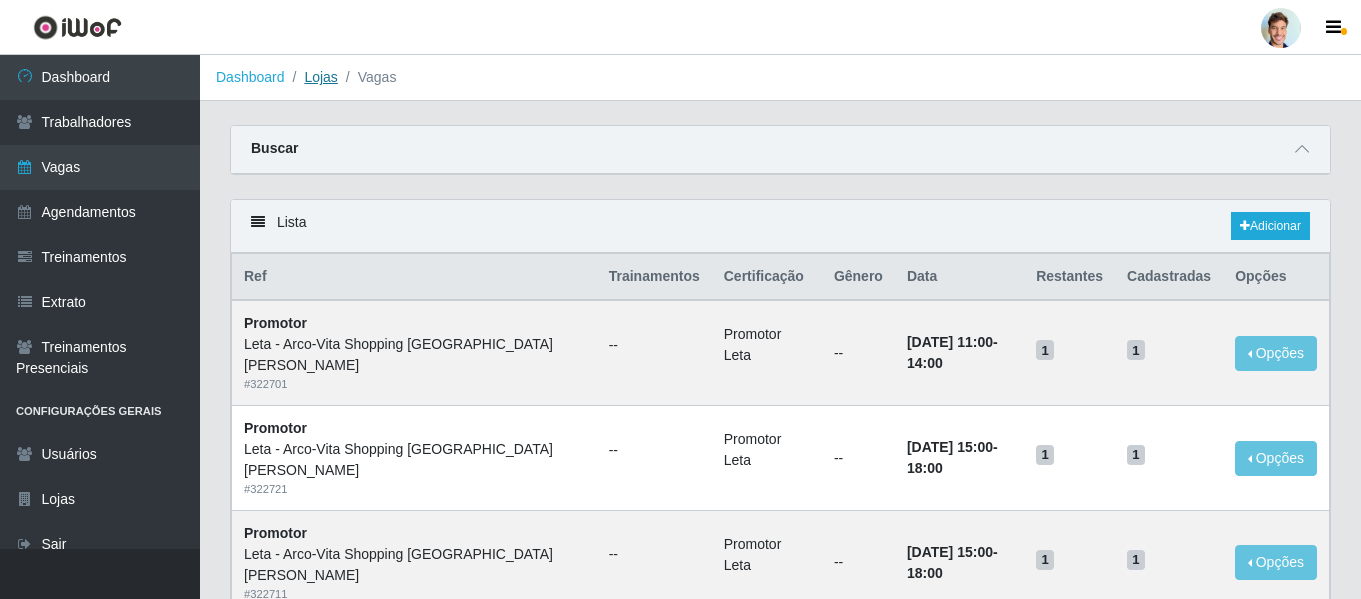 click on "Lojas" at bounding box center [320, 77] 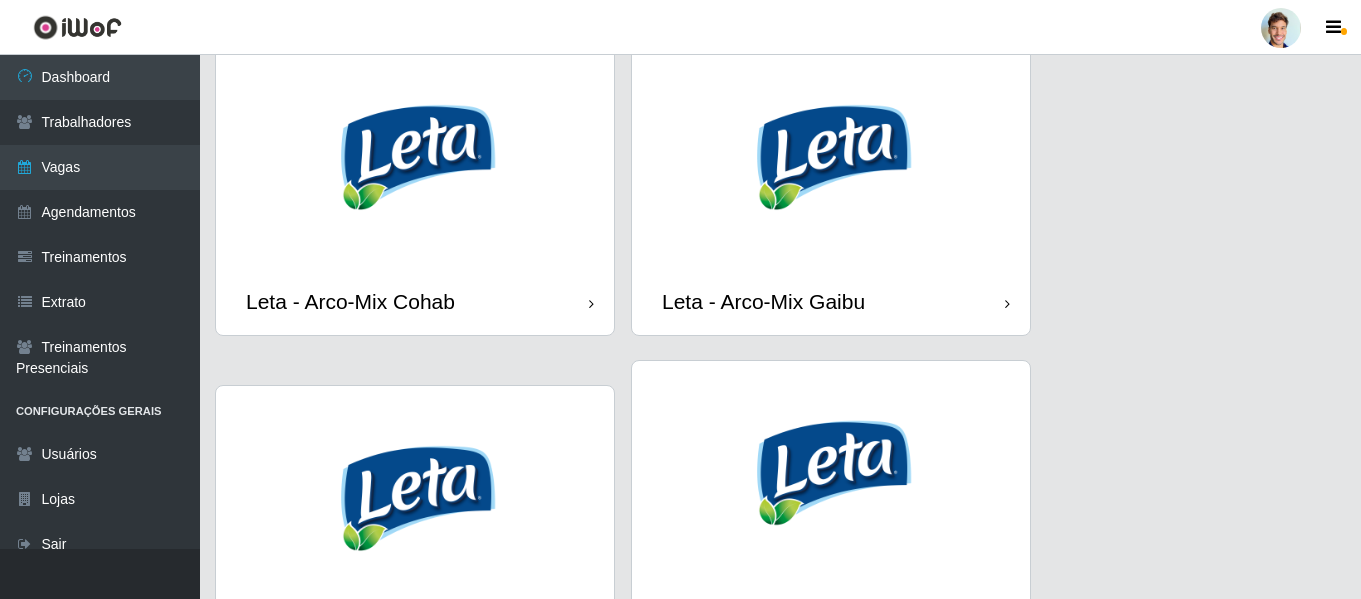scroll, scrollTop: 1400, scrollLeft: 0, axis: vertical 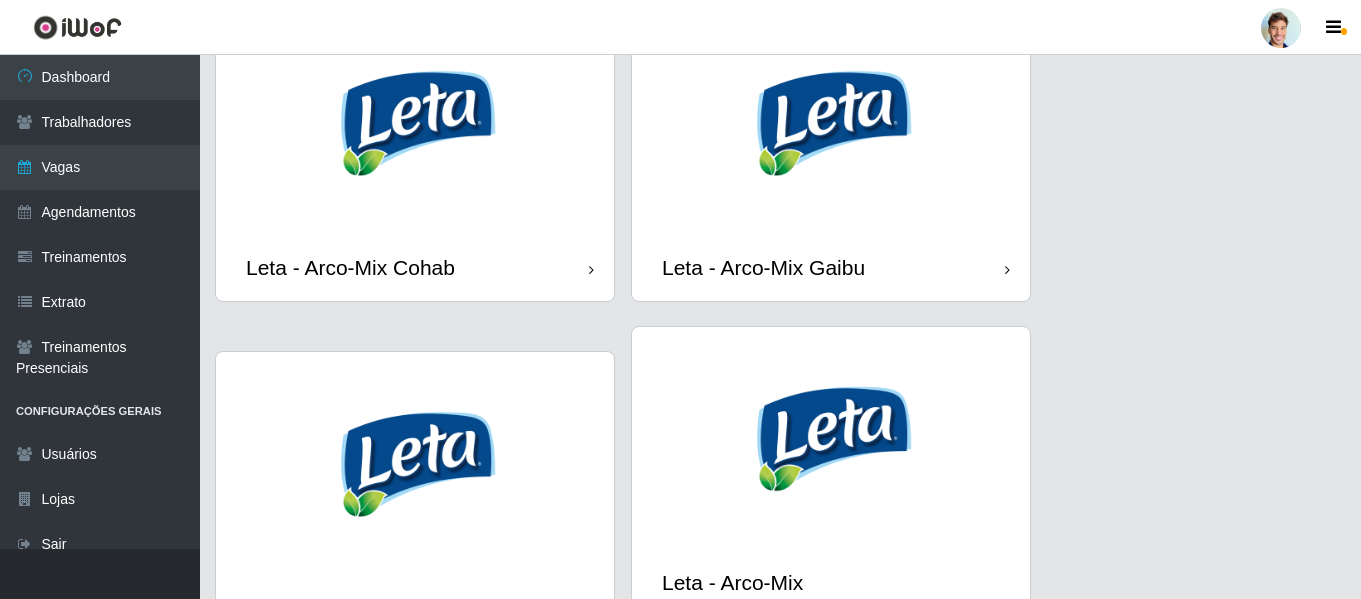 click at bounding box center [415, 123] 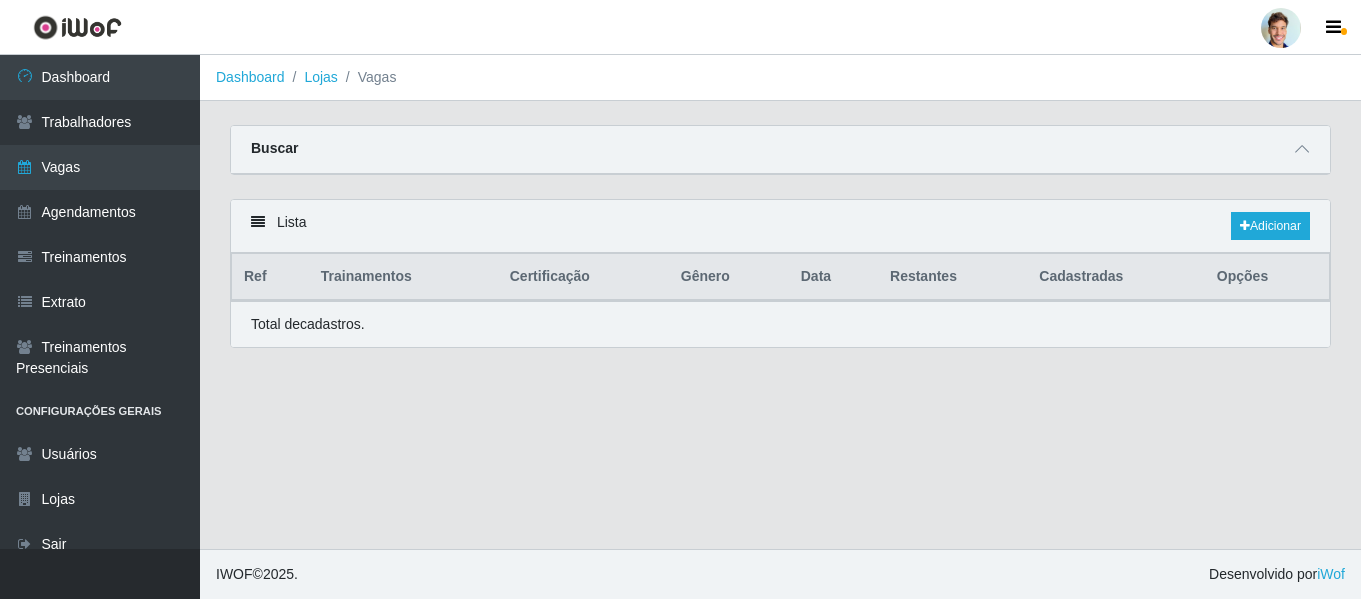 scroll, scrollTop: 0, scrollLeft: 0, axis: both 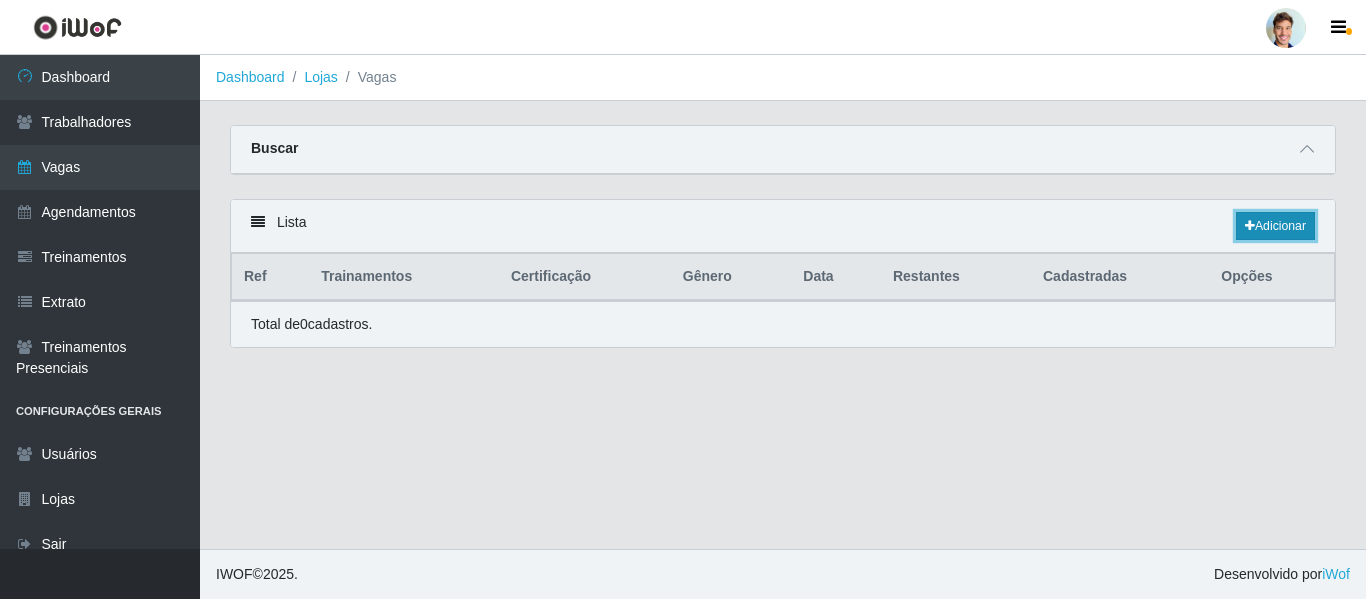 click on "Adicionar" at bounding box center [1275, 226] 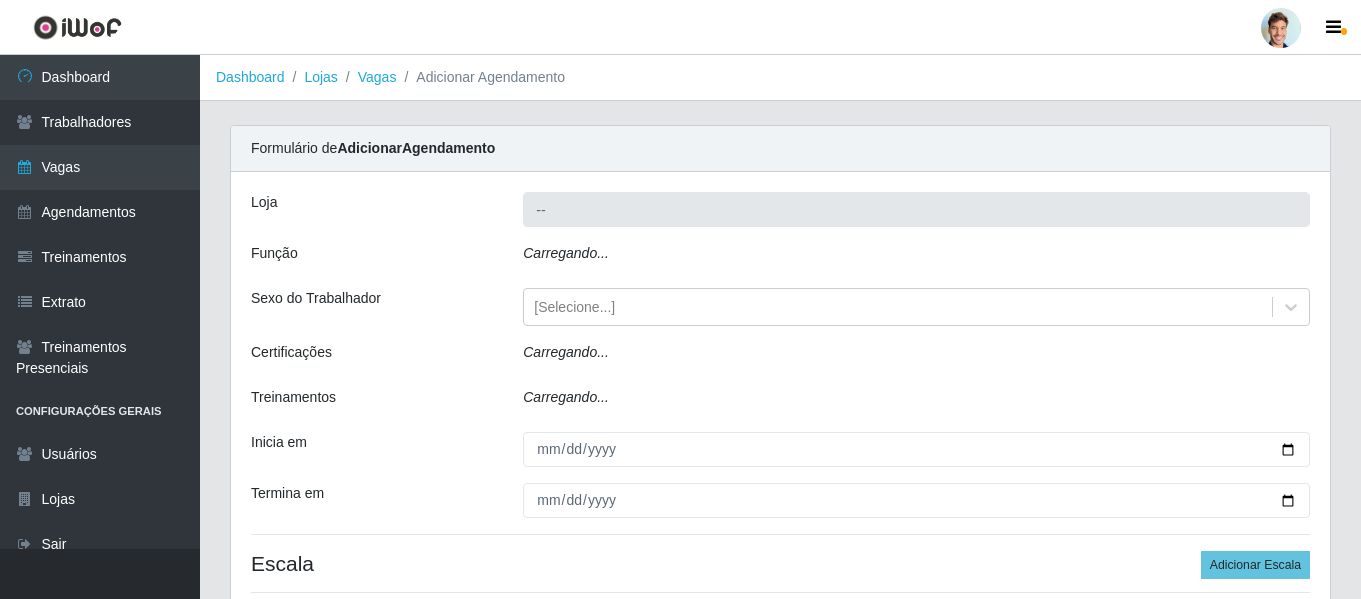 type on "Leta - Arco-Mix Cohab" 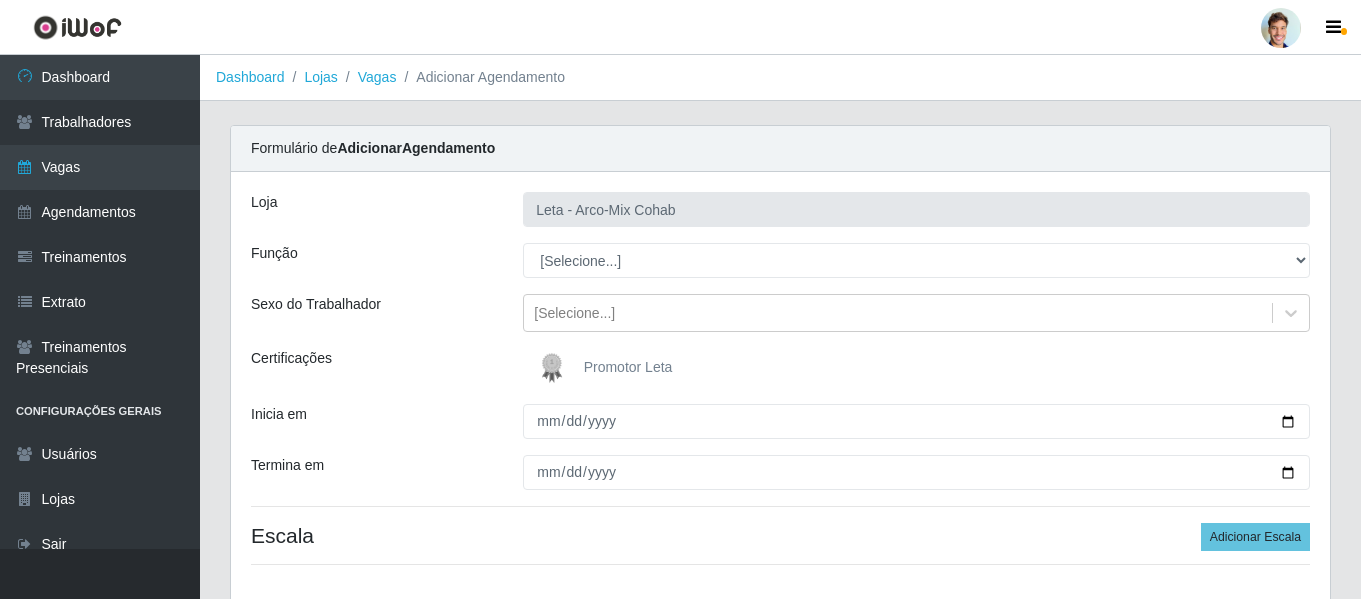 click on "Promotor Leta" at bounding box center [628, 367] 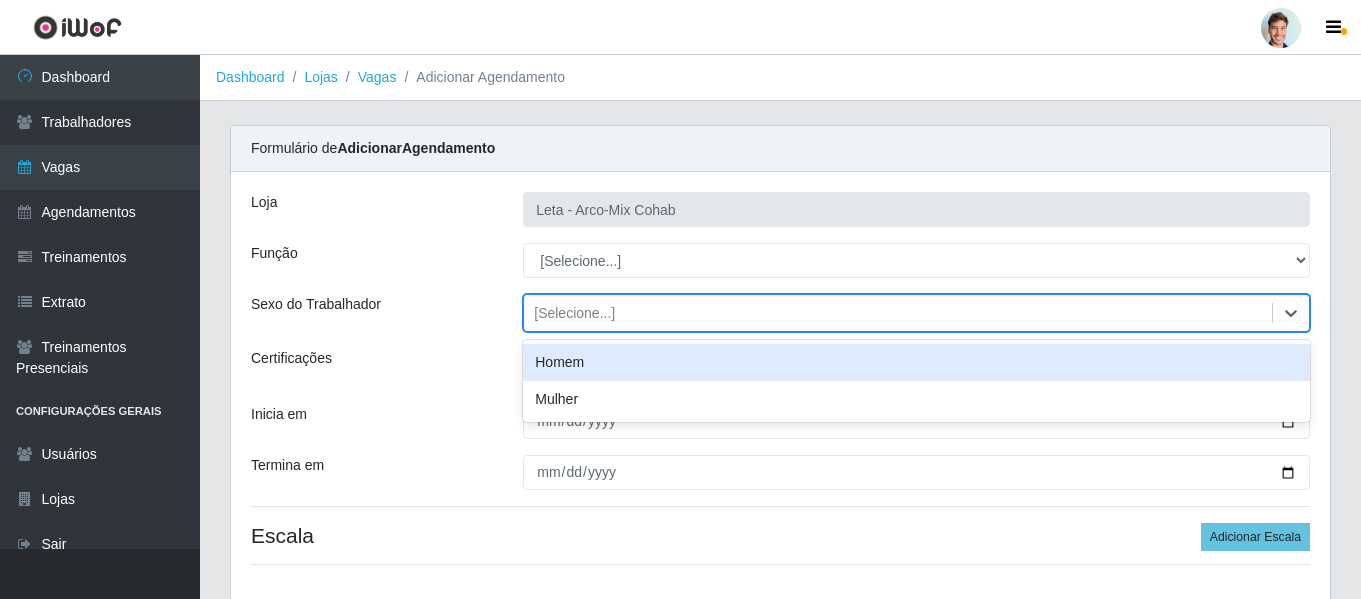 click on "[Selecione...]" at bounding box center (574, 313) 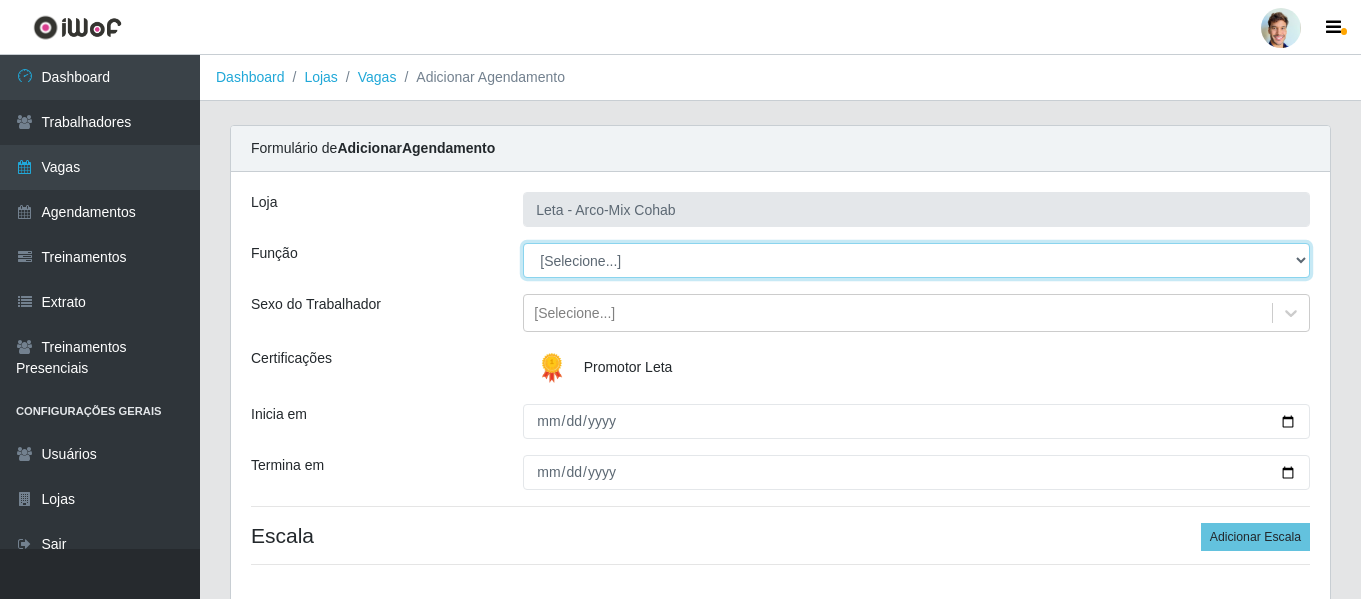 click on "[Selecione...] Promotor" at bounding box center [916, 260] 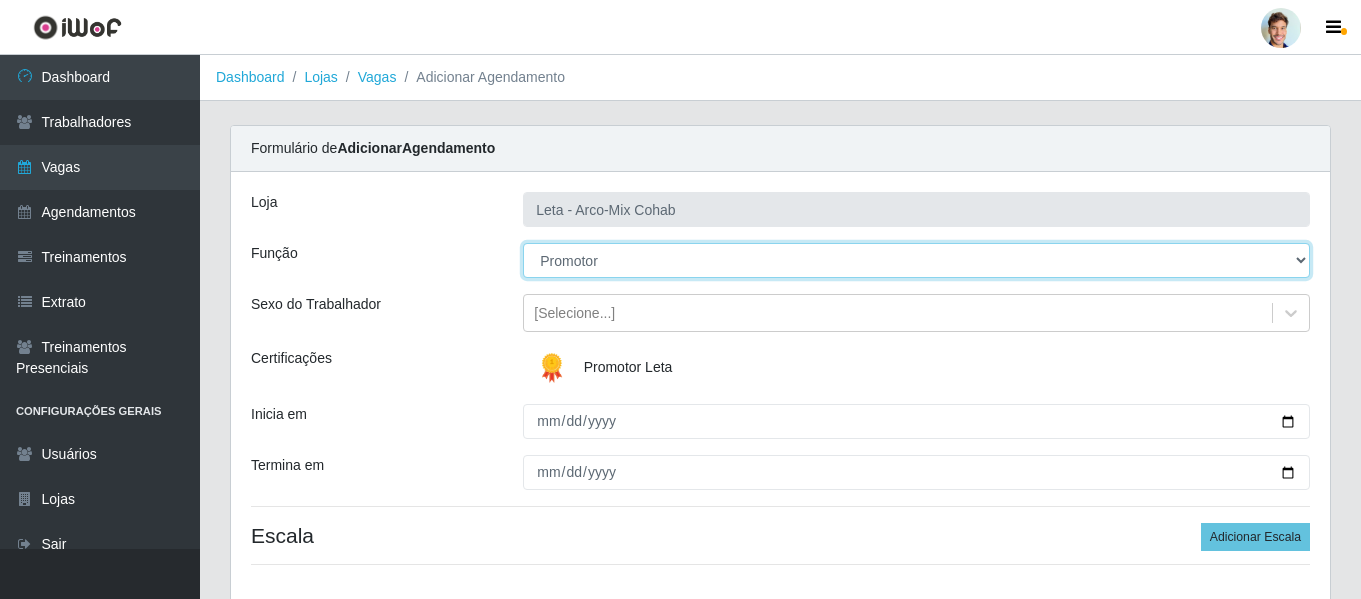 click on "[Selecione...] Promotor" at bounding box center [916, 260] 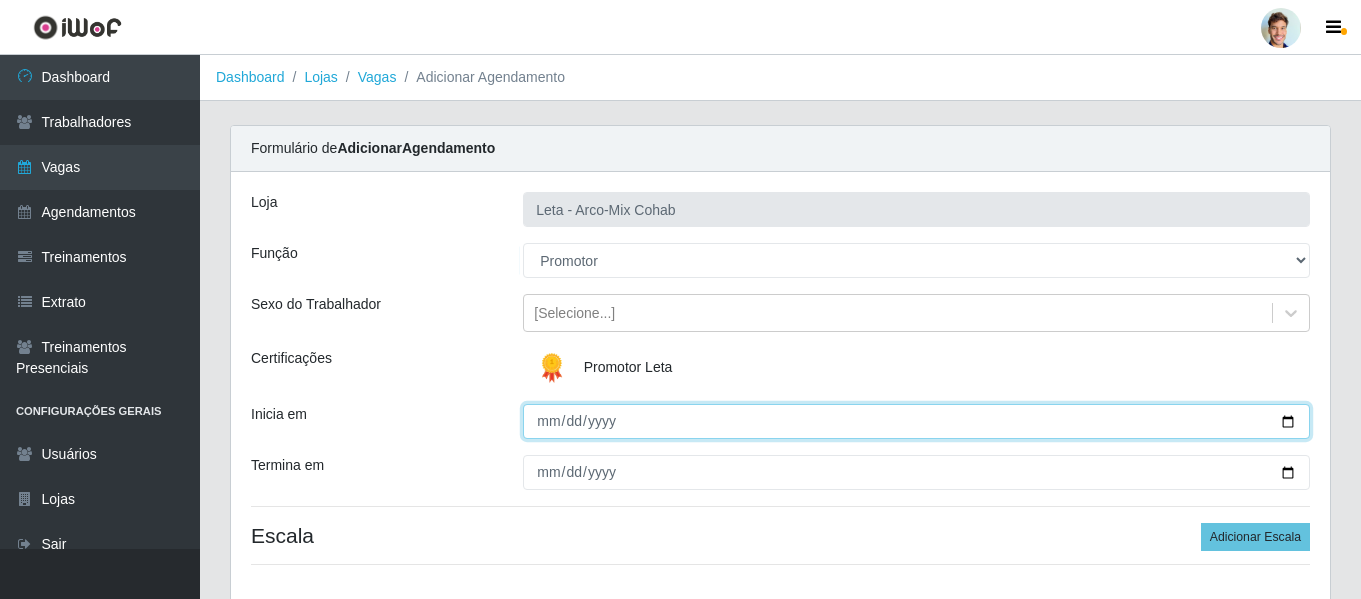 click on "Inicia em" at bounding box center [916, 421] 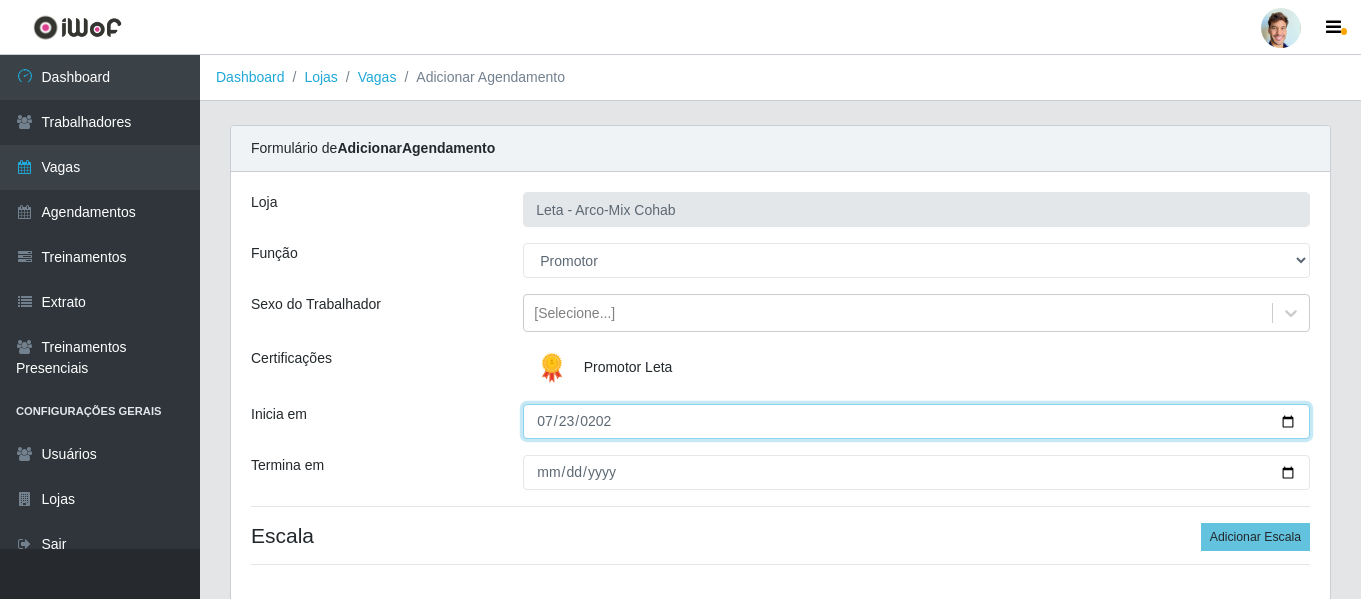 type on "[DATE]" 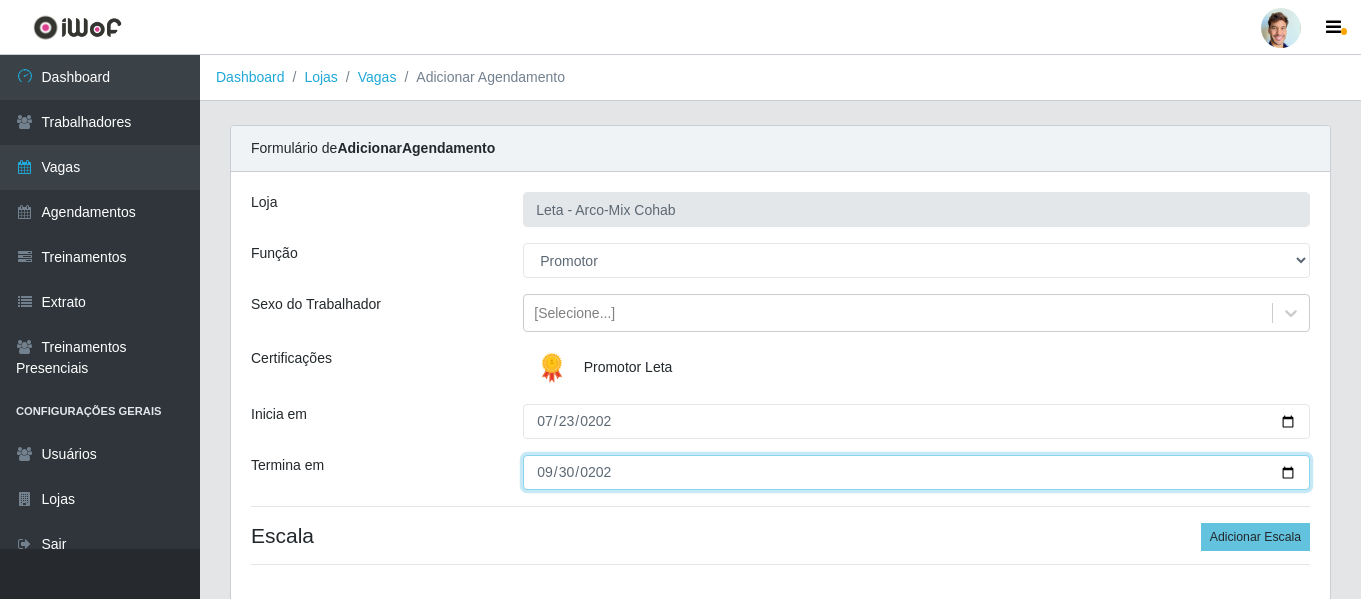 type on "[DATE]" 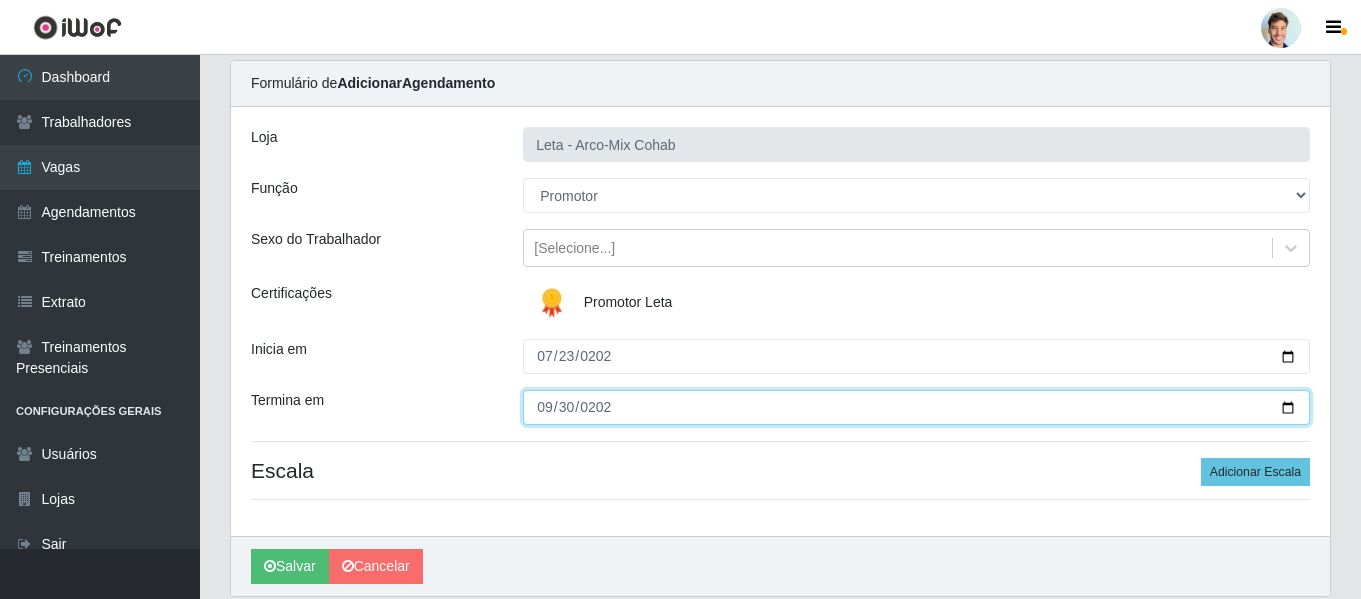 scroll, scrollTop: 100, scrollLeft: 0, axis: vertical 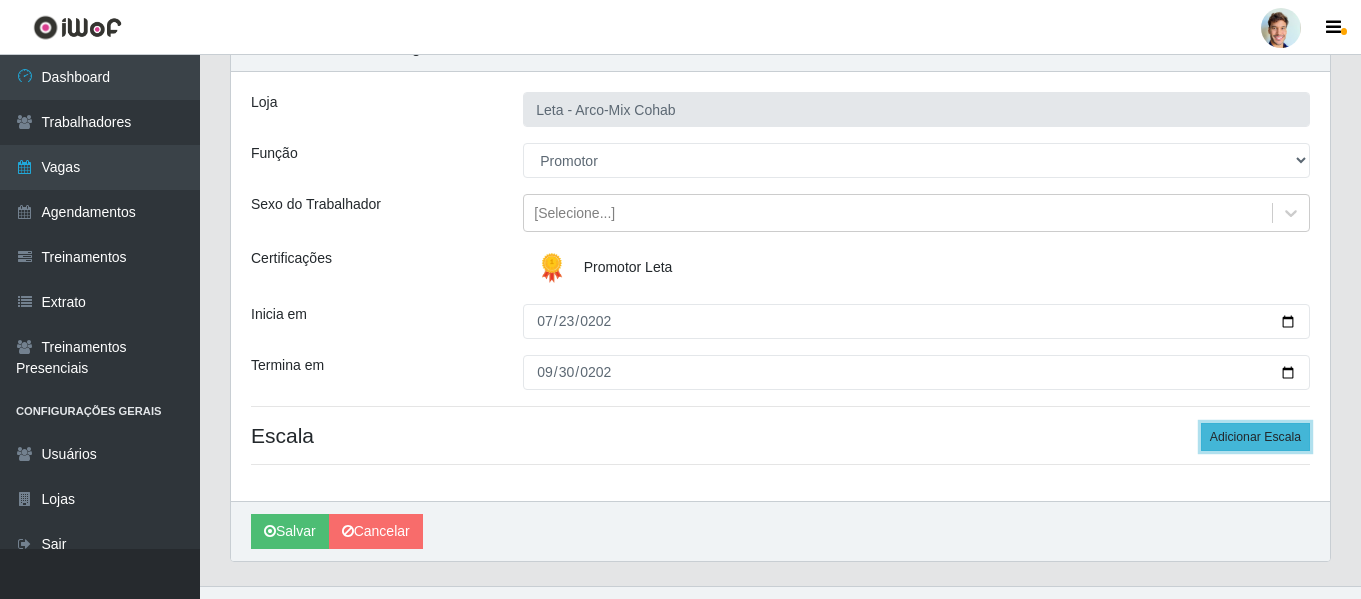 click on "Adicionar Escala" at bounding box center (1255, 437) 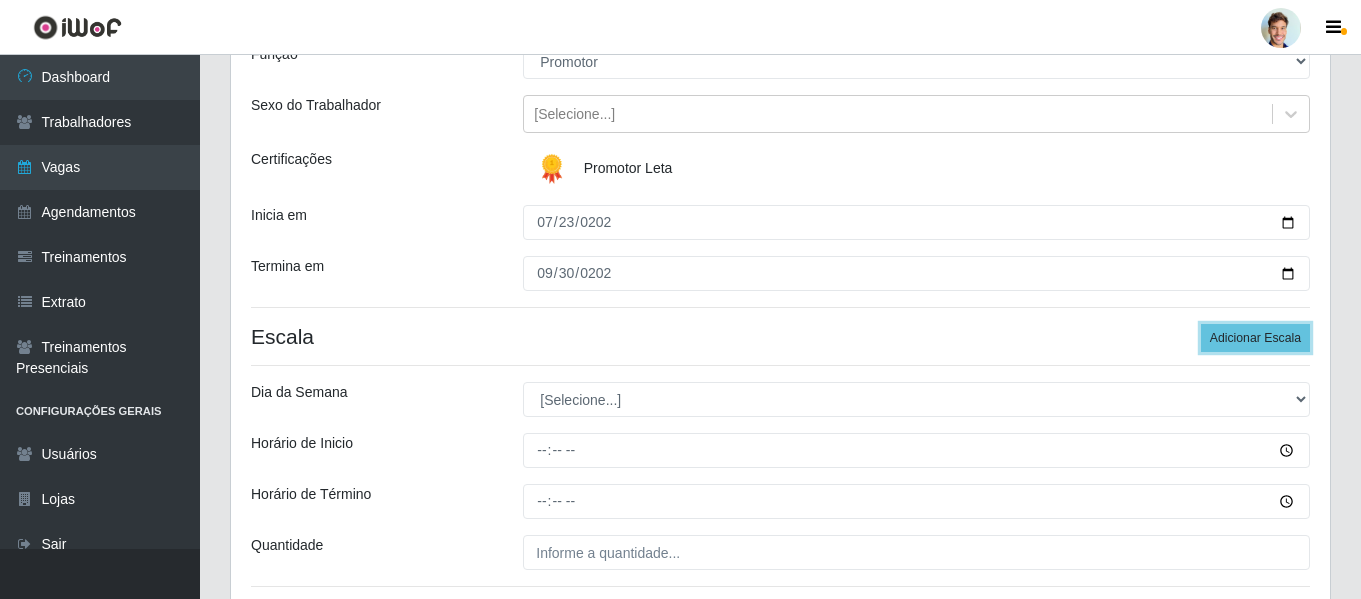 scroll, scrollTop: 200, scrollLeft: 0, axis: vertical 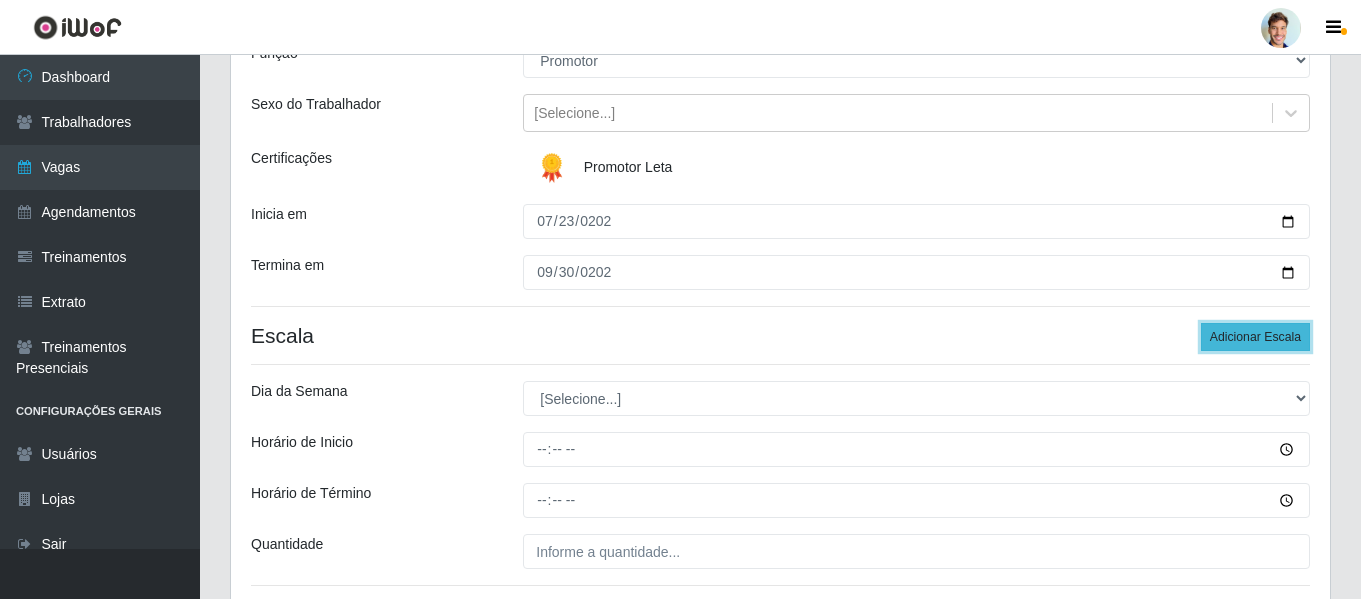 type 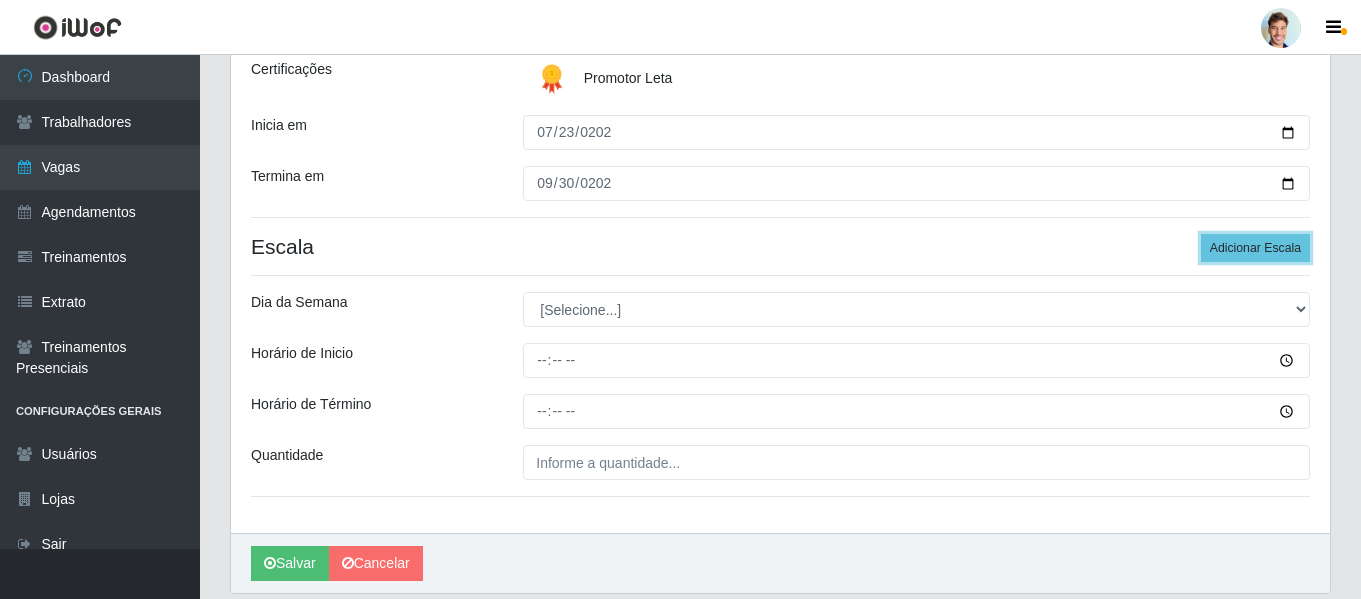 scroll, scrollTop: 358, scrollLeft: 0, axis: vertical 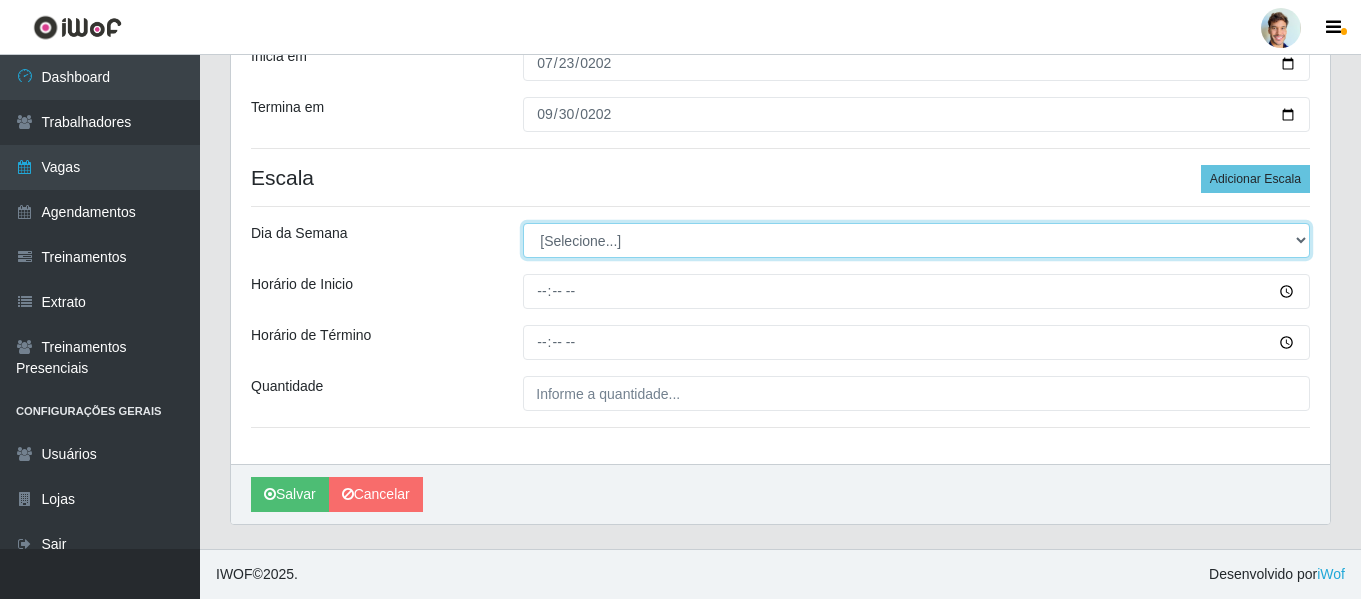 click on "[Selecione...] Segunda Terça Quarta Quinta Sexta Sábado Domingo" at bounding box center (916, 240) 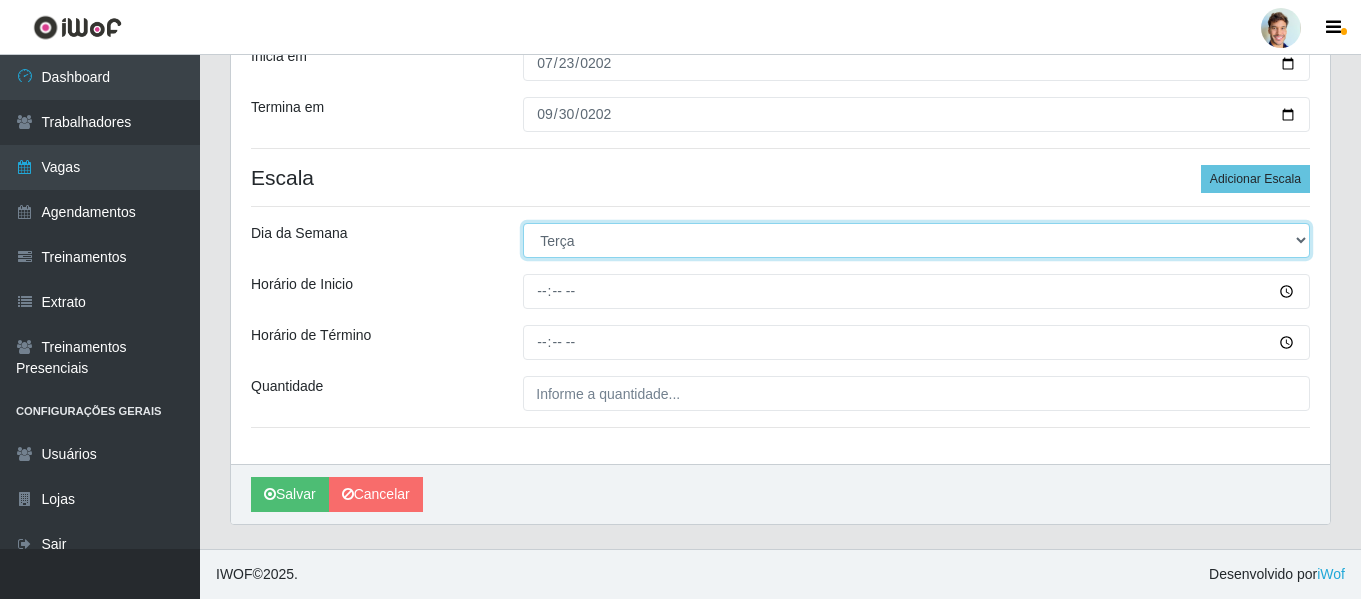 click on "[Selecione...] Segunda Terça Quarta Quinta Sexta Sábado Domingo" at bounding box center [916, 240] 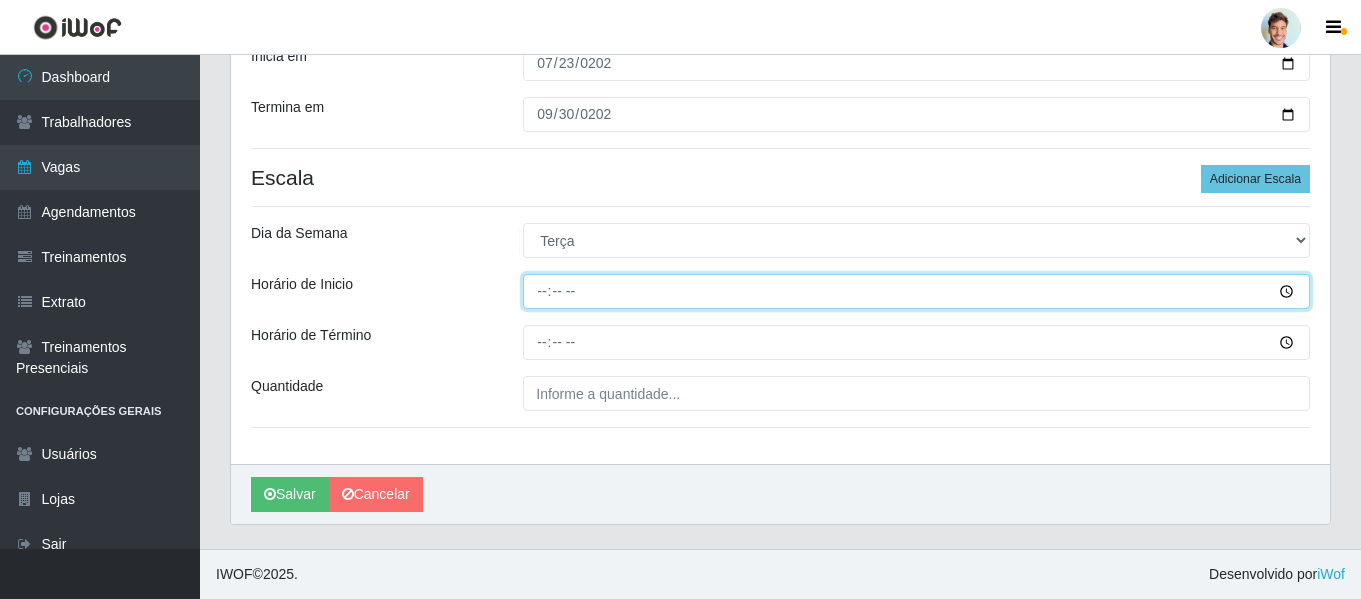 click on "Horário de Inicio" at bounding box center (916, 291) 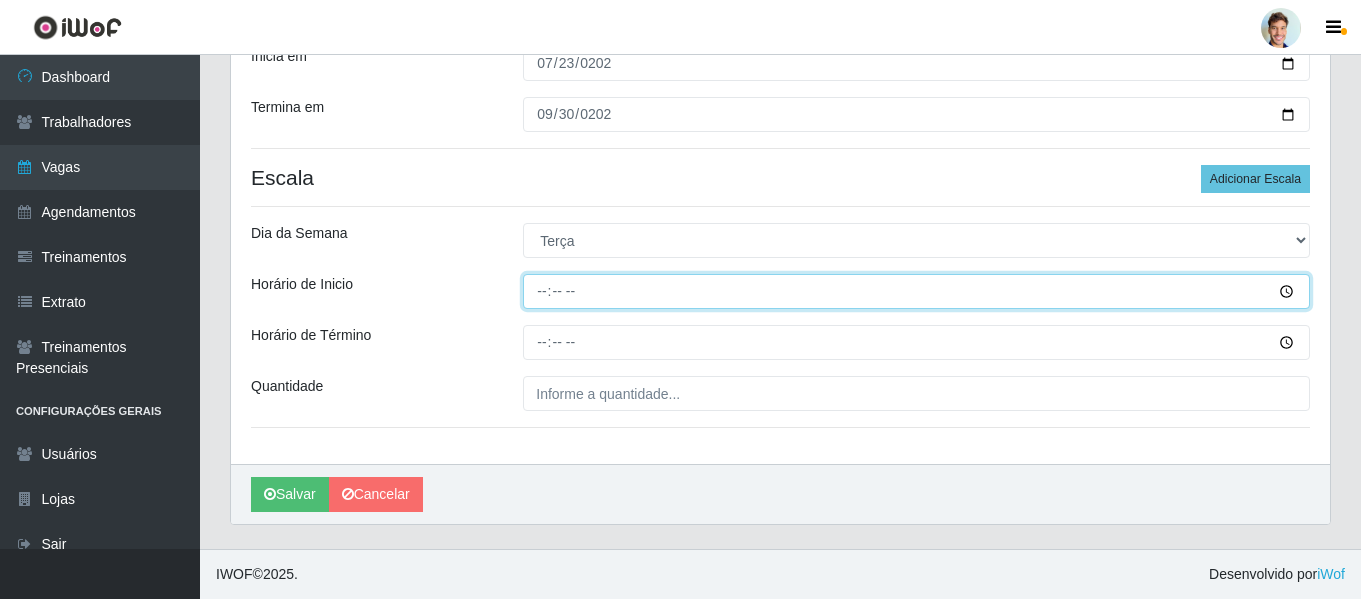 type on "15:00" 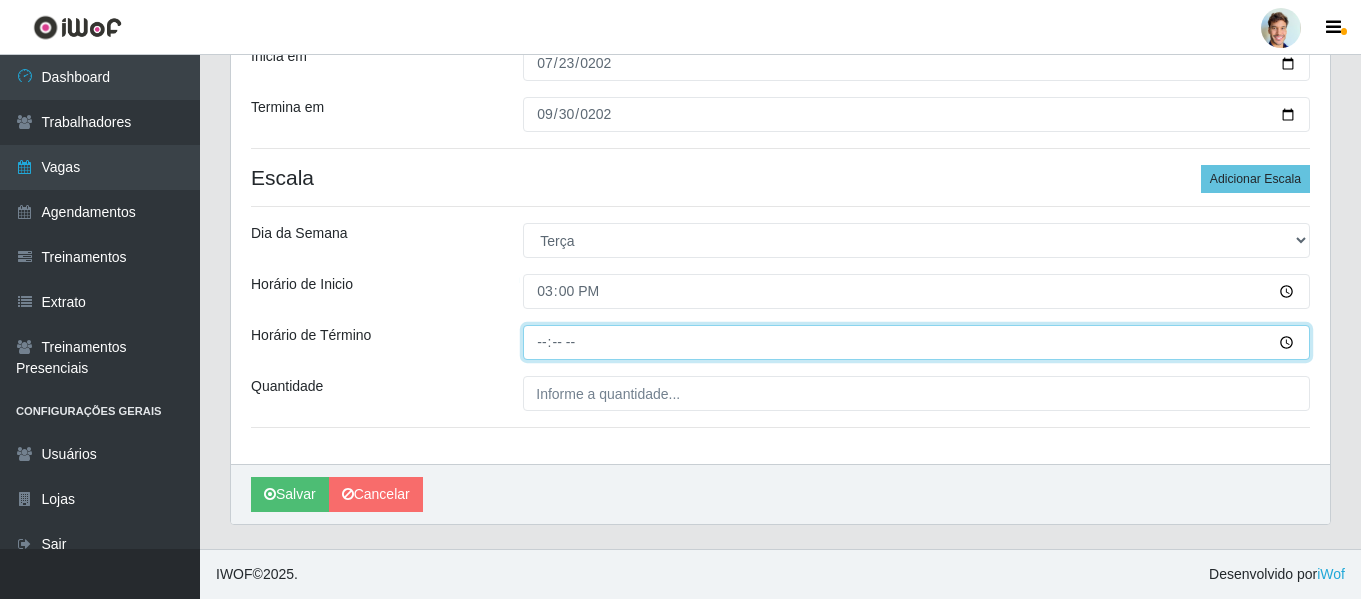 type on "18:00" 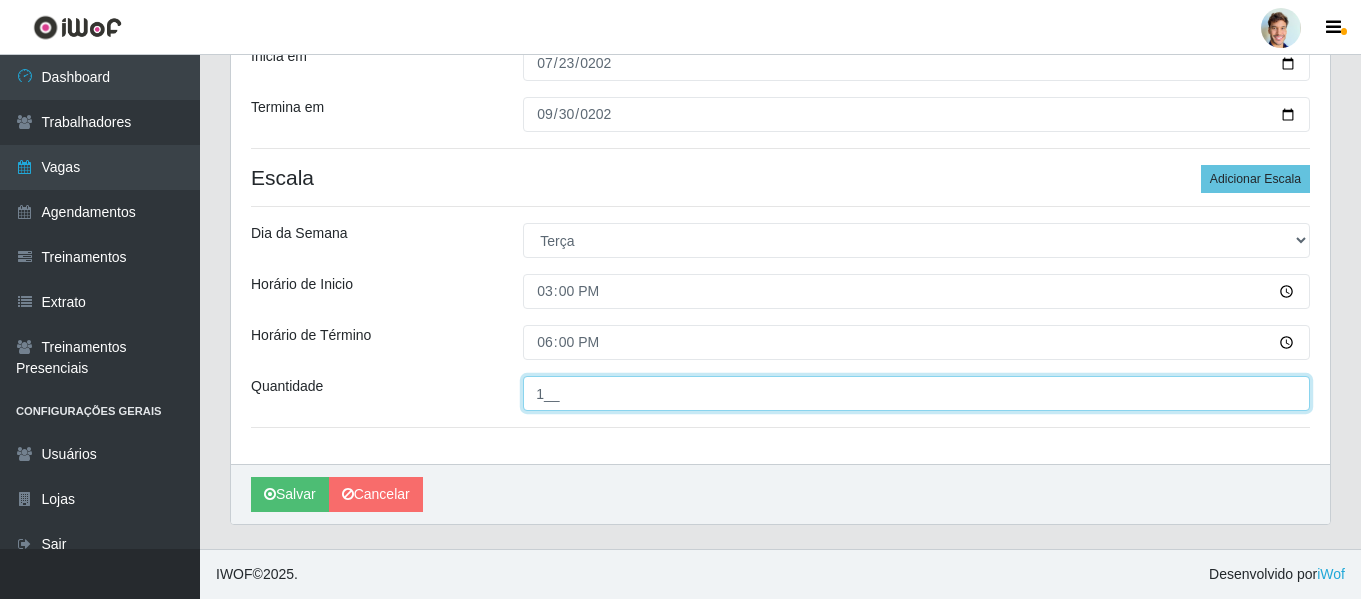 type on "1__" 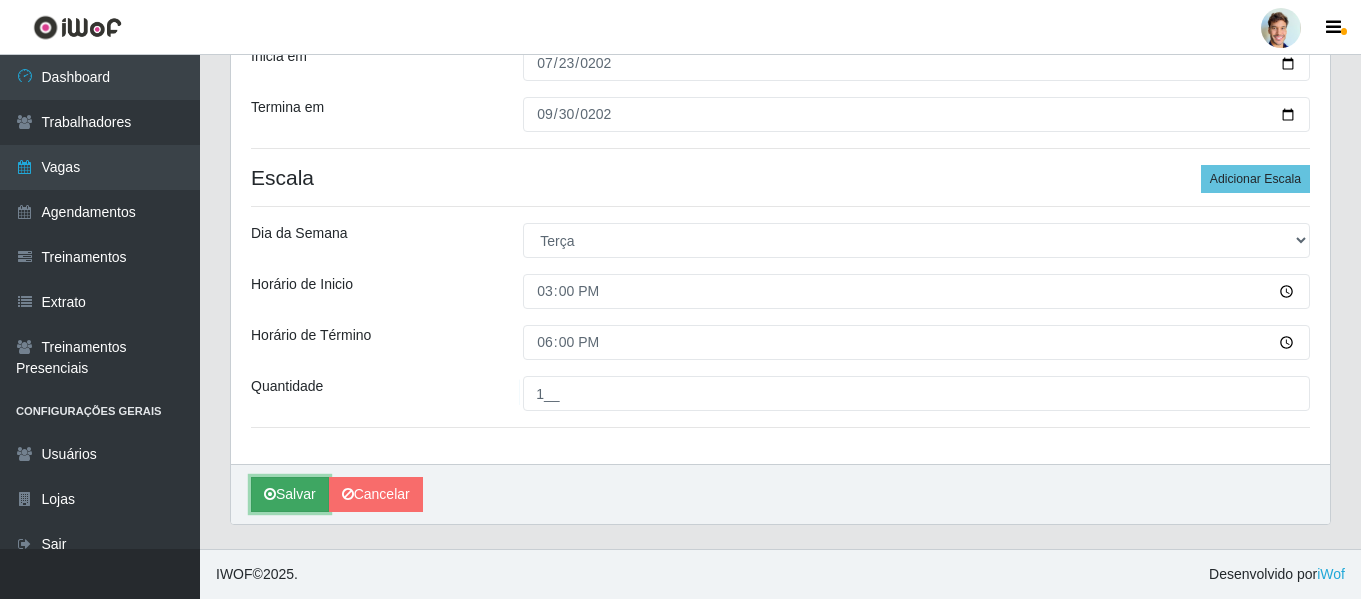 click on "Salvar" at bounding box center (290, 494) 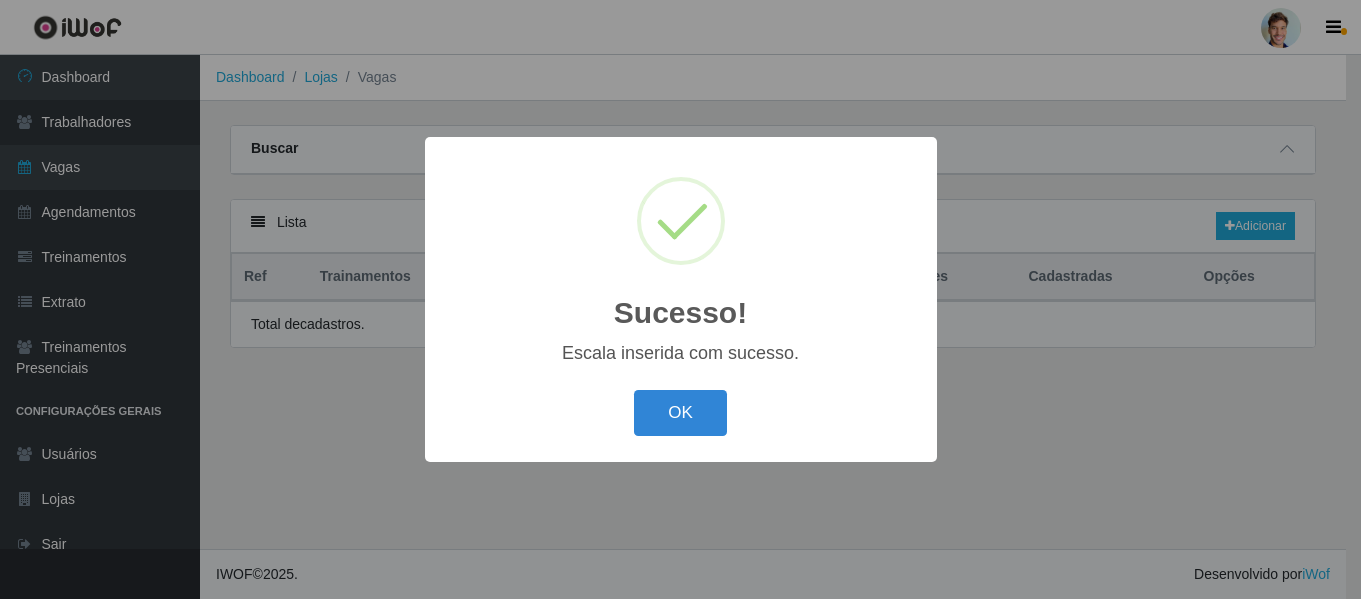 scroll, scrollTop: 0, scrollLeft: 0, axis: both 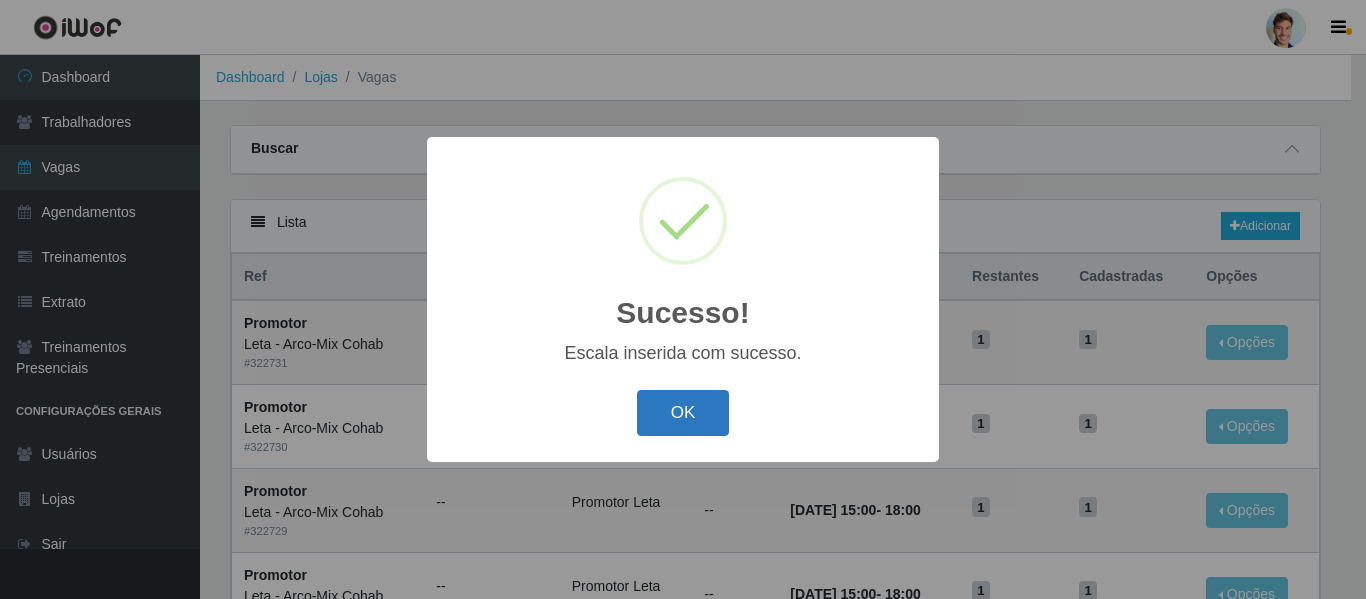 click on "OK" at bounding box center [683, 413] 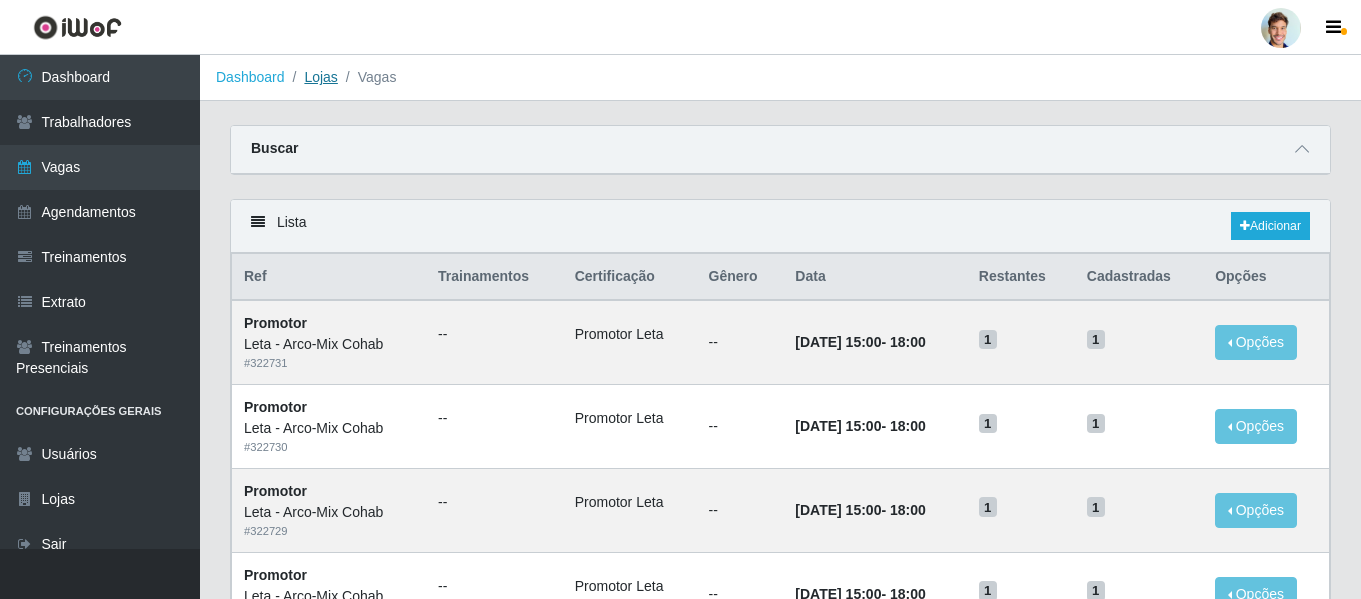 click on "Lojas" at bounding box center [320, 77] 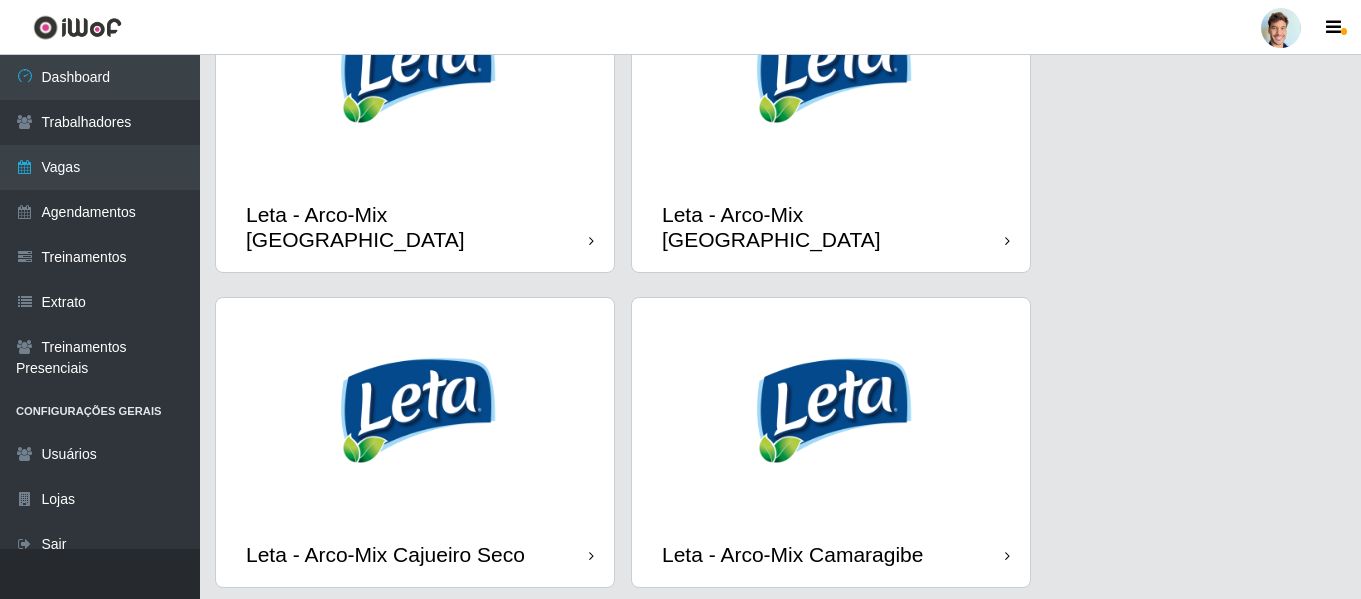 scroll, scrollTop: 500, scrollLeft: 0, axis: vertical 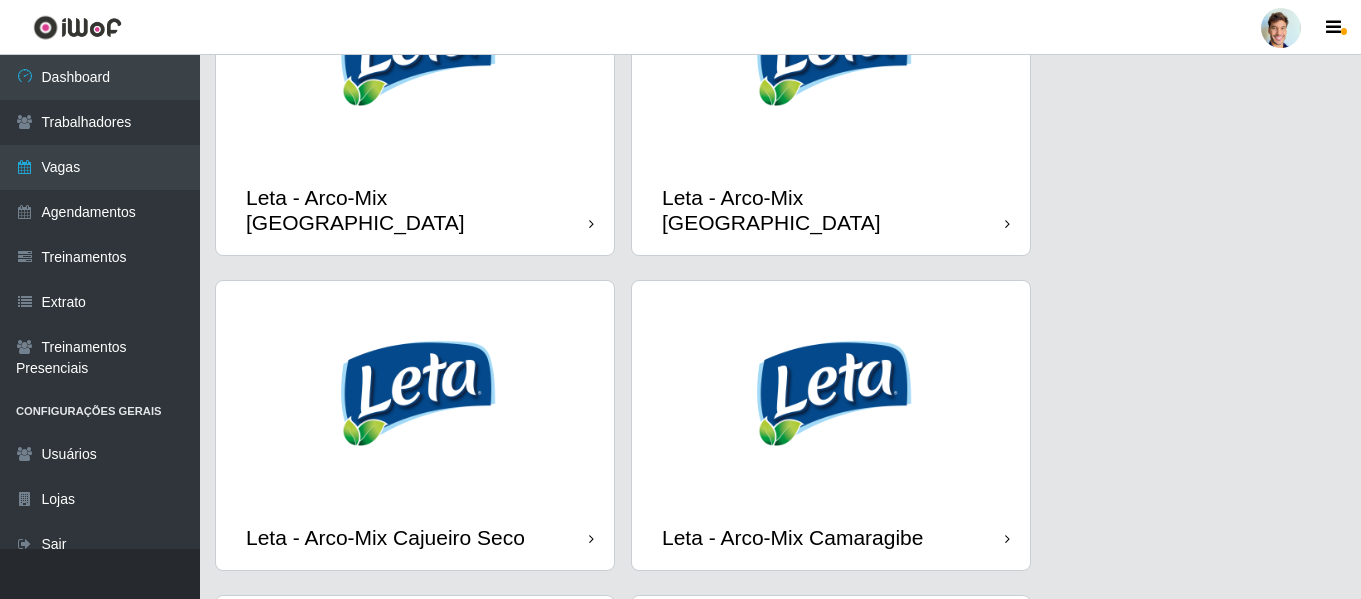 click at bounding box center (831, 53) 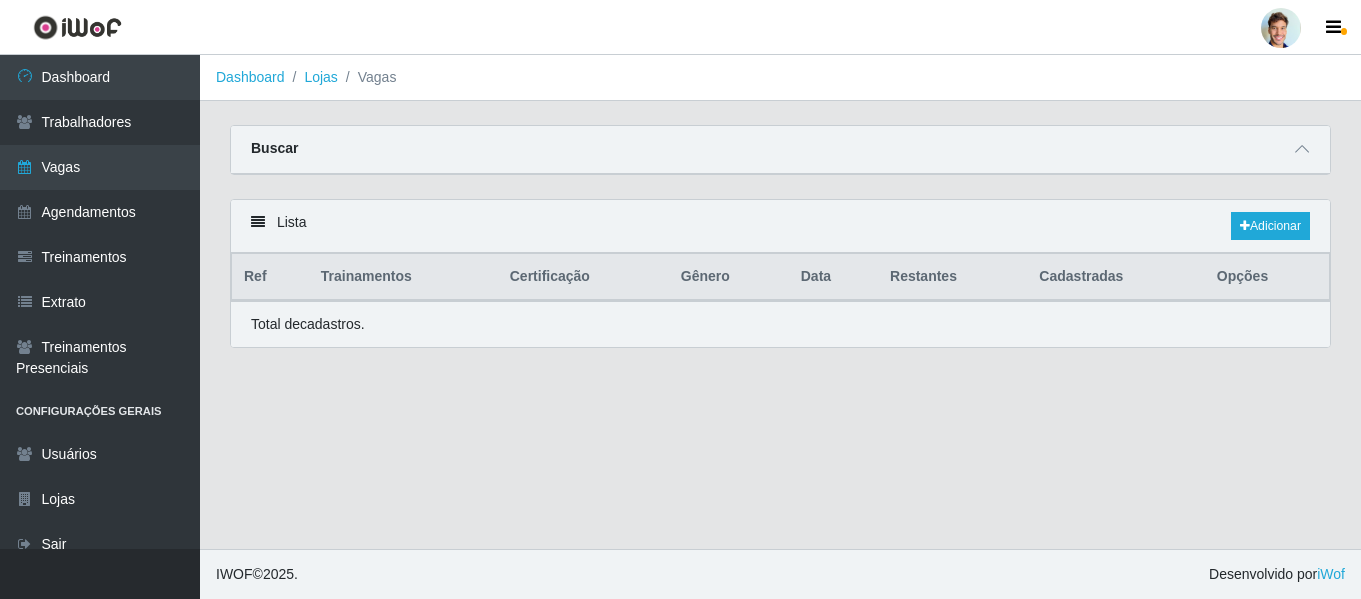 scroll, scrollTop: 0, scrollLeft: 0, axis: both 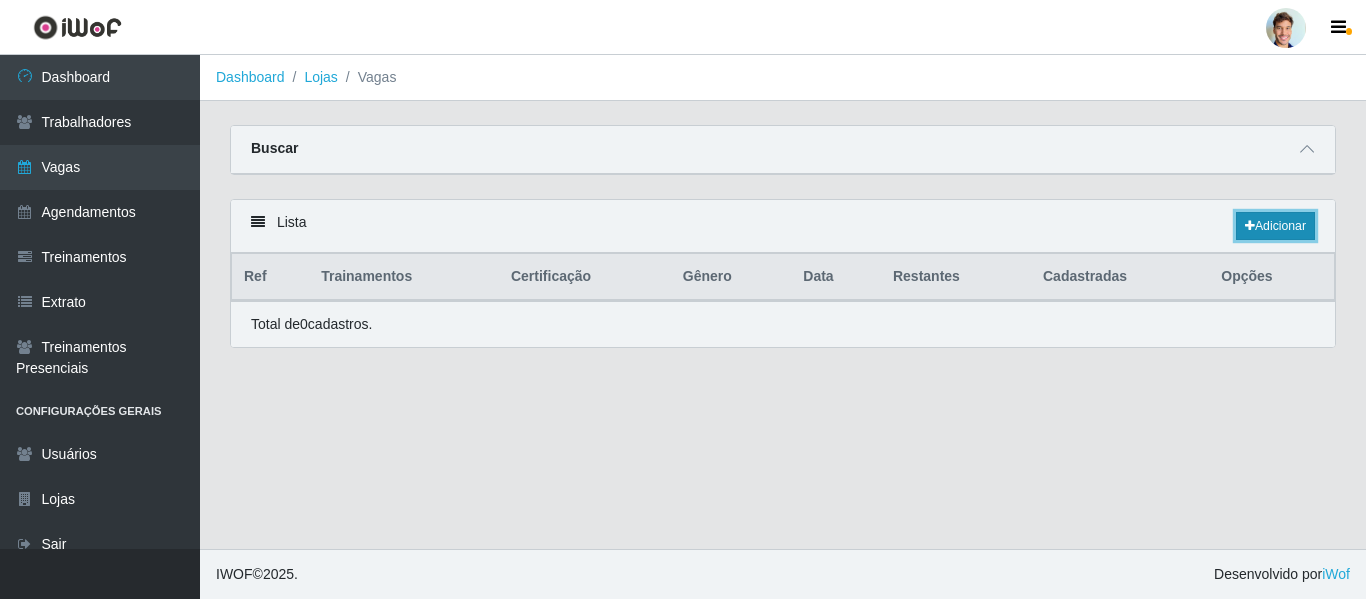 click on "Adicionar" at bounding box center [1275, 226] 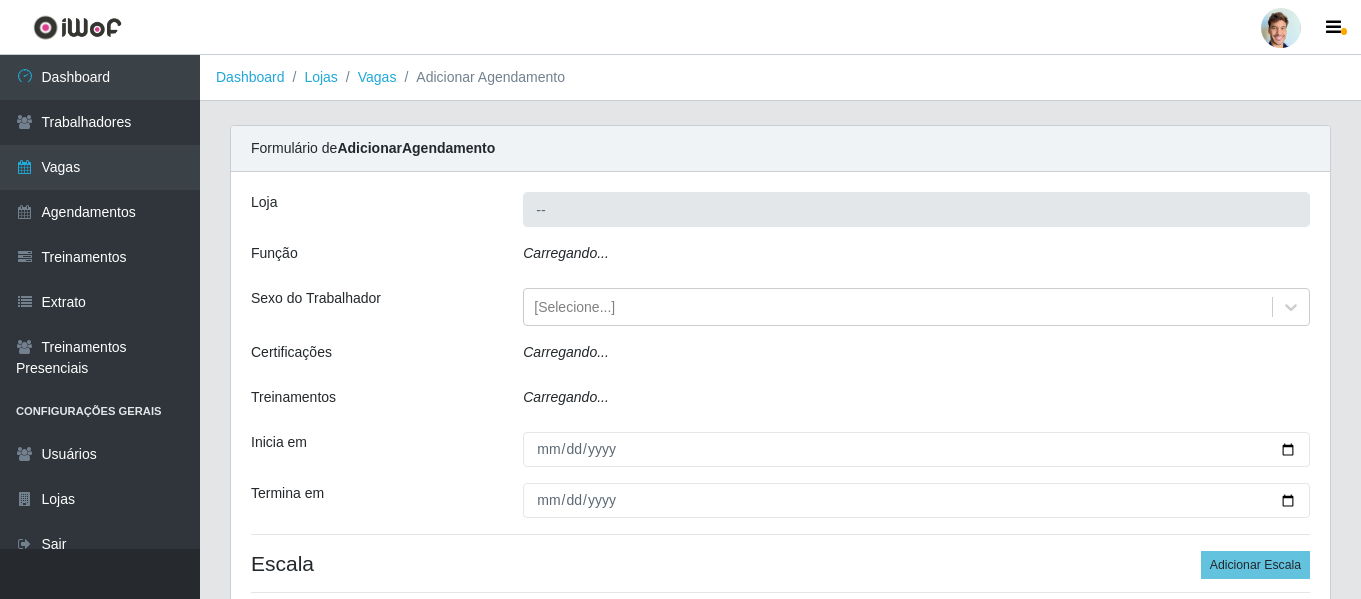 type on "Leta - Arco-Mix [GEOGRAPHIC_DATA]" 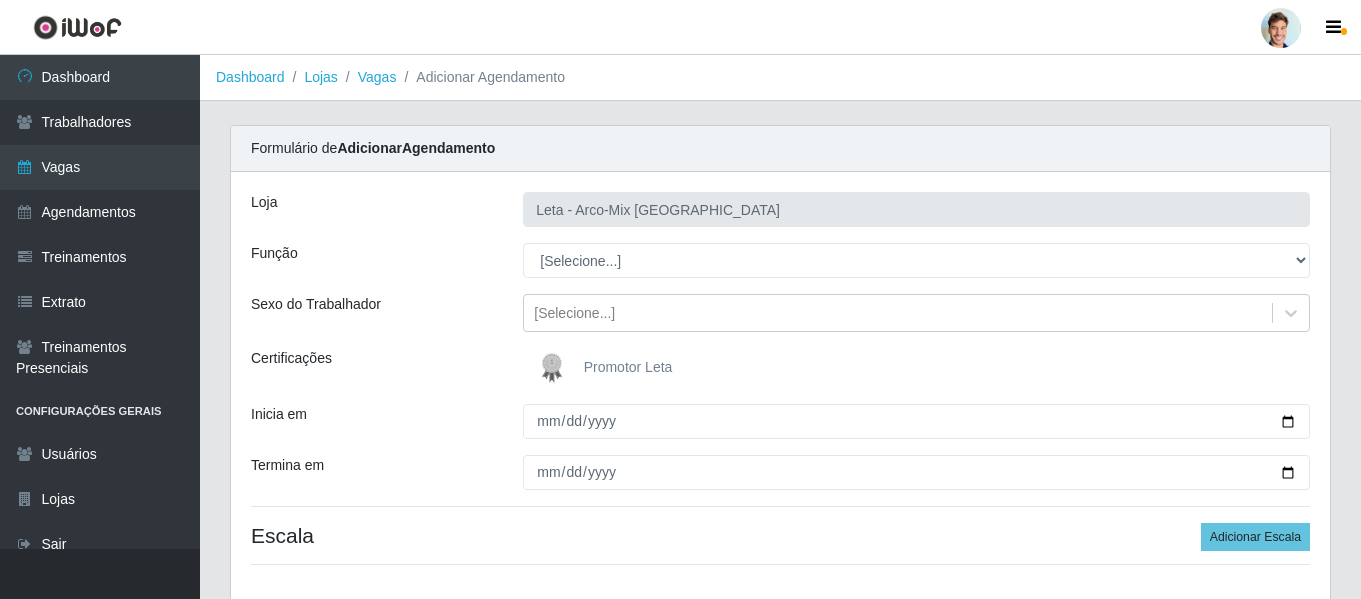 click on "Promotor Leta" at bounding box center [628, 367] 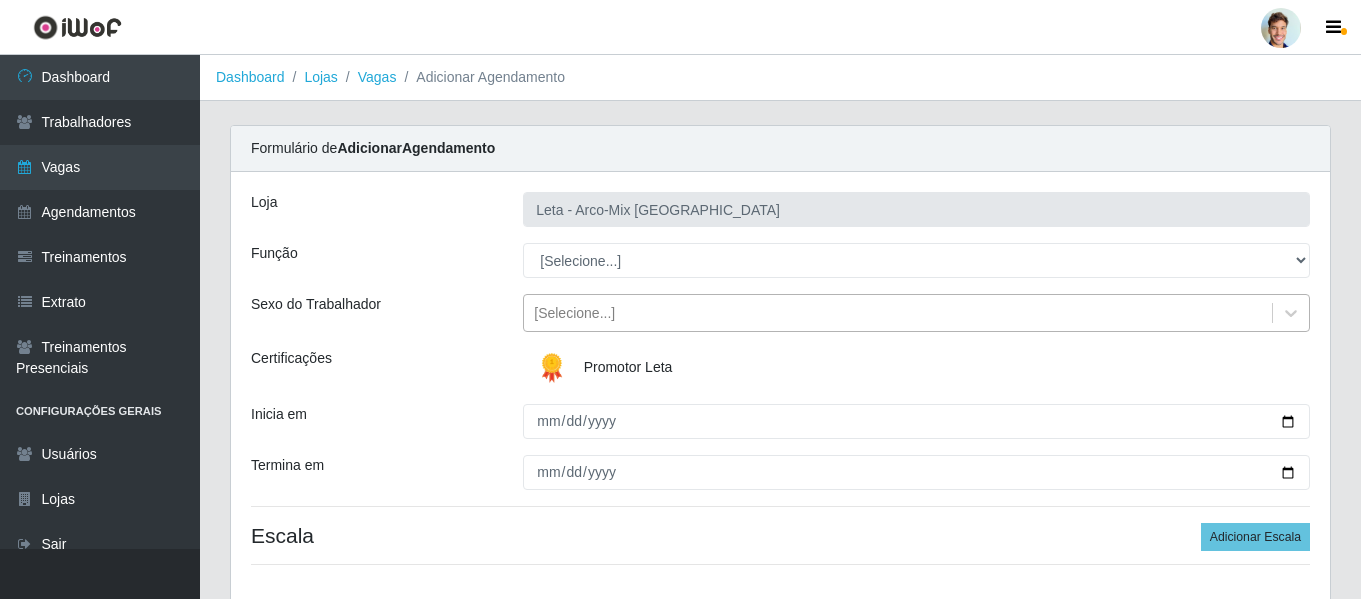 click on "[Selecione...]" at bounding box center (574, 313) 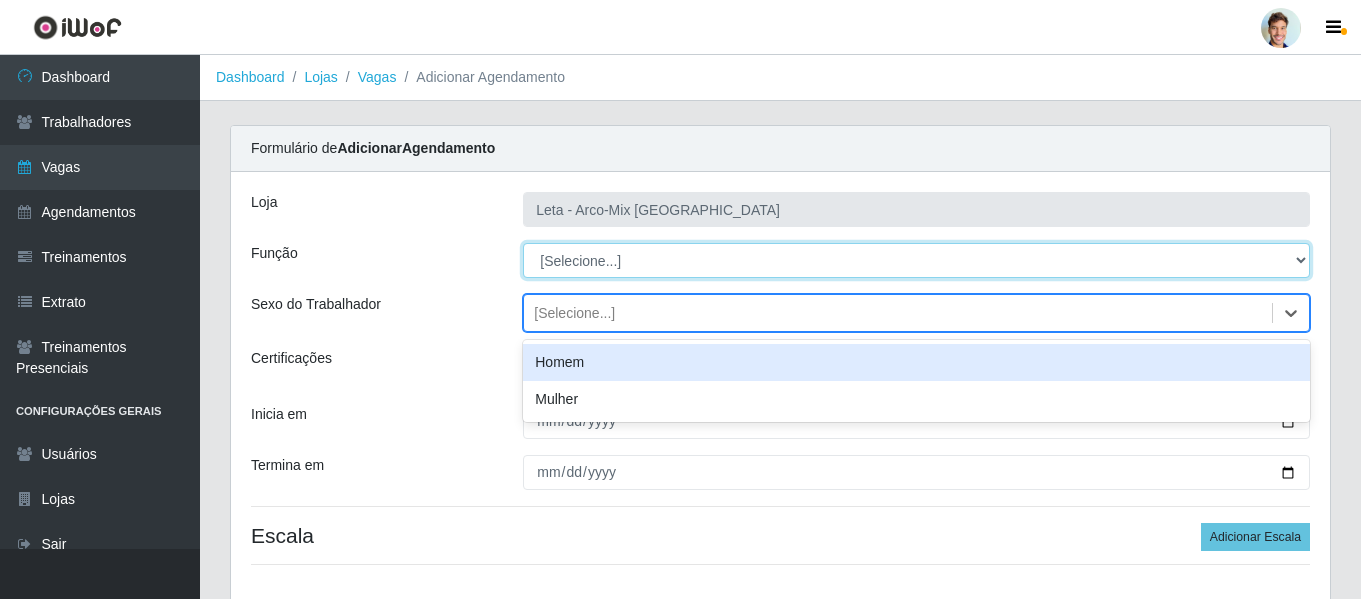 click on "[Selecione...] Promotor" at bounding box center [916, 260] 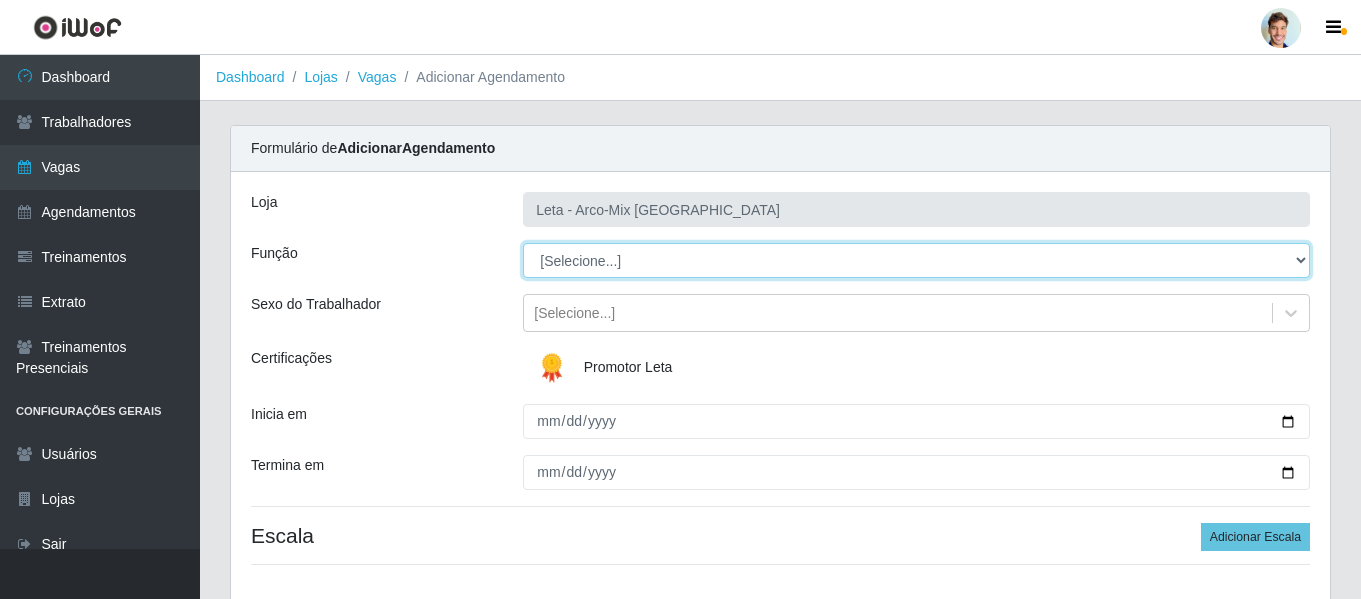 select on "129" 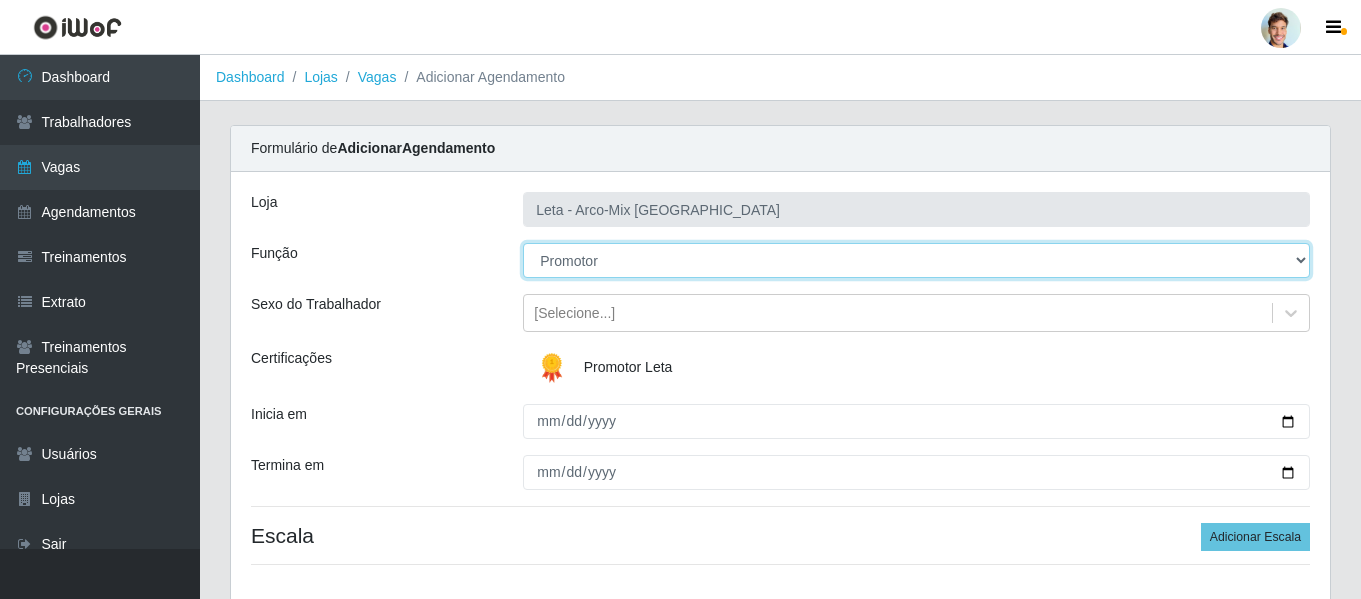 click on "[Selecione...] Promotor" at bounding box center (916, 260) 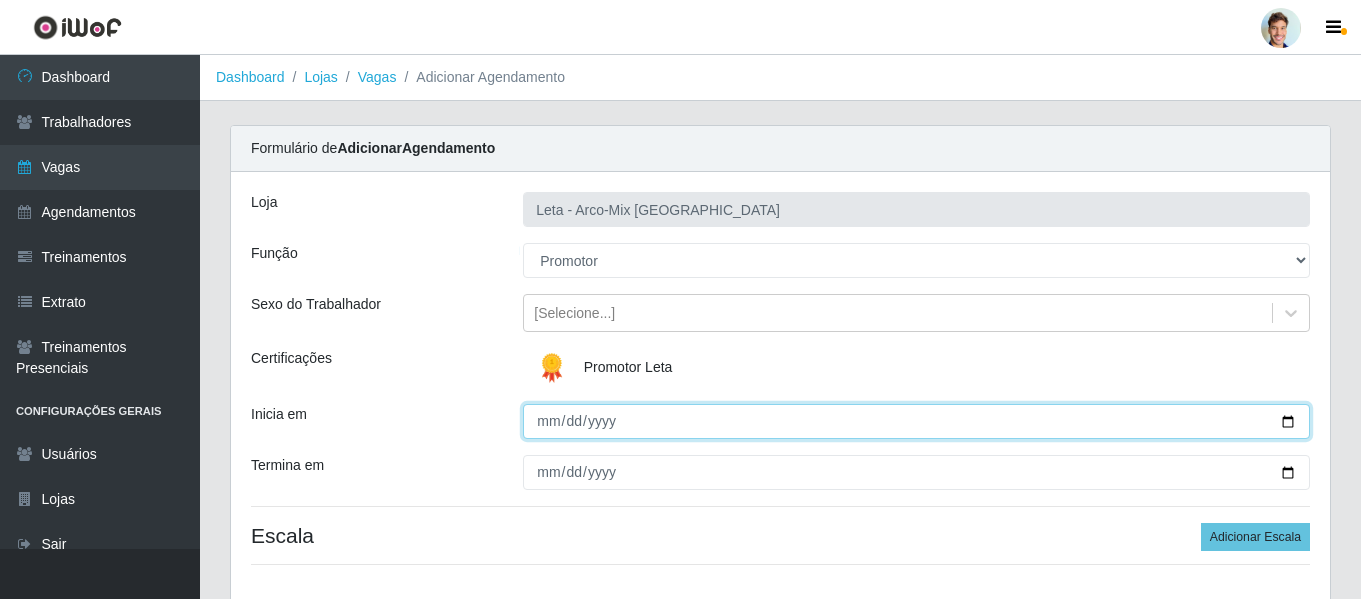 click on "Inicia em" at bounding box center (916, 421) 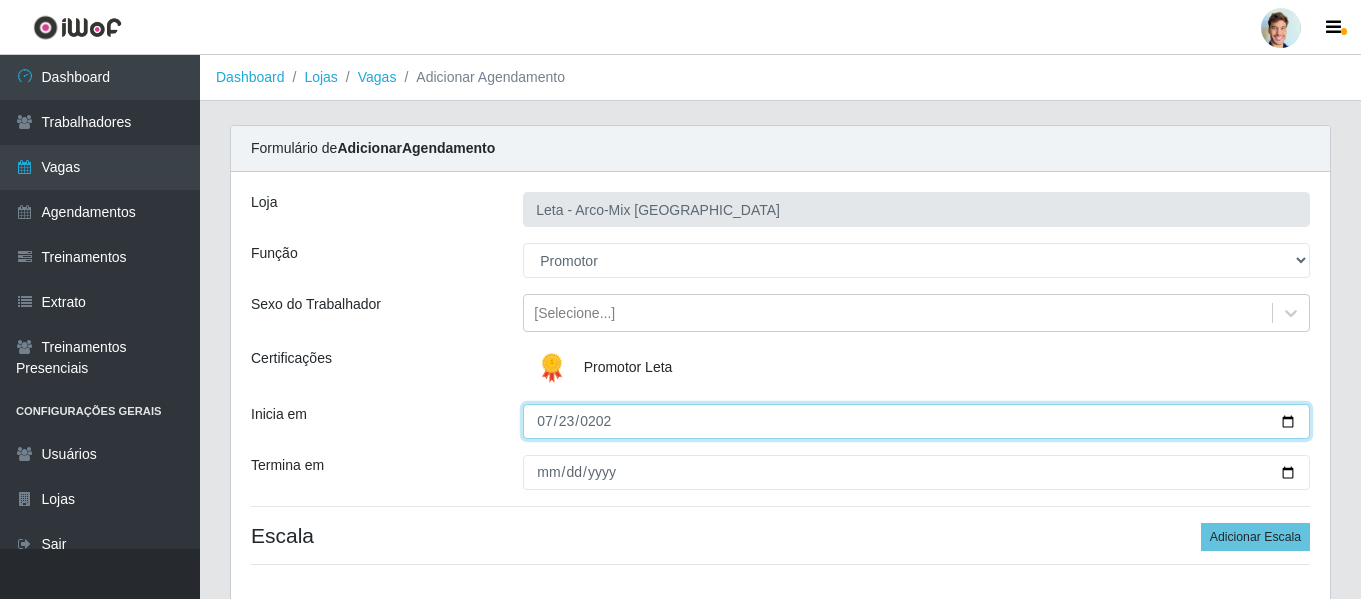 type on "[DATE]" 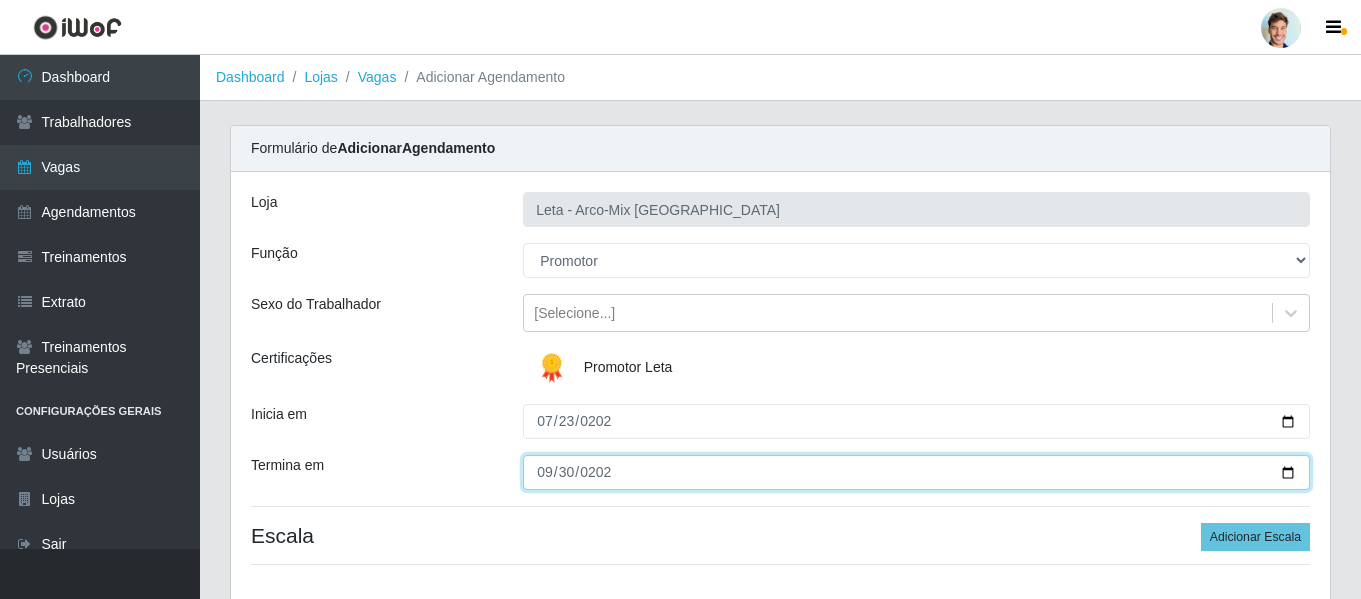 type on "[DATE]" 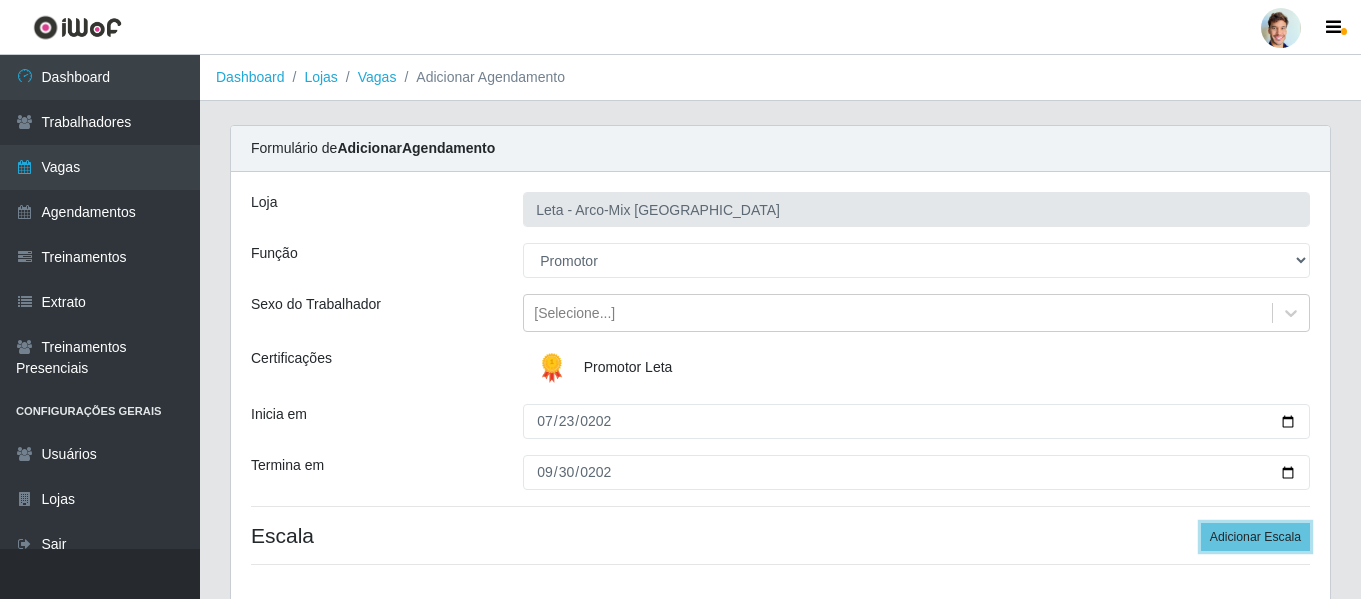 type 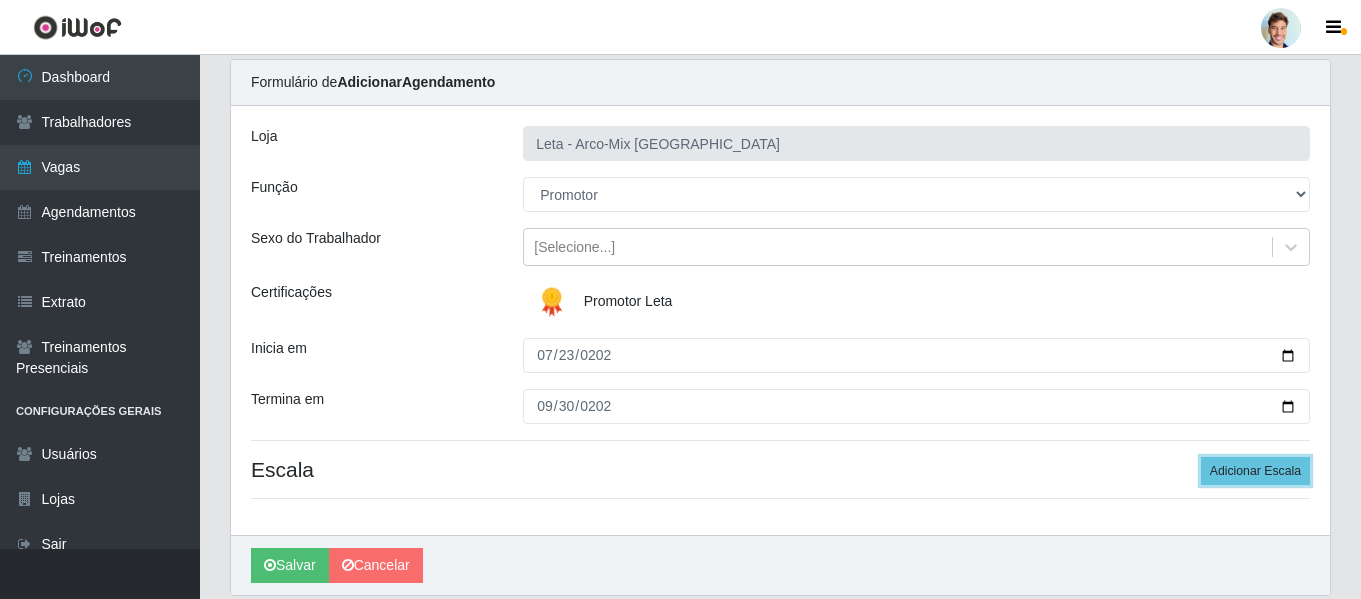 scroll, scrollTop: 100, scrollLeft: 0, axis: vertical 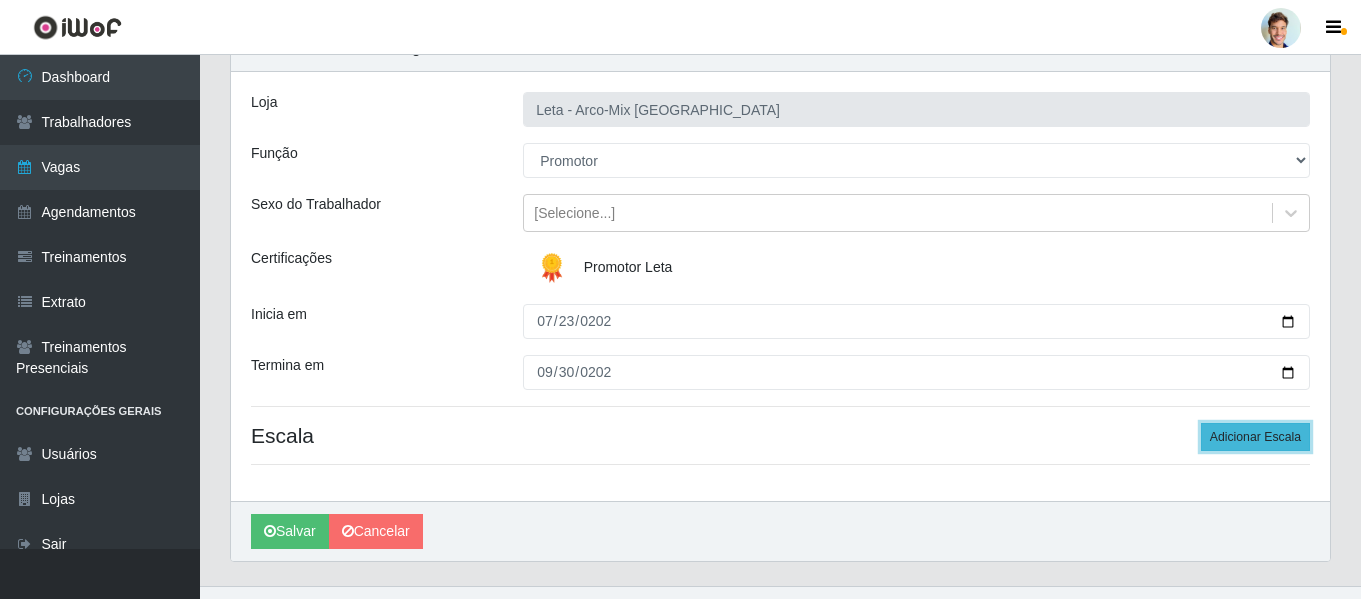 click on "Adicionar Escala" at bounding box center (1255, 437) 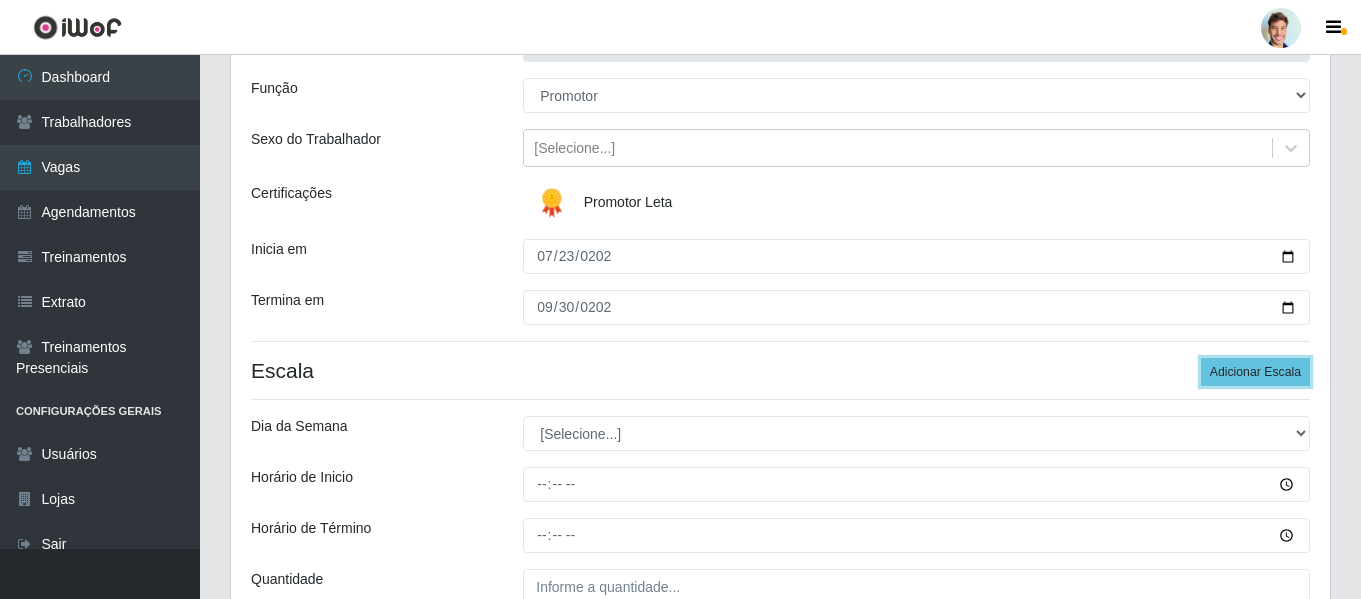 scroll, scrollTop: 200, scrollLeft: 0, axis: vertical 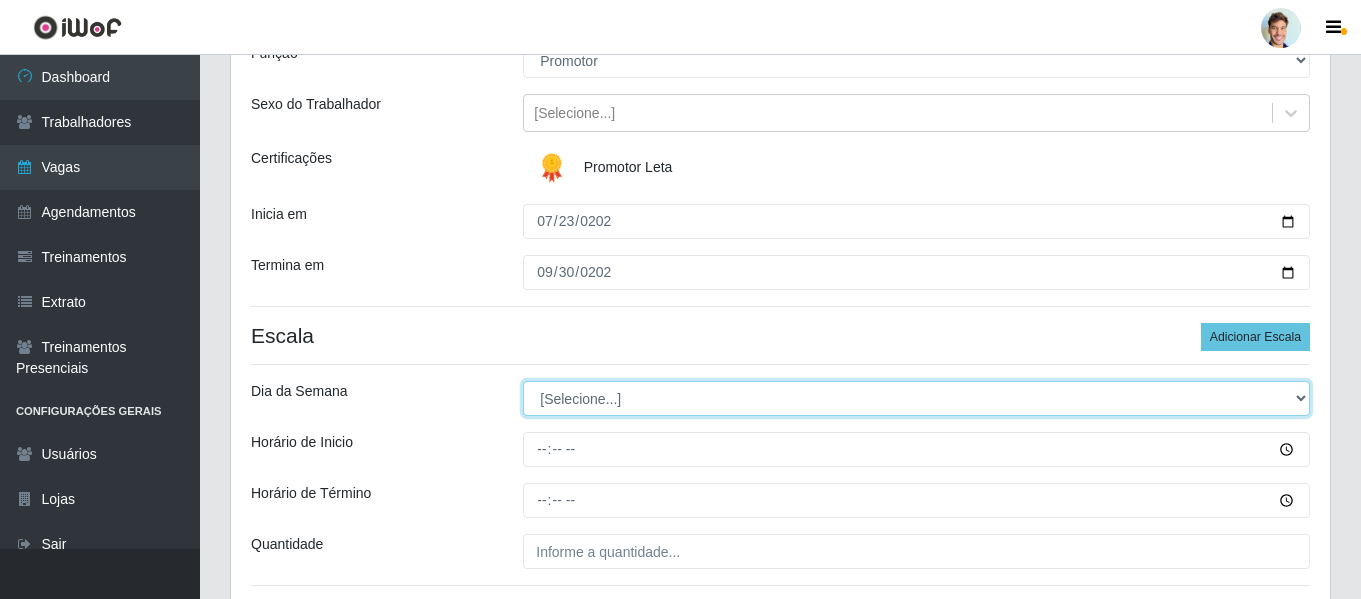 click on "[Selecione...] Segunda Terça Quarta Quinta Sexta Sábado Domingo" at bounding box center [916, 398] 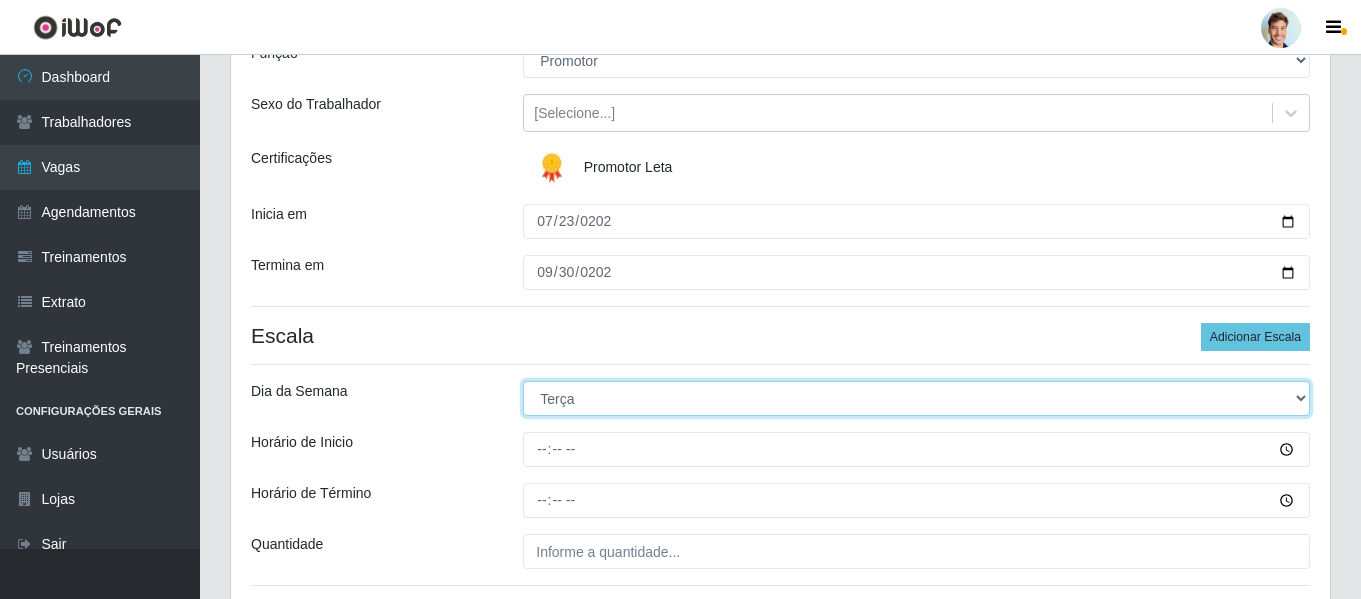 click on "[Selecione...] Segunda Terça Quarta Quinta Sexta Sábado Domingo" at bounding box center [916, 398] 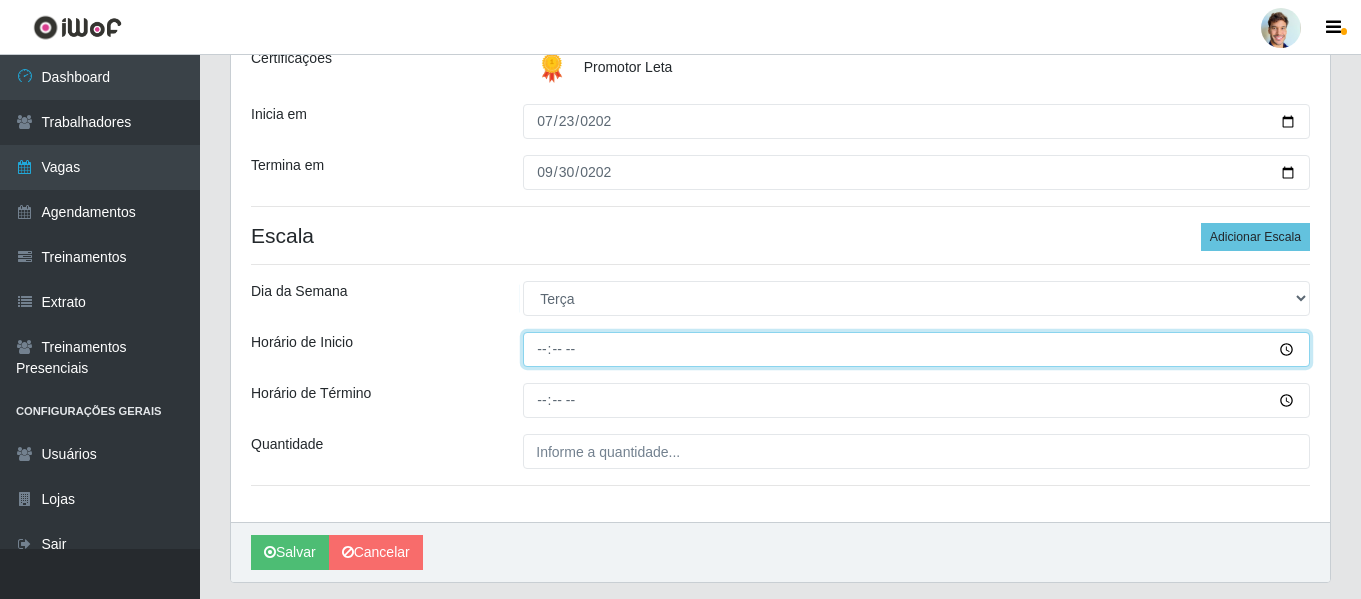 click on "Horário de Inicio" at bounding box center (916, 349) 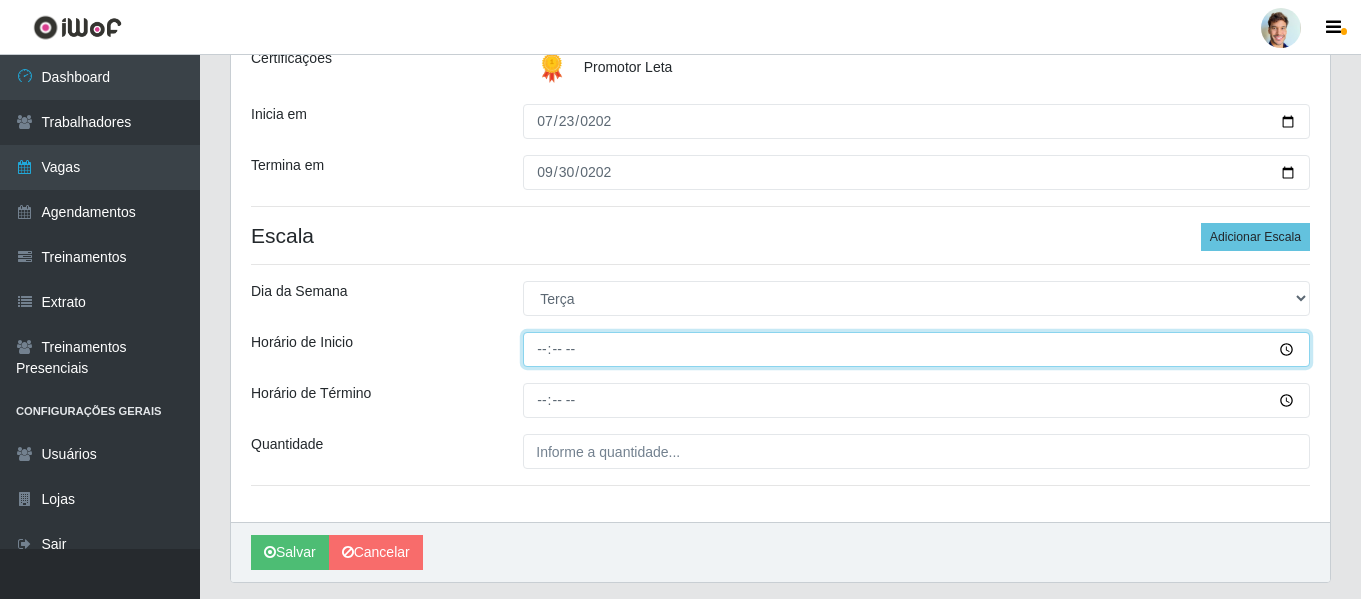 type on "07:00" 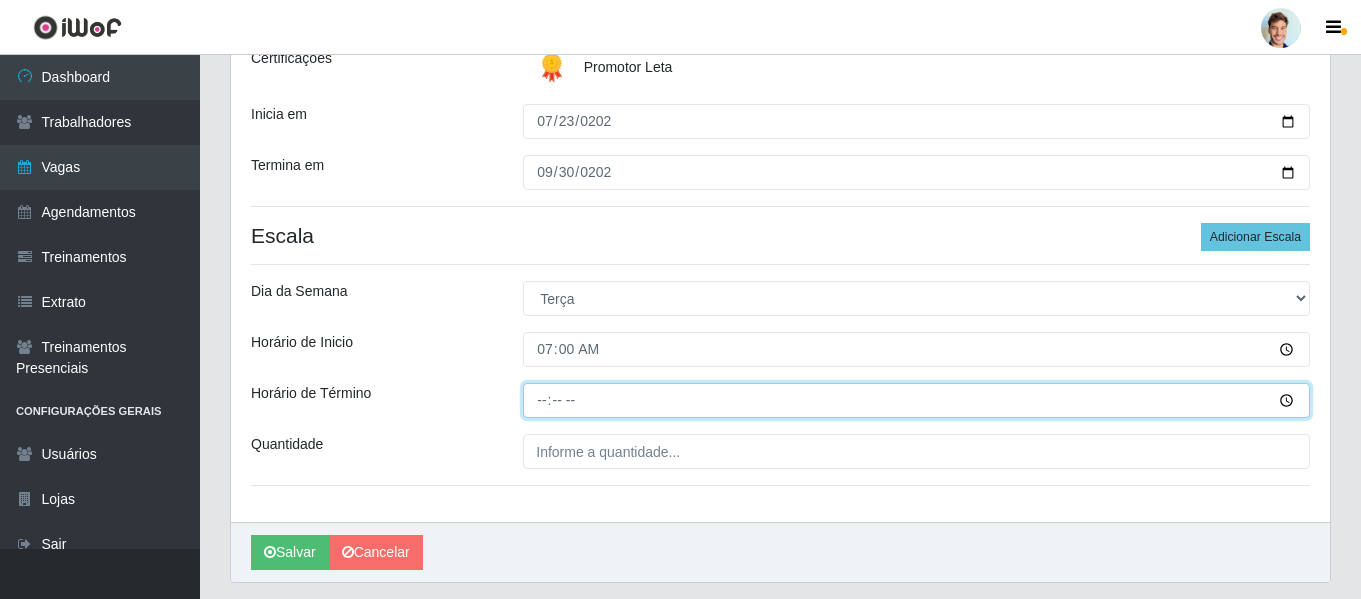 type on "10:00" 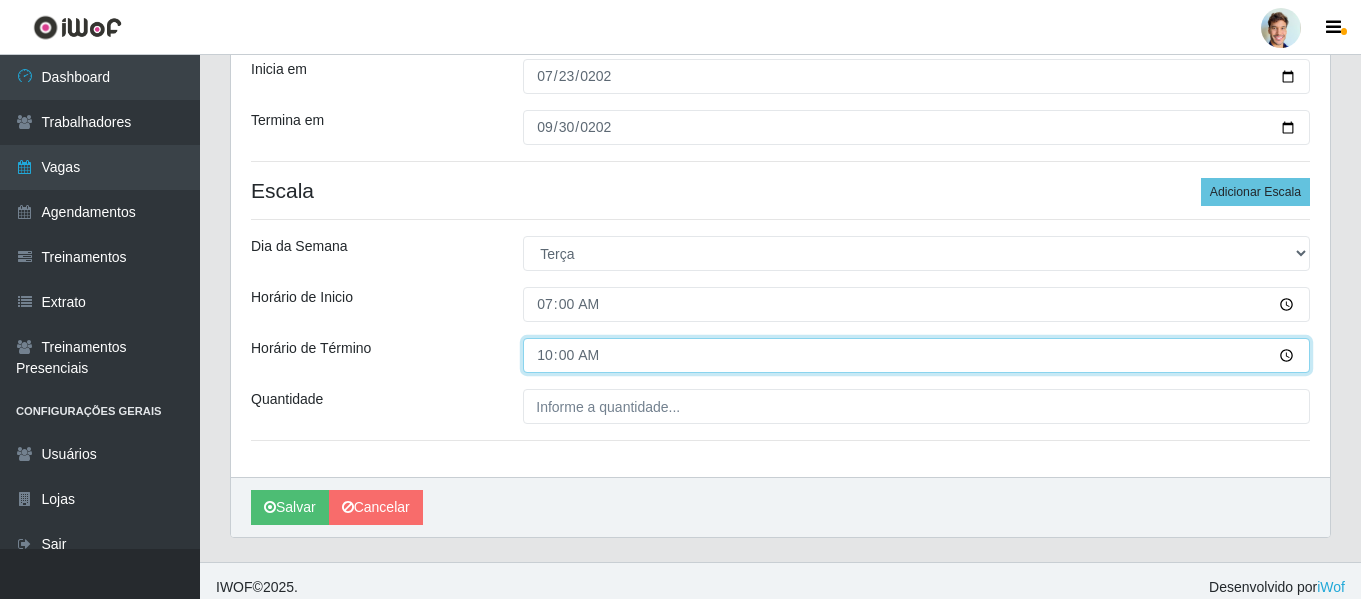 scroll, scrollTop: 358, scrollLeft: 0, axis: vertical 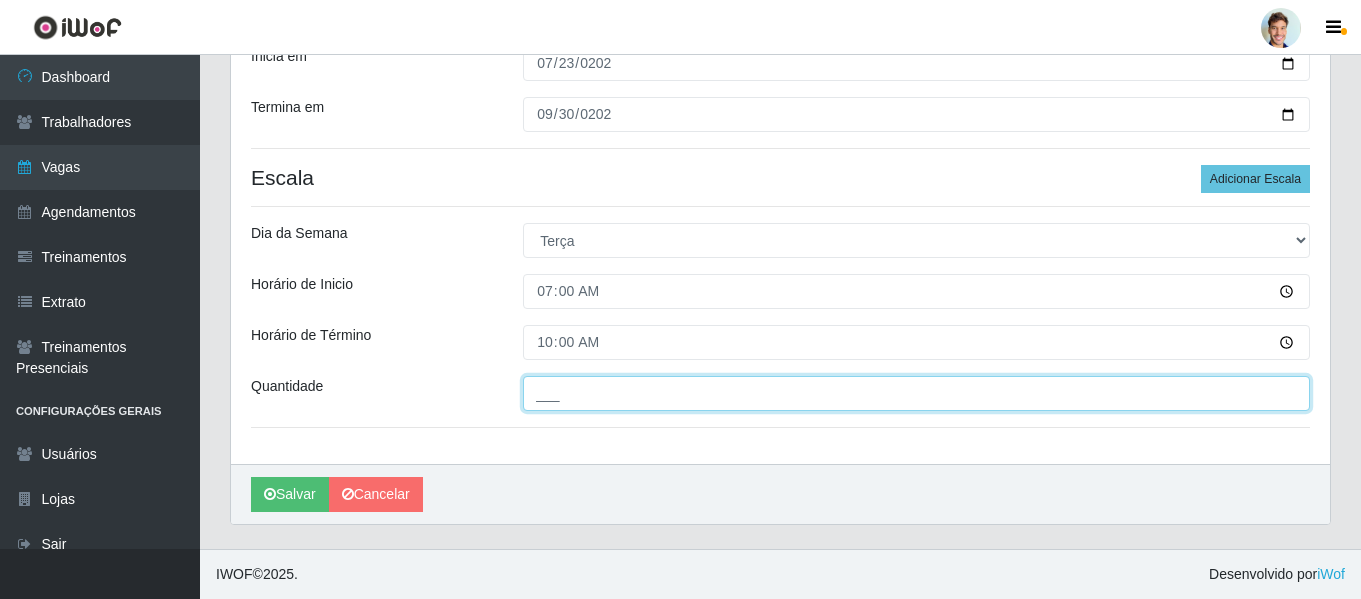click on "___" at bounding box center [916, 393] 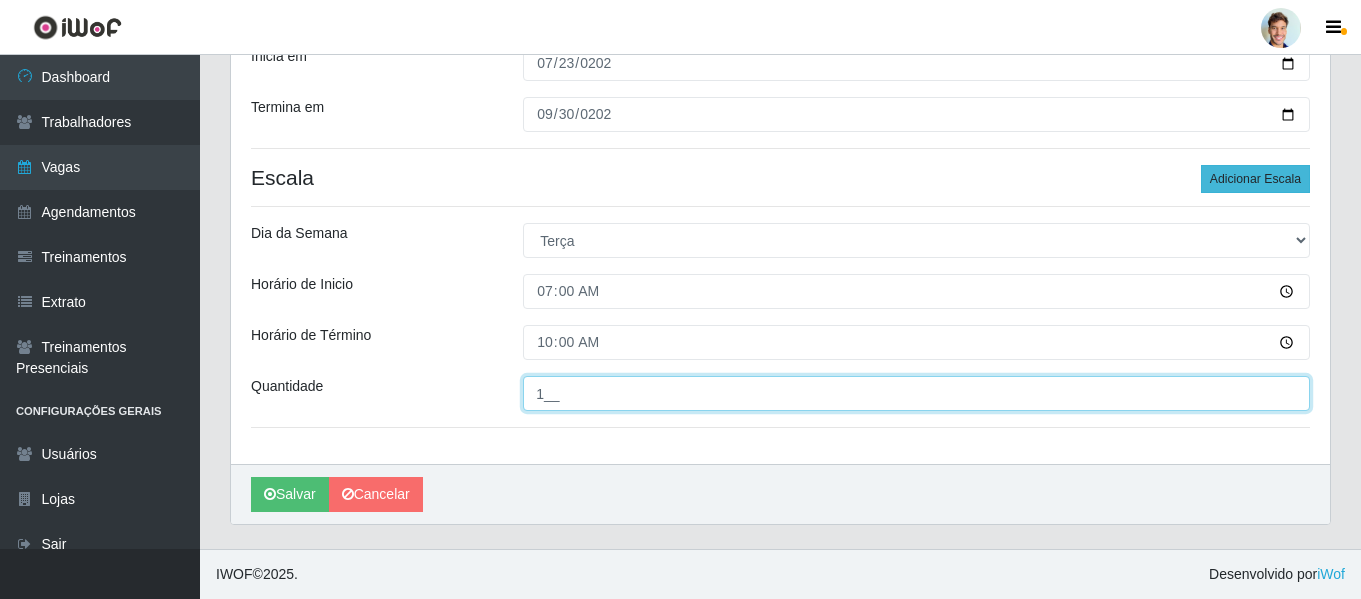 type on "1__" 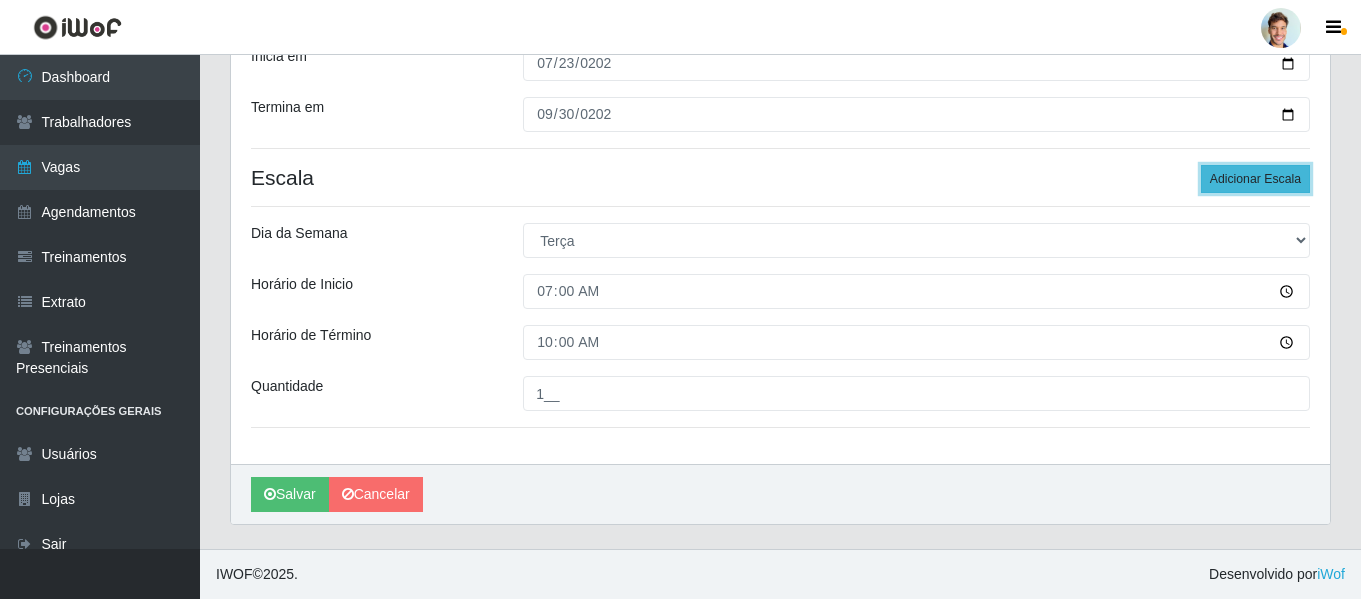click on "Adicionar Escala" at bounding box center (1255, 179) 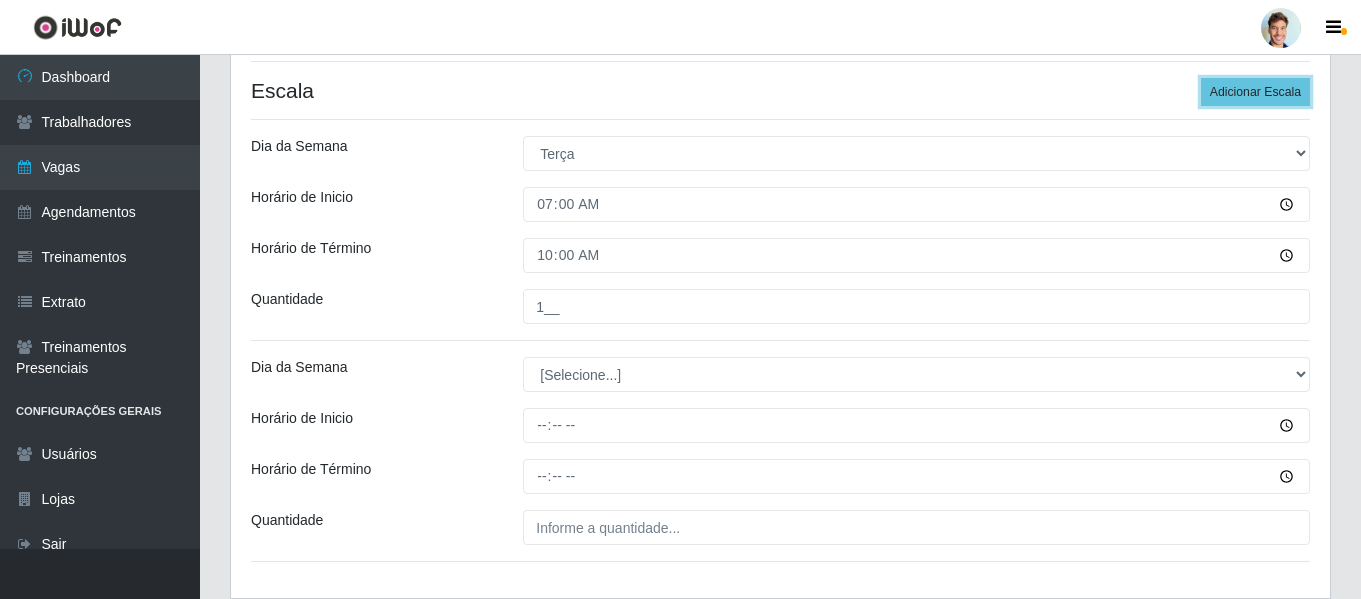 scroll, scrollTop: 558, scrollLeft: 0, axis: vertical 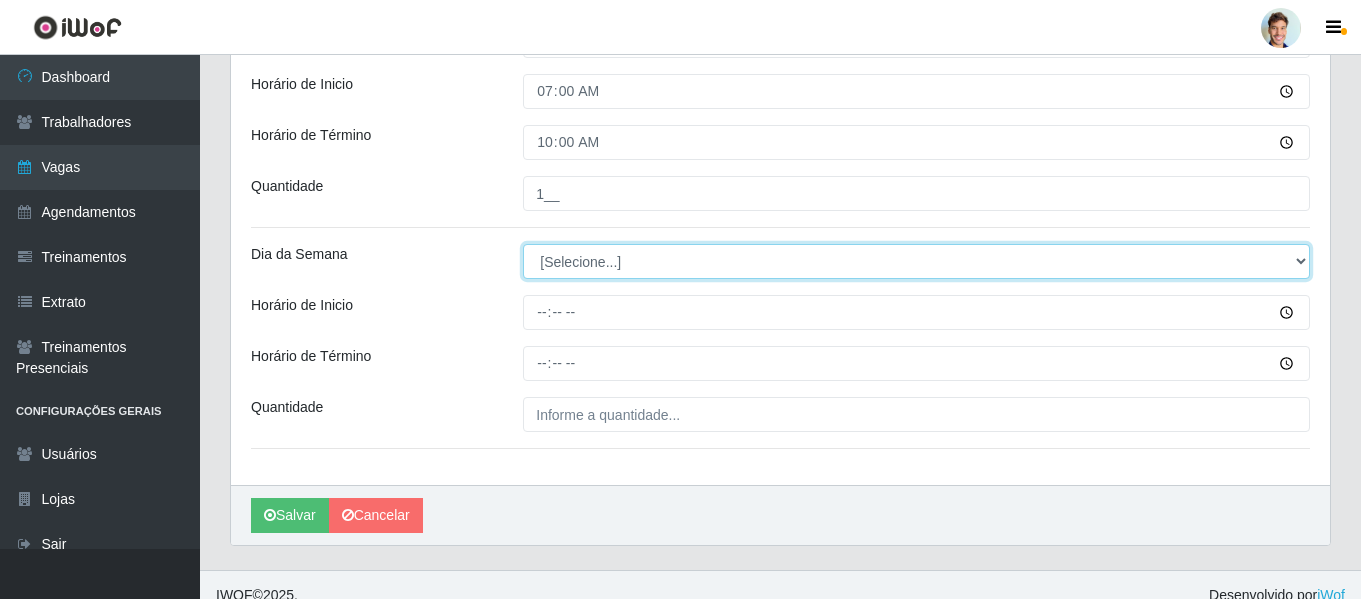 click on "[Selecione...] Segunda Terça Quarta Quinta Sexta Sábado Domingo" at bounding box center (916, 261) 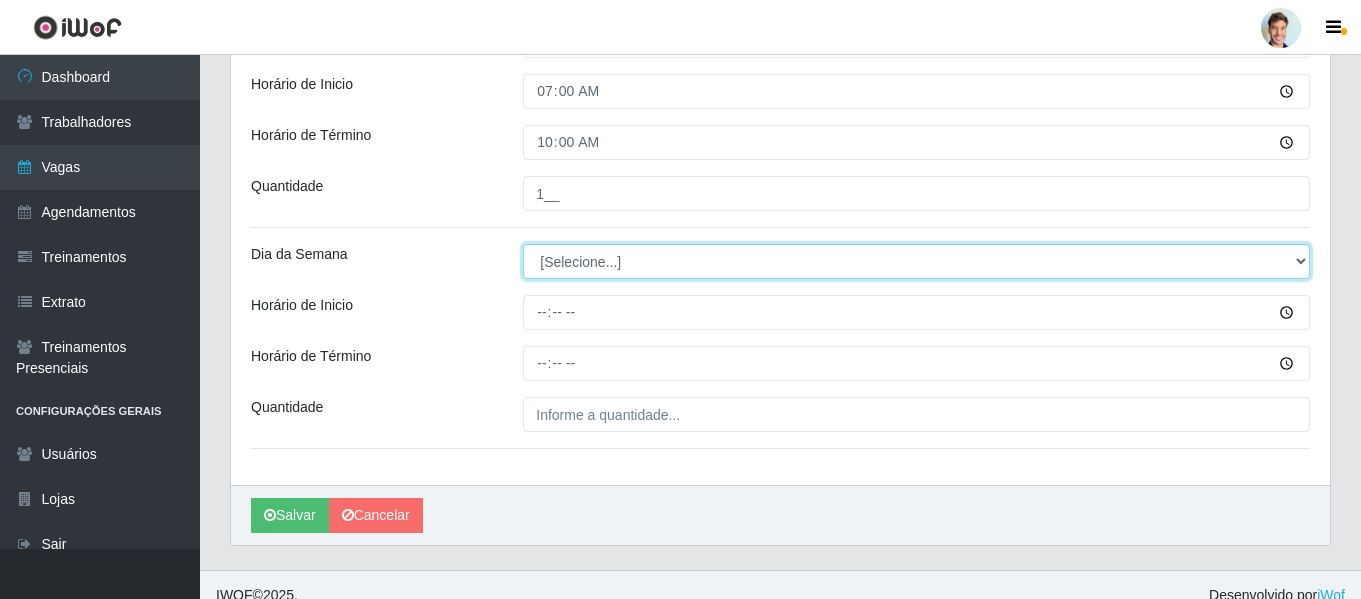 select on "6" 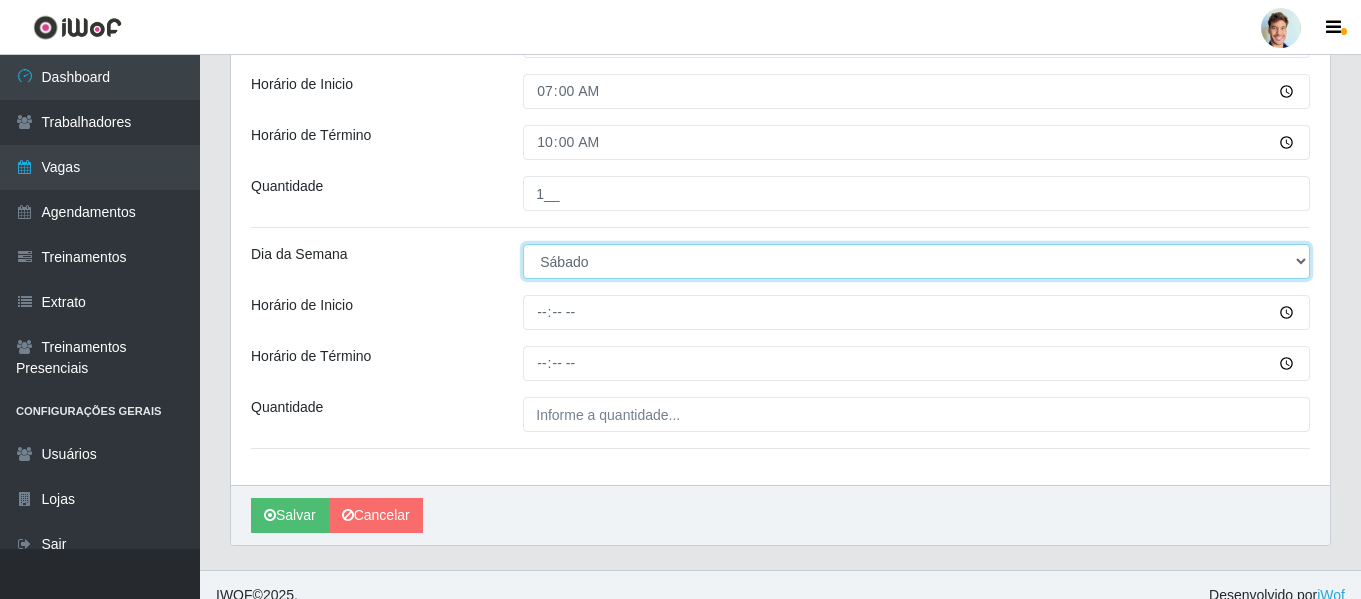 click on "[Selecione...] Segunda Terça Quarta Quinta Sexta Sábado Domingo" at bounding box center [916, 261] 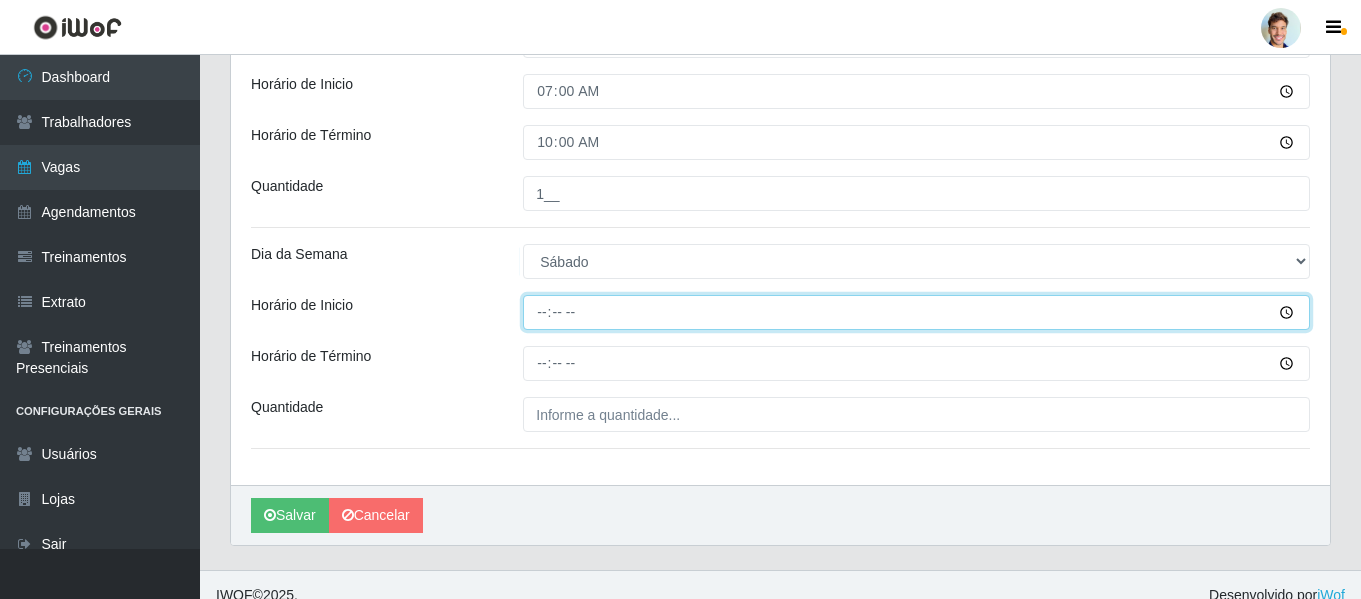 click on "Horário de Inicio" at bounding box center (916, 312) 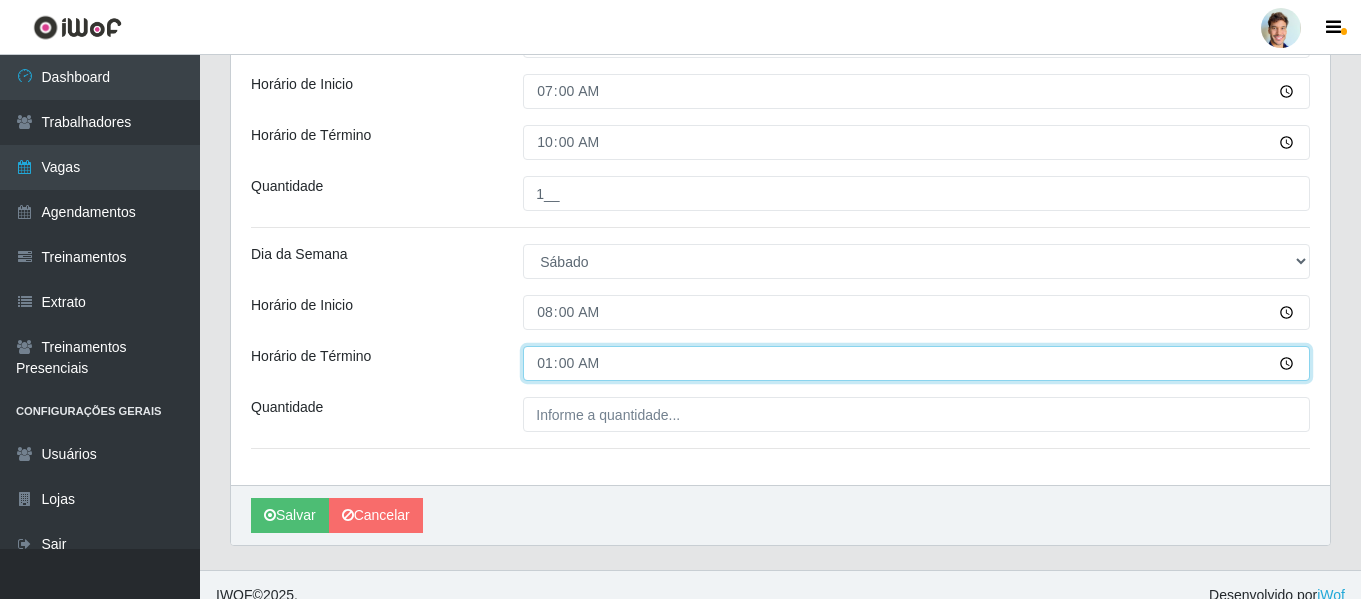 type on "11:00" 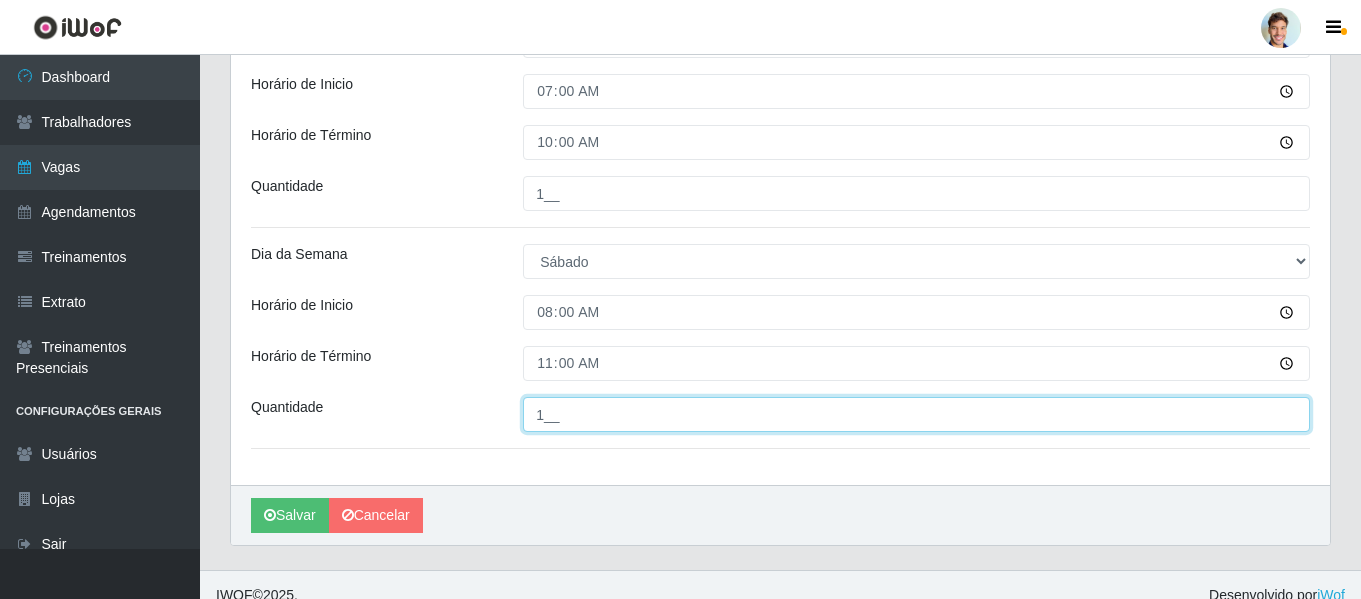 type on "1__" 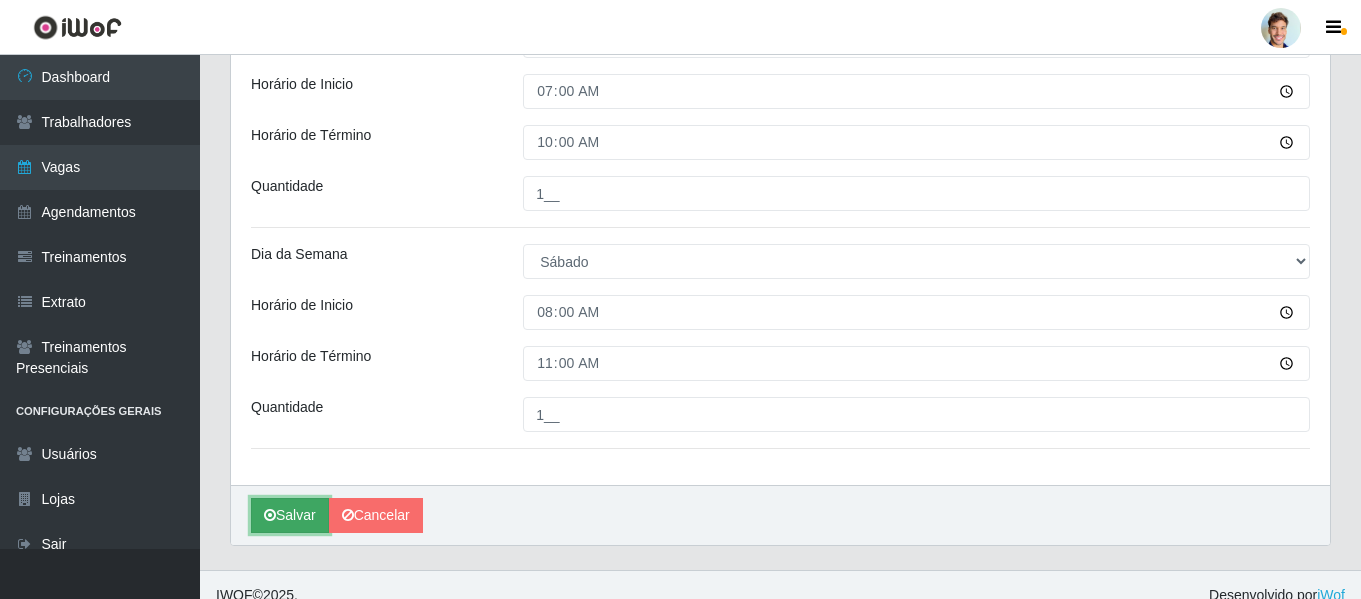 click on "Salvar" at bounding box center (290, 515) 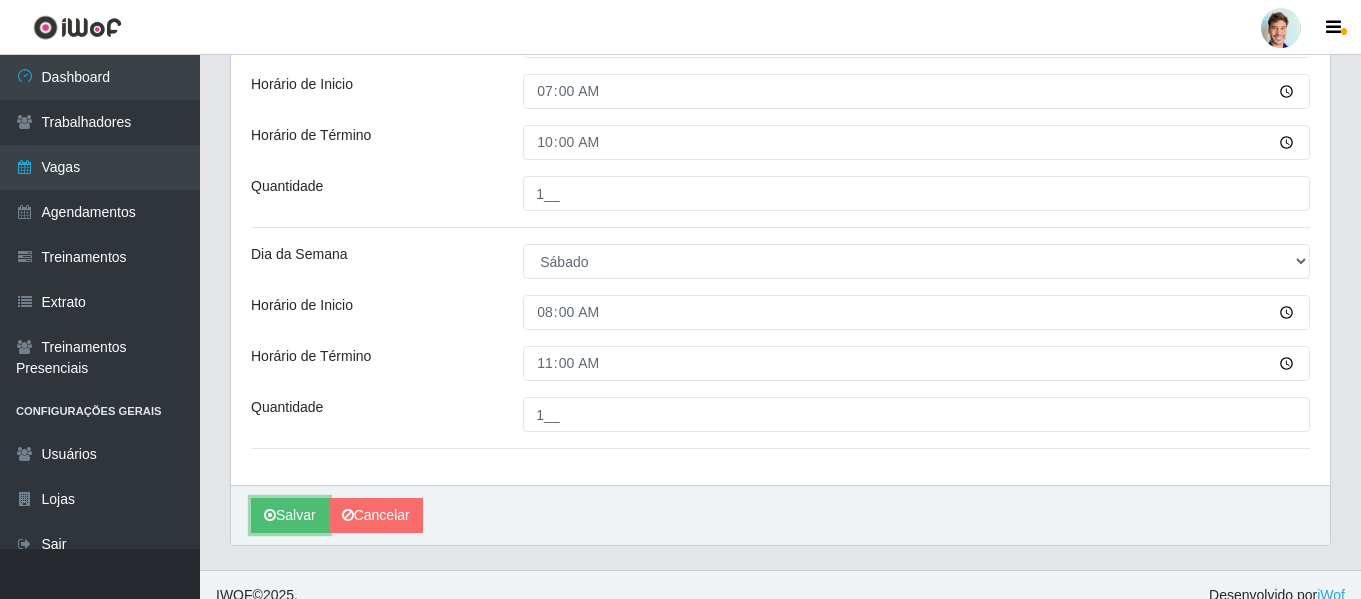 type 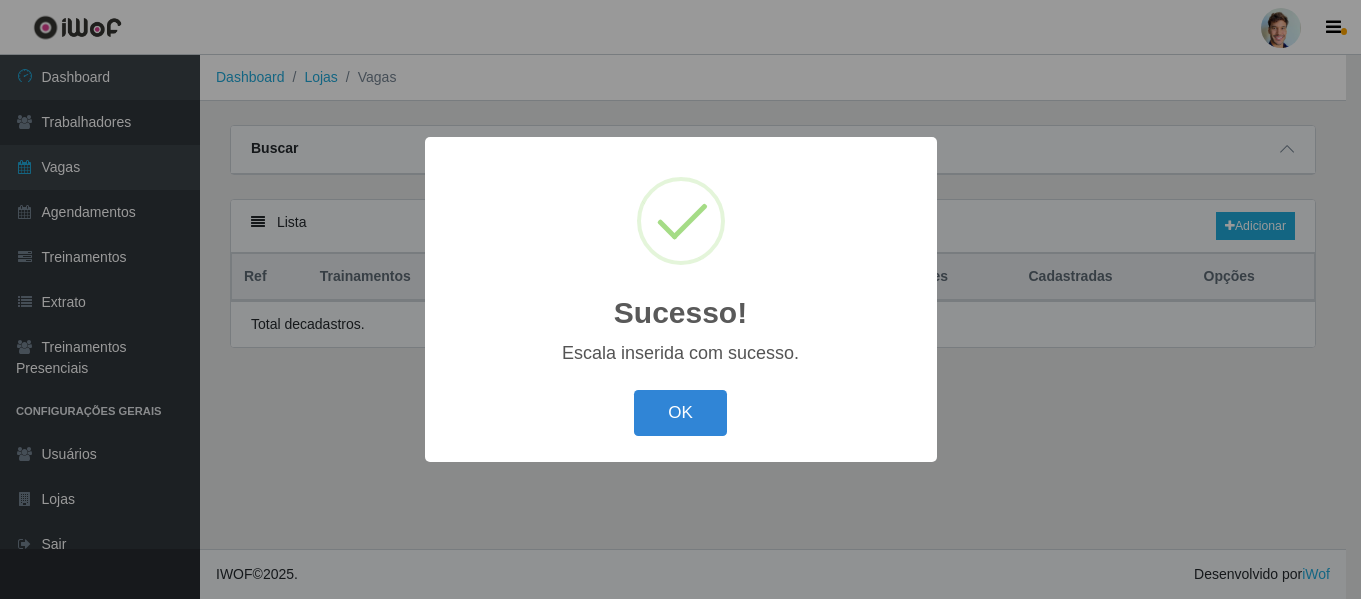 scroll, scrollTop: 0, scrollLeft: 0, axis: both 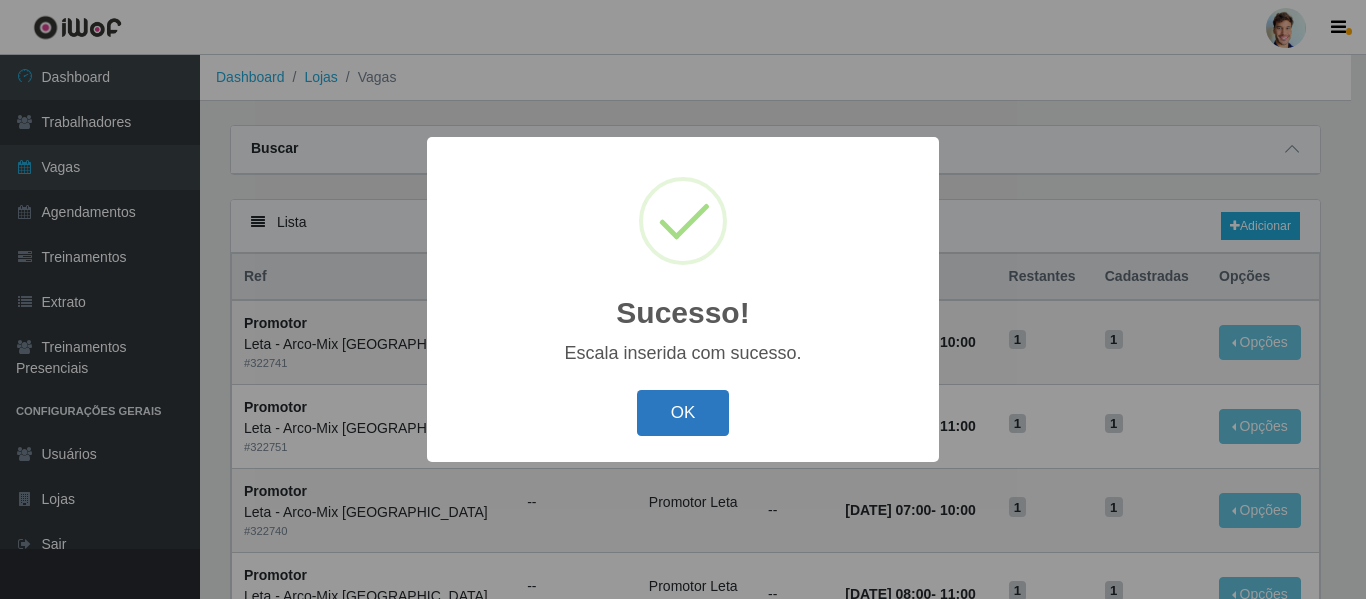 click on "OK" at bounding box center (683, 413) 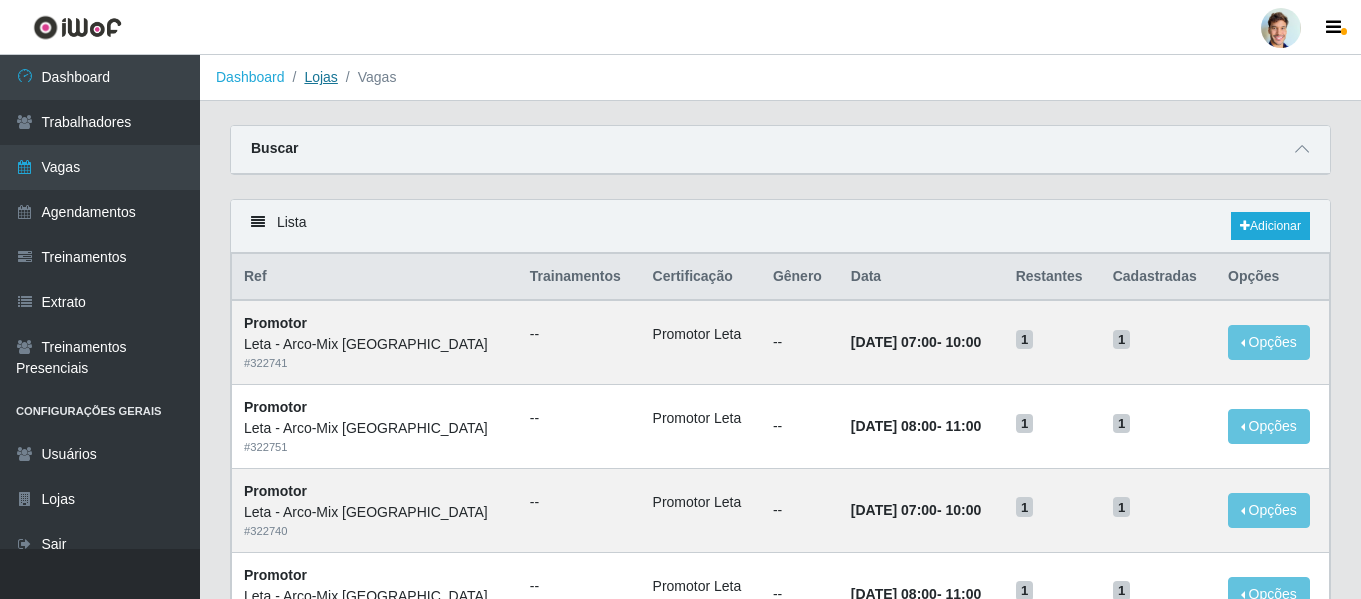 click on "Lojas" at bounding box center [320, 77] 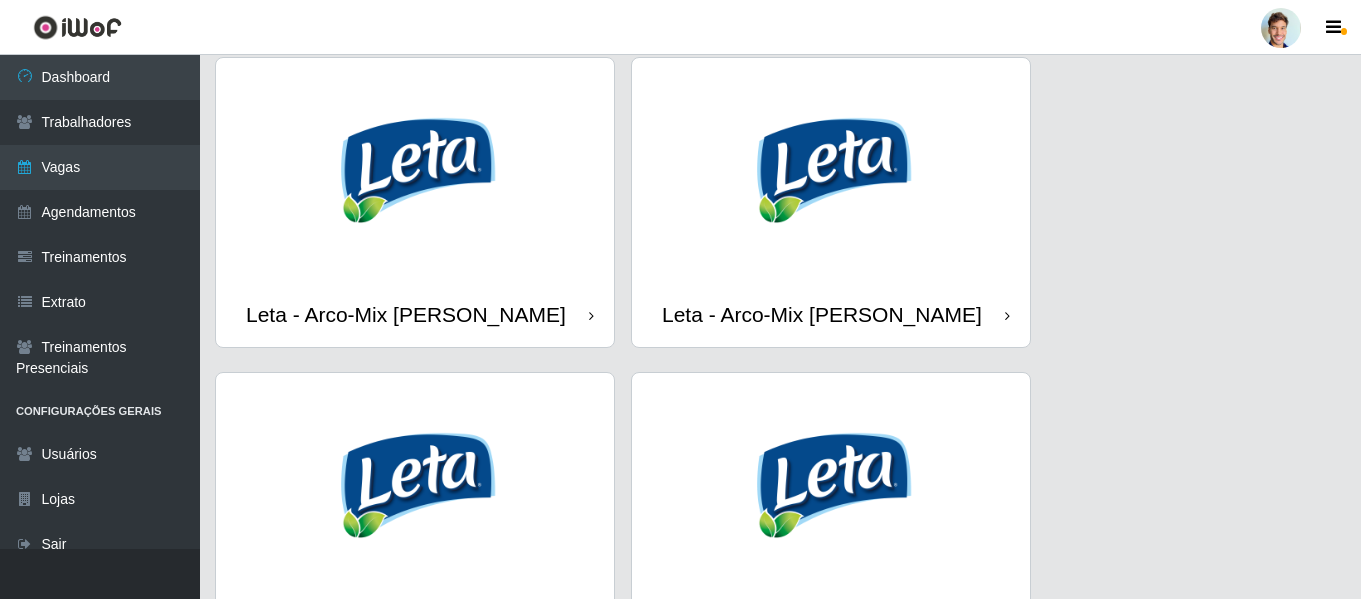 scroll, scrollTop: 100, scrollLeft: 0, axis: vertical 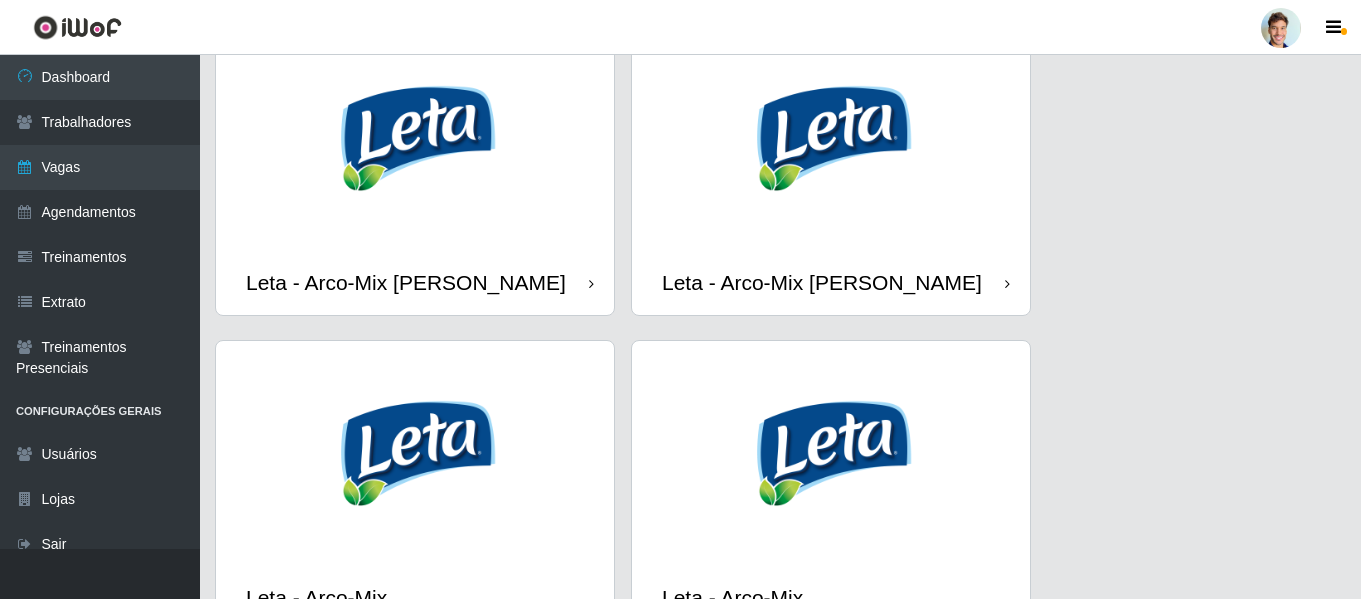 click at bounding box center (415, 138) 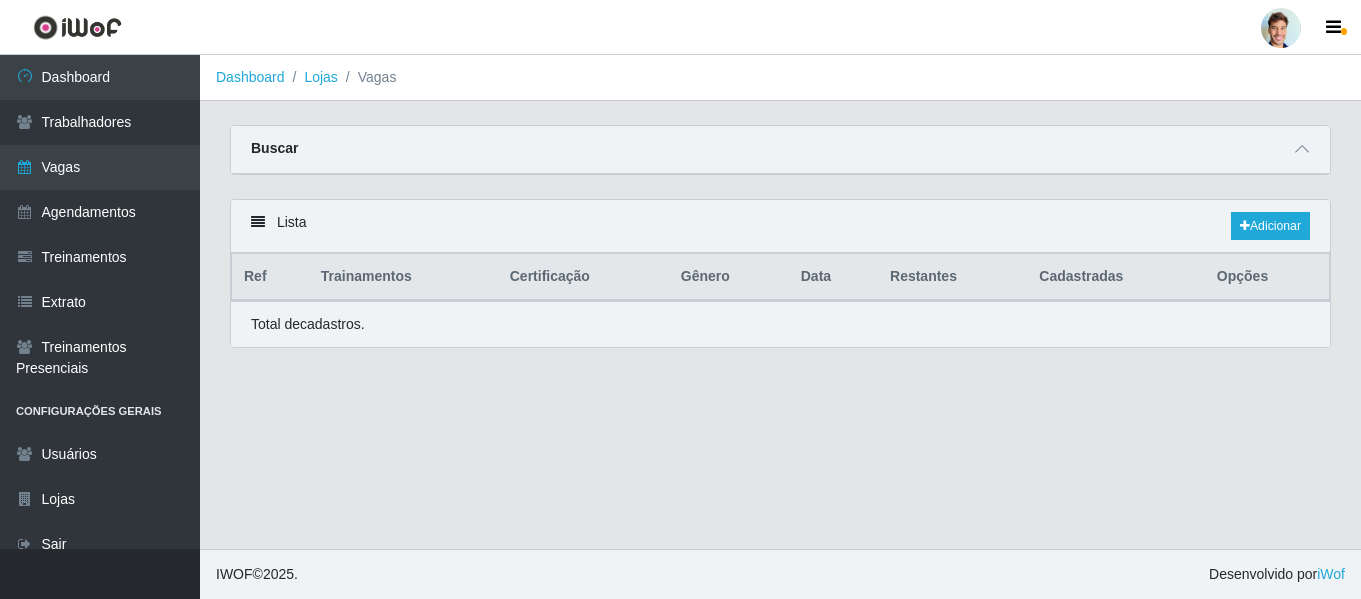 scroll, scrollTop: 0, scrollLeft: 0, axis: both 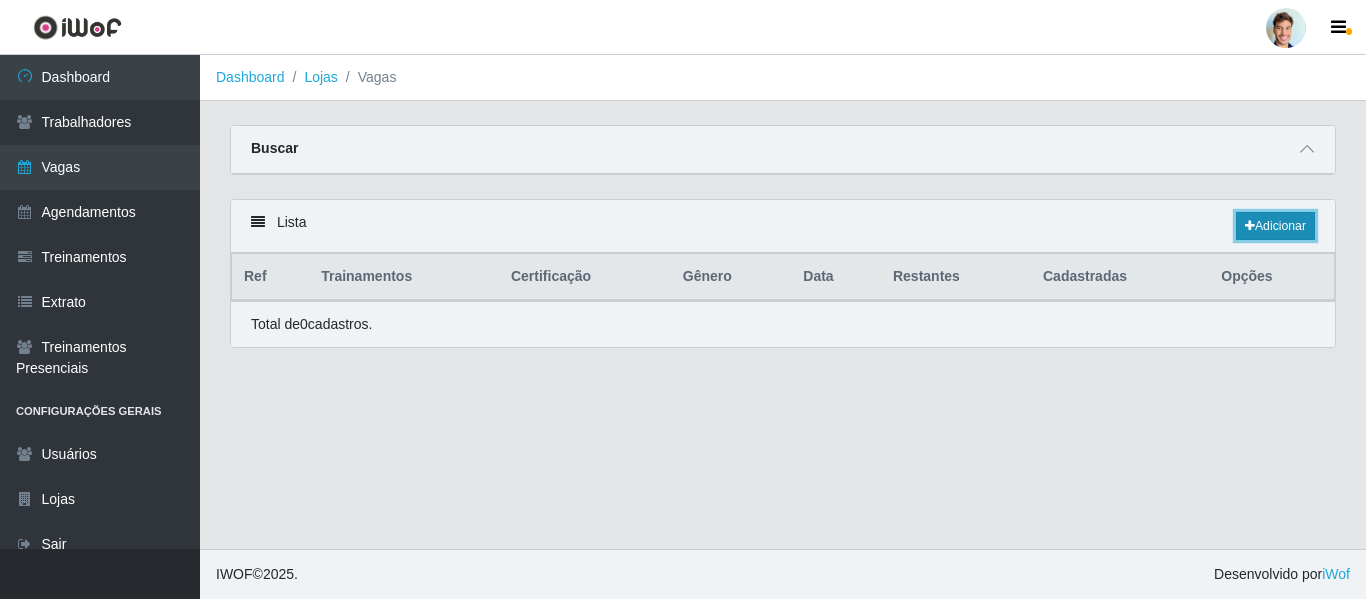 click on "Adicionar" at bounding box center (1275, 226) 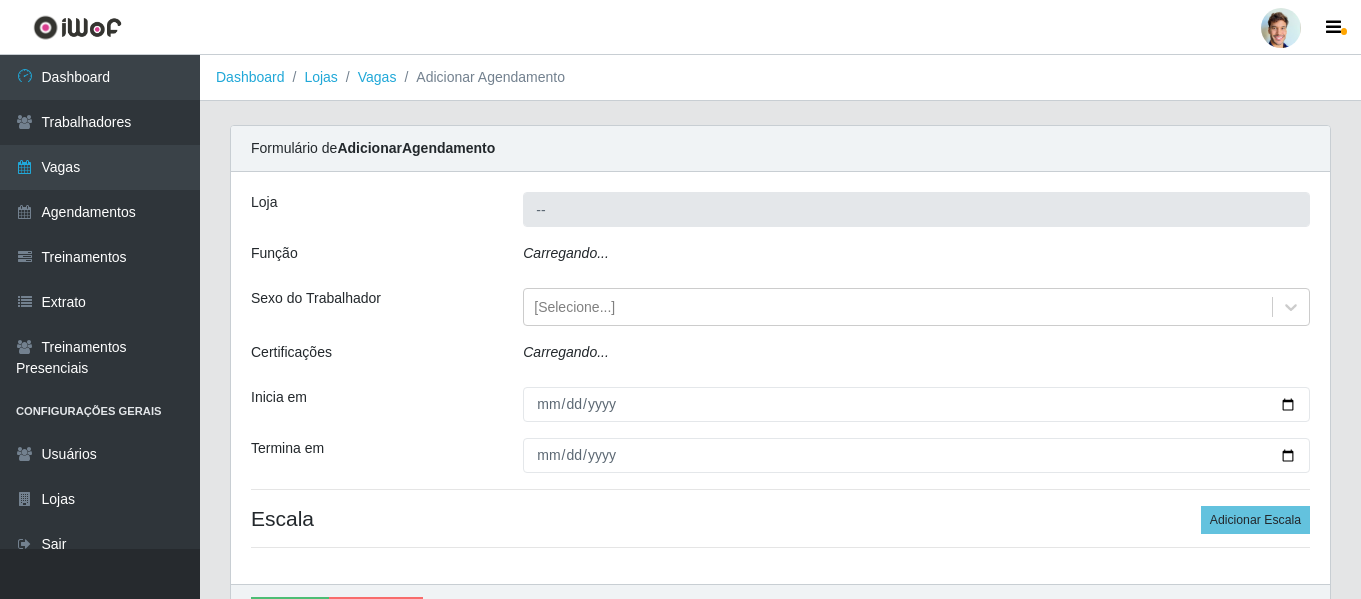 type on "Leta - Arco-Mix [PERSON_NAME]" 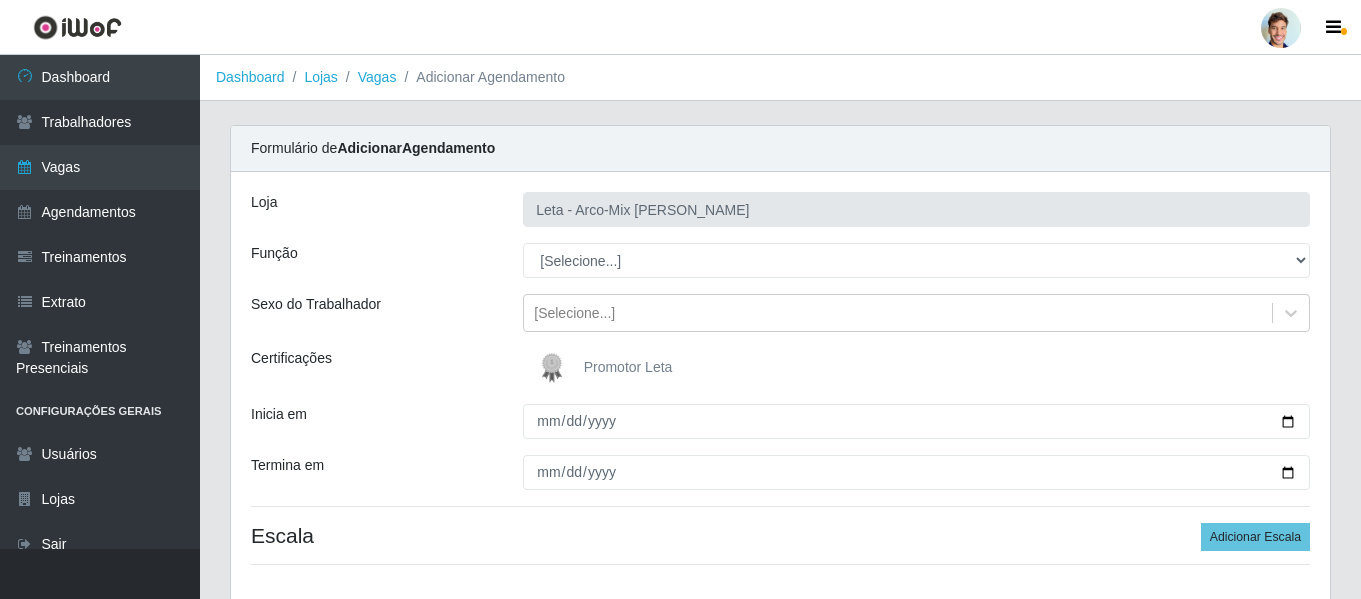 click at bounding box center [556, 368] 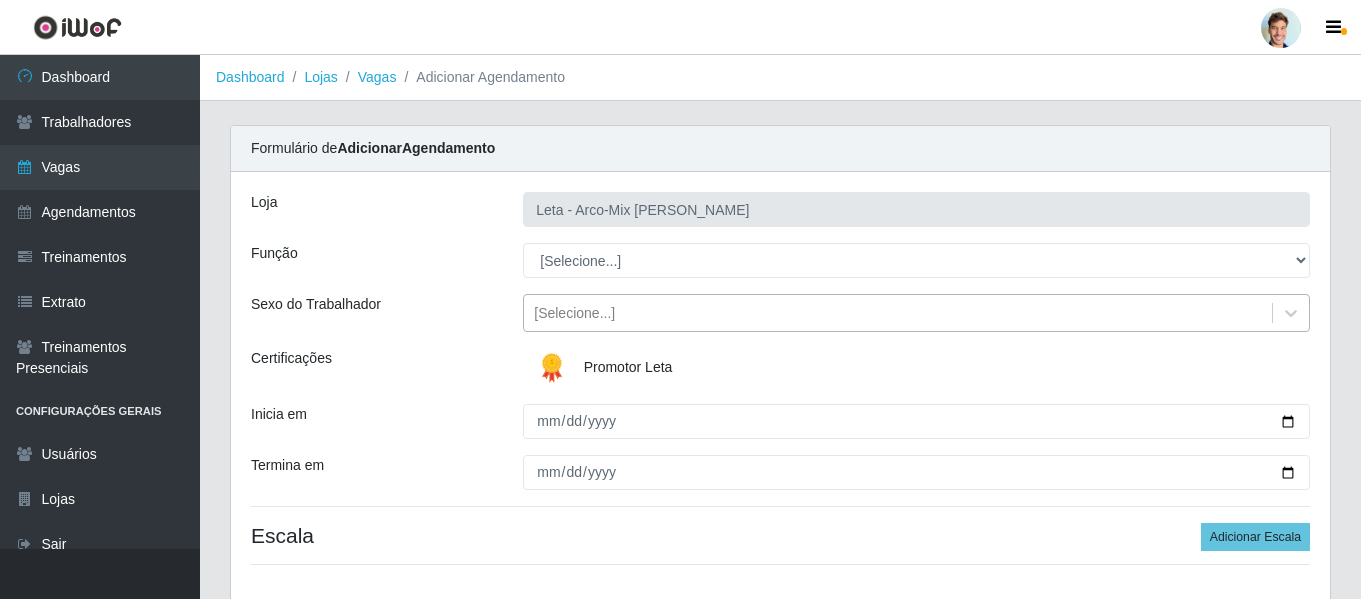 click on "[Selecione...]" at bounding box center (574, 313) 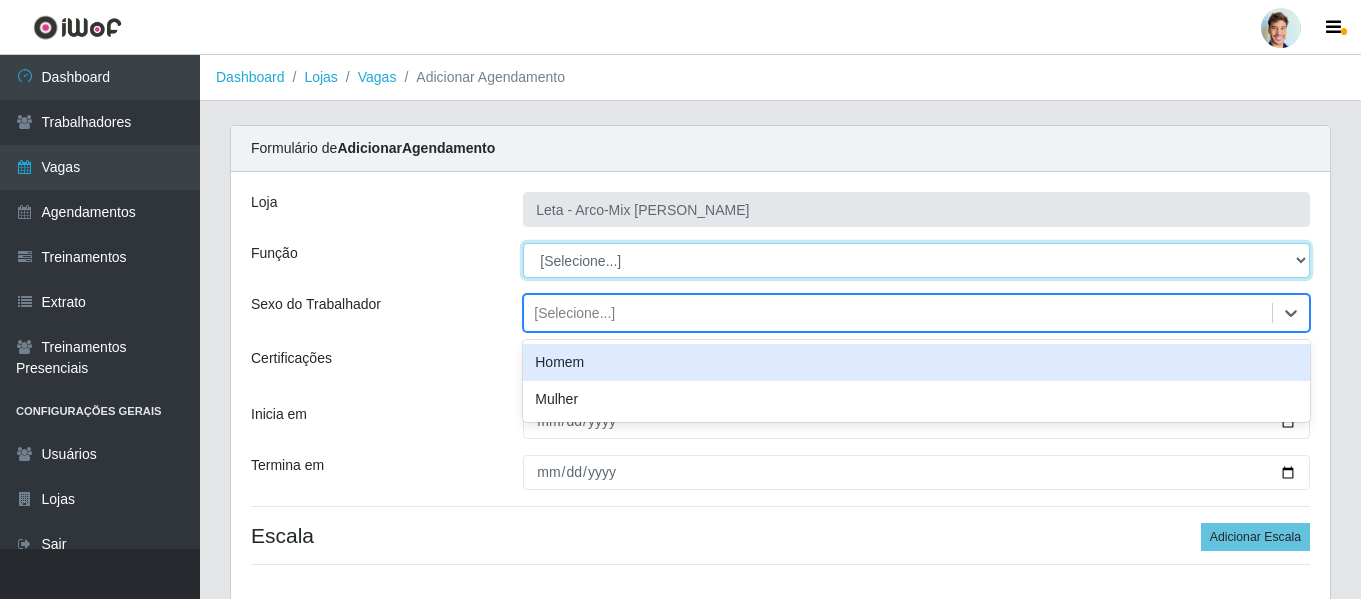 click on "[Selecione...] Promotor" at bounding box center (916, 260) 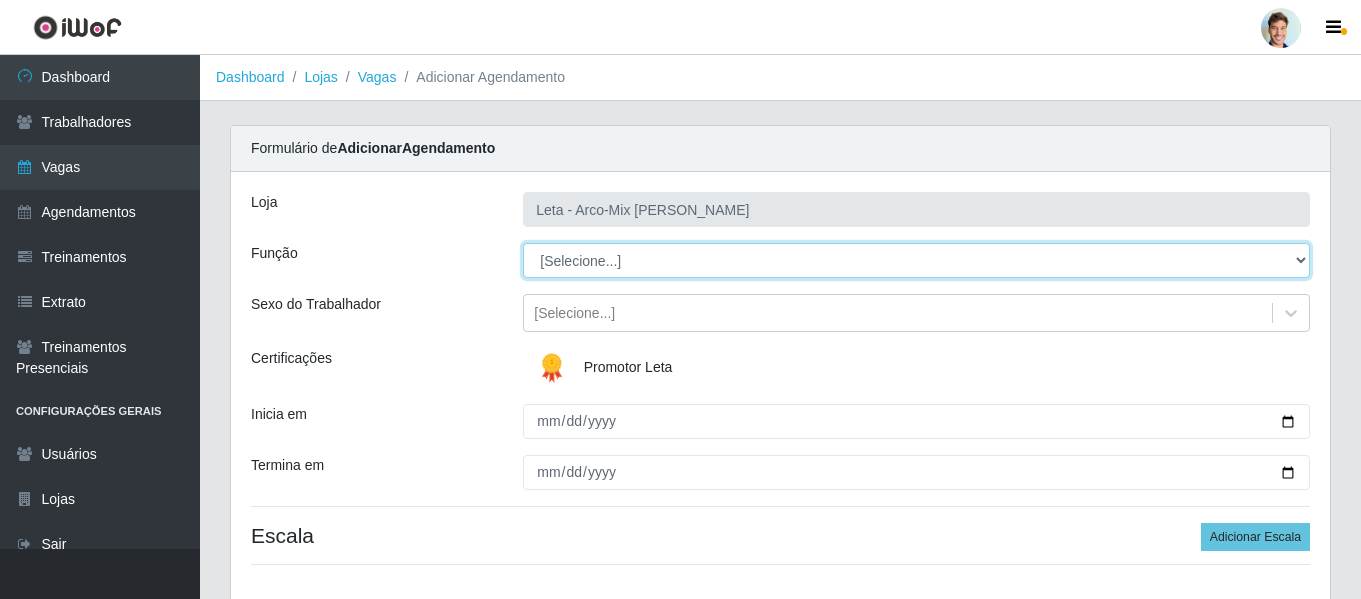 select on "129" 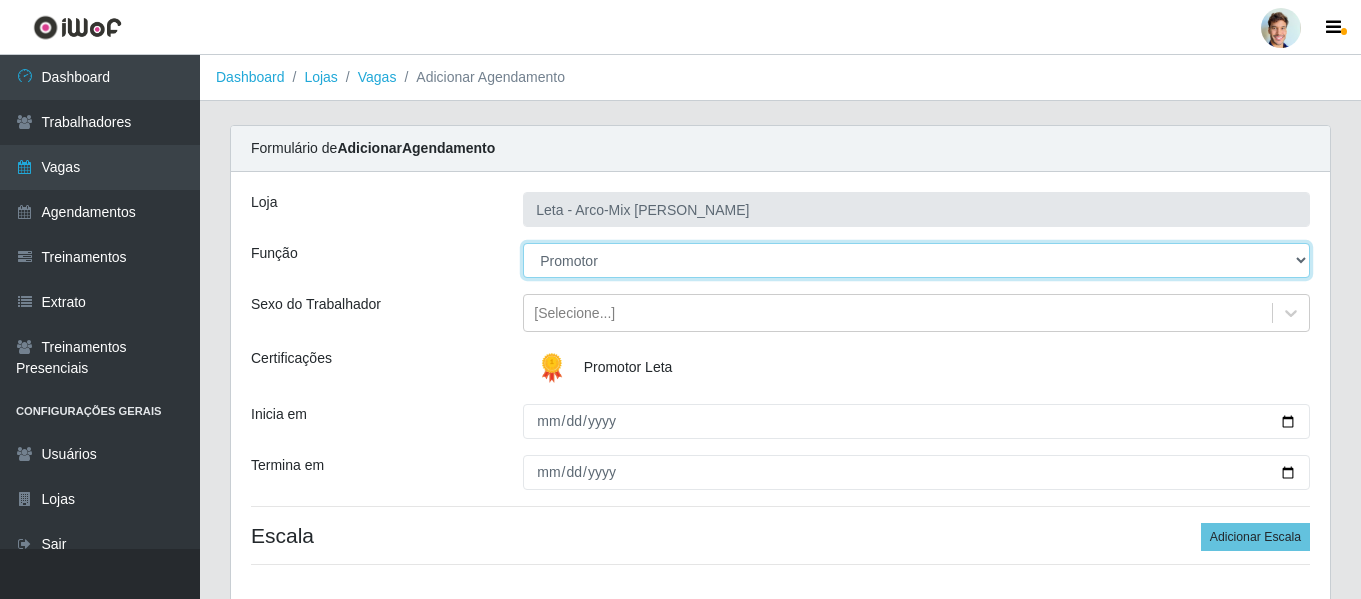 click on "[Selecione...] Promotor" at bounding box center (916, 260) 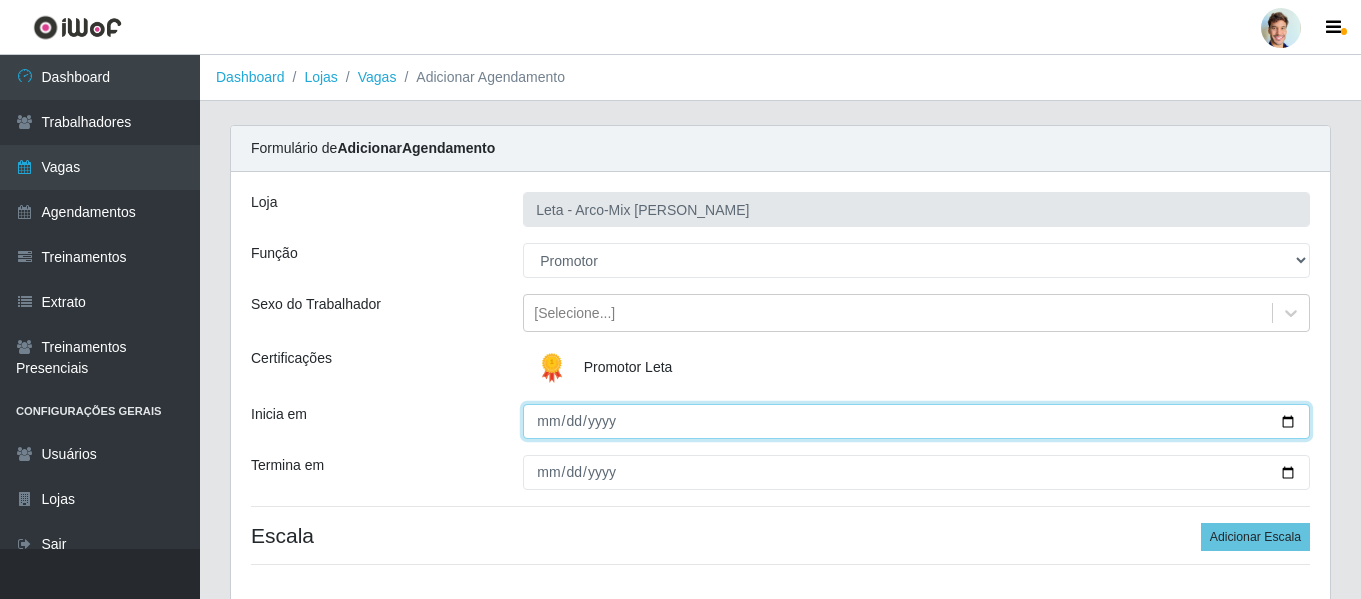 click on "Inicia em" at bounding box center [916, 421] 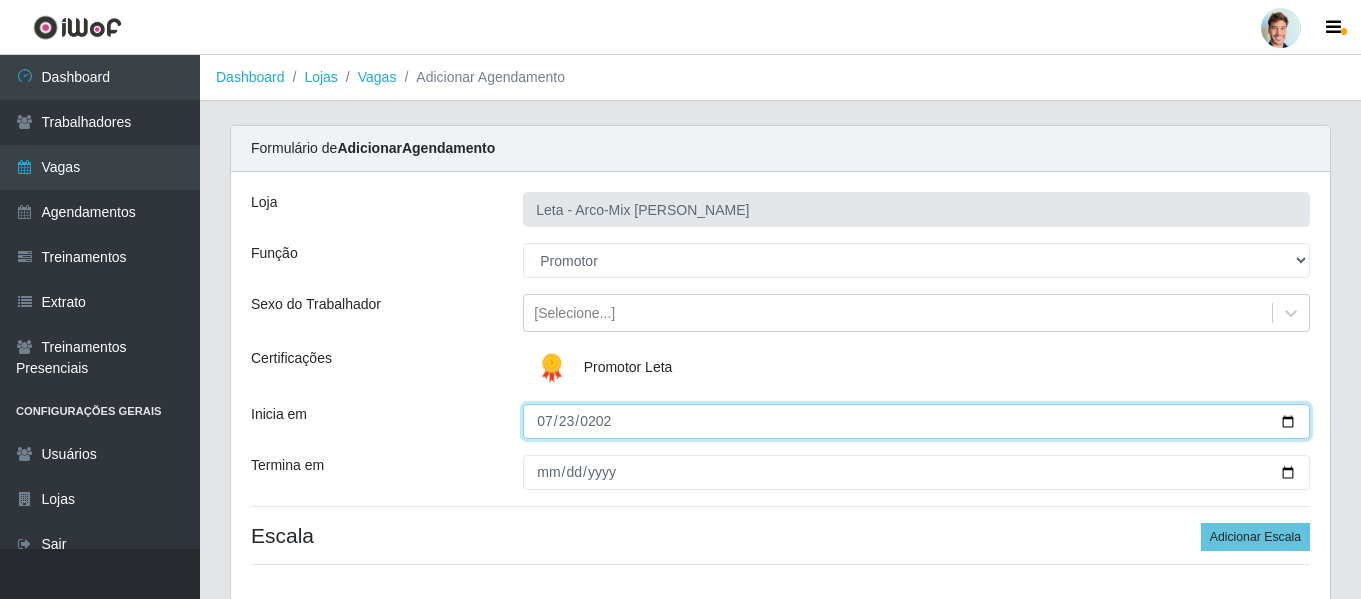type on "[DATE]" 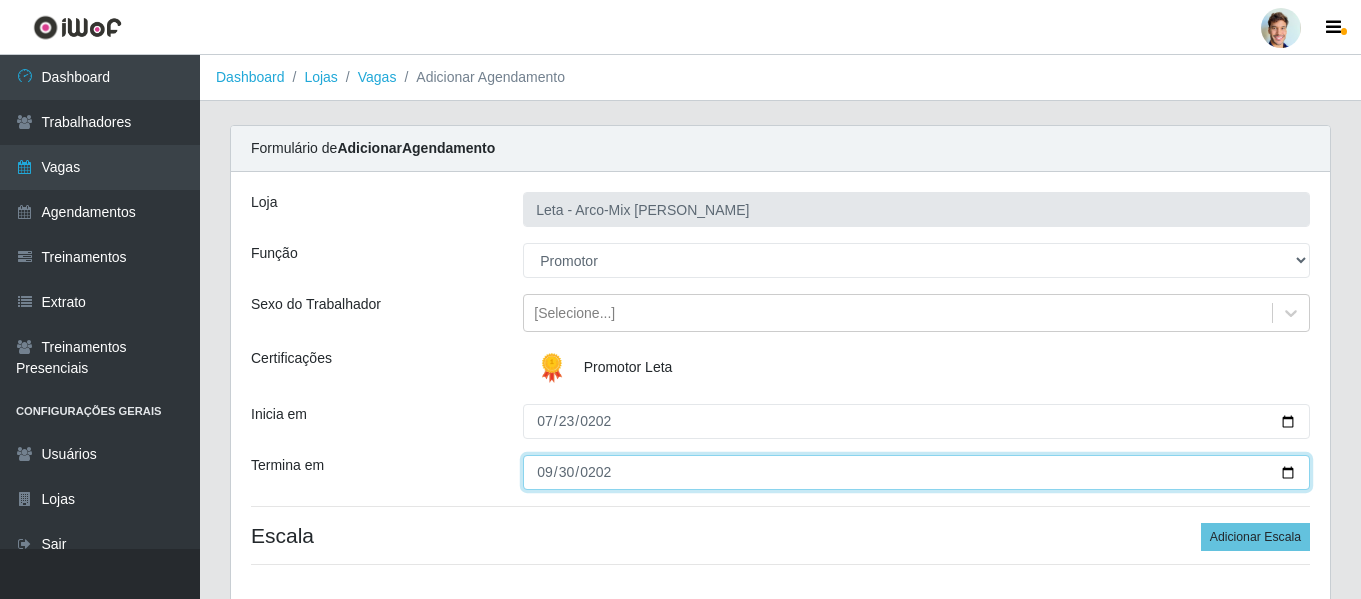type on "[DATE]" 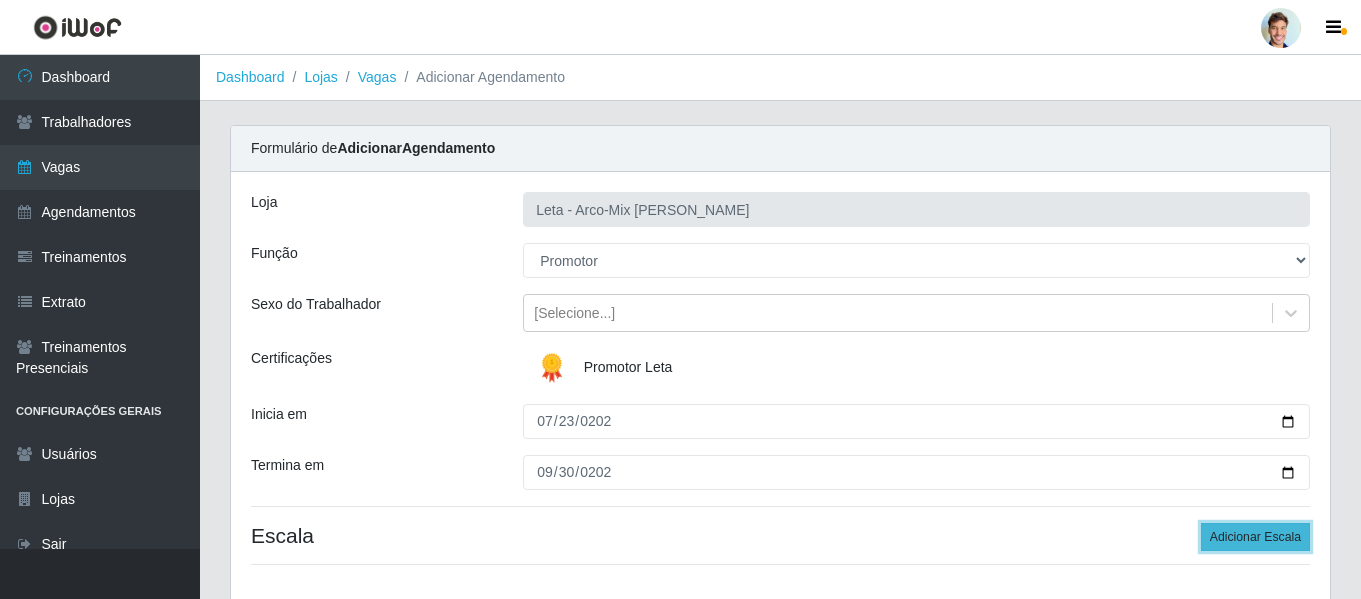 click on "Adicionar Escala" at bounding box center (1255, 537) 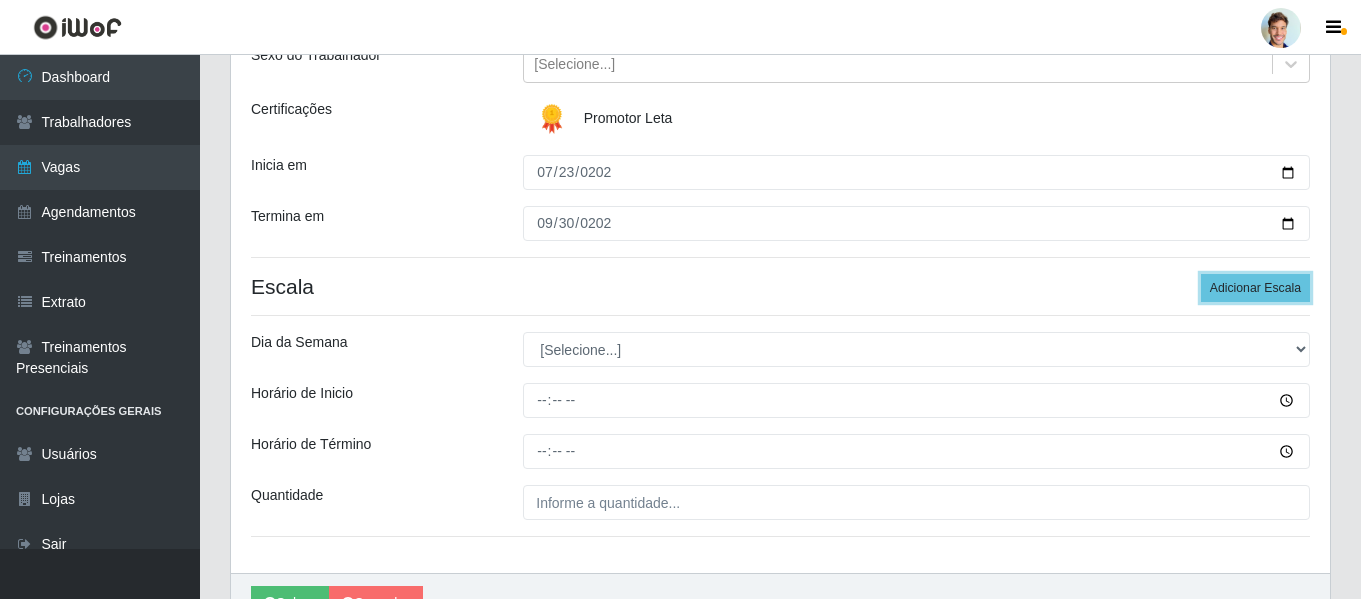type 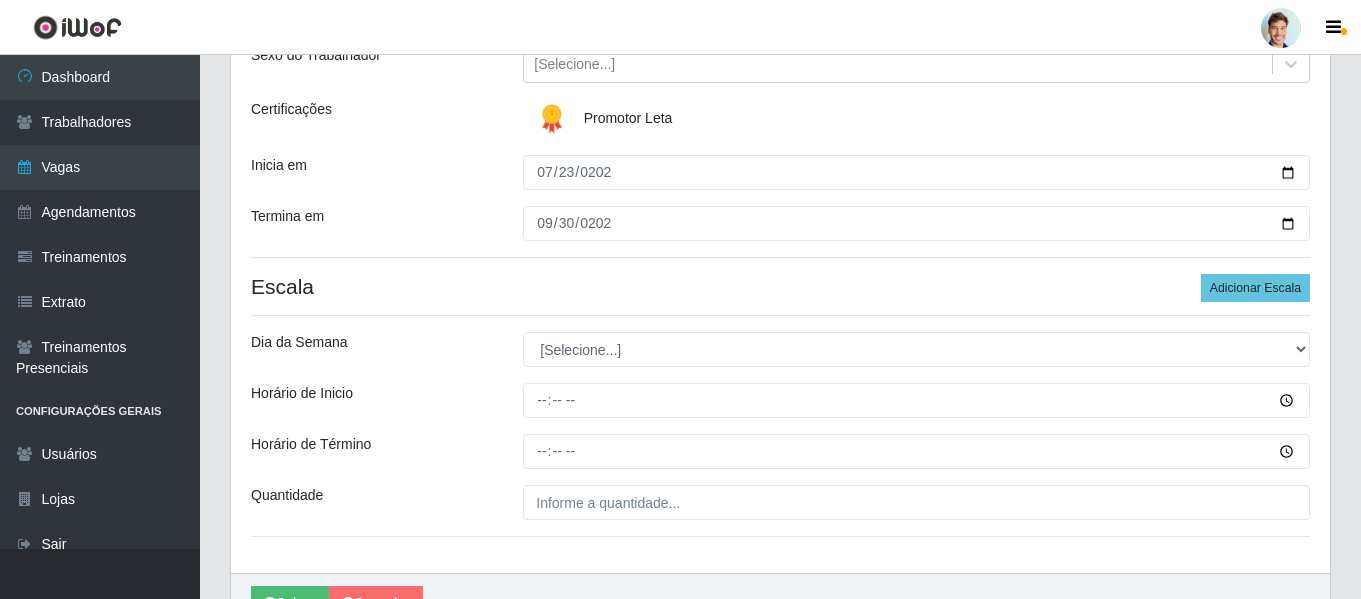 scroll, scrollTop: 300, scrollLeft: 0, axis: vertical 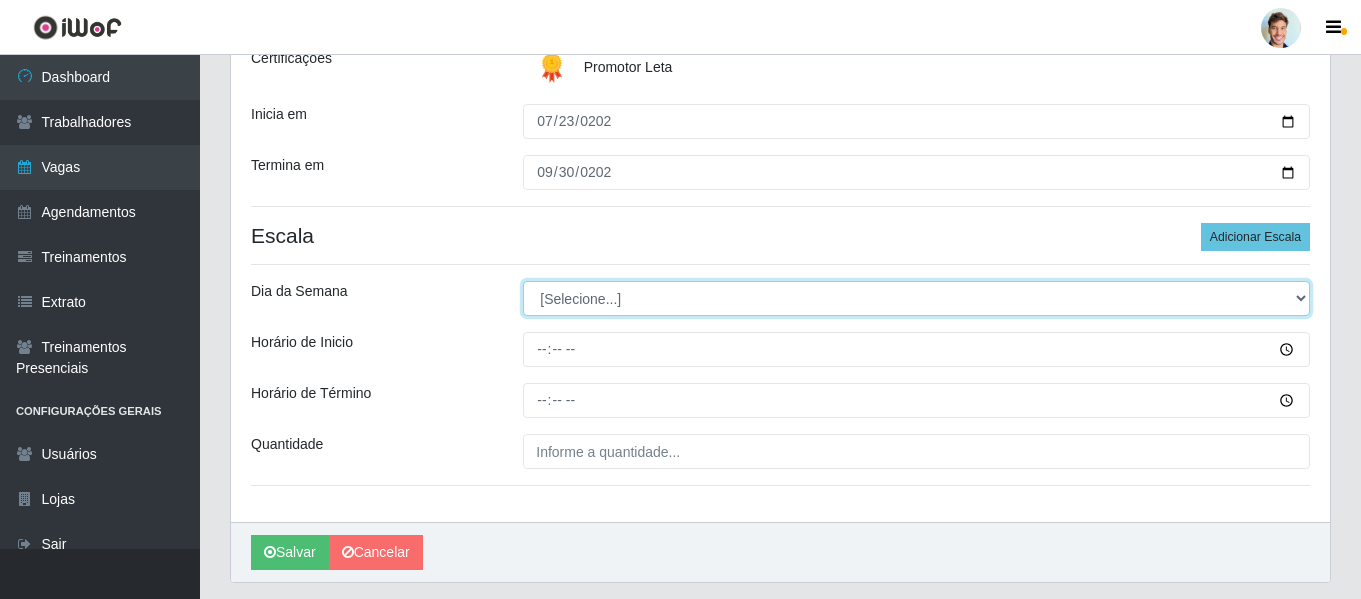 click on "[Selecione...] Segunda Terça Quarta Quinta Sexta Sábado Domingo" at bounding box center (916, 298) 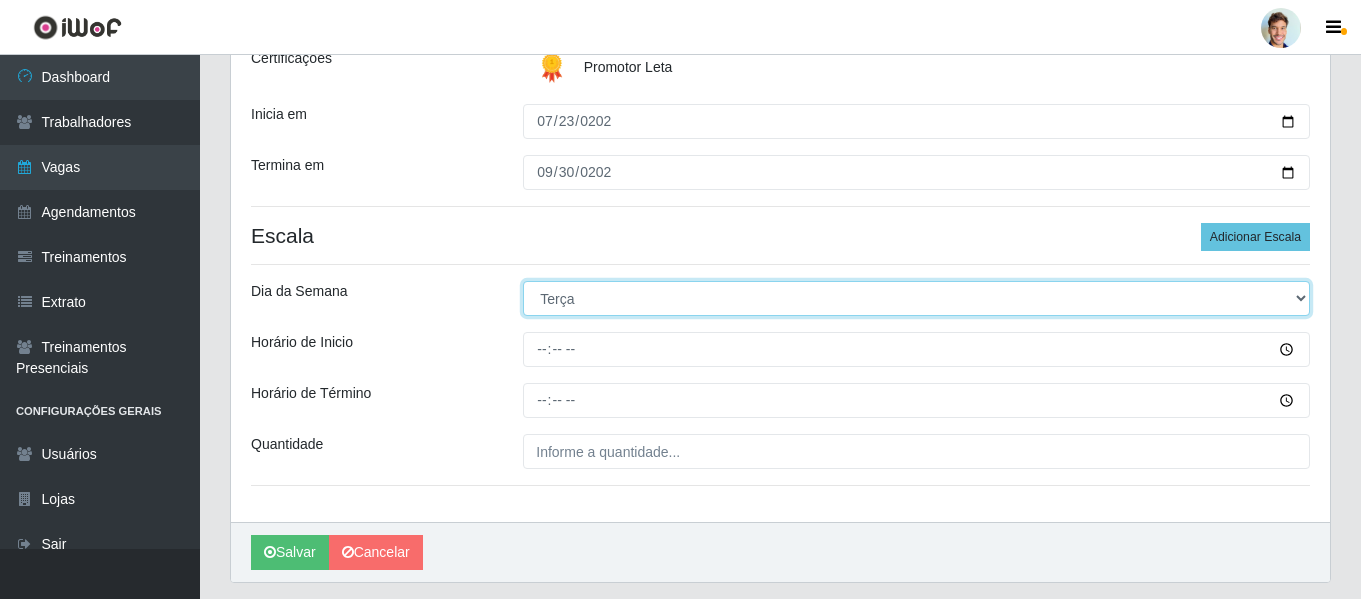 click on "[Selecione...] Segunda Terça Quarta Quinta Sexta Sábado Domingo" at bounding box center [916, 298] 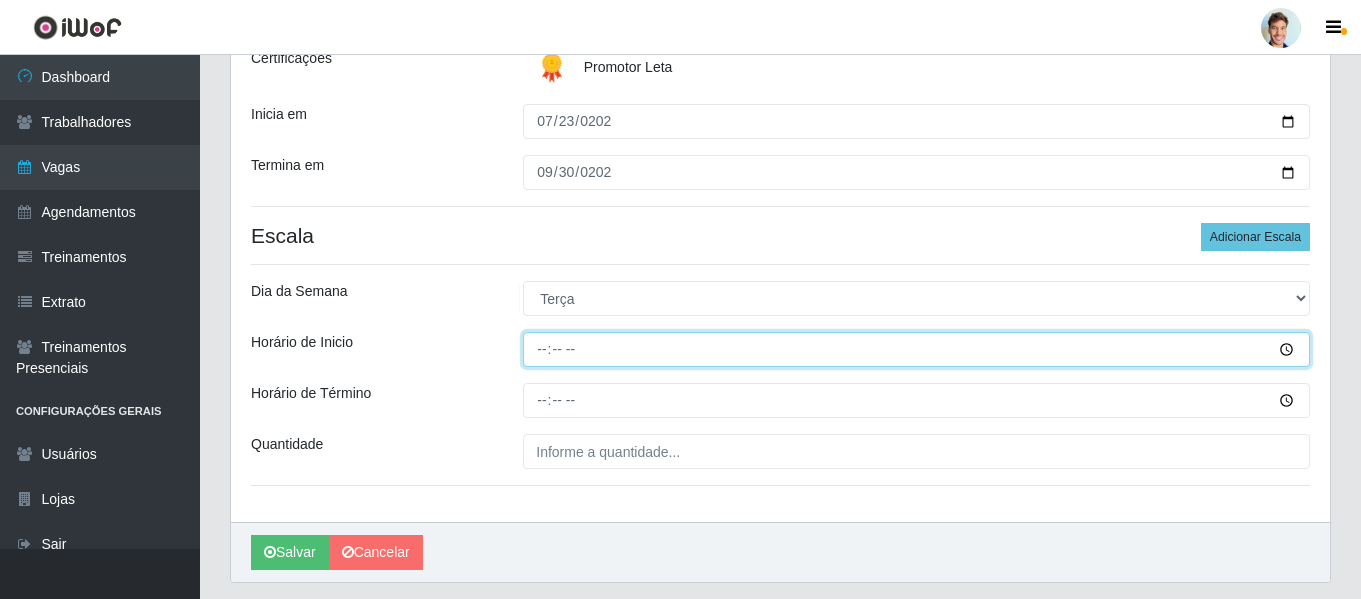 click on "Horário de Inicio" at bounding box center (916, 349) 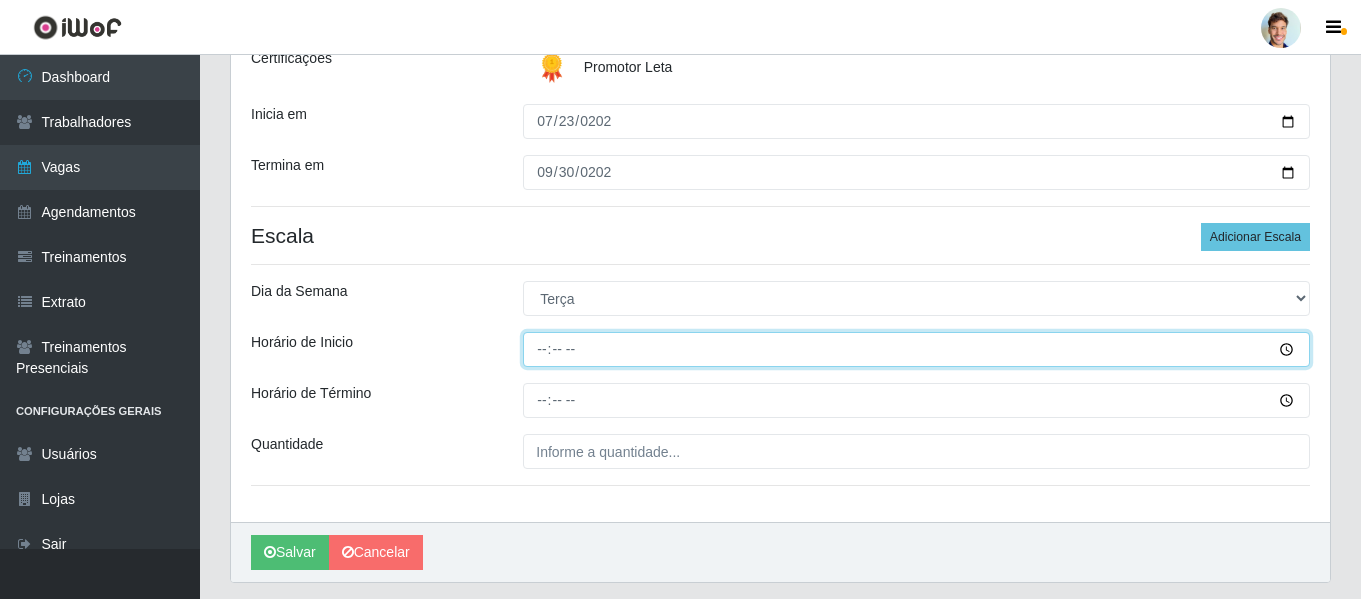 type on "11:00" 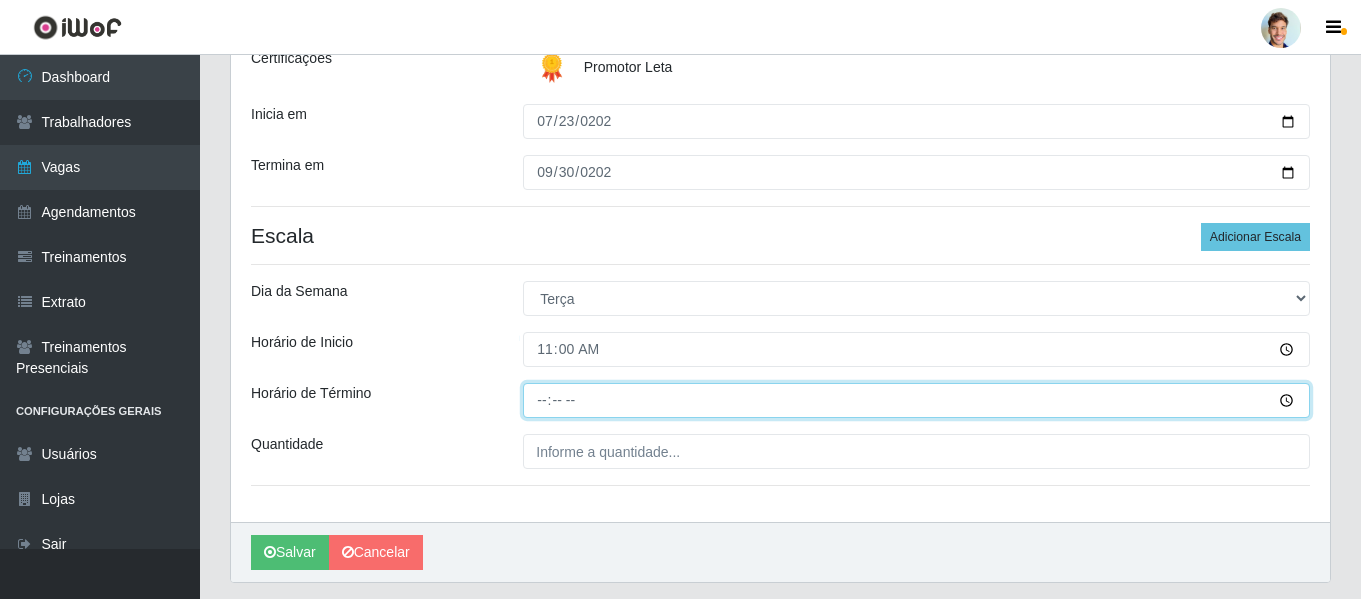 type on "14:00" 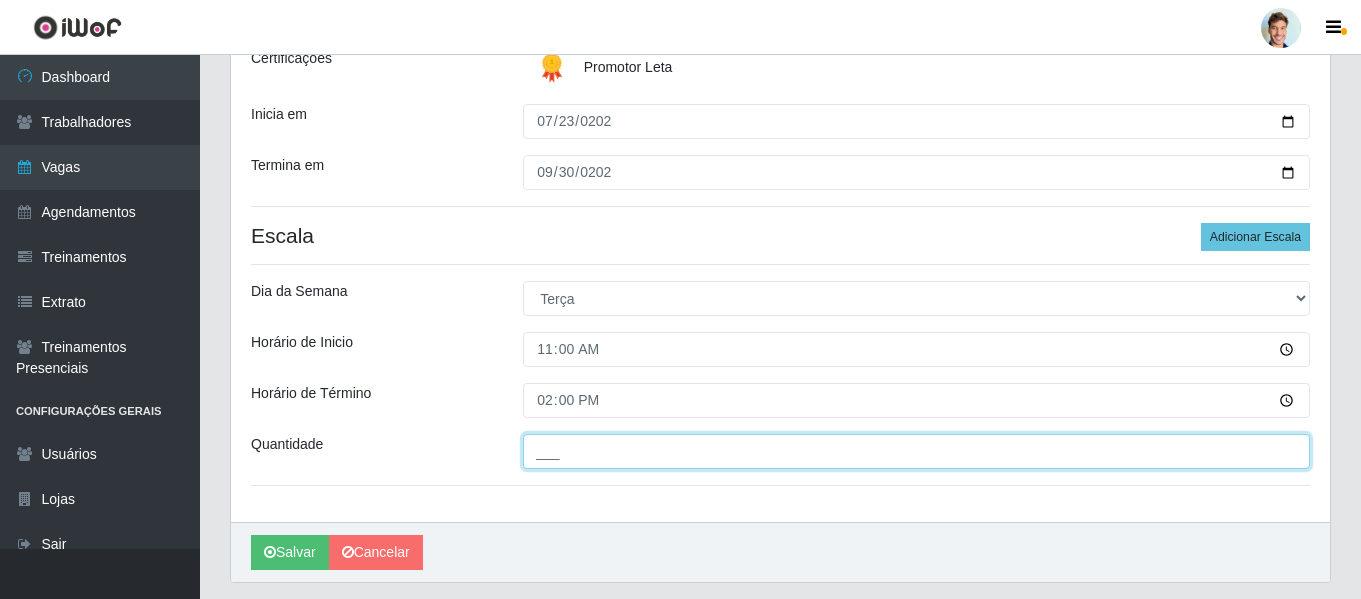 drag, startPoint x: 672, startPoint y: 451, endPoint x: 677, endPoint y: 438, distance: 13.928389 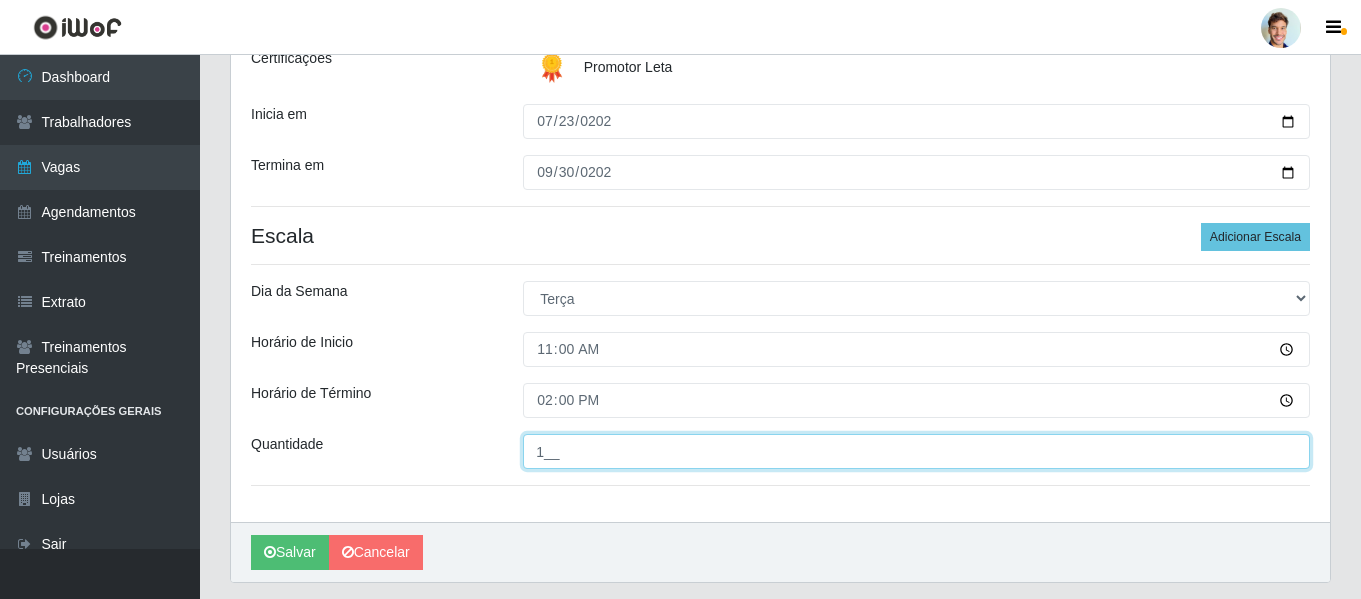 type on "1__" 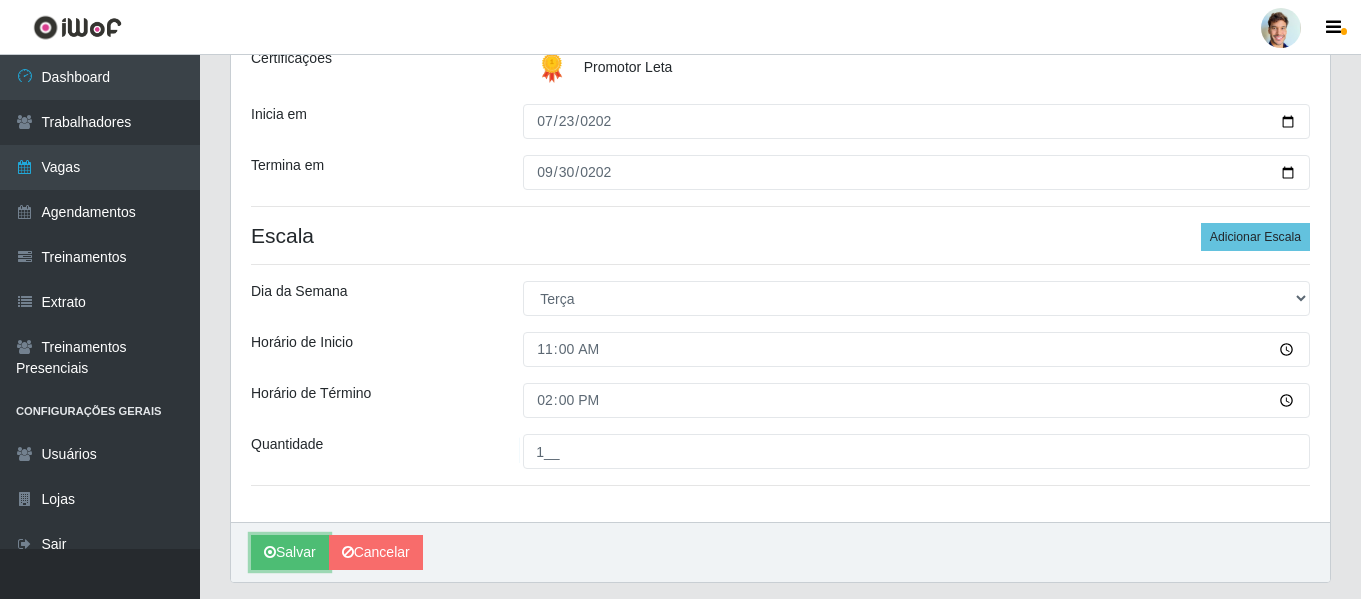 type 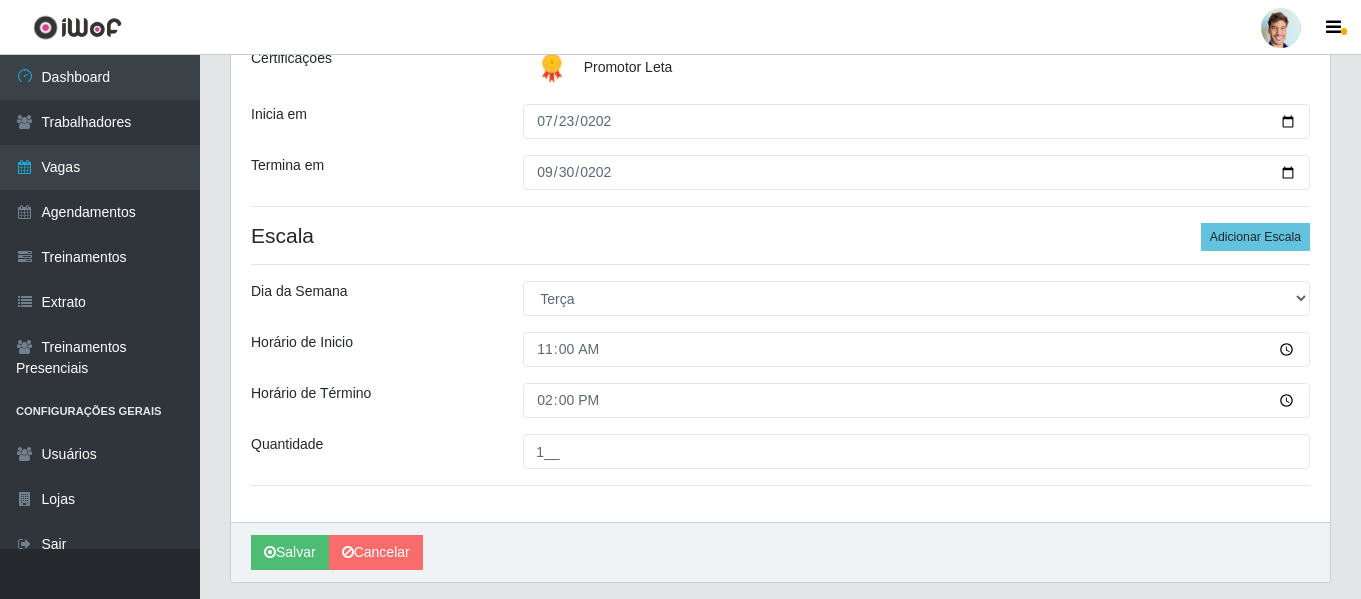 click on "[PERSON_NAME] - Arco-Mix [PERSON_NAME] Função [Selecione...] Promotor  Sexo do Trabalhador [Selecione...] Certificações   Promotor Leta Inicia em [DATE] Termina em [DATE] Escala Adicionar Escala Dia da Semana [Selecione...] Segunda Terça Quarta Quinta Sexta [PERSON_NAME] de Inicio 11:00 Horário de Término 14:00 Quantidade 1__" at bounding box center (780, 197) 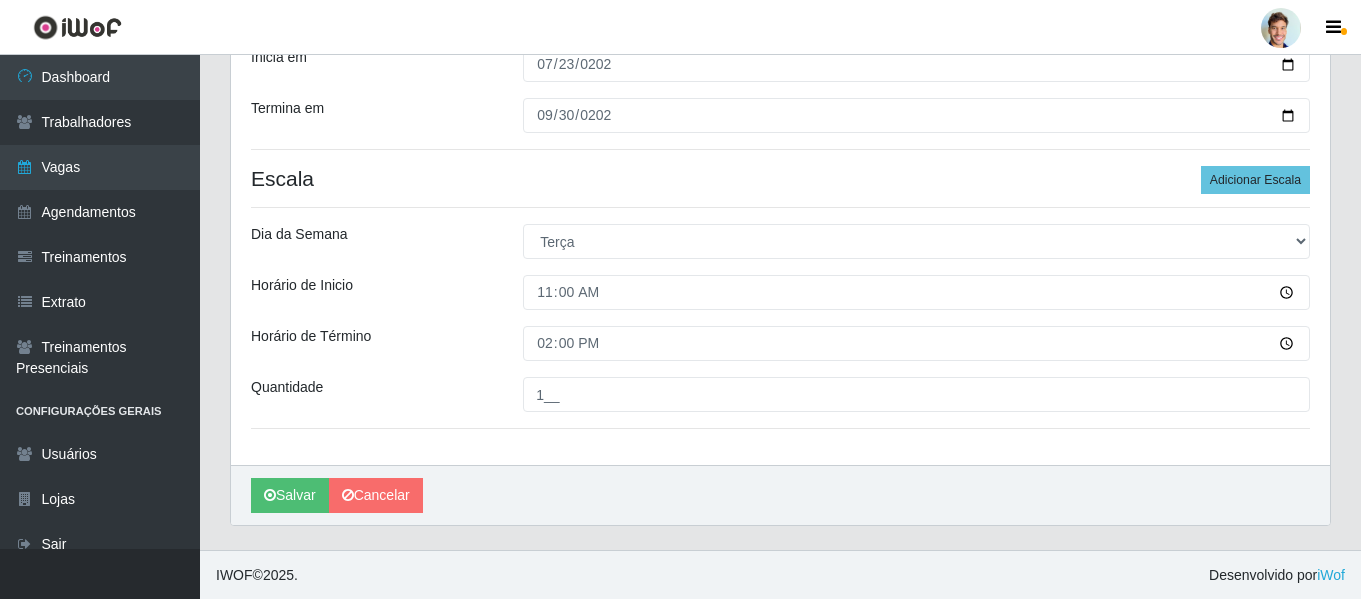 scroll, scrollTop: 358, scrollLeft: 0, axis: vertical 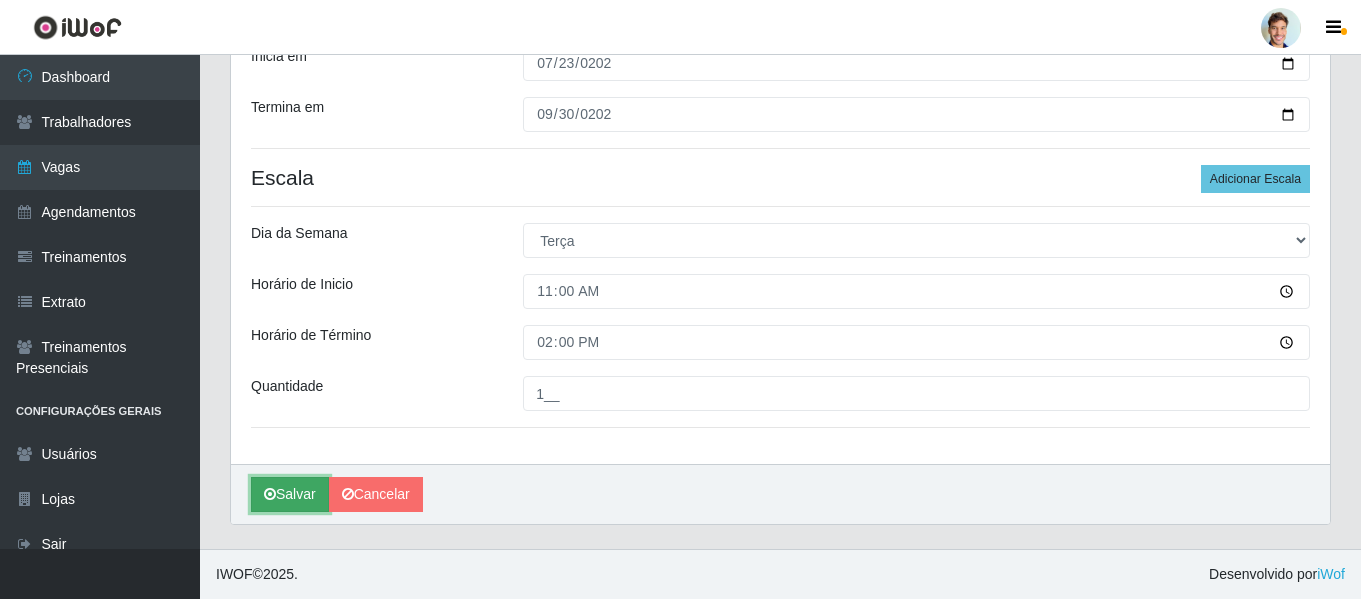 click on "Salvar" at bounding box center (290, 494) 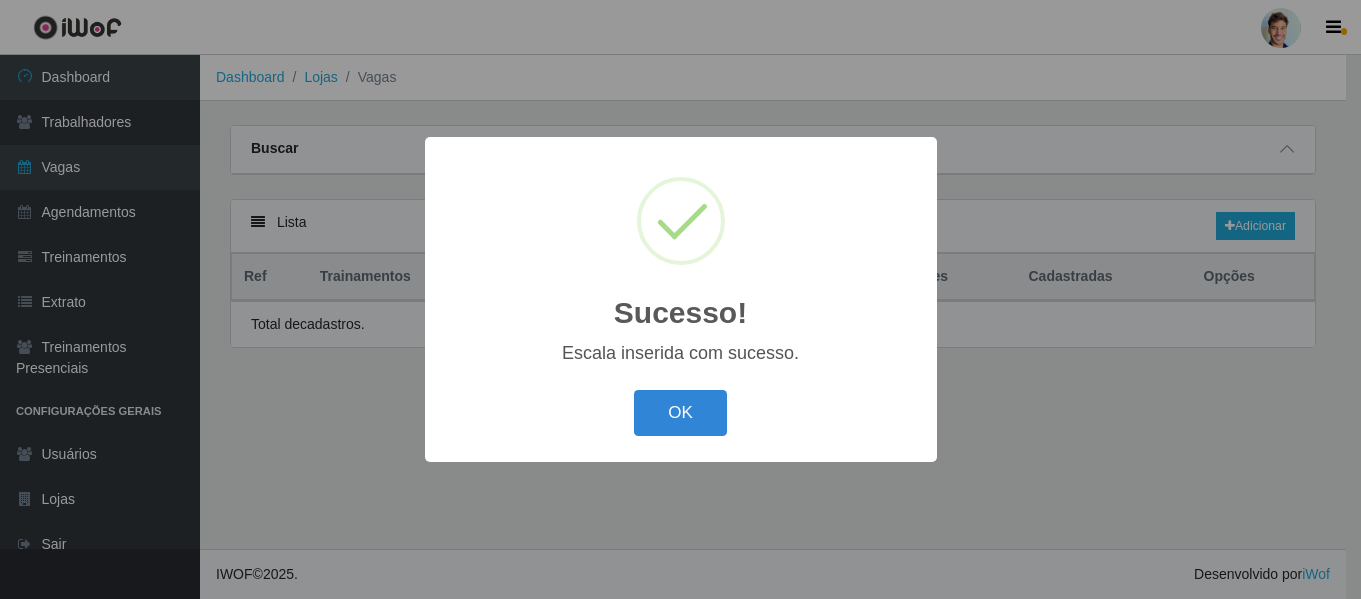 scroll, scrollTop: 0, scrollLeft: 0, axis: both 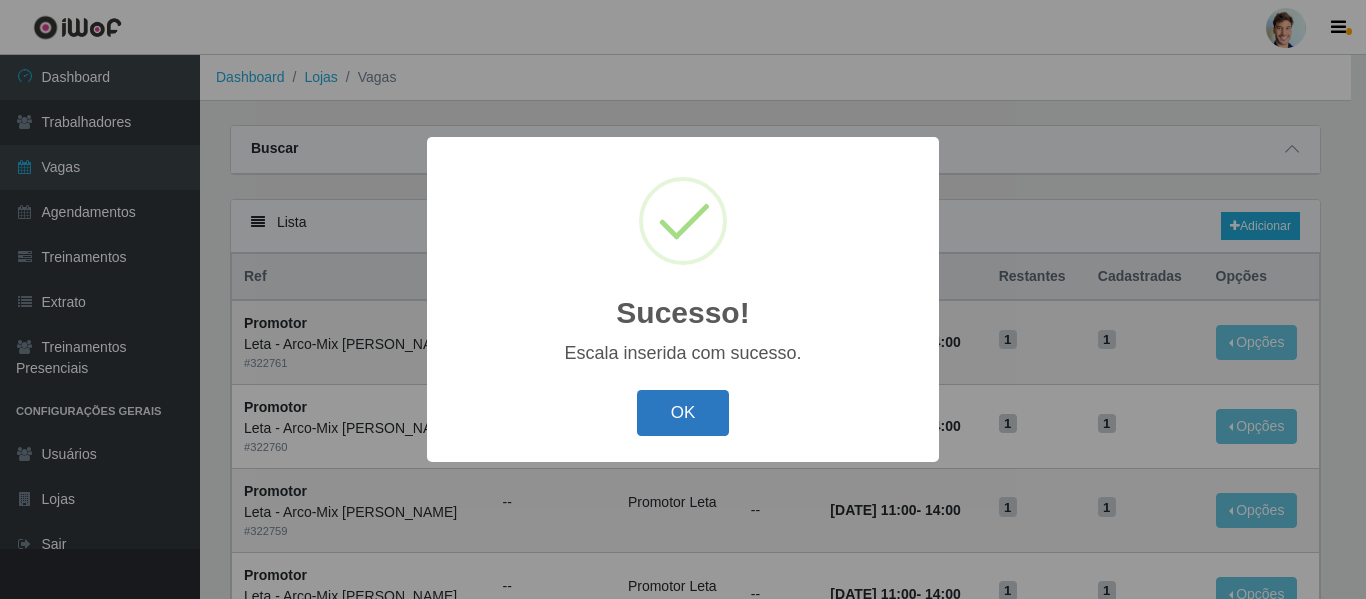 click on "OK" at bounding box center [683, 413] 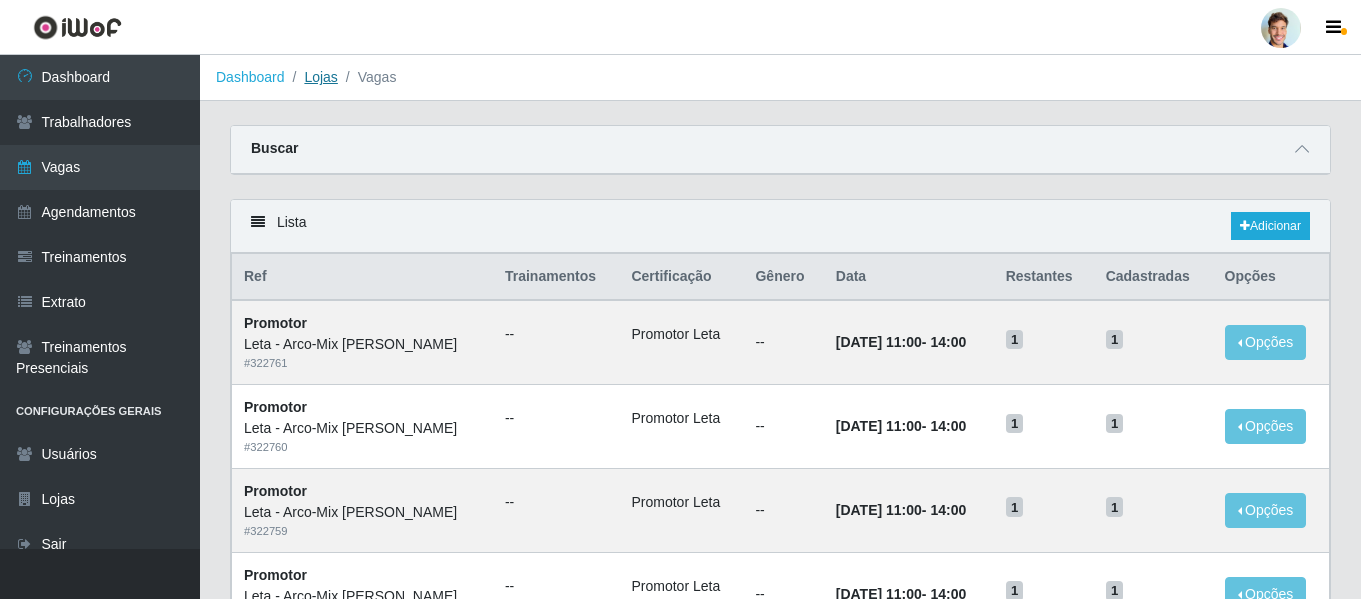 click on "Lojas" at bounding box center [320, 77] 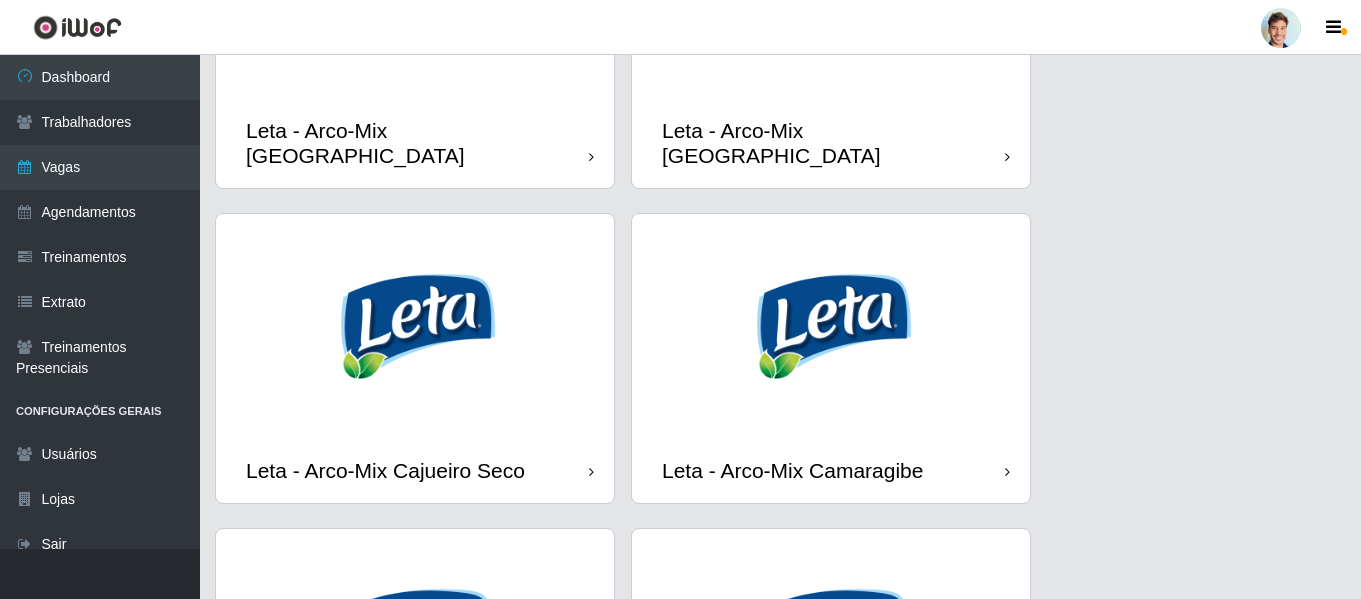 scroll, scrollTop: 600, scrollLeft: 0, axis: vertical 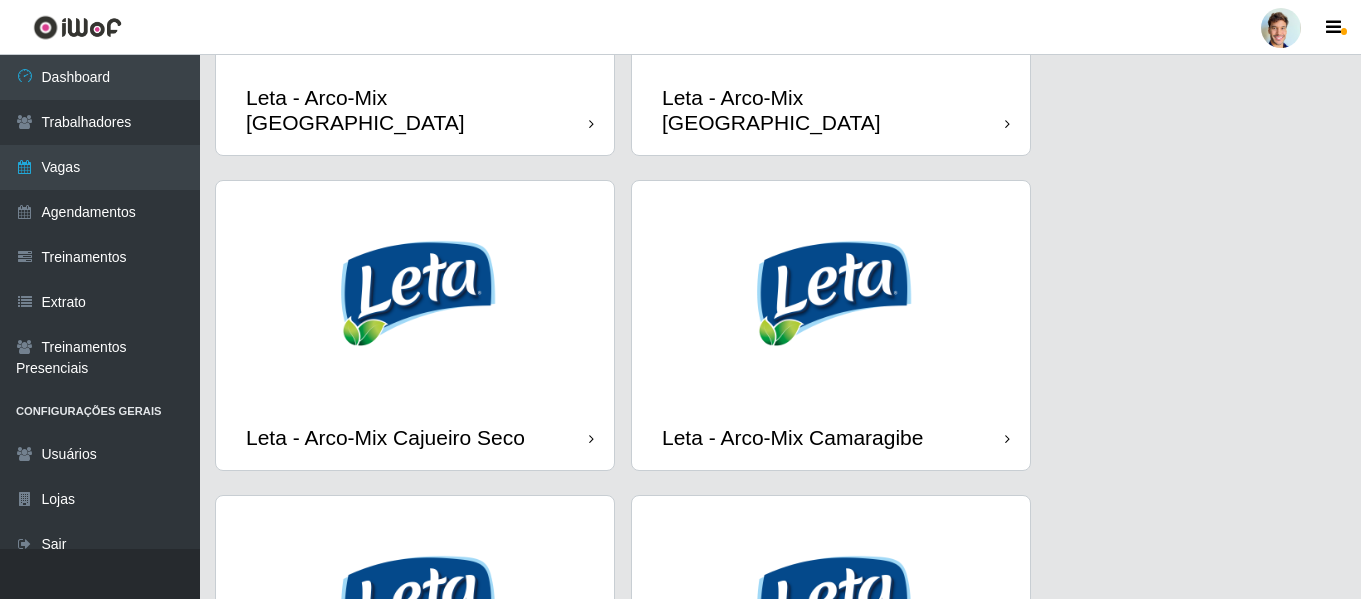 click at bounding box center (415, 293) 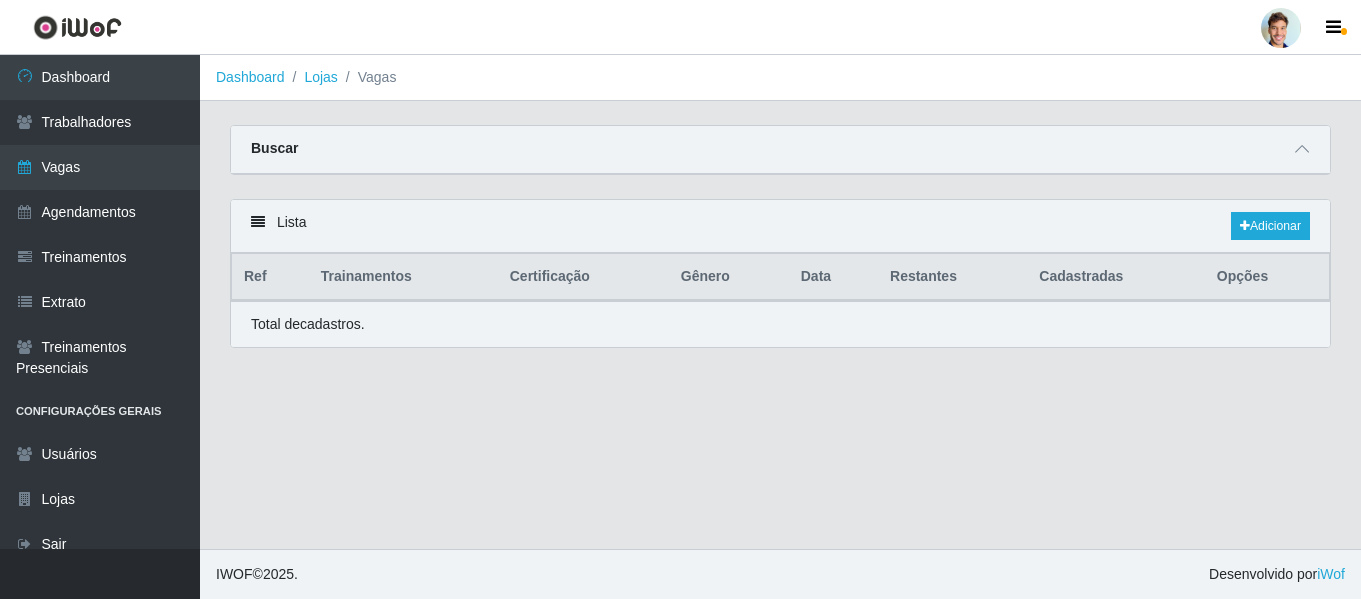 scroll, scrollTop: 0, scrollLeft: 0, axis: both 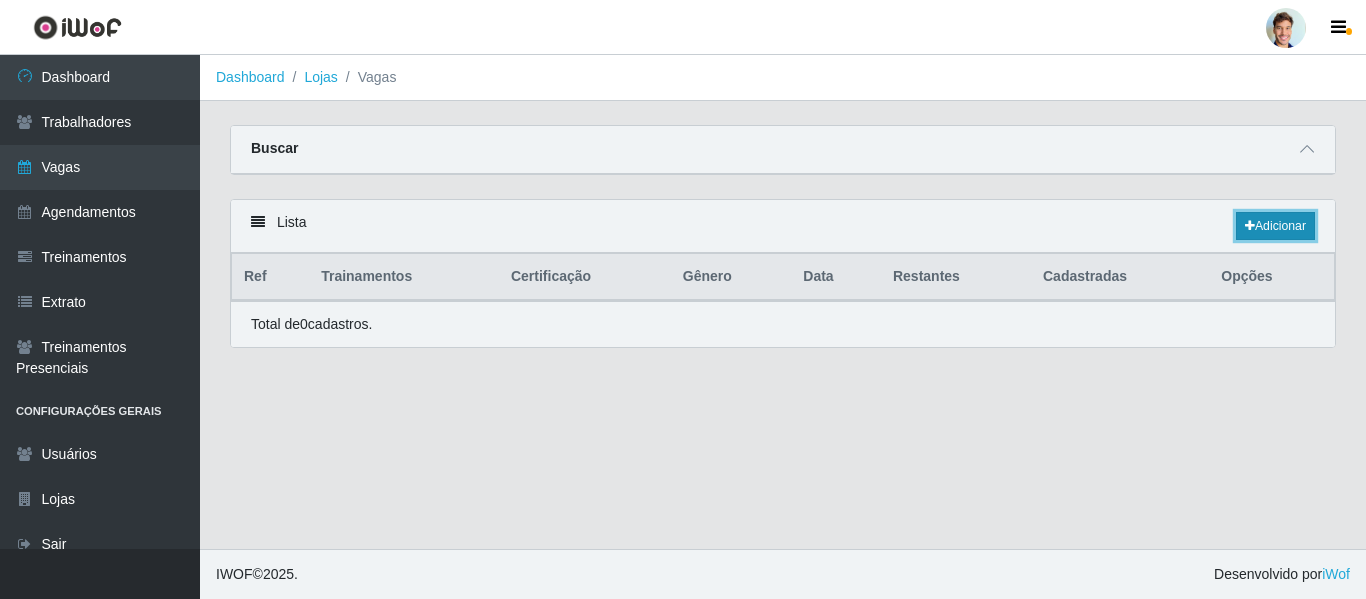 click on "Adicionar" at bounding box center [1275, 226] 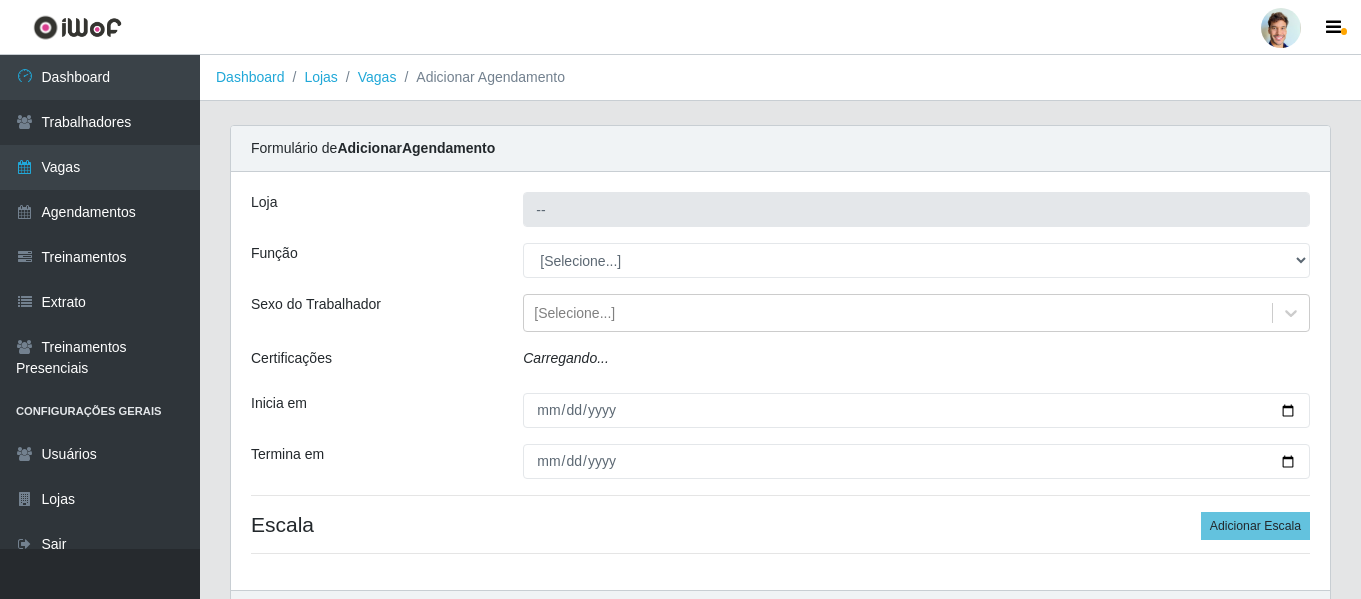 type on "Leta - Arco-Mix Cajueiro Seco" 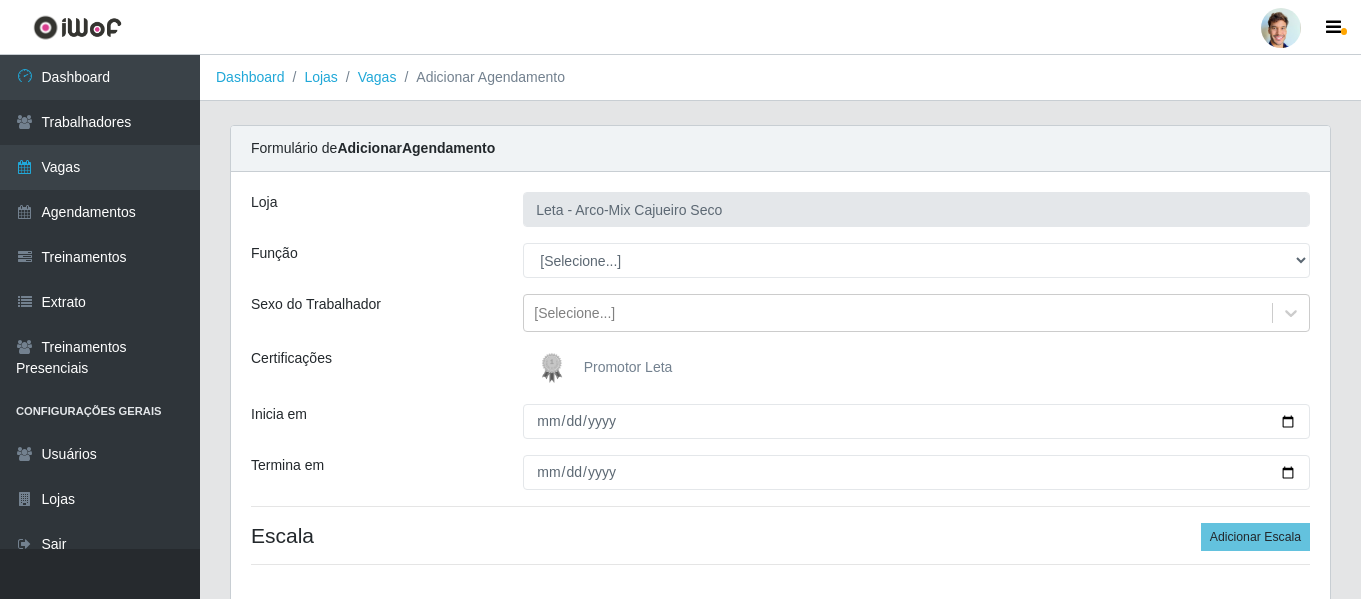 click on "Promotor Leta" at bounding box center (628, 367) 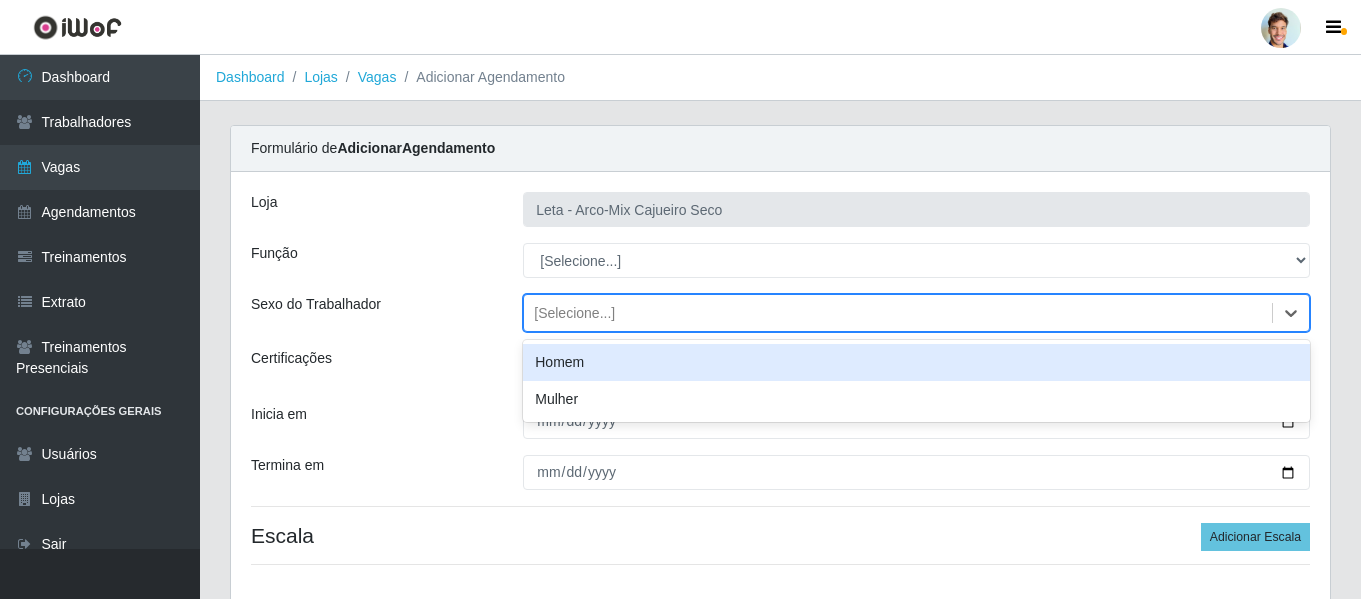 click on "[Selecione...]" at bounding box center [898, 313] 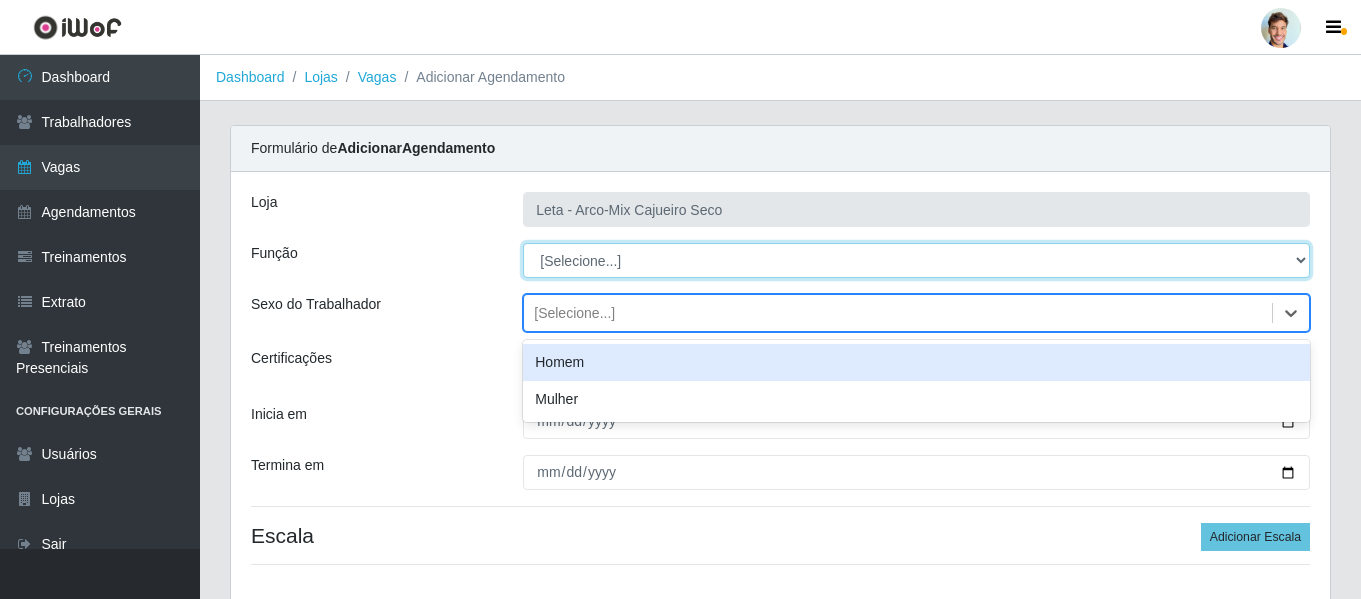 click on "[Selecione...] Promotor" at bounding box center [916, 260] 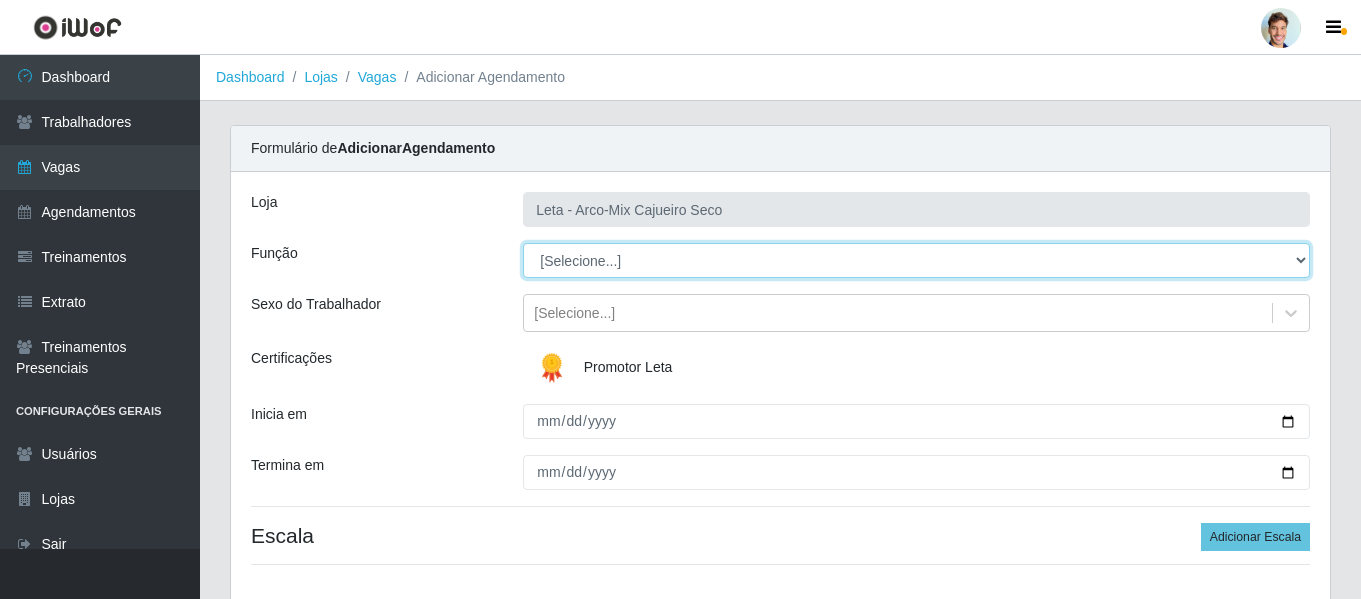 select on "129" 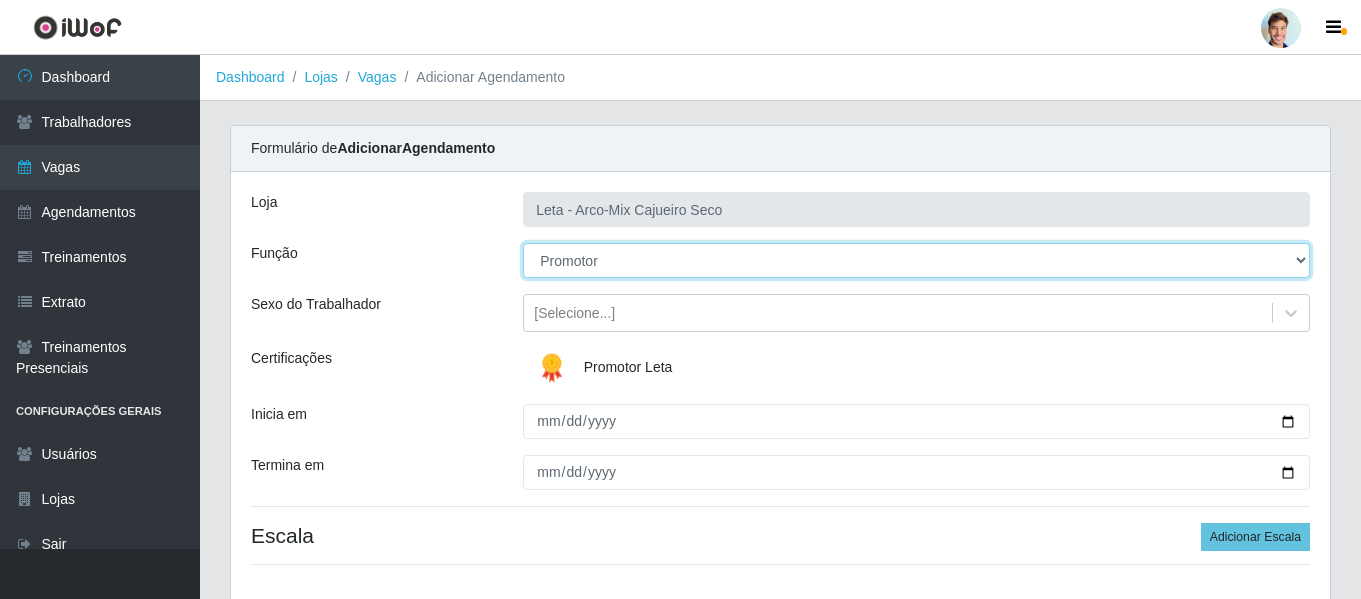 click on "[Selecione...] Promotor" at bounding box center (916, 260) 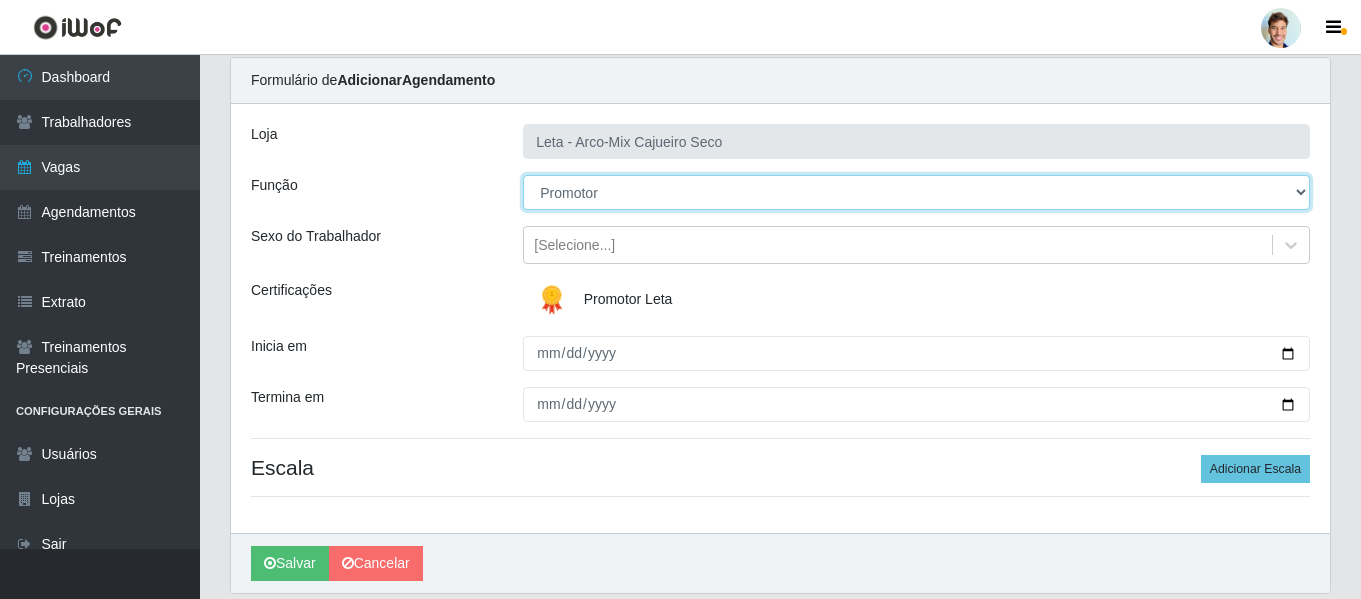 scroll, scrollTop: 100, scrollLeft: 0, axis: vertical 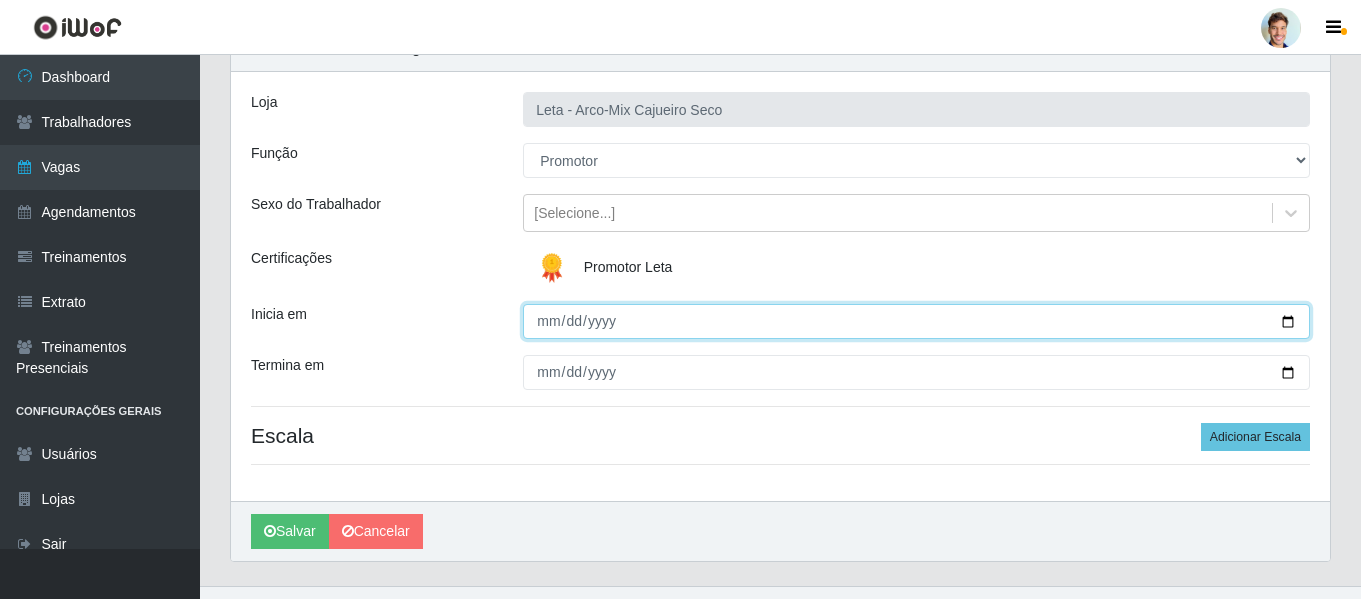 click on "Inicia em" at bounding box center (916, 321) 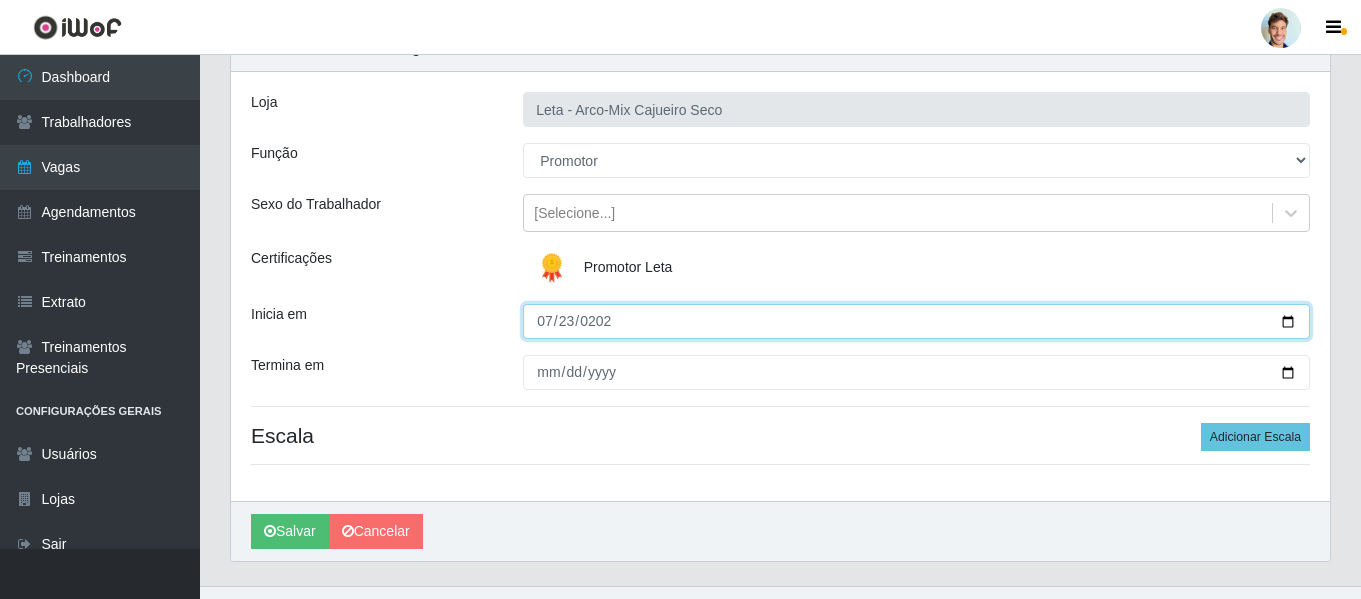 type on "[DATE]" 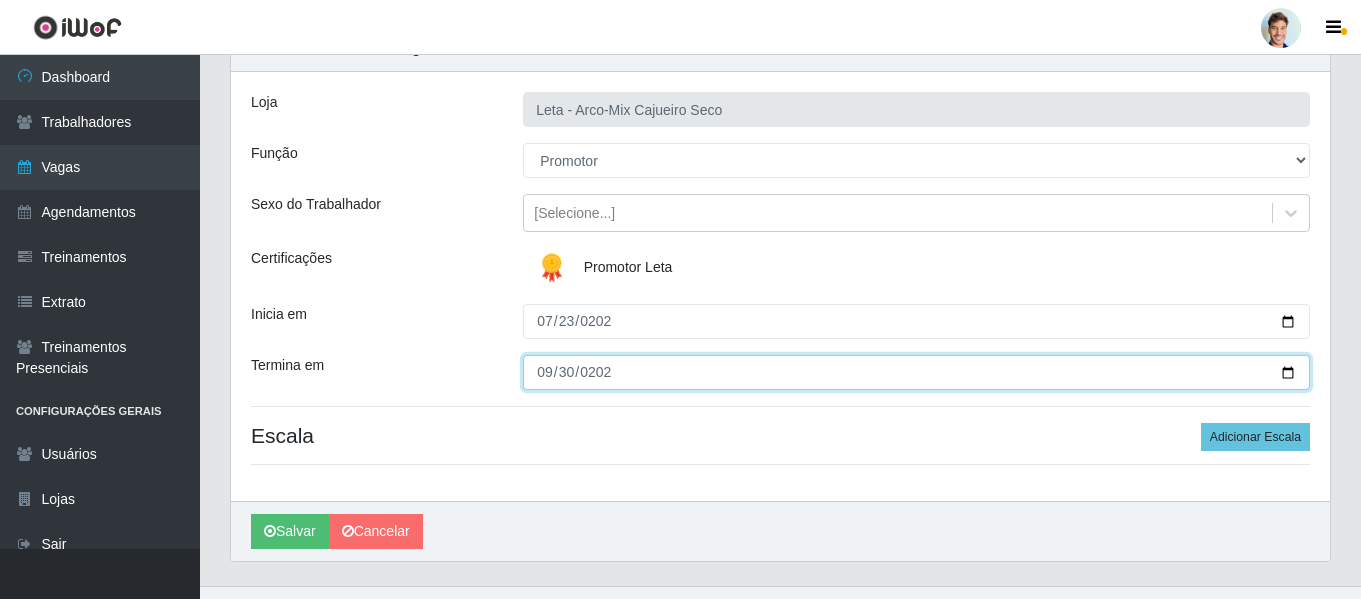 type on "[DATE]" 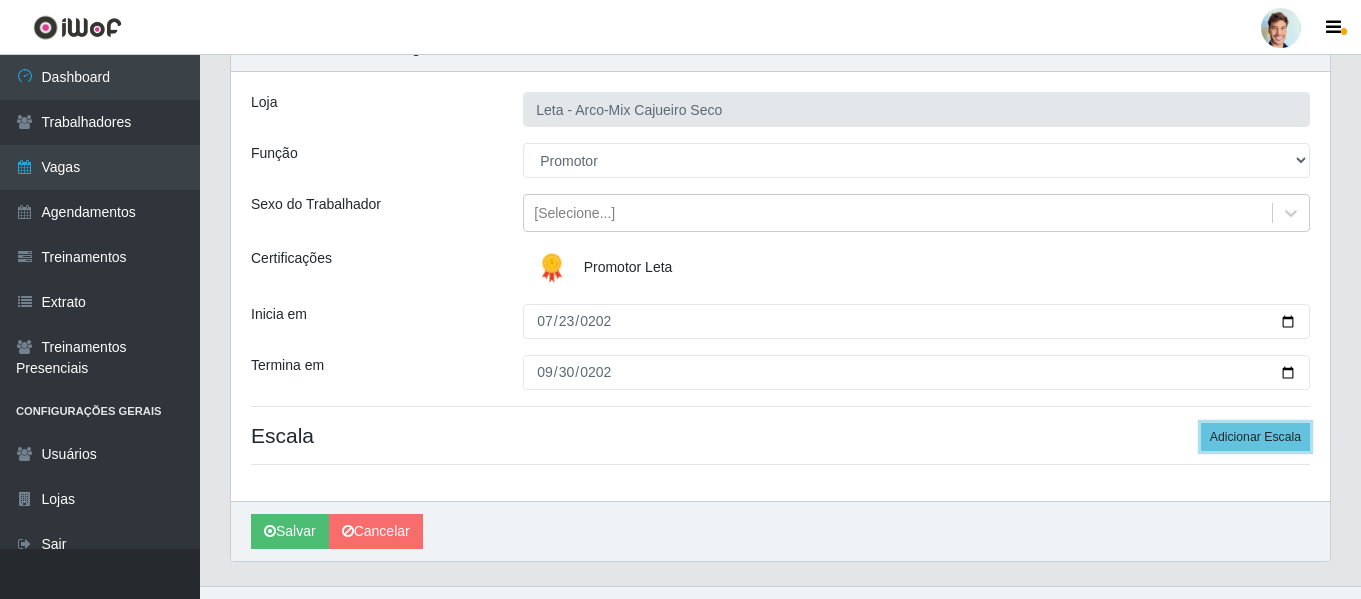 drag, startPoint x: 1235, startPoint y: 434, endPoint x: 1238, endPoint y: 418, distance: 16.27882 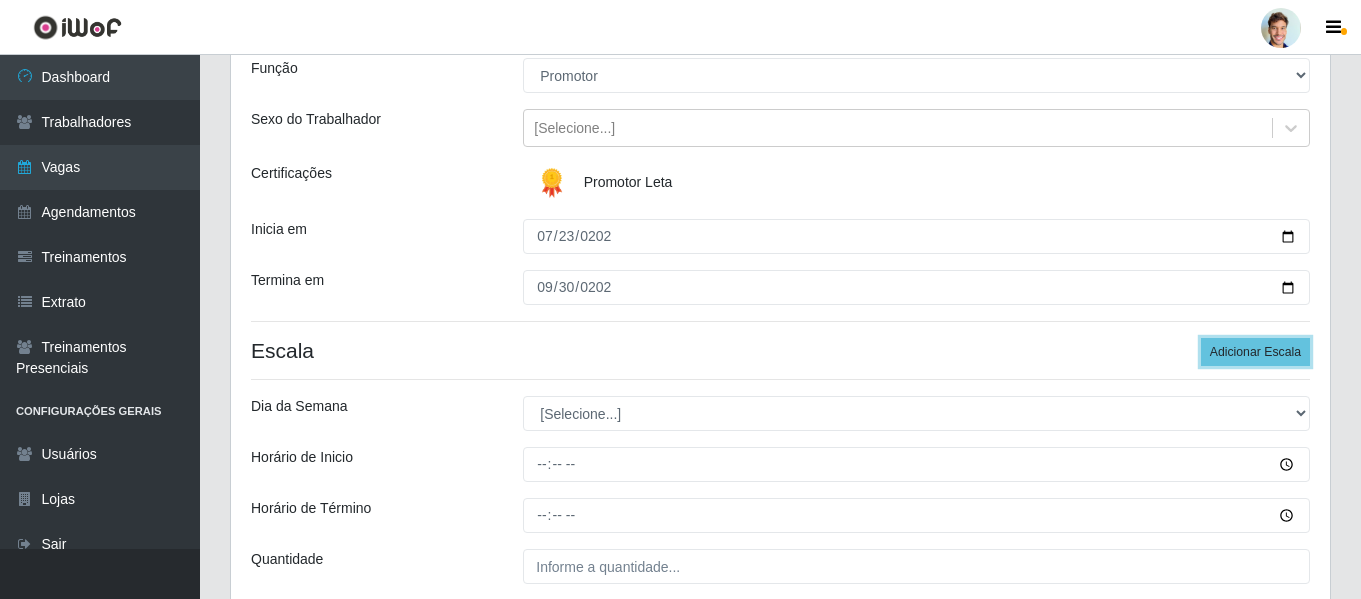 scroll, scrollTop: 300, scrollLeft: 0, axis: vertical 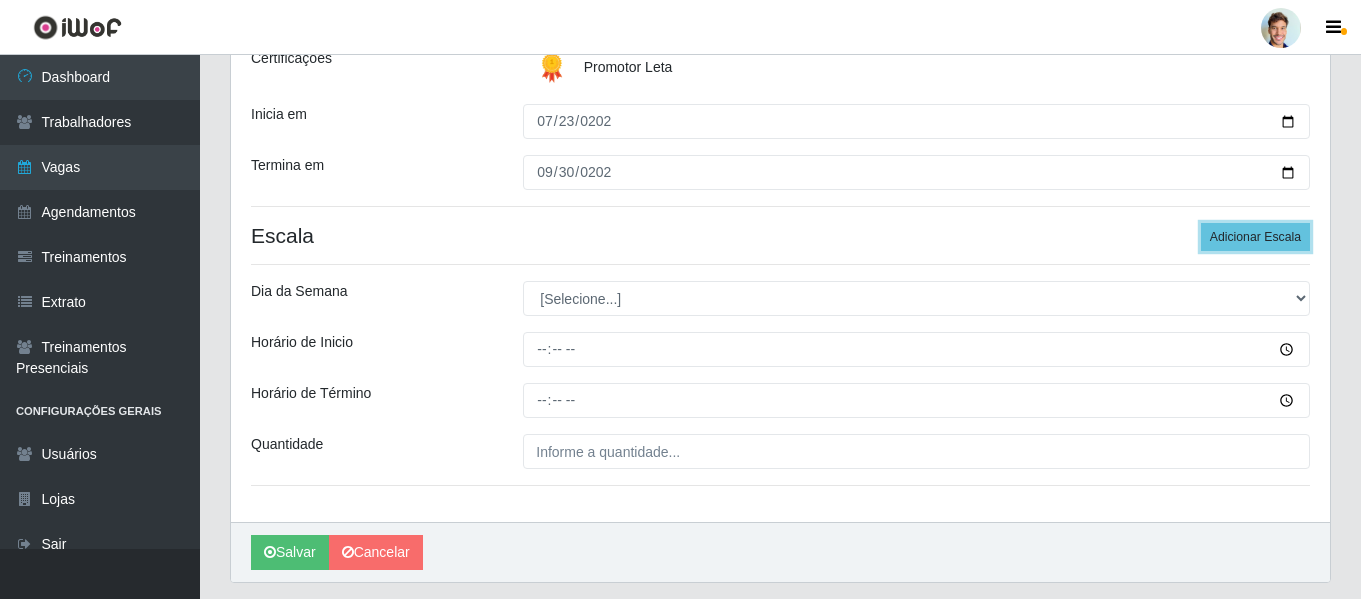 type 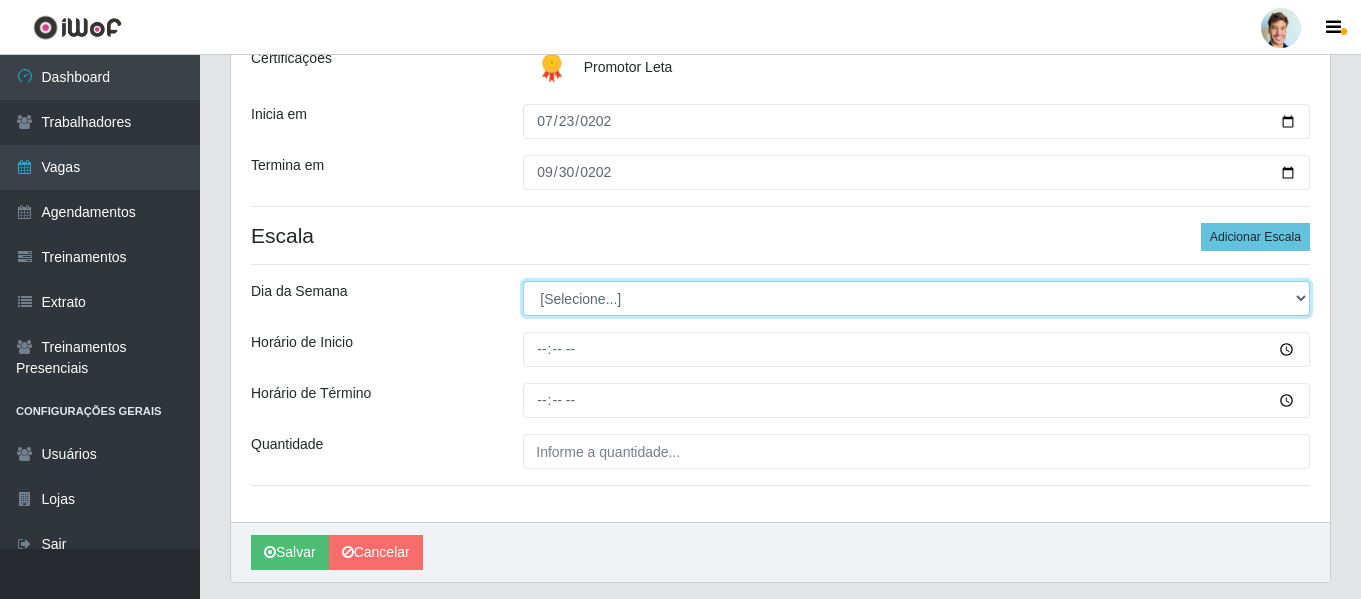 click on "[Selecione...] Segunda Terça Quarta Quinta Sexta Sábado Domingo" at bounding box center (916, 298) 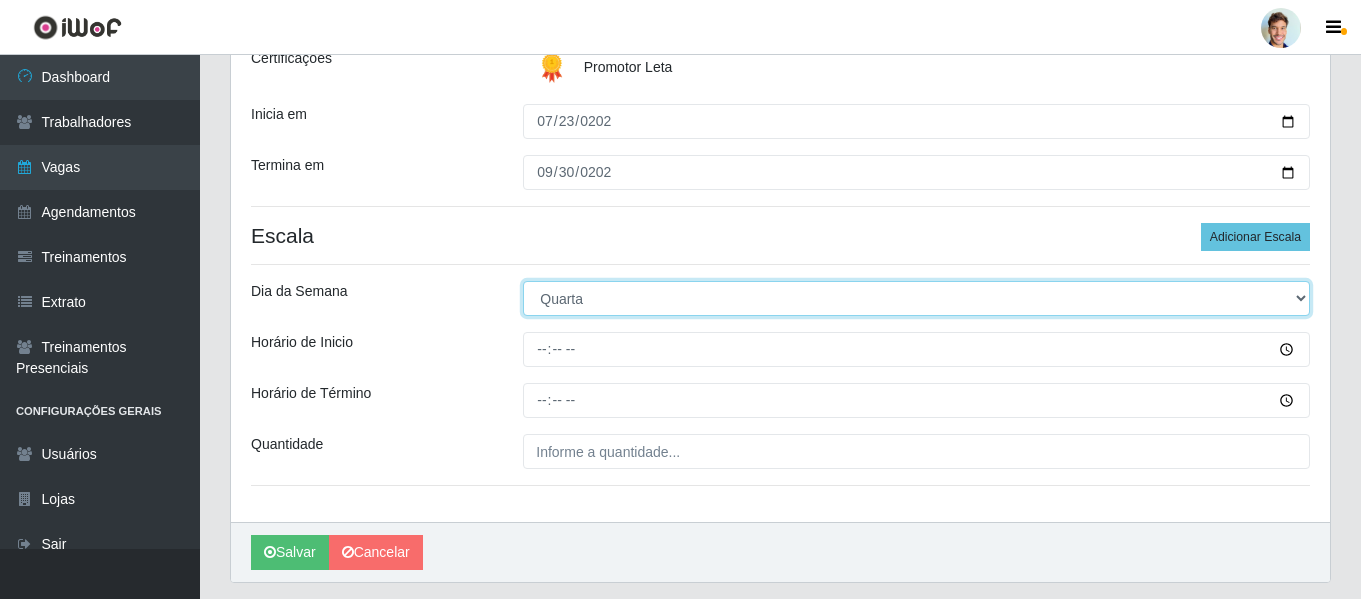 click on "[Selecione...] Segunda Terça Quarta Quinta Sexta Sábado Domingo" at bounding box center (916, 298) 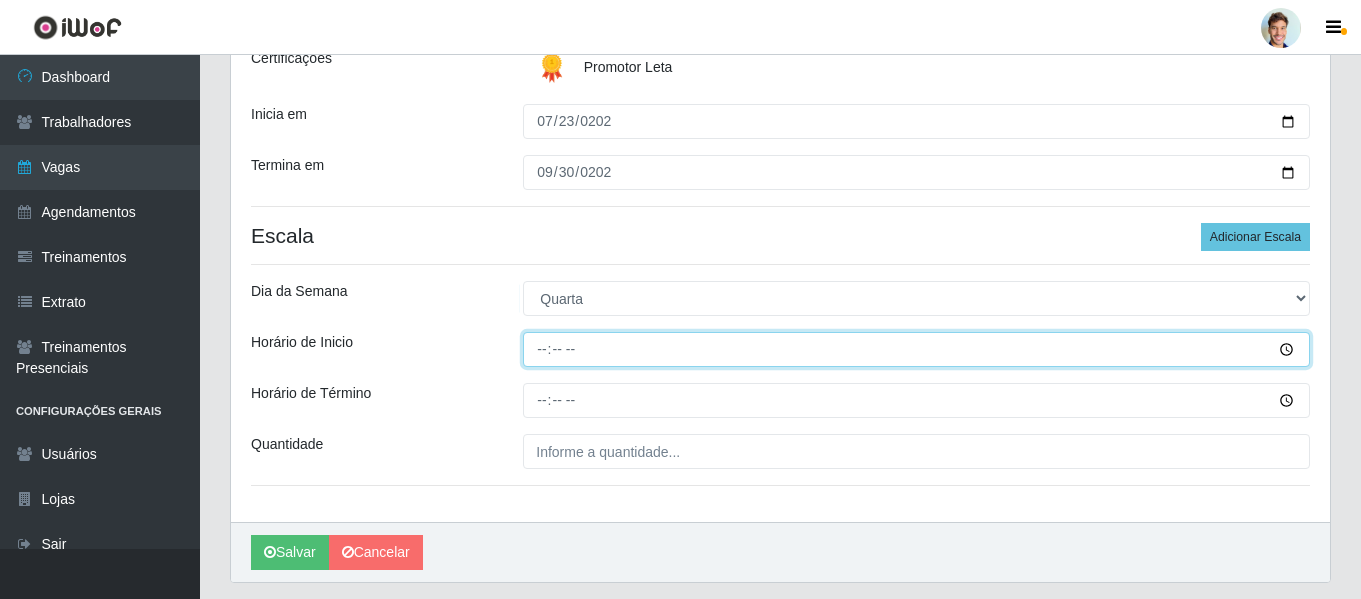 click on "Horário de Inicio" at bounding box center (916, 349) 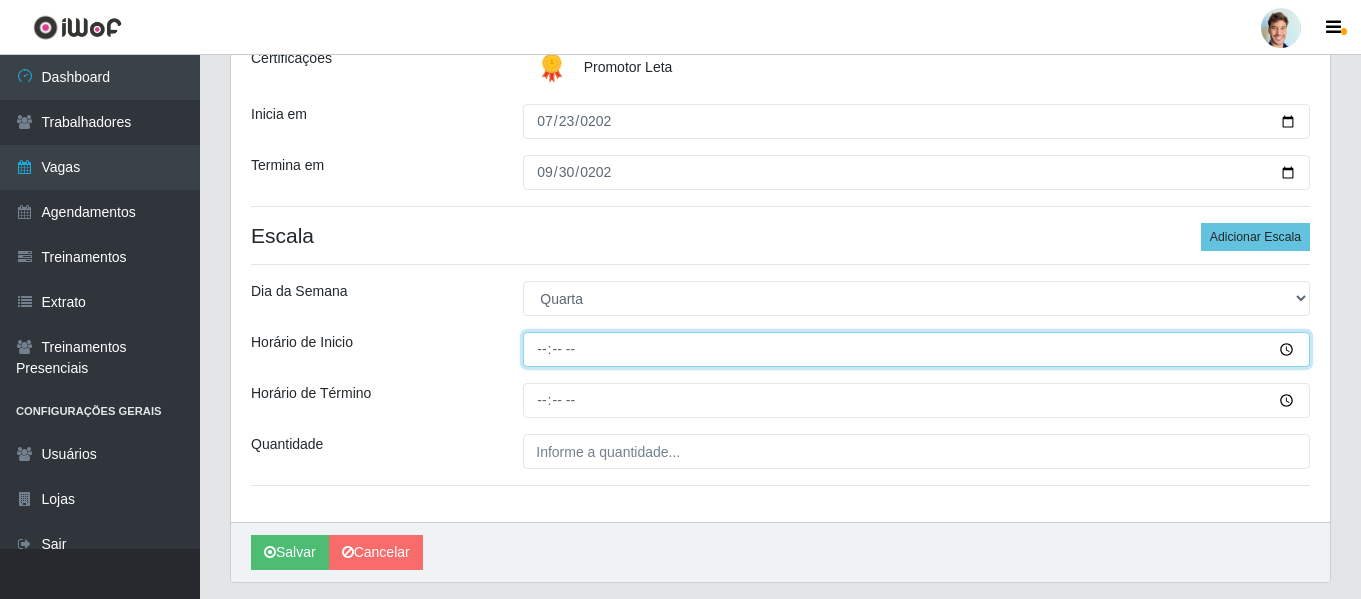 type on "07:00" 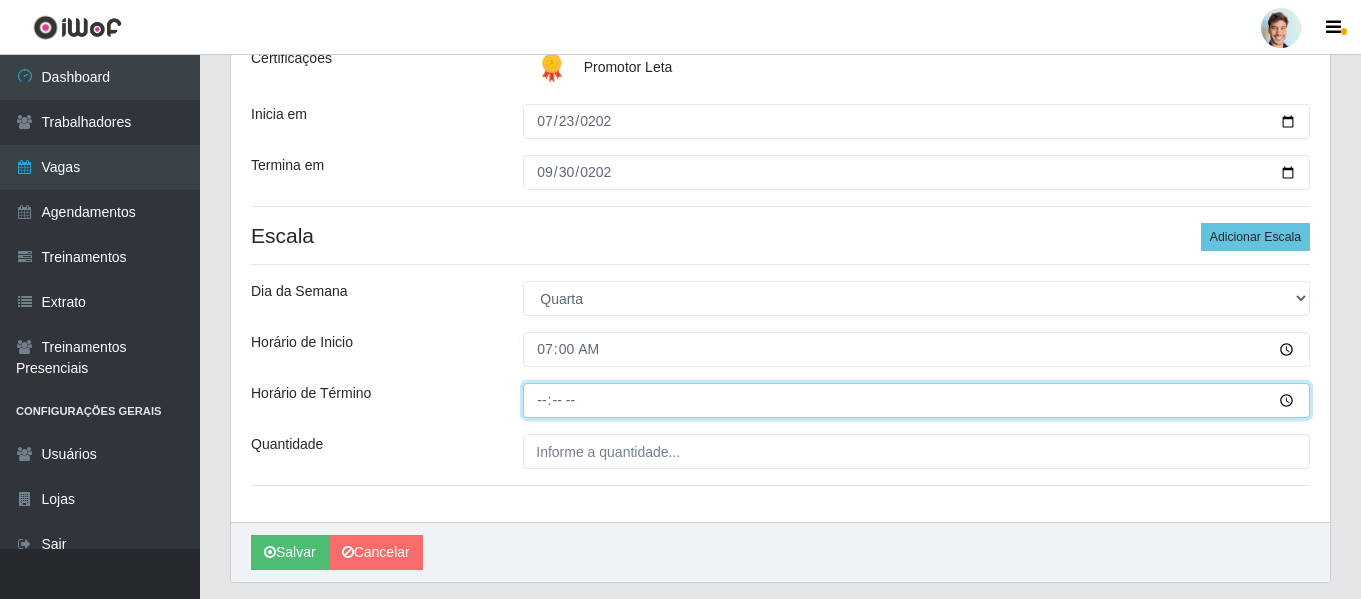 type on "10:00" 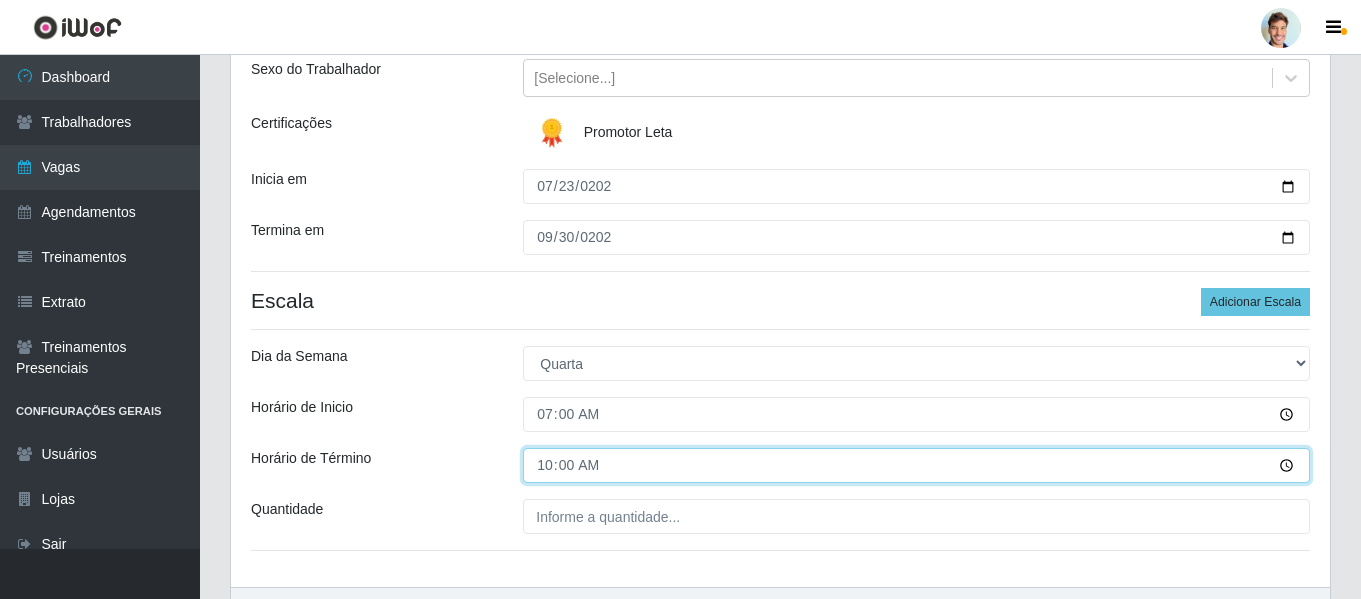 scroll, scrollTop: 200, scrollLeft: 0, axis: vertical 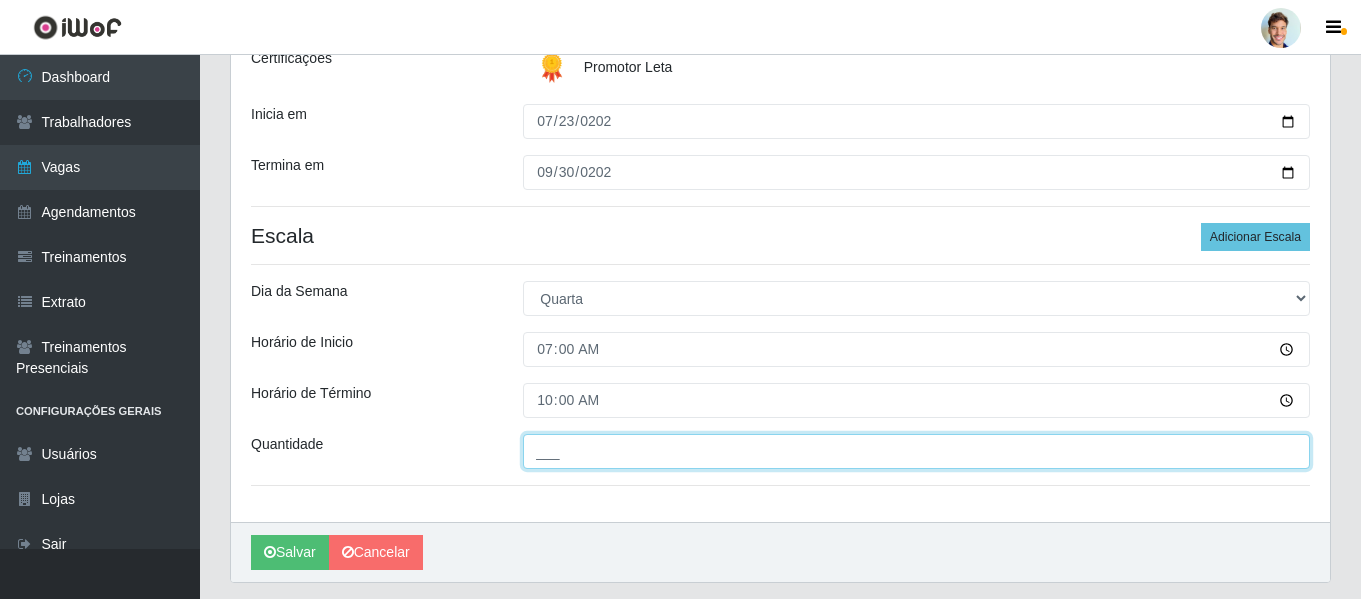 click on "___" at bounding box center [916, 451] 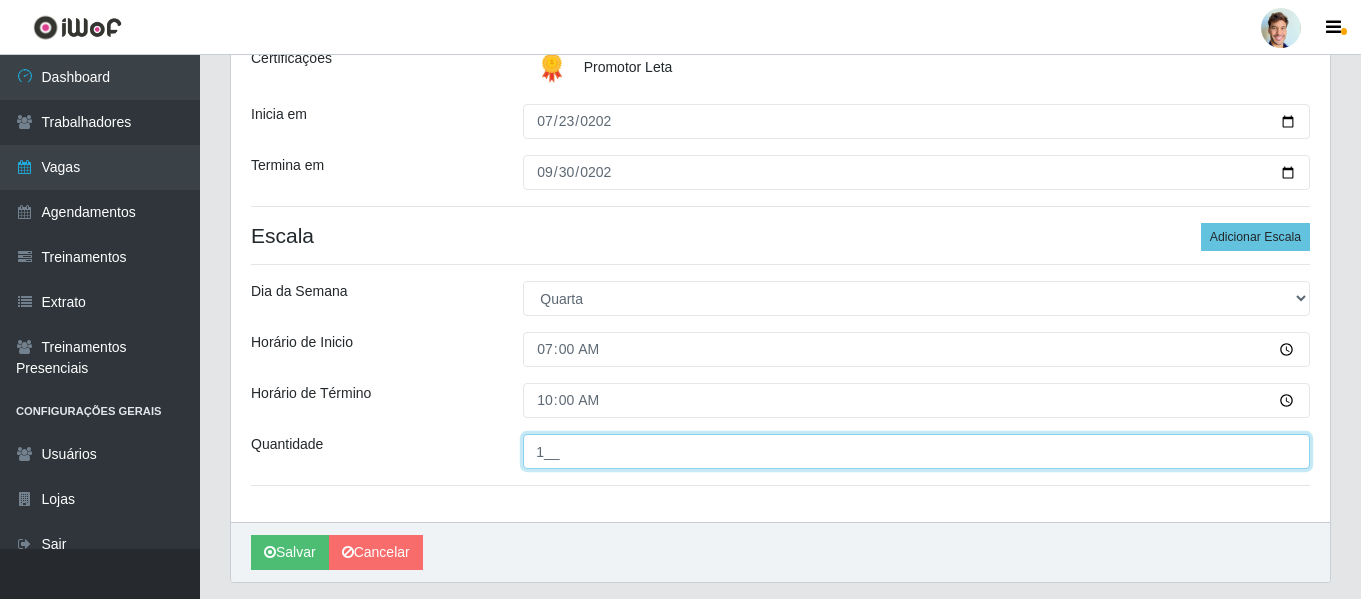 type on "1__" 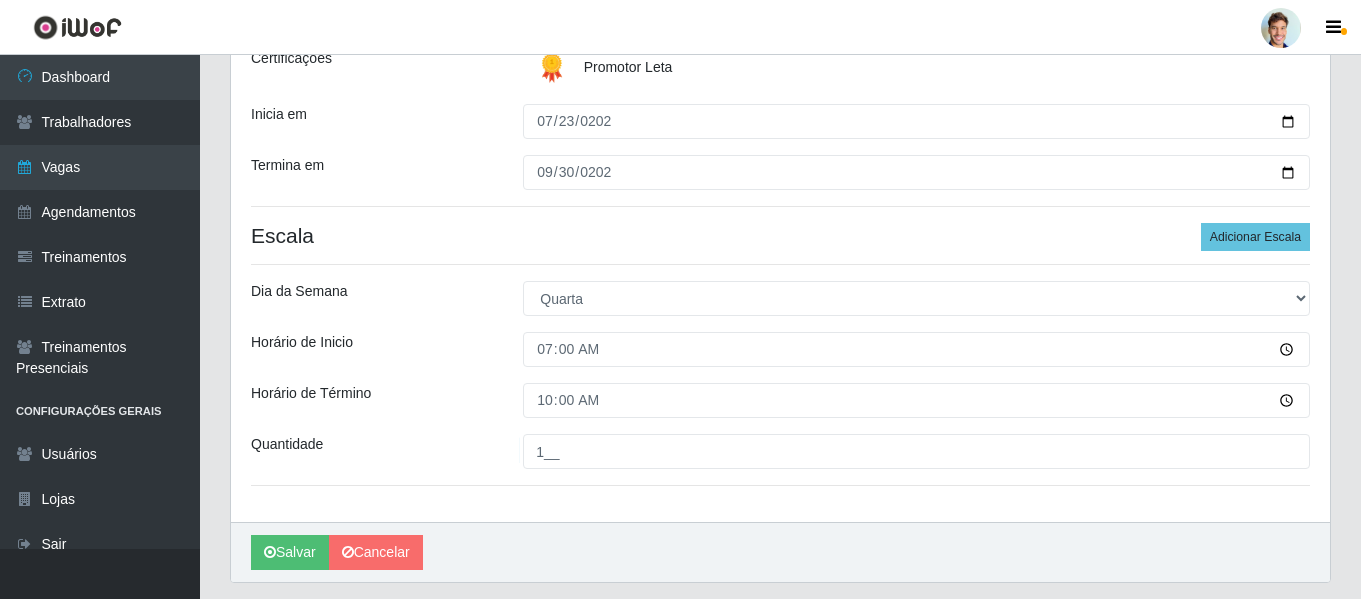 click on "[PERSON_NAME] - Arco-Mix Cajueiro Seco Função [Selecione...] Promotor  Sexo do Trabalhador [Selecione...] Certificações   Promotor Leta Inicia em [DATE] Termina em [DATE] Escala Adicionar Escala Dia da Semana [Selecione...] Segunda Terça Quarta Quinta Sexta [PERSON_NAME] de Inicio 07:00 Horário de Término 10:00 Quantidade 1__" at bounding box center (780, 197) 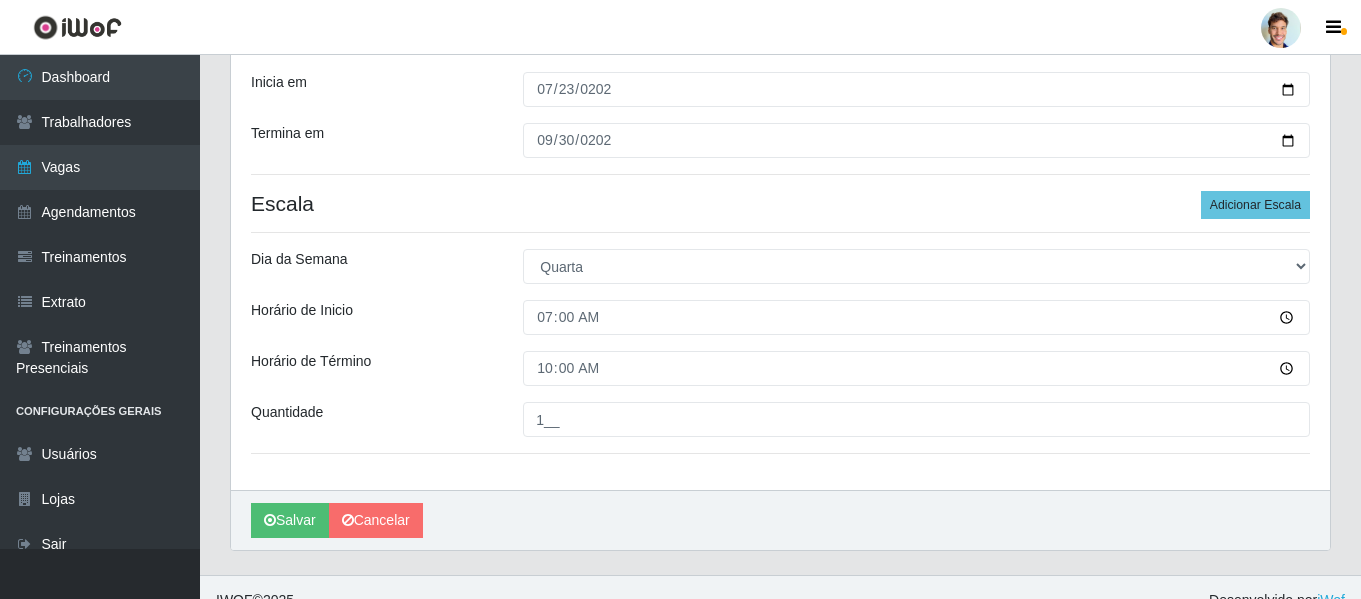 scroll, scrollTop: 358, scrollLeft: 0, axis: vertical 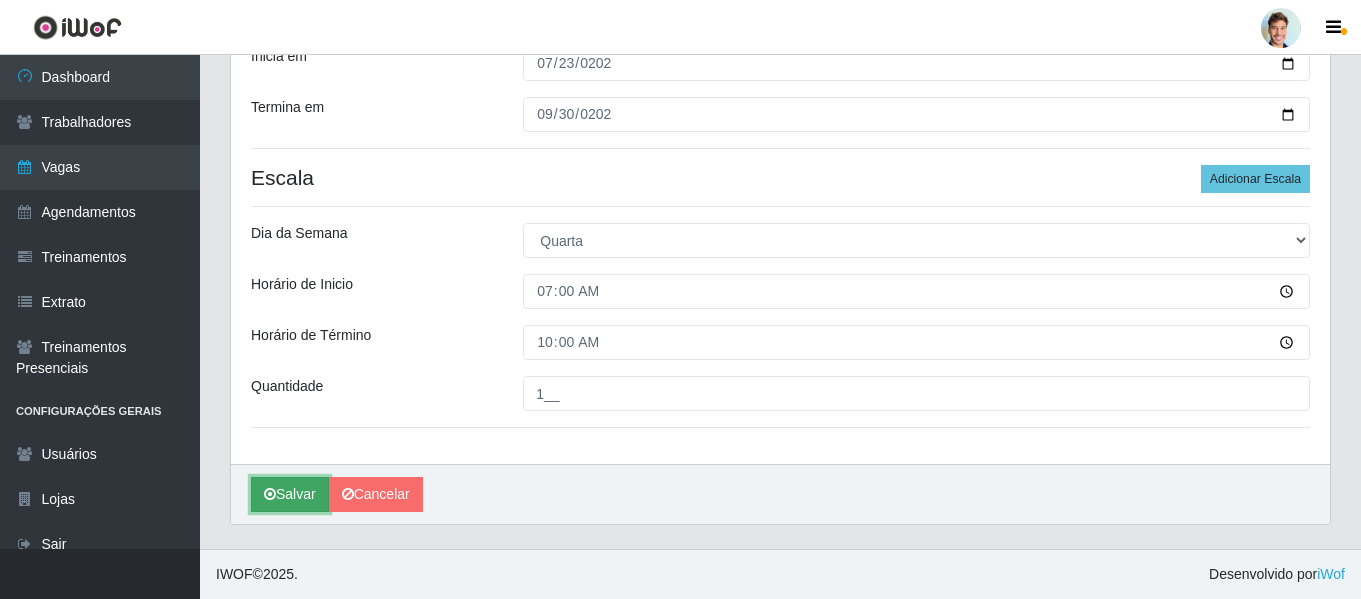 click on "Salvar" at bounding box center [290, 494] 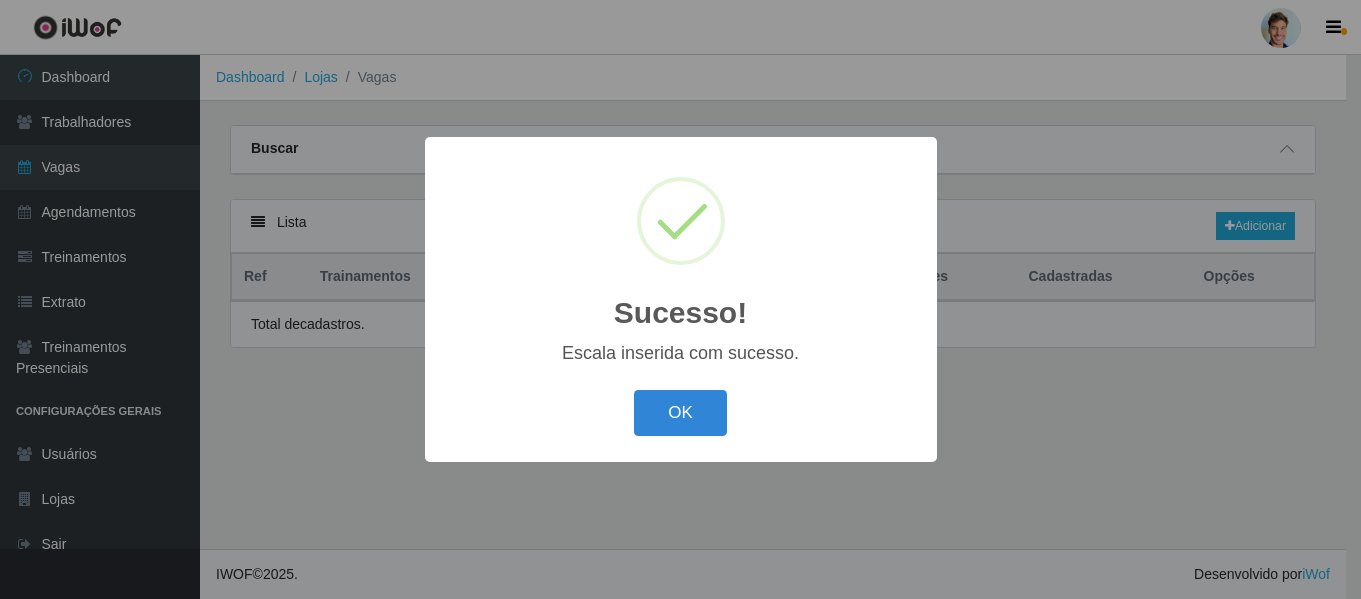 scroll, scrollTop: 0, scrollLeft: 0, axis: both 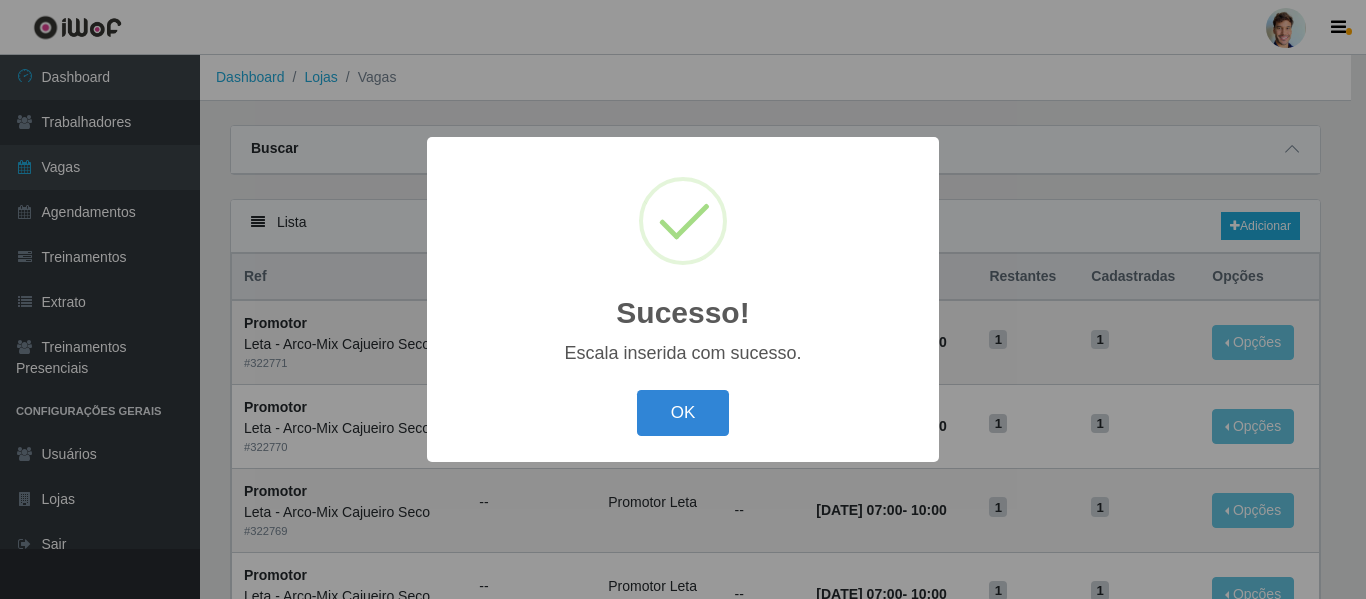 click on "OK Cancel" at bounding box center [683, 412] 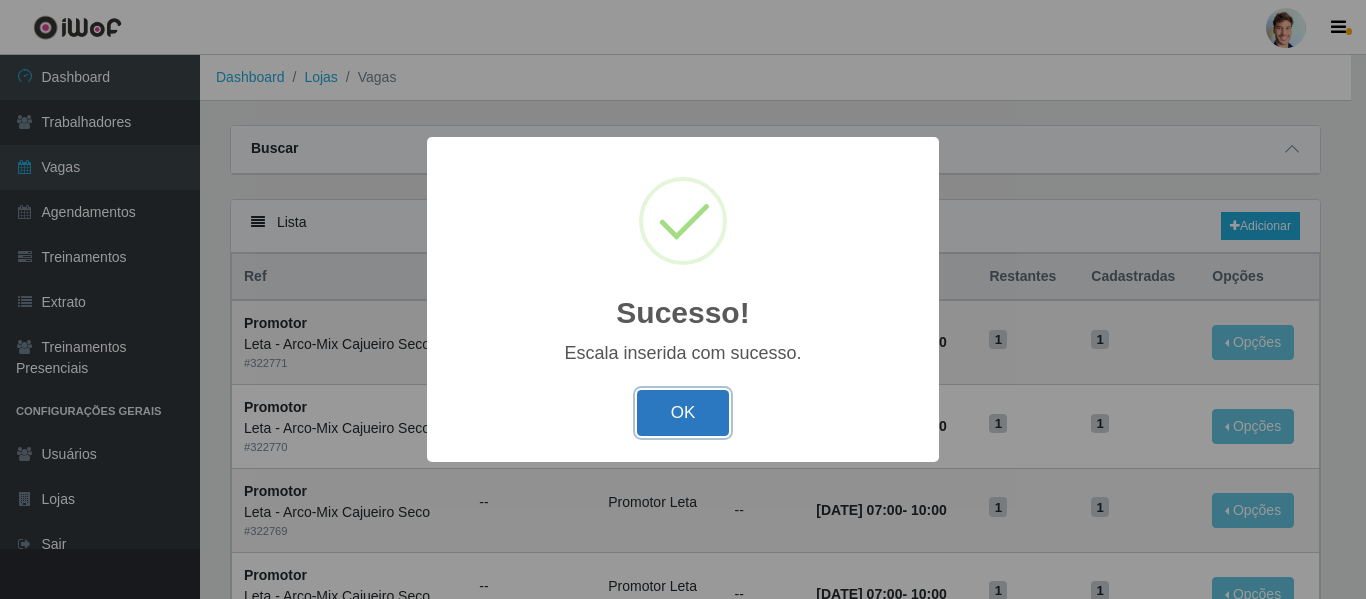 click on "OK" at bounding box center (683, 413) 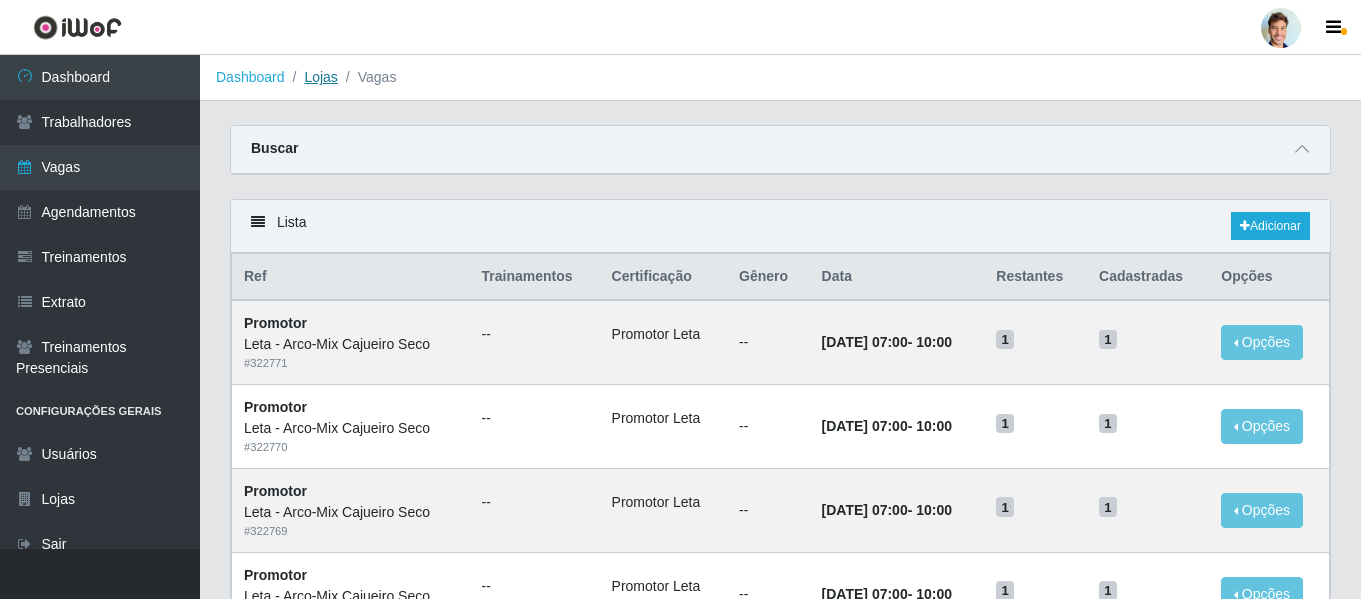 click on "Lojas" at bounding box center (320, 77) 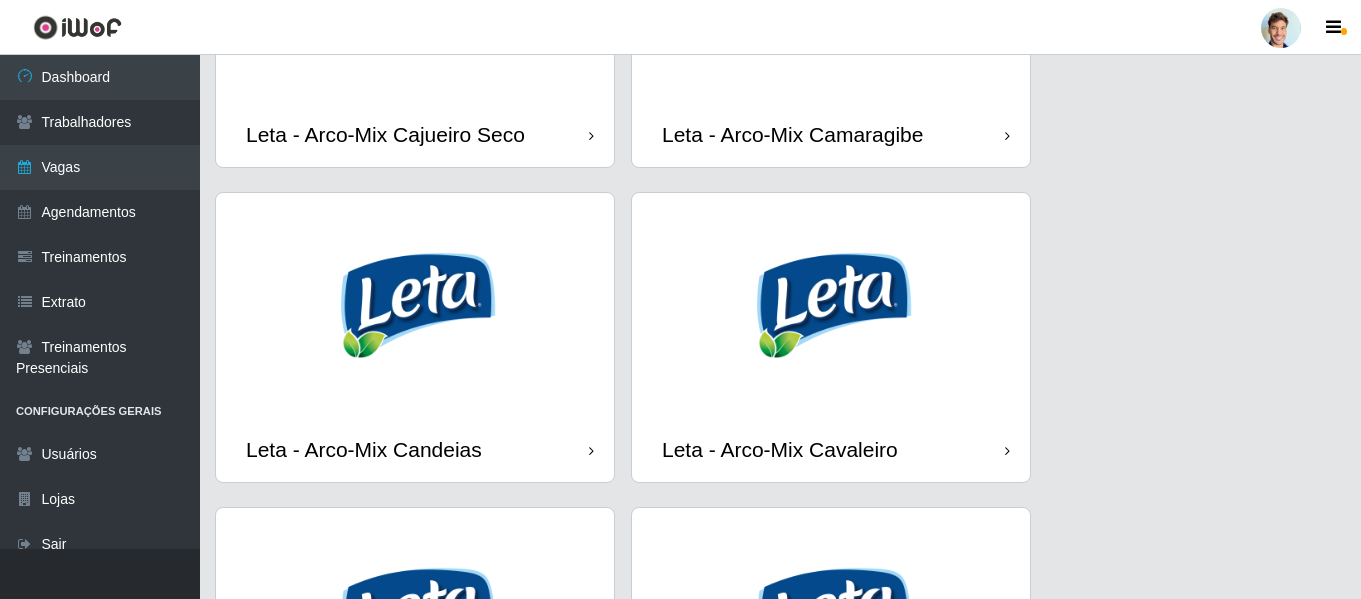 scroll, scrollTop: 1000, scrollLeft: 0, axis: vertical 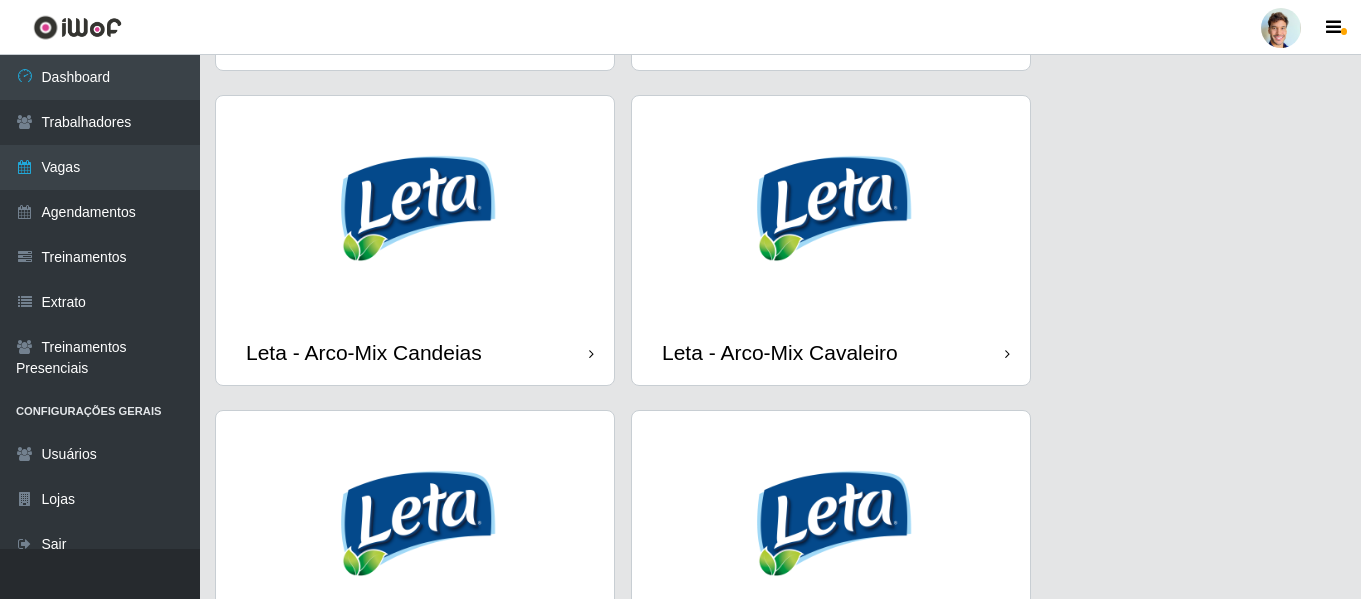 click at bounding box center (415, 208) 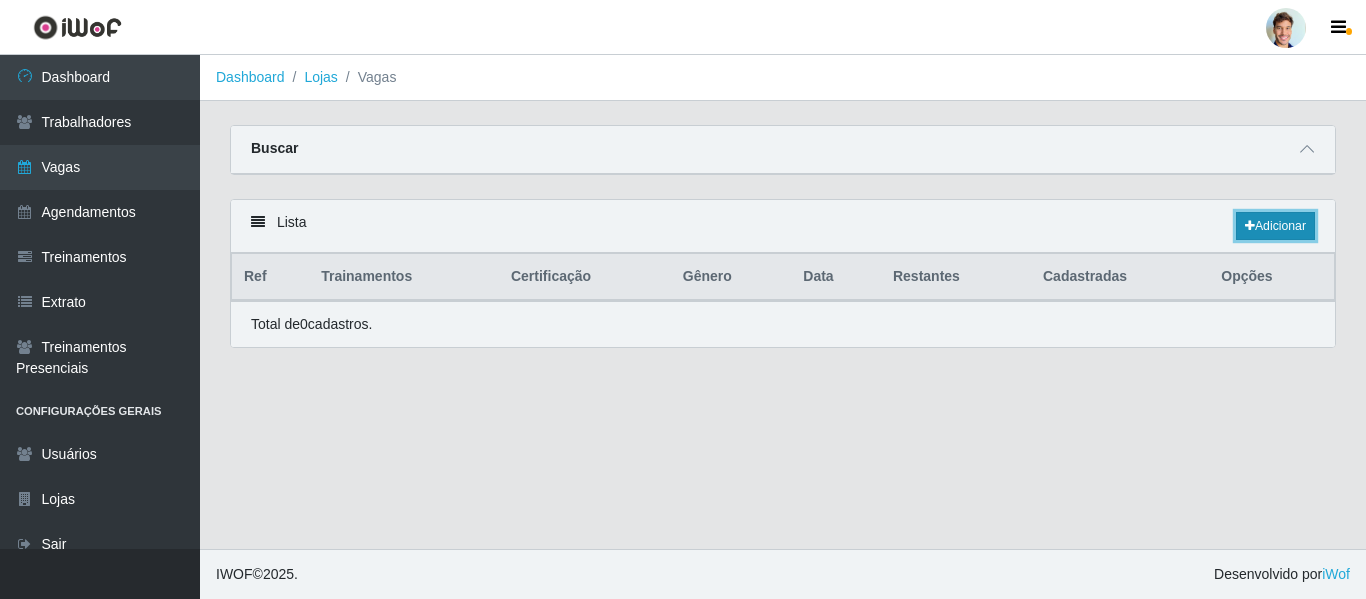 click on "Adicionar" at bounding box center (1275, 226) 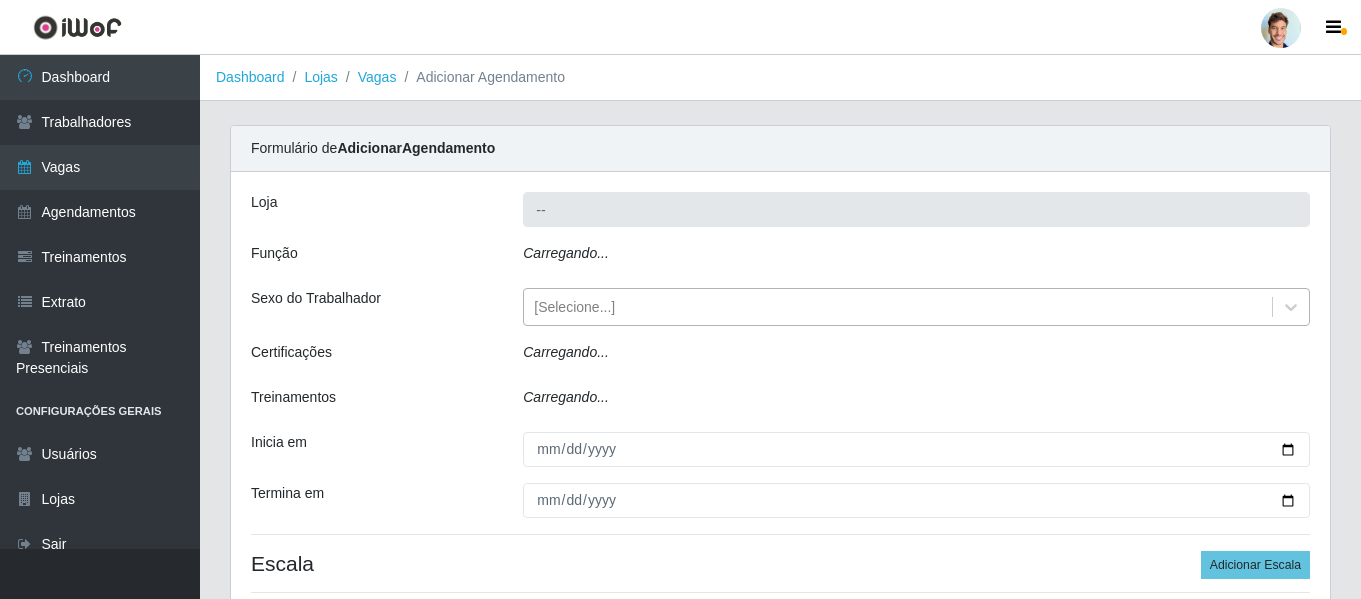 type on "Leta - Arco-Mix Candeias" 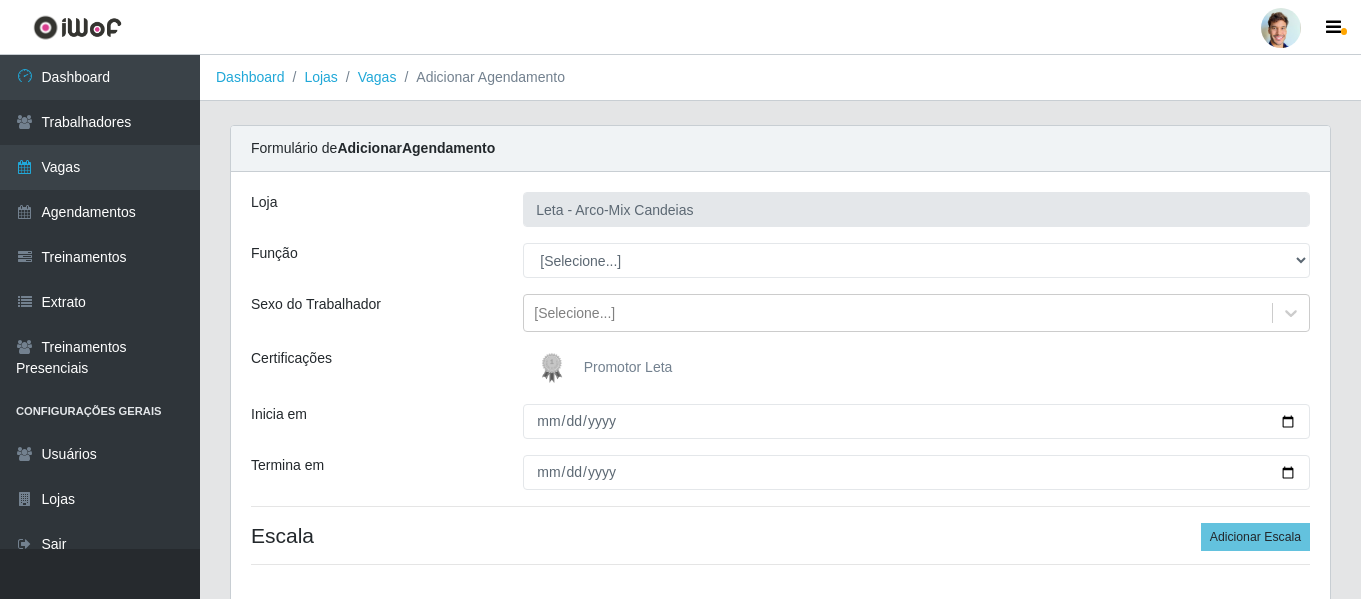 click at bounding box center [556, 368] 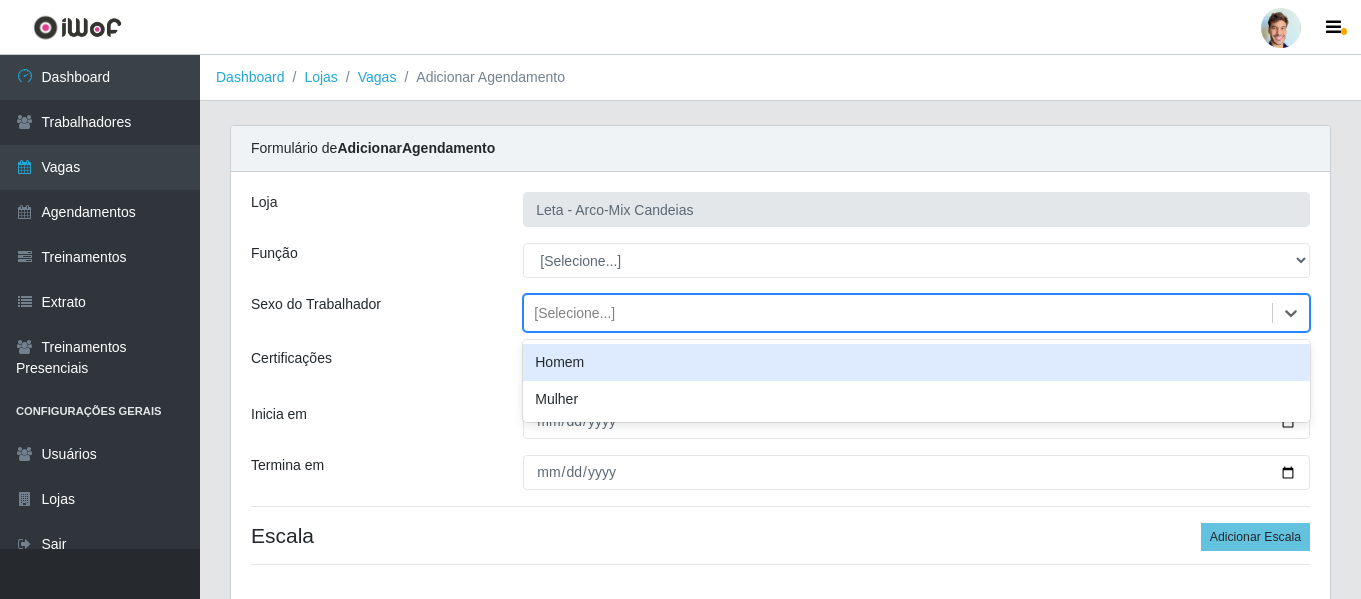 click on "[Selecione...]" at bounding box center [574, 313] 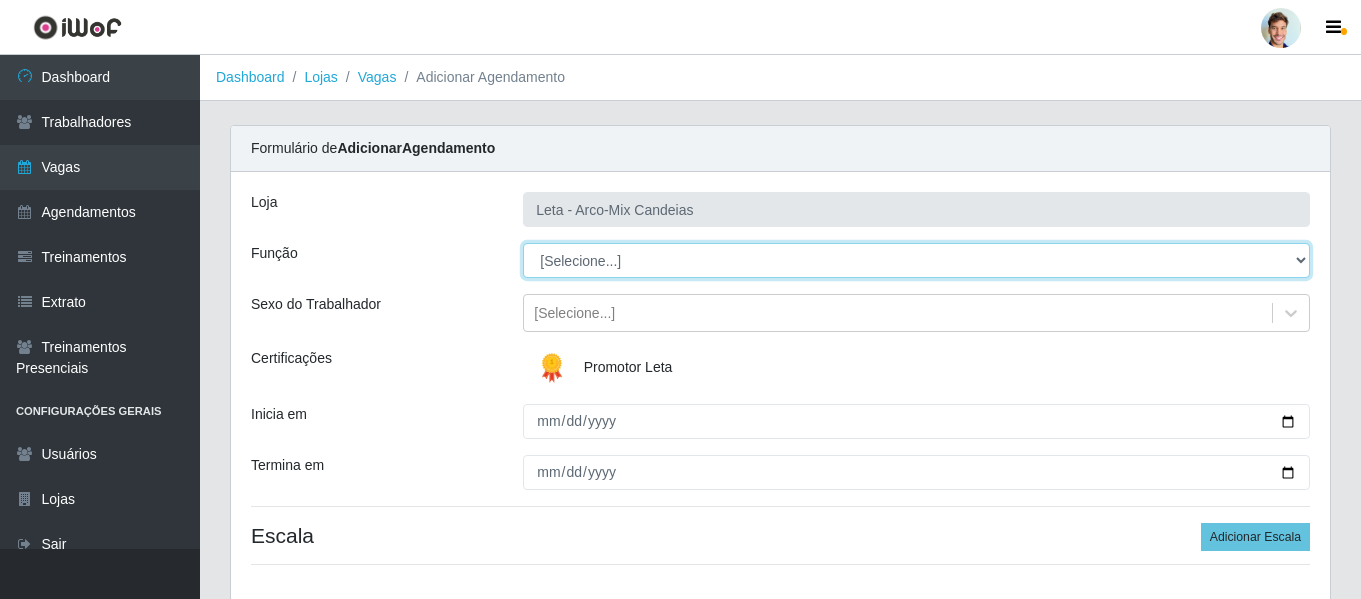 click on "[Selecione...] Promotor" at bounding box center (916, 260) 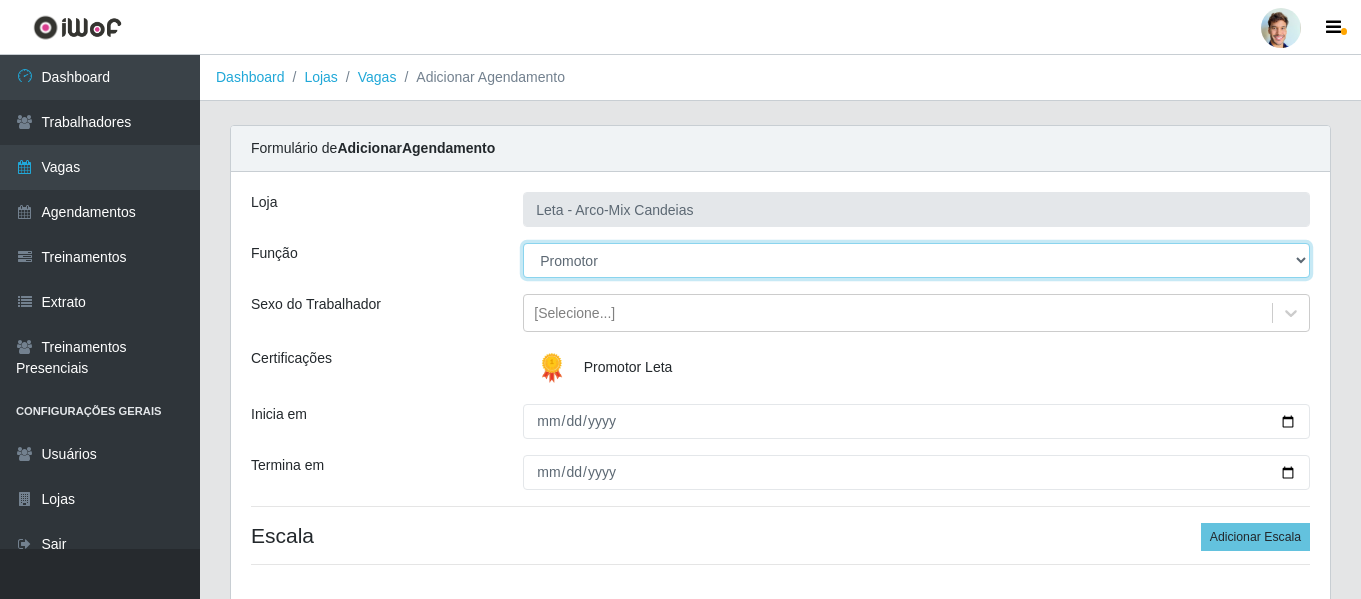 click on "[Selecione...] Promotor" at bounding box center (916, 260) 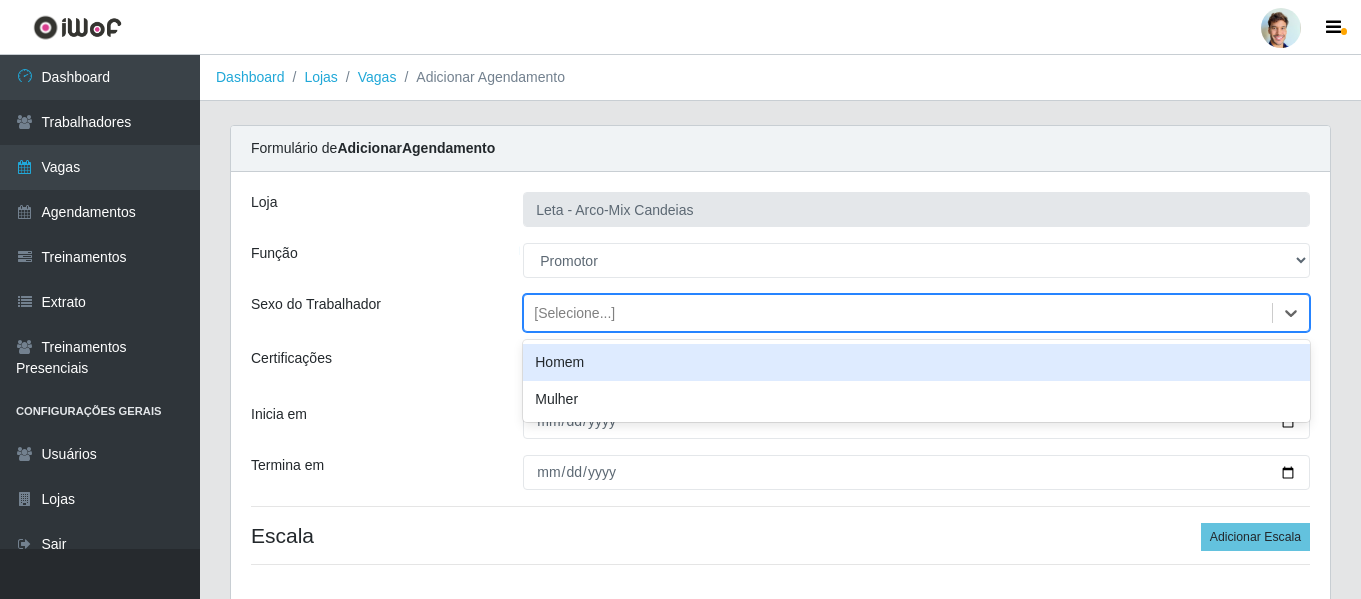 click on "[Selecione...]" at bounding box center [574, 313] 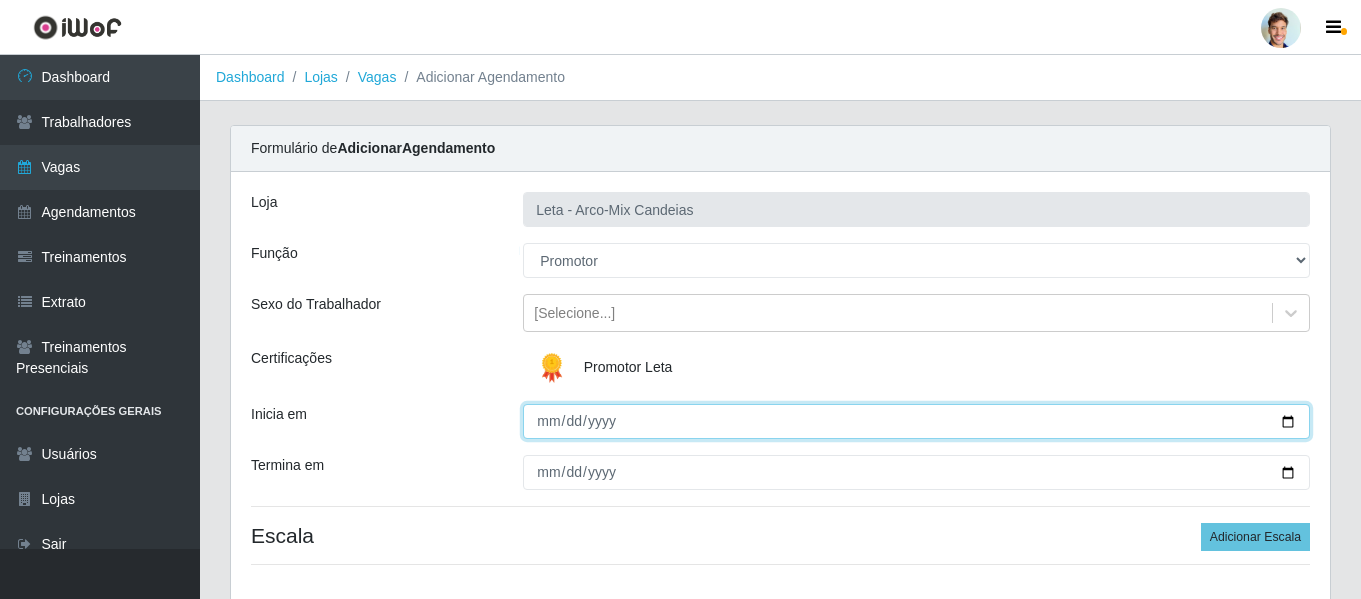 click on "Inicia em" at bounding box center [916, 421] 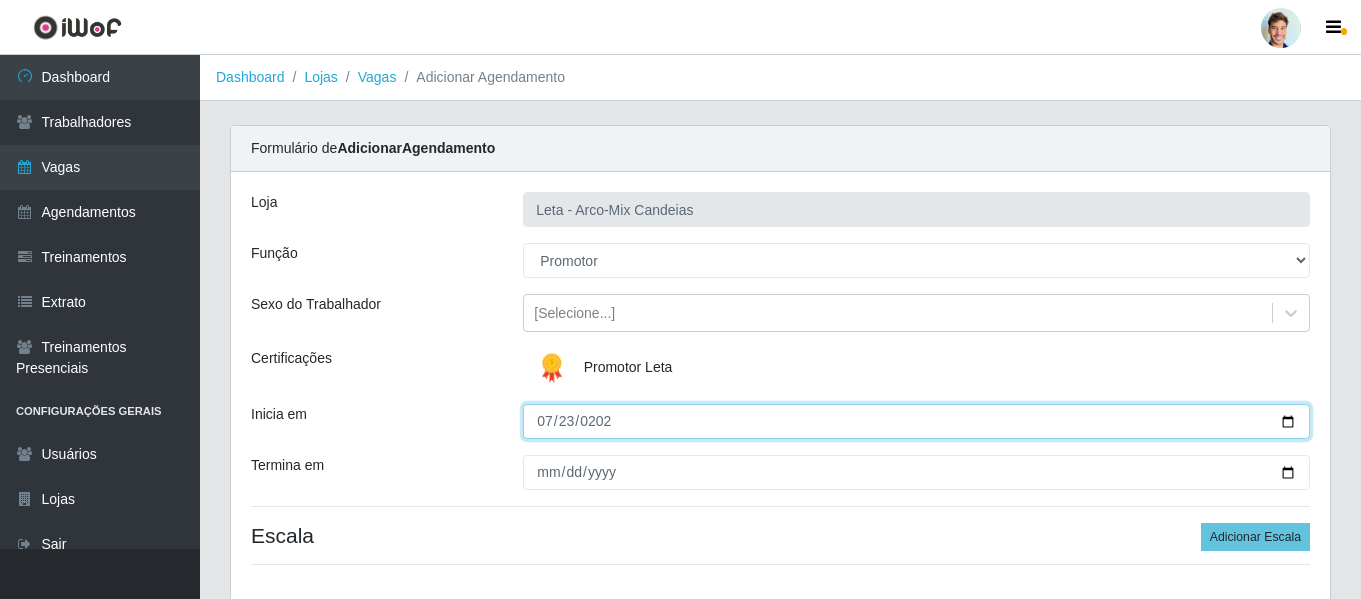 type on "[DATE]" 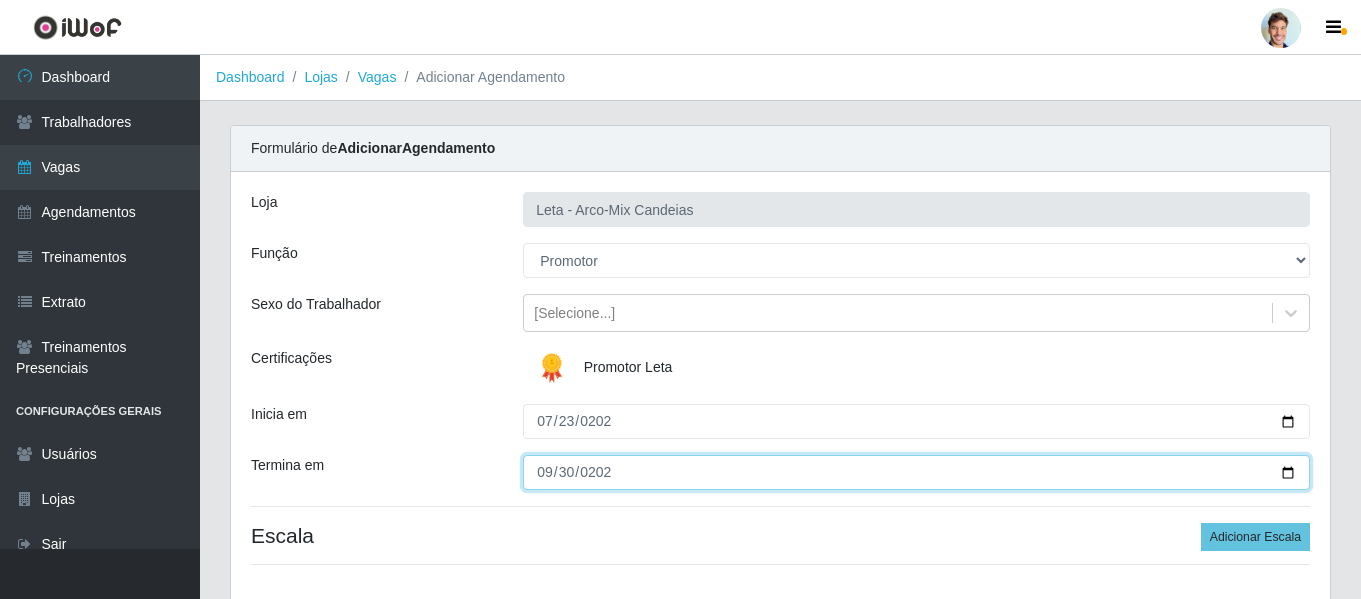 type on "[DATE]" 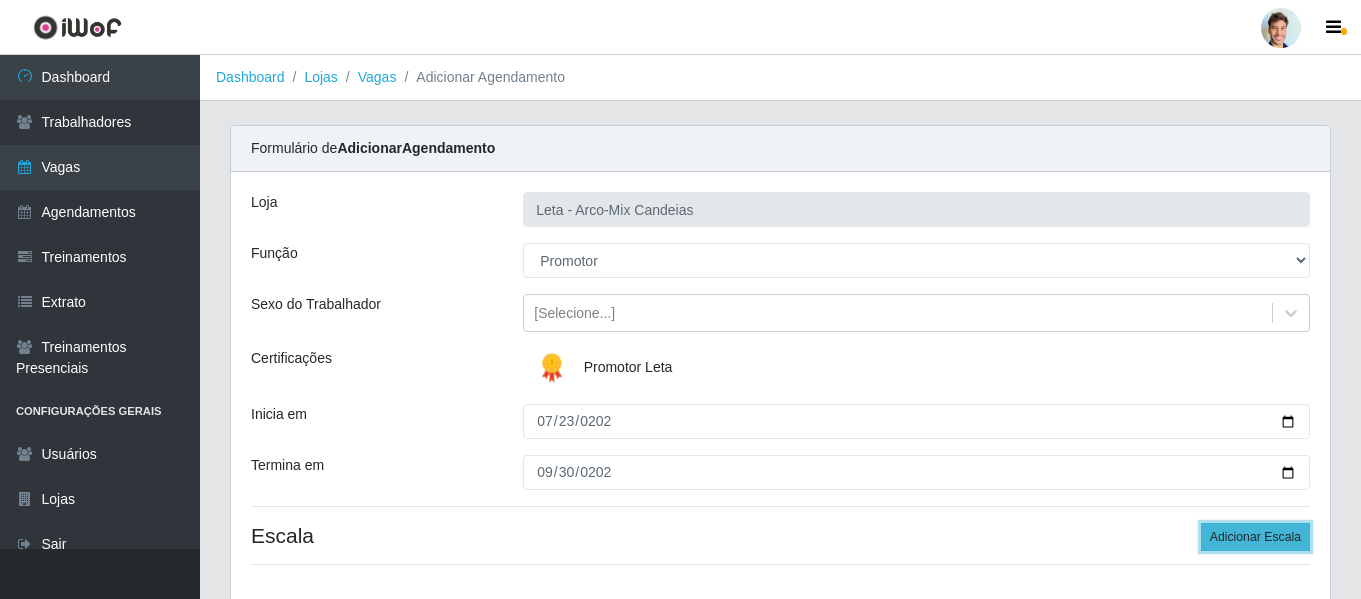 click on "Adicionar Escala" at bounding box center (1255, 537) 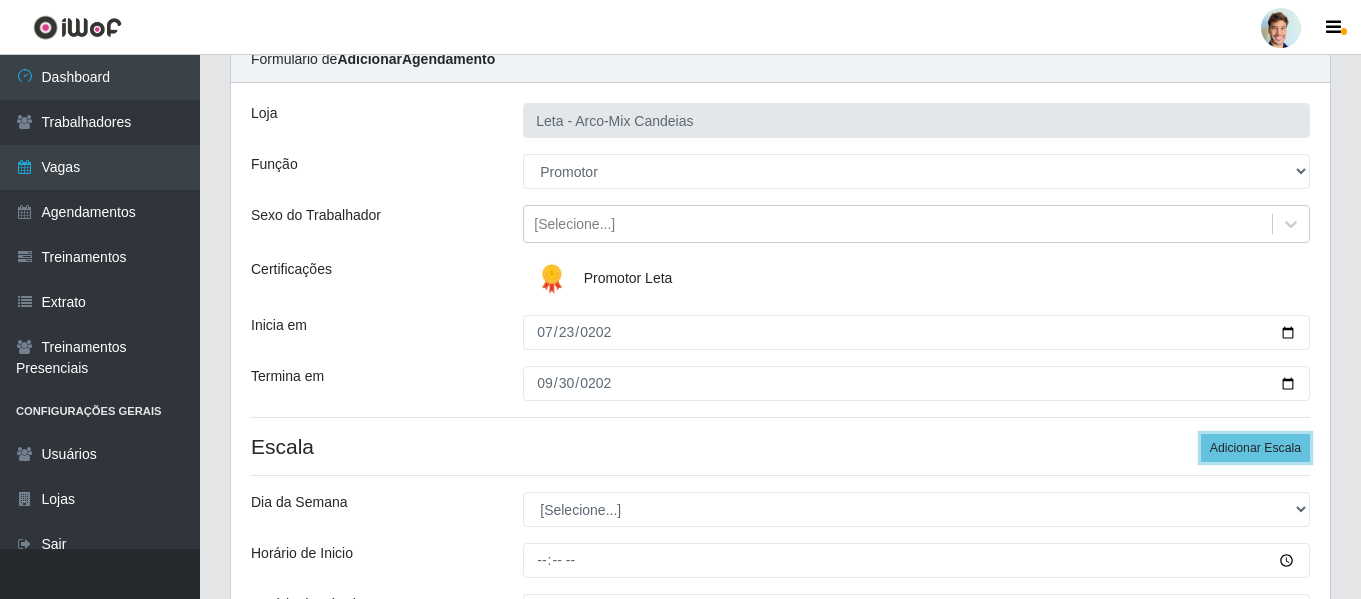 scroll, scrollTop: 200, scrollLeft: 0, axis: vertical 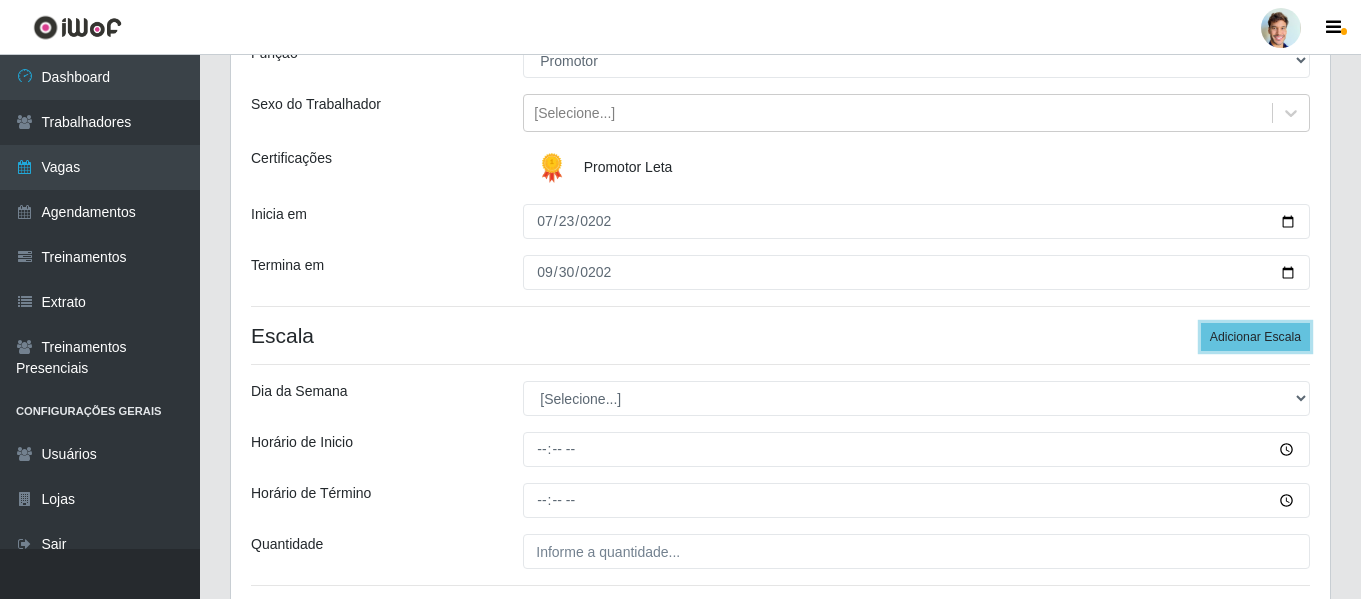 type 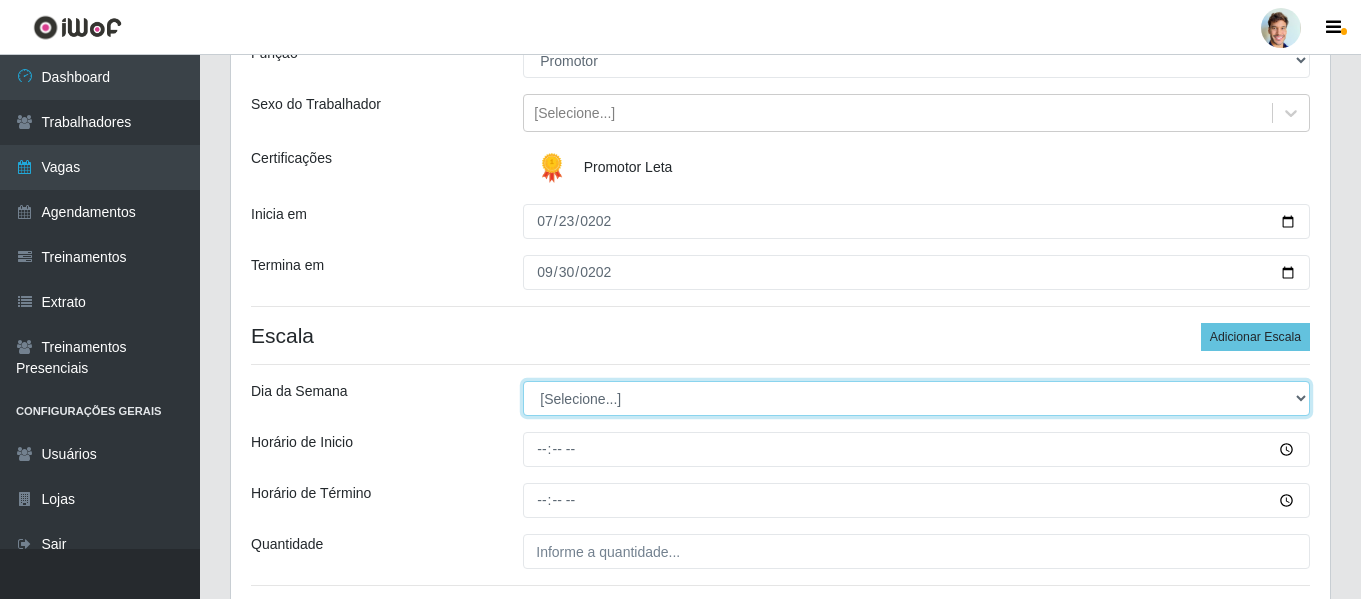 click on "[Selecione...] Segunda Terça Quarta Quinta Sexta Sábado Domingo" at bounding box center [916, 398] 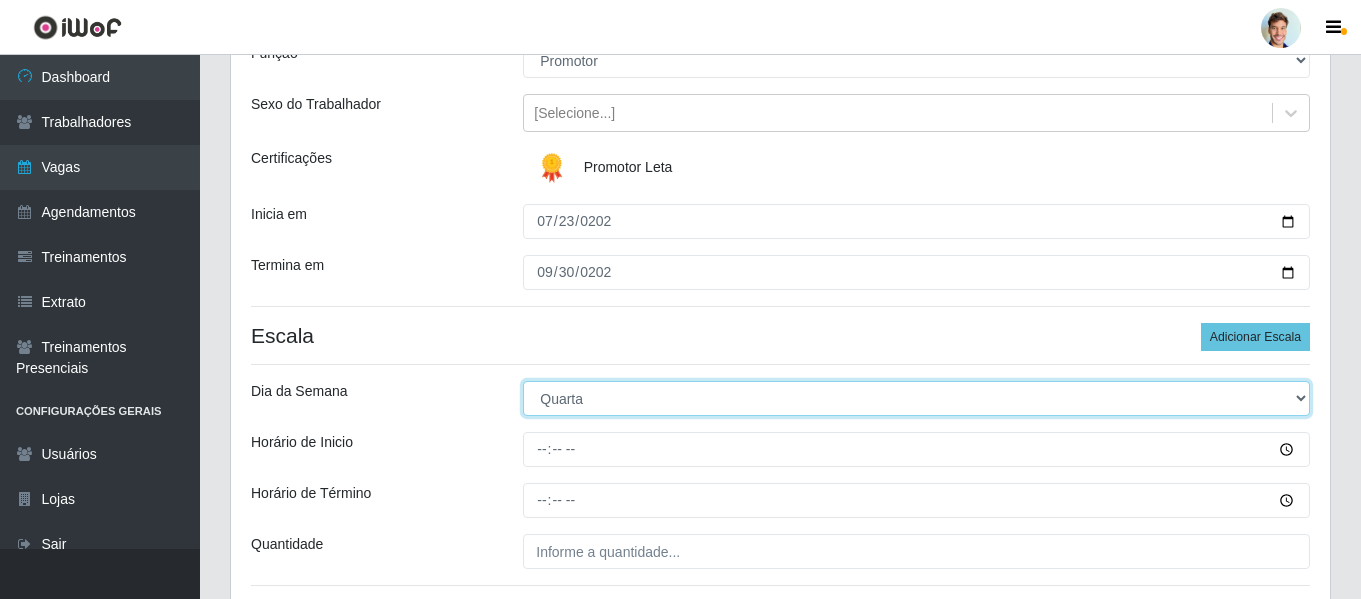 click on "[Selecione...] Segunda Terça Quarta Quinta Sexta Sábado Domingo" at bounding box center [916, 398] 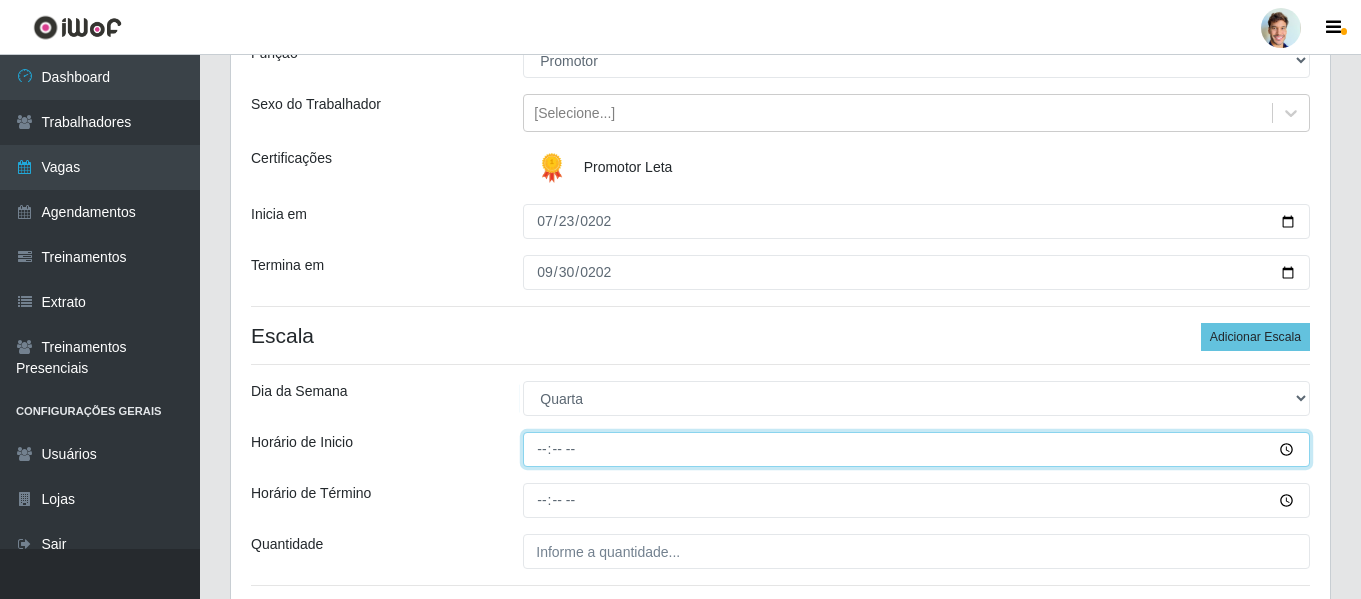 click on "Horário de Inicio" at bounding box center (916, 449) 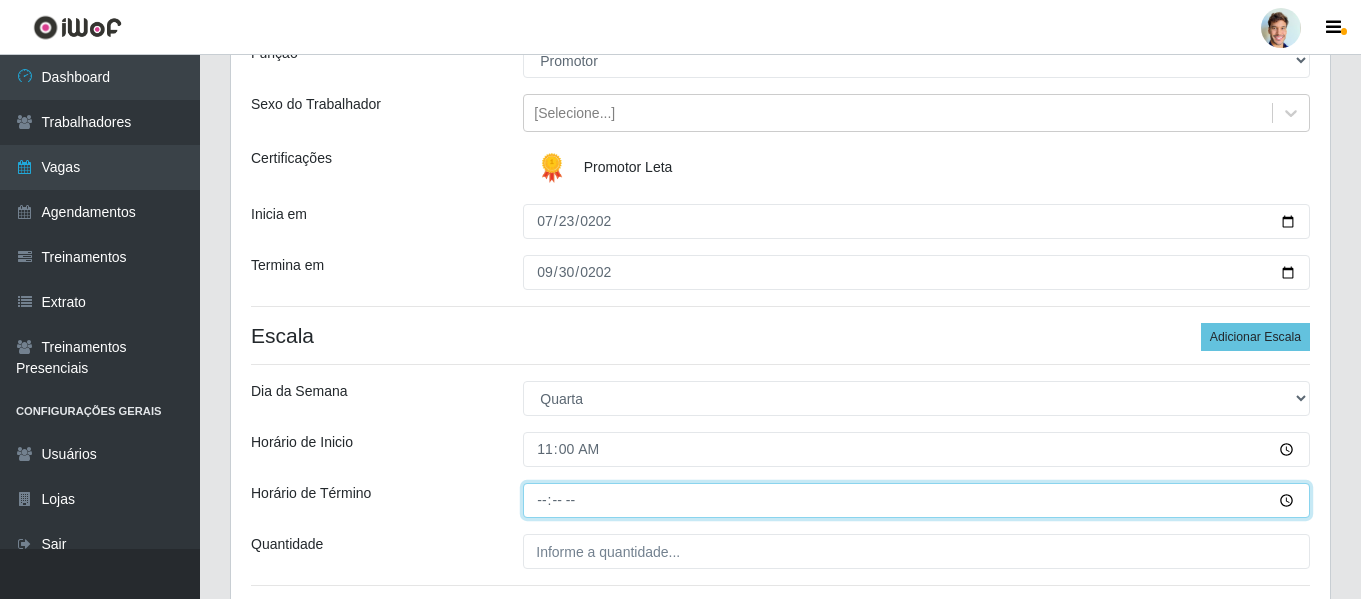 type on "14:00" 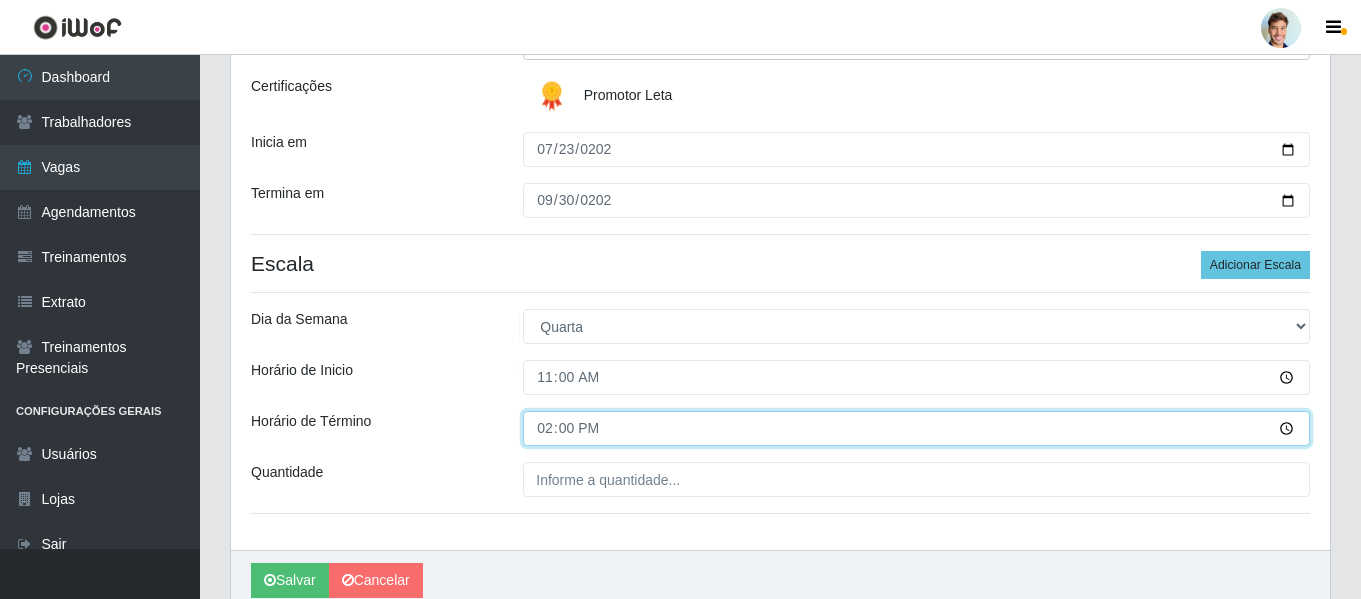 scroll, scrollTop: 358, scrollLeft: 0, axis: vertical 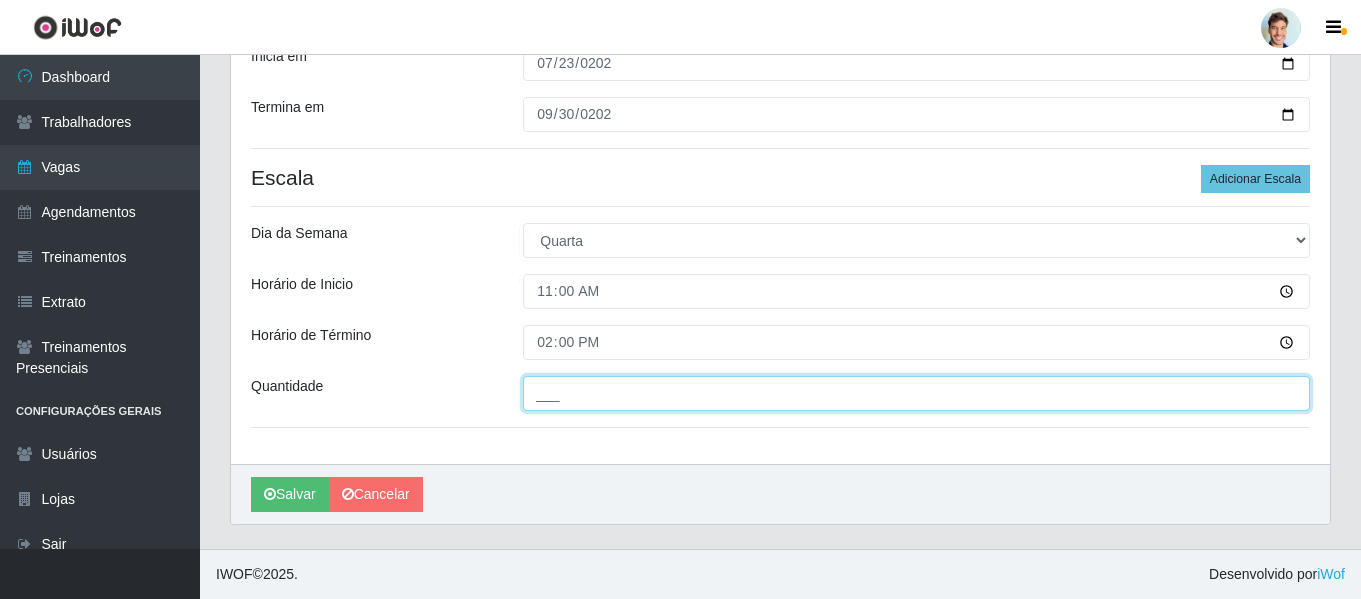 click on "___" at bounding box center (916, 393) 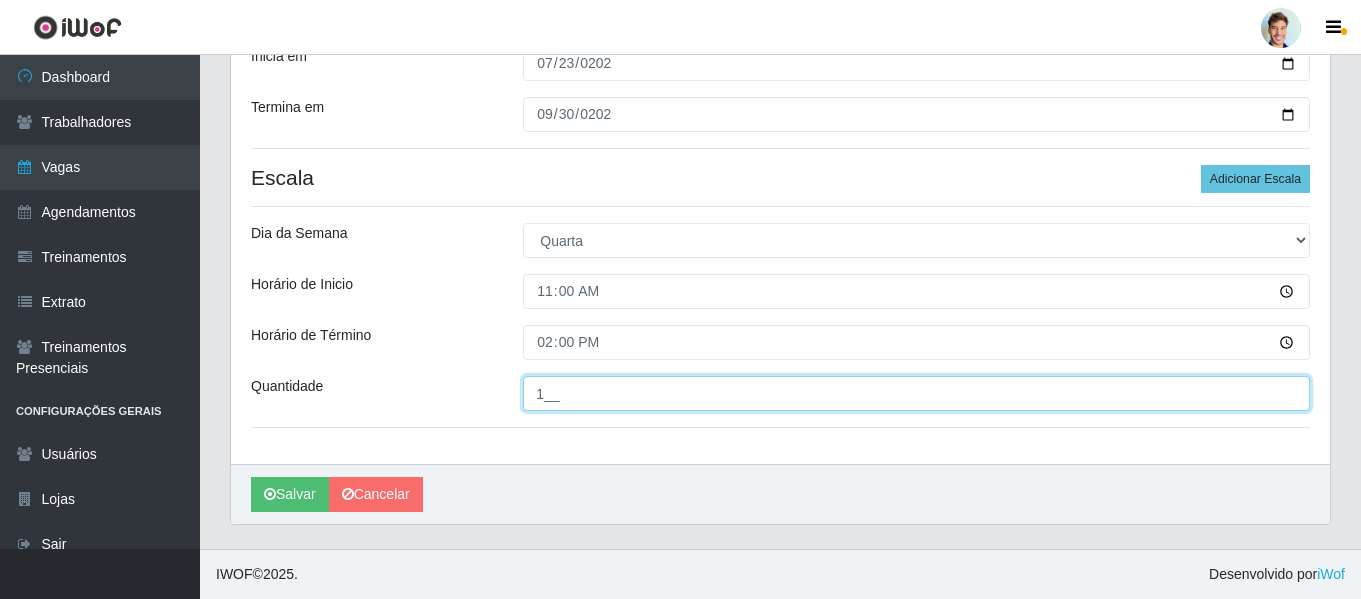 type on "1__" 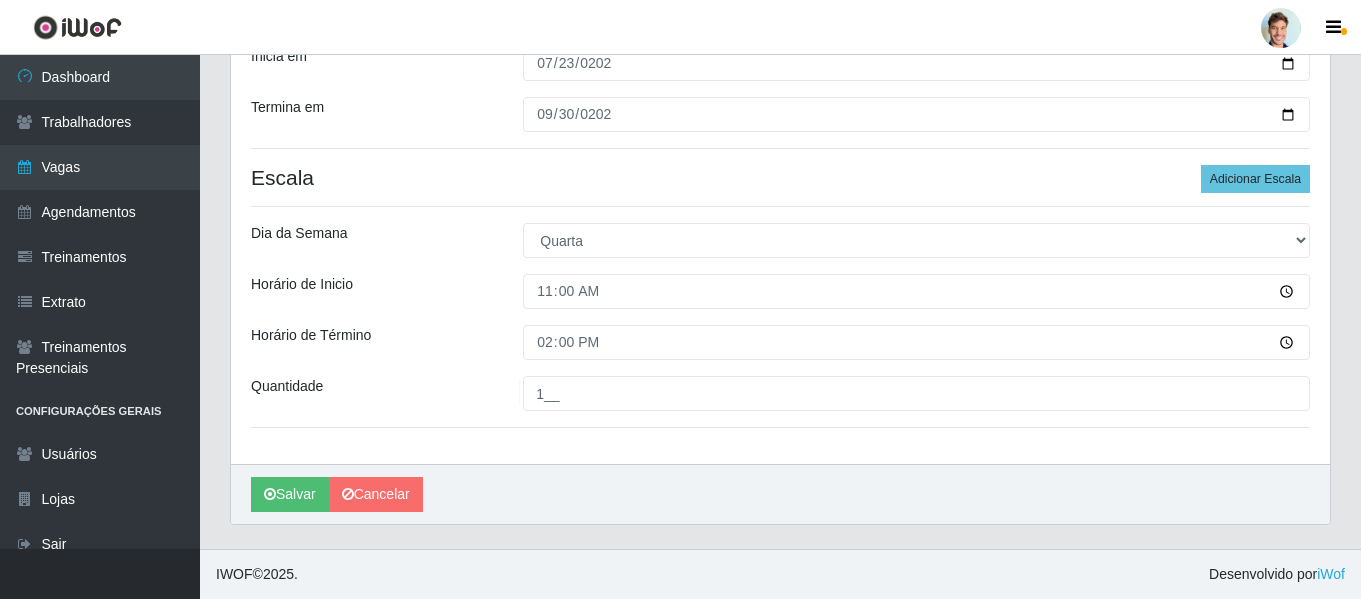 click on "Horário de Término" at bounding box center [372, 342] 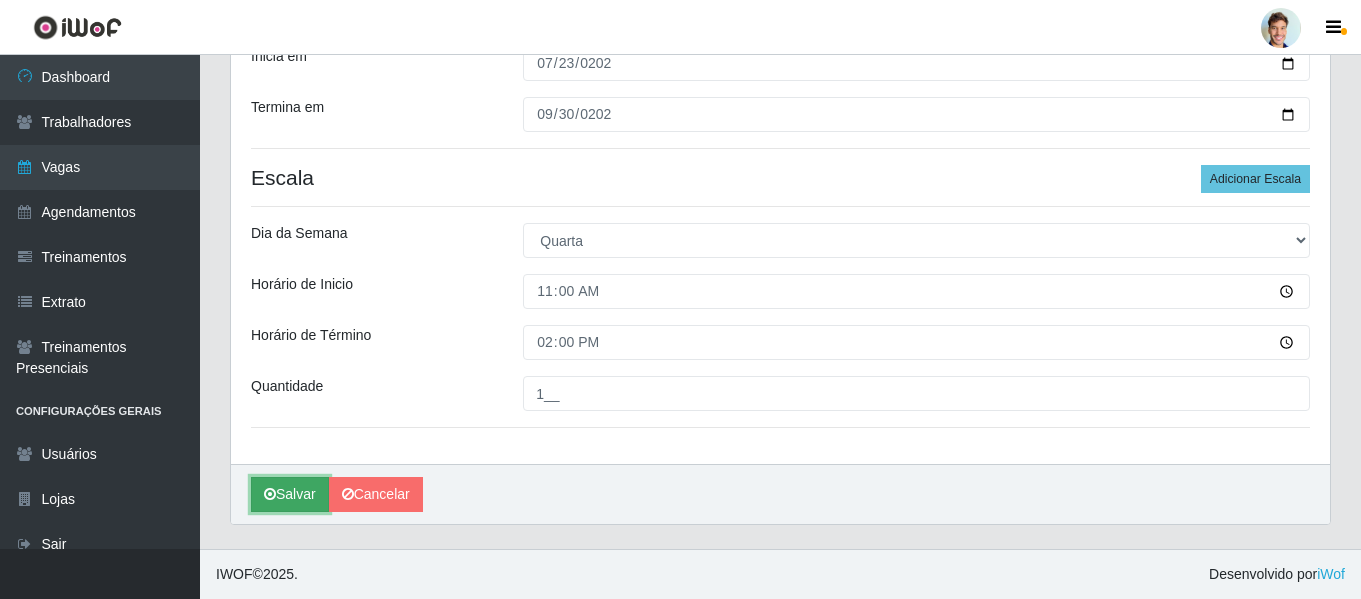 click on "Salvar" at bounding box center [290, 494] 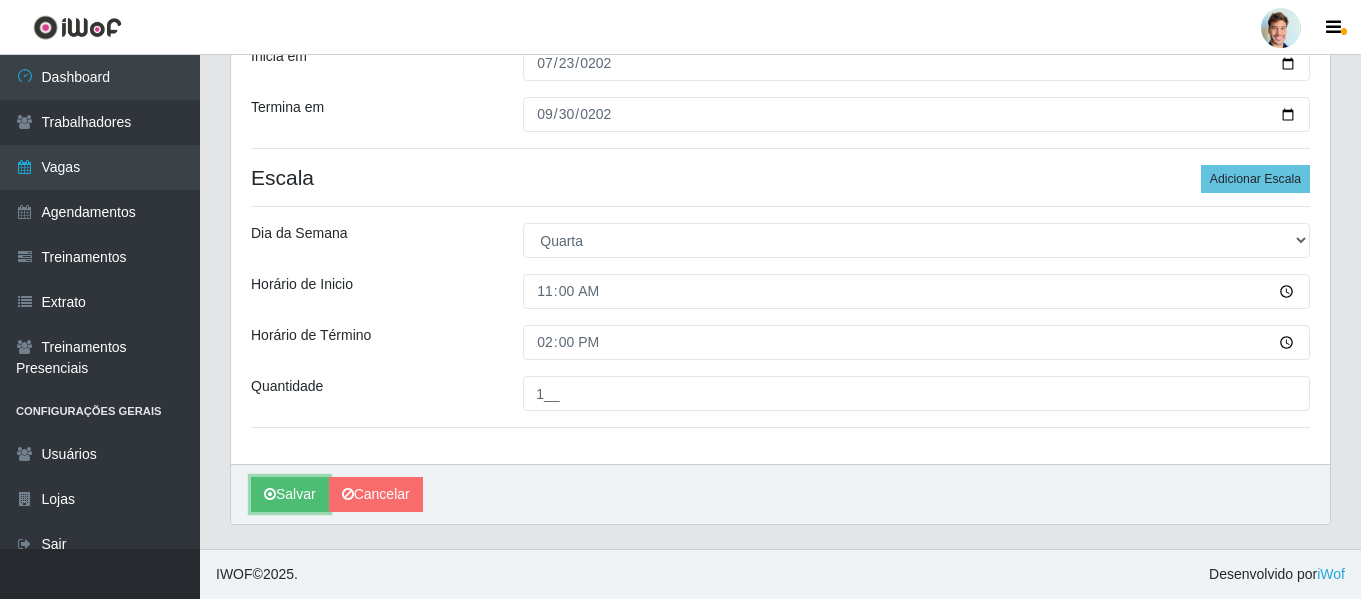 type 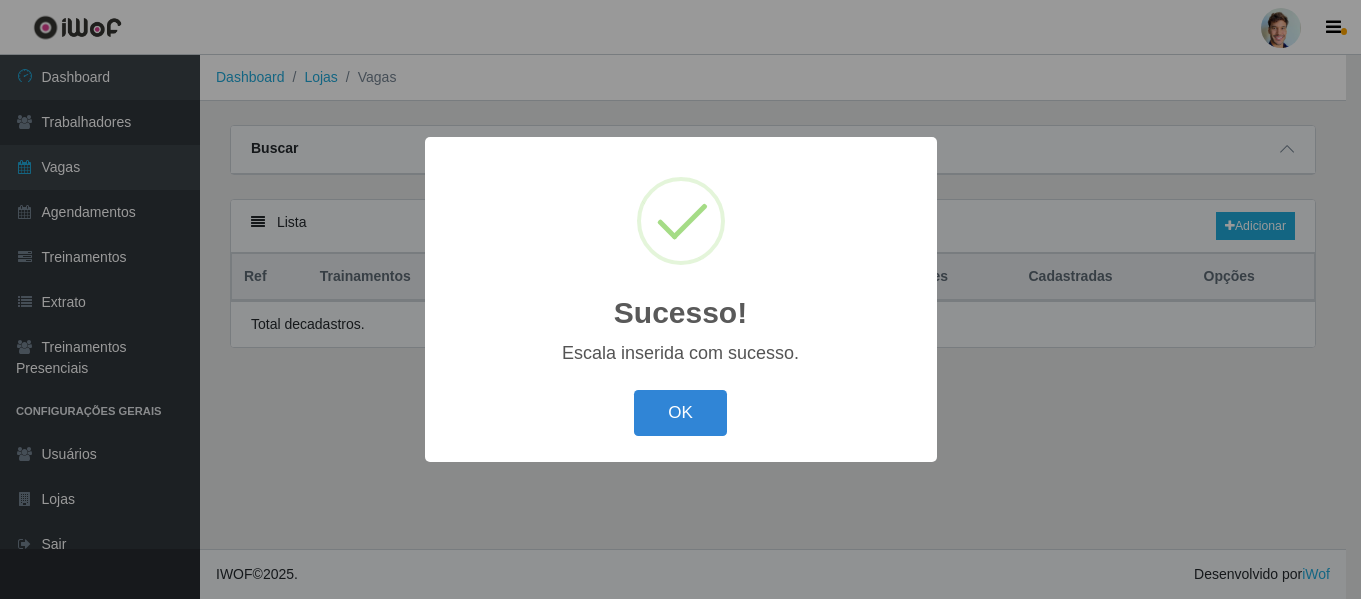 scroll, scrollTop: 0, scrollLeft: 0, axis: both 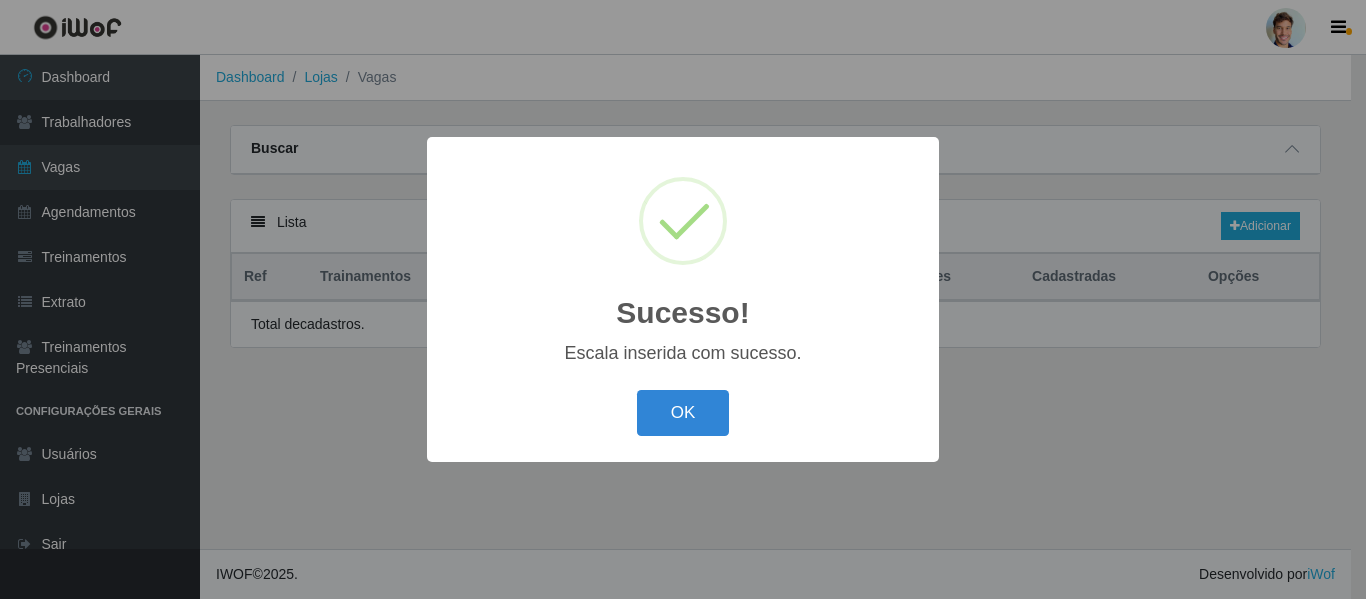 type 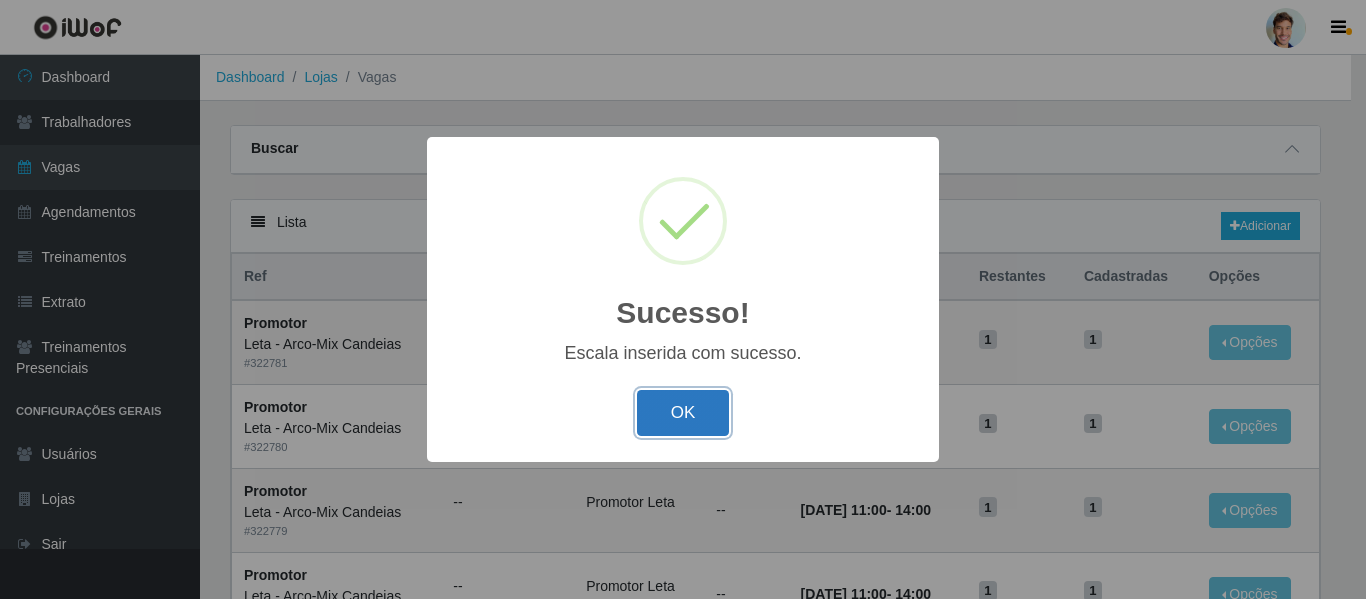 click on "OK" at bounding box center (683, 413) 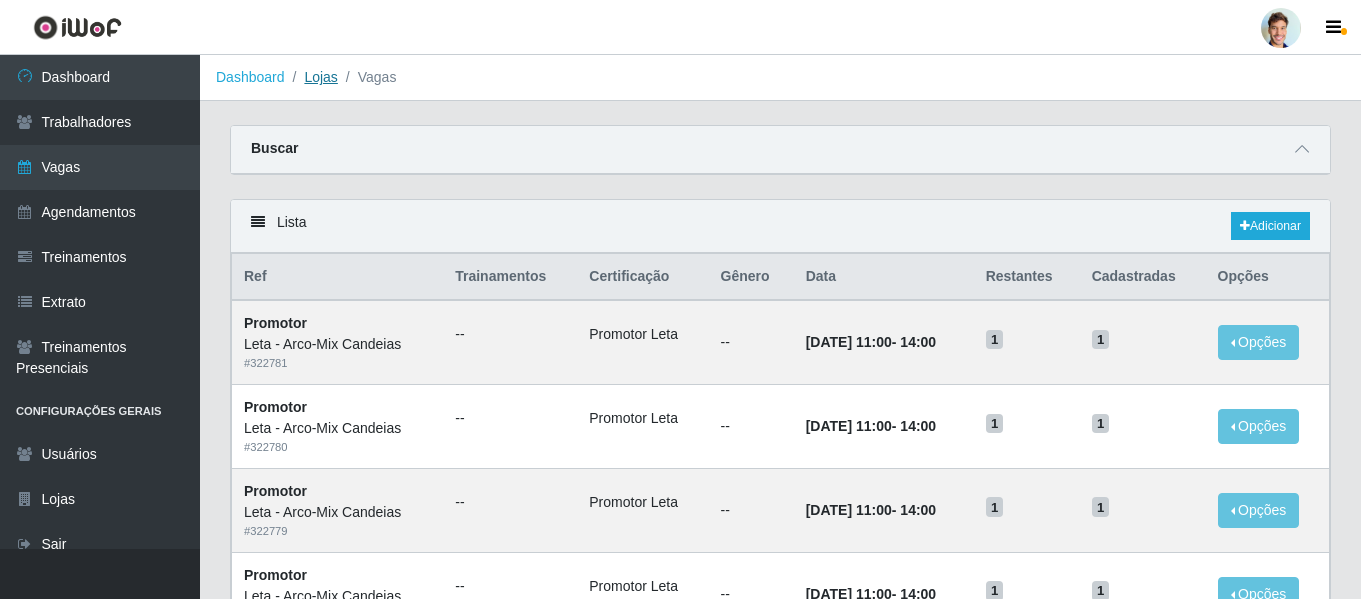 click on "Lojas" at bounding box center (320, 77) 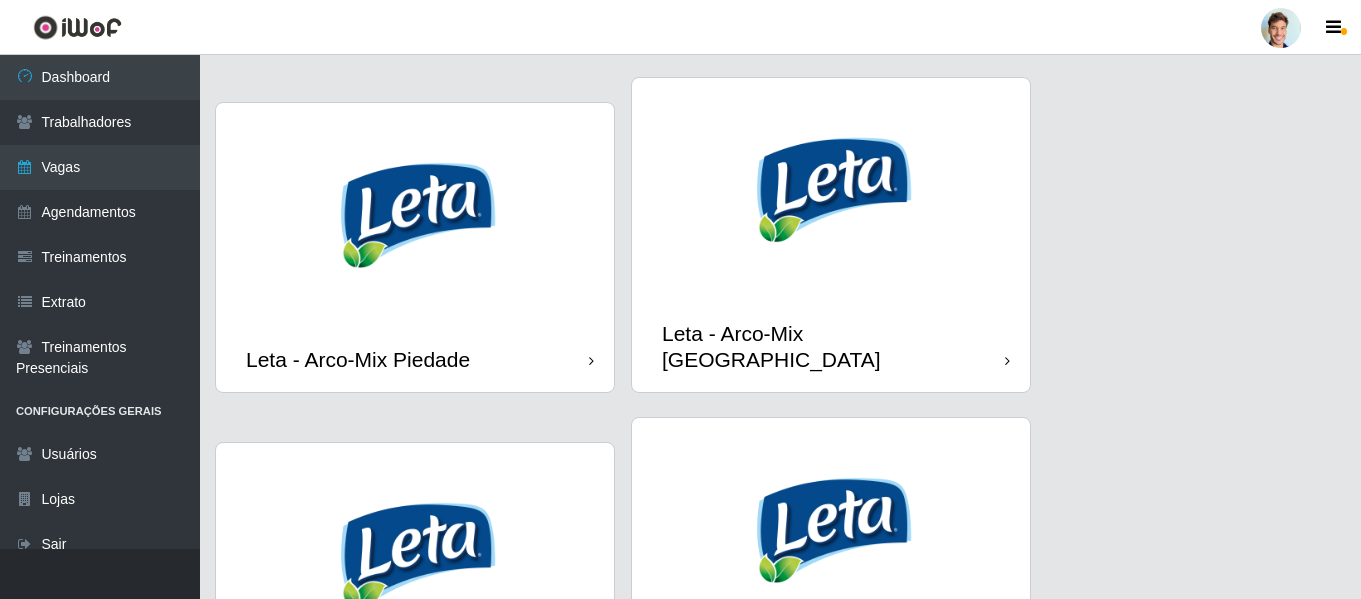 scroll, scrollTop: 1700, scrollLeft: 0, axis: vertical 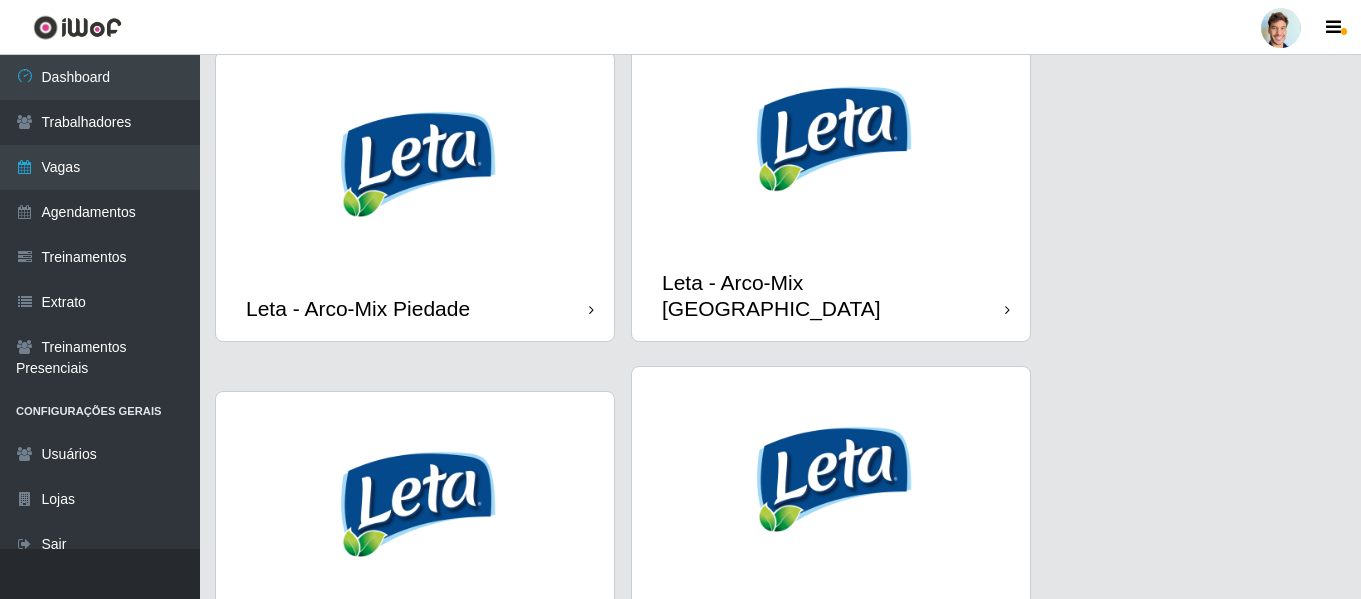 click at bounding box center [415, 164] 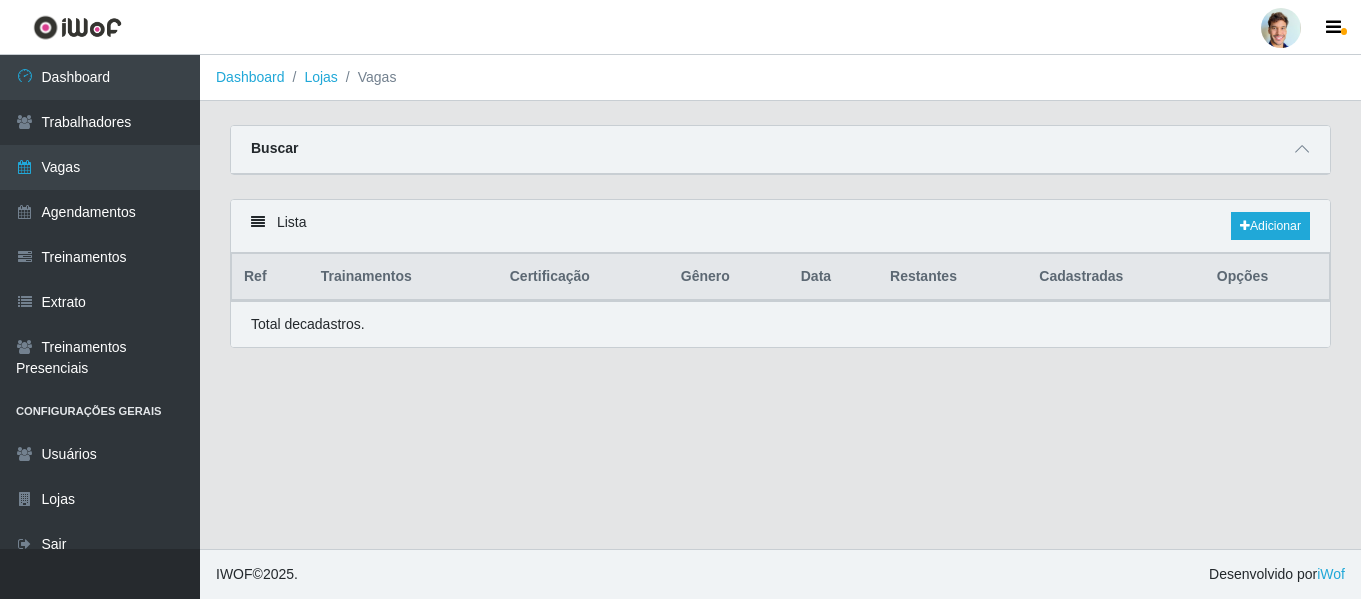 scroll, scrollTop: 0, scrollLeft: 0, axis: both 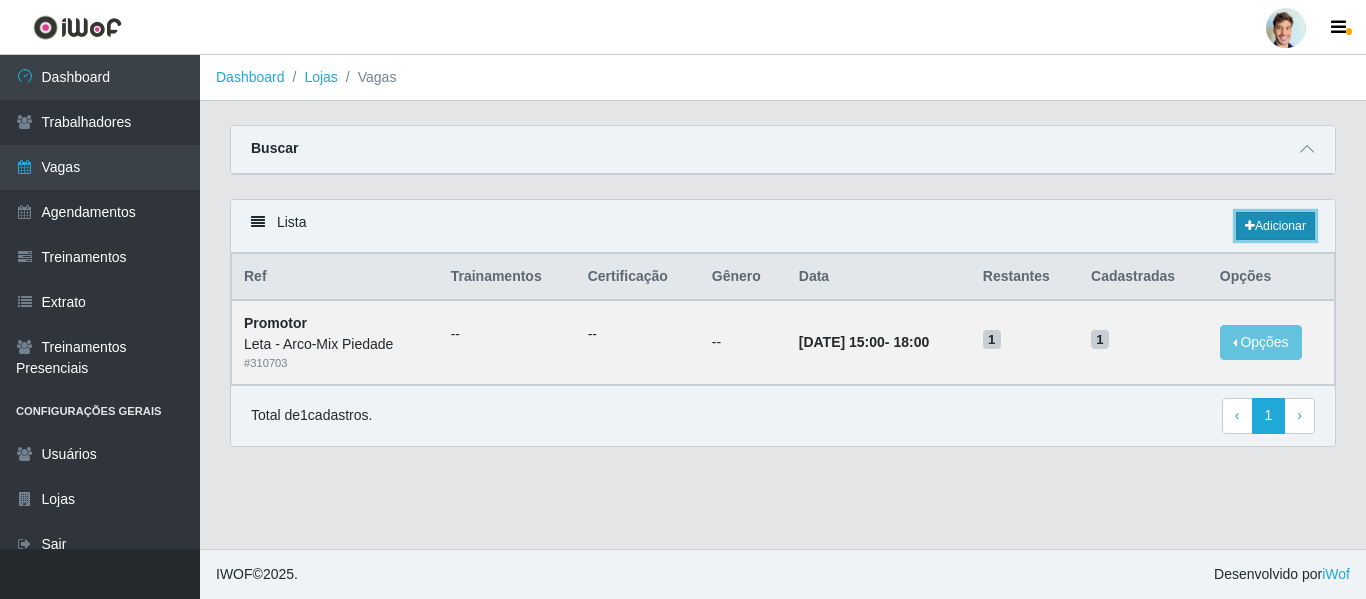 click on "Adicionar" at bounding box center (1275, 226) 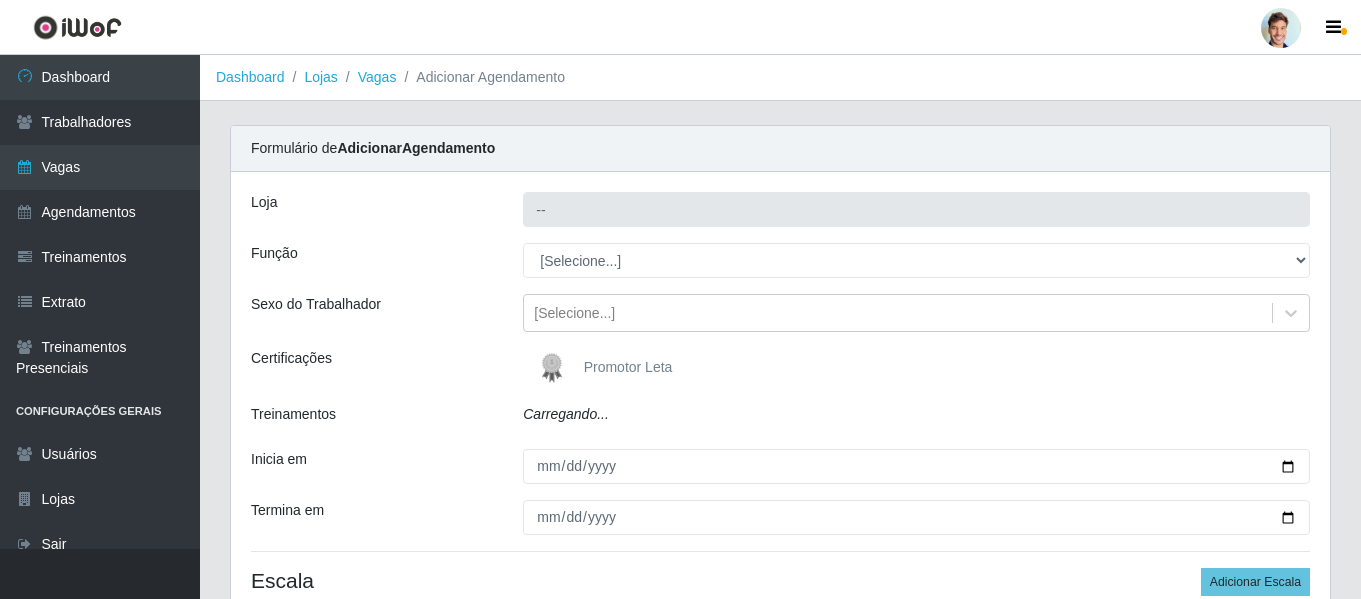 type on "Leta - Arco-Mix Piedade" 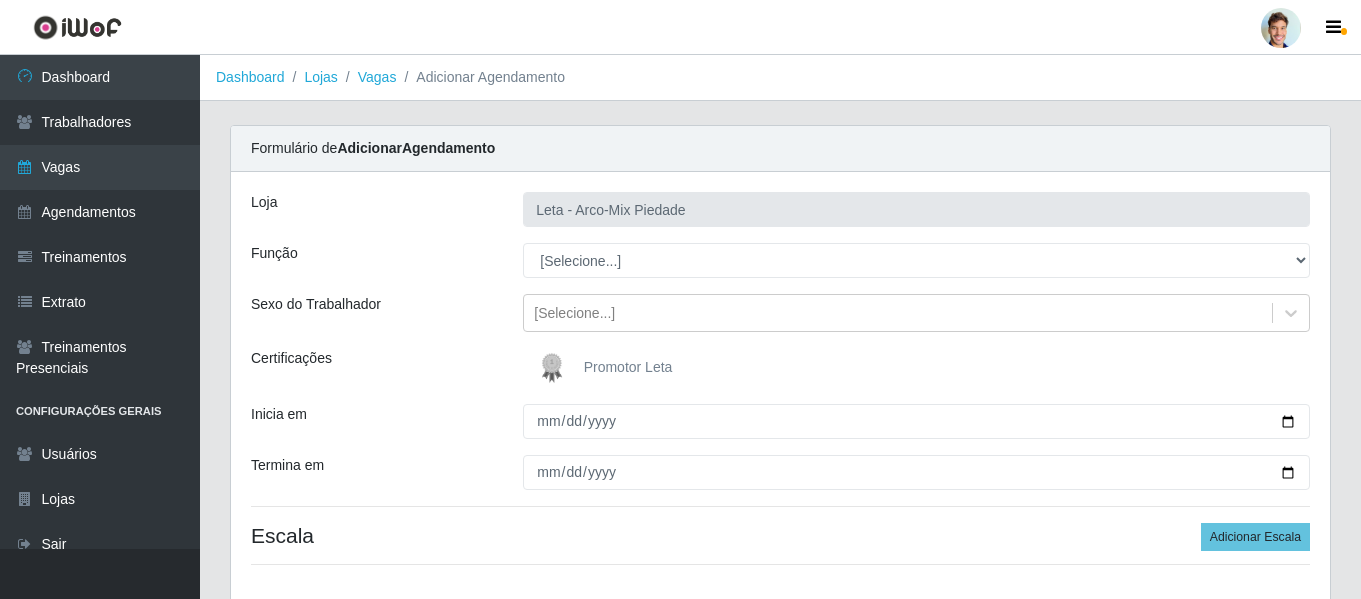 click at bounding box center (556, 368) 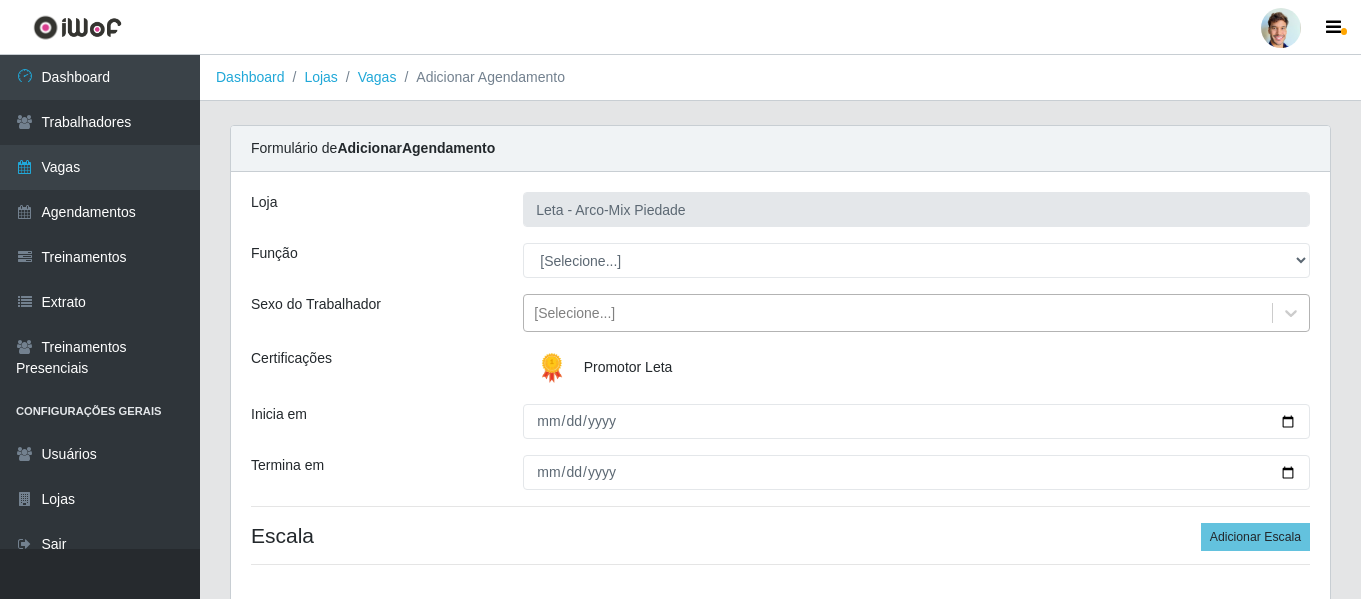 click on "[Selecione...]" at bounding box center (574, 313) 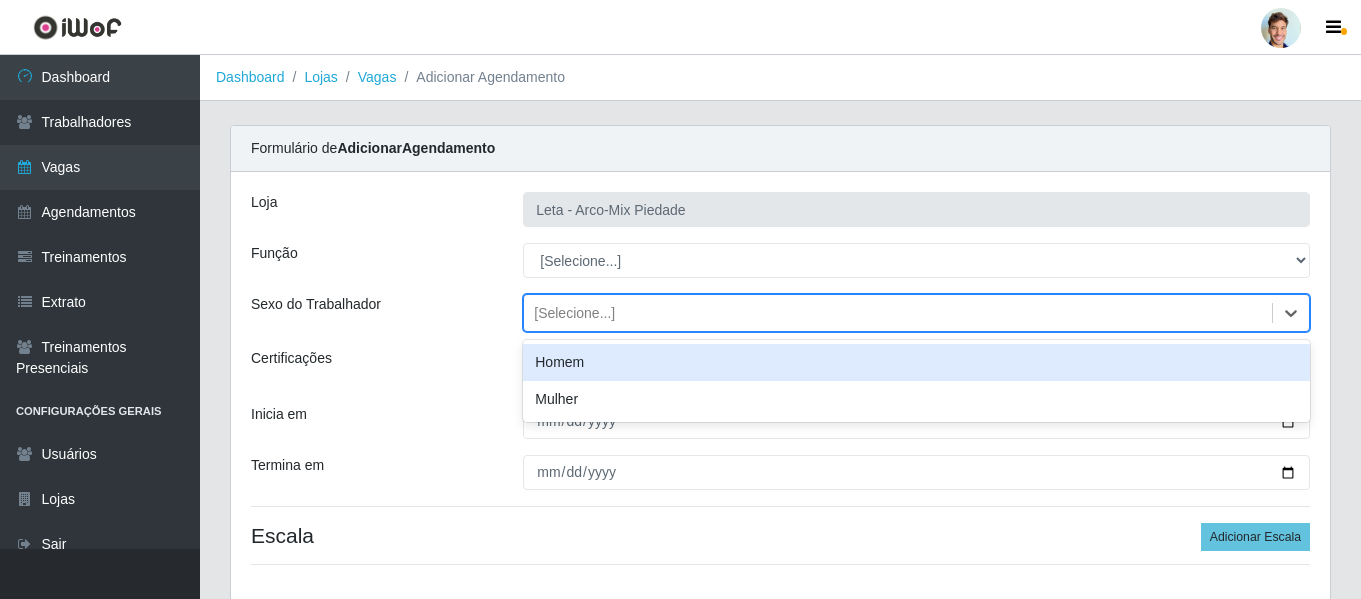 click on "[PERSON_NAME] - Arco-Mix Piedade Função [Selecione...] Promotor  Sexo do Trabalhador      option Homem focused, 0 of 2. 2 results available. Use Up and Down to choose options, press Enter to select the currently focused option, press Escape to exit the menu, press Tab to select the option and exit the menu. [Selecione...] Homem Mulher Certificações   Promotor Leta Inicia em Termina [PERSON_NAME] Adicionar Escala" at bounding box center (780, 386) 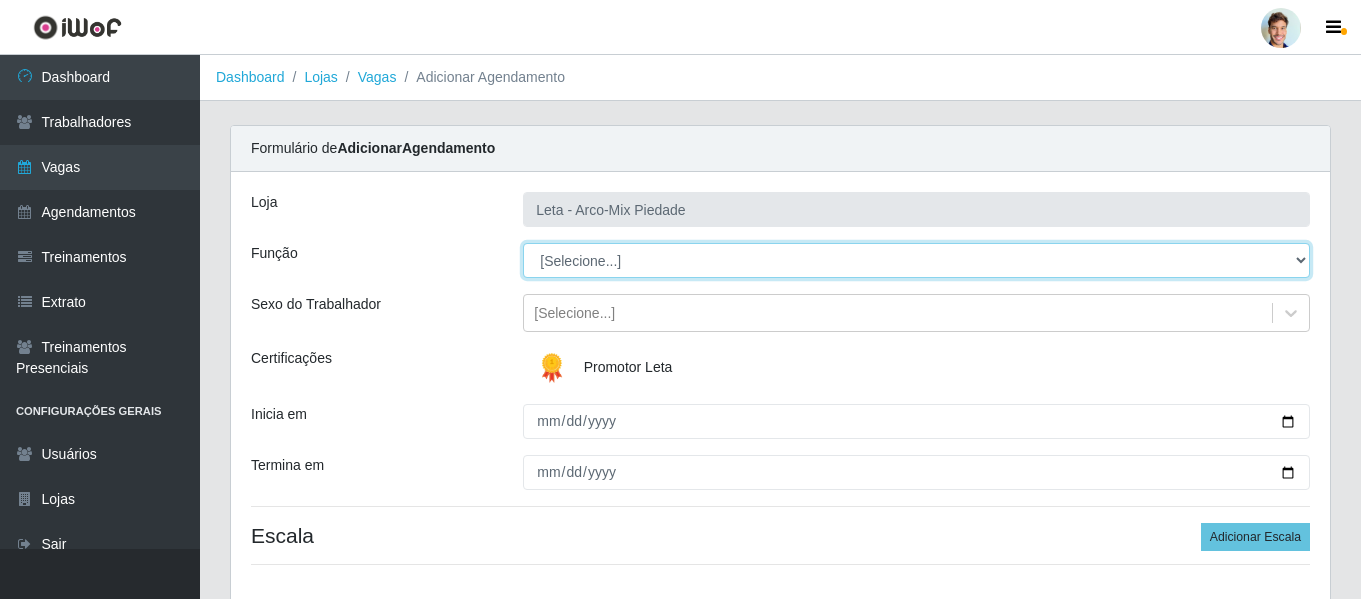 click on "[Selecione...] Promotor" at bounding box center (916, 260) 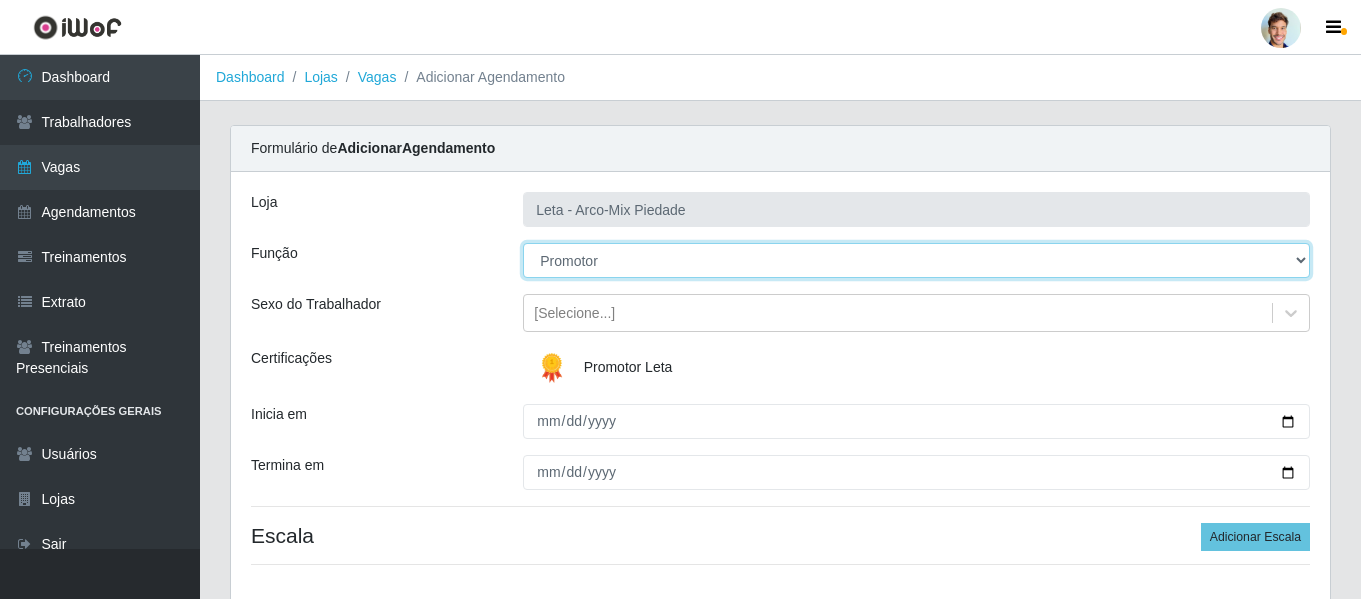 click on "[Selecione...] Promotor" at bounding box center [916, 260] 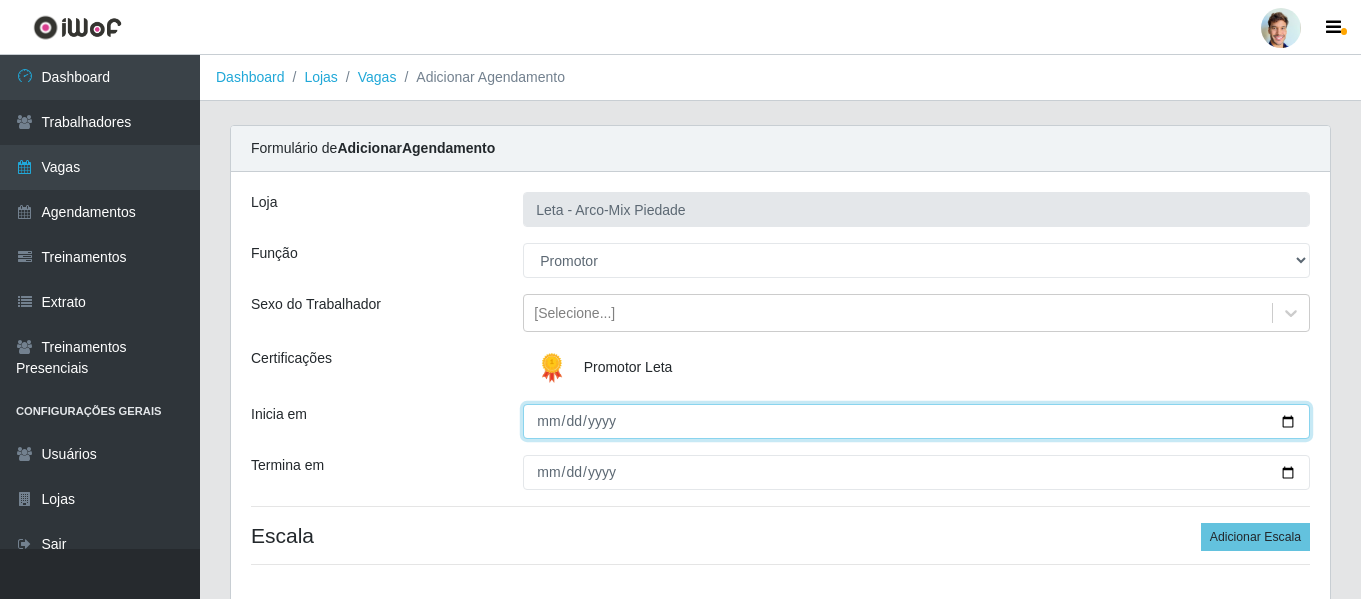 click on "Inicia em" at bounding box center [916, 421] 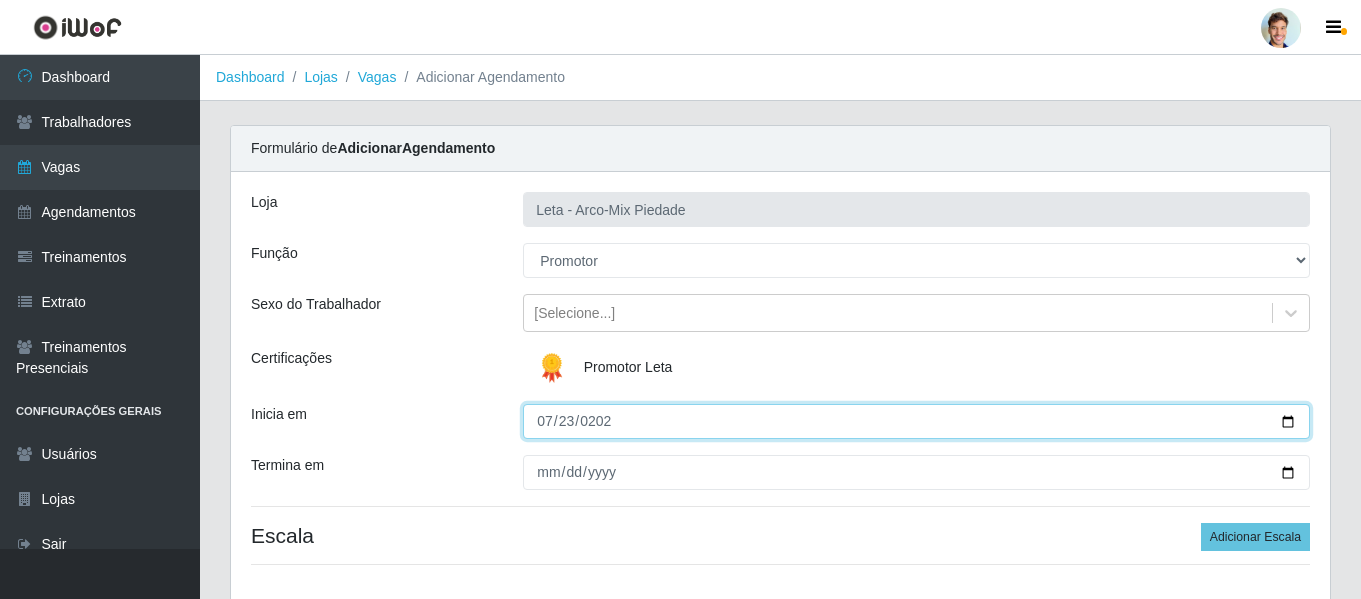 type on "[DATE]" 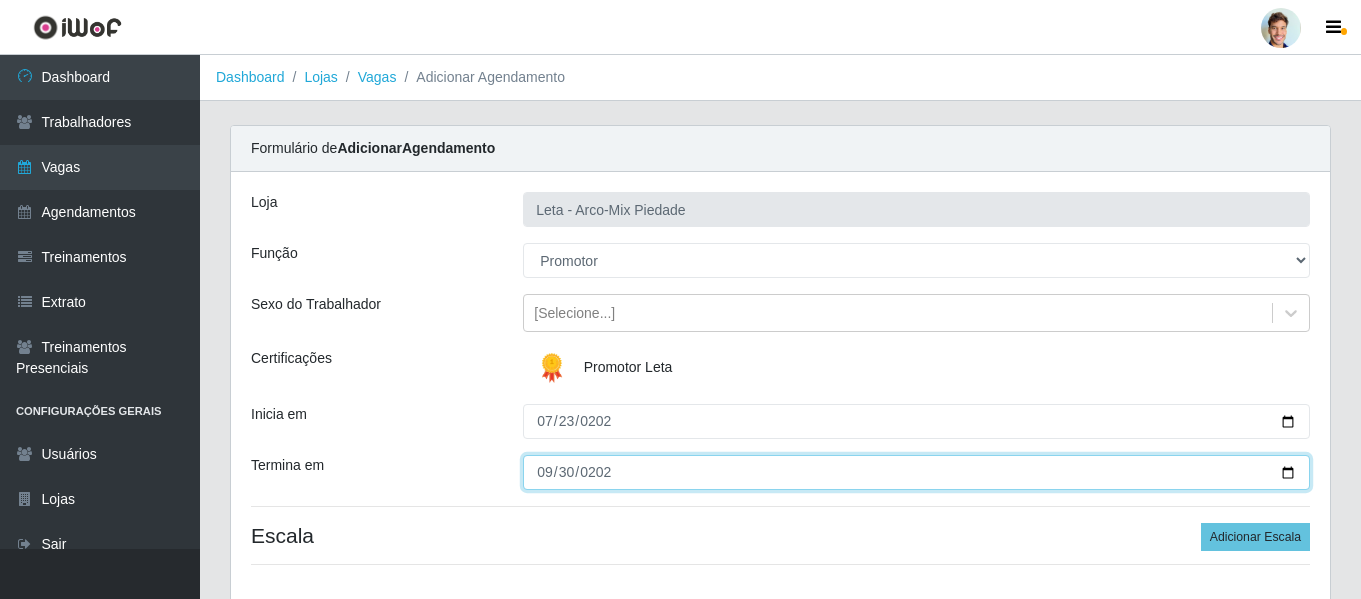 type on "[DATE]" 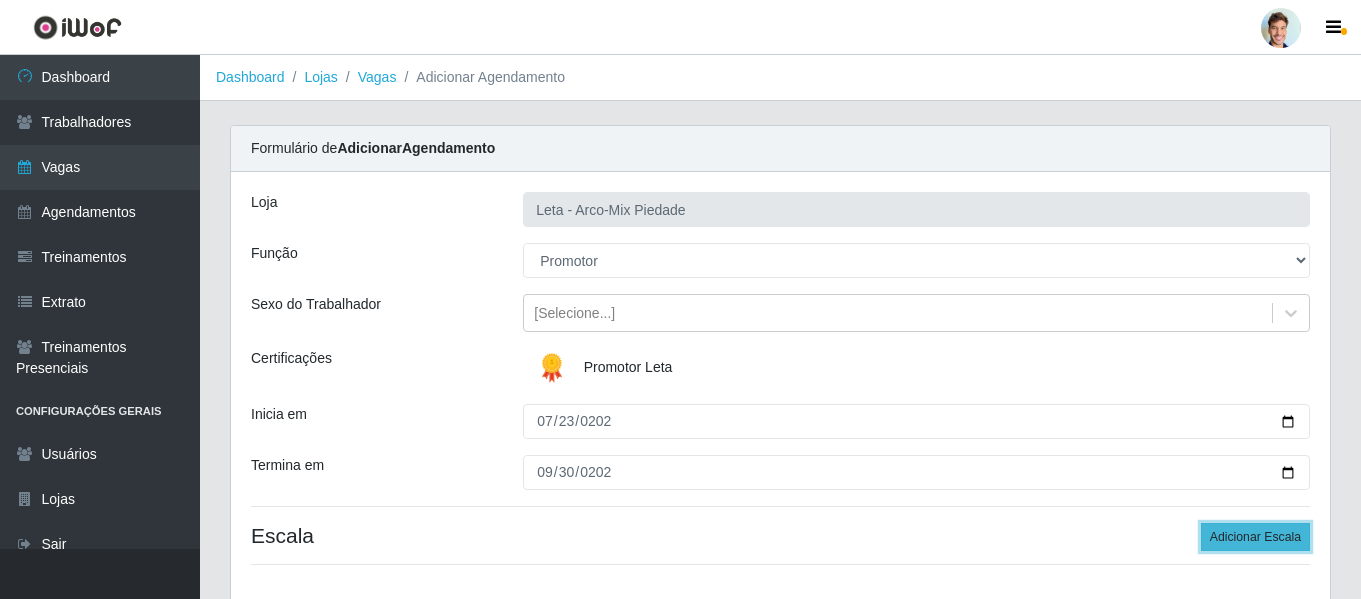 click on "Adicionar Escala" at bounding box center [1255, 537] 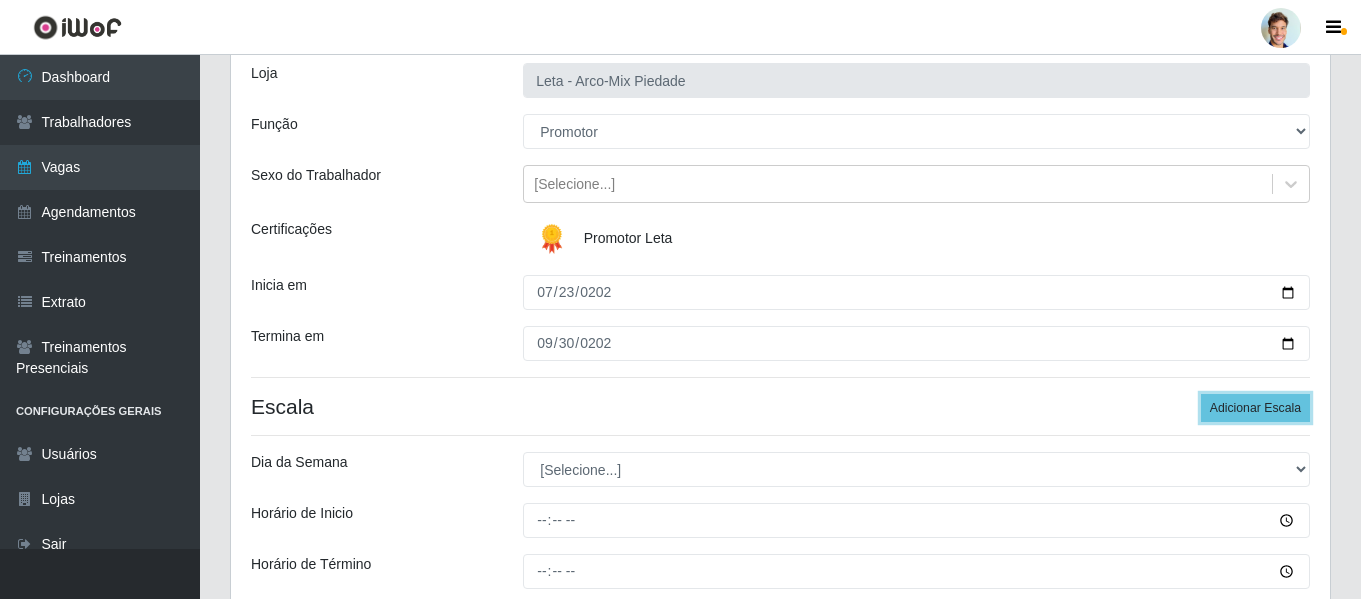 scroll, scrollTop: 300, scrollLeft: 0, axis: vertical 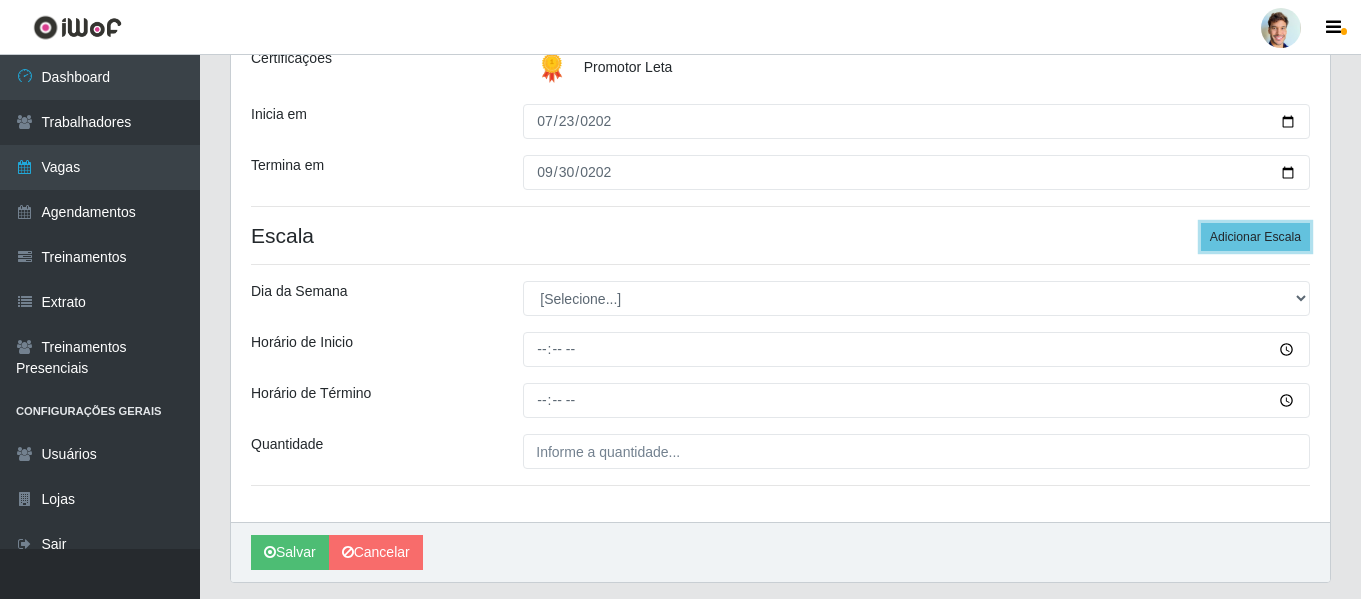 type 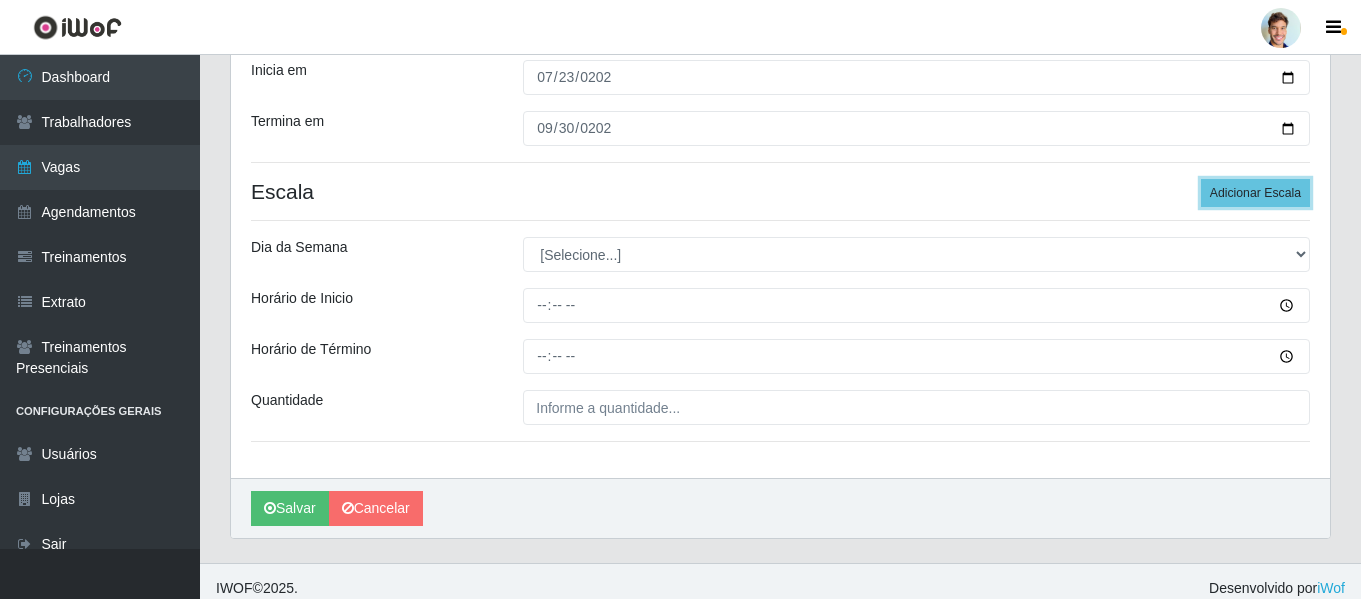 scroll, scrollTop: 358, scrollLeft: 0, axis: vertical 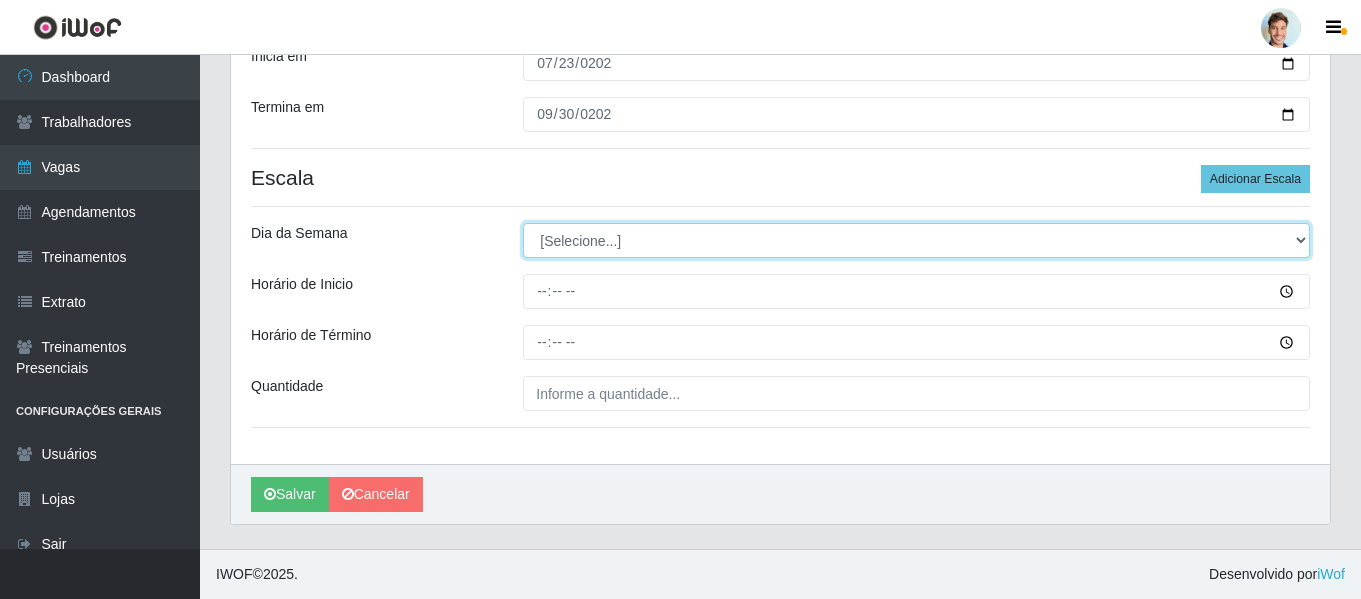click on "[Selecione...] Segunda Terça Quarta Quinta Sexta Sábado Domingo" at bounding box center [916, 240] 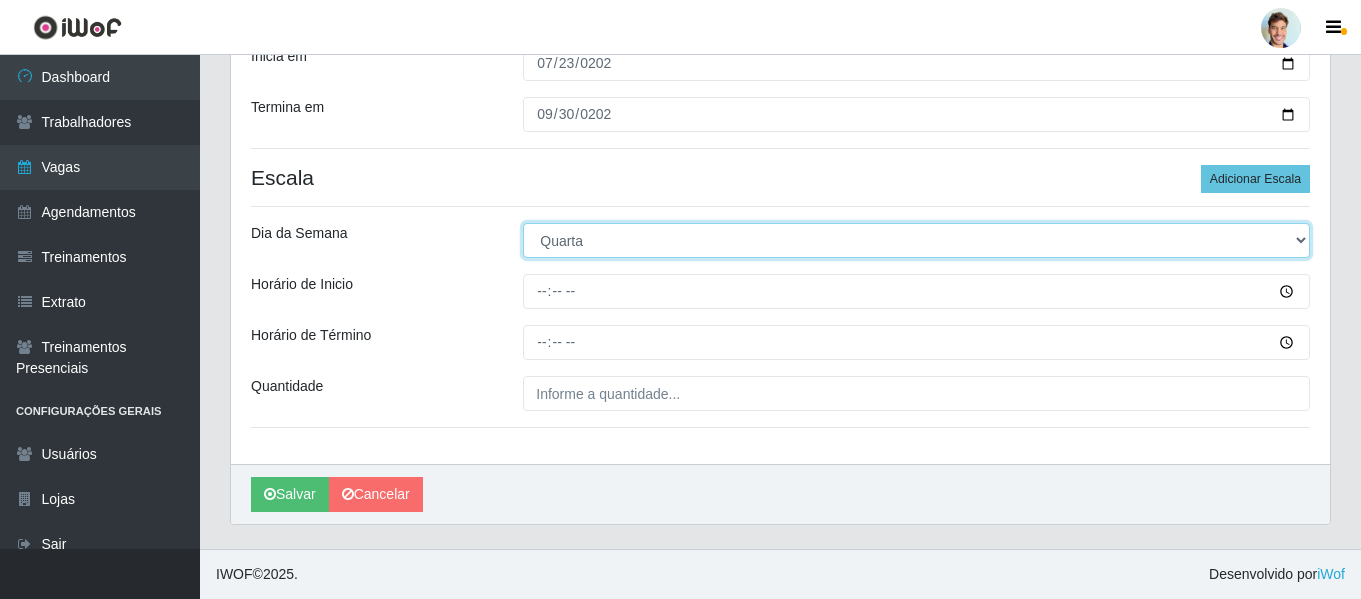 click on "[Selecione...] Segunda Terça Quarta Quinta Sexta Sábado Domingo" at bounding box center (916, 240) 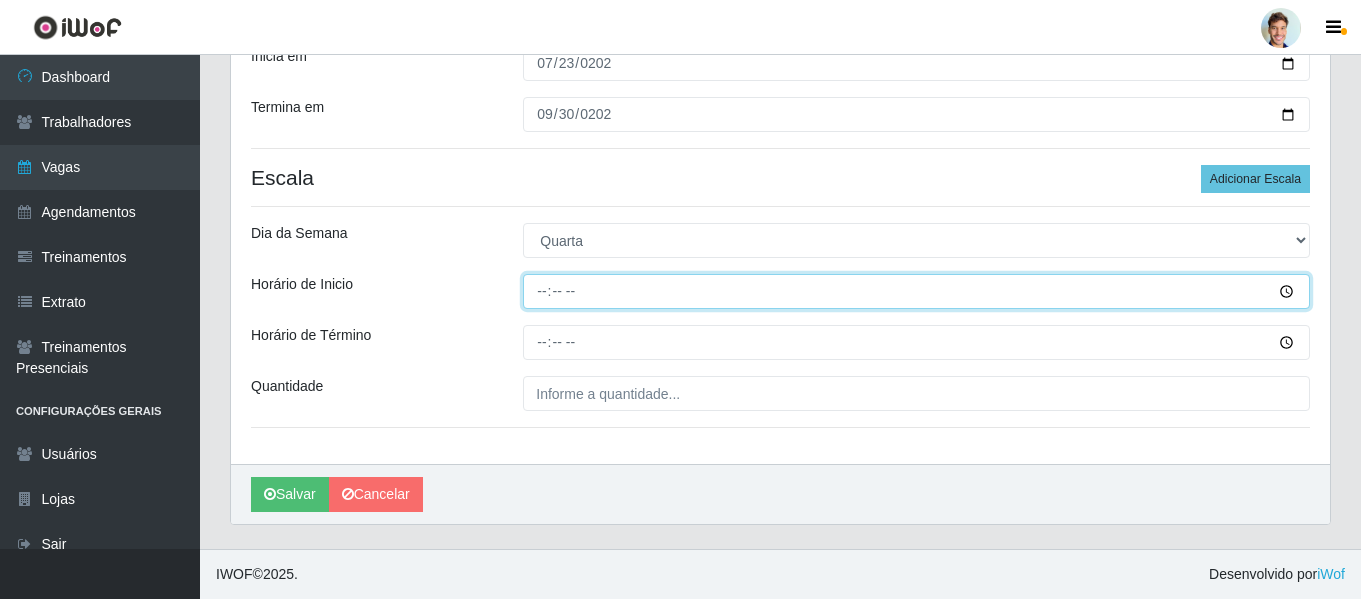 click on "Horário de Inicio" at bounding box center [916, 291] 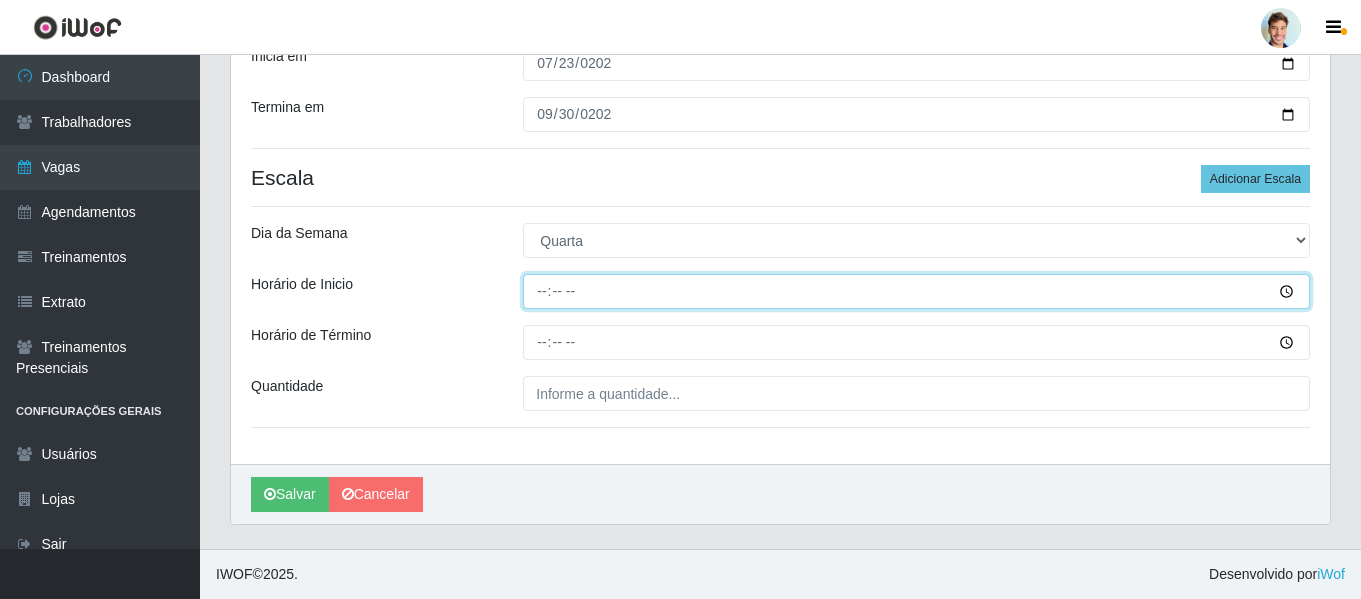 type on "15:00" 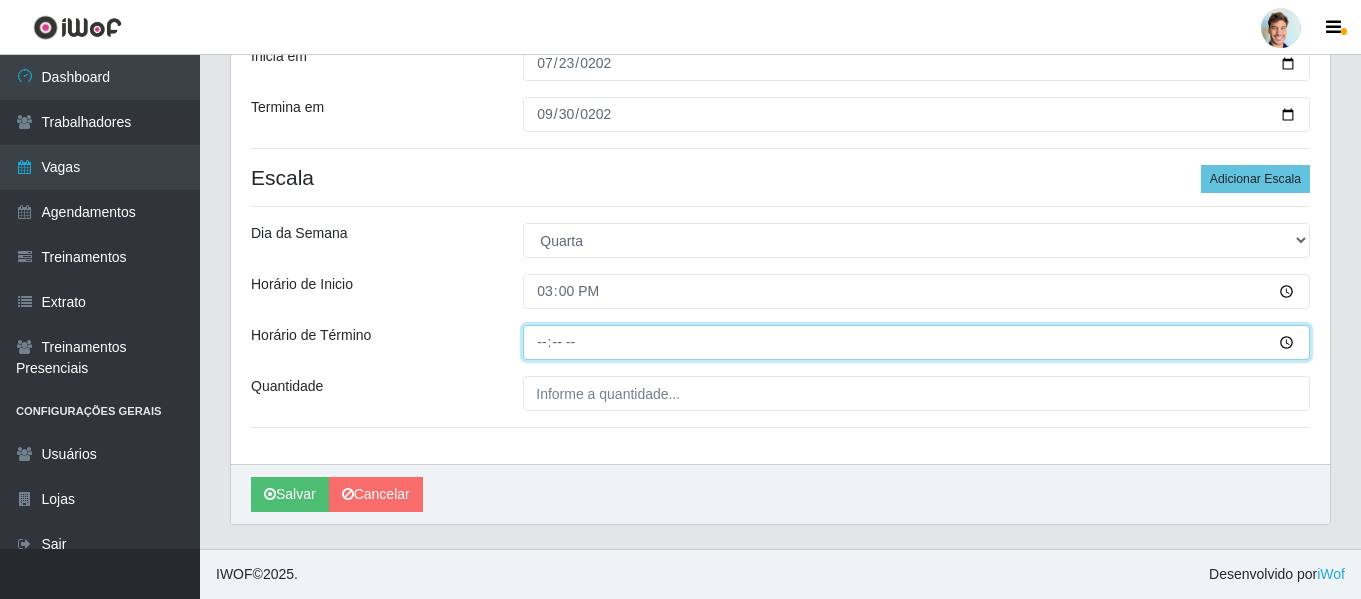 type on "18:00" 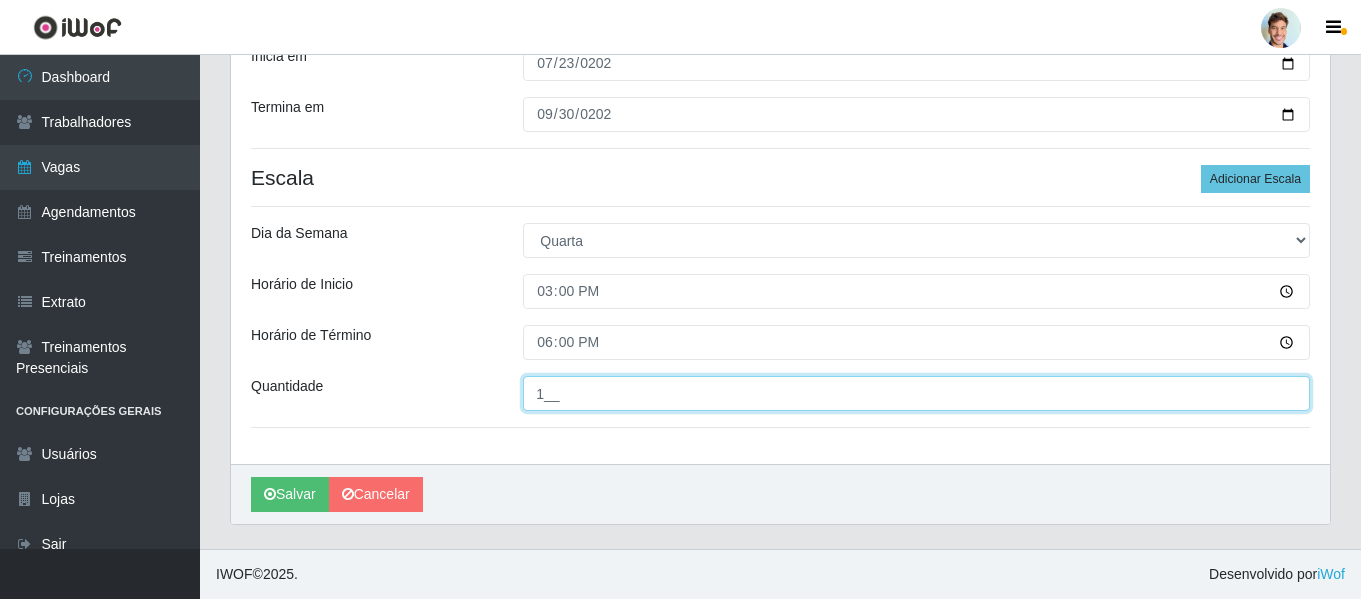 type on "1__" 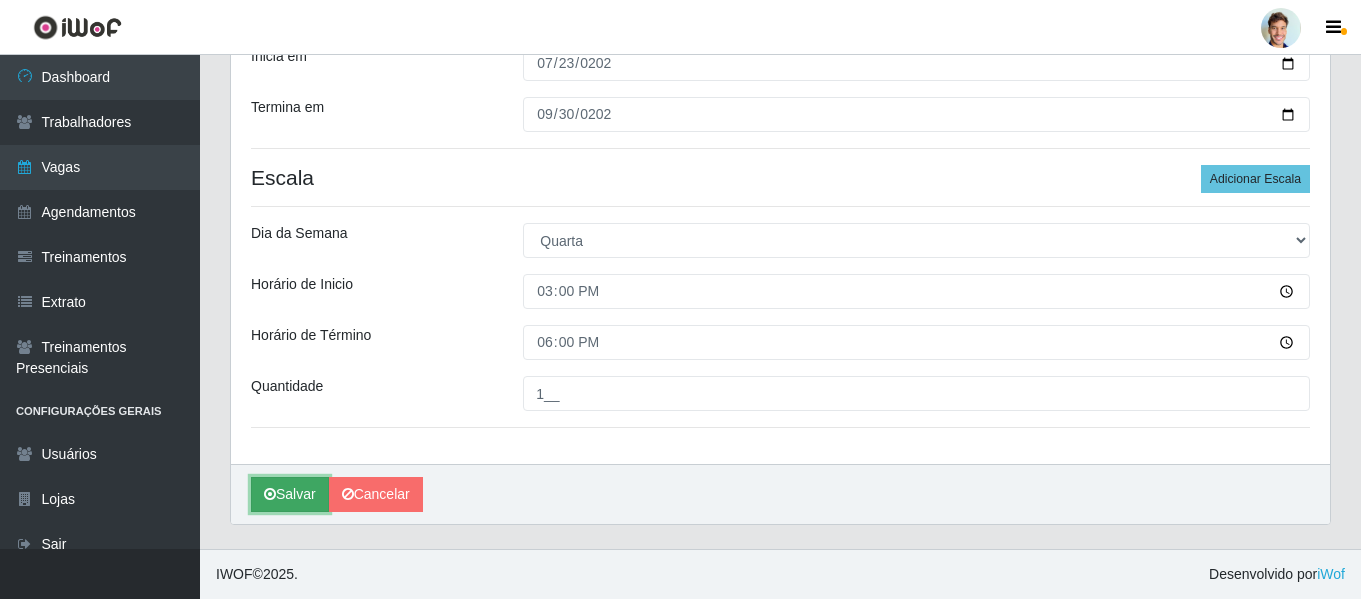 click on "Salvar" at bounding box center [290, 494] 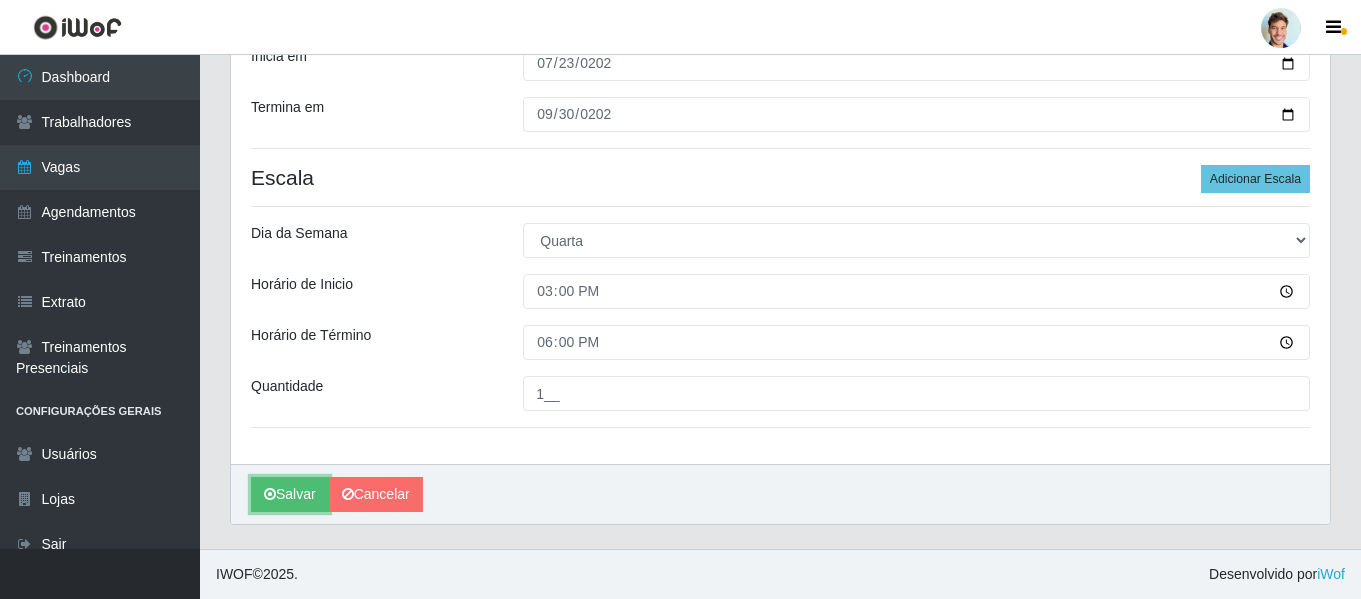 type 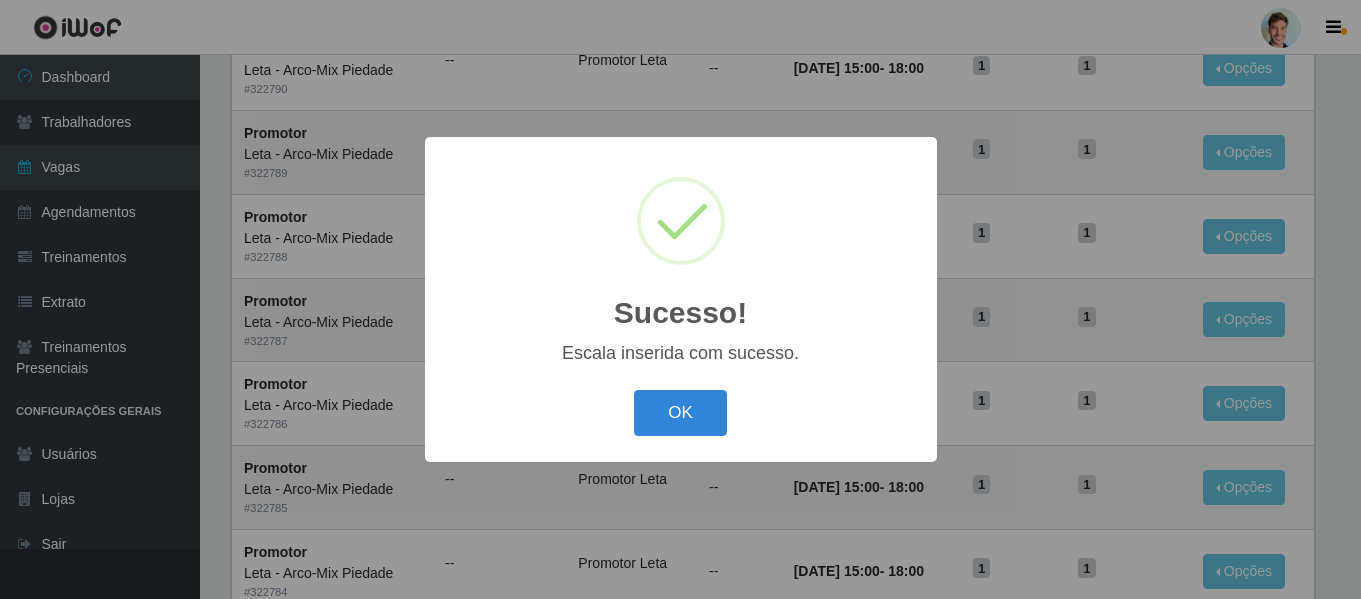scroll, scrollTop: 0, scrollLeft: 0, axis: both 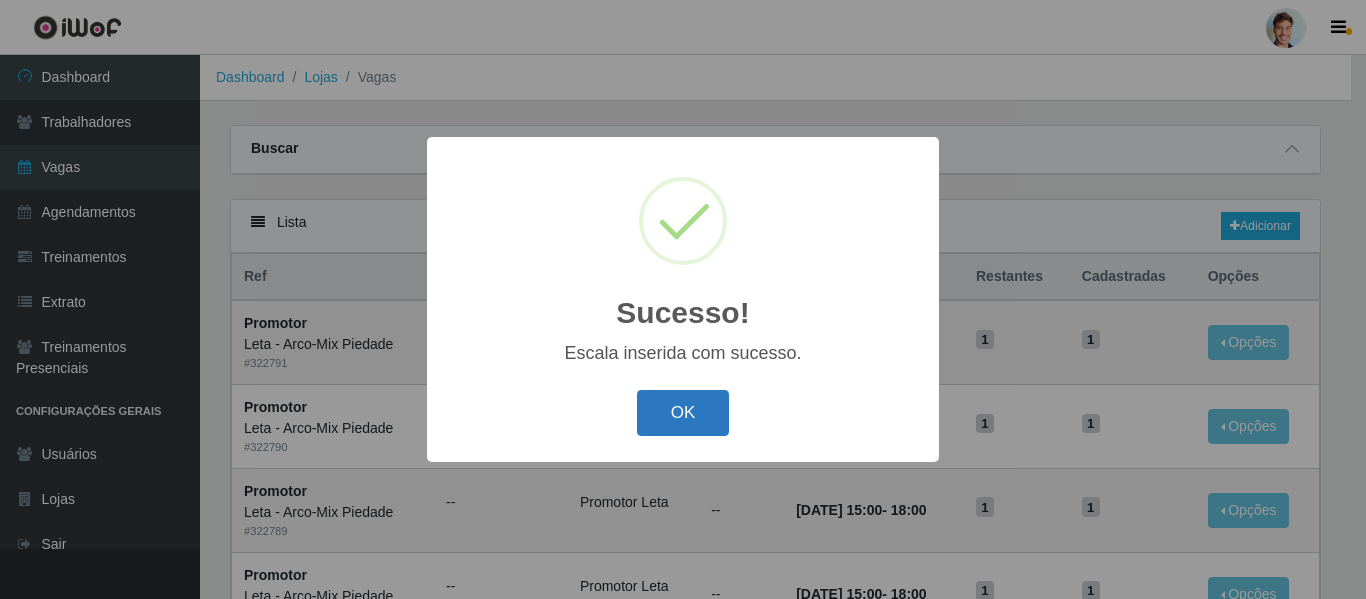 click on "OK" at bounding box center (683, 413) 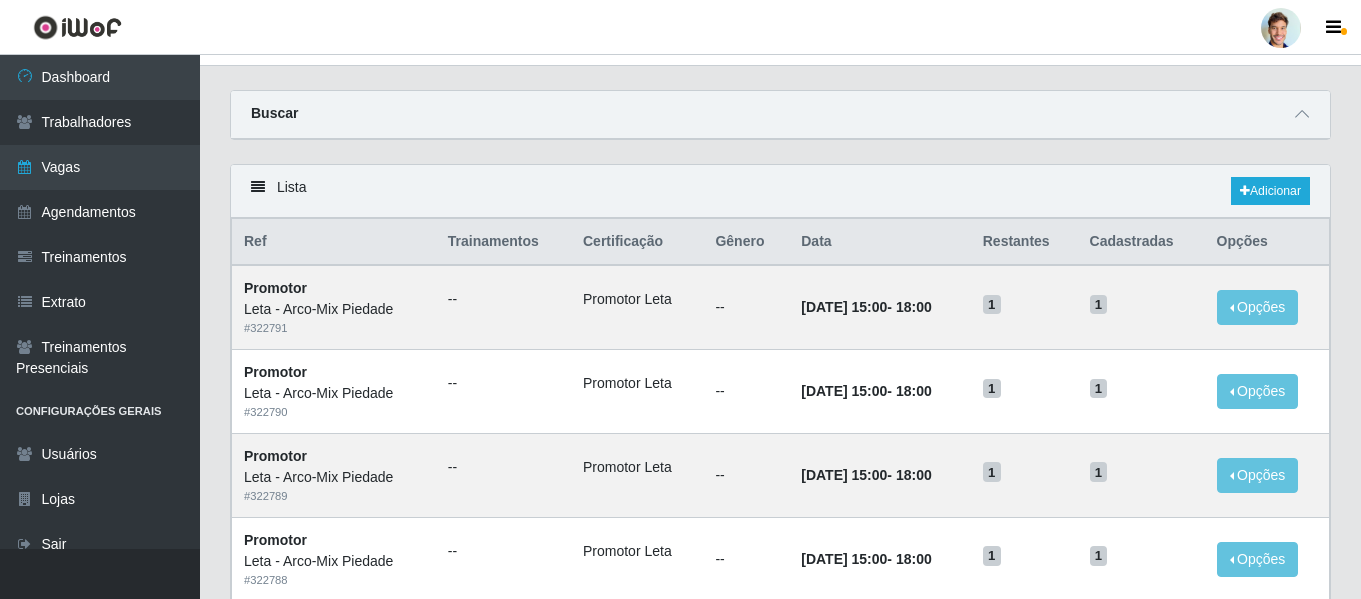 scroll, scrollTop: 0, scrollLeft: 0, axis: both 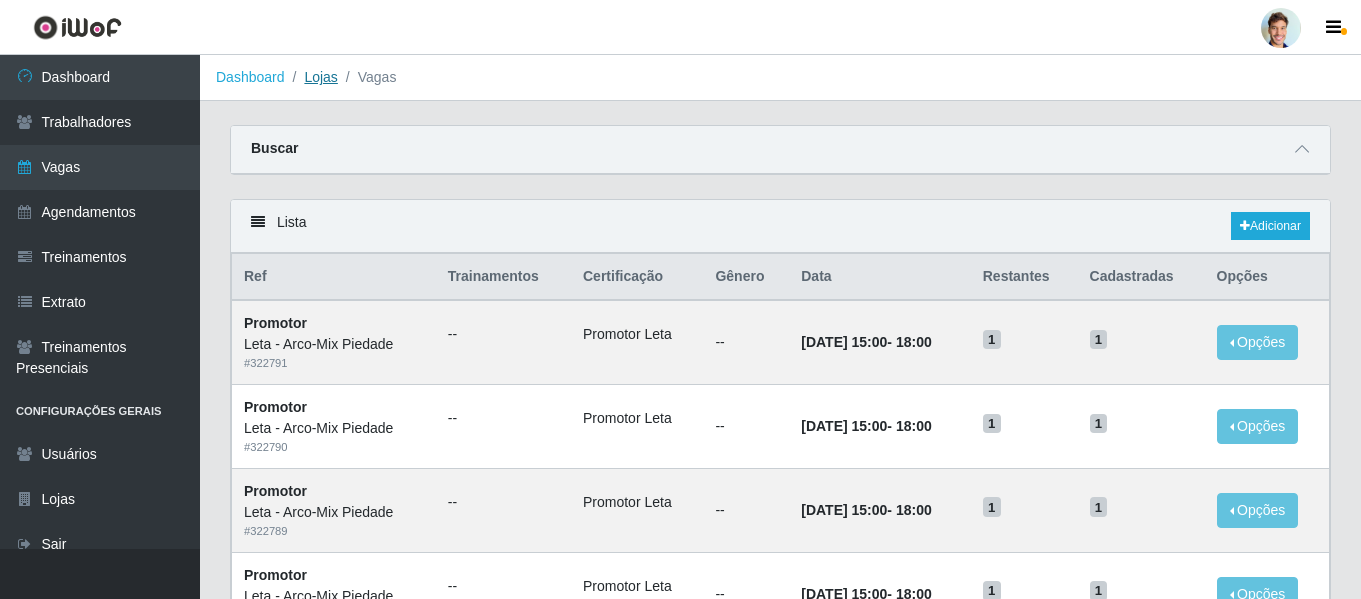 click on "Lojas" at bounding box center [320, 77] 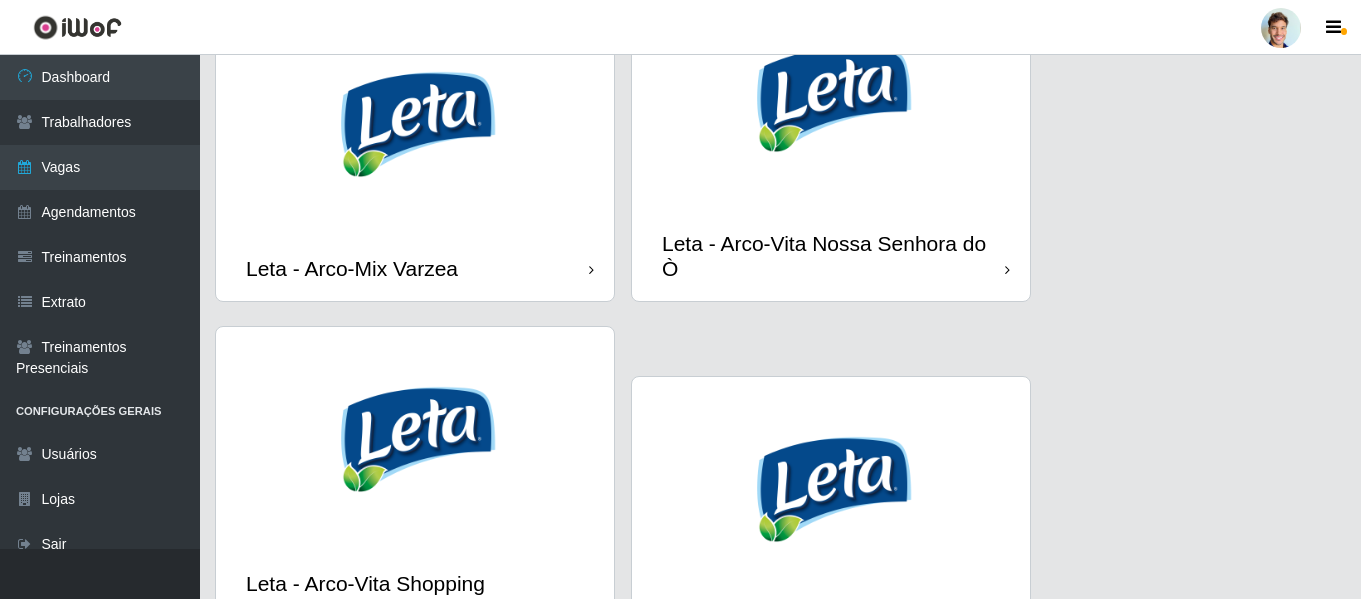 scroll, scrollTop: 2047, scrollLeft: 0, axis: vertical 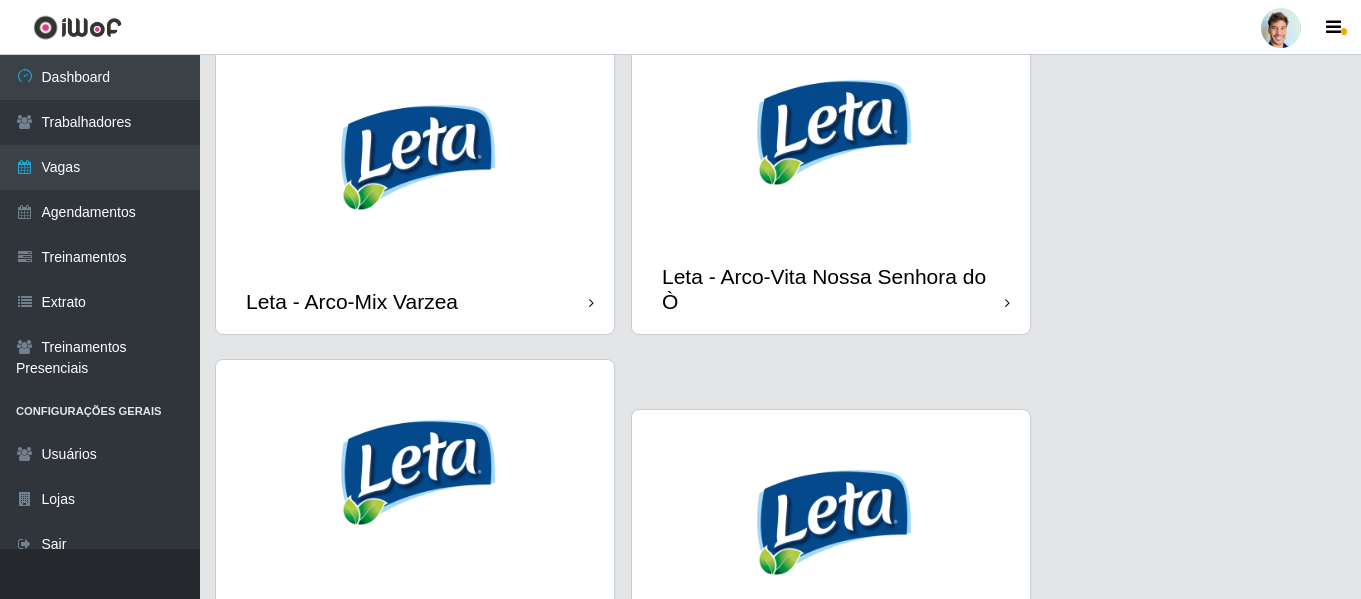 click at bounding box center (831, 522) 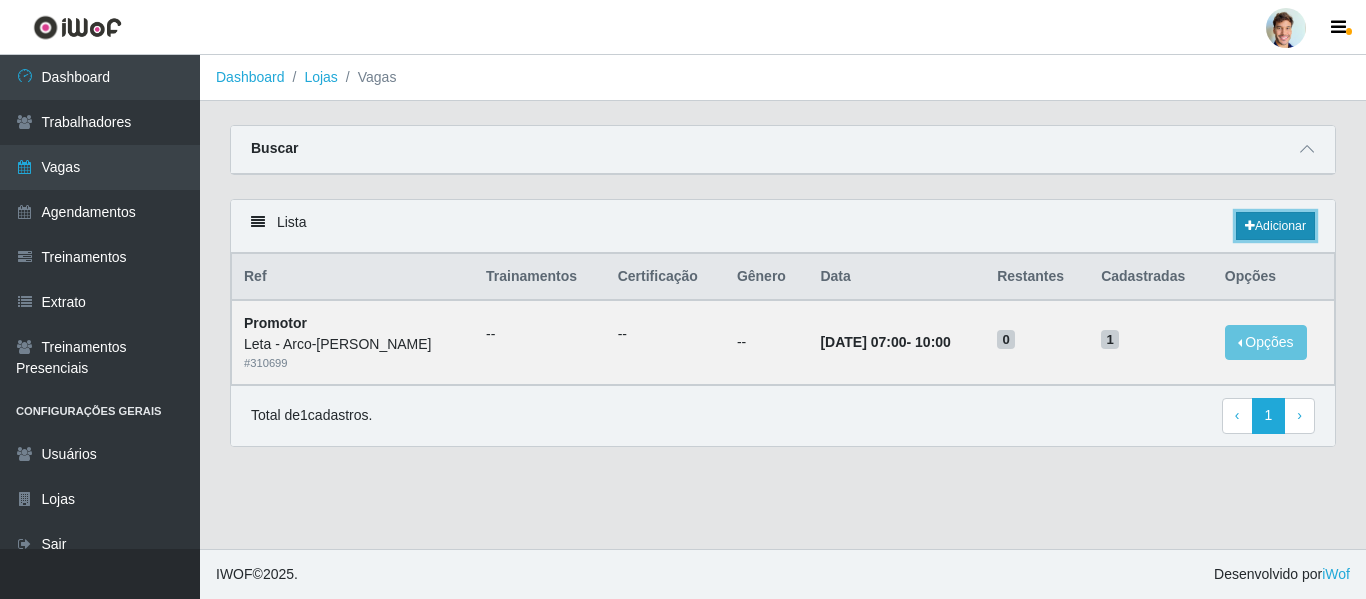 click on "Adicionar" at bounding box center (1275, 226) 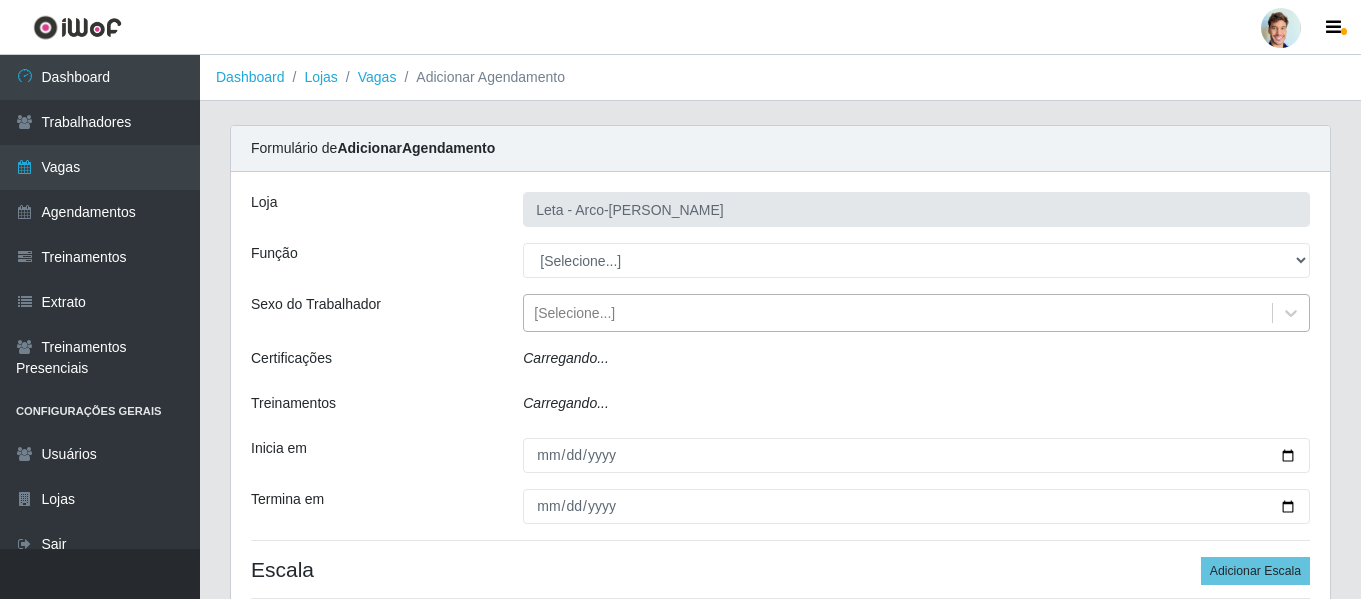 type on "Leta - Arco-[PERSON_NAME]" 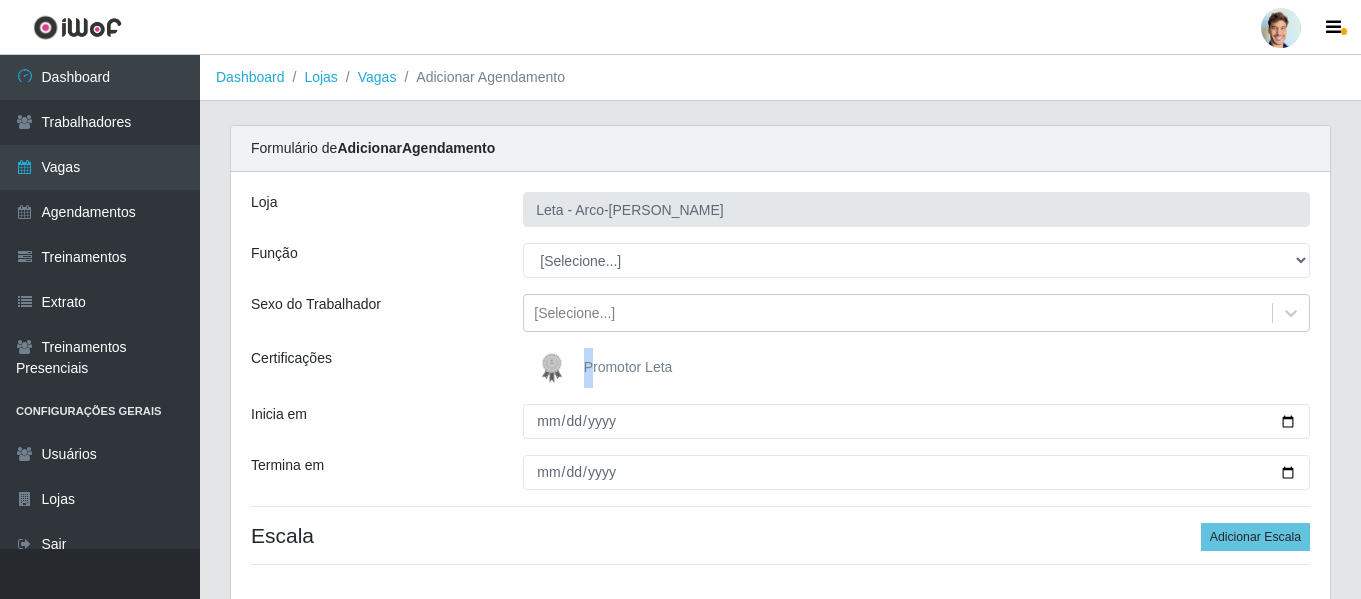 click on "Promotor Leta" at bounding box center [628, 367] 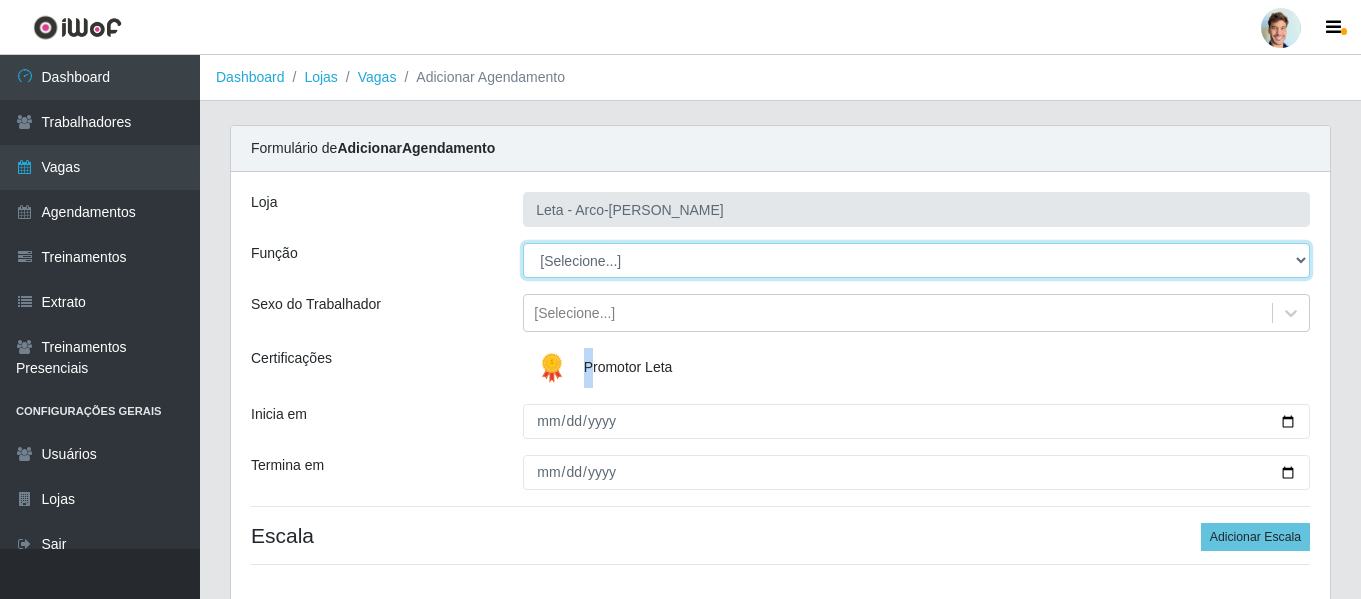 click on "[Selecione...] Promotor" at bounding box center (916, 260) 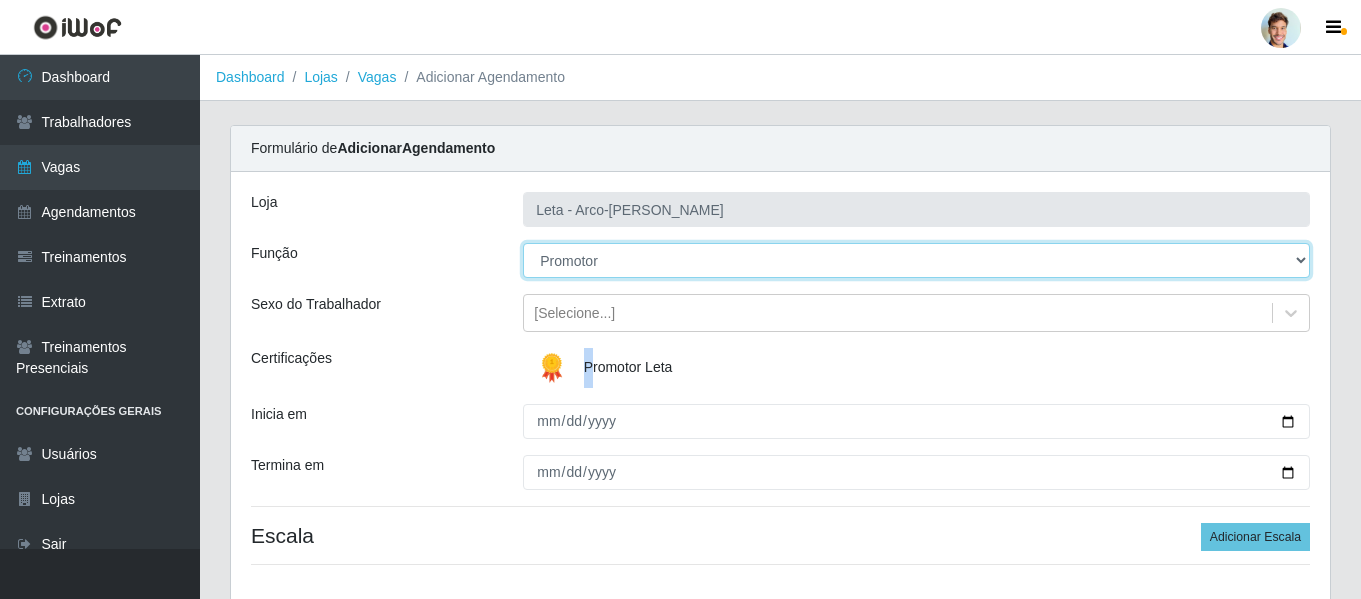 click on "[Selecione...] Promotor" at bounding box center [916, 260] 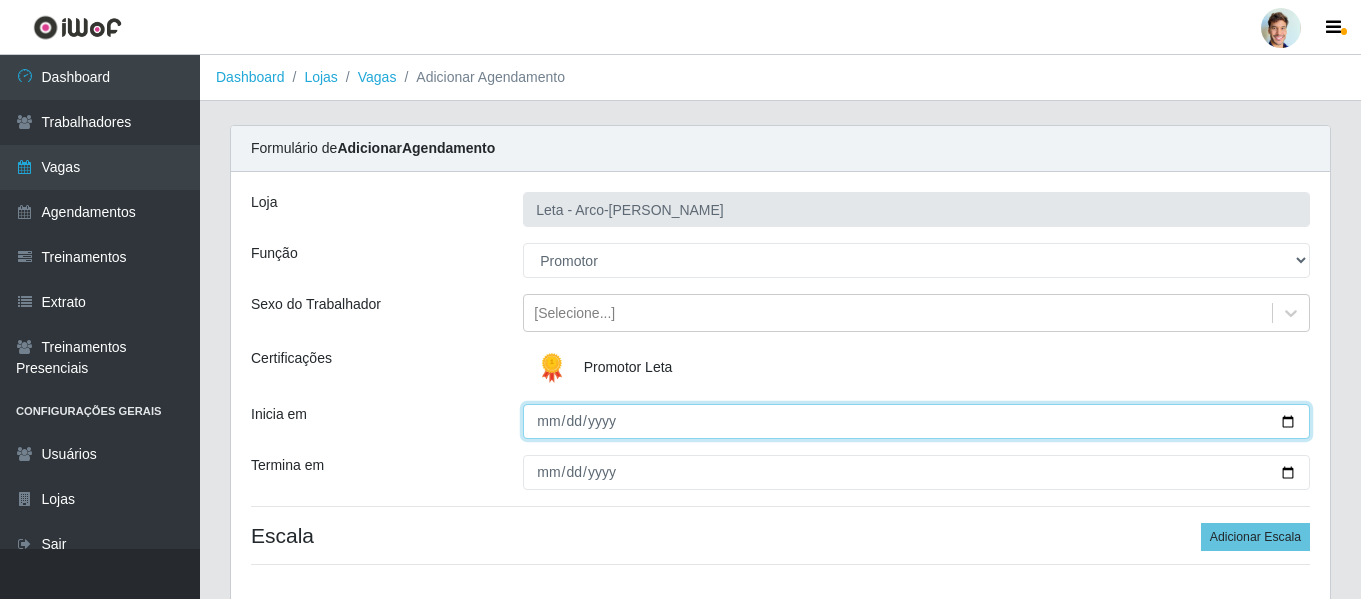 click on "Inicia em" at bounding box center (916, 421) 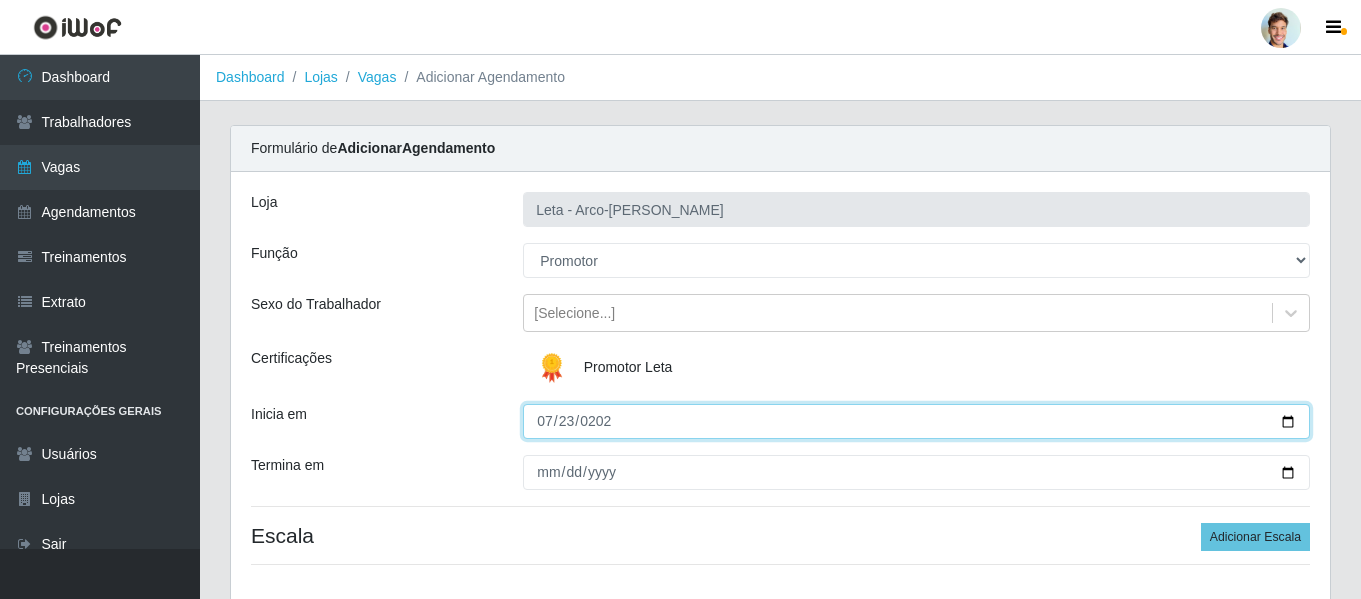 type on "[DATE]" 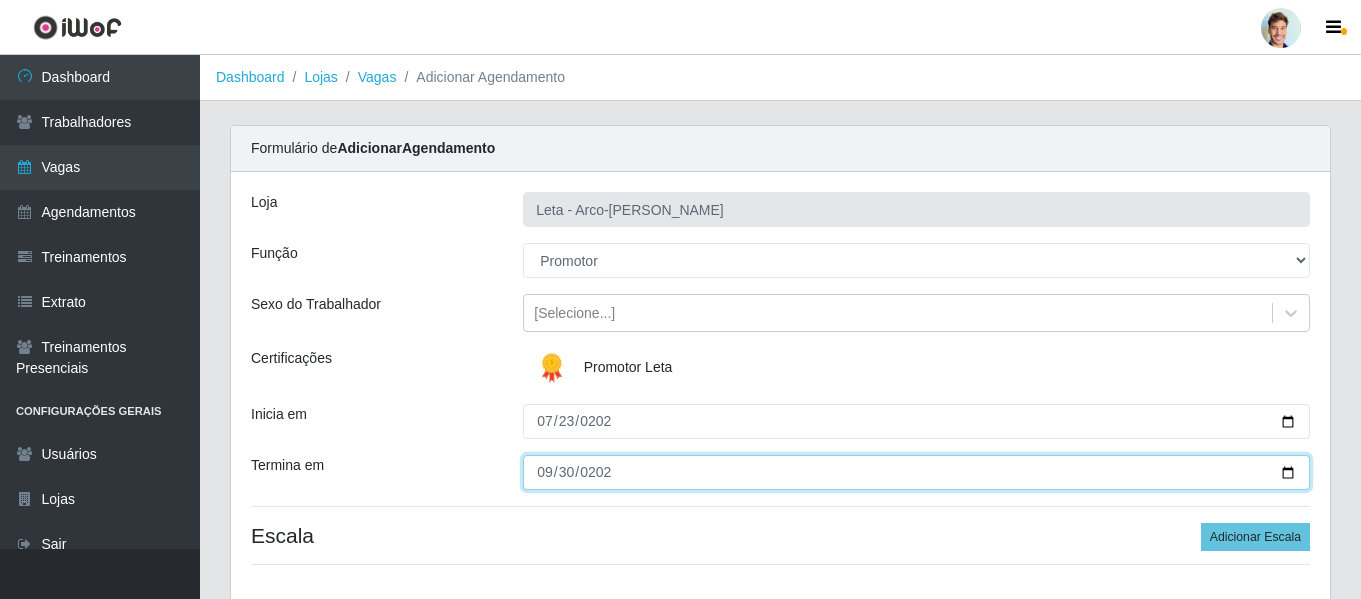 type on "[DATE]" 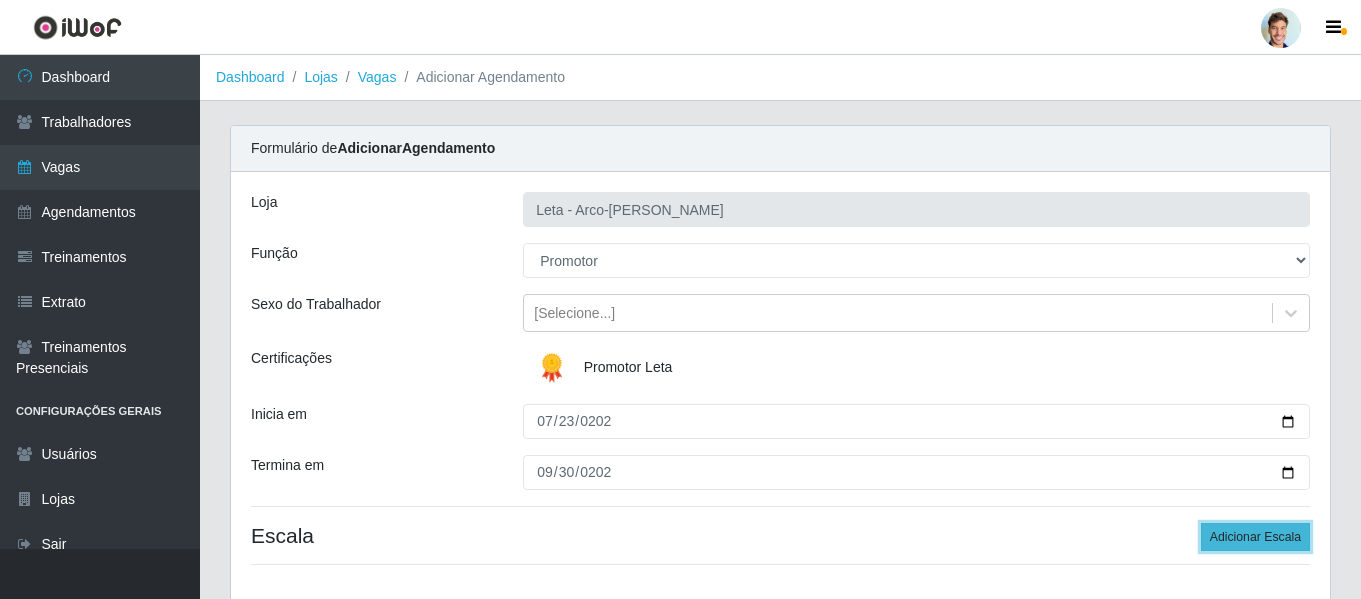 click on "Adicionar Escala" at bounding box center [1255, 537] 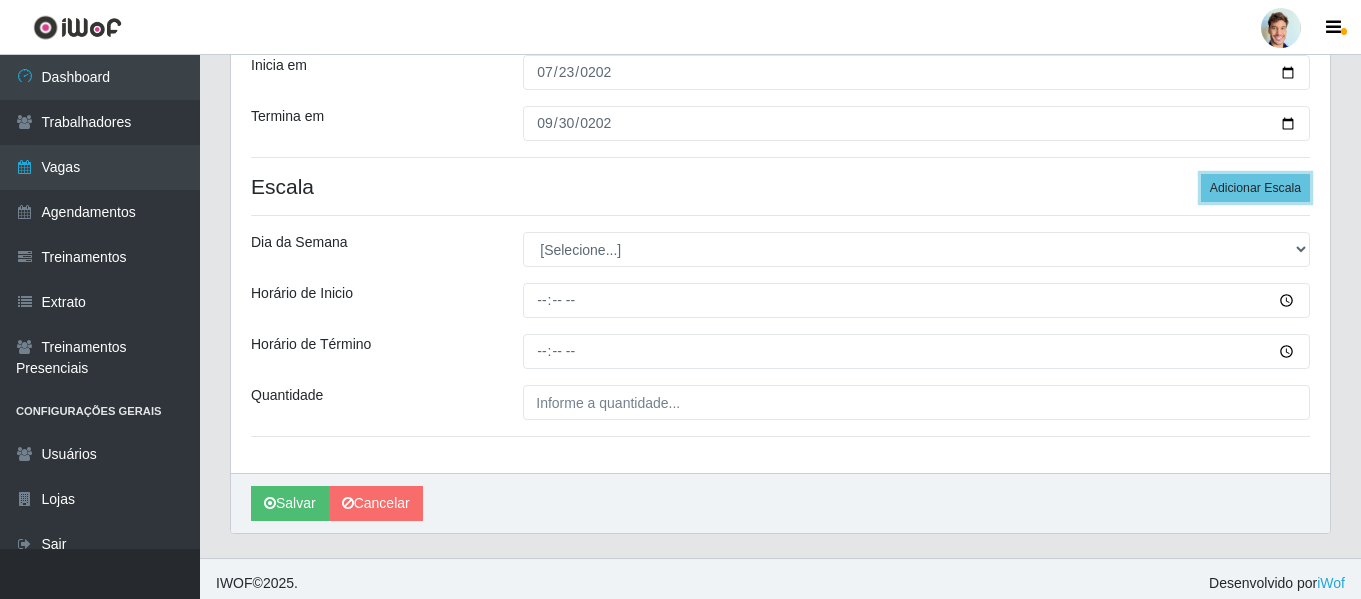 scroll, scrollTop: 358, scrollLeft: 0, axis: vertical 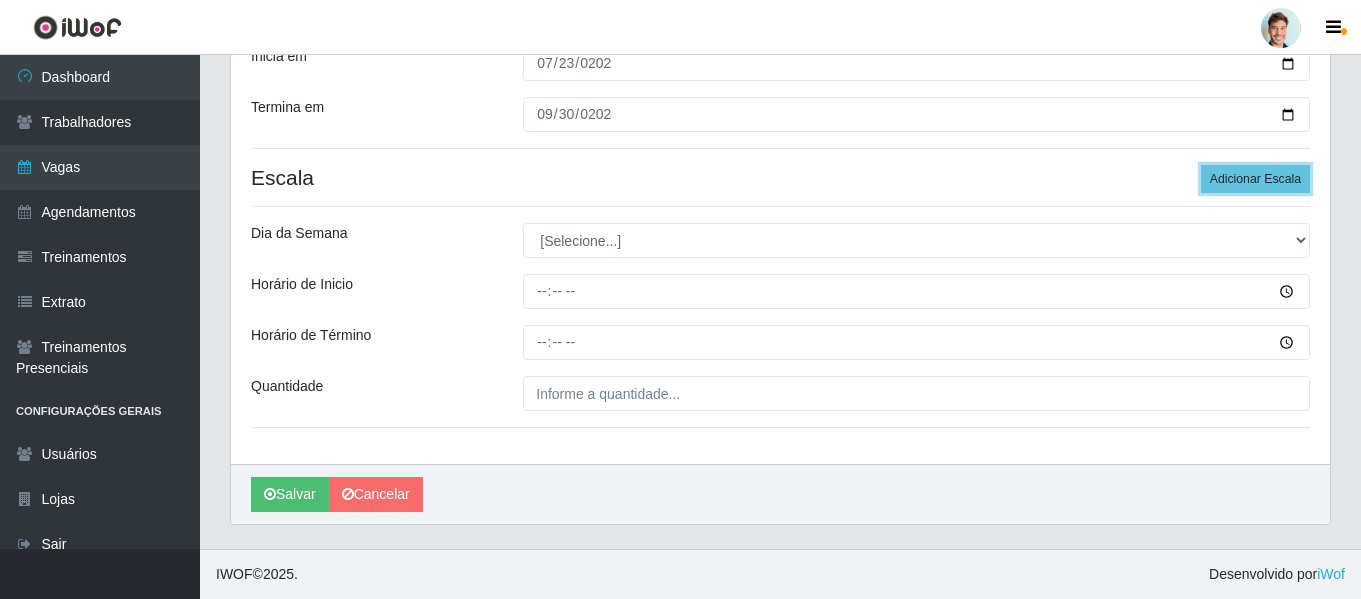 type 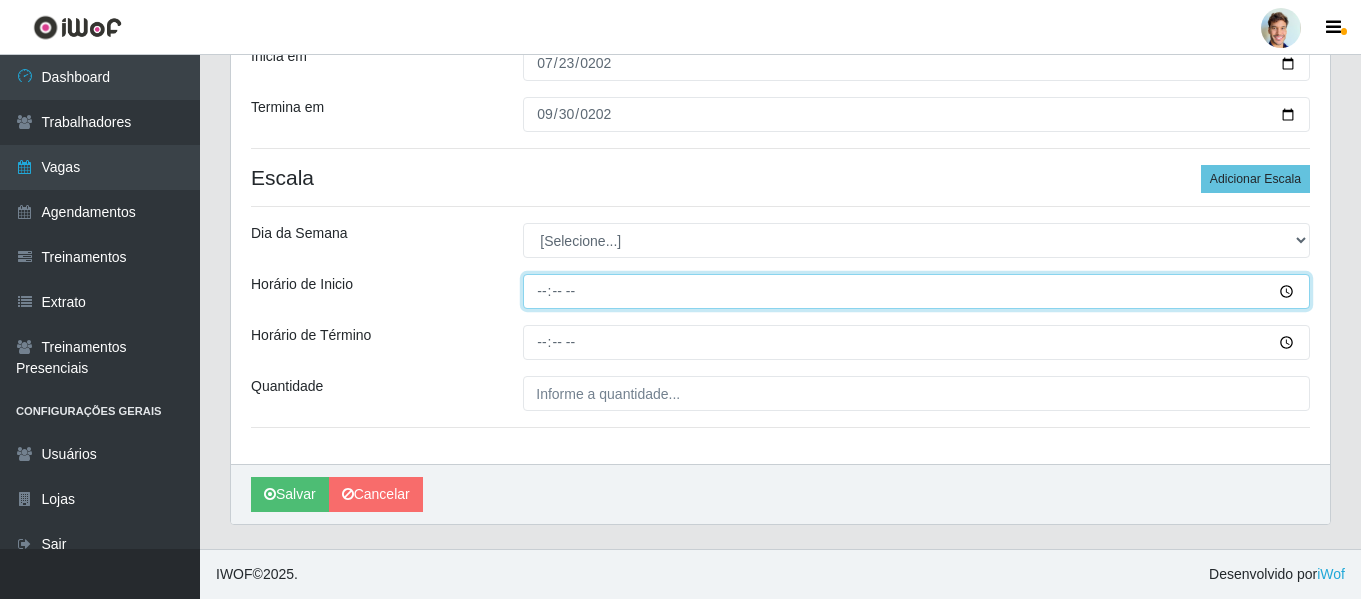 click on "Horário de Inicio" at bounding box center [916, 291] 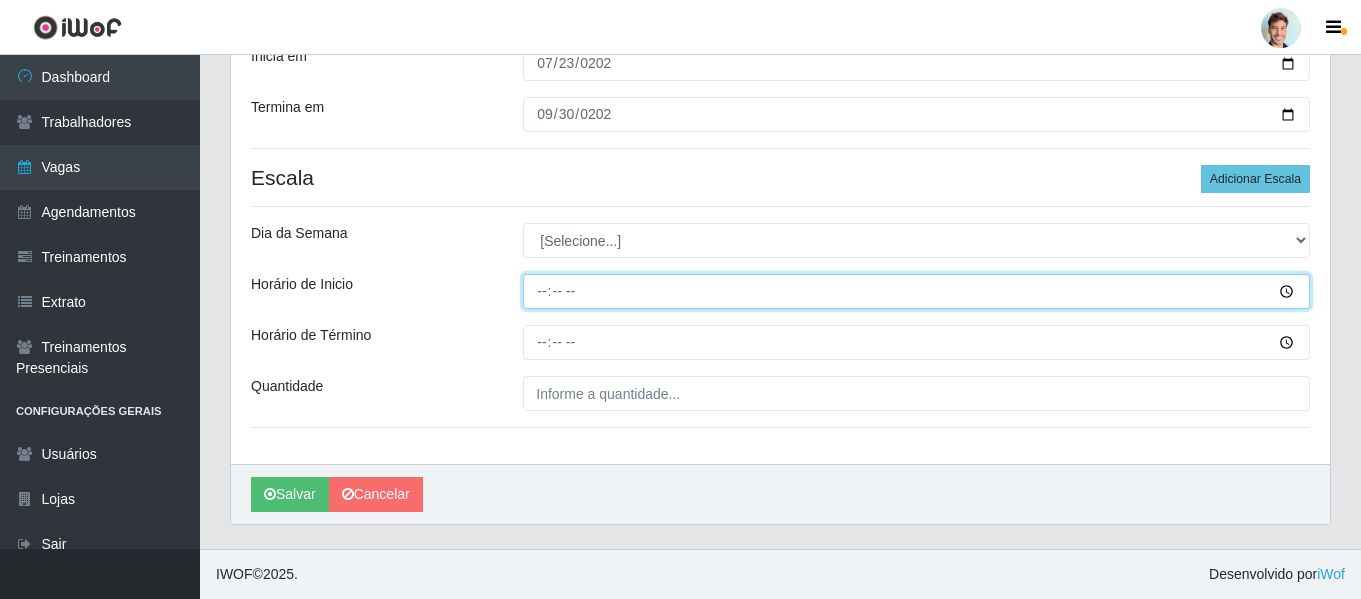 type on "07:00" 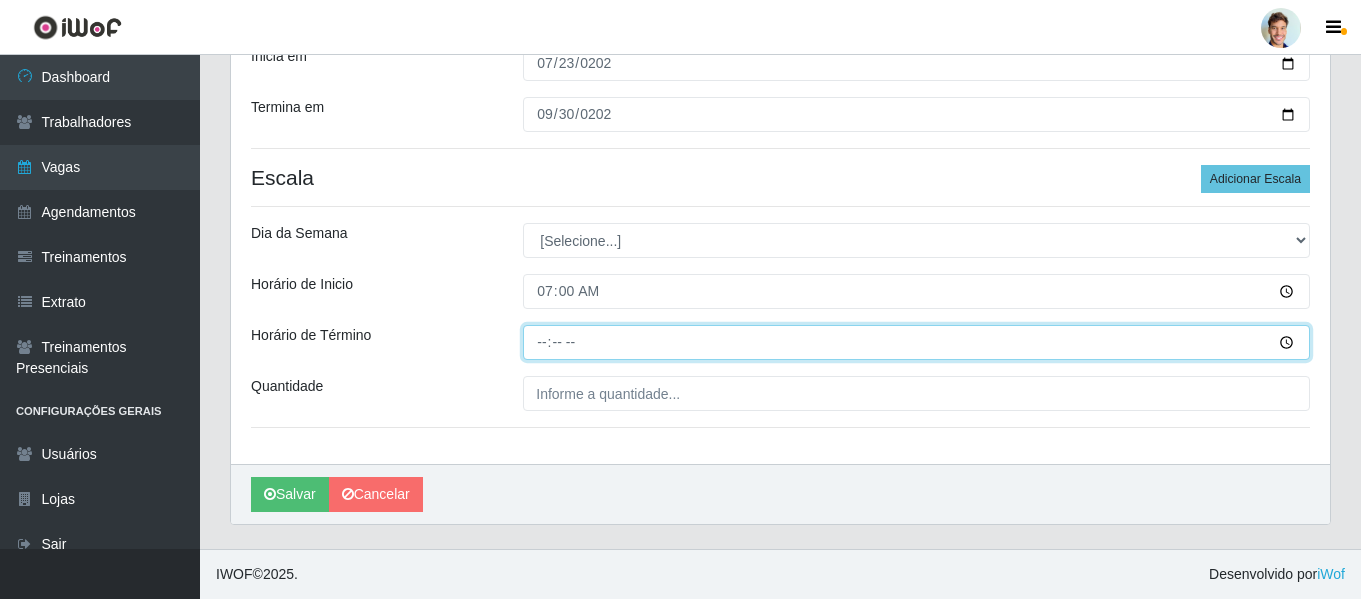 type on "10:00" 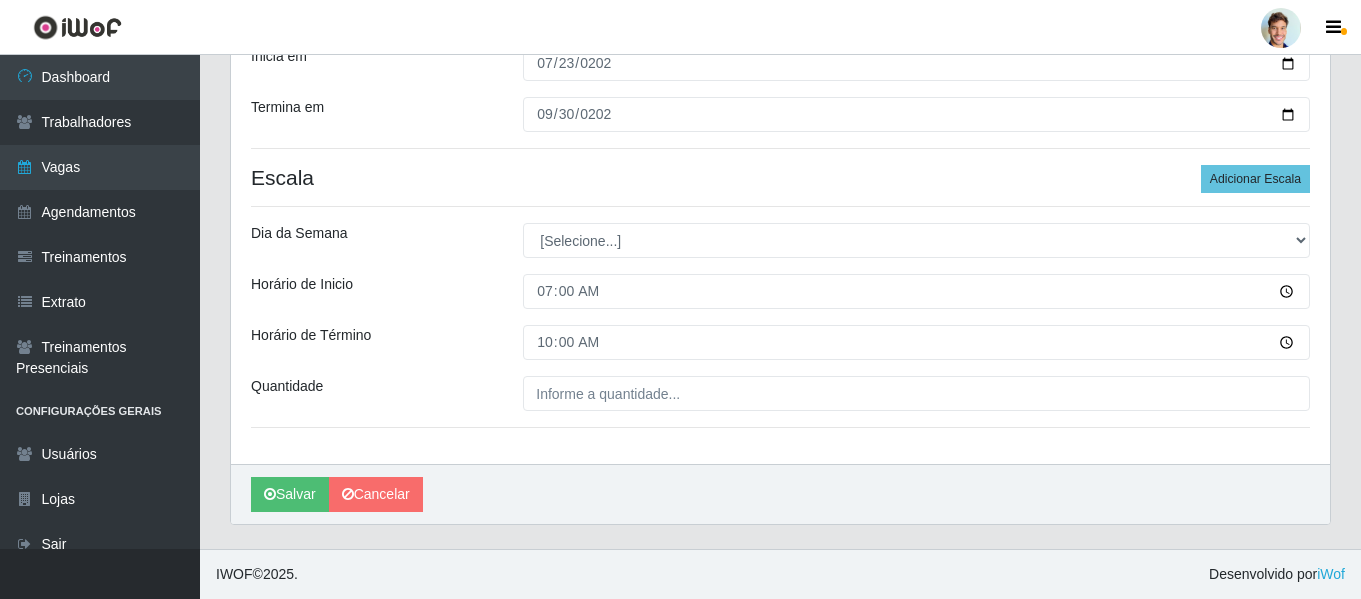 click on "[PERSON_NAME] - Arco-Vita Sirinhaém Função [Selecione...] Promotor  Sexo do Trabalhador [Selecione...] Certificações   Promotor Leta Inicia em [DATE] Termina em [DATE] Escala Adicionar Escala Dia da Semana [Selecione...] Segunda Terça Quarta Quinta Sexta [PERSON_NAME] de Inicio 07:00 Horário de Término 10:00 Quantidade" at bounding box center [780, 139] 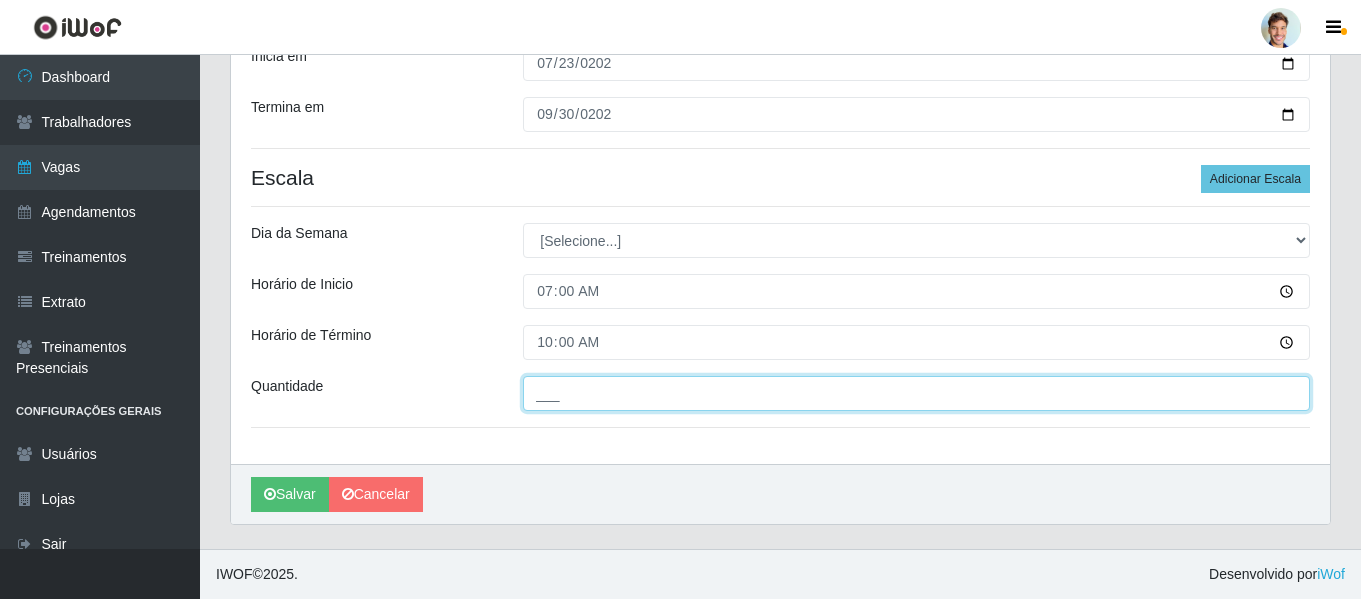 click on "___" at bounding box center (916, 393) 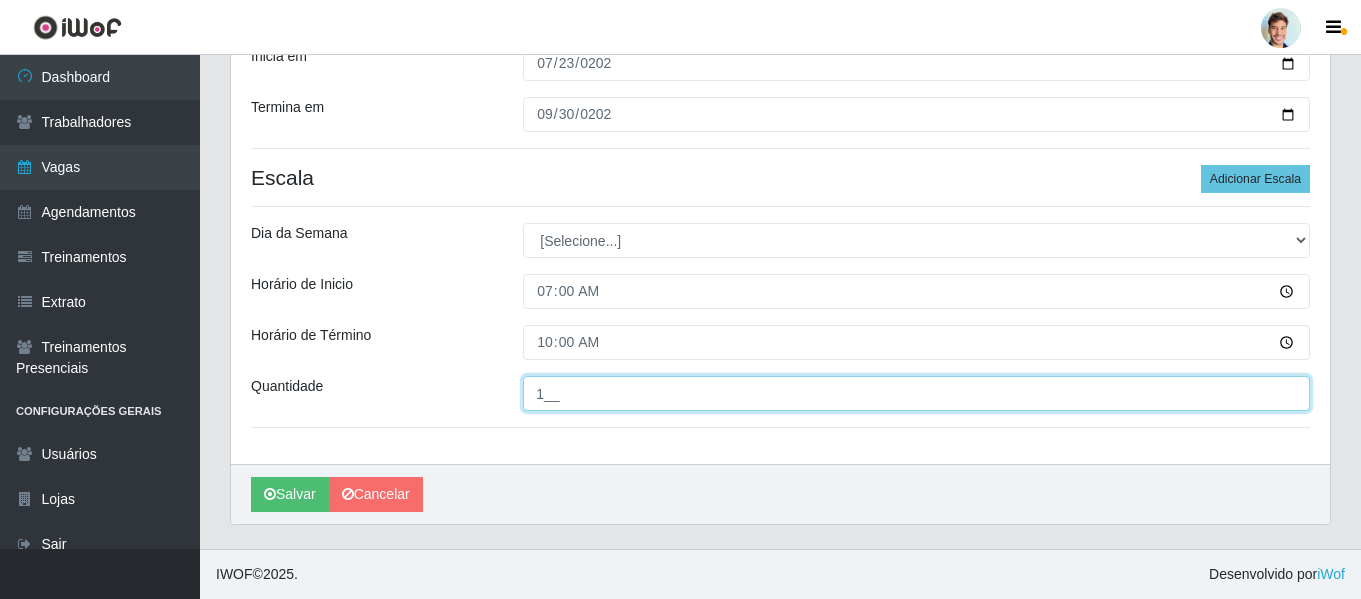 type on "1__" 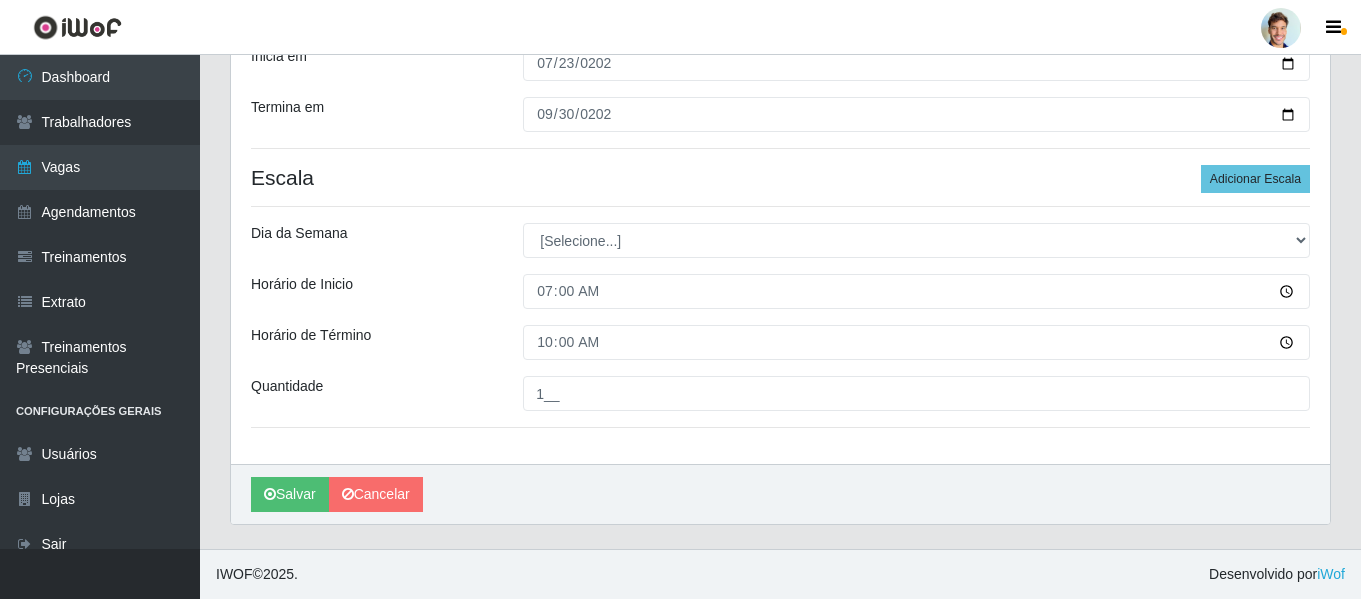 click on "Horário de Término" at bounding box center [372, 342] 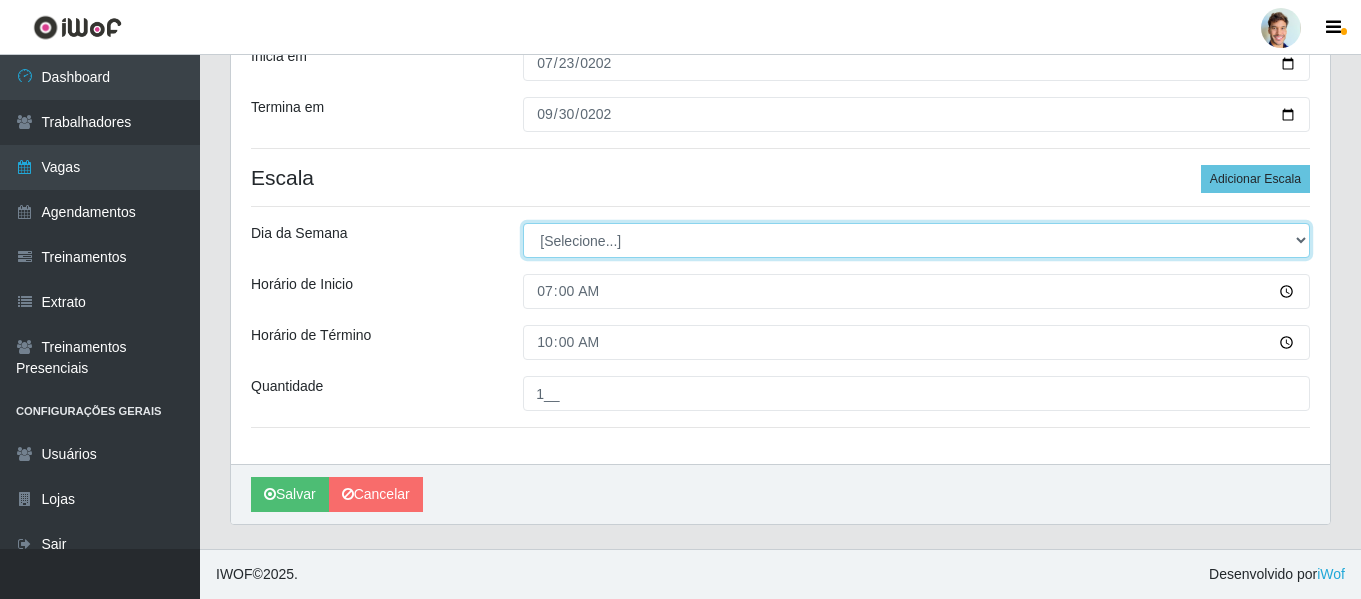 click on "[Selecione...] Segunda Terça Quarta Quinta Sexta Sábado Domingo" at bounding box center (916, 240) 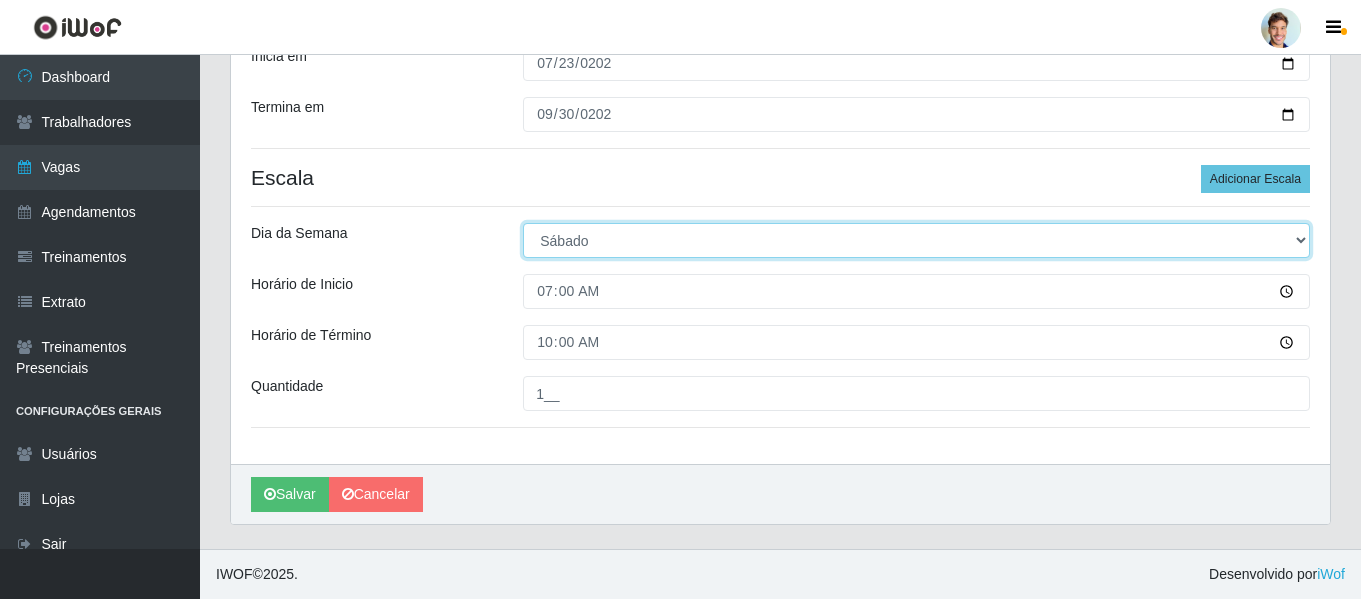 click on "[Selecione...] Segunda Terça Quarta Quinta Sexta Sábado Domingo" at bounding box center (916, 240) 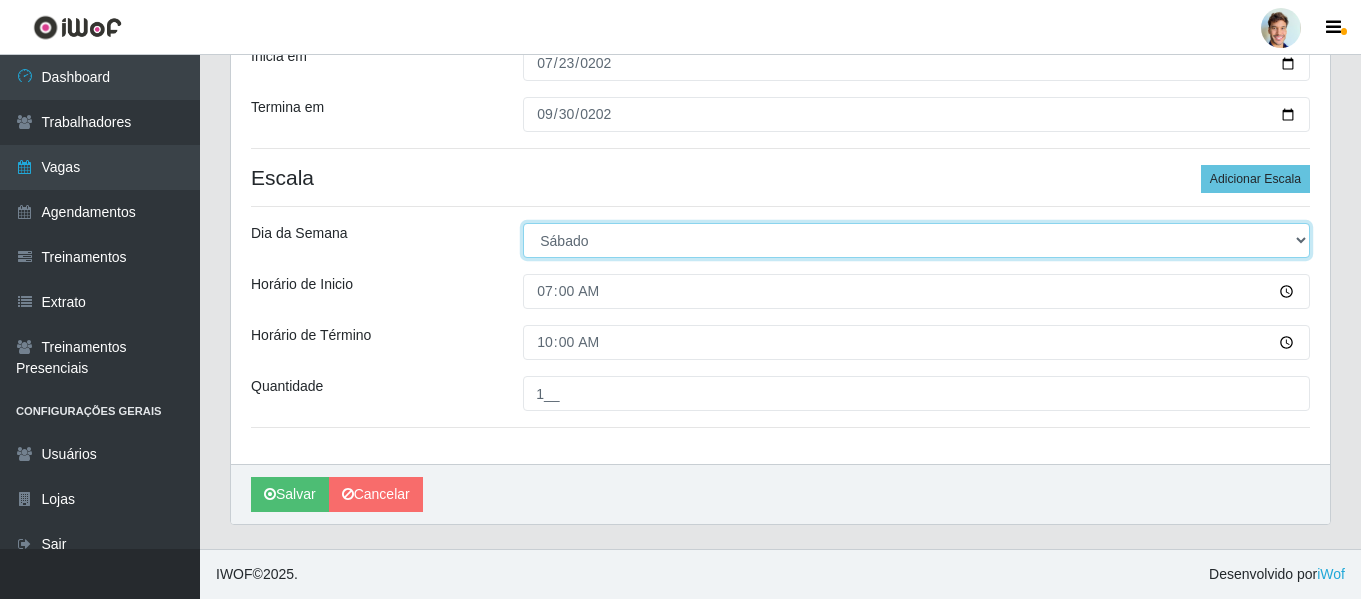 click on "[Selecione...] Segunda Terça Quarta Quinta Sexta Sábado Domingo" at bounding box center (916, 240) 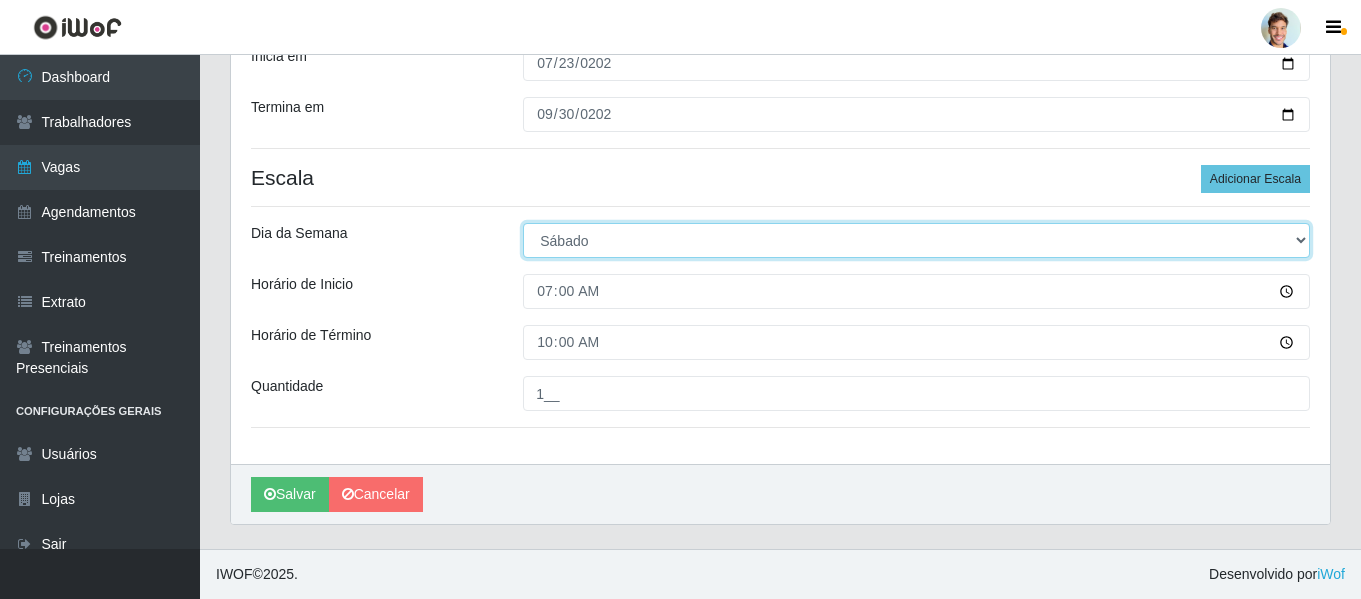 select on "4" 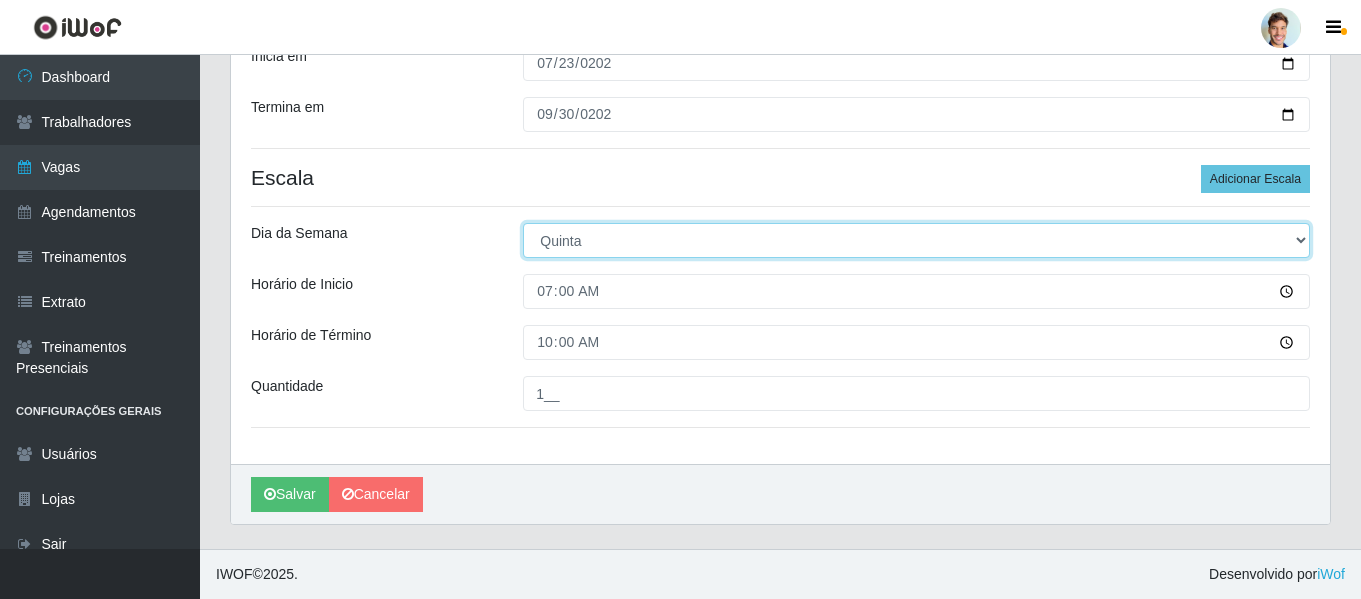 click on "[Selecione...] Segunda Terça Quarta Quinta Sexta Sábado Domingo" at bounding box center (916, 240) 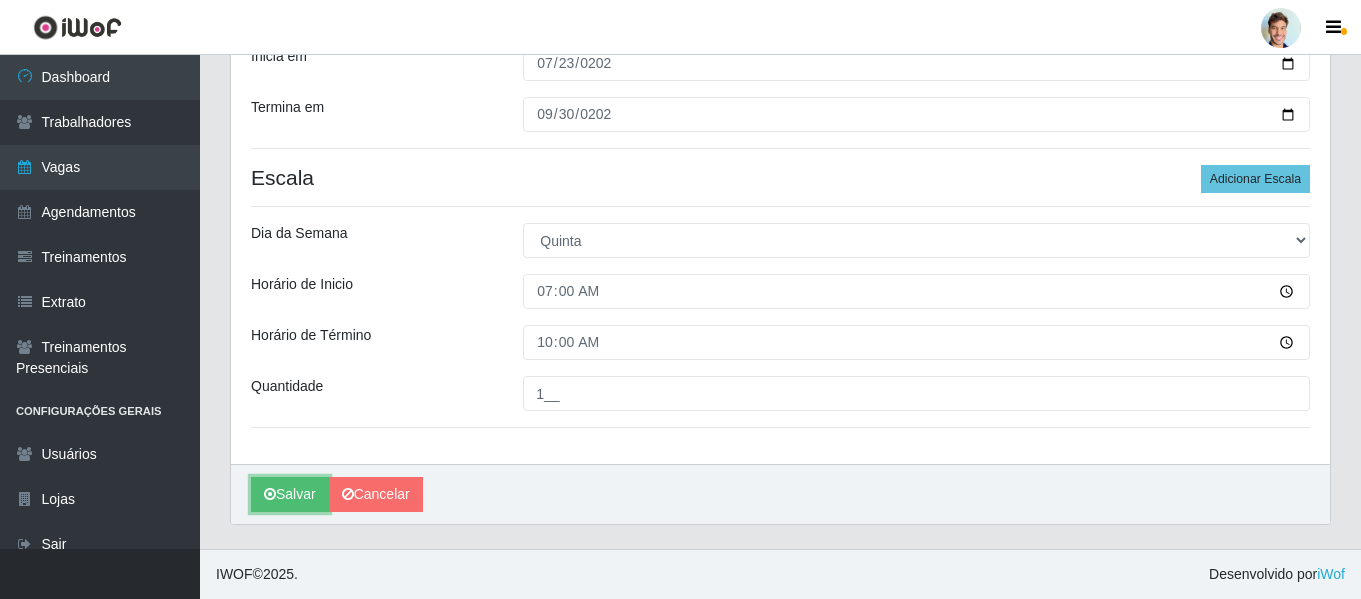 drag, startPoint x: 322, startPoint y: 480, endPoint x: 200, endPoint y: 472, distance: 122.26202 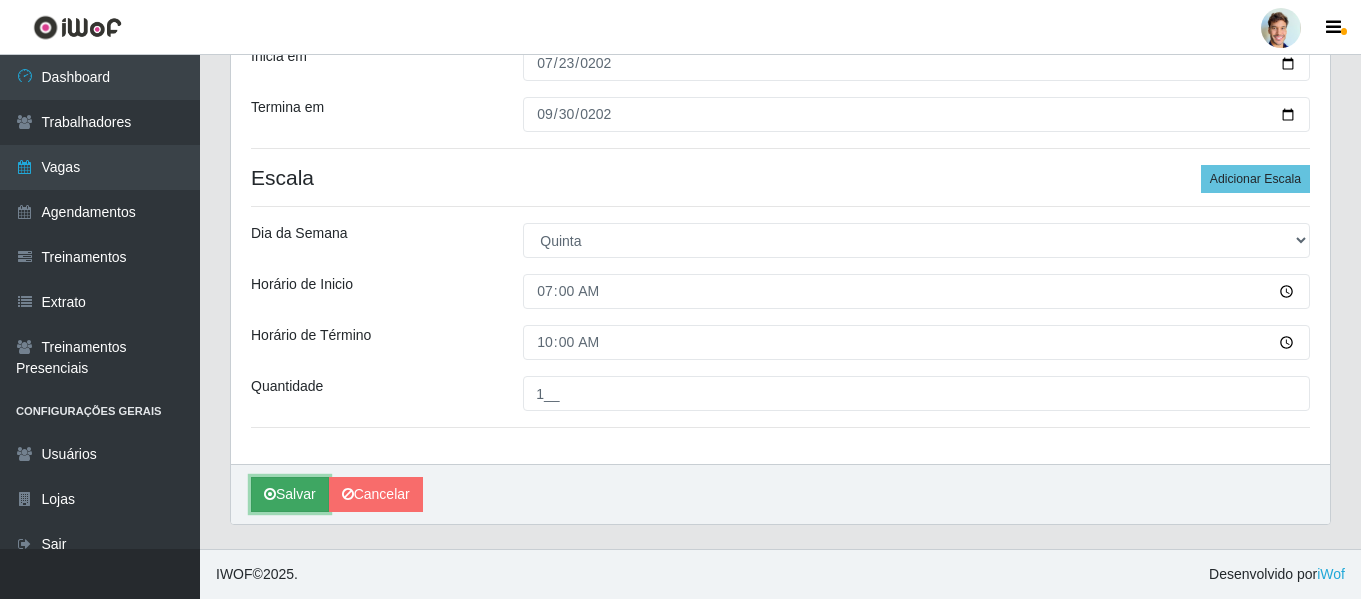 click on "Salvar" at bounding box center [290, 494] 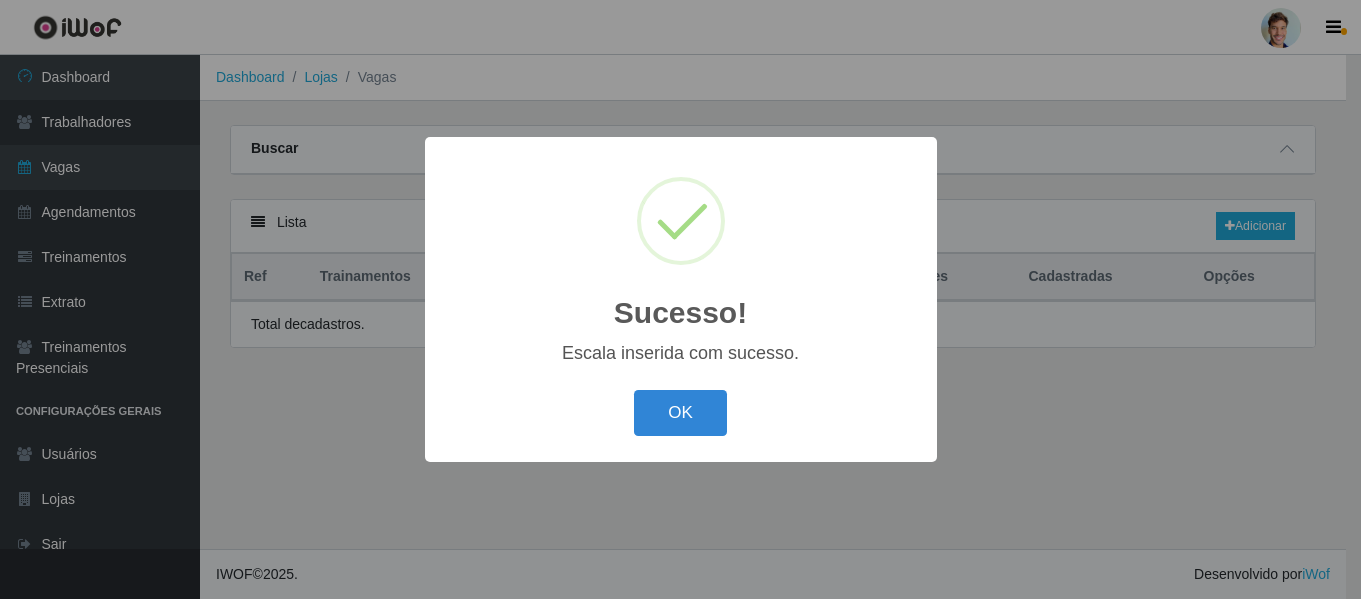 scroll, scrollTop: 0, scrollLeft: 0, axis: both 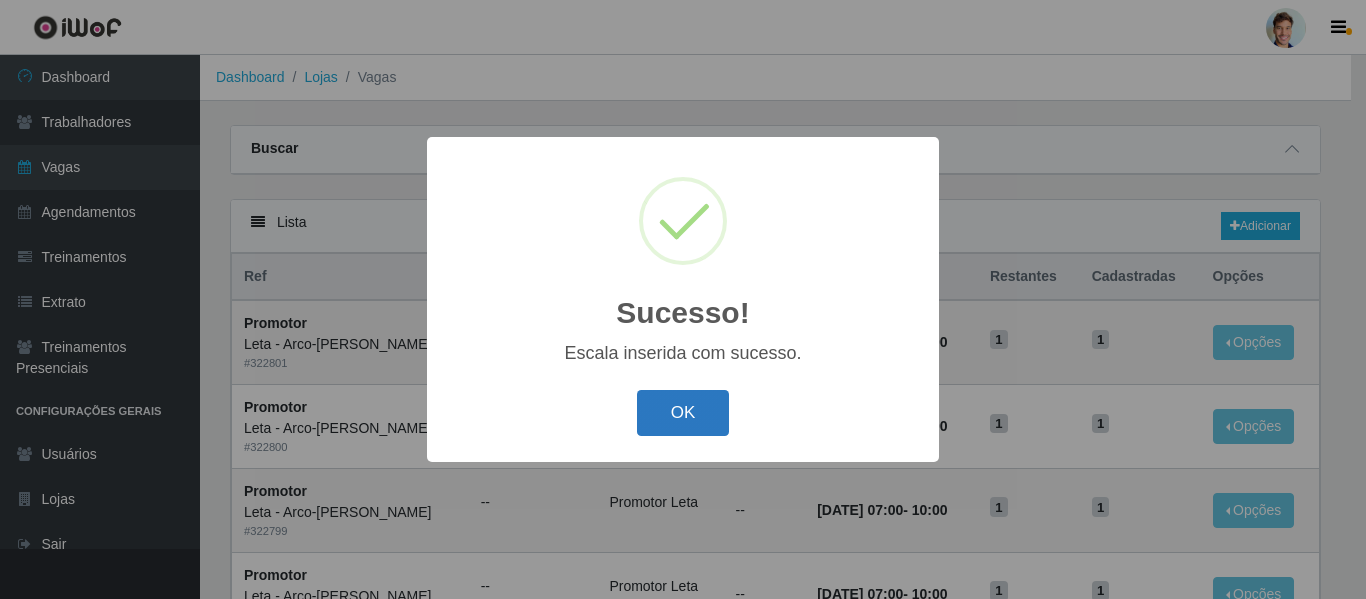 click on "OK" at bounding box center (683, 413) 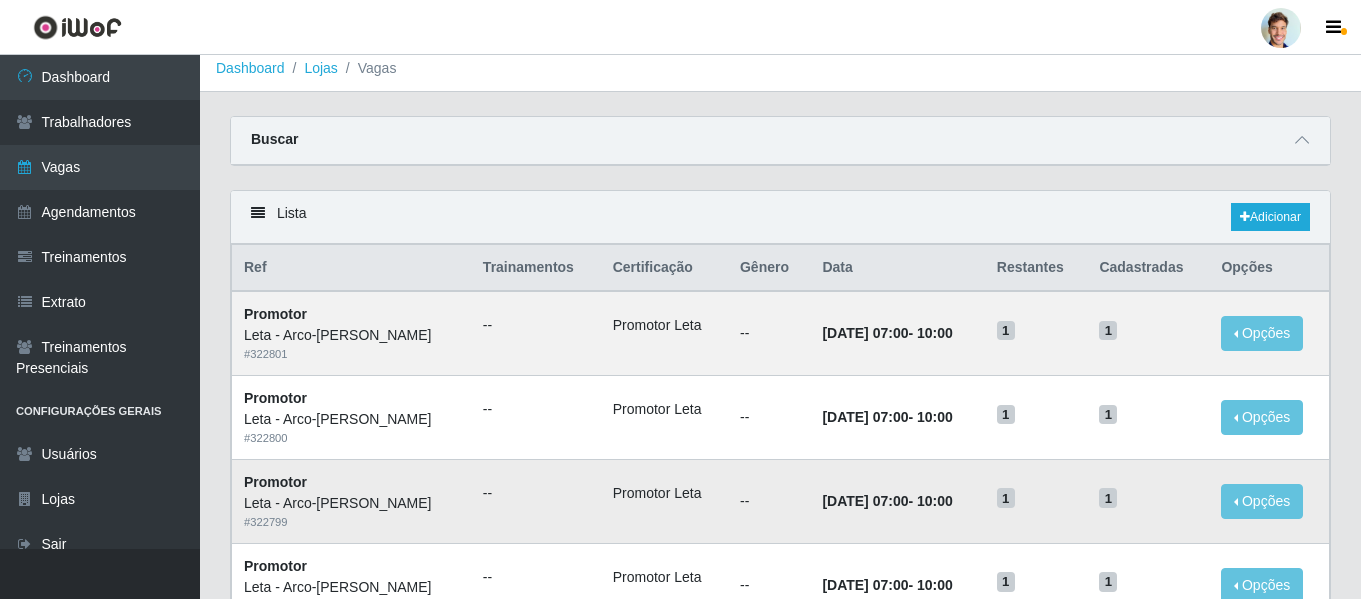 scroll, scrollTop: 0, scrollLeft: 0, axis: both 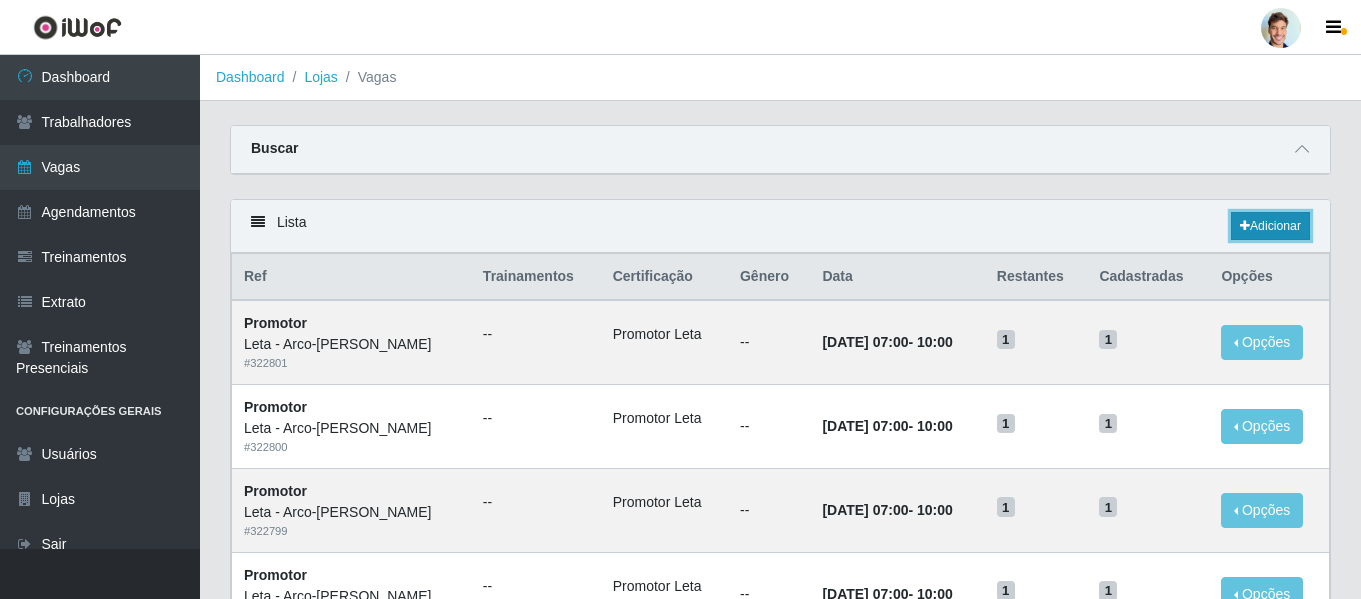 click on "Adicionar" at bounding box center (1270, 226) 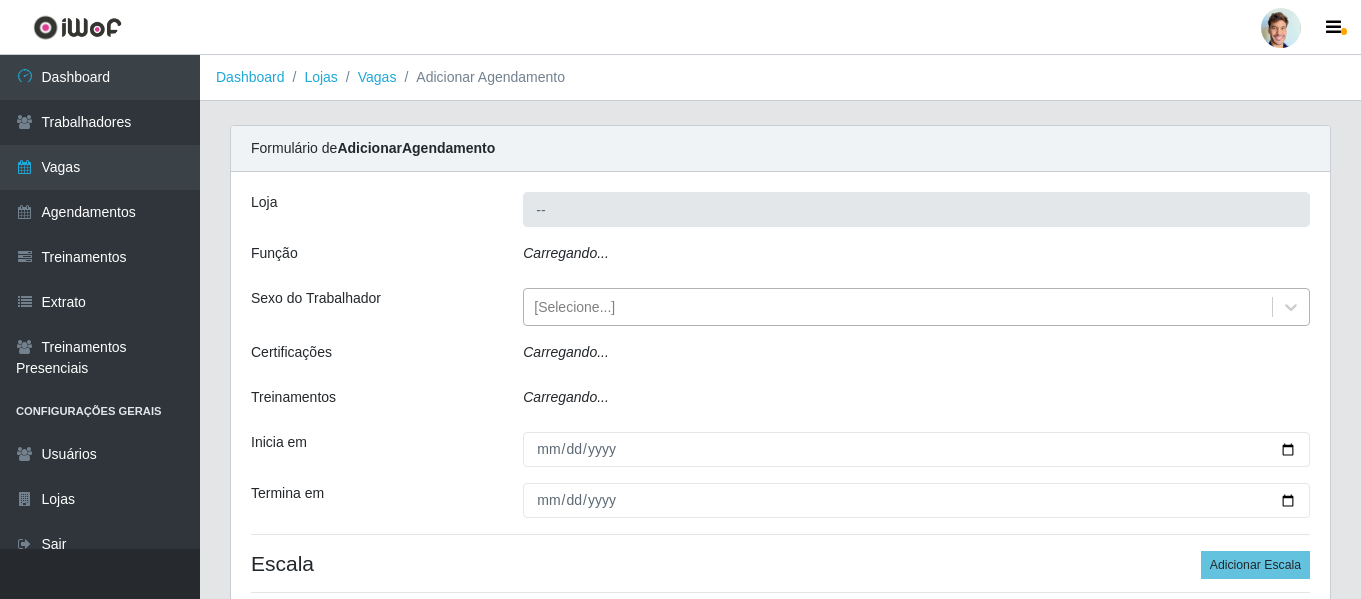 type on "Leta - Arco-[PERSON_NAME]" 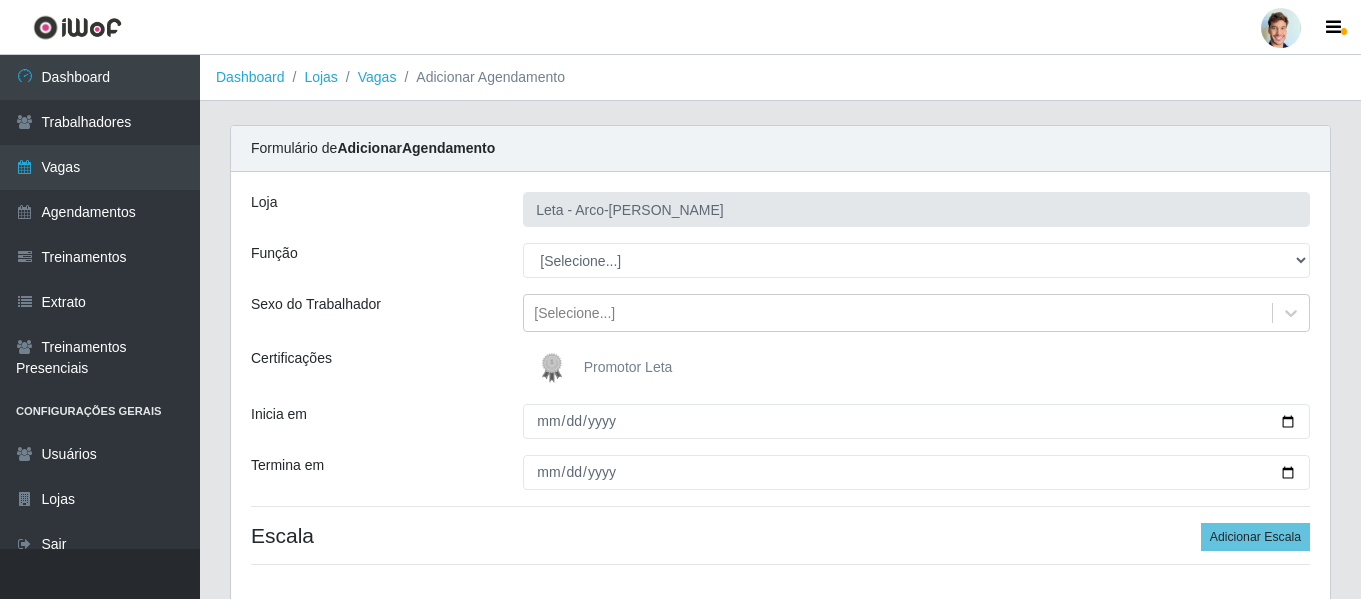 click at bounding box center [556, 368] 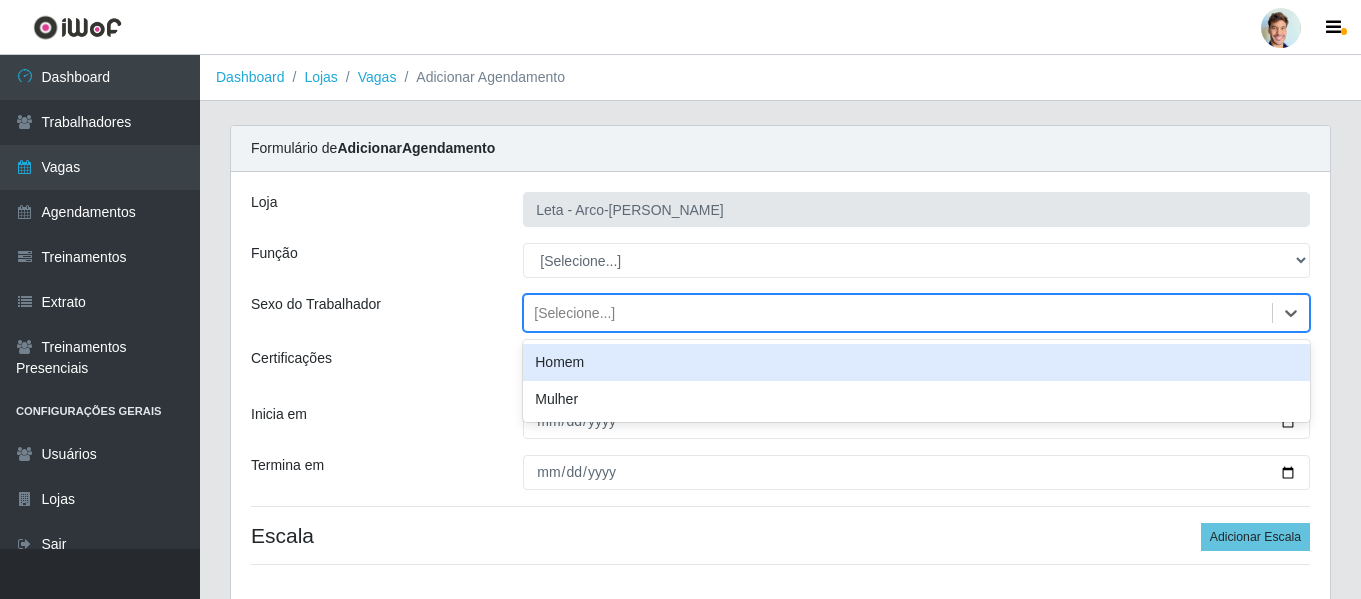 click on "[Selecione...]" at bounding box center [574, 313] 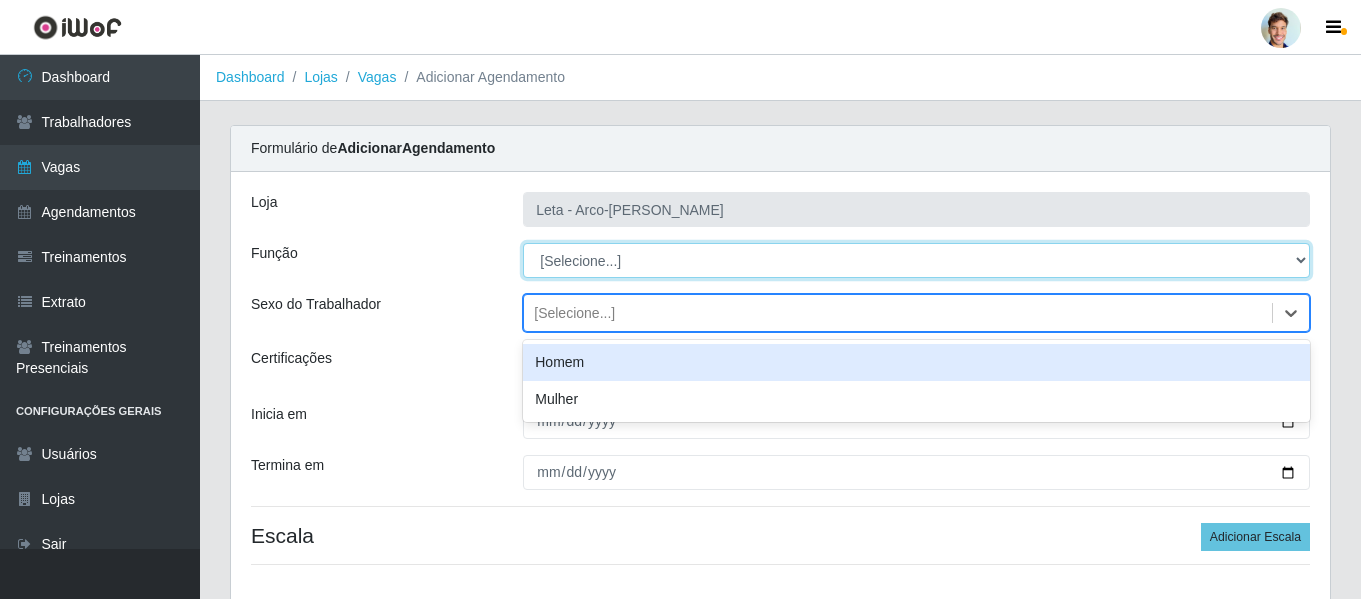 click on "[Selecione...] Promotor" at bounding box center [916, 260] 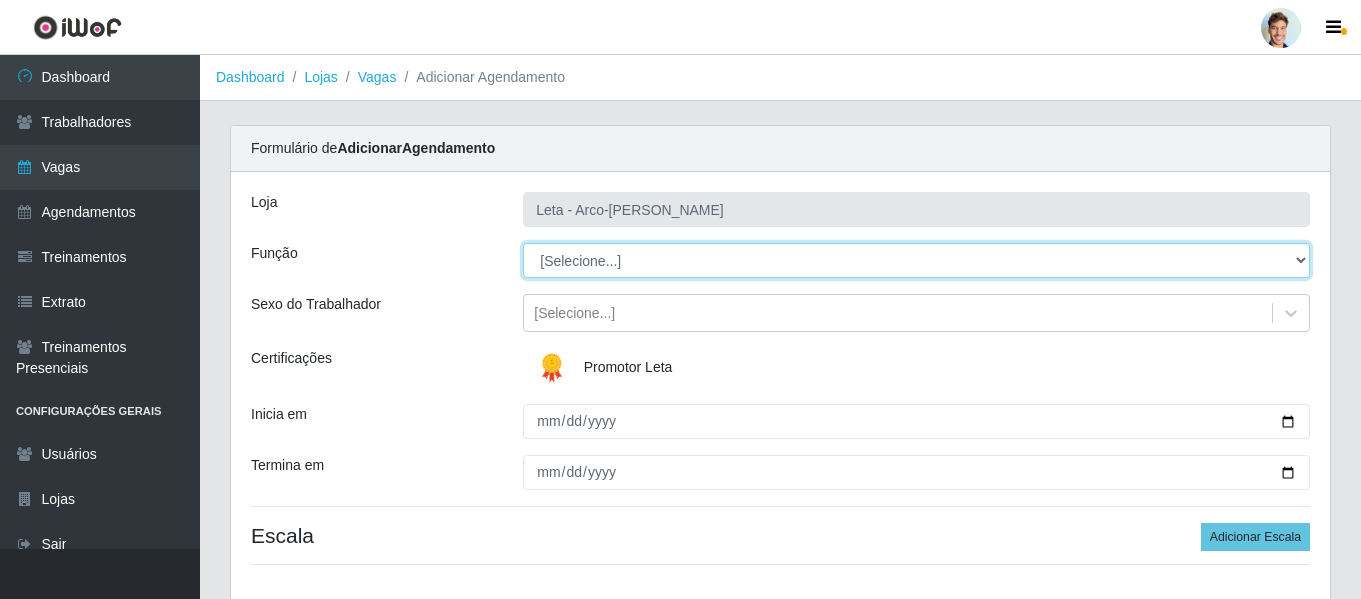 select on "129" 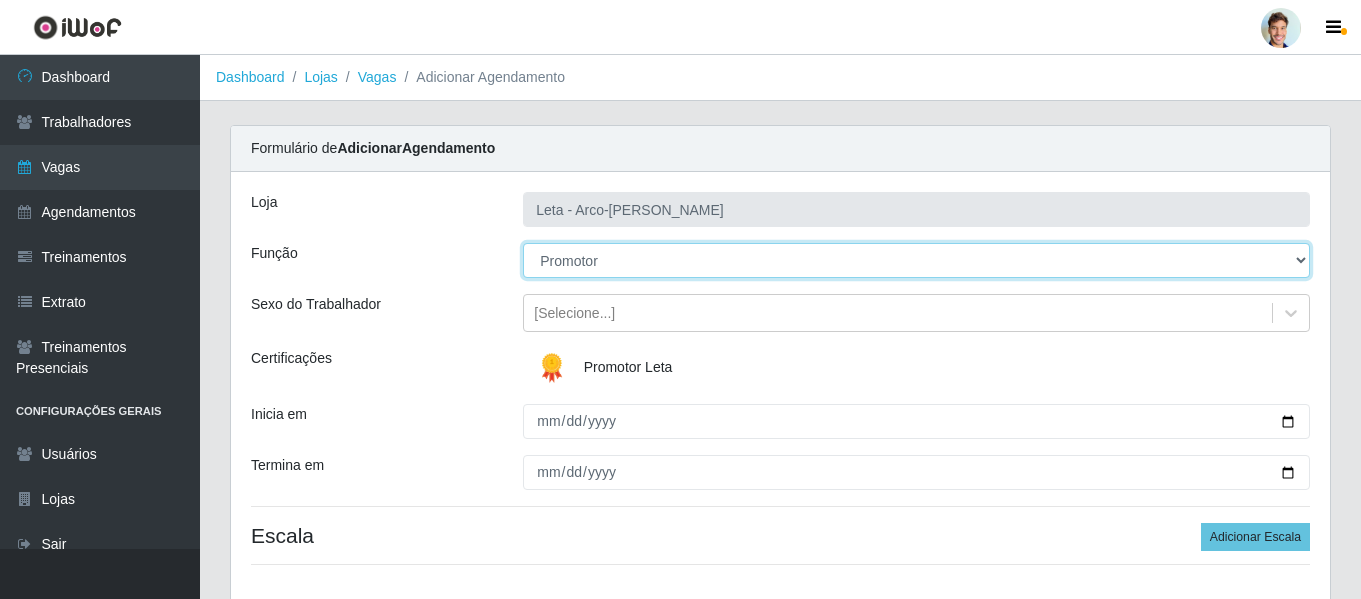 click on "[Selecione...] Promotor" at bounding box center [916, 260] 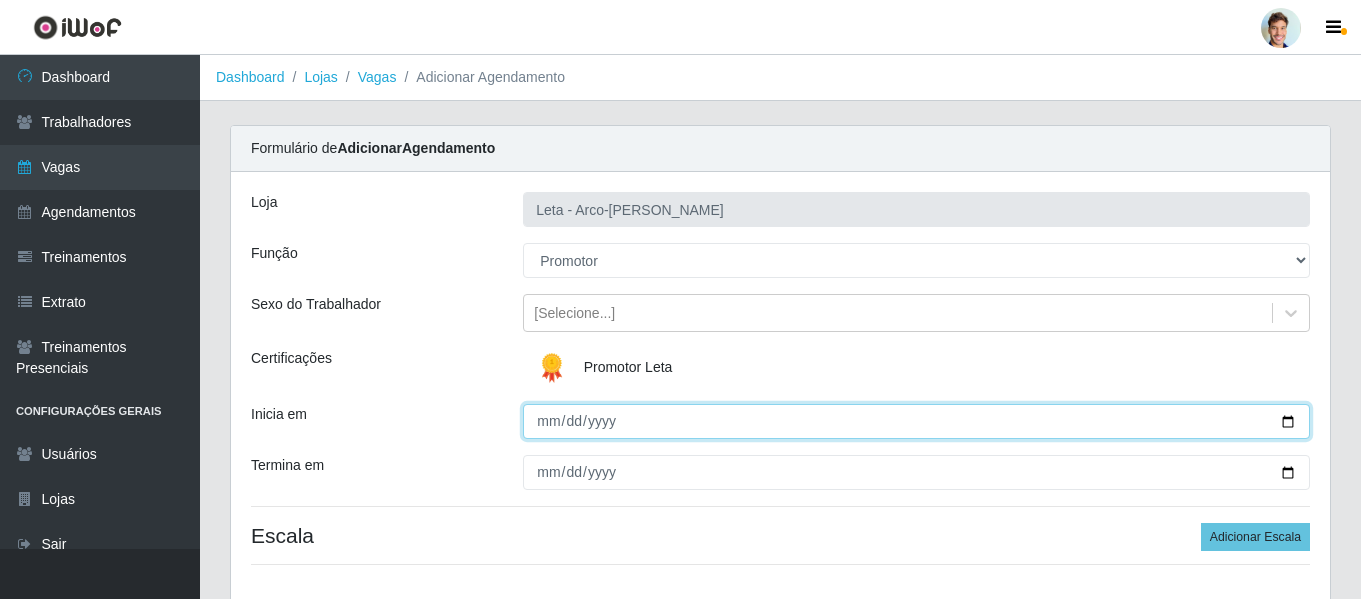 click on "Inicia em" at bounding box center [916, 421] 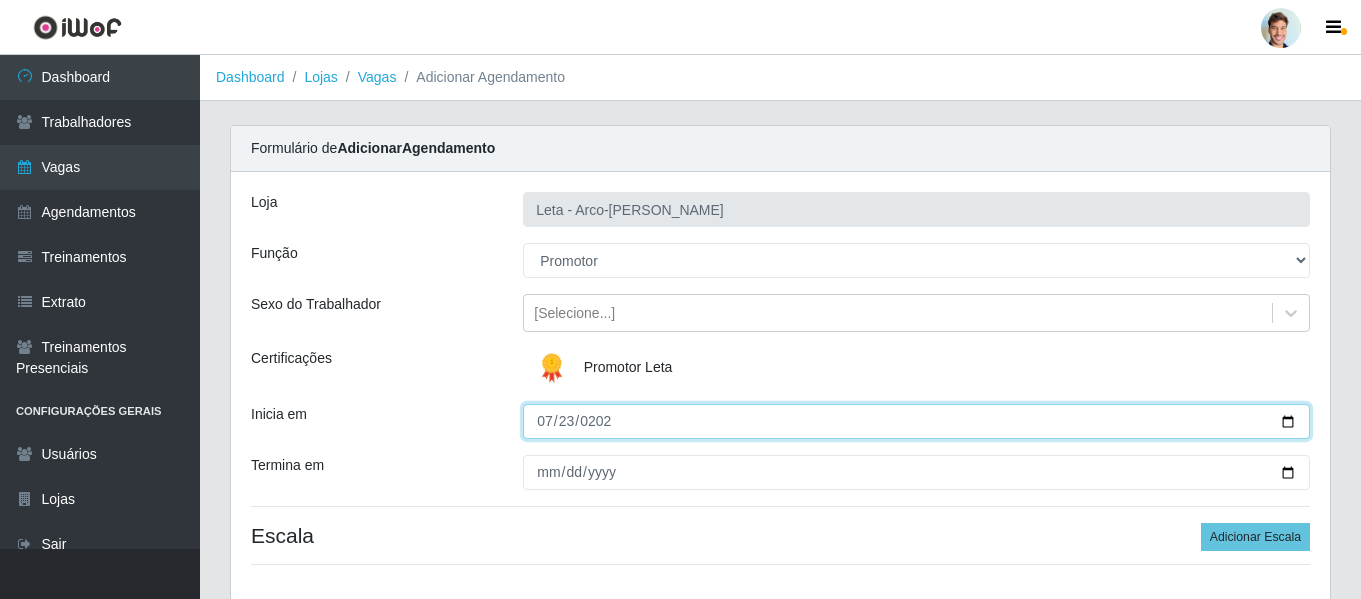 type on "[DATE]" 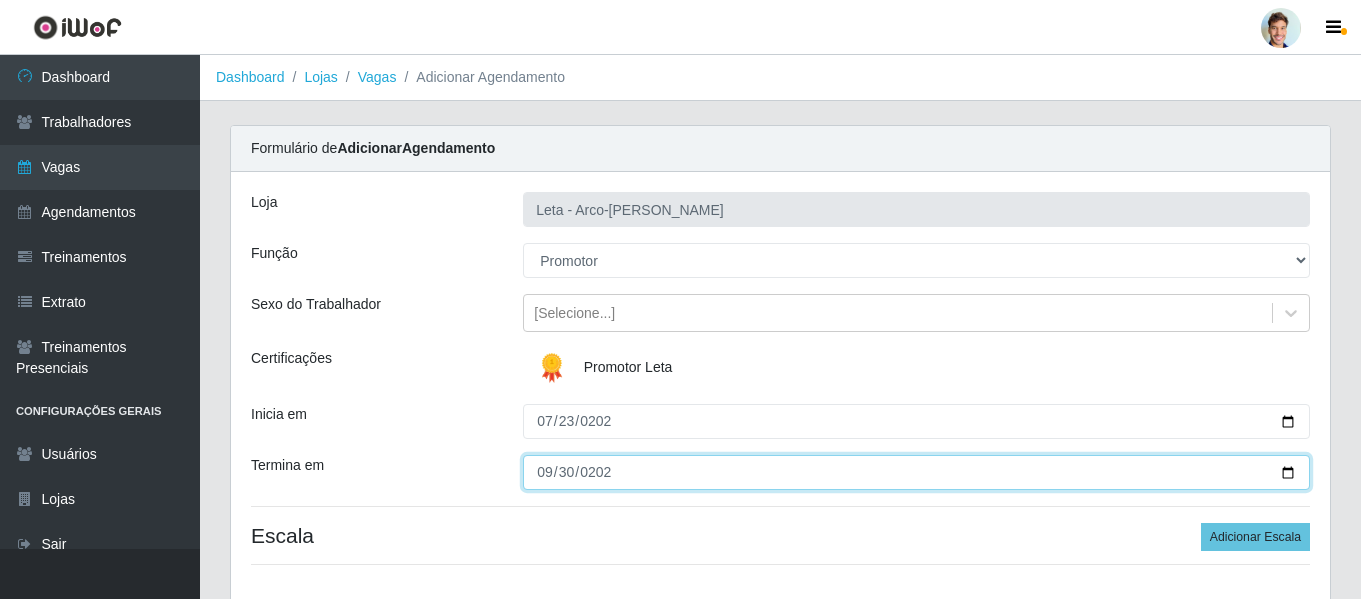 type on "[DATE]" 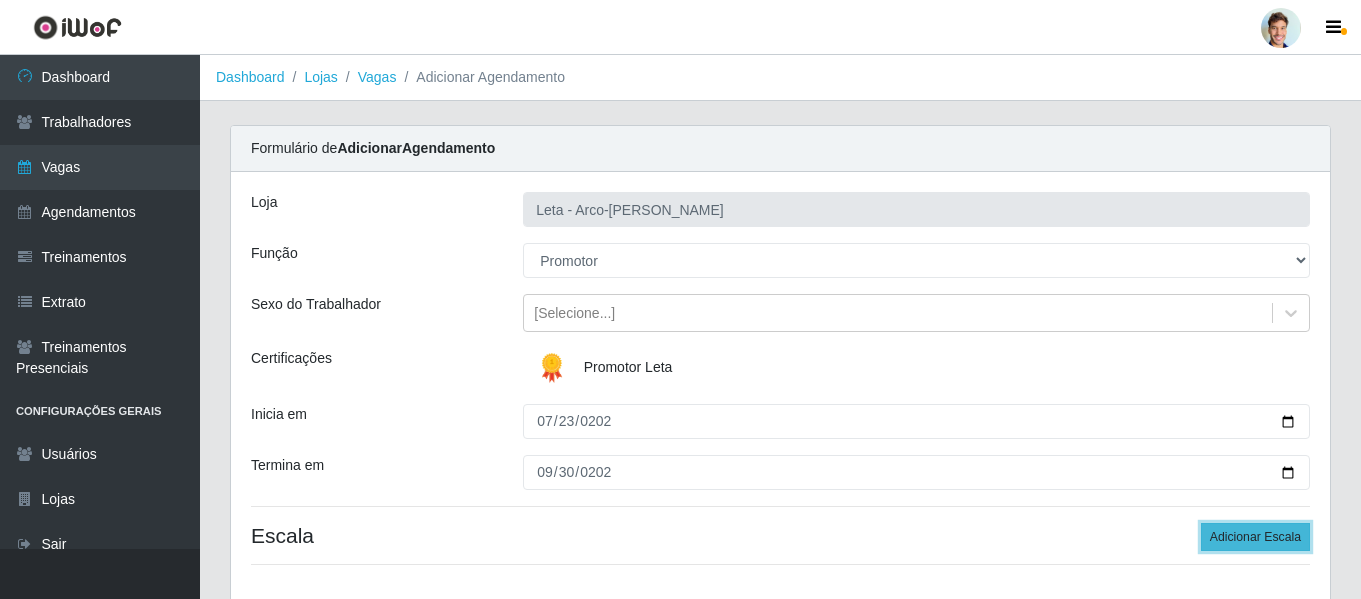 click on "Adicionar Escala" at bounding box center (1255, 537) 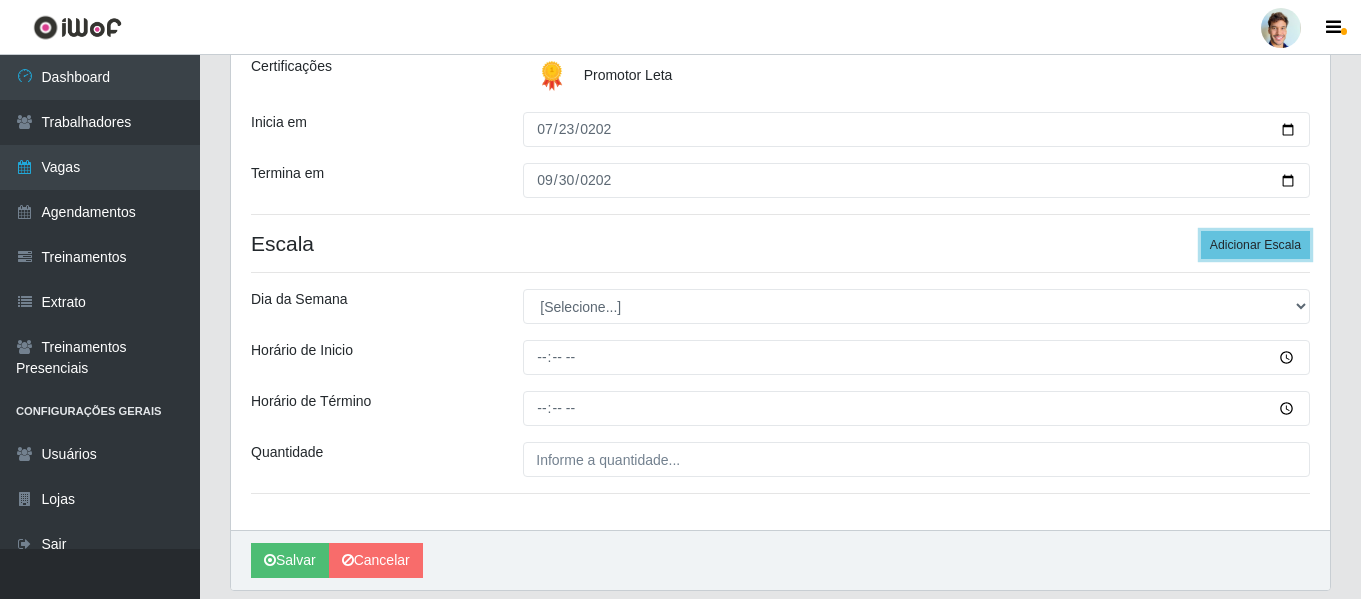 scroll, scrollTop: 300, scrollLeft: 0, axis: vertical 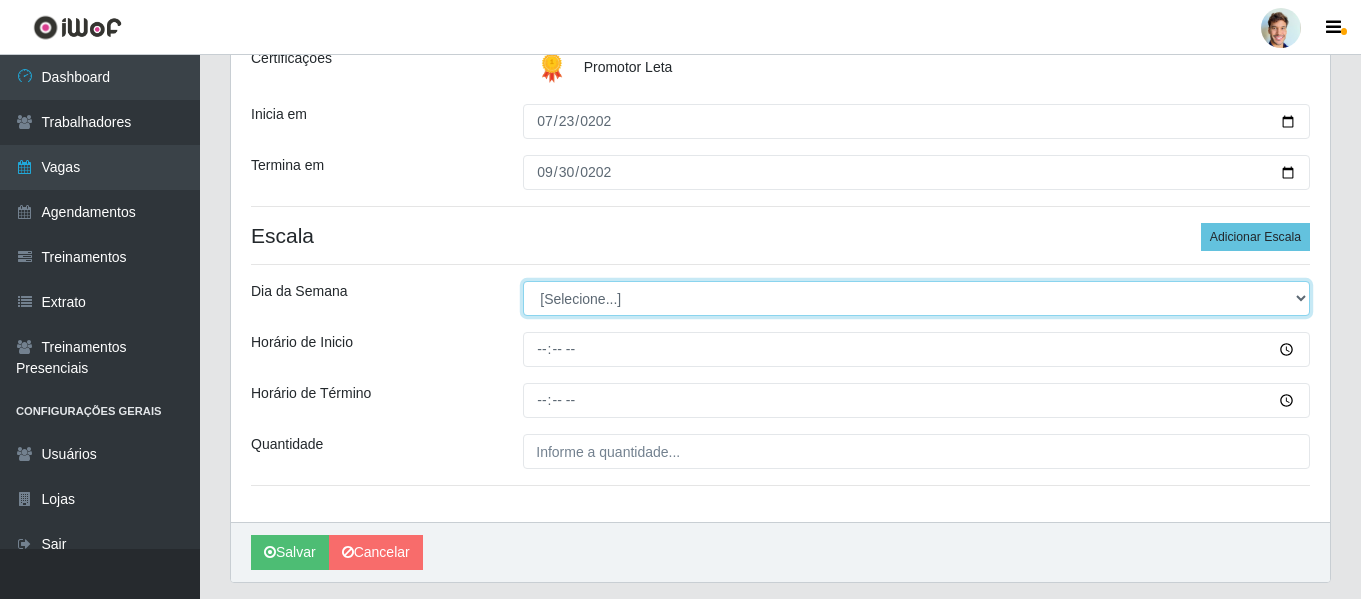 click on "[Selecione...] Segunda Terça Quarta Quinta Sexta Sábado Domingo" at bounding box center (916, 298) 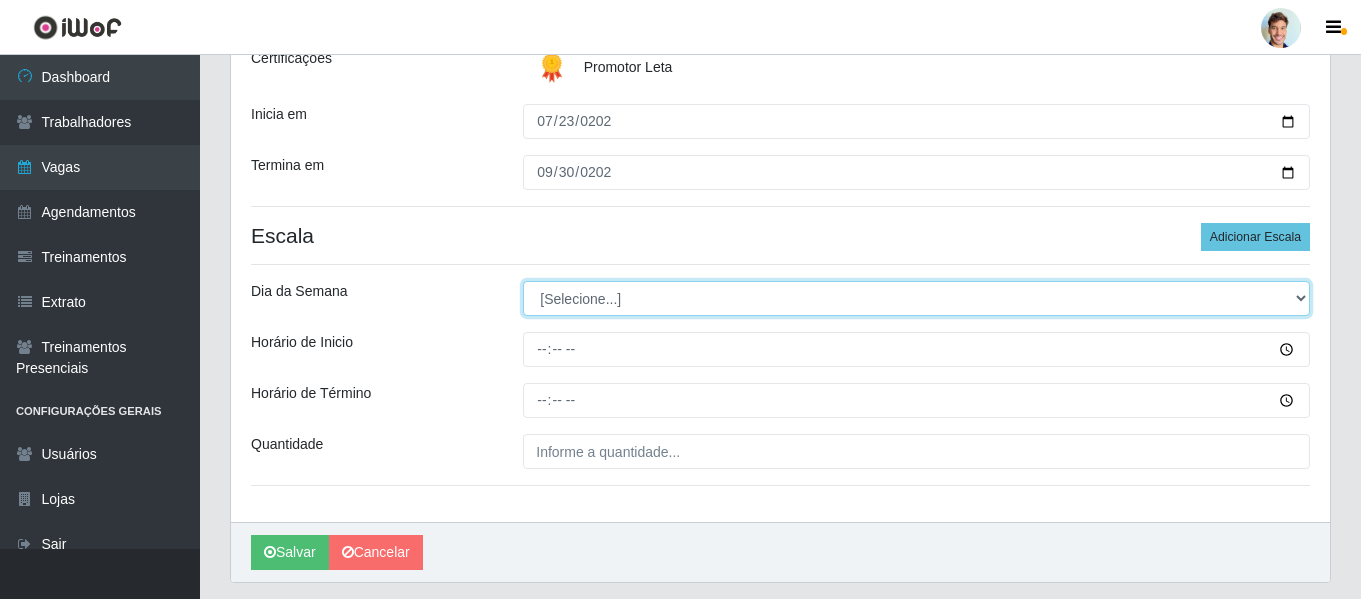 click on "[Selecione...] Segunda Terça Quarta Quinta Sexta Sábado Domingo" at bounding box center [916, 298] 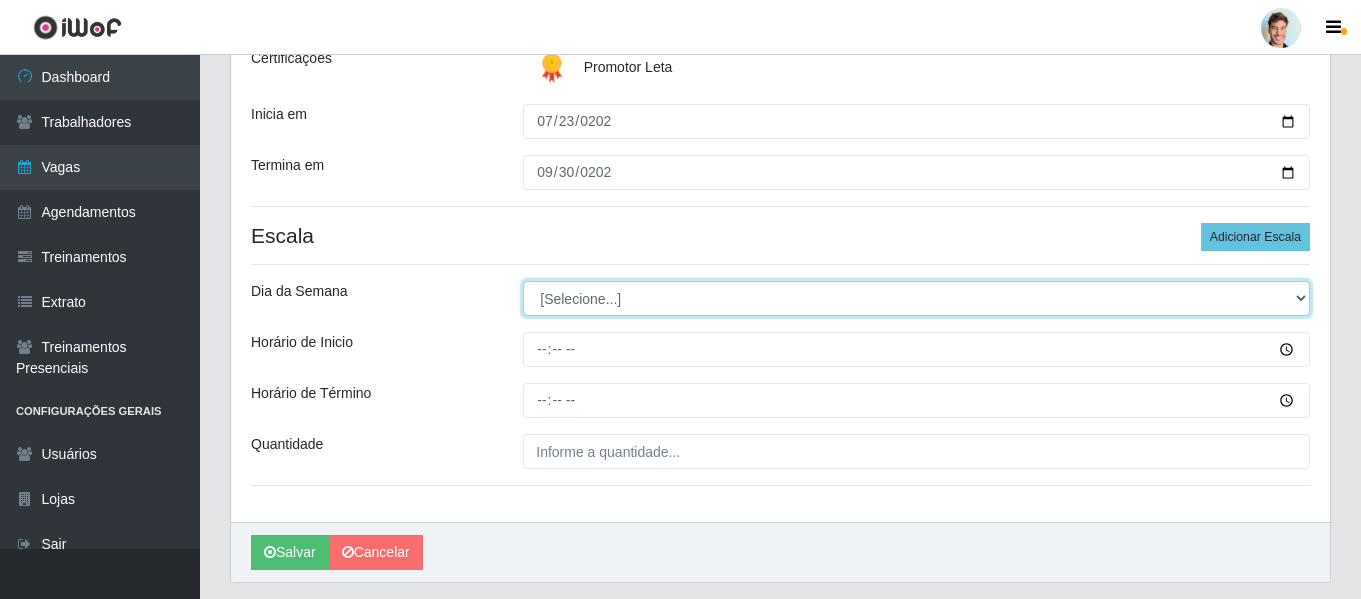 select on "6" 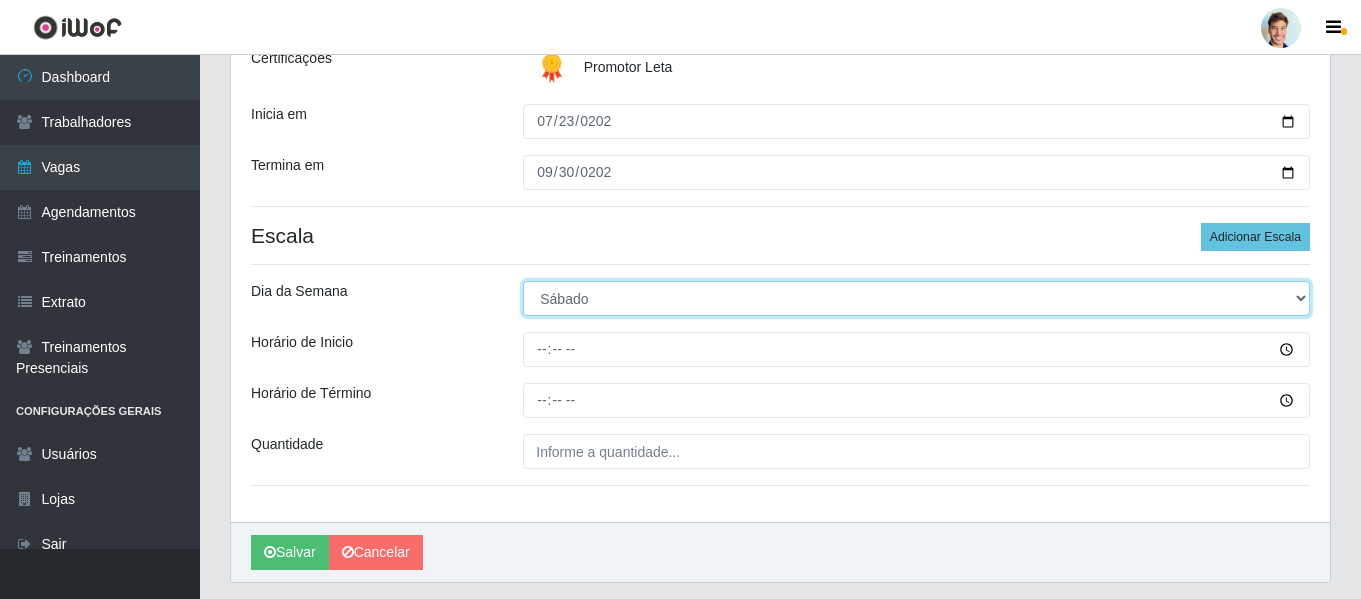 click on "[Selecione...] Segunda Terça Quarta Quinta Sexta Sábado Domingo" at bounding box center (916, 298) 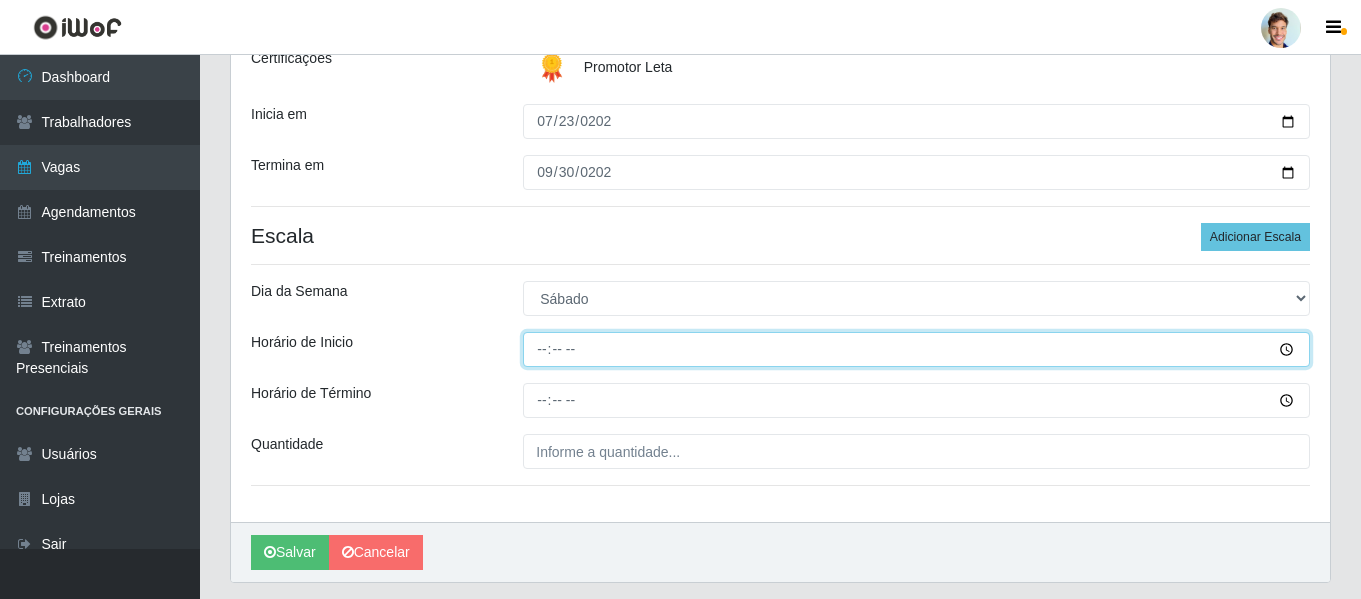 click on "Horário de Inicio" at bounding box center [916, 349] 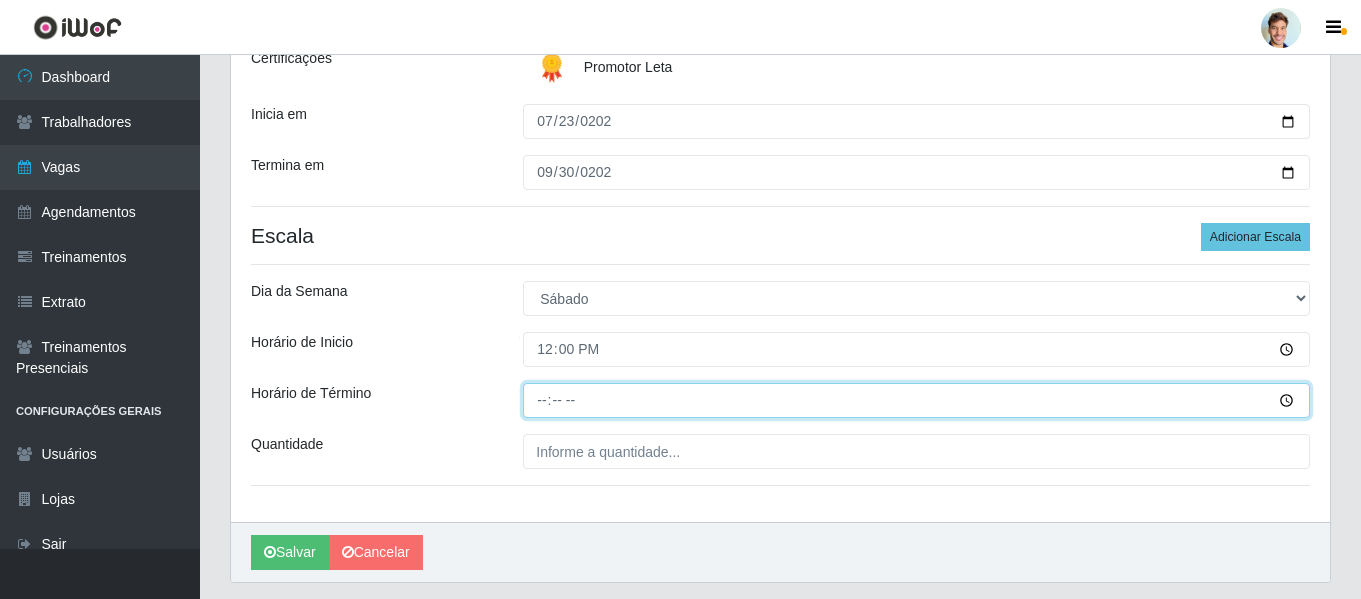 type on "15:00" 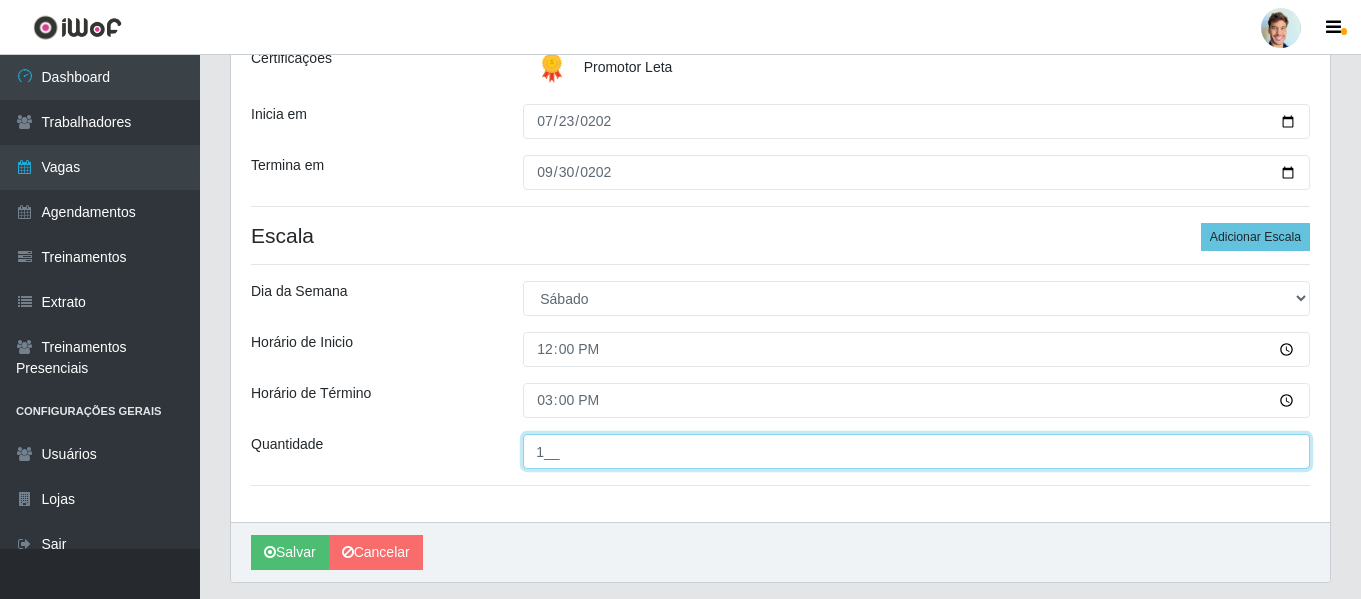 type on "1__" 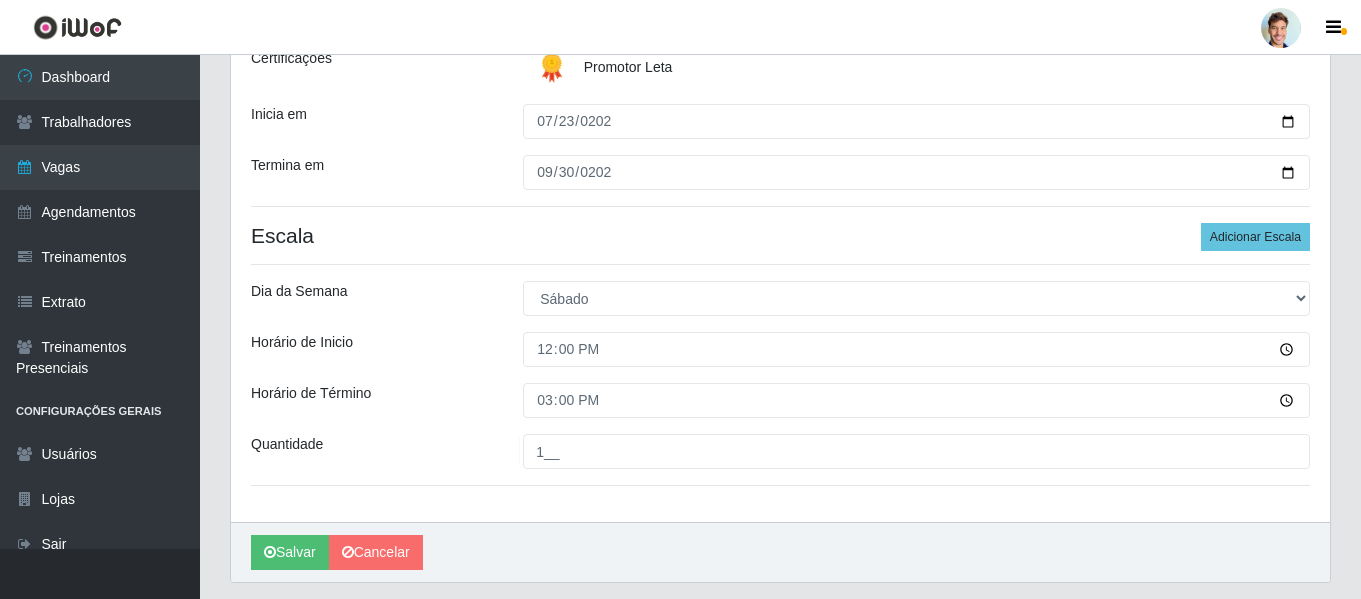 click on "Horário de Inicio" at bounding box center [372, 349] 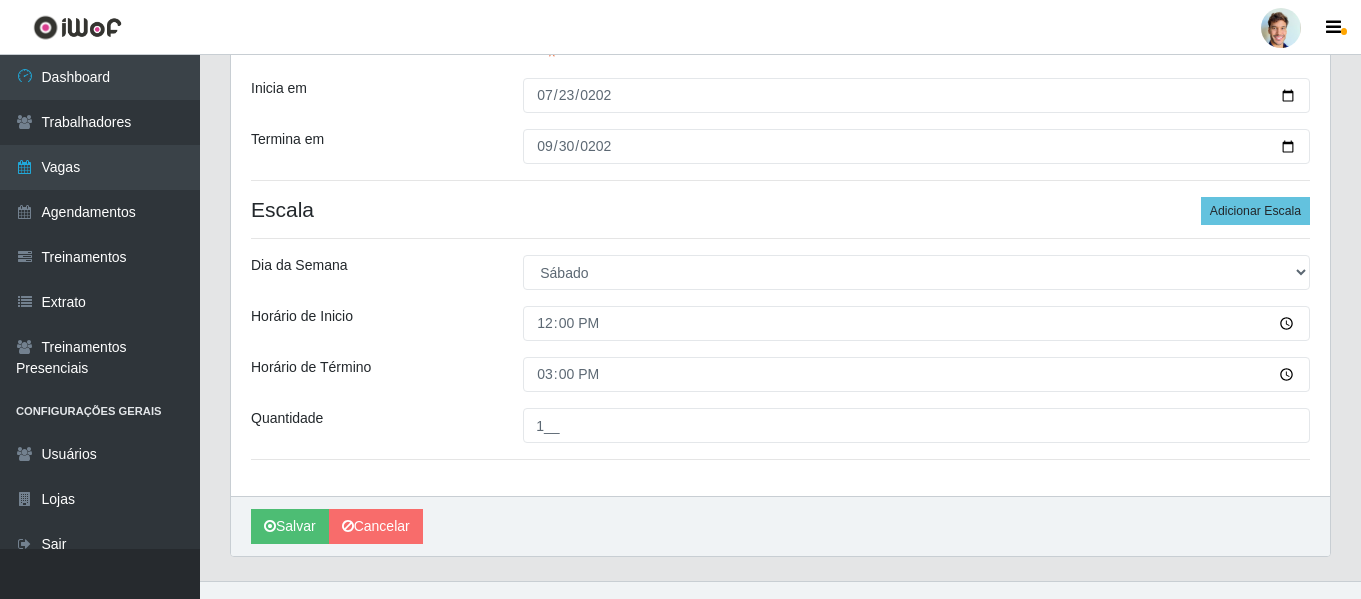 scroll, scrollTop: 0, scrollLeft: 0, axis: both 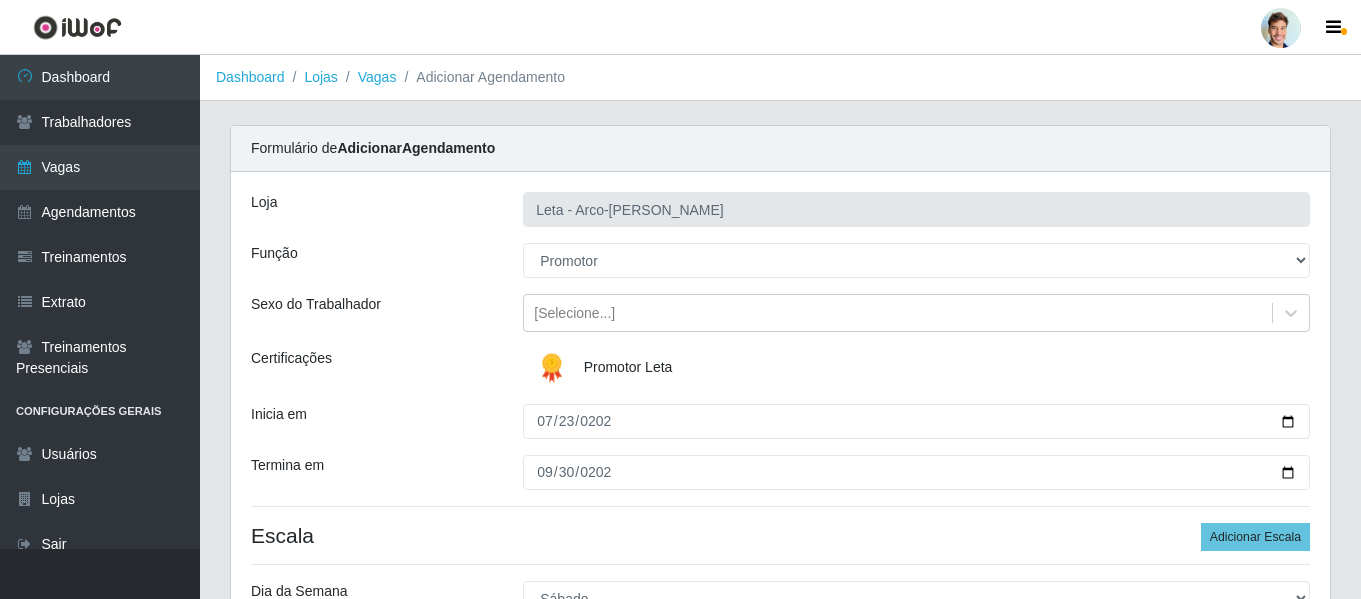 drag, startPoint x: 338, startPoint y: 467, endPoint x: 401, endPoint y: 510, distance: 76.27582 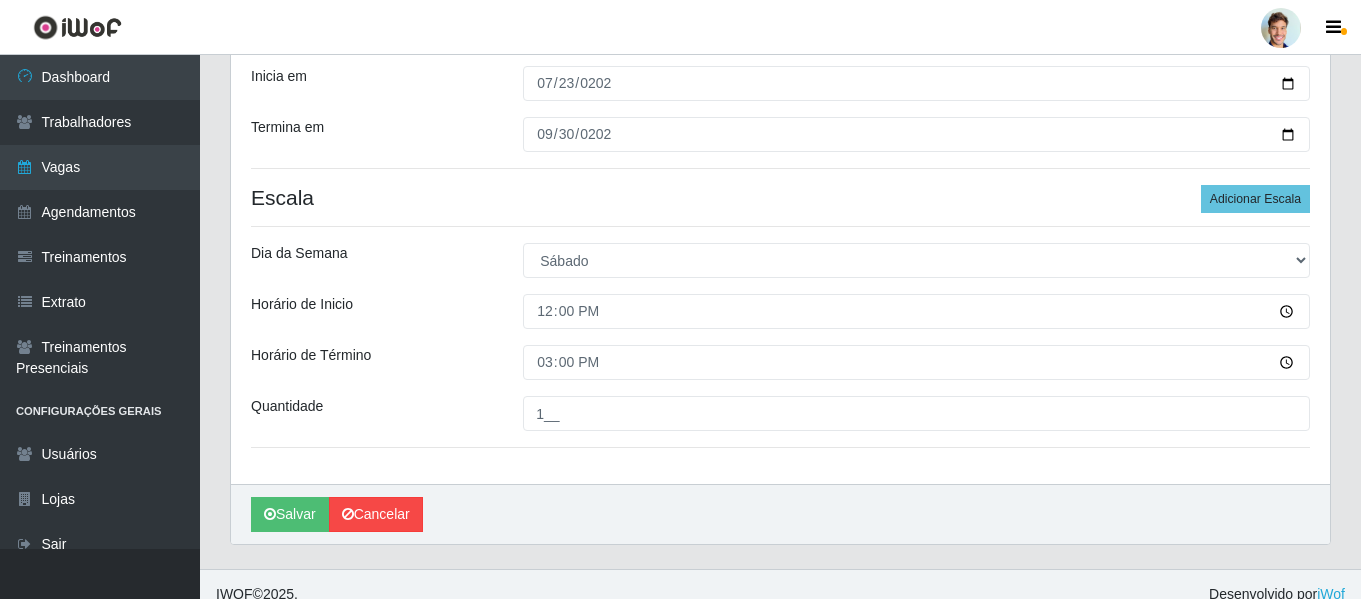 scroll, scrollTop: 358, scrollLeft: 0, axis: vertical 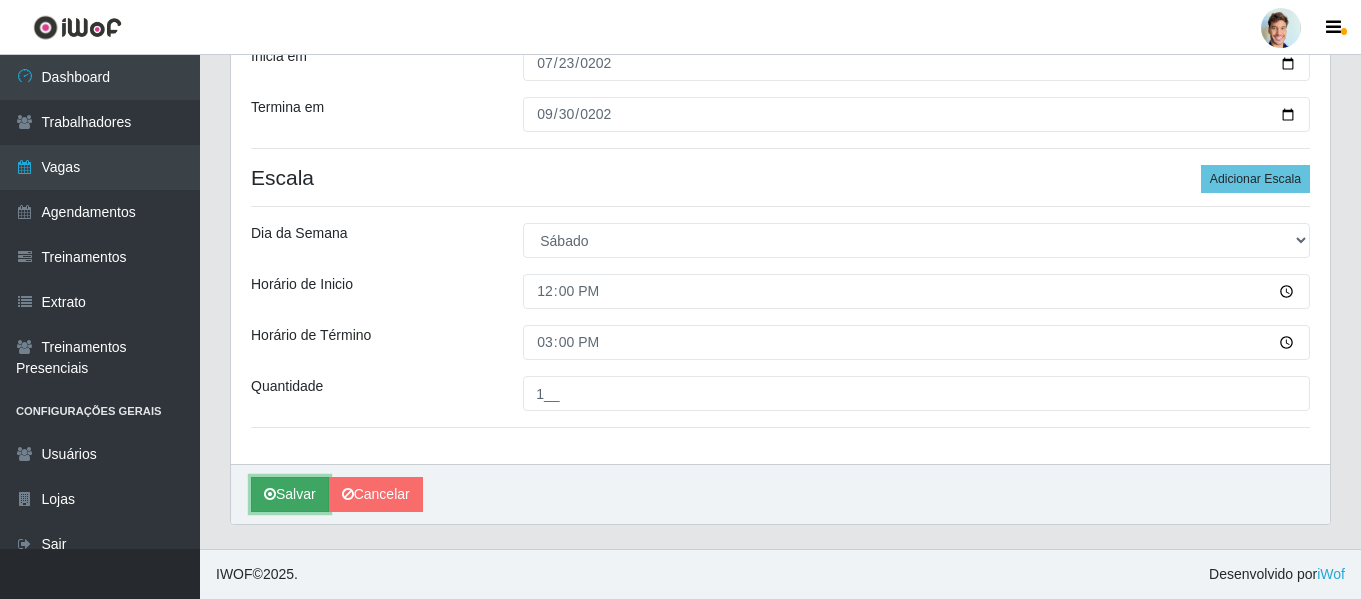 click on "Salvar" at bounding box center [290, 494] 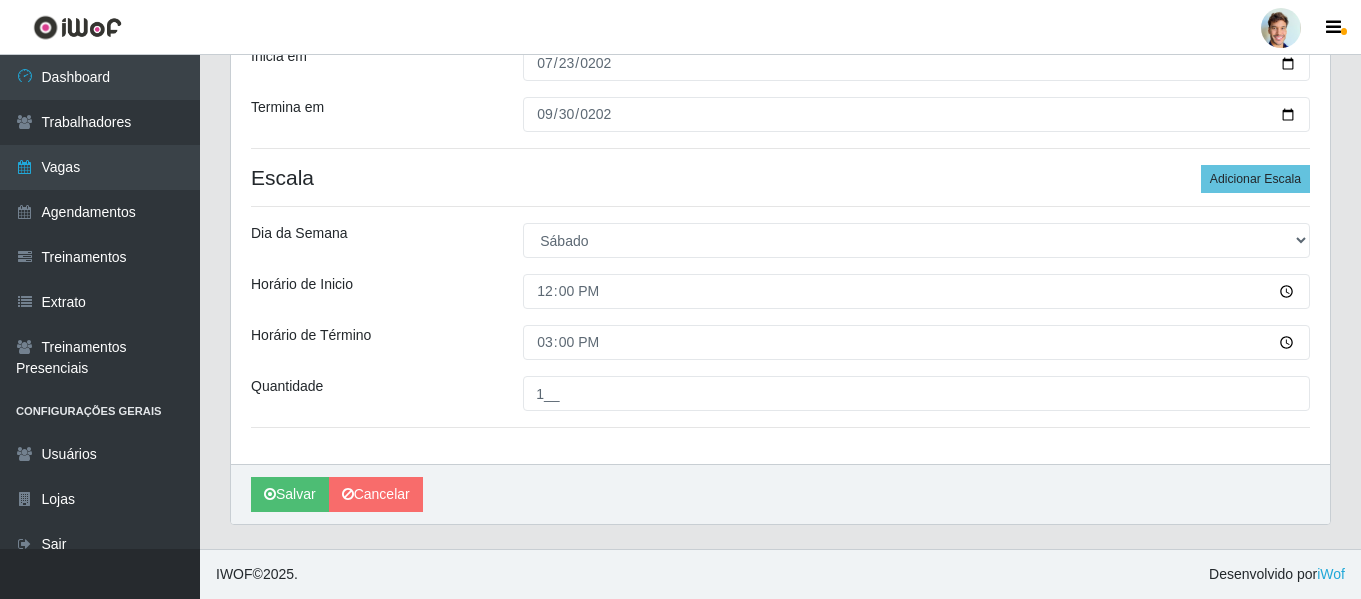 scroll, scrollTop: 0, scrollLeft: 0, axis: both 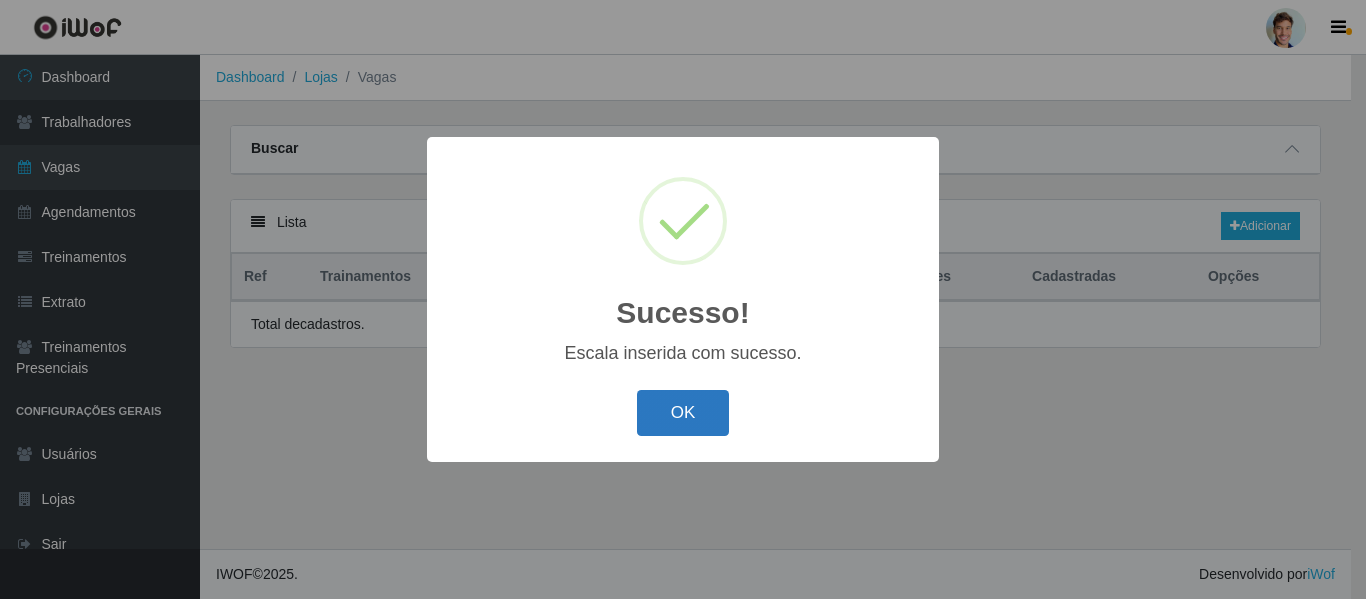 click on "OK" at bounding box center [683, 413] 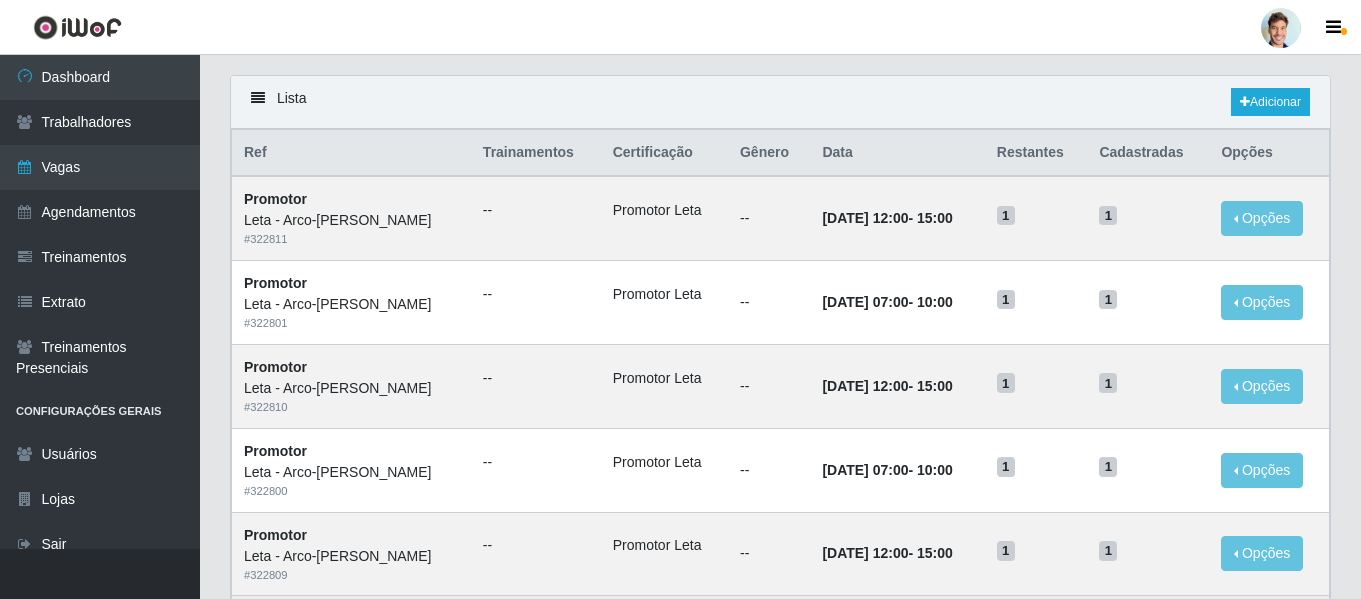 scroll, scrollTop: 0, scrollLeft: 0, axis: both 